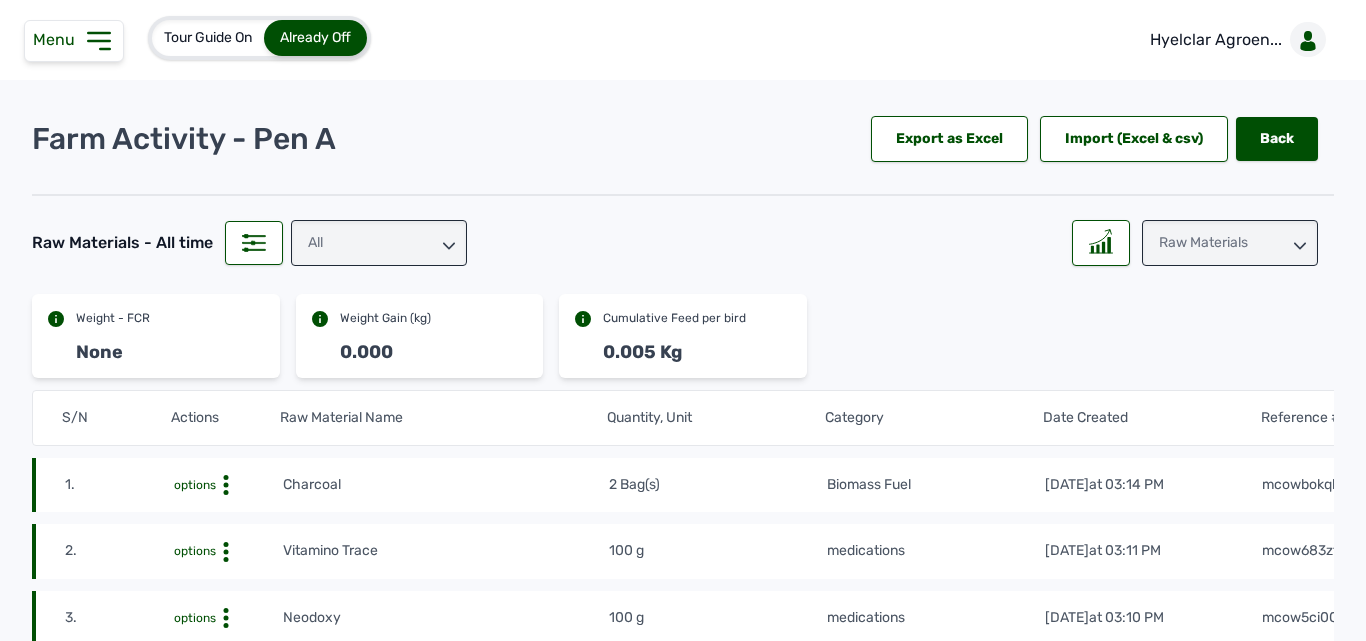 scroll, scrollTop: 0, scrollLeft: 0, axis: both 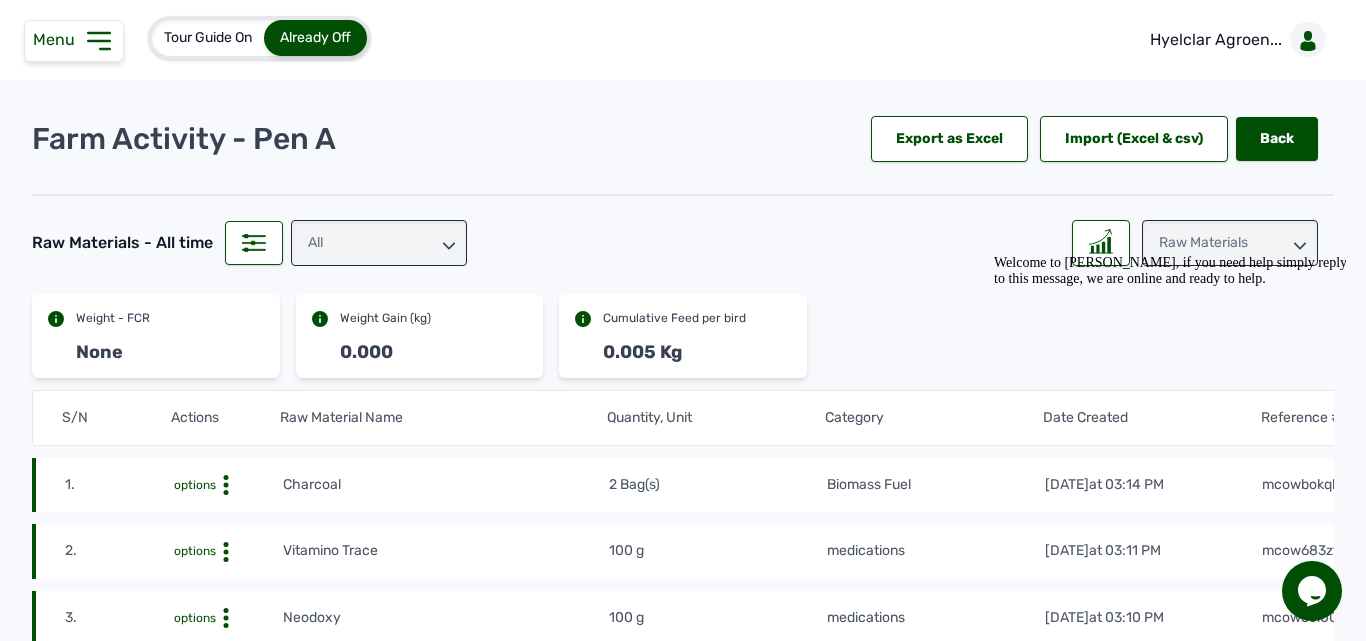 click on "All" at bounding box center [379, 243] 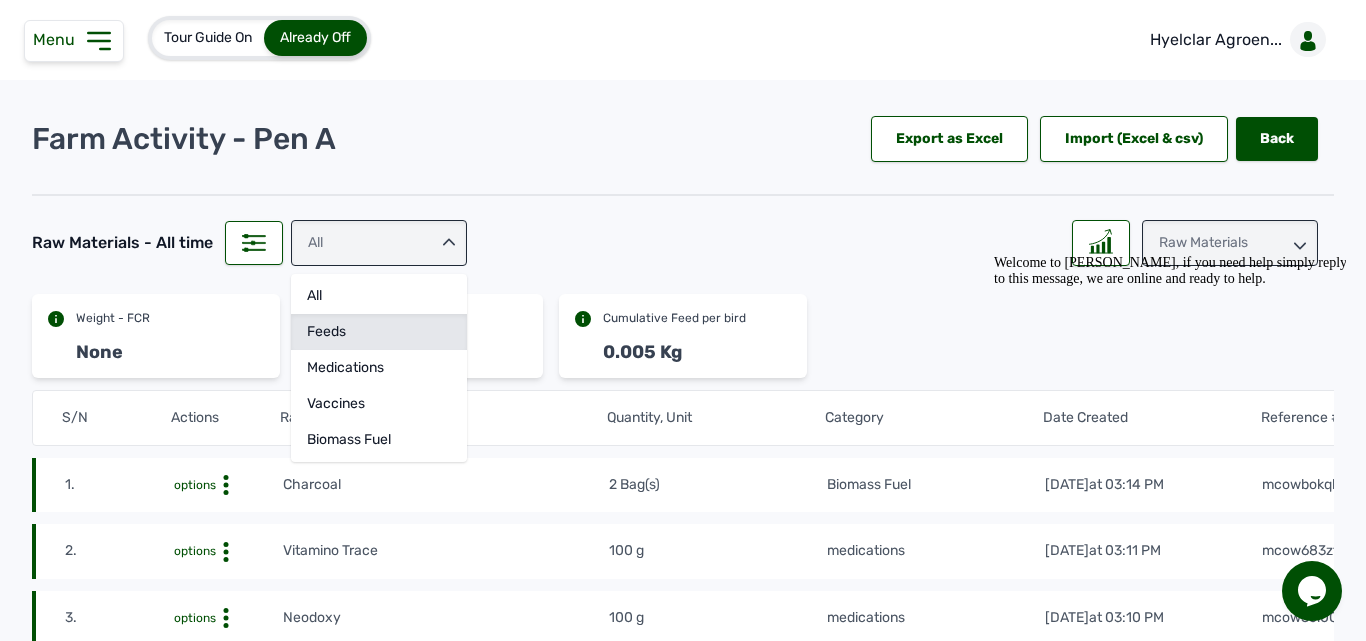 click on "feeds" 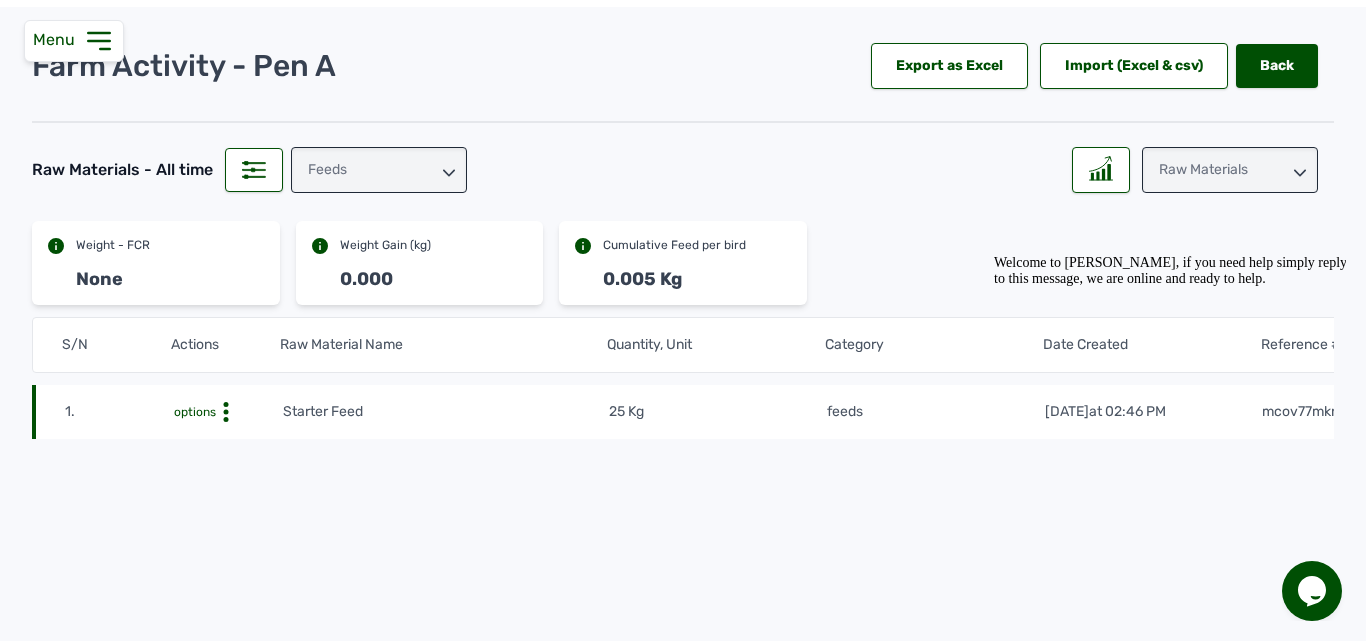scroll, scrollTop: 145, scrollLeft: 0, axis: vertical 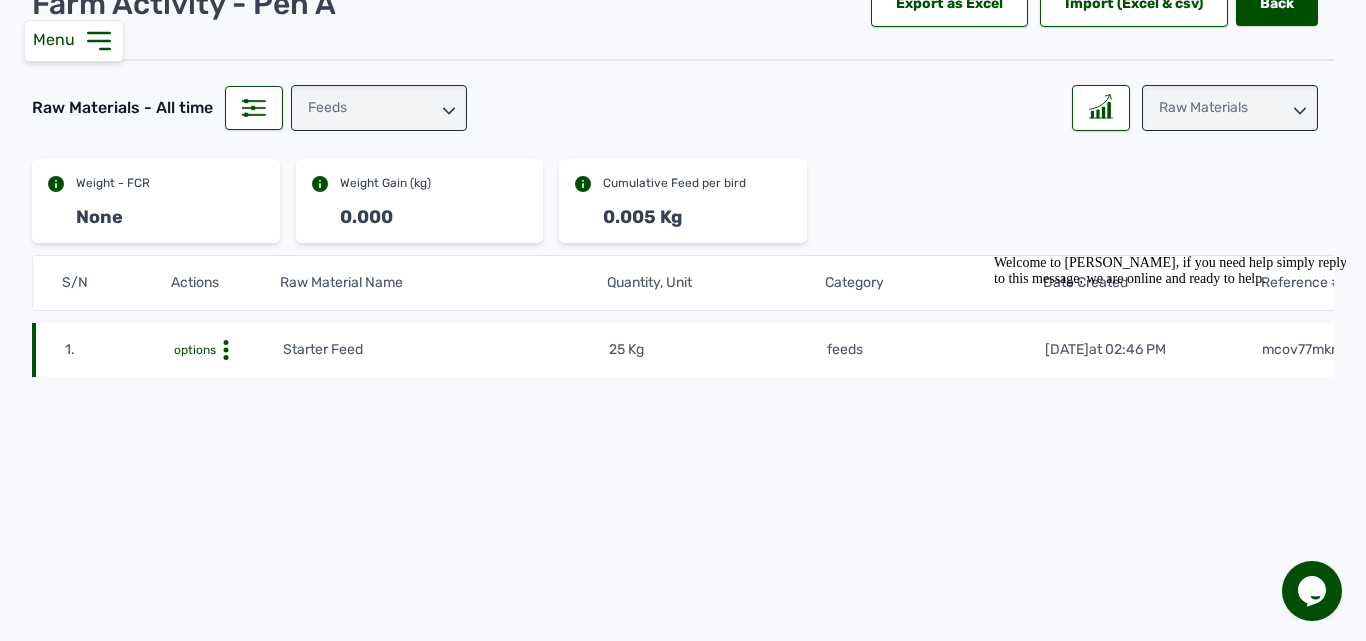 click on "feeds" at bounding box center (379, 108) 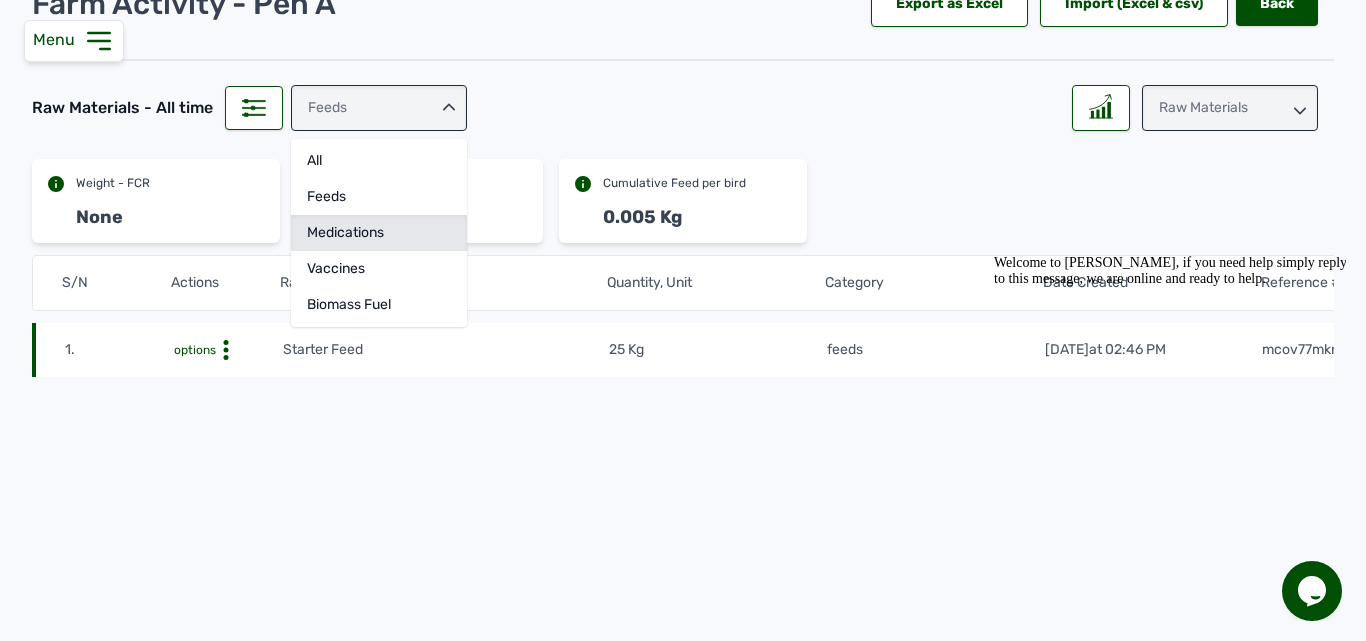 click on "medications" 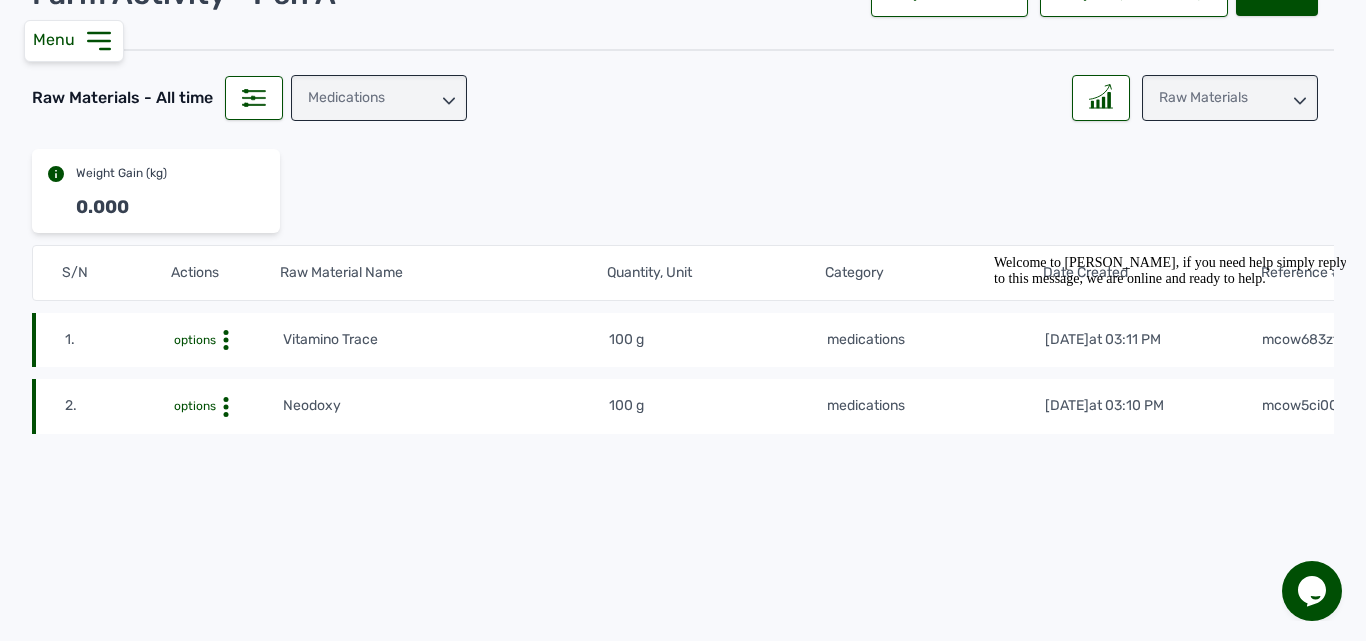 click on "medications" at bounding box center (379, 98) 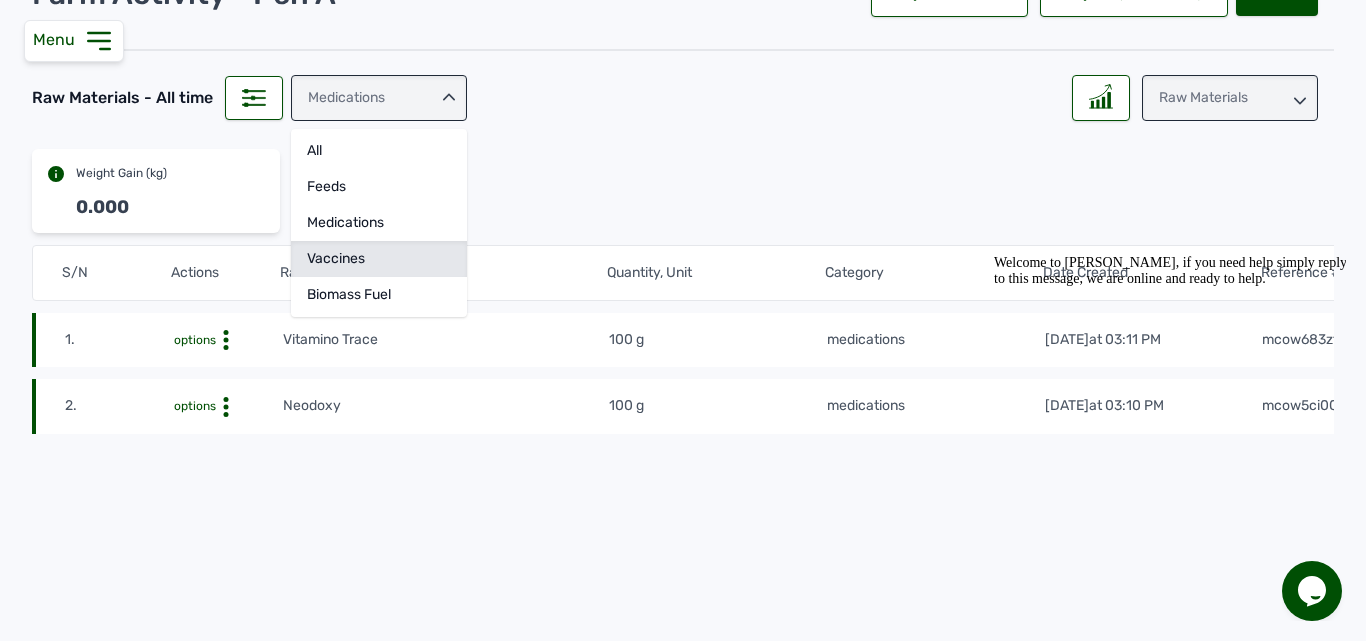click on "vaccines" 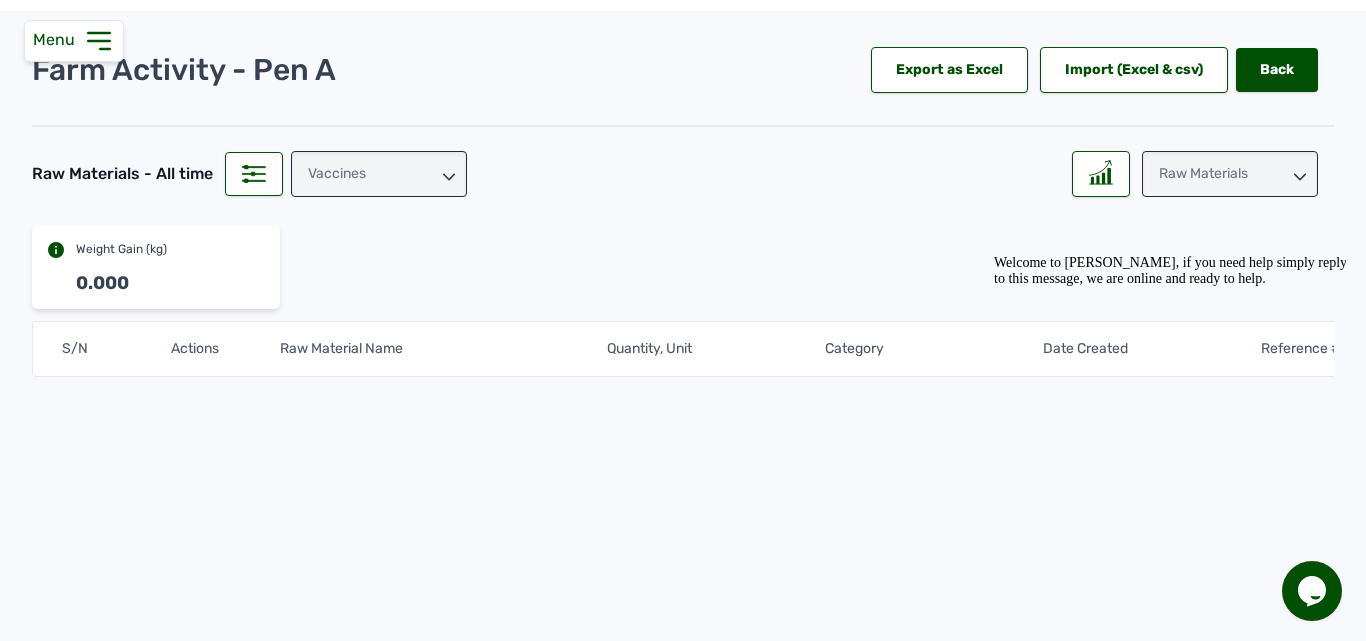 scroll, scrollTop: 79, scrollLeft: 0, axis: vertical 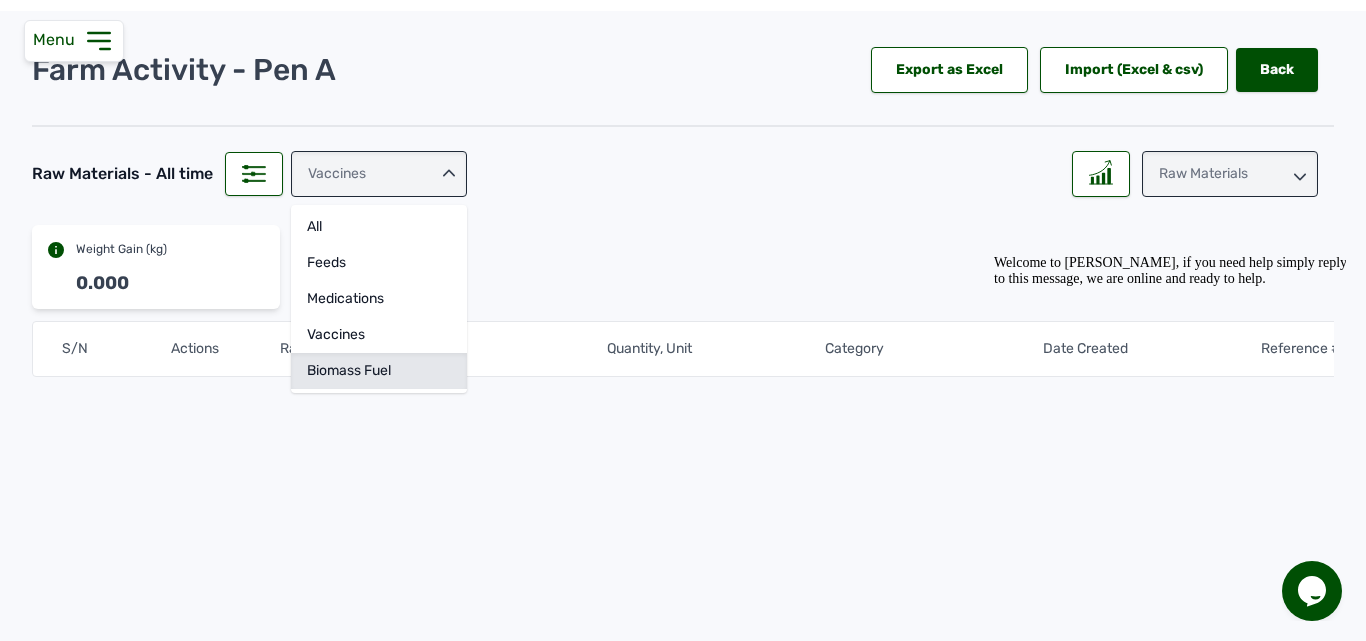 click on "Biomass Fuel" 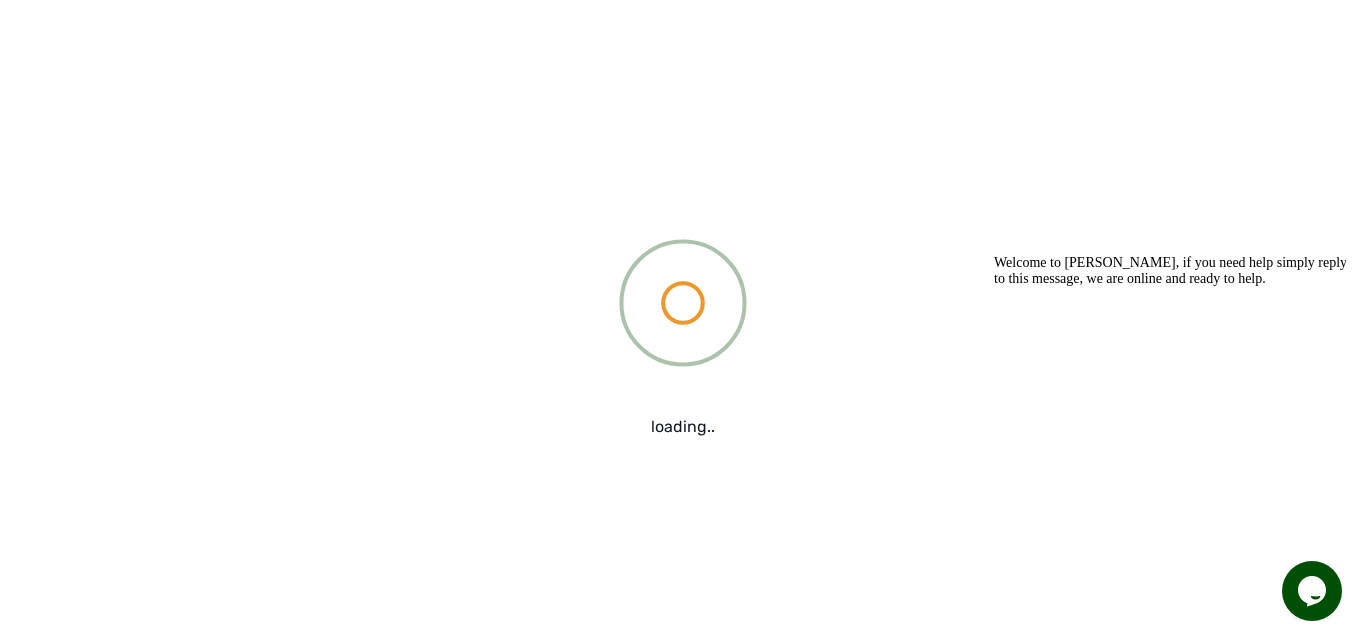 scroll, scrollTop: 145, scrollLeft: 0, axis: vertical 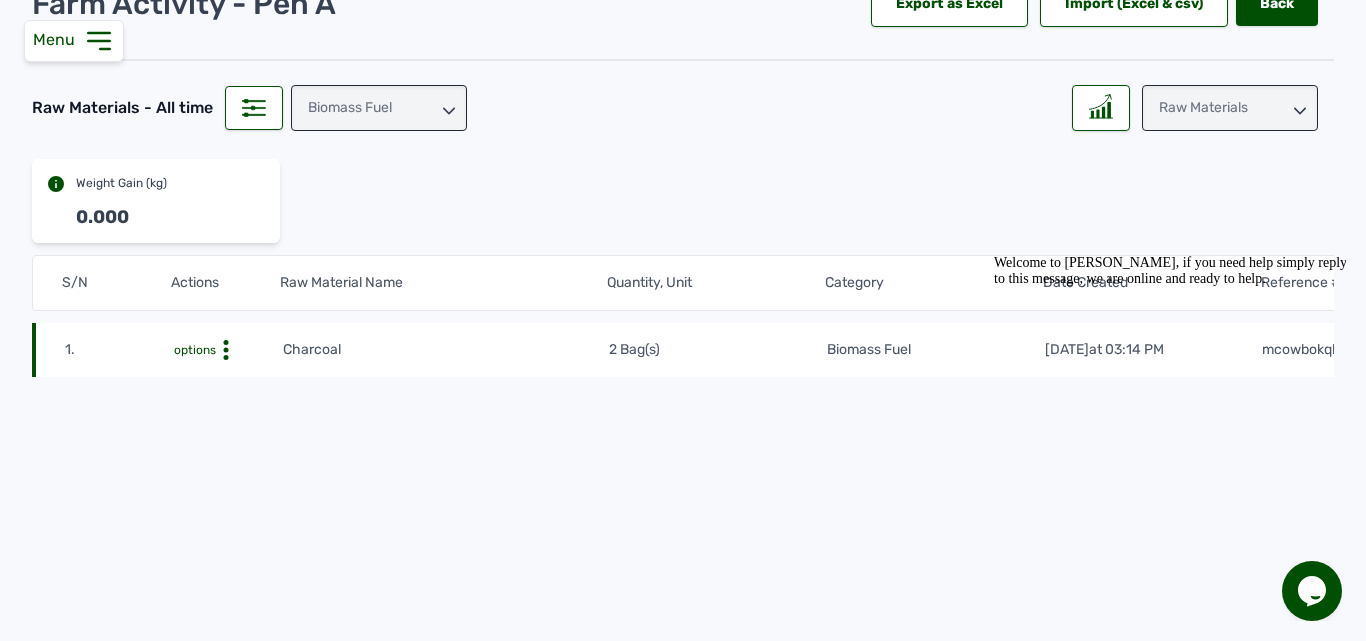 click on "Biomass Fuel" at bounding box center (379, 108) 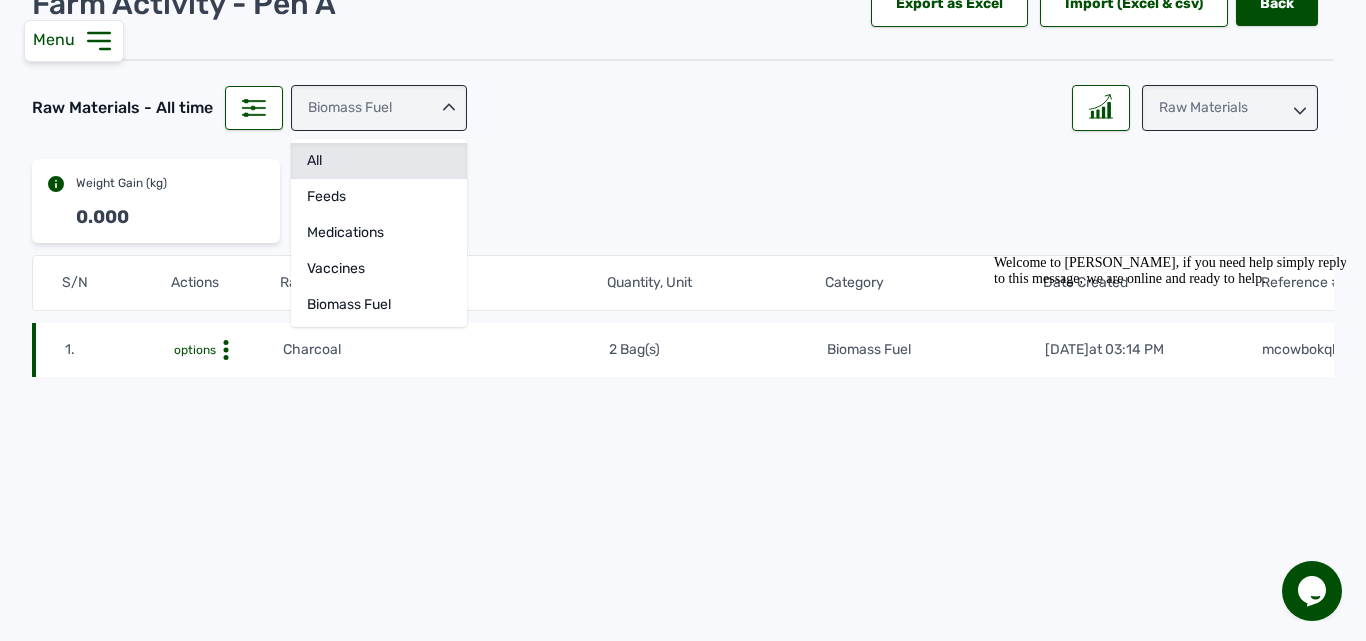 click on "All" 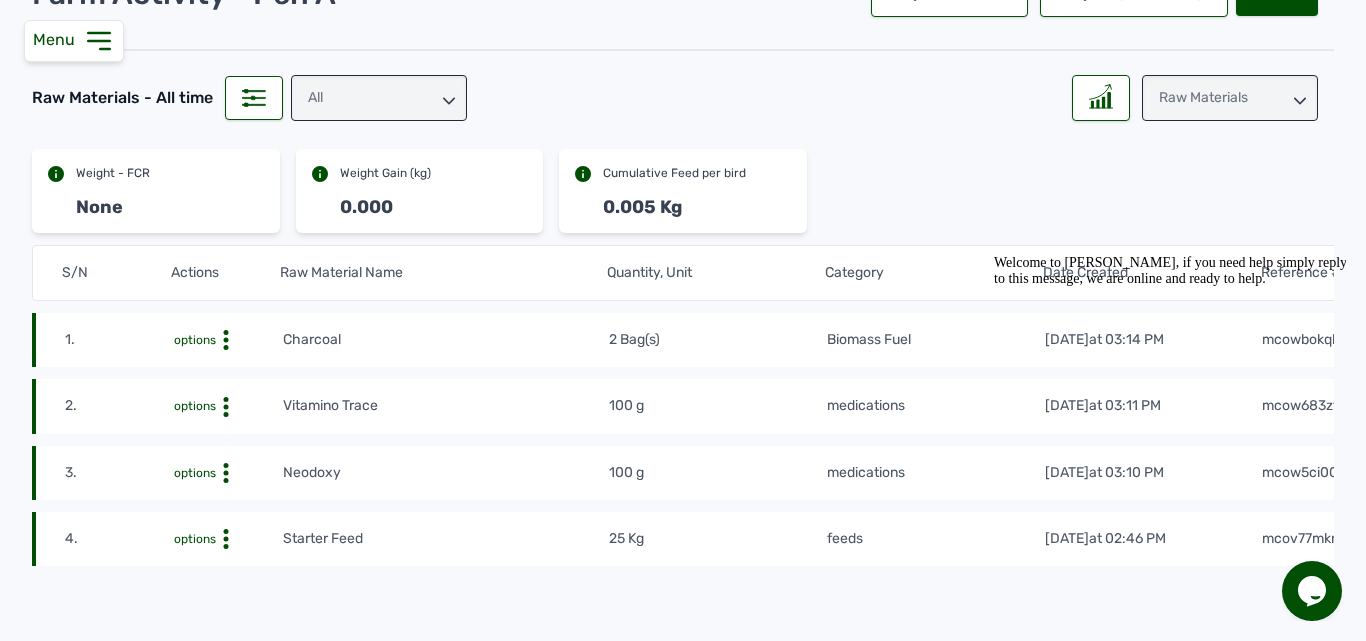 click on "Raw Materials" at bounding box center (1230, 98) 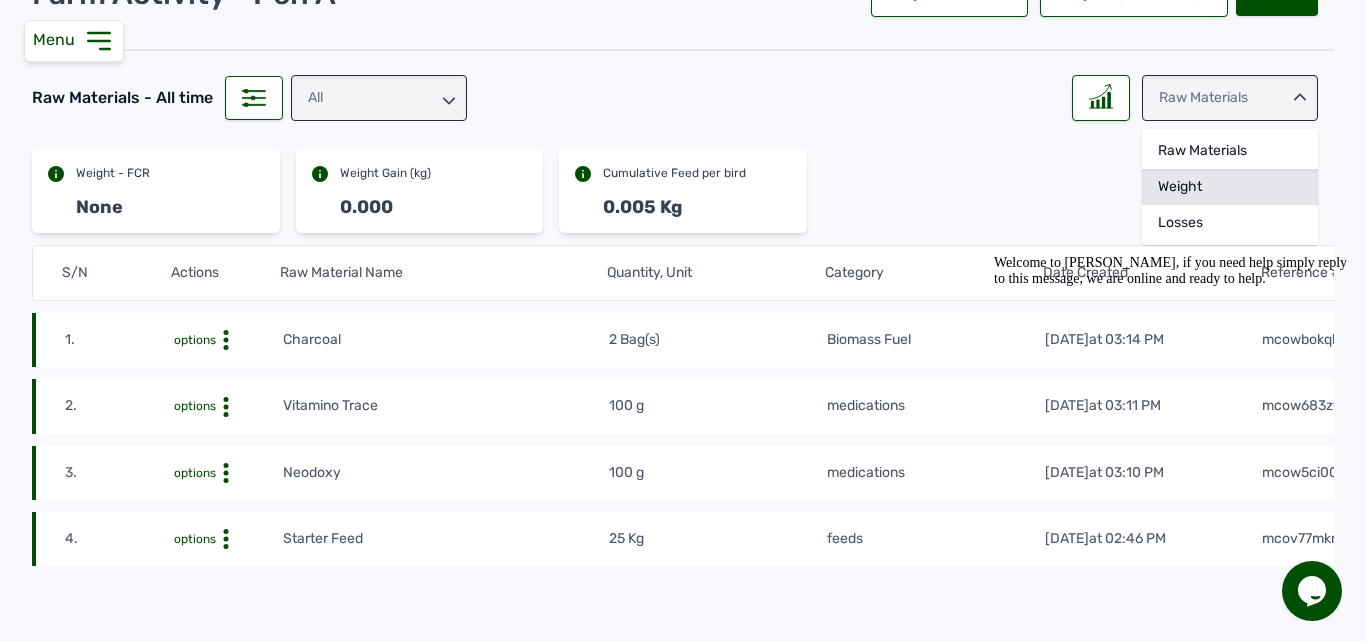 click on "Weight" 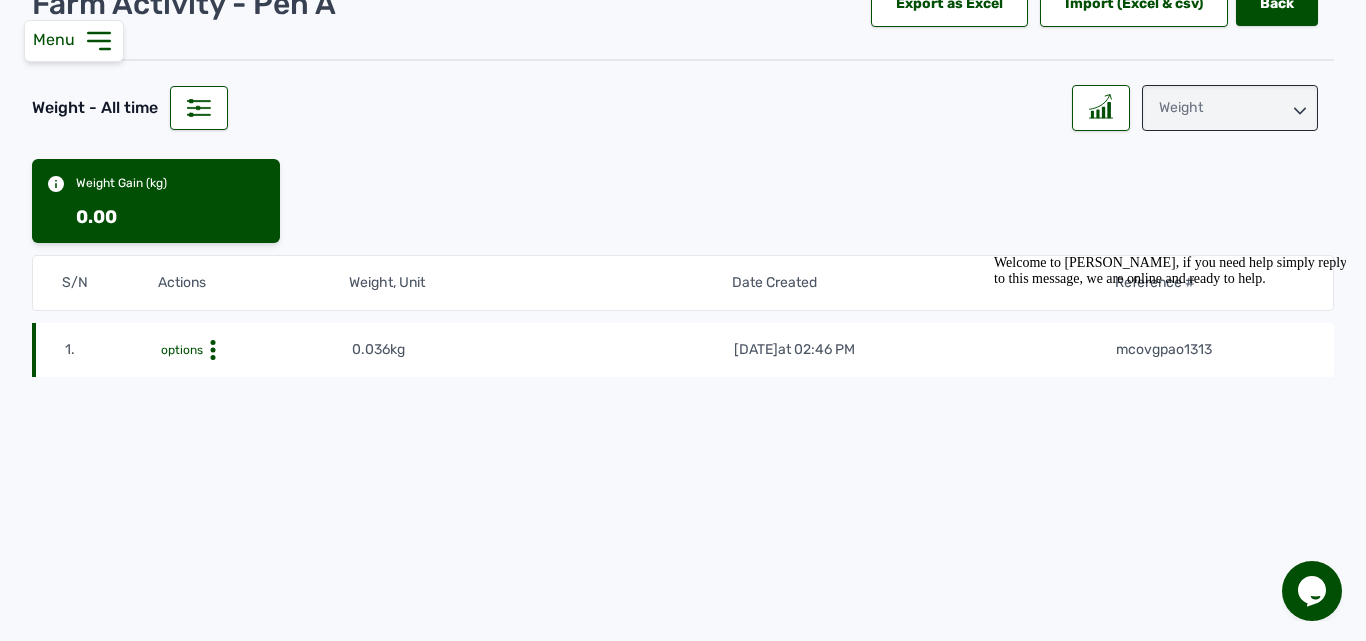 click on "Weight" at bounding box center [1230, 108] 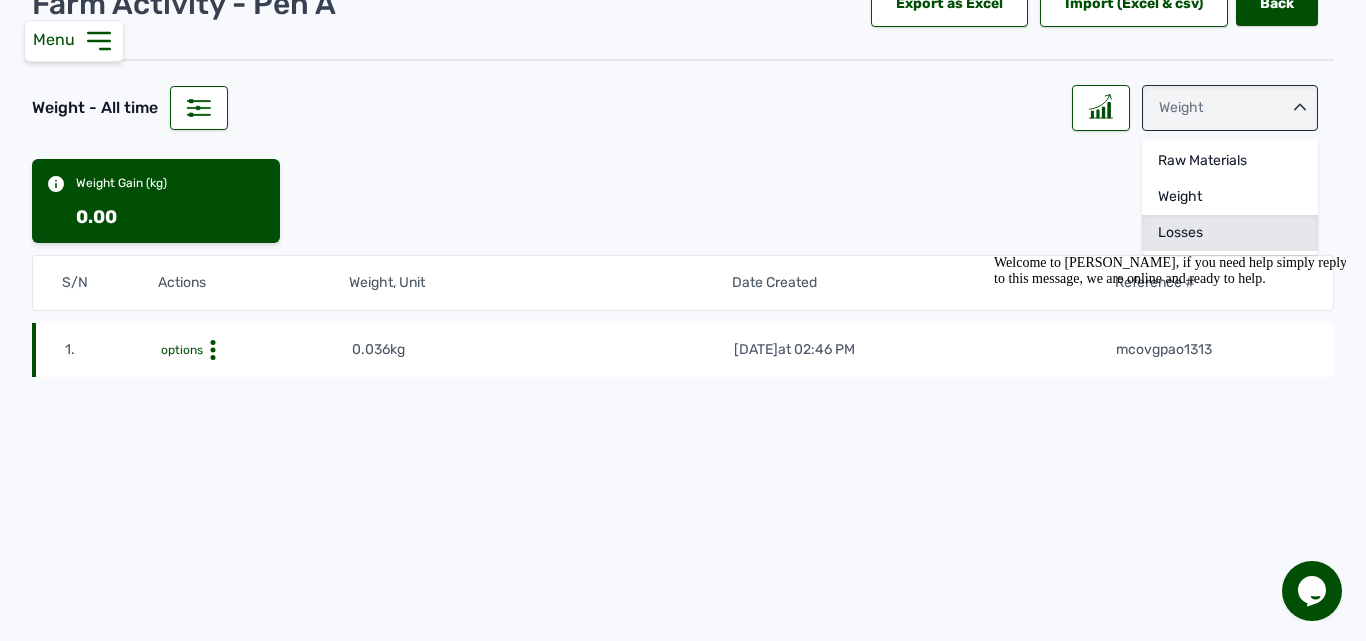 click on "Losses" 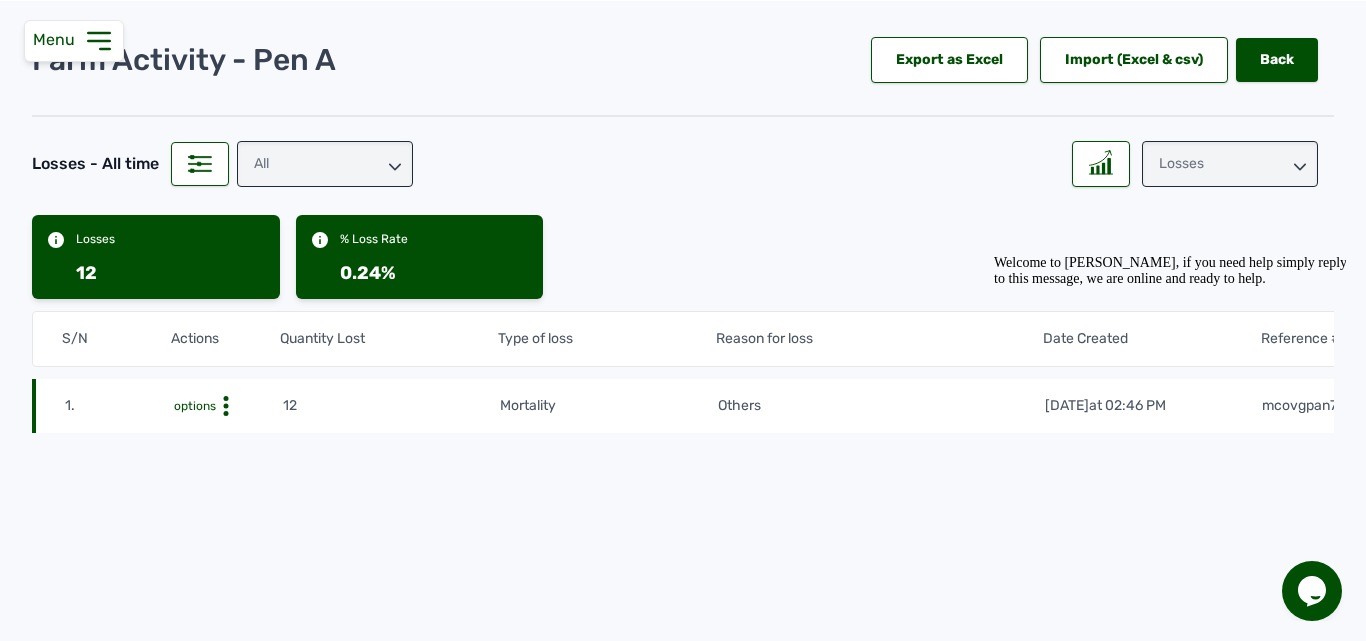 scroll, scrollTop: 145, scrollLeft: 0, axis: vertical 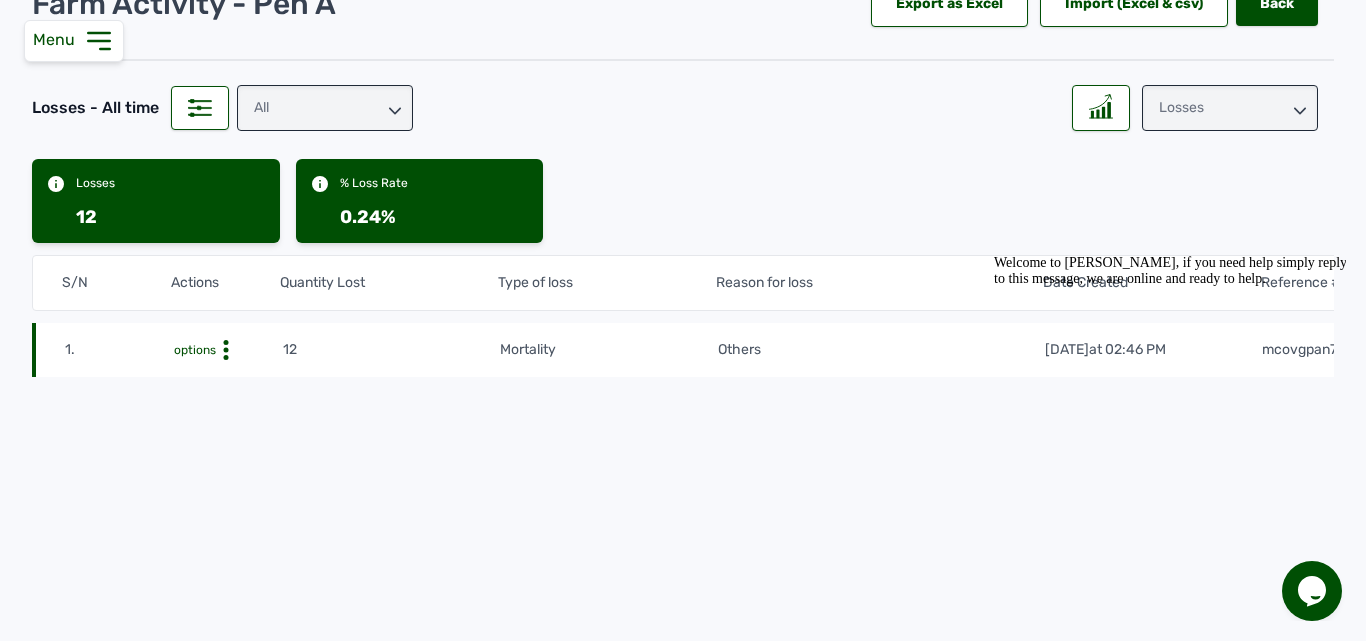 click on "All" at bounding box center [325, 108] 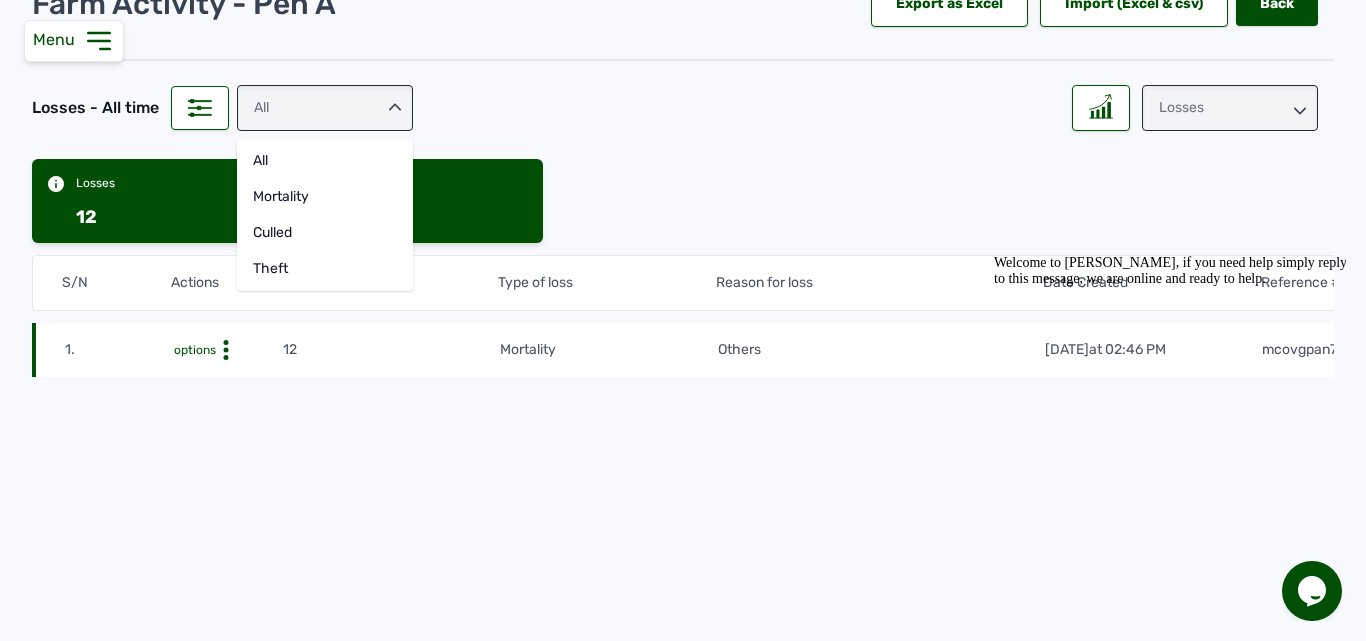 click on "Losses" at bounding box center [1230, 108] 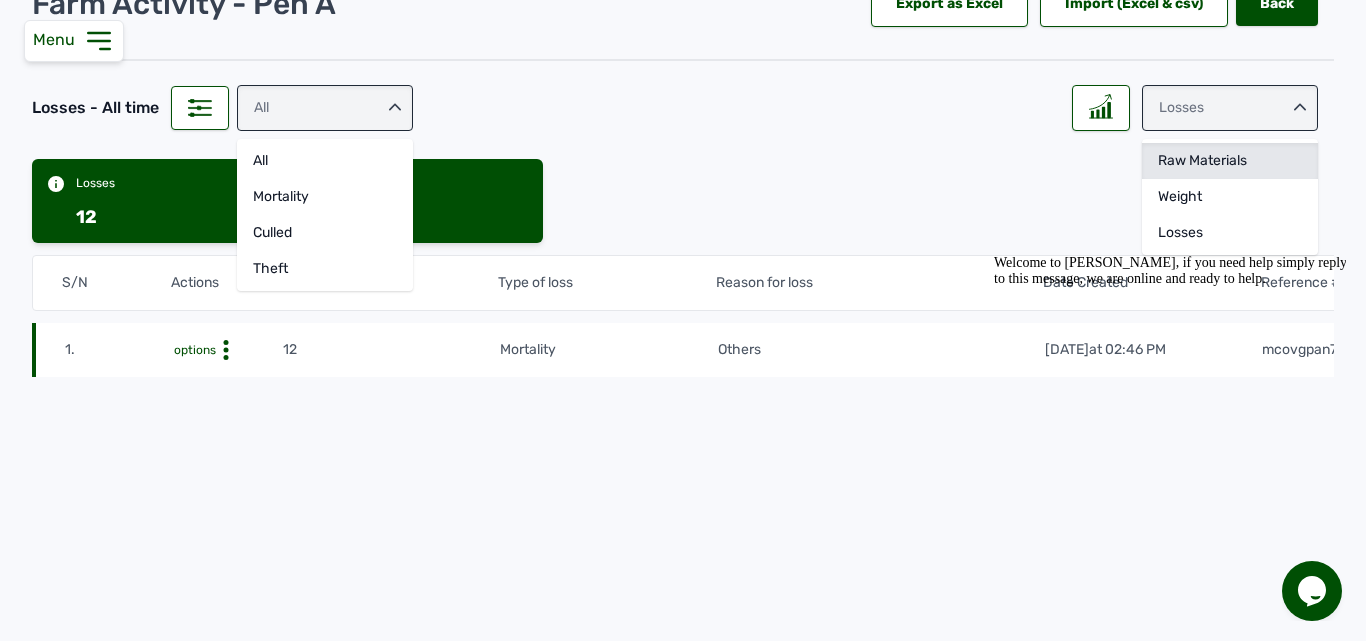 click on "Raw Materials" 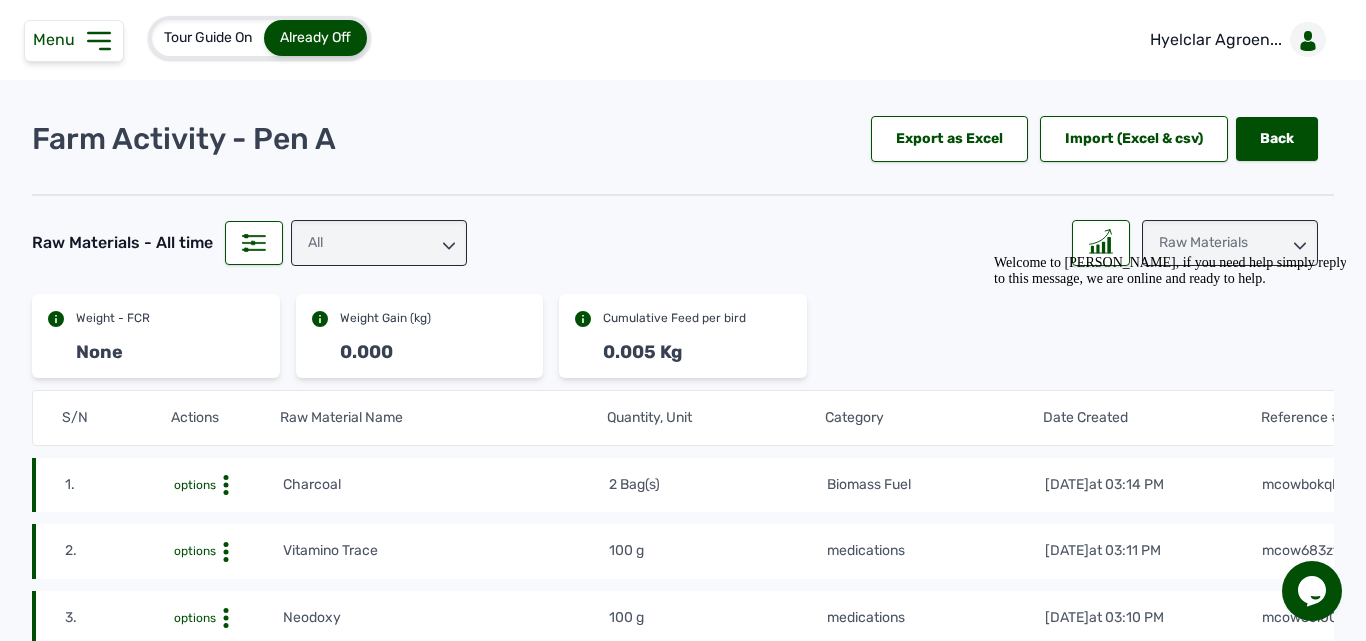 scroll, scrollTop: 344, scrollLeft: 0, axis: vertical 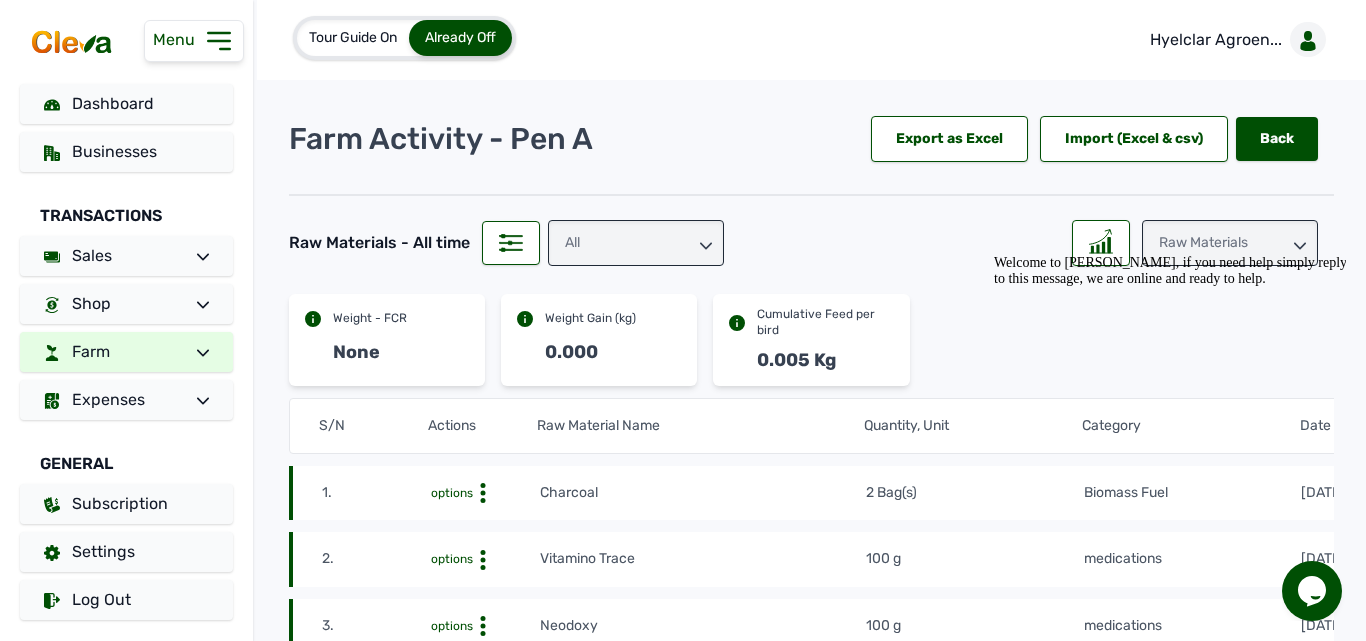 click on "Farm" at bounding box center [126, 352] 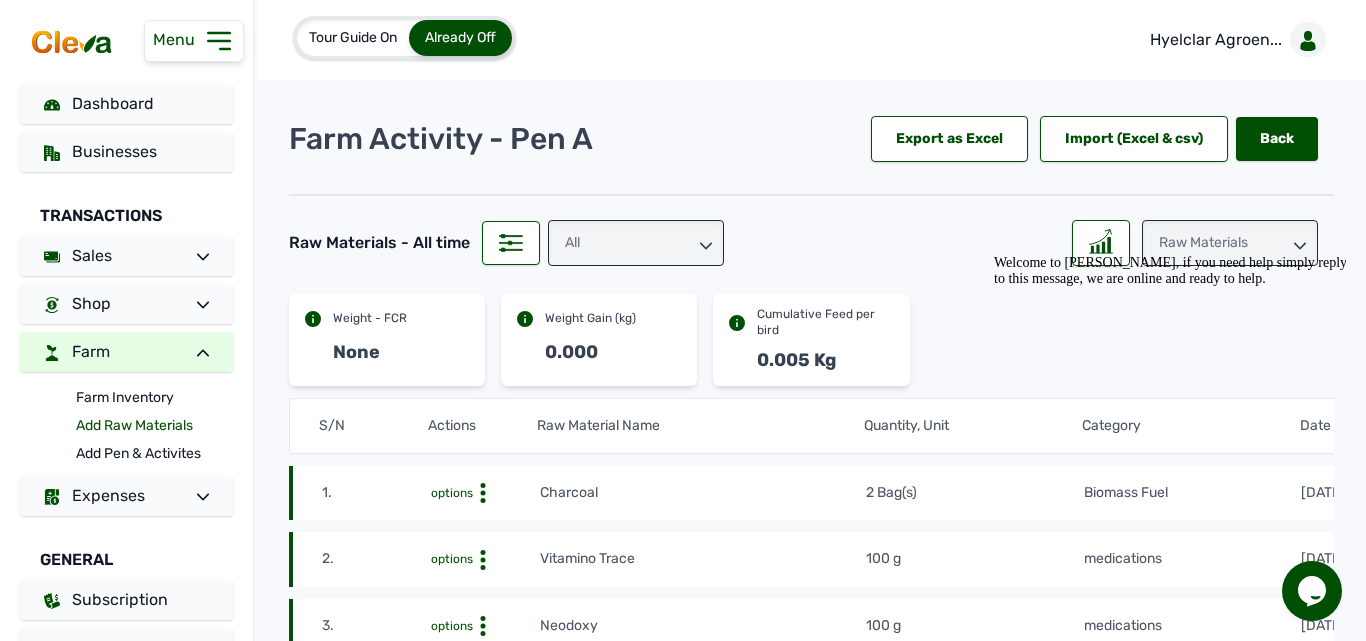 click on "Add Raw Materials" at bounding box center (154, 426) 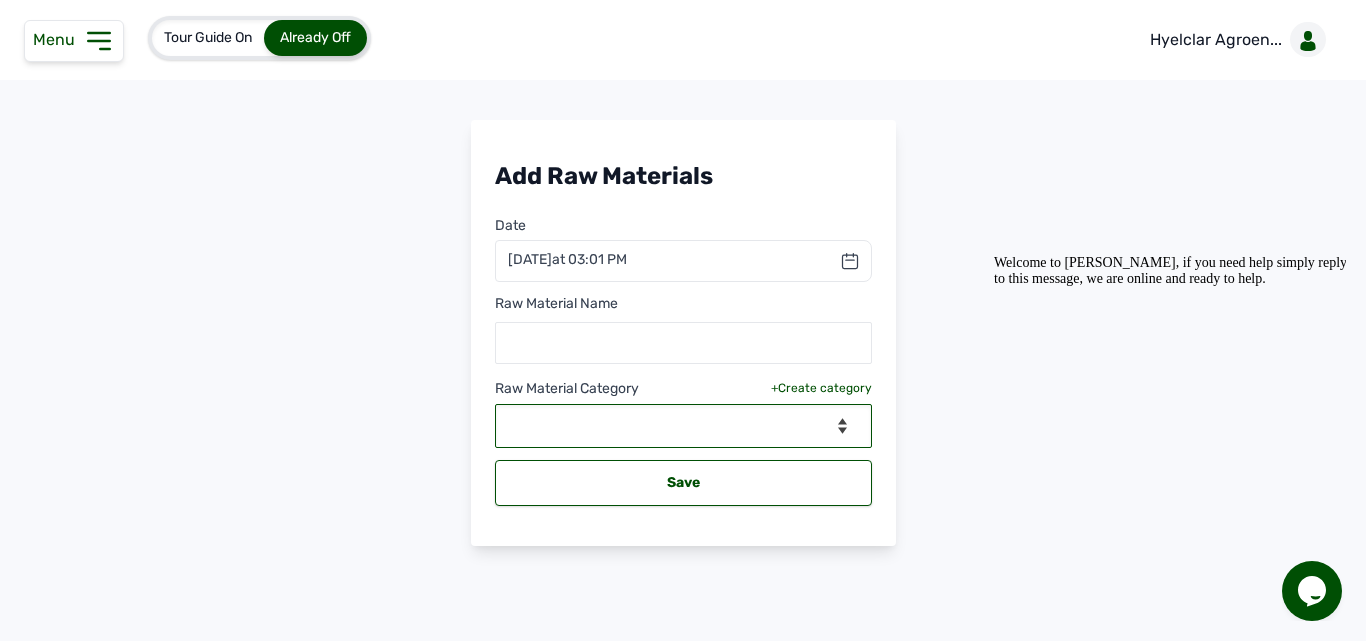 click on "--Select Category-- Biomass Fuel feeds medications vaccines" at bounding box center (683, 426) 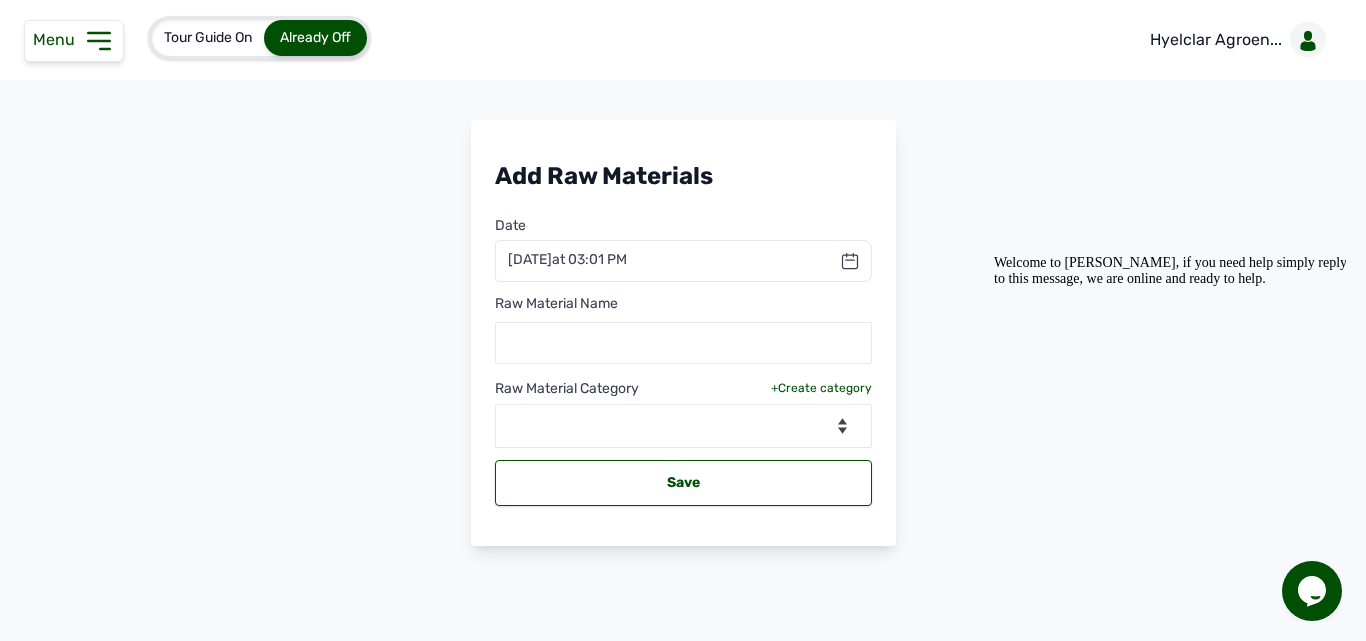 click 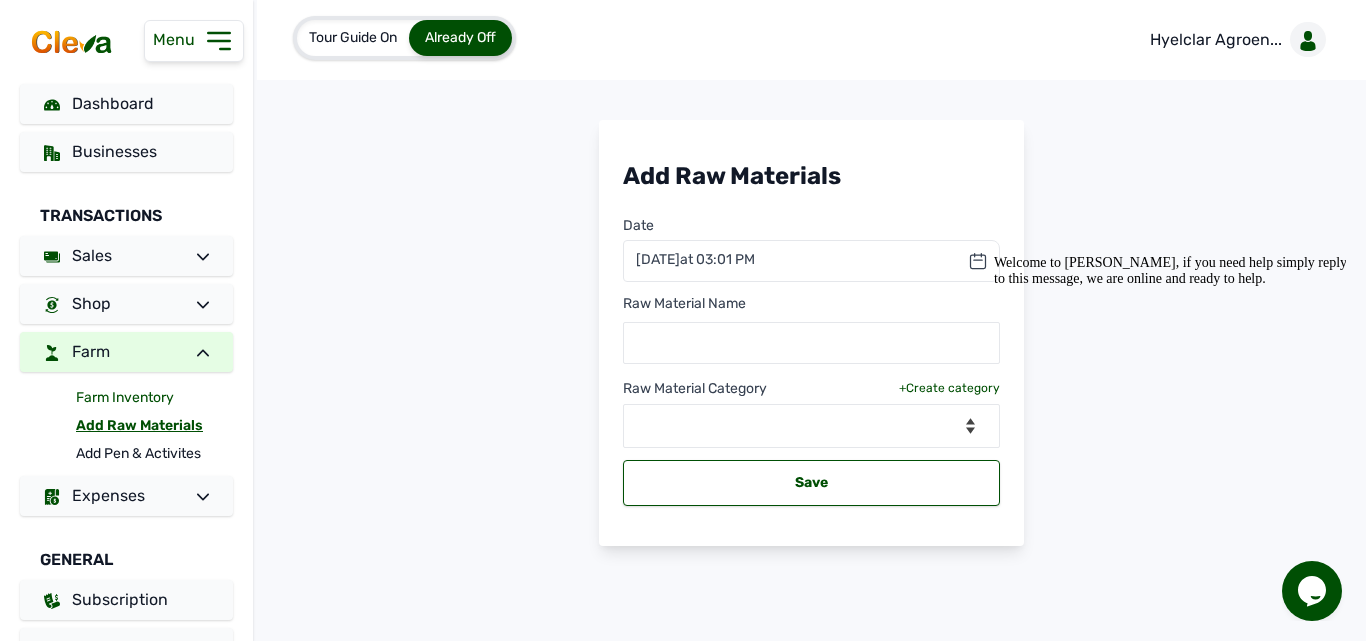 click on "Farm Inventory" at bounding box center (154, 398) 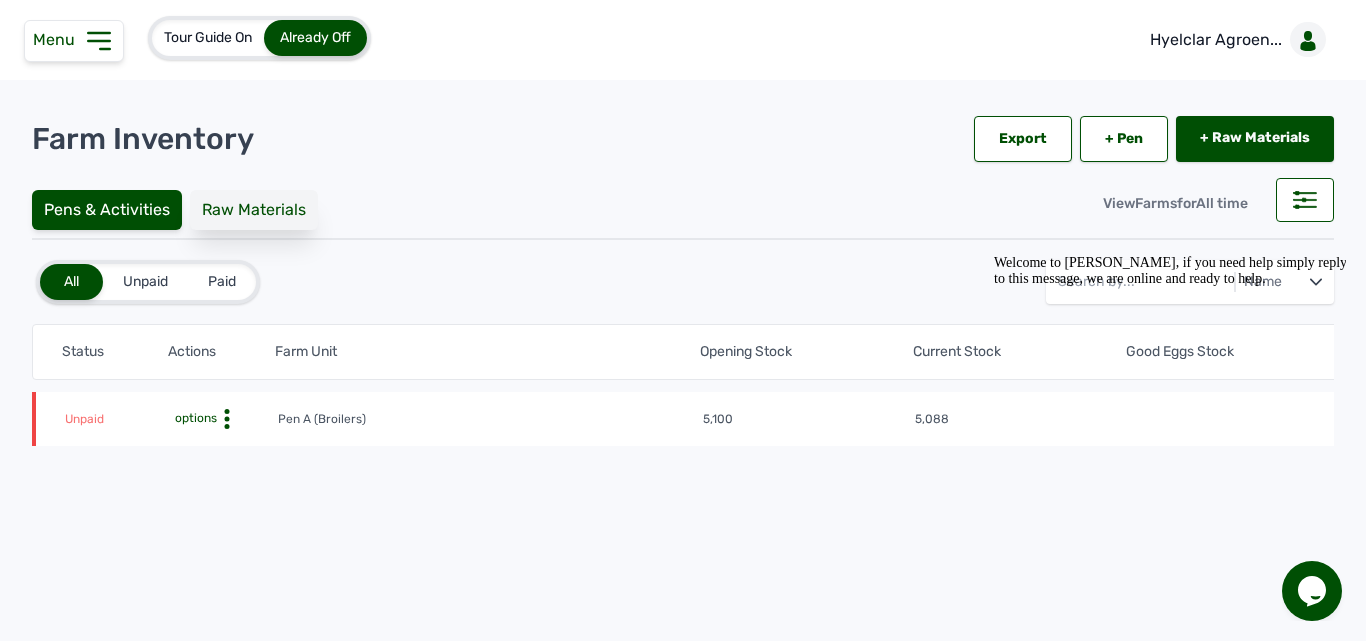 click on "Raw Materials" at bounding box center [254, 210] 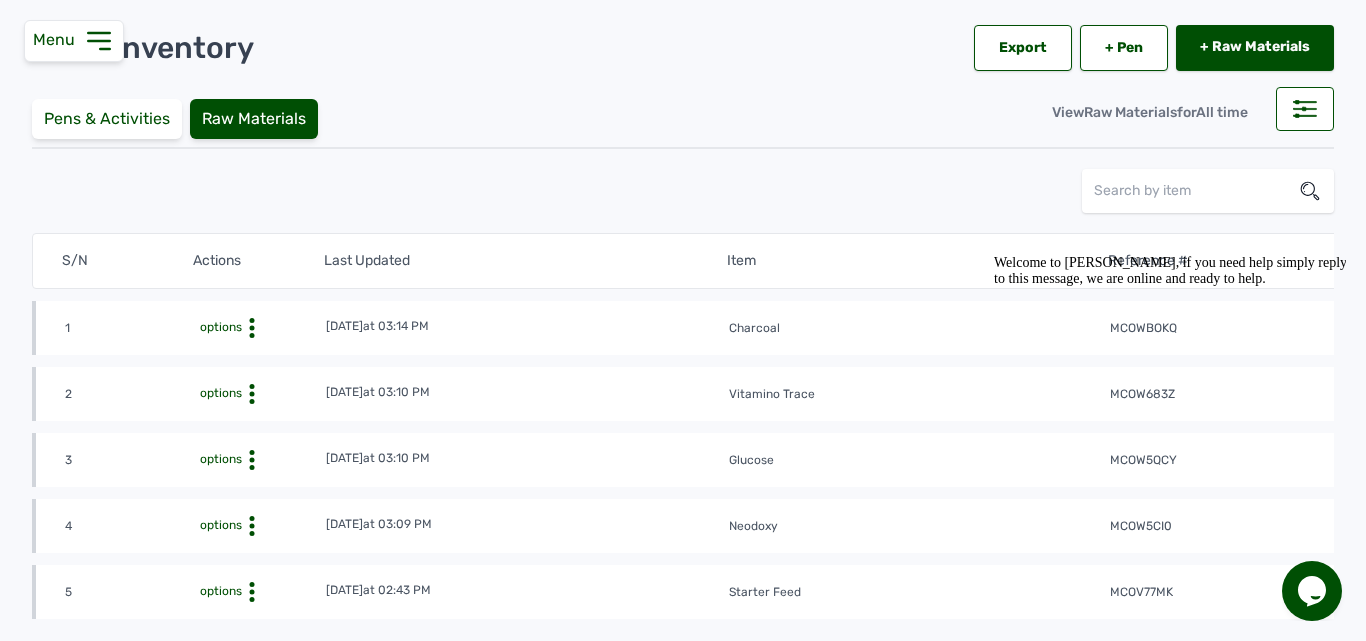 scroll, scrollTop: 0, scrollLeft: 0, axis: both 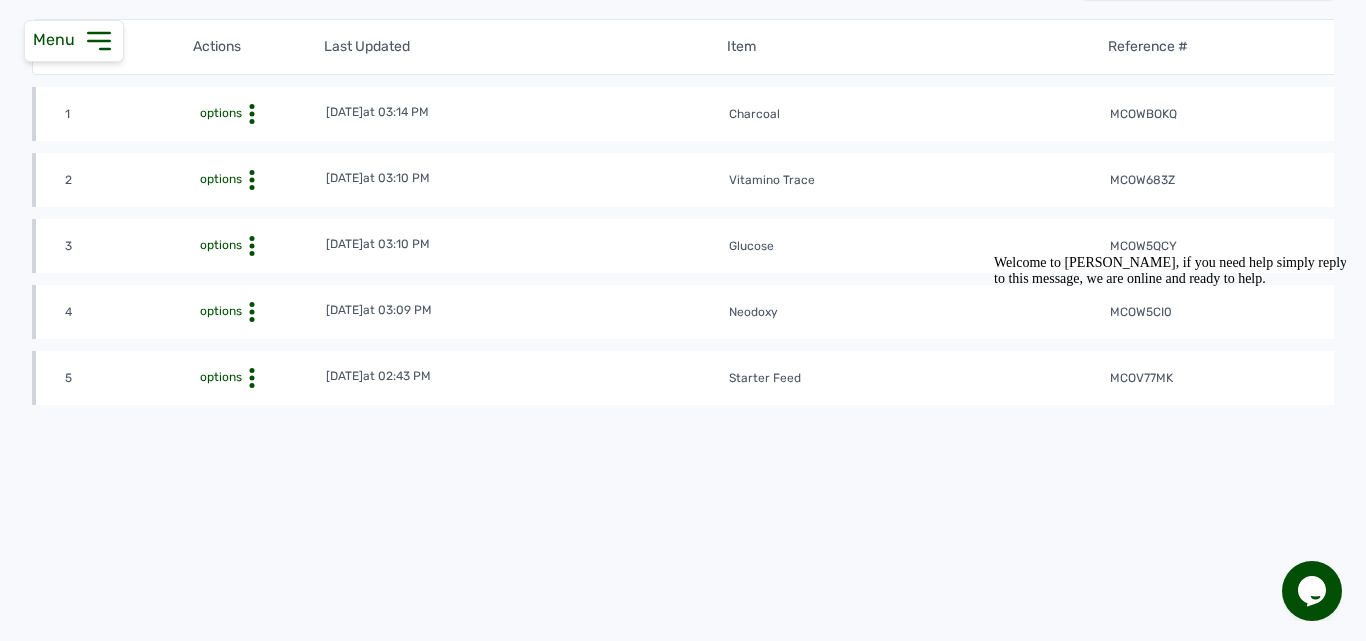 click 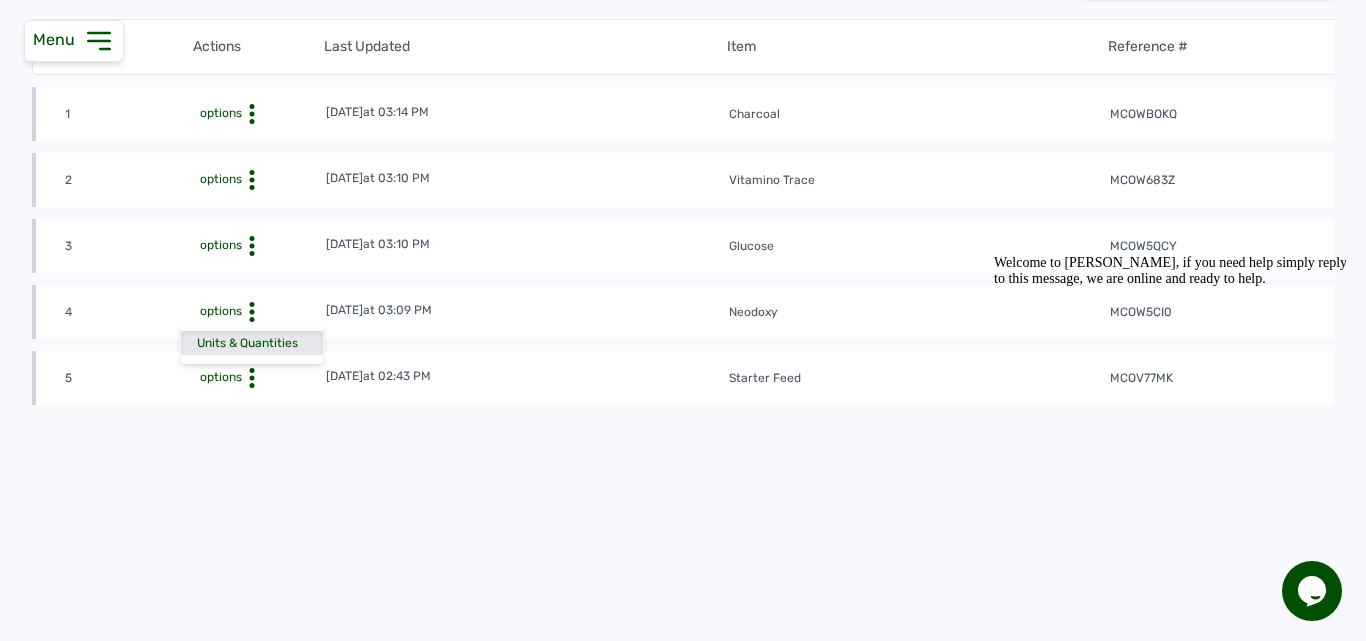 click on "Units & Quantities" at bounding box center [252, 343] 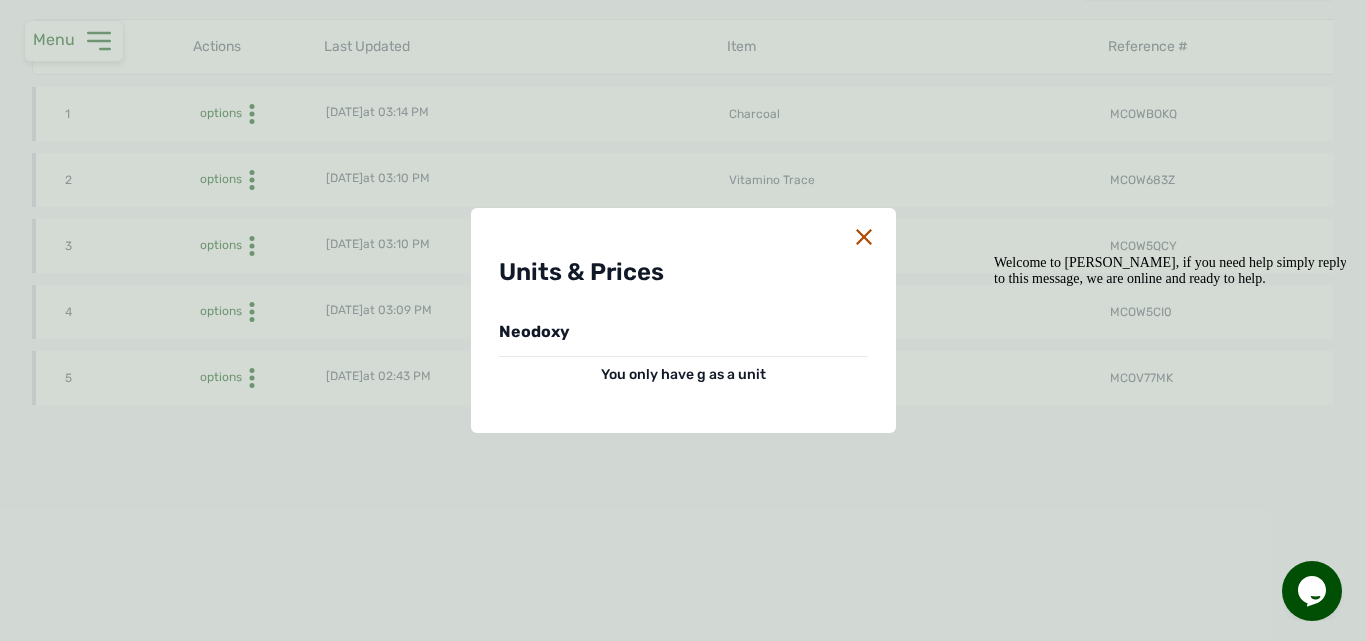 click 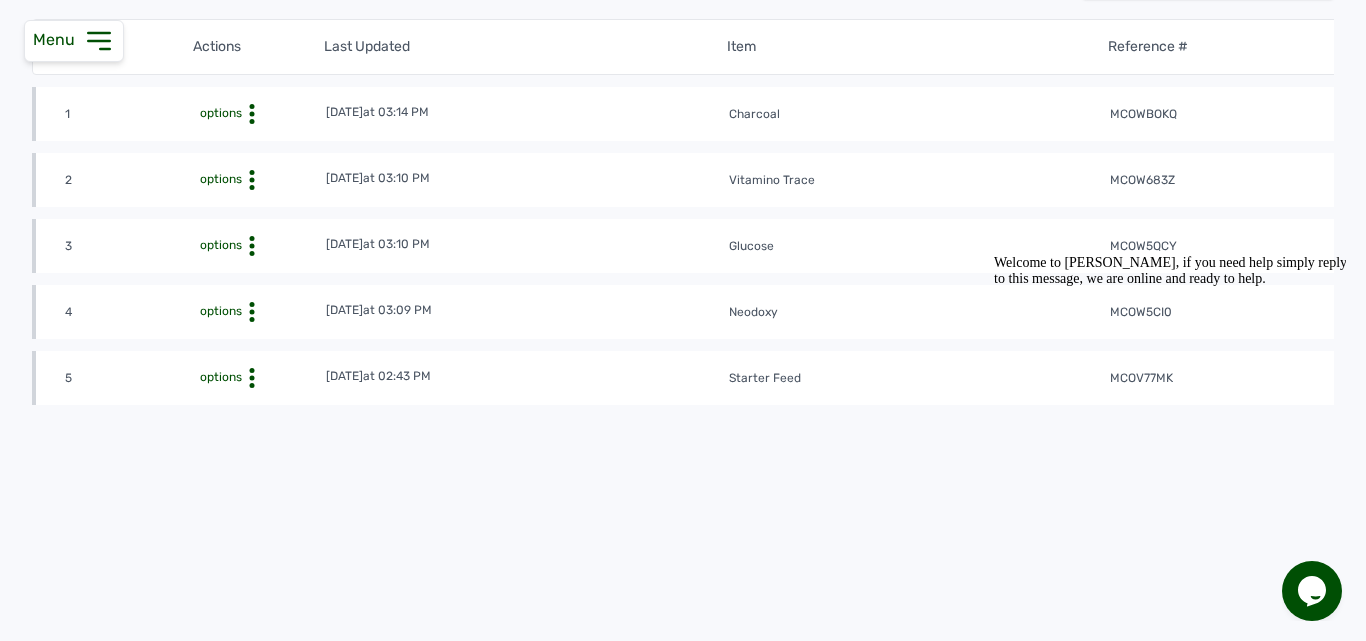 click 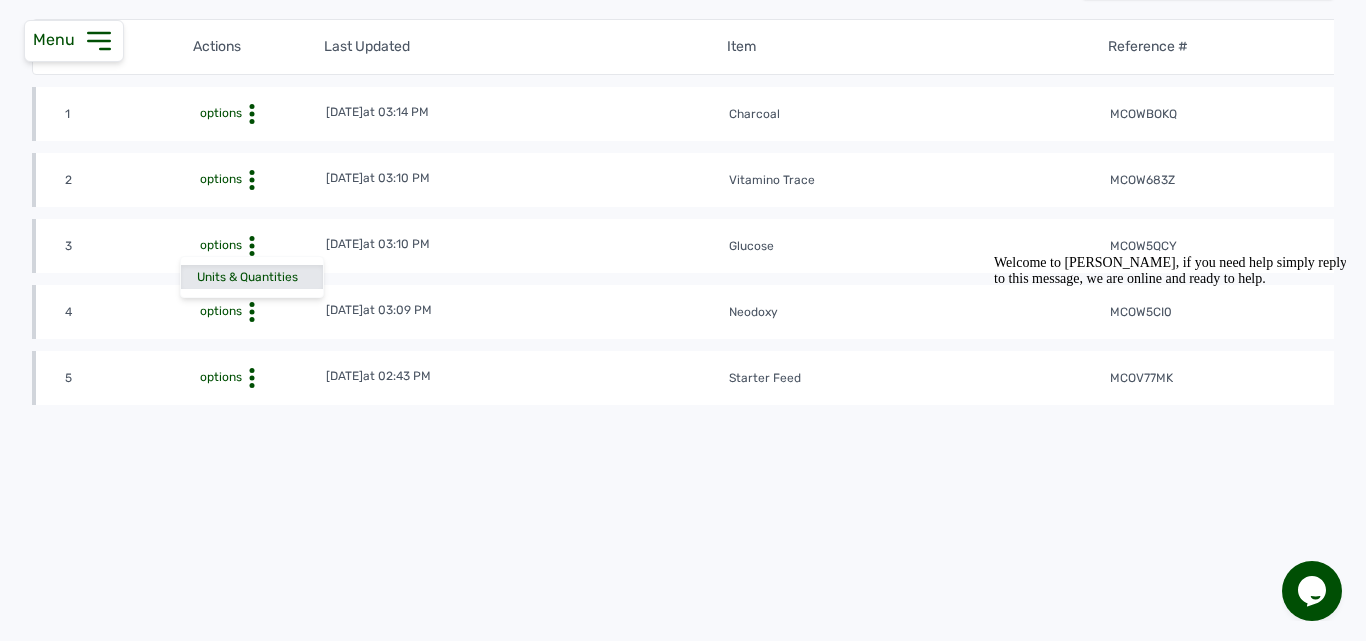 click on "Units & Quantities" at bounding box center [252, 277] 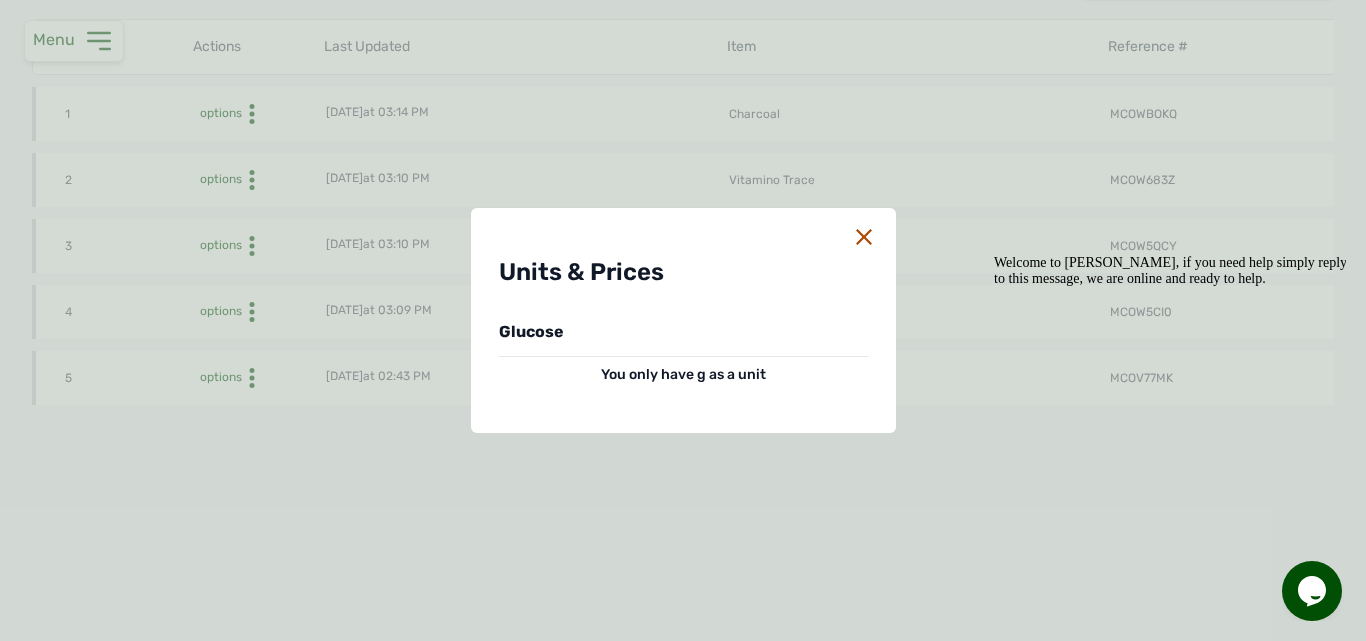 click 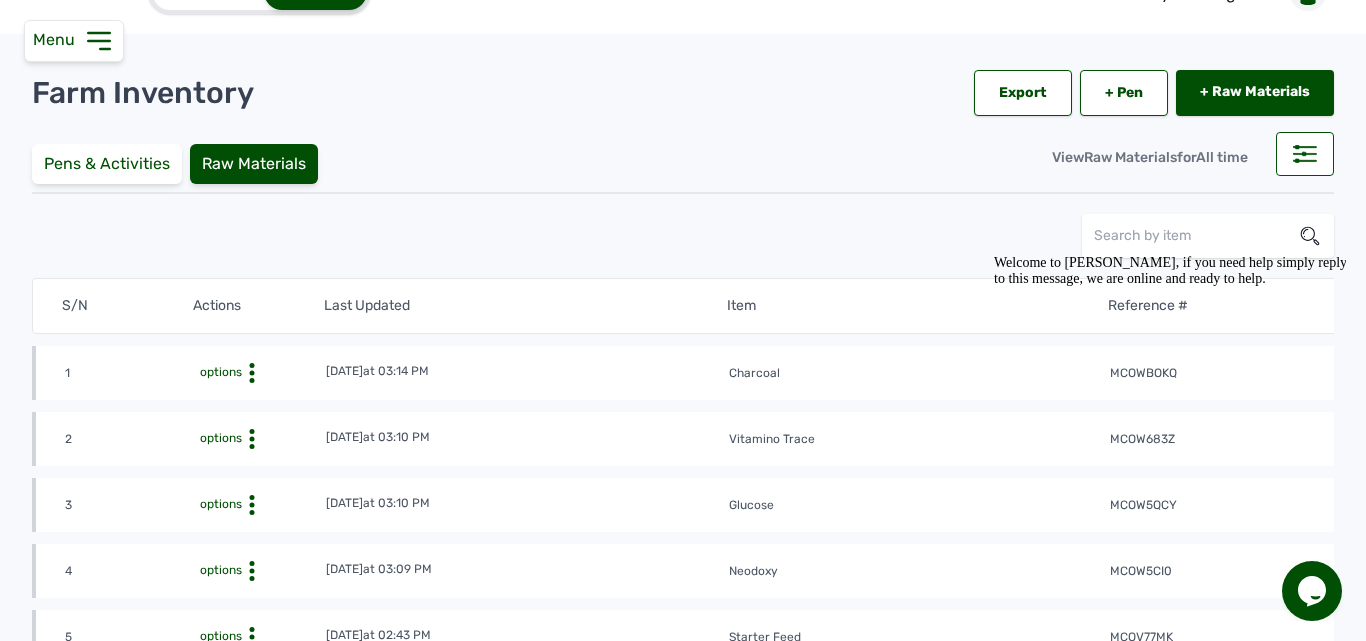 scroll, scrollTop: 0, scrollLeft: 0, axis: both 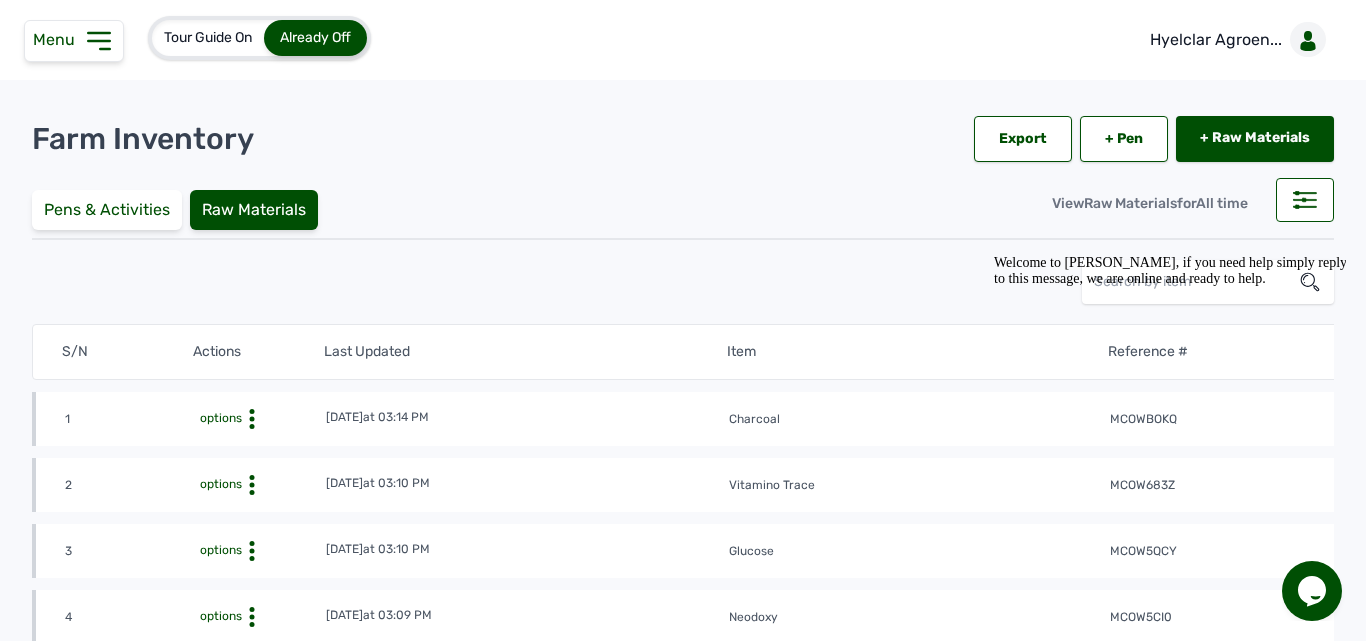 click 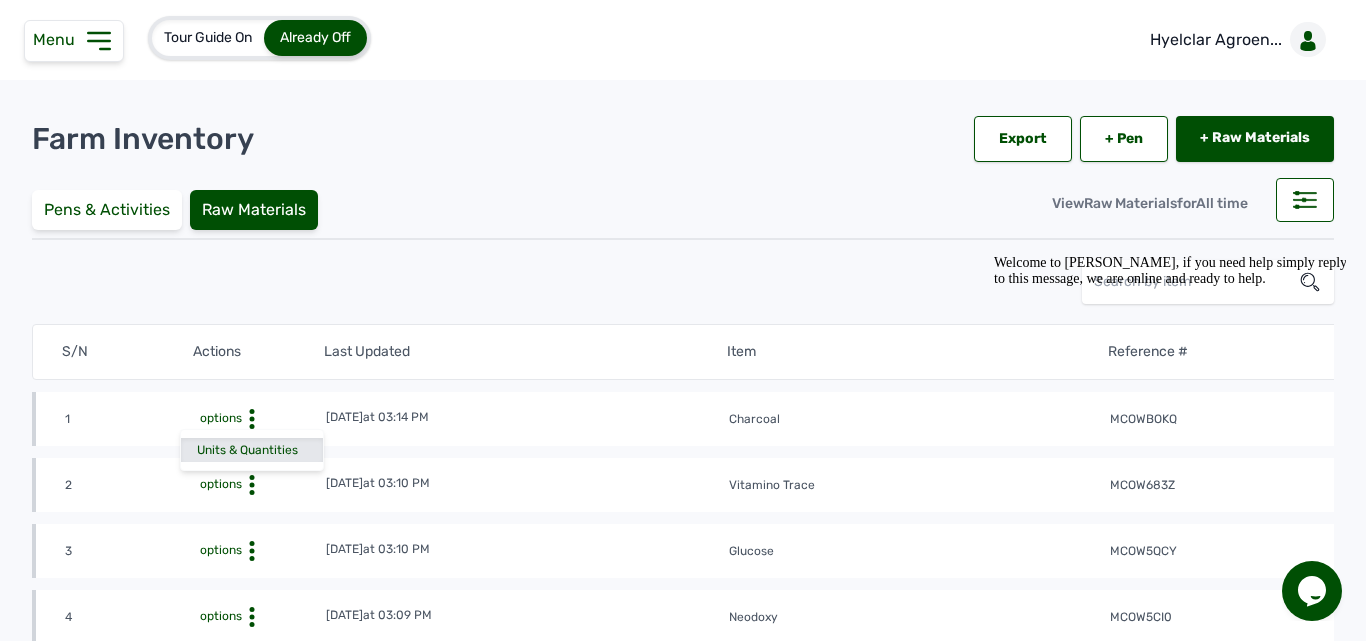 click on "Units & Quantities" at bounding box center [252, 450] 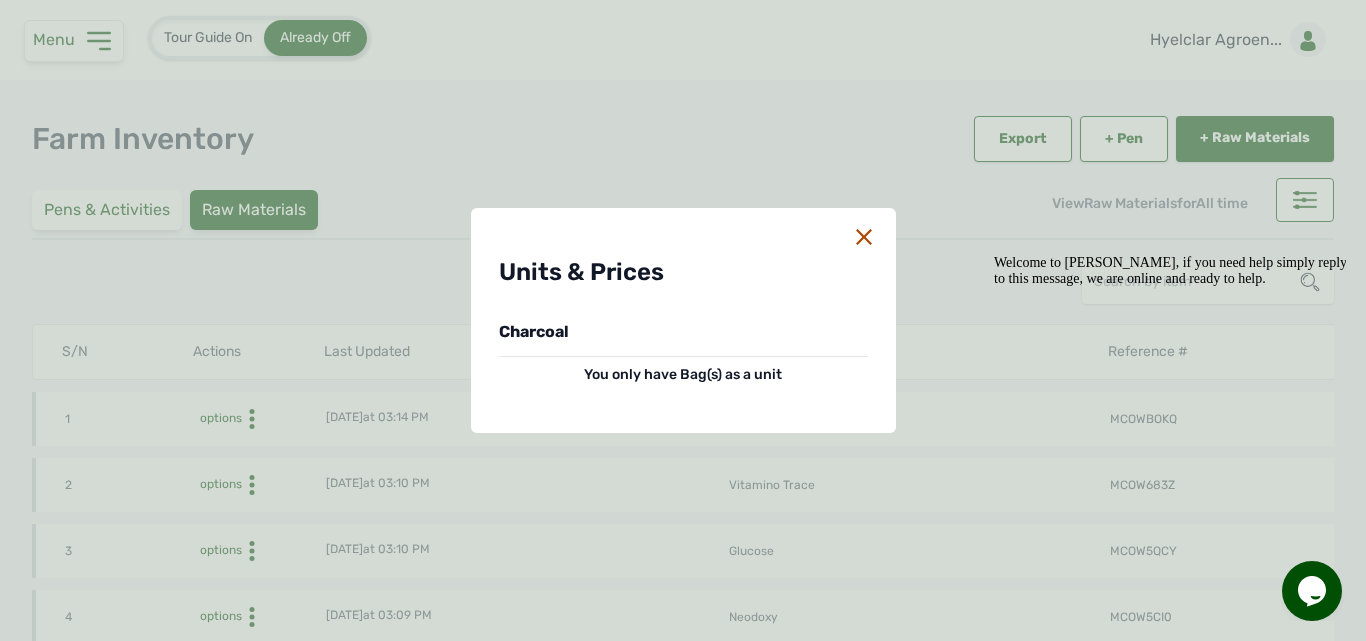 click 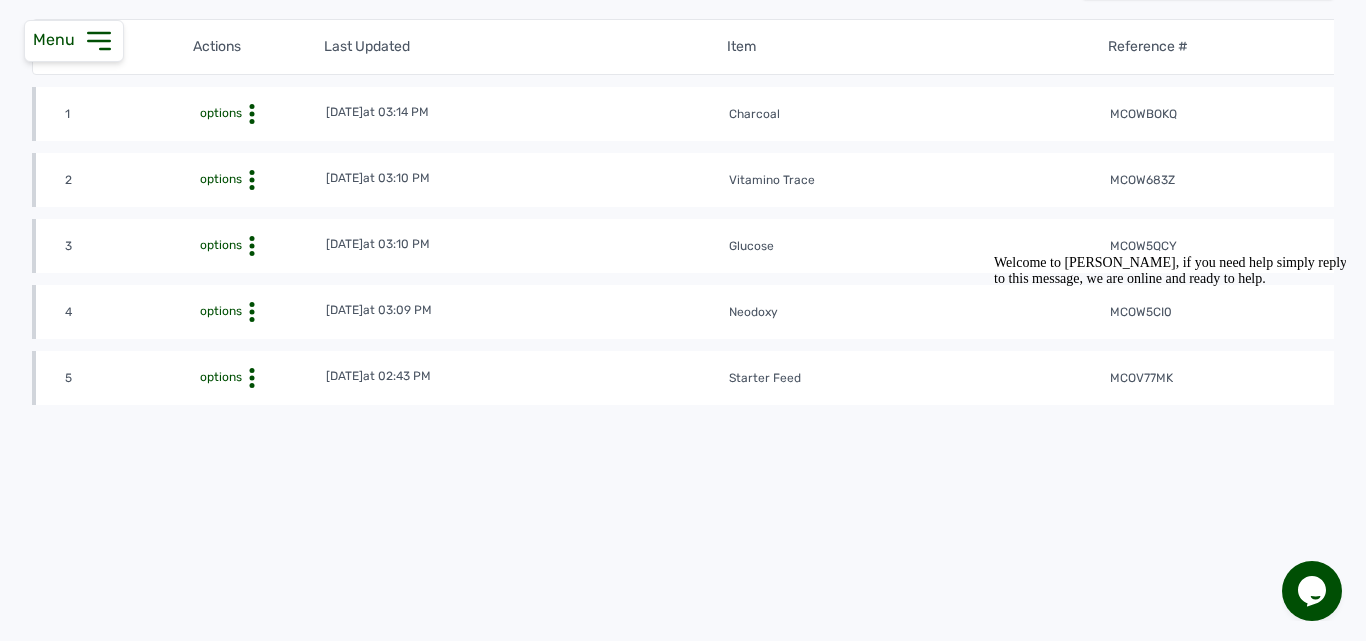 scroll, scrollTop: 0, scrollLeft: 0, axis: both 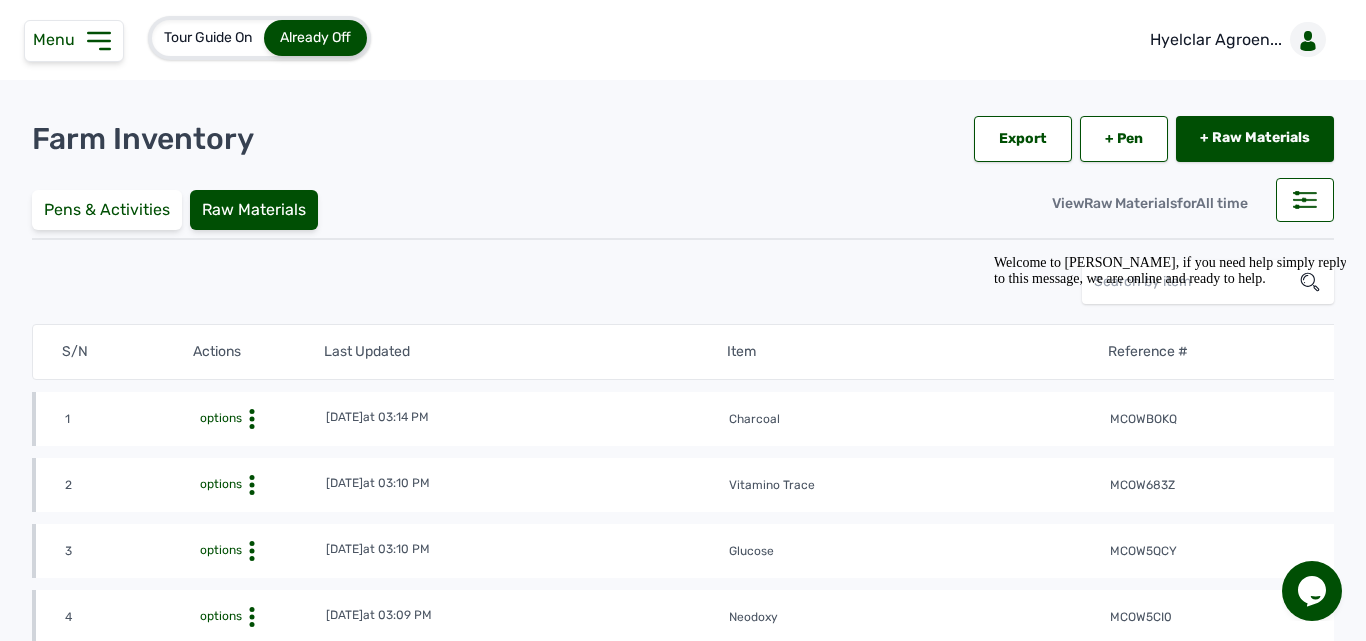 click on "Pens & Activities   Raw Materials   View  Raw Materials  for    All time" at bounding box center [683, 200] 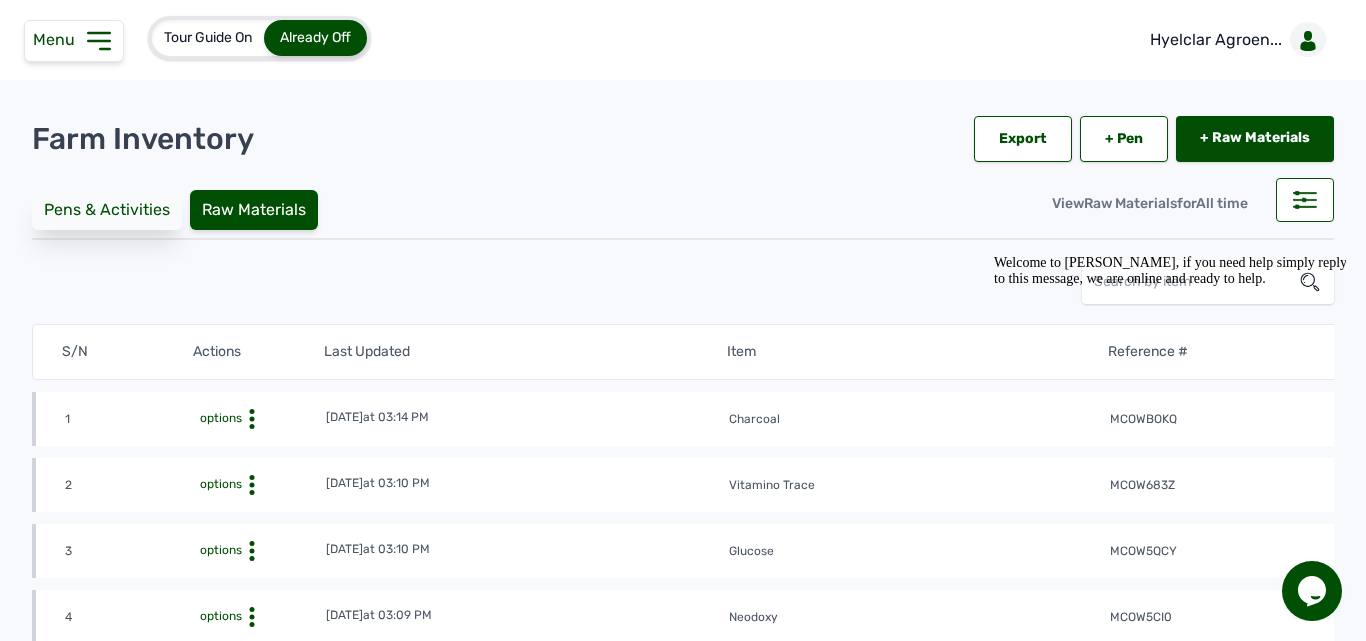 click on "Pens & Activities" at bounding box center (107, 210) 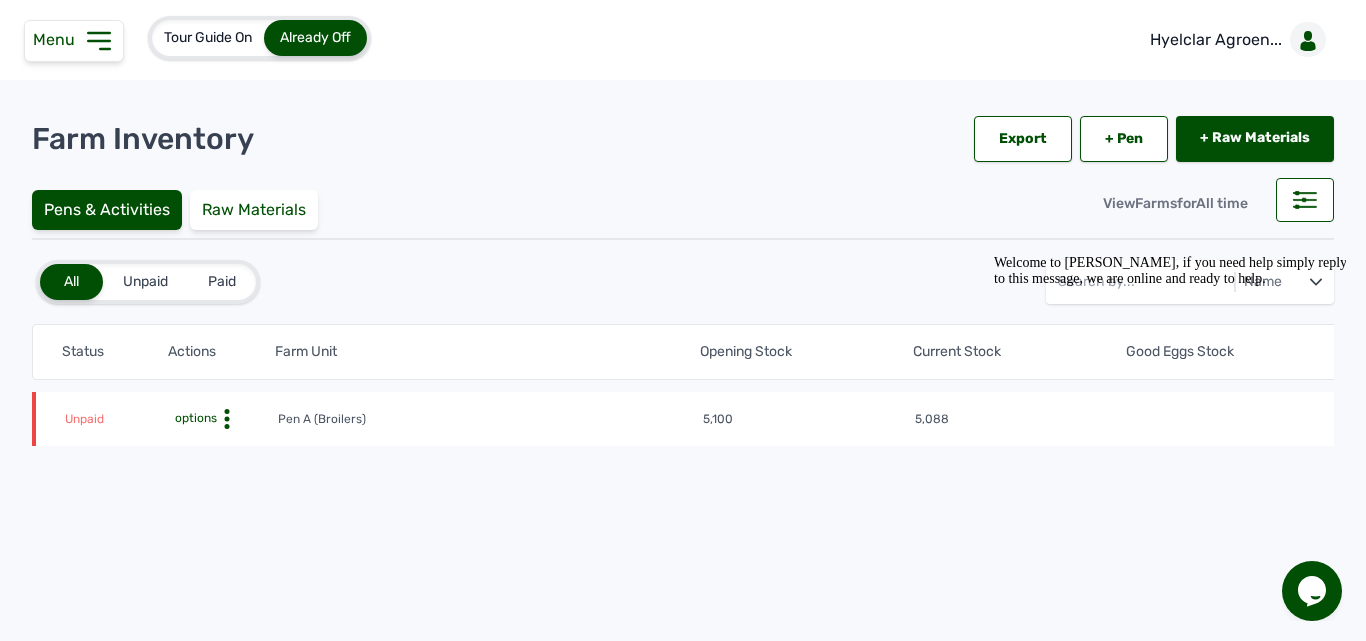 click on "Unpaid options Pen A (Broilers)  5,100 5,088  Week 0, Day 6 of 6 weeks  [DATE] 11:51 AM [DATE] 02:34 PM" 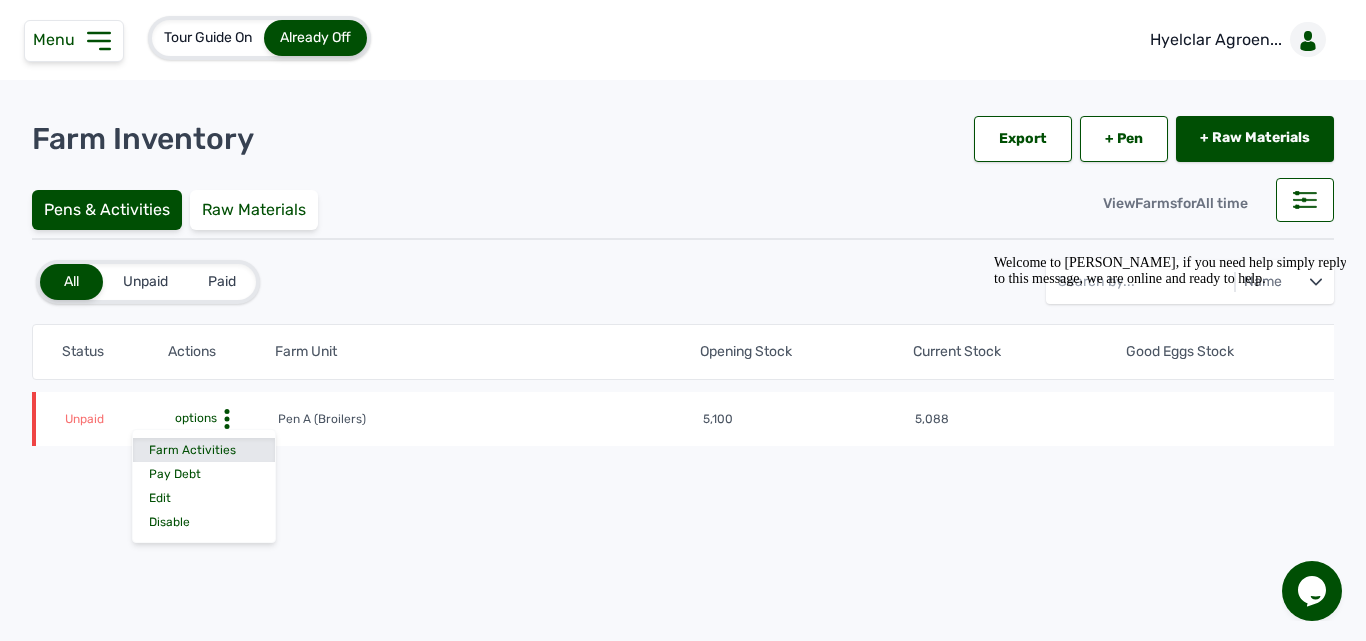 click on "Farm Activities" at bounding box center (204, 450) 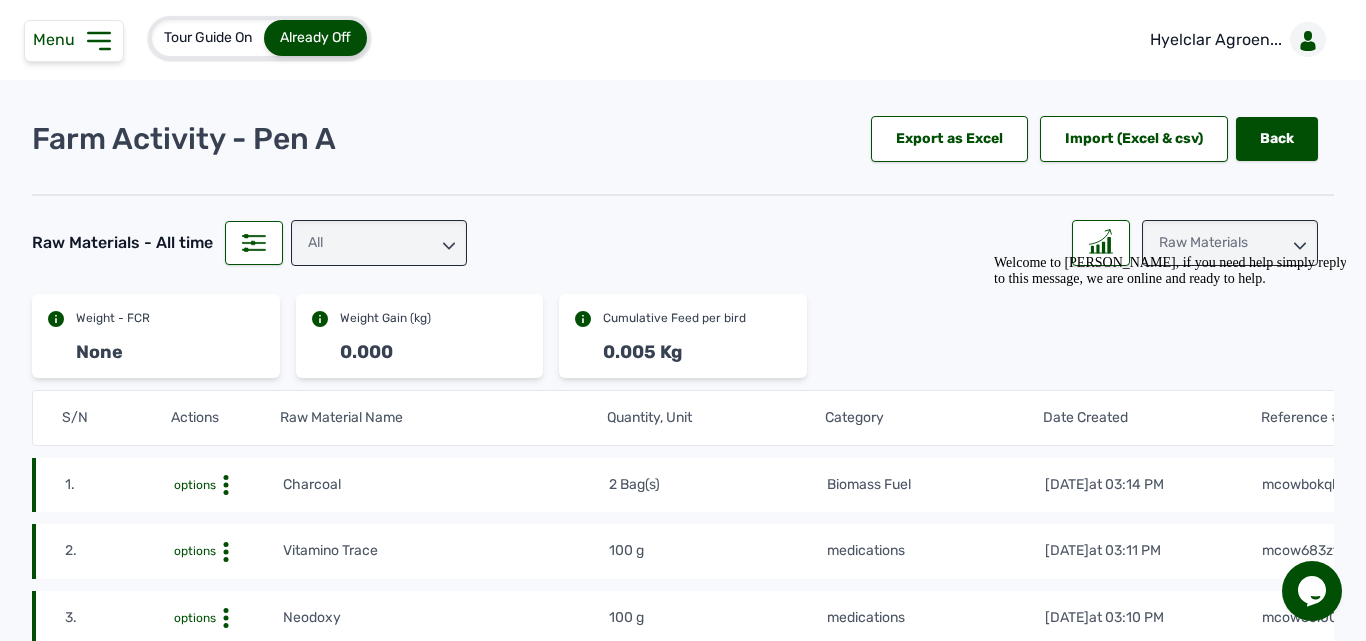 click on "1. options Charcoal 2 Bag(s) Biomass Fuel [DATE] 03:14 PM mcowbokqbT" 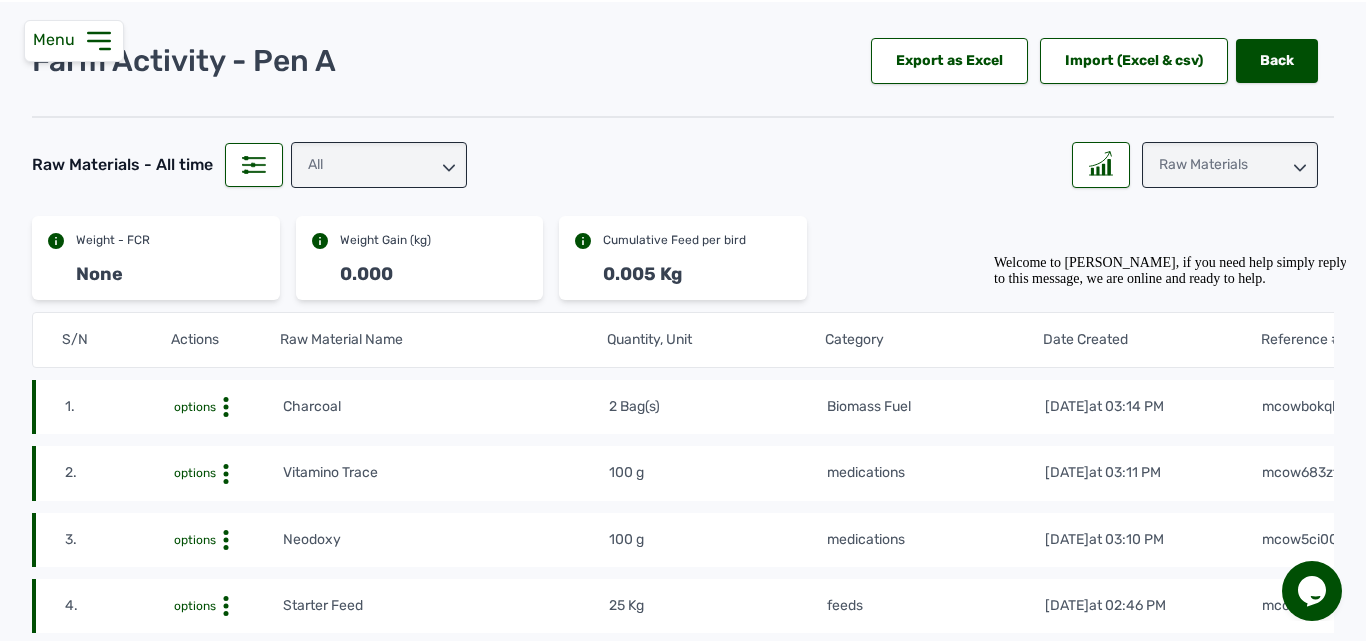 scroll, scrollTop: 0, scrollLeft: 0, axis: both 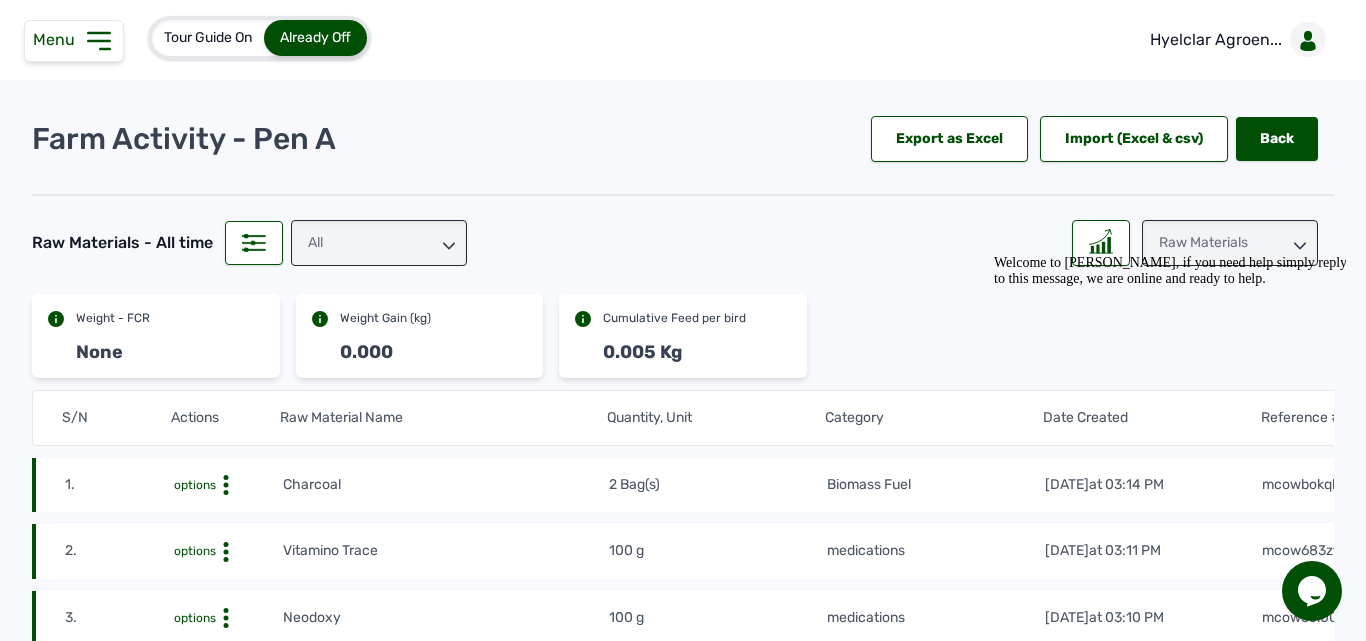 click 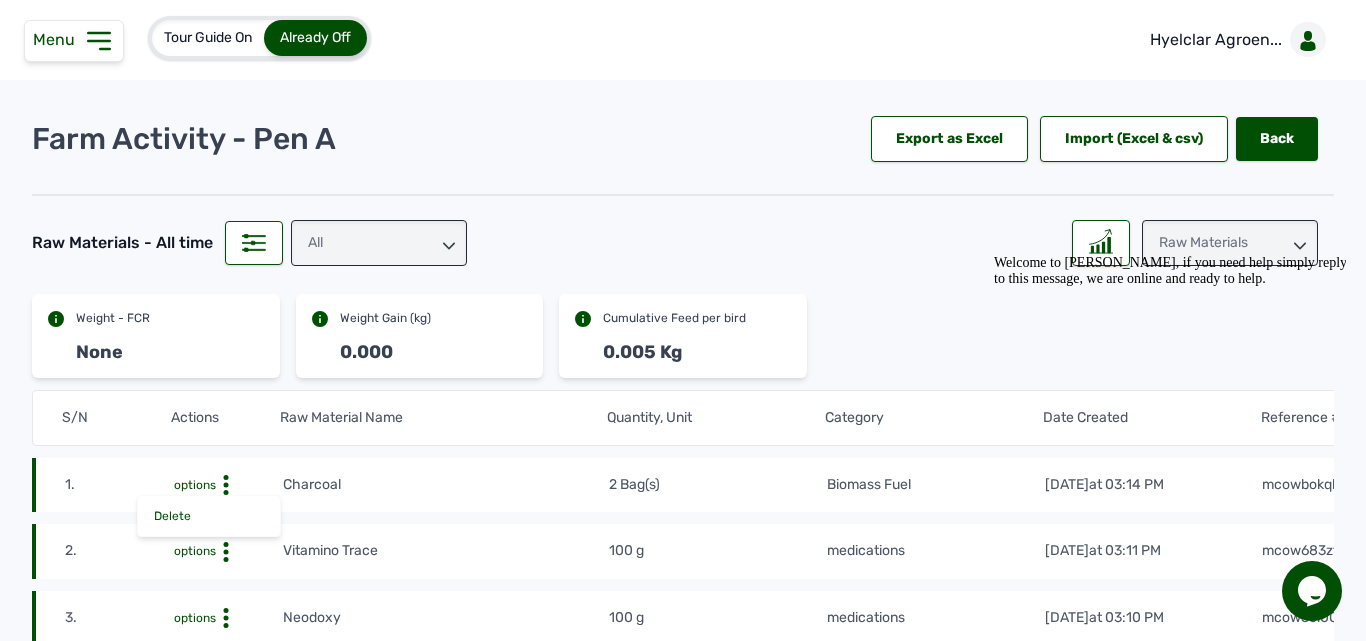 click on "Farm Activity - Pen A  Export as Excel   Import (Excel & csv)  Back Back" at bounding box center (683, 139) 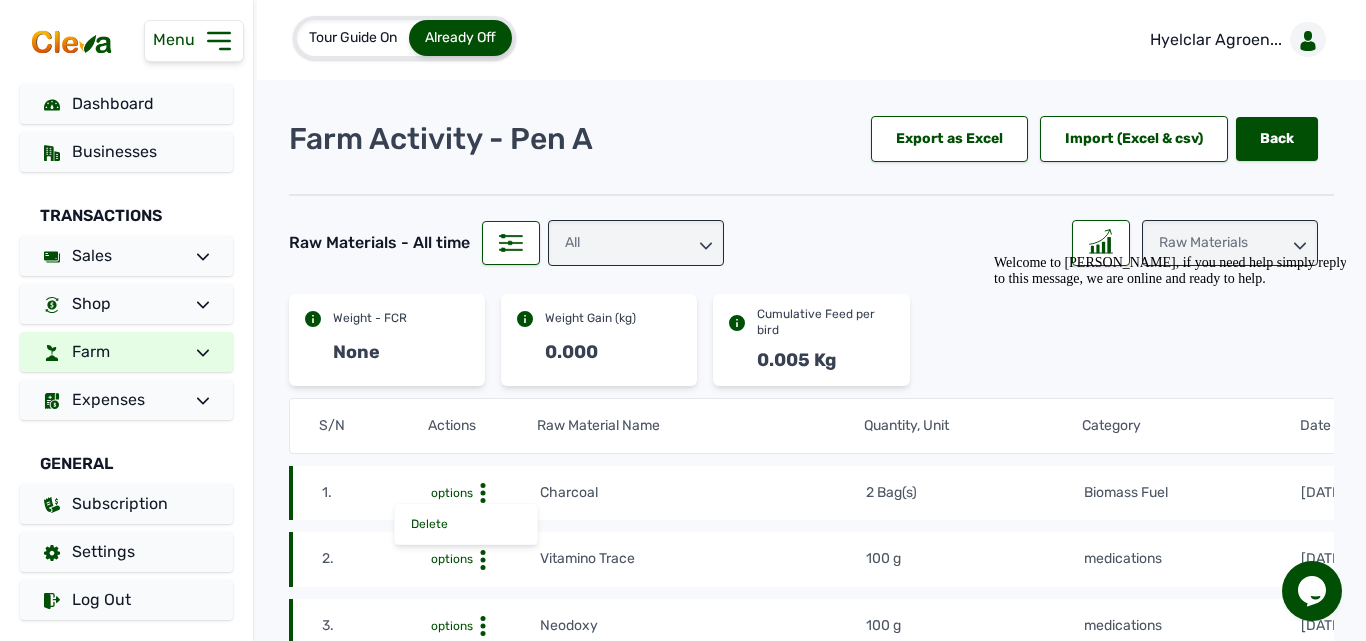 click on "Farm" at bounding box center [126, 352] 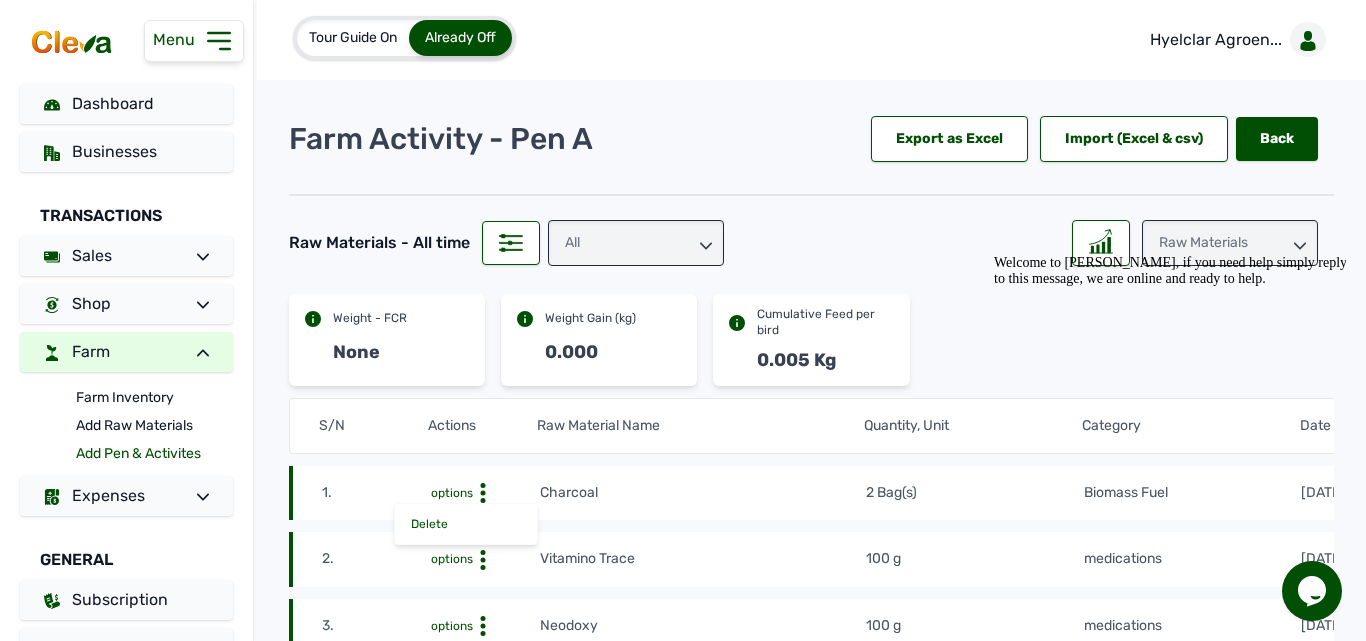 click on "Add Pen & Activites" at bounding box center (154, 454) 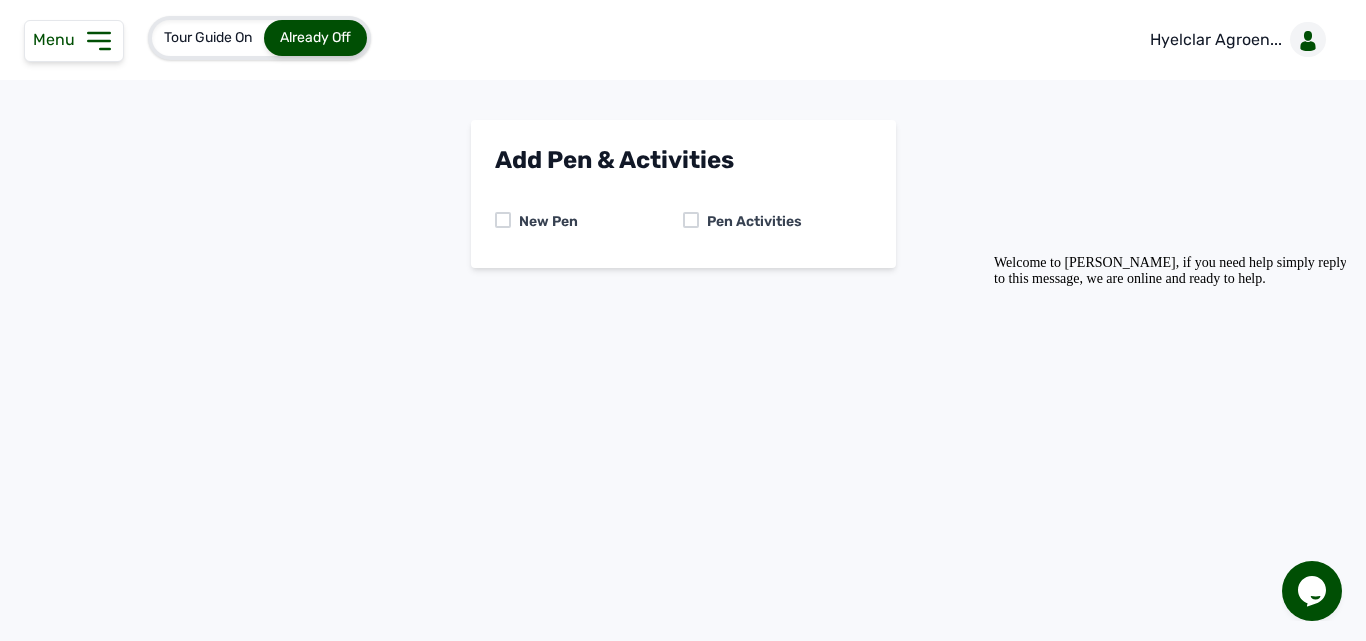 click at bounding box center (691, 220) 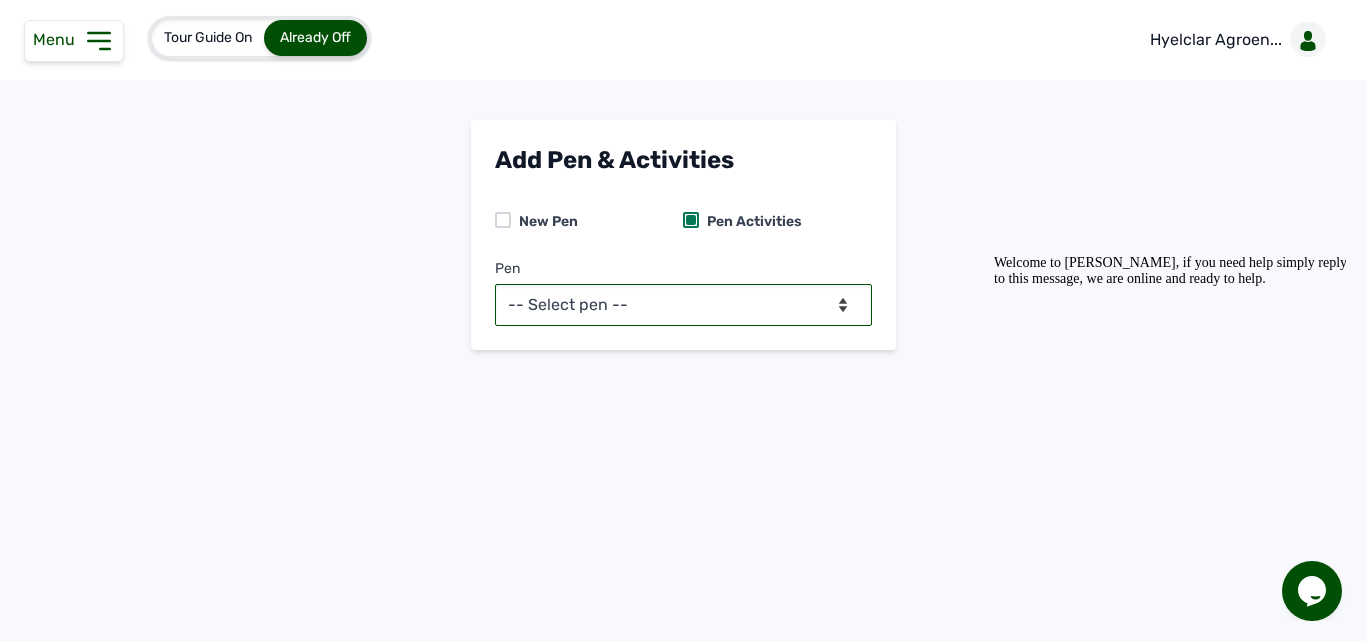 drag, startPoint x: 647, startPoint y: 298, endPoint x: 646, endPoint y: 377, distance: 79.00633 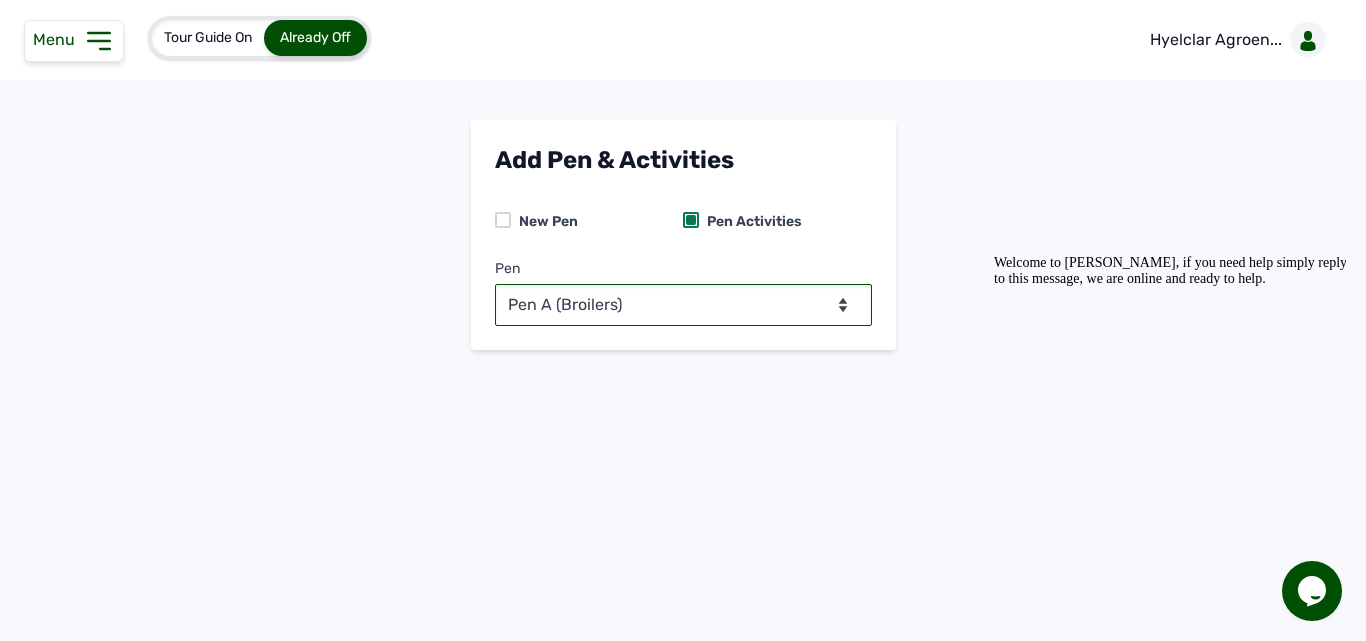 click on "-- Select pen -- Pen A (Broilers)" at bounding box center (683, 305) 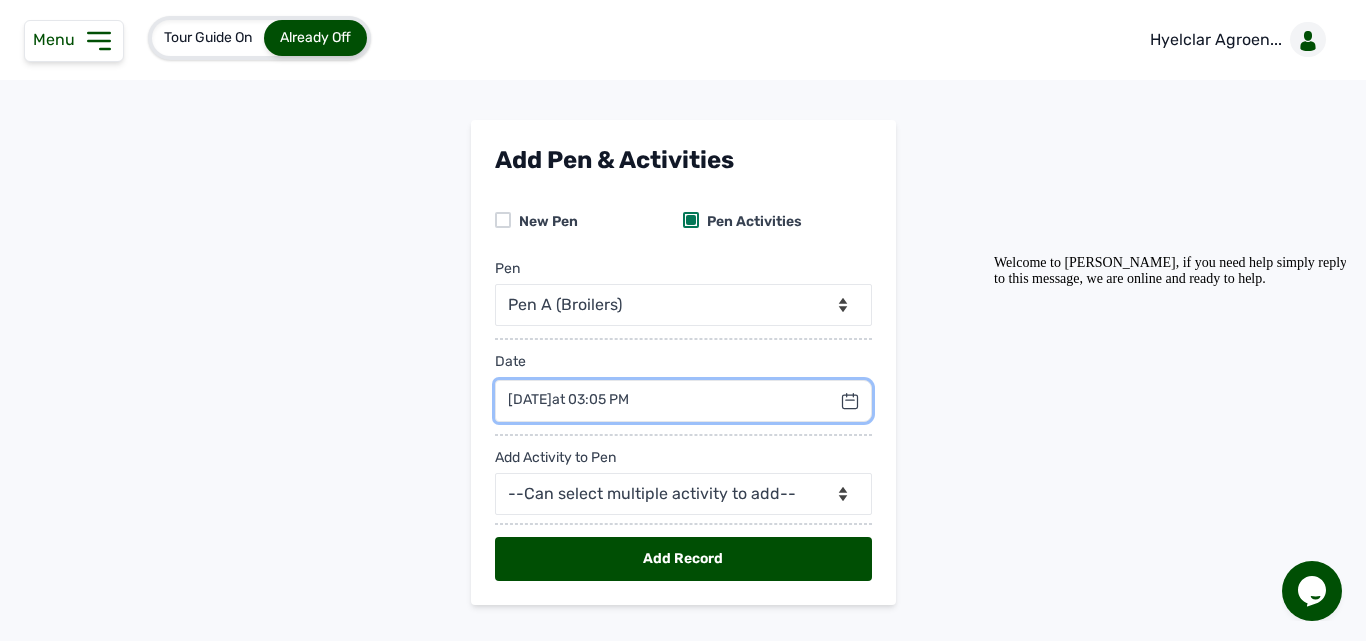 click at bounding box center (683, 401) 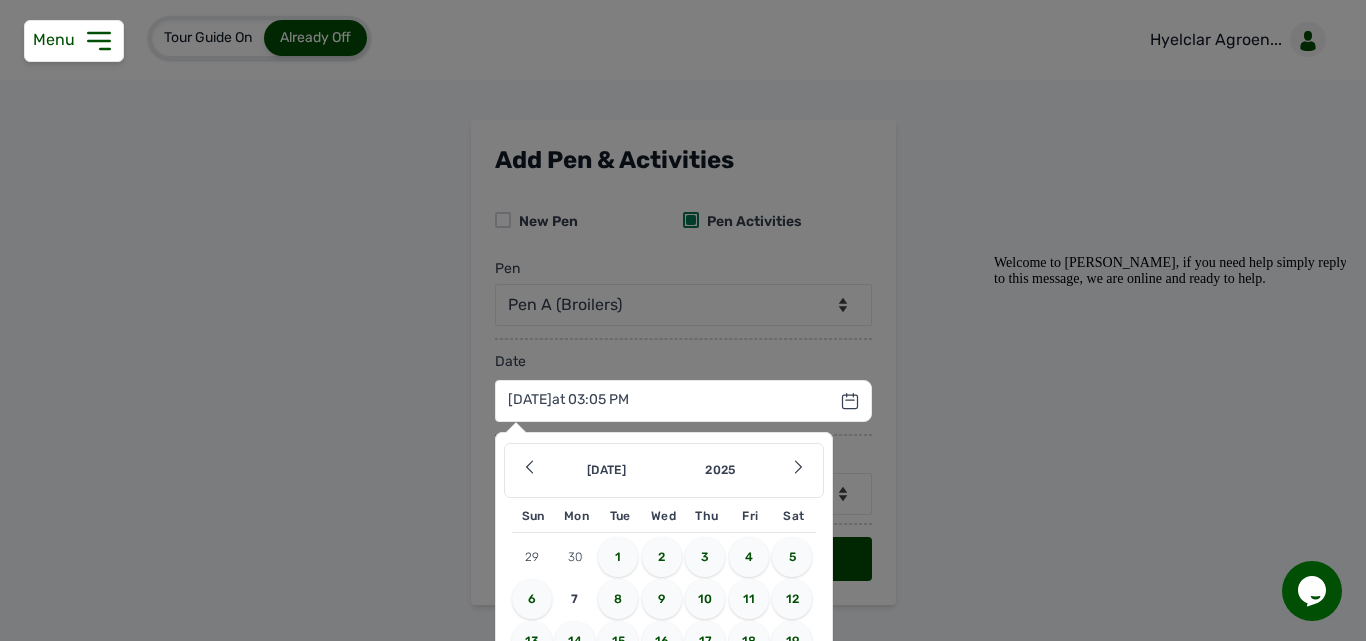 click on "4" at bounding box center (749, 557) 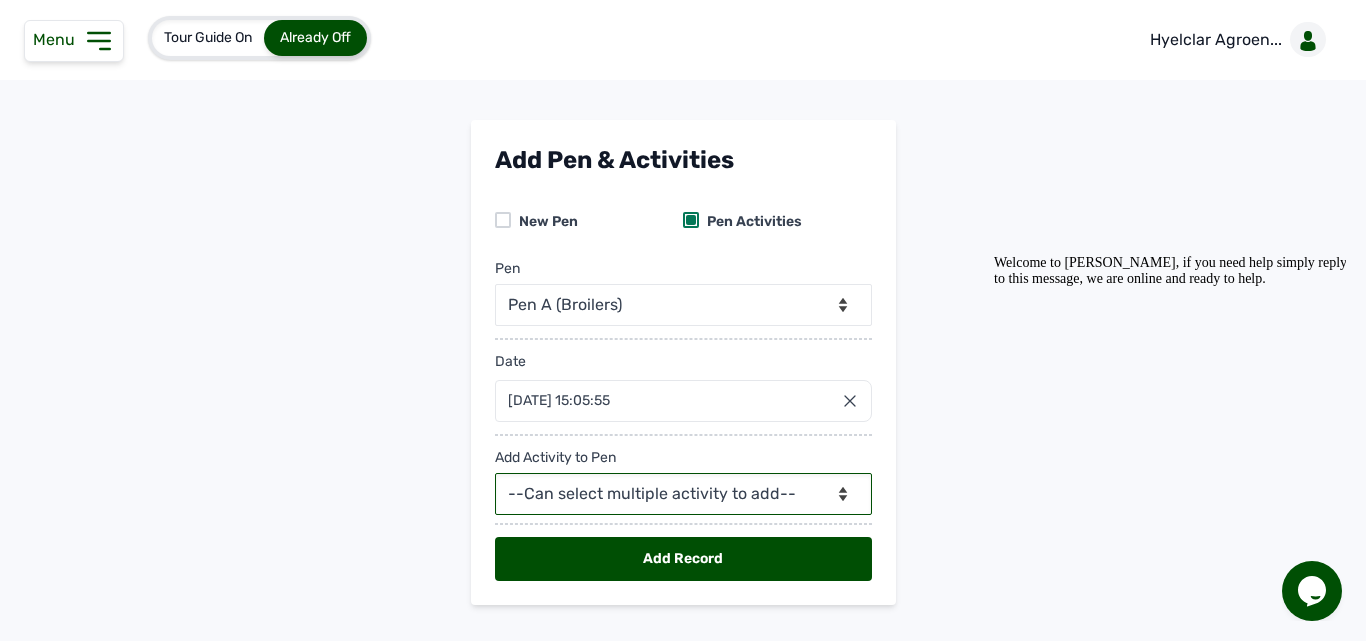click on "--Can select multiple activity to add-- Raw Material Losses Weight" at bounding box center [683, 494] 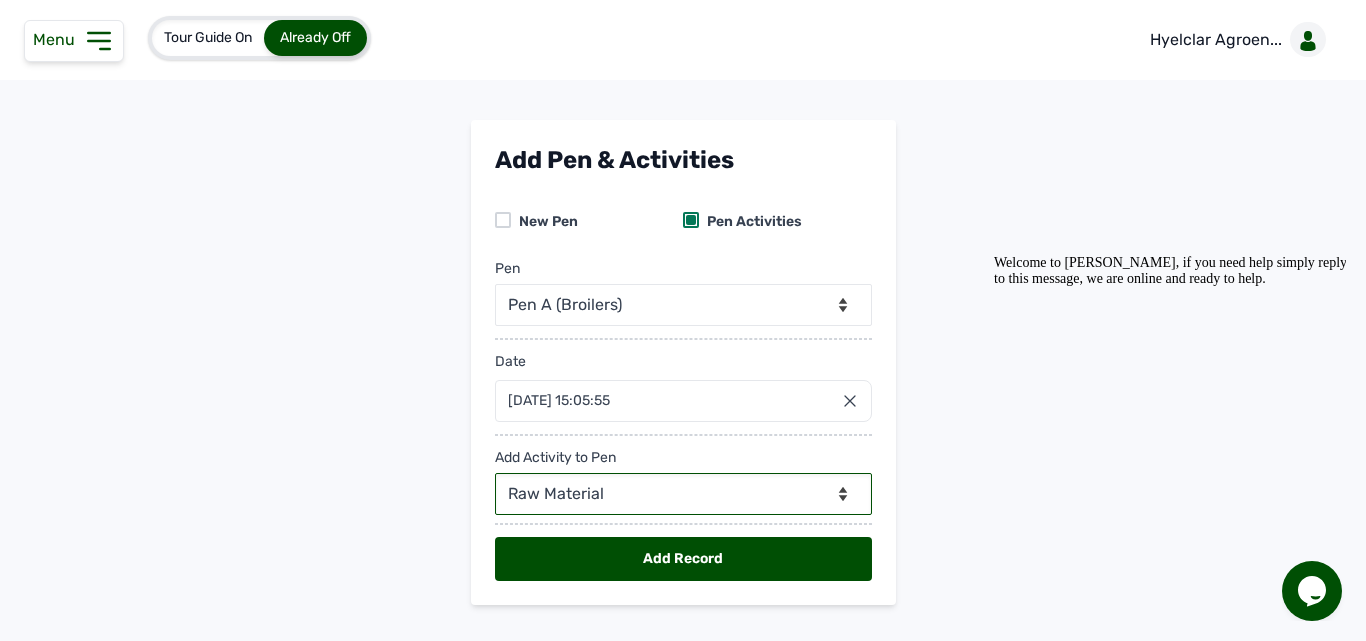 click on "--Can select multiple activity to add-- Raw Material Losses Weight" at bounding box center (683, 494) 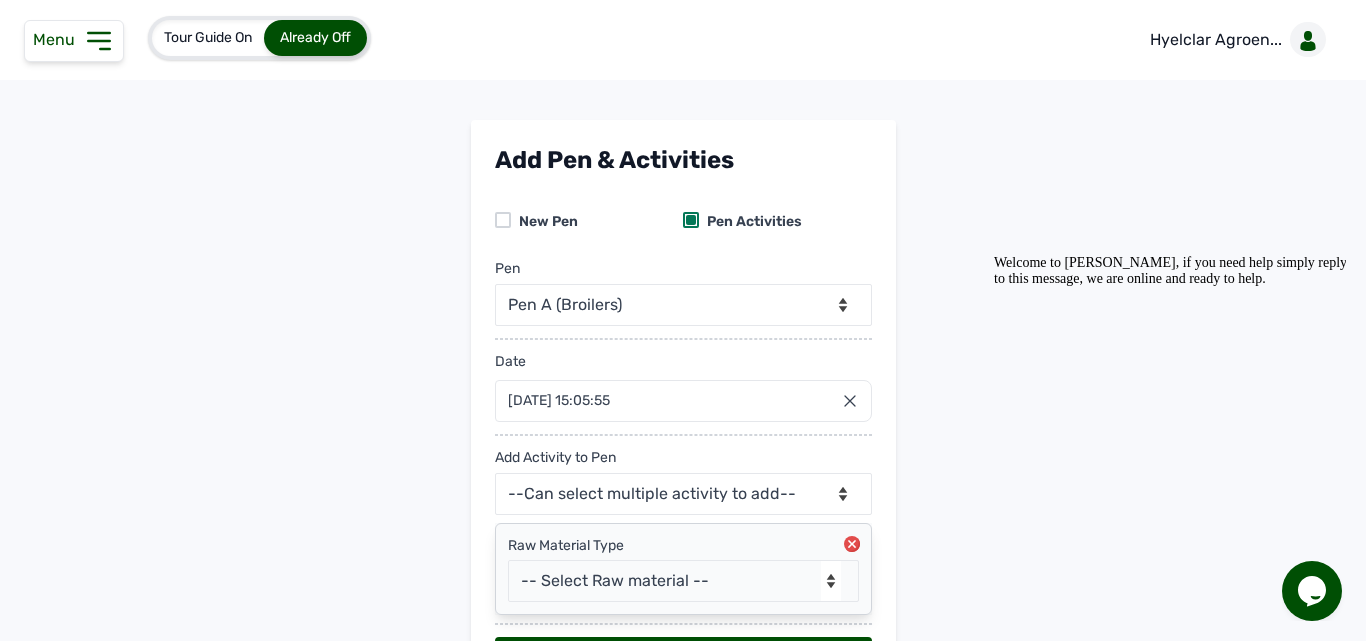 click on "Add Pen & Activities New Pen Pen Activities Pen -- Select pen -- Pen A (Broilers) Date [DATE] 15:05:55 [DATE] Jan Feb Mar Apr May Jun [DATE] Aug Sep Oct Nov [DATE] 2026 2027 2028 2029 2030 2031 2032 2033 2034 2035 2036 Sun Mon Tue Wed Thu Fri Sat 29 30 1 2 3 4 5 6 7 8 9 10 11 12 13 14 15 16 17 18 19 20 21 22 23 24 25 26 27 28 29 30 31 1 2 3 4 5 6 7 8 9 Cancel Add Activity to Pen --Can select multiple activity to add-- Raw Material Losses Weight Raw Material Type -- Select Raw material -- Biomass Fuel feeds medications vaccines  Add Record" at bounding box center (683, 428) 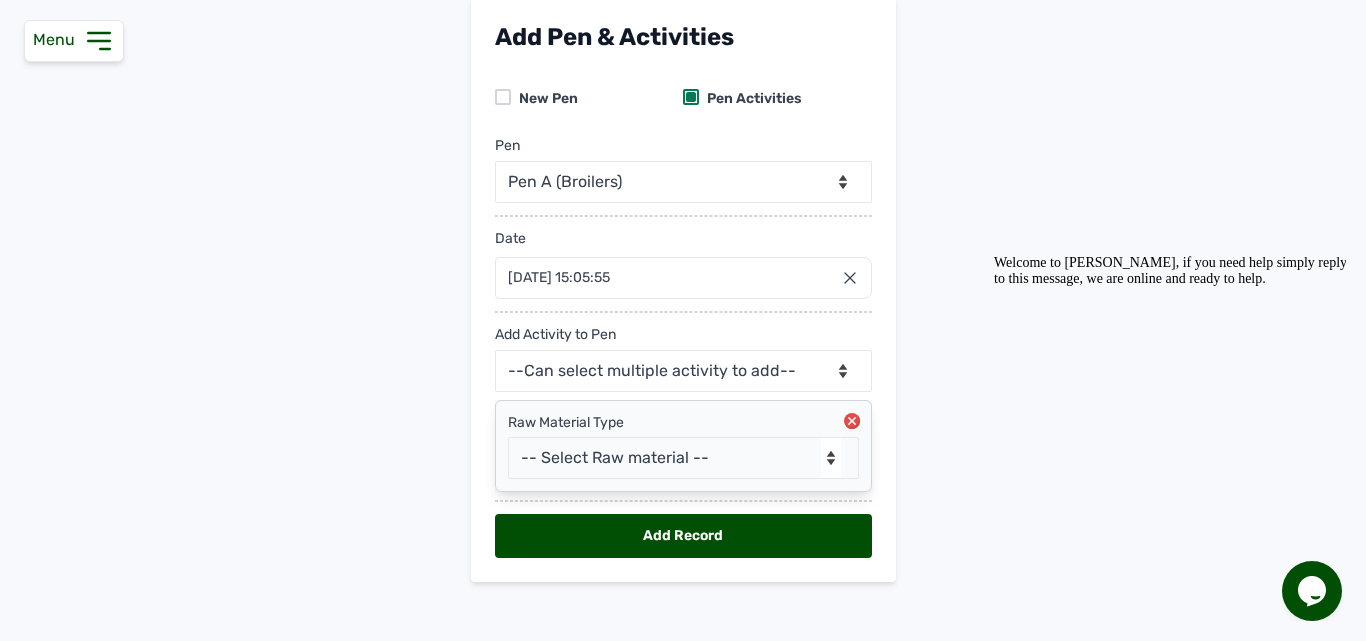 scroll, scrollTop: 136, scrollLeft: 0, axis: vertical 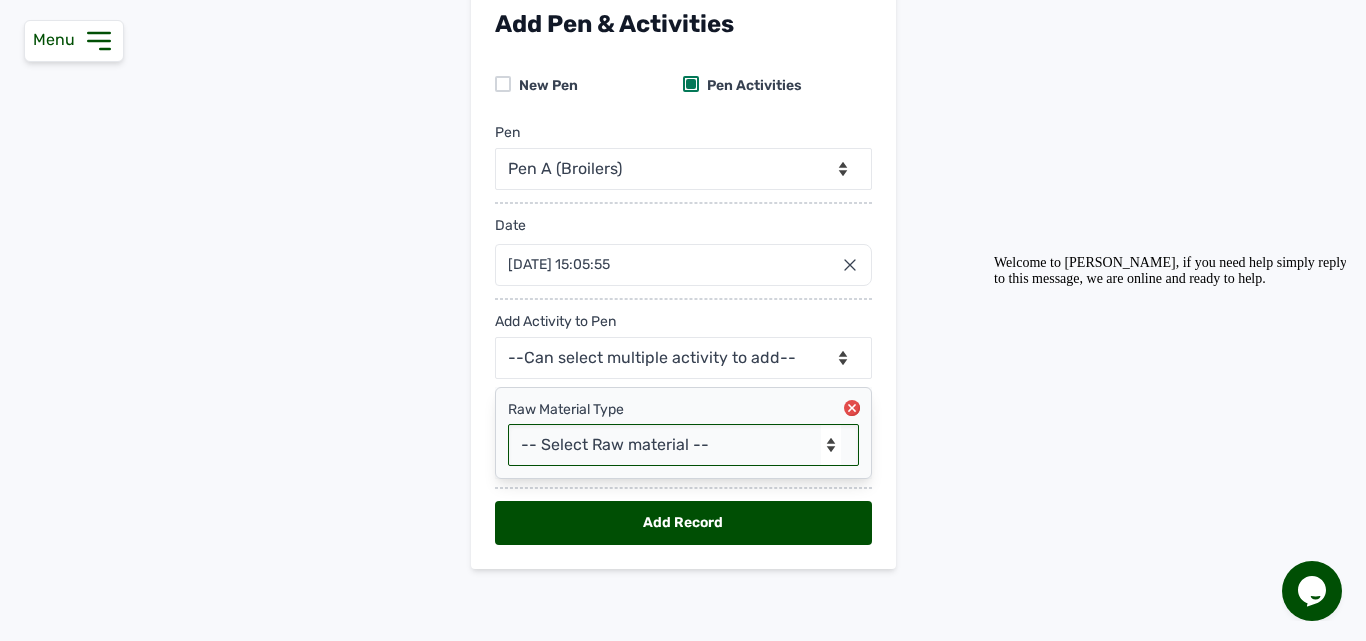 click on "-- Select Raw material -- Biomass Fuel feeds medications vaccines" at bounding box center [683, 445] 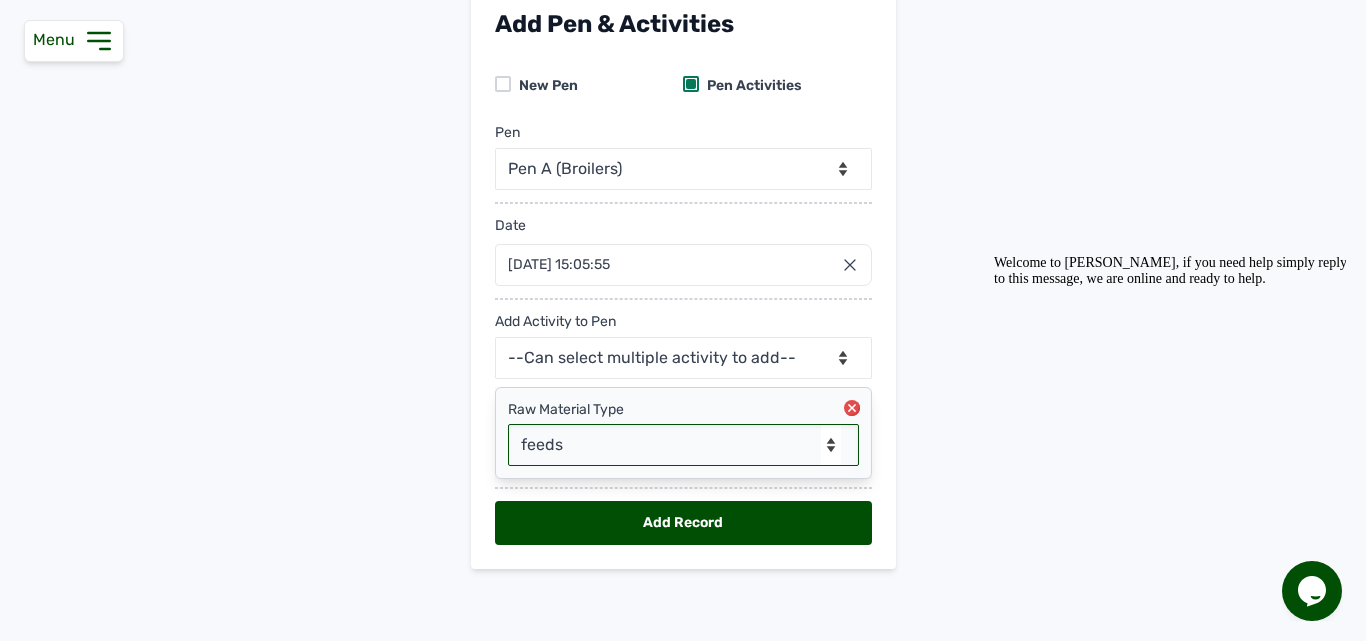 click on "-- Select Raw material -- Biomass Fuel feeds medications vaccines" at bounding box center (683, 445) 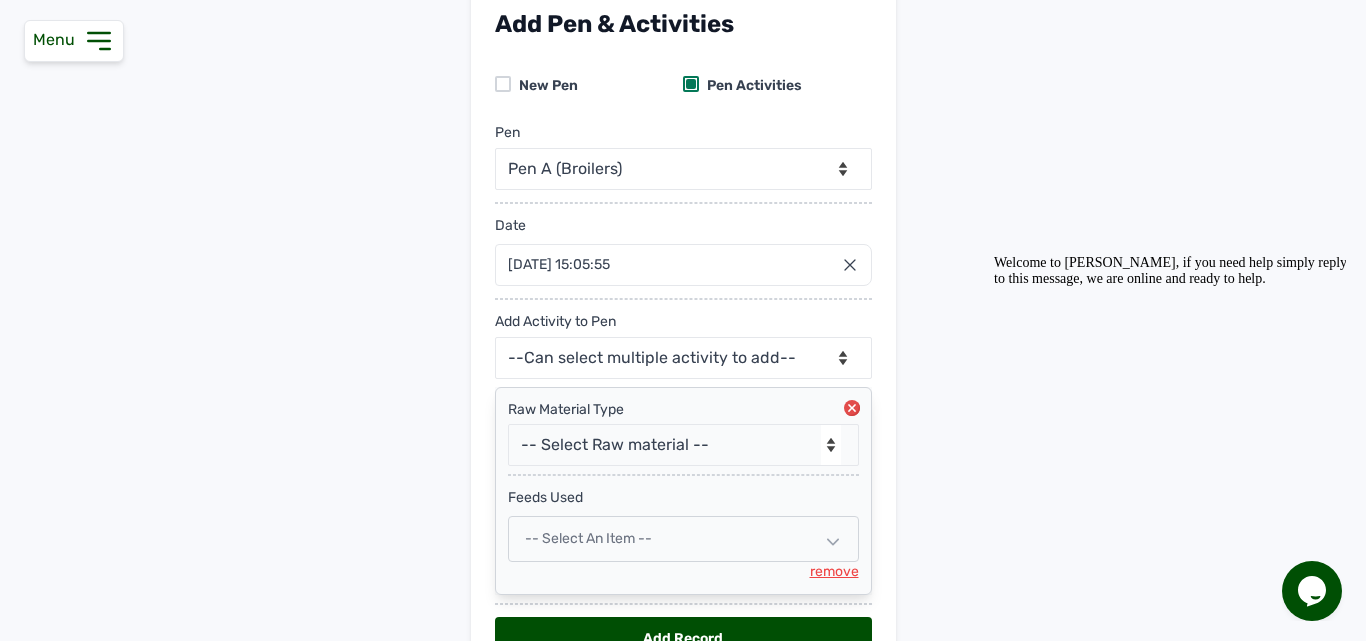 click on "-- Select an Item --" at bounding box center (588, 538) 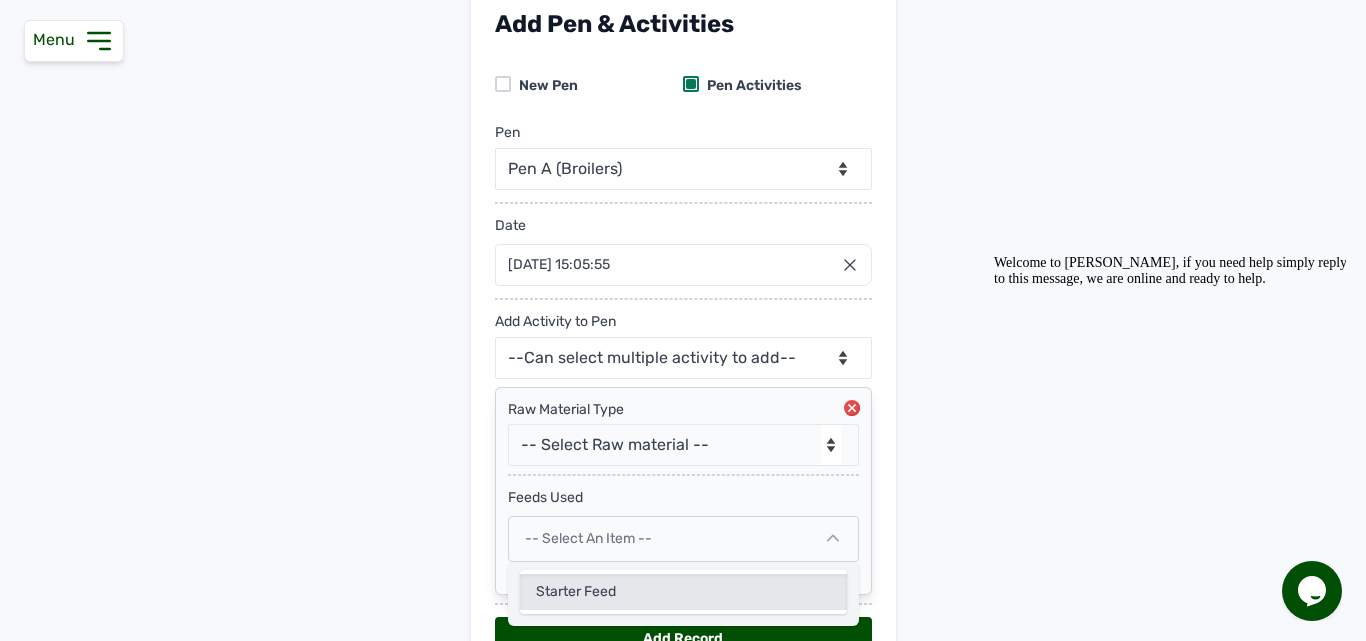 click on "Starter Feed" 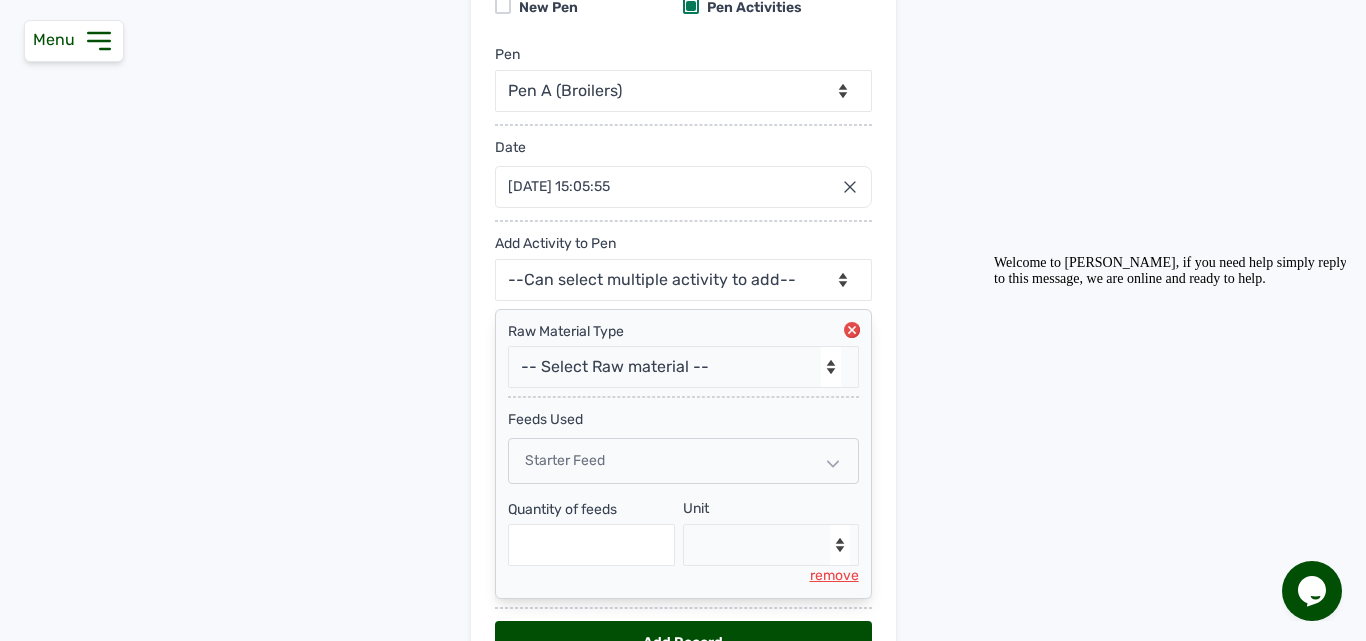 scroll, scrollTop: 216, scrollLeft: 0, axis: vertical 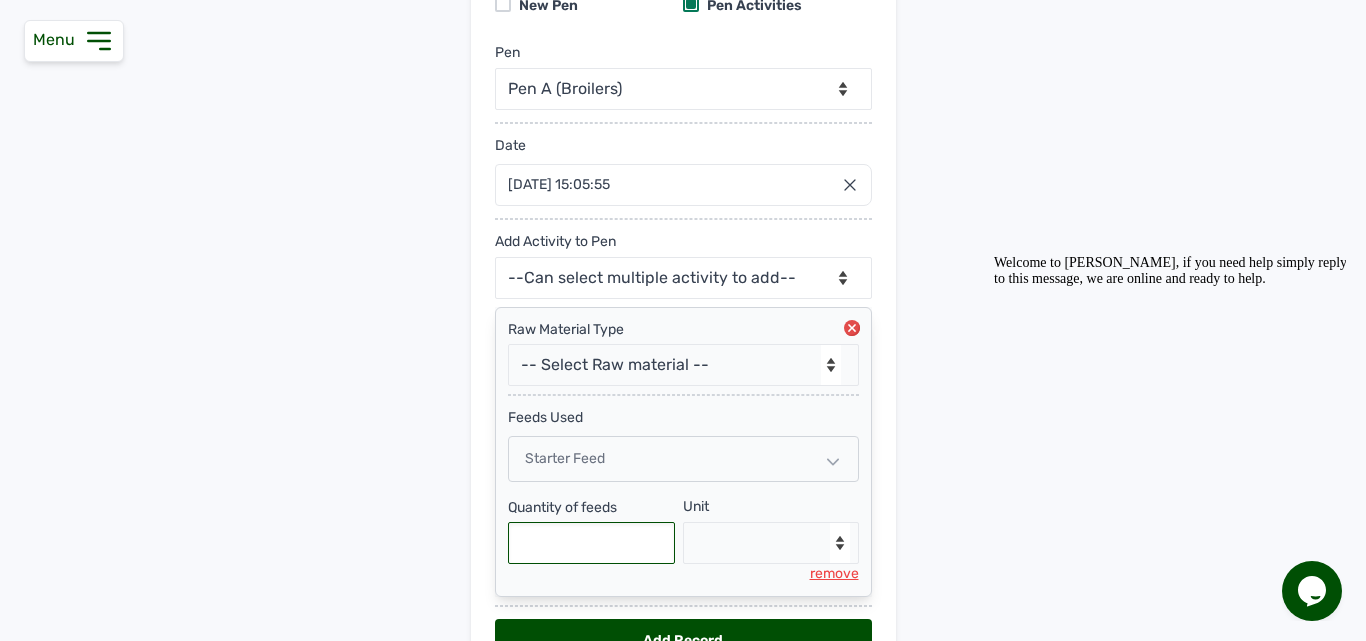 click at bounding box center (592, 543) 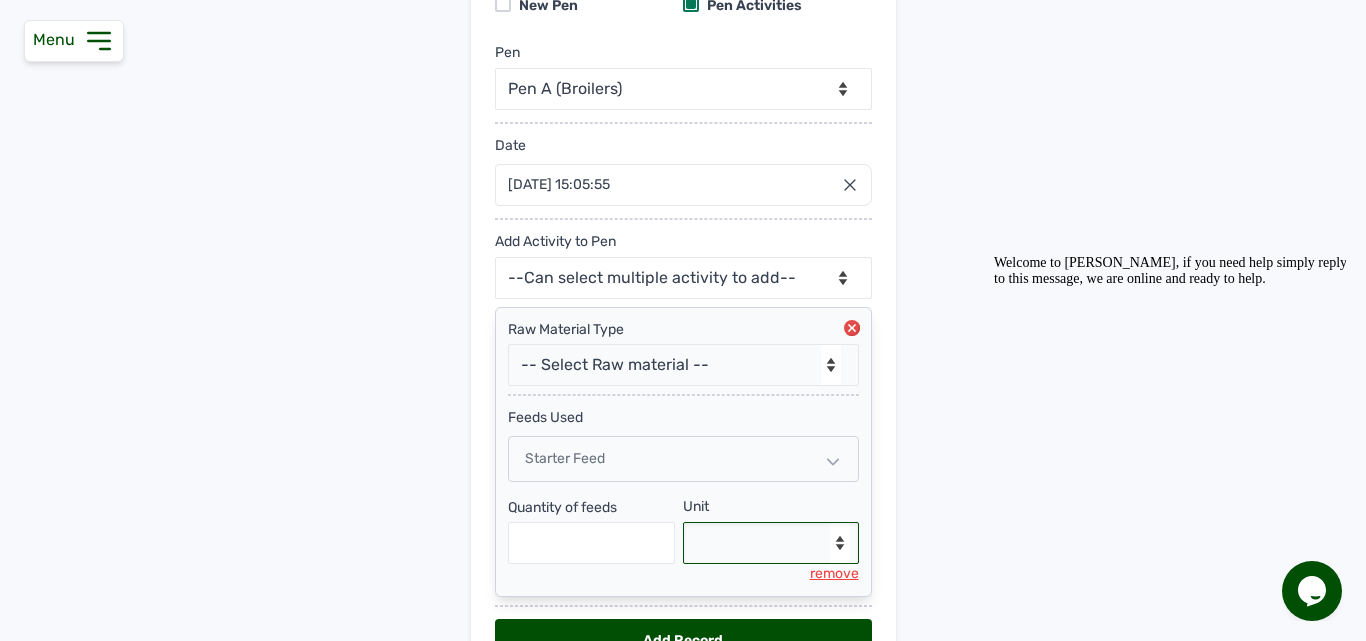 click on "--Select unit-- Bag(s) Kg" at bounding box center [771, 543] 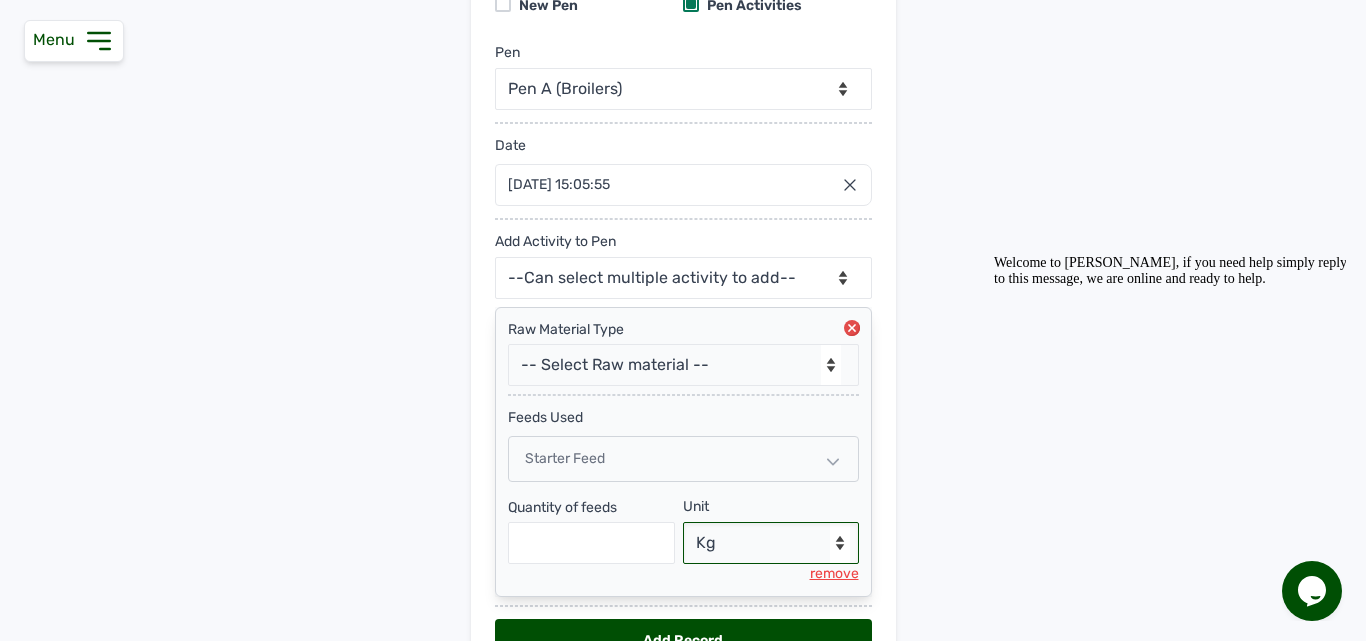 click on "--Select unit-- Bag(s) Kg" at bounding box center [771, 543] 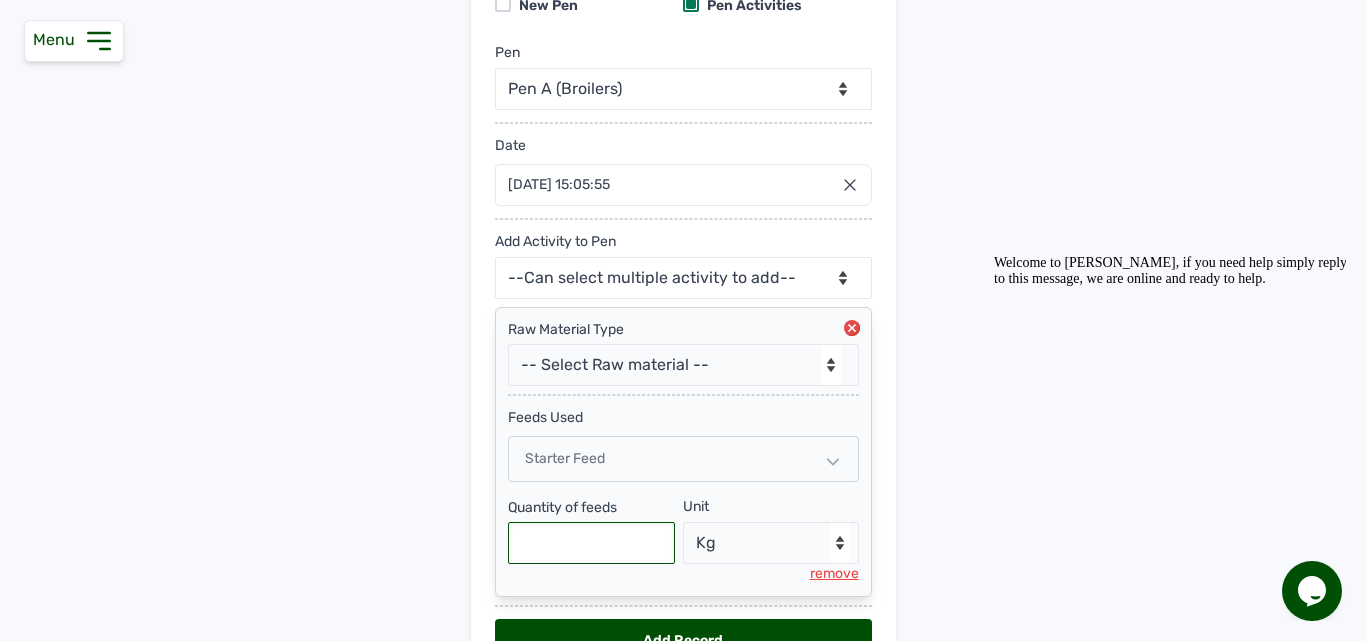 click at bounding box center [592, 543] 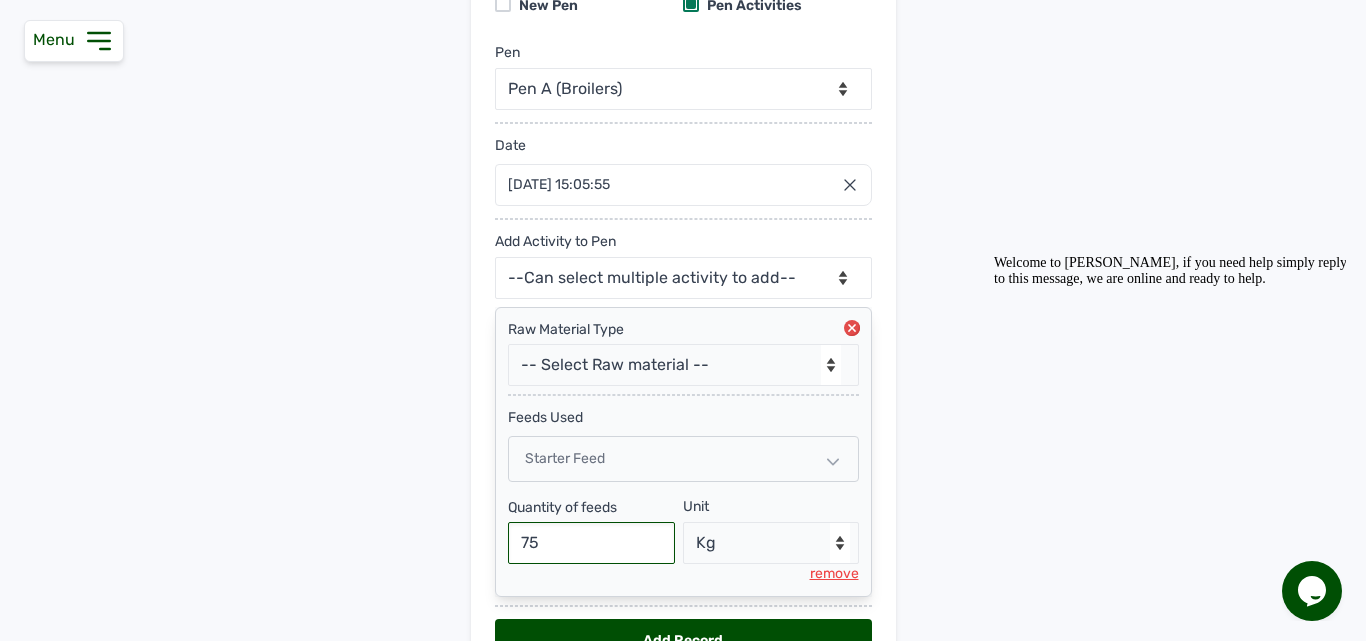 type on "75" 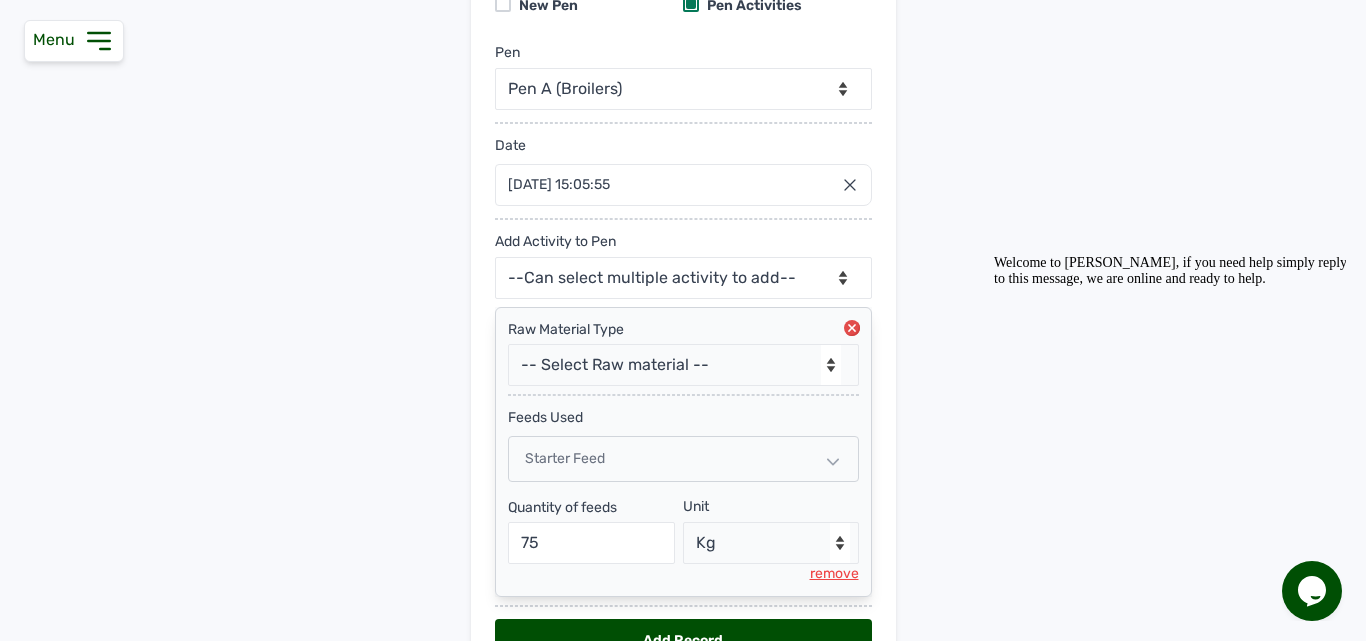 click on "Add Pen & Activities New Pen Pen Activities Pen -- Select pen -- Pen A (Broilers) Date 04 Jul 2025 15:05:55 Jul 2025 Jan Feb Mar Apr May Jun Jul Aug Sep Oct Nov Dec 2025 2026 2027 2028 2029 2030 2031 2032 2033 2034 2035 2036 Sun Mon Tue Wed Thu Fri Sat 29 30 1 2 3 4 5 6 7 8 9 10 11 12 13 14 15 16 17 18 19 20 21 22 23 24 25 26 27 28 29 30 31 1 2 3 4 5 6 7 8 9 Cancel Add Activity to Pen --Can select multiple activity to add-- Raw Material Losses Weight Raw Material Type -- Select Raw material -- Biomass Fuel feeds medications vaccines feeds Used Starter Feed Quantity of feeds 75 Unit --Select unit-- Bag(s) Kg remove  Add Record" at bounding box center [683, 311] 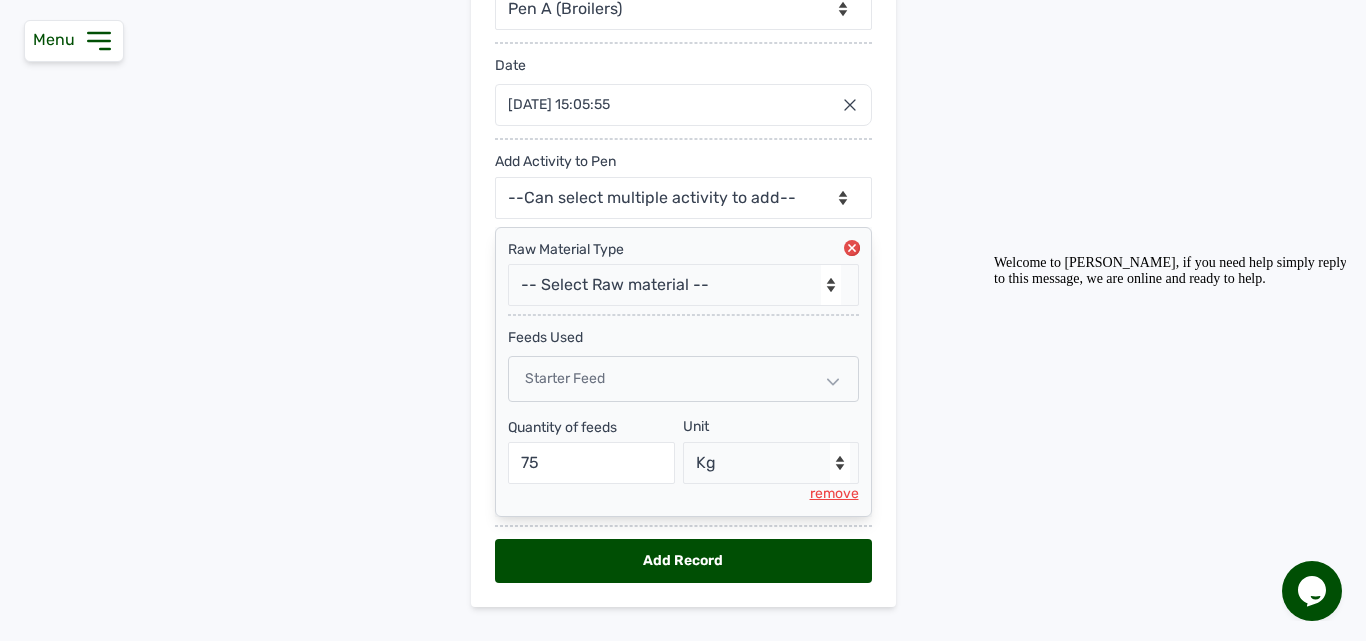 scroll, scrollTop: 334, scrollLeft: 0, axis: vertical 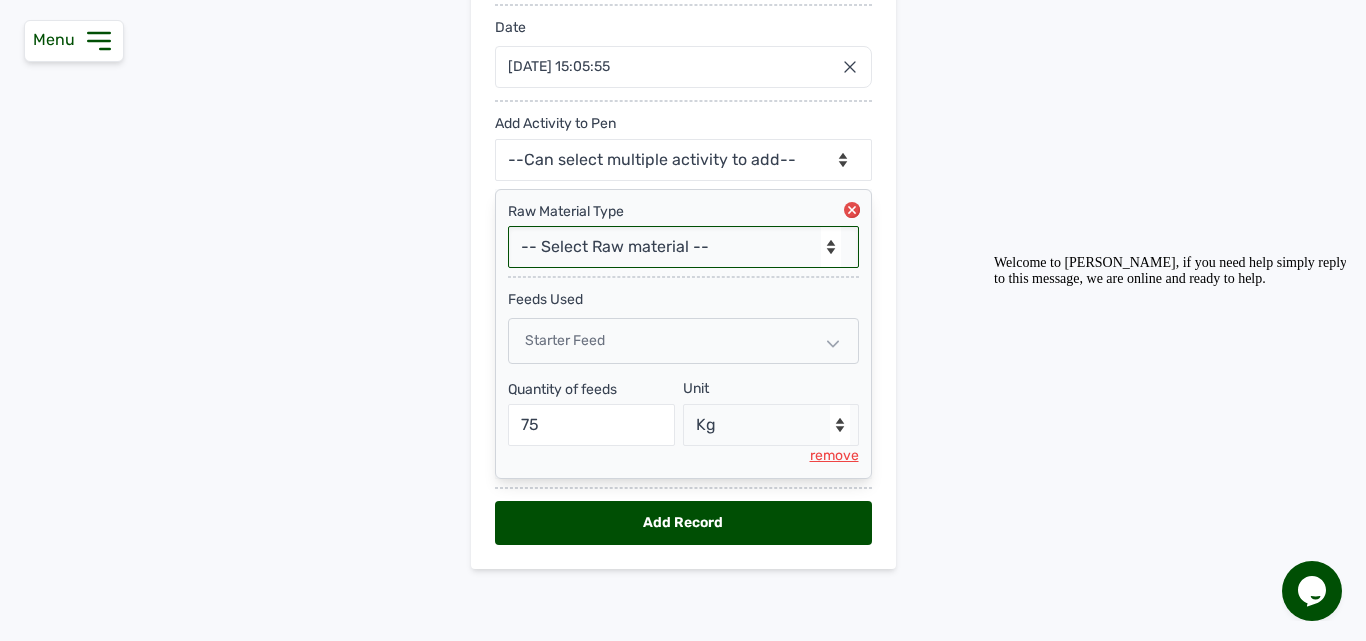 click on "-- Select Raw material -- Biomass Fuel feeds medications vaccines" at bounding box center [683, 247] 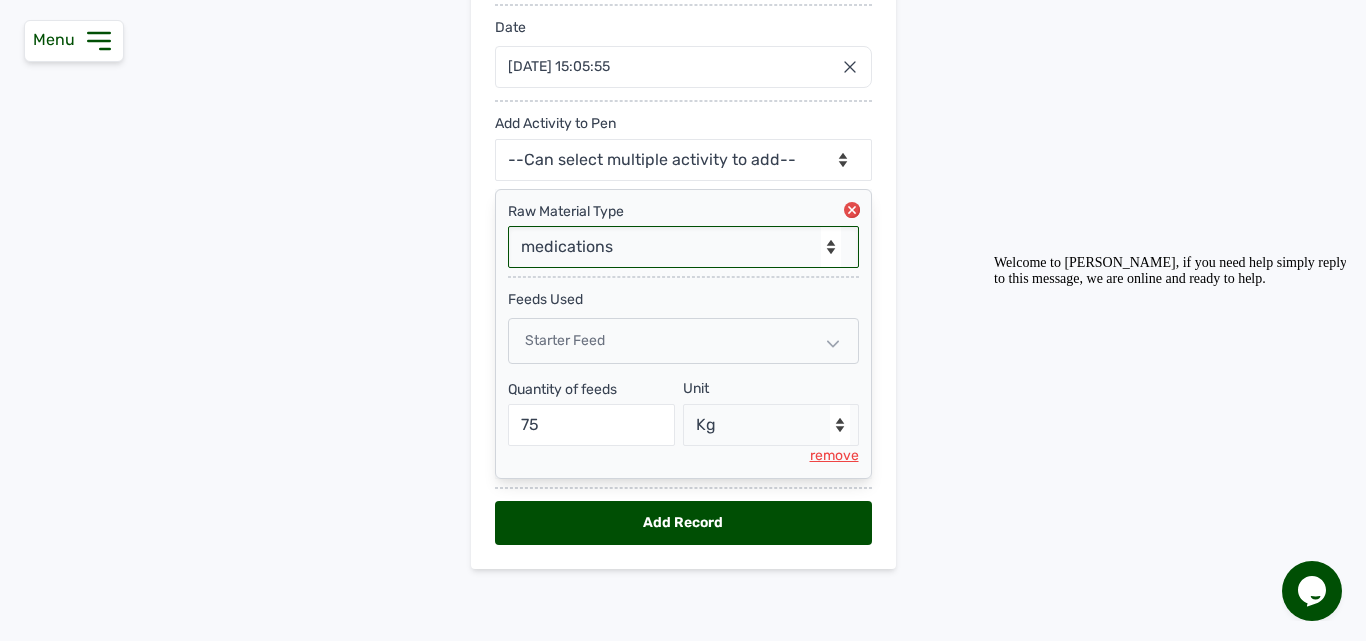 click on "-- Select Raw material -- Biomass Fuel feeds medications vaccines" at bounding box center (683, 247) 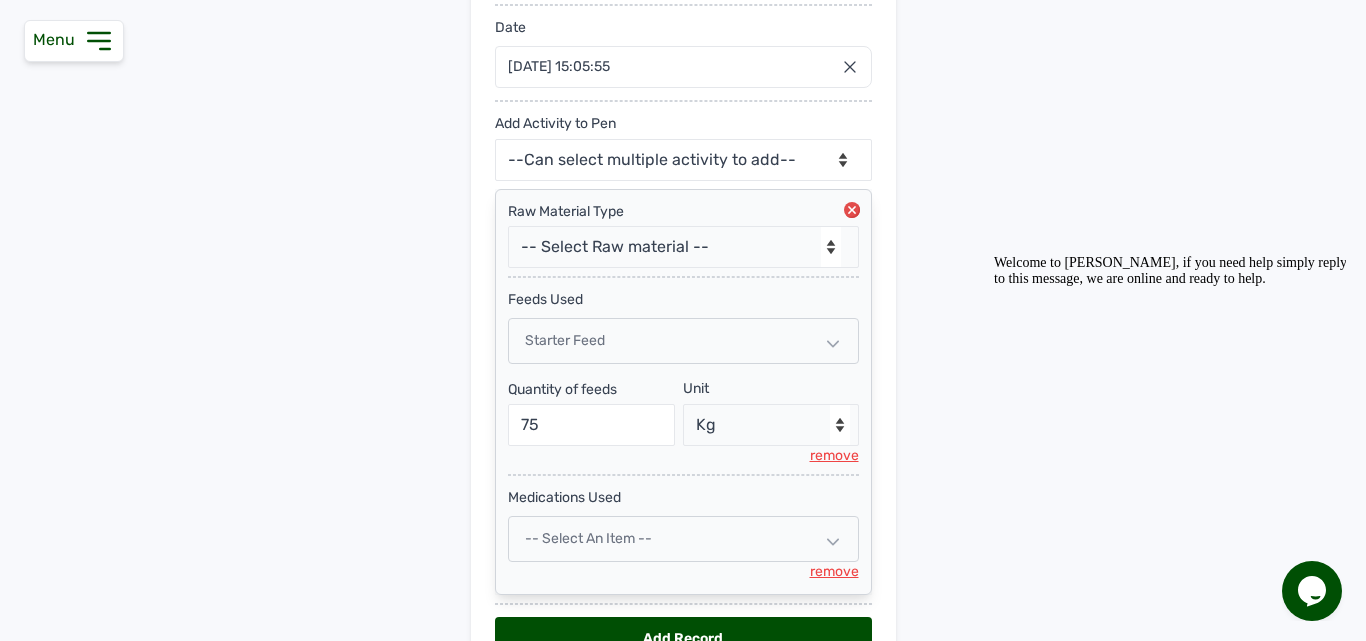 click on "-- Select an Item --" at bounding box center [683, 539] 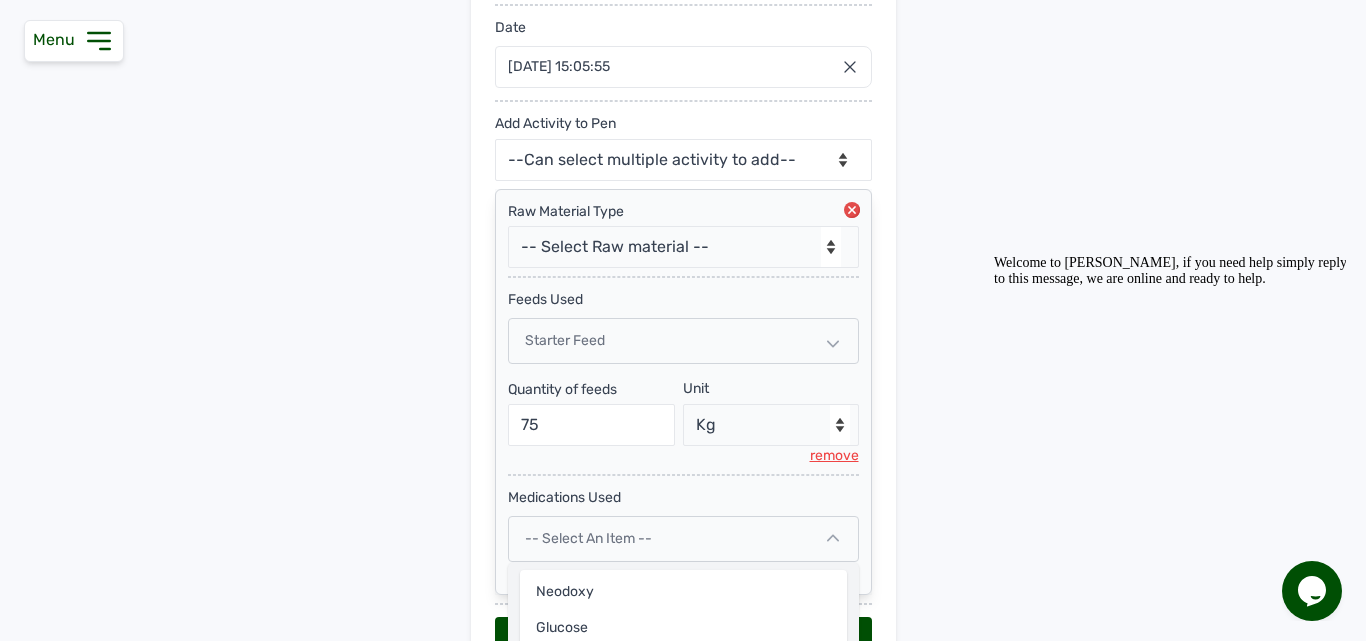 click on "Welcome to Cleva, if you need help simply reply to this message, we are online and ready to help." at bounding box center [1174, 271] 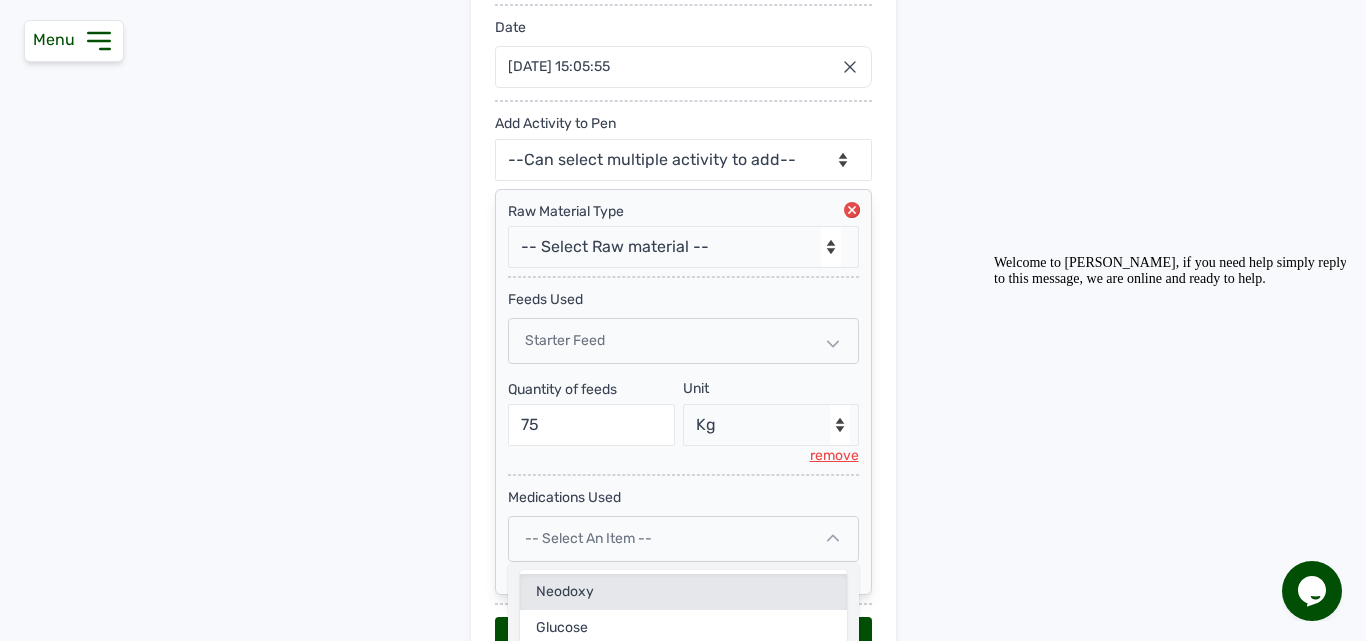 click on "Neodoxy" 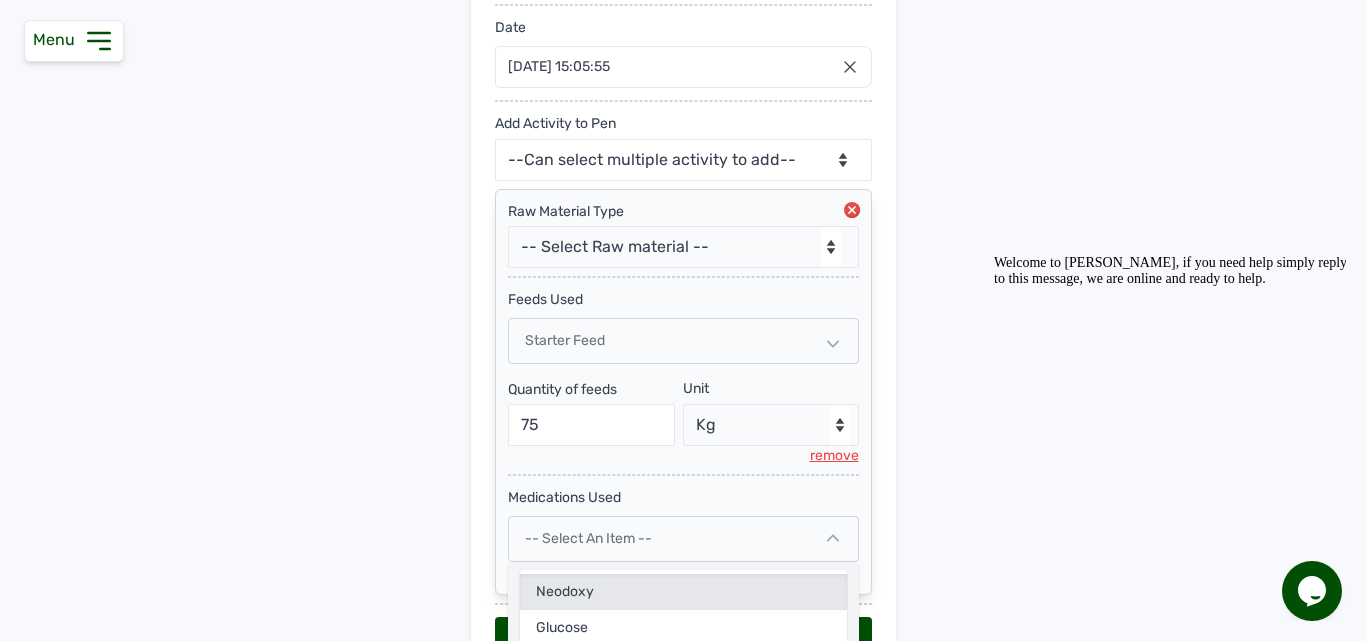 select 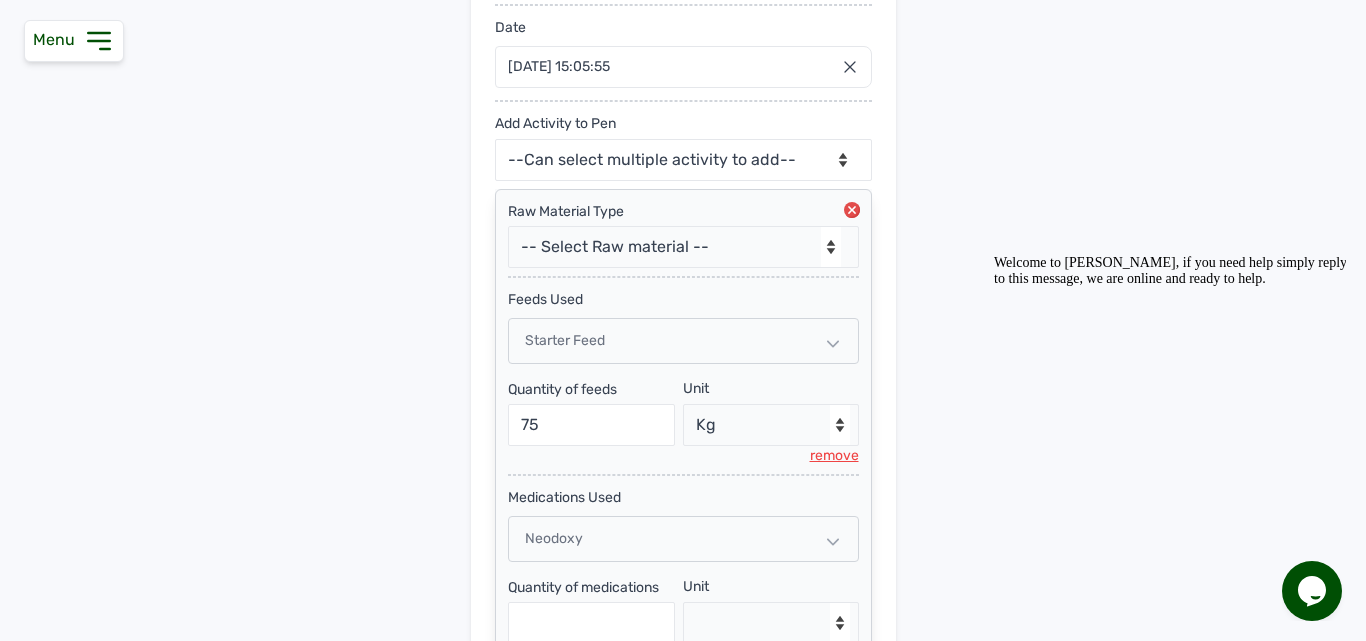 click on "Add Pen & Activities New Pen Pen Activities Pen -- Select pen -- Pen A (Broilers) Date 04 Jul 2025 15:05:55 Jul 2025 Jan Feb Mar Apr May Jun Jul Aug Sep Oct Nov Dec 2025 2026 2027 2028 2029 2030 2031 2032 2033 2034 2035 2036 Sun Mon Tue Wed Thu Fri Sat 29 30 1 2 3 4 5 6 7 8 9 10 11 12 13 14 15 16 17 18 19 20 21 22 23 24 25 26 27 28 29 30 31 1 2 3 4 5 6 7 8 9 Cancel Add Activity to Pen --Can select multiple activity to add-- Raw Material Losses Weight Raw Material Type -- Select Raw material -- Biomass Fuel feeds medications vaccines feeds Used Starter Feed Quantity of feeds 75 Unit --Select unit-- Bag(s) Kg remove medications Used Neodoxy Quantity of medications Unit --Select unit-- g remove  Add Record" at bounding box center (683, 292) 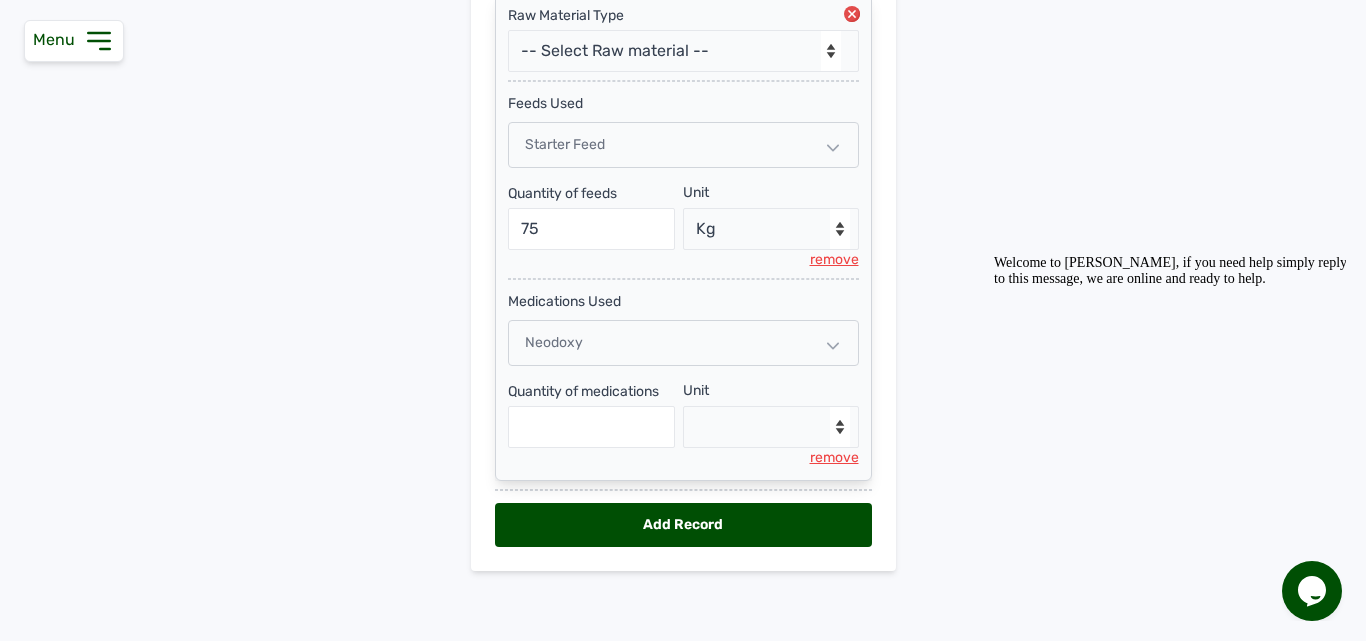 scroll, scrollTop: 532, scrollLeft: 0, axis: vertical 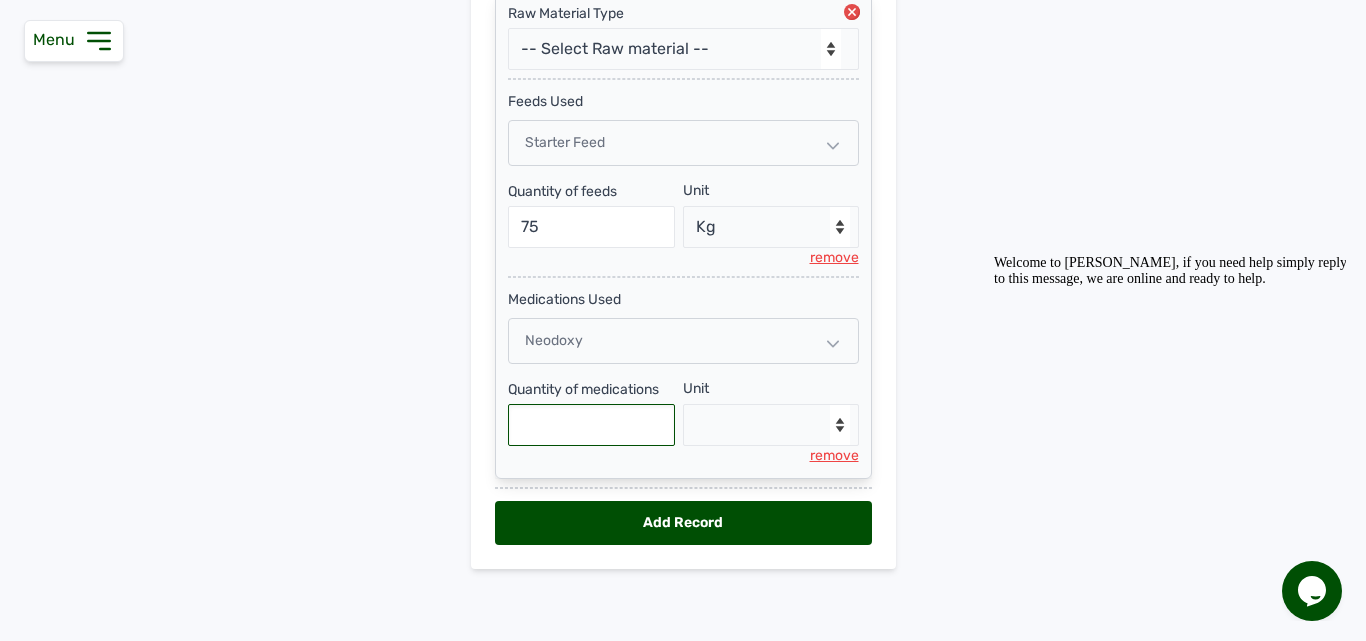 click at bounding box center (592, 425) 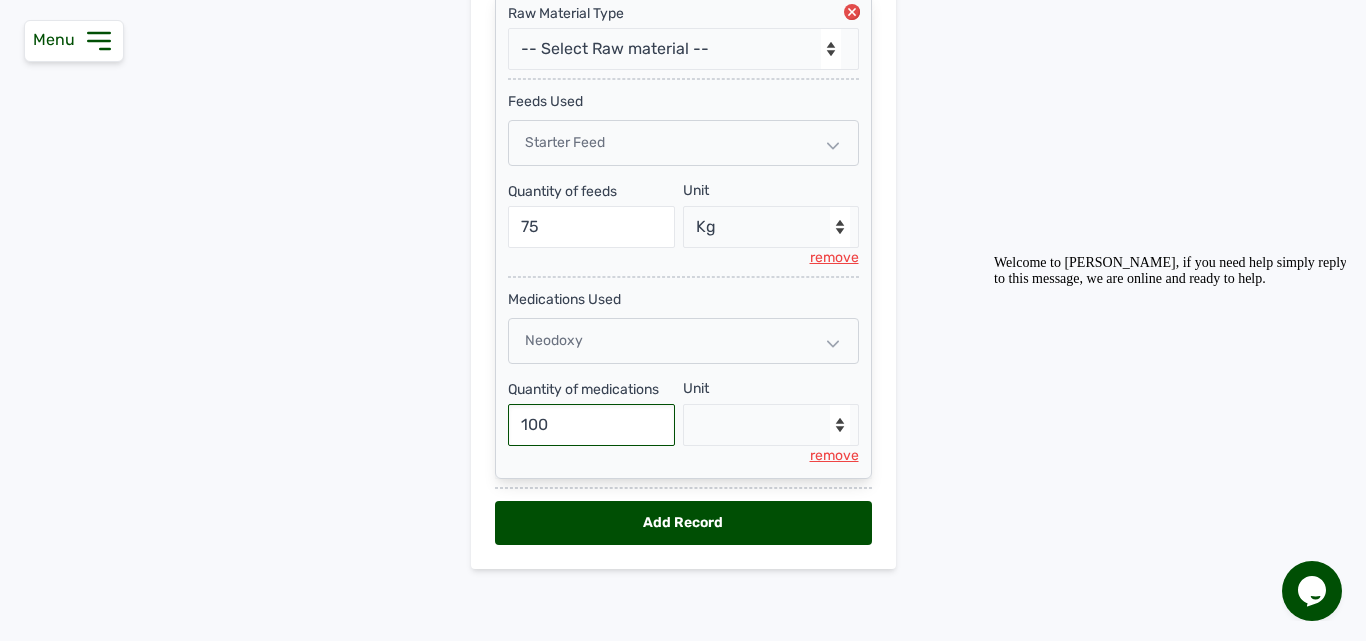 type on "100" 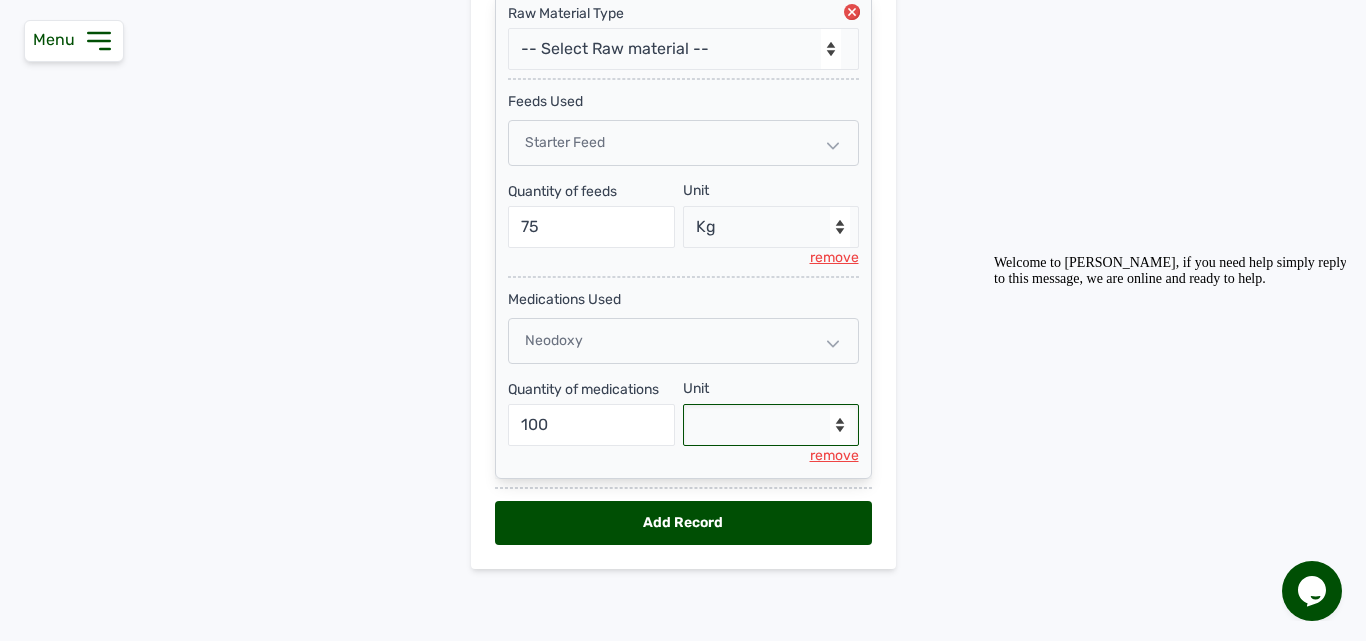 click on "--Select unit-- g" at bounding box center [771, 425] 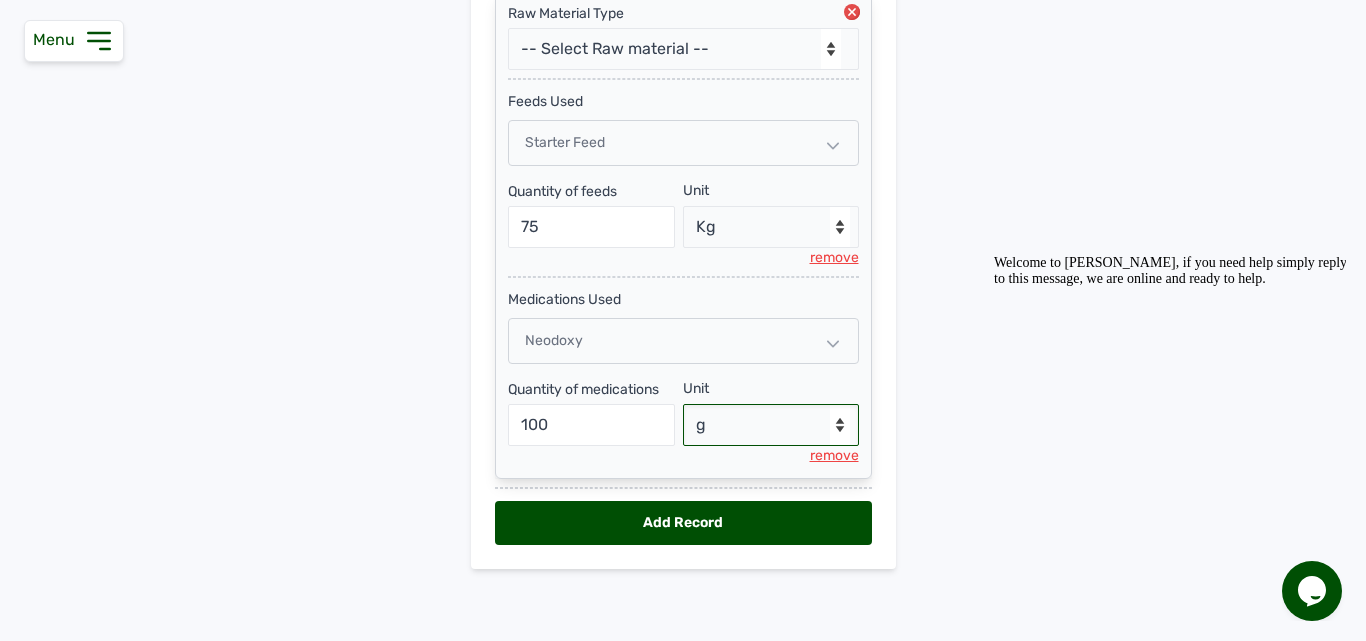 click on "--Select unit-- g" at bounding box center (771, 425) 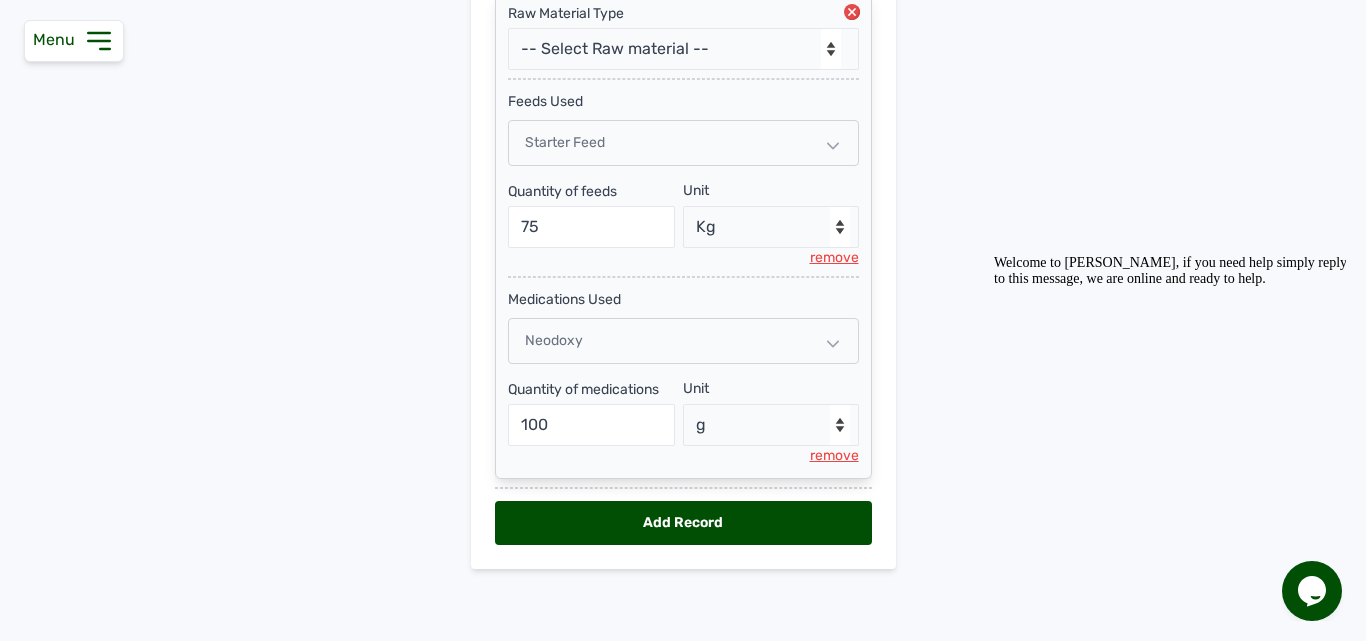 click on "Add Record" at bounding box center (683, 523) 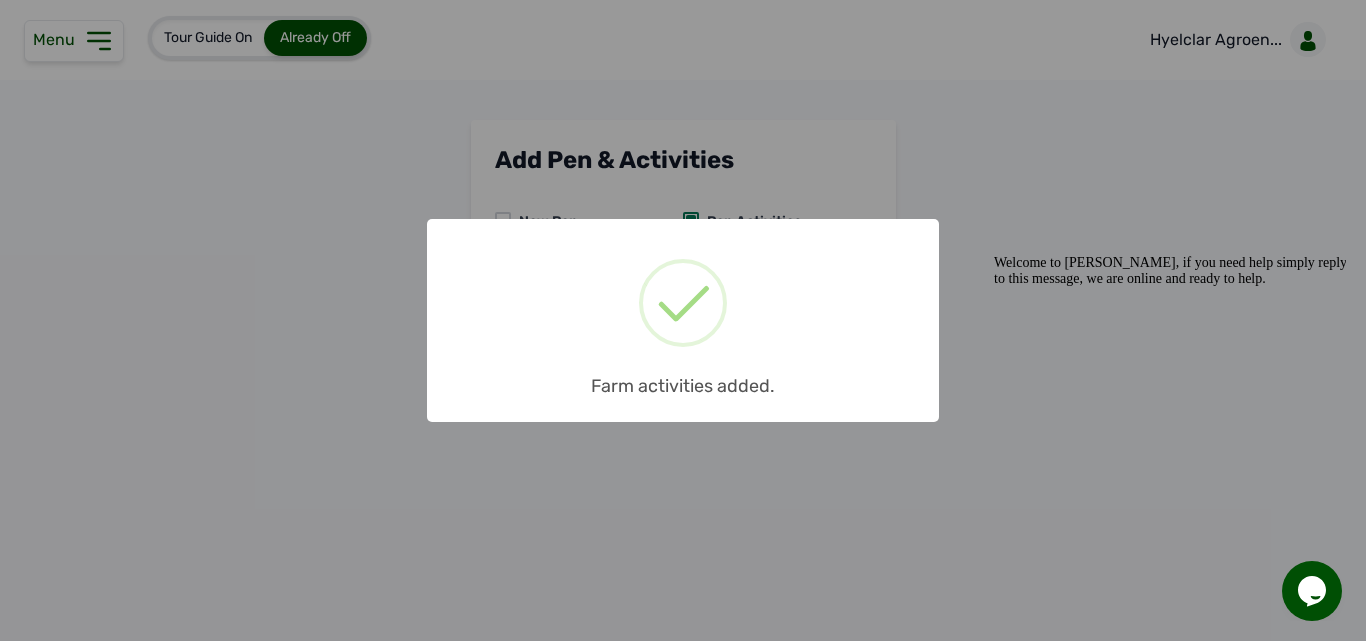 scroll, scrollTop: 0, scrollLeft: 0, axis: both 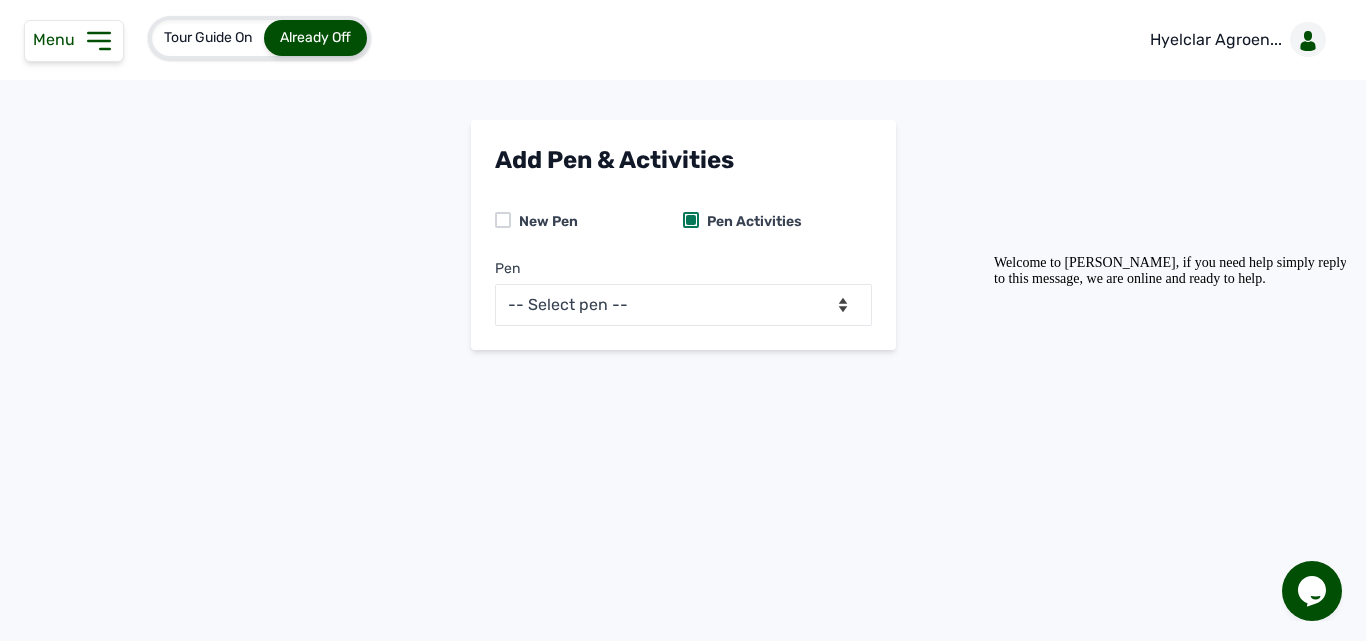 click 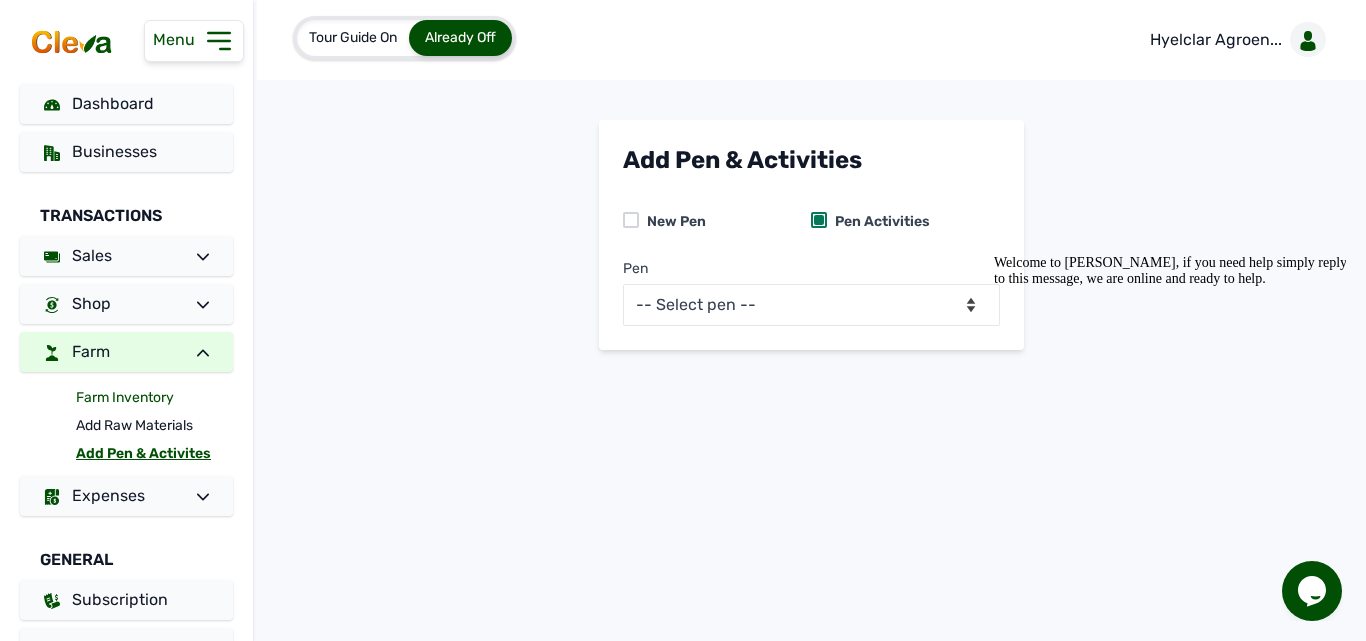 click on "Farm Inventory" at bounding box center [154, 398] 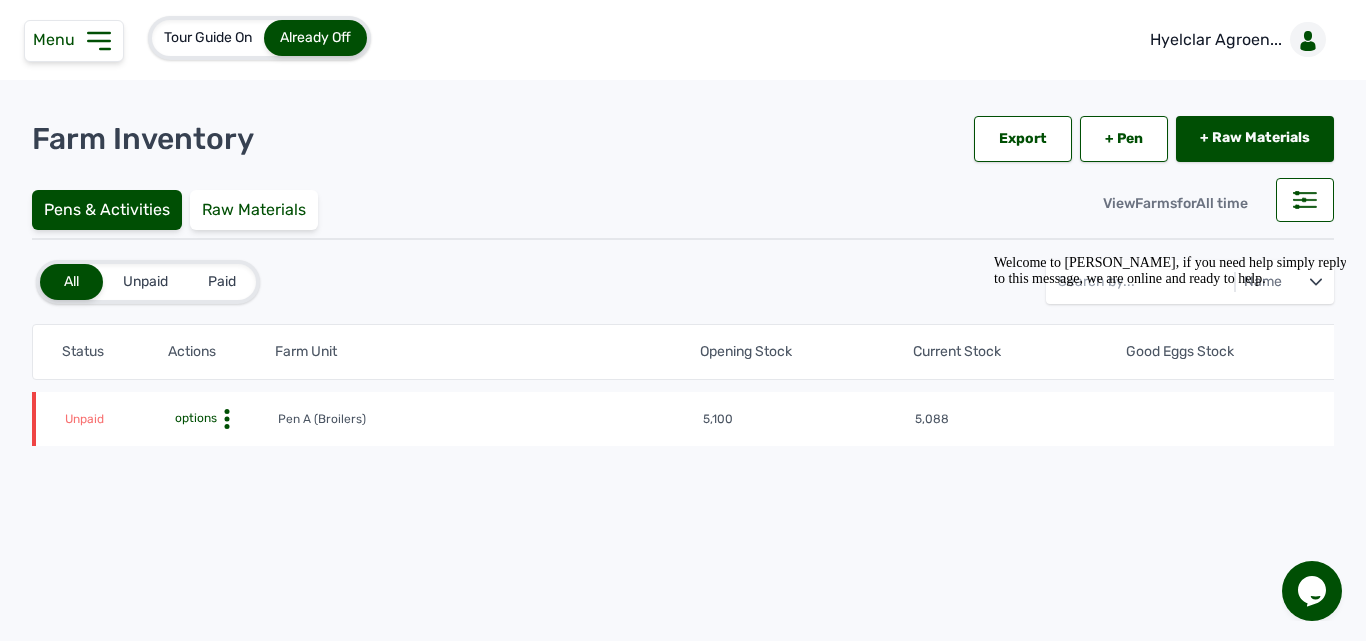 click 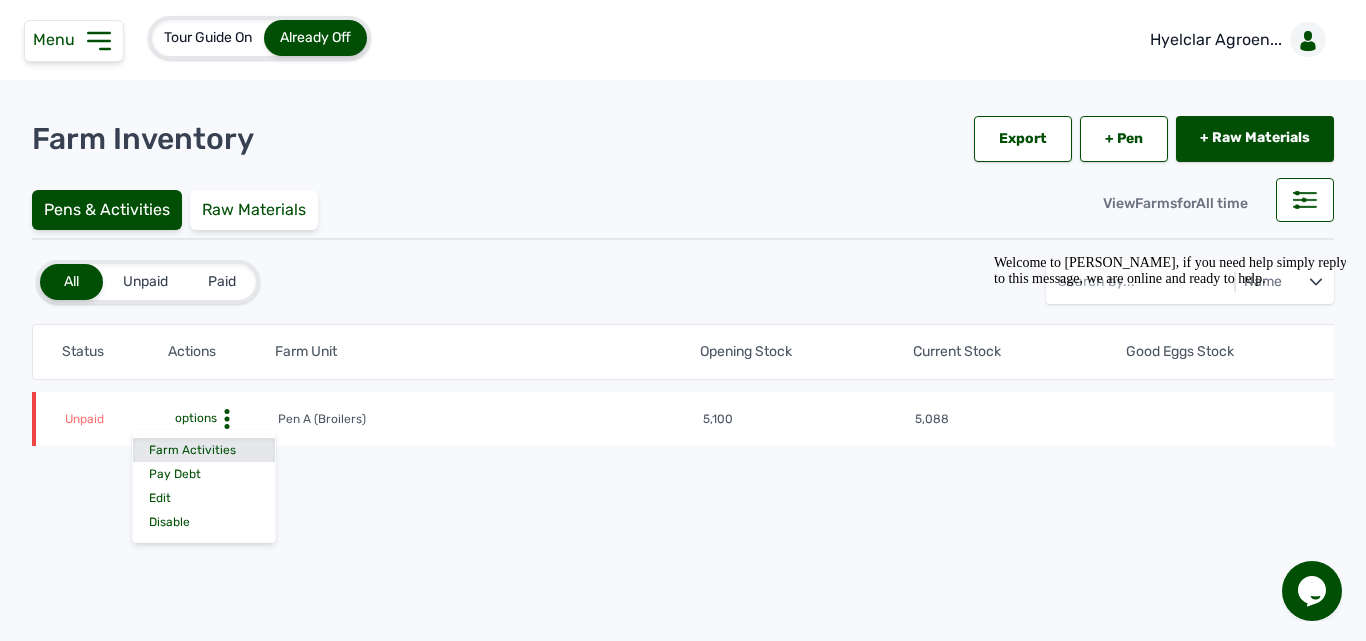 click on "Farm Activities" at bounding box center (204, 450) 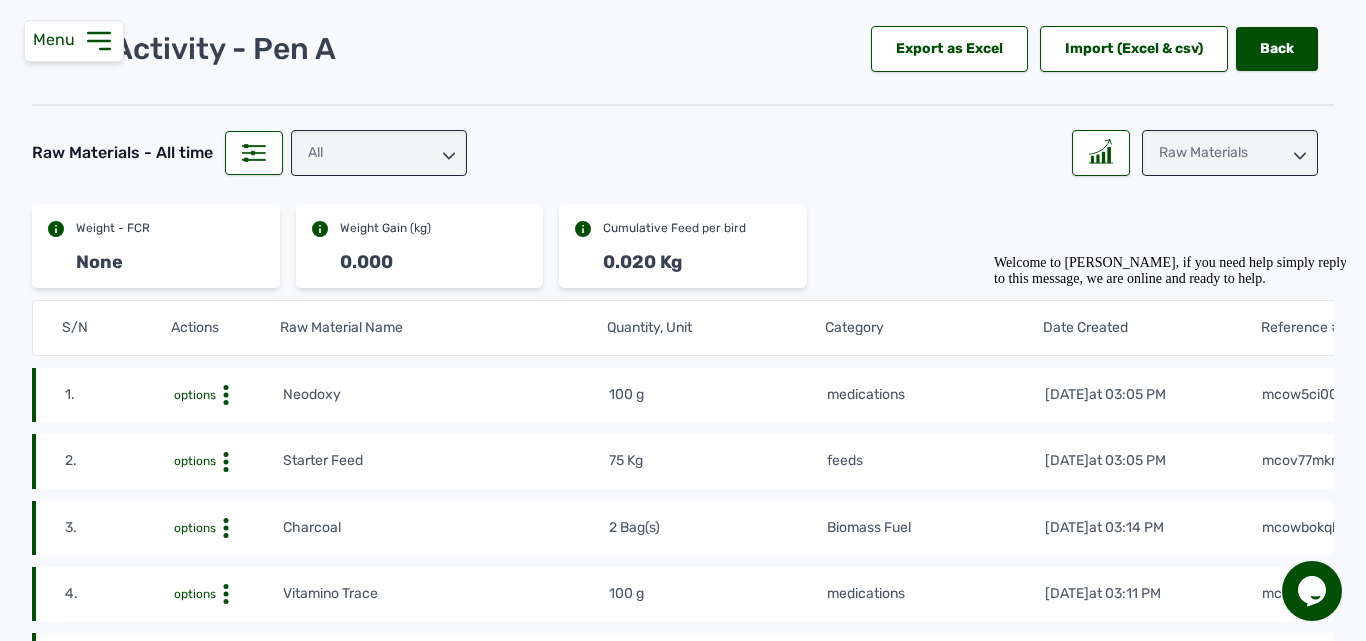 scroll, scrollTop: 77, scrollLeft: 0, axis: vertical 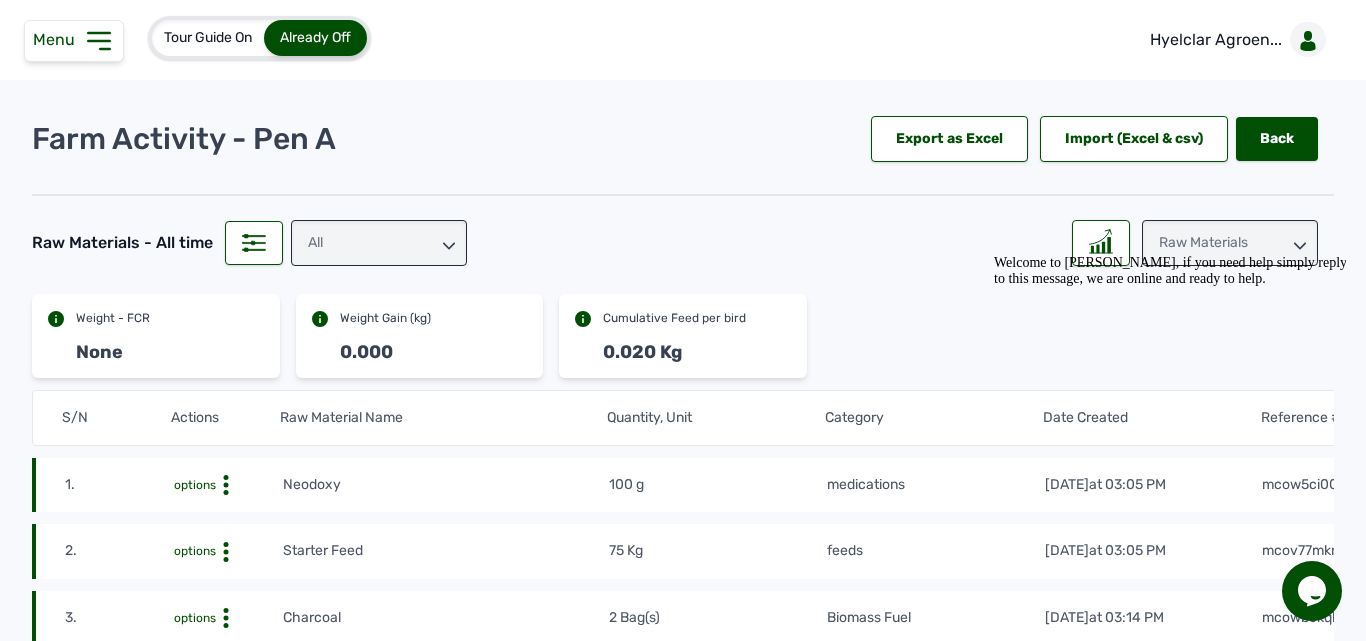 click on "2. options Starter Feed 75 Kg feeds 4th Jul 2025   at 03:05 PM mcov77mknZ" 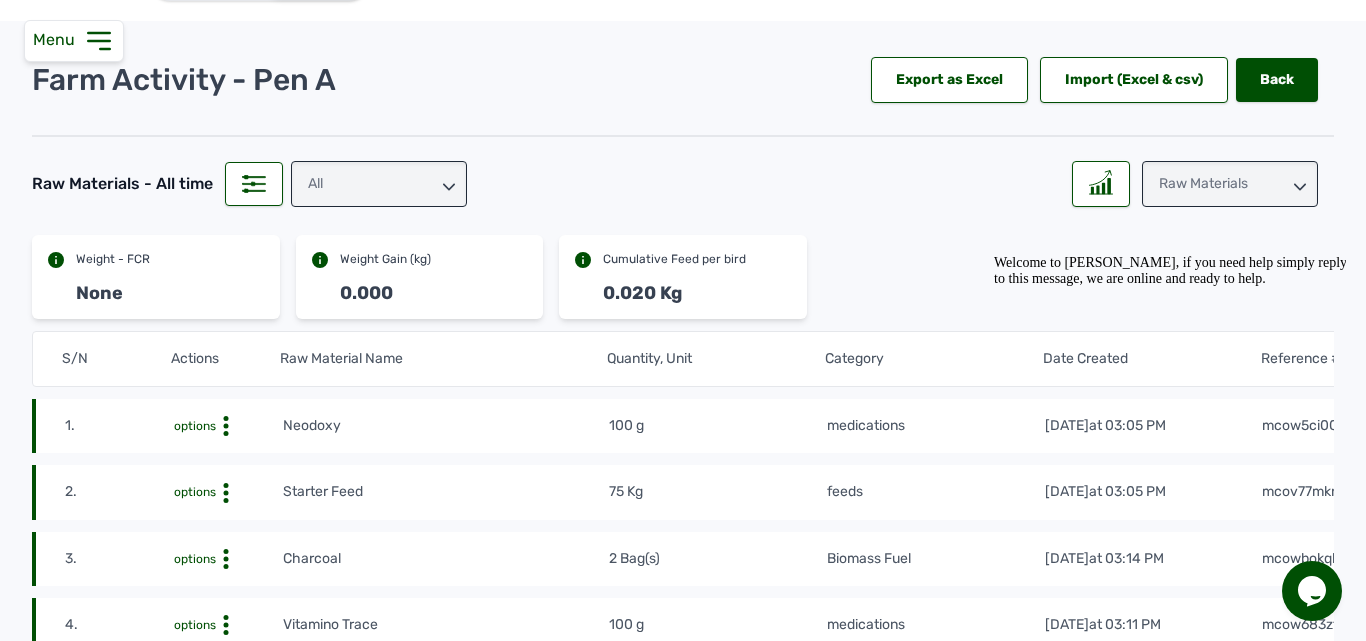 scroll, scrollTop: 0, scrollLeft: 0, axis: both 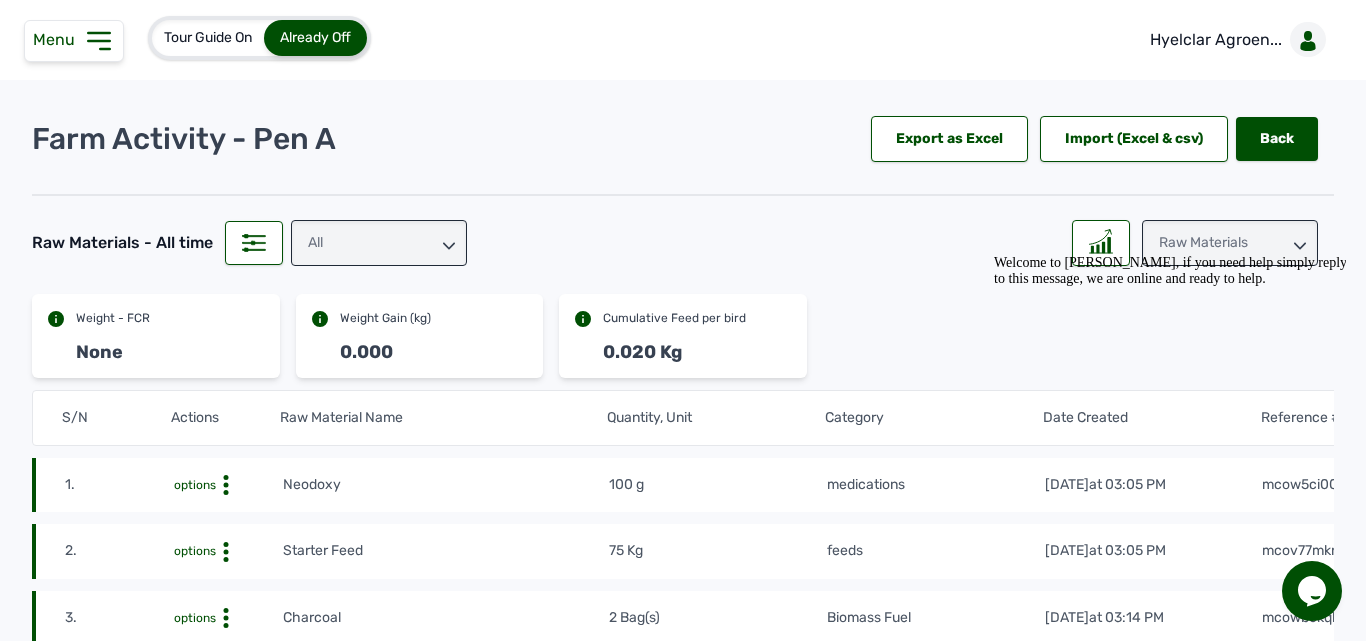 click on "Raw Material Name" at bounding box center (442, 418) 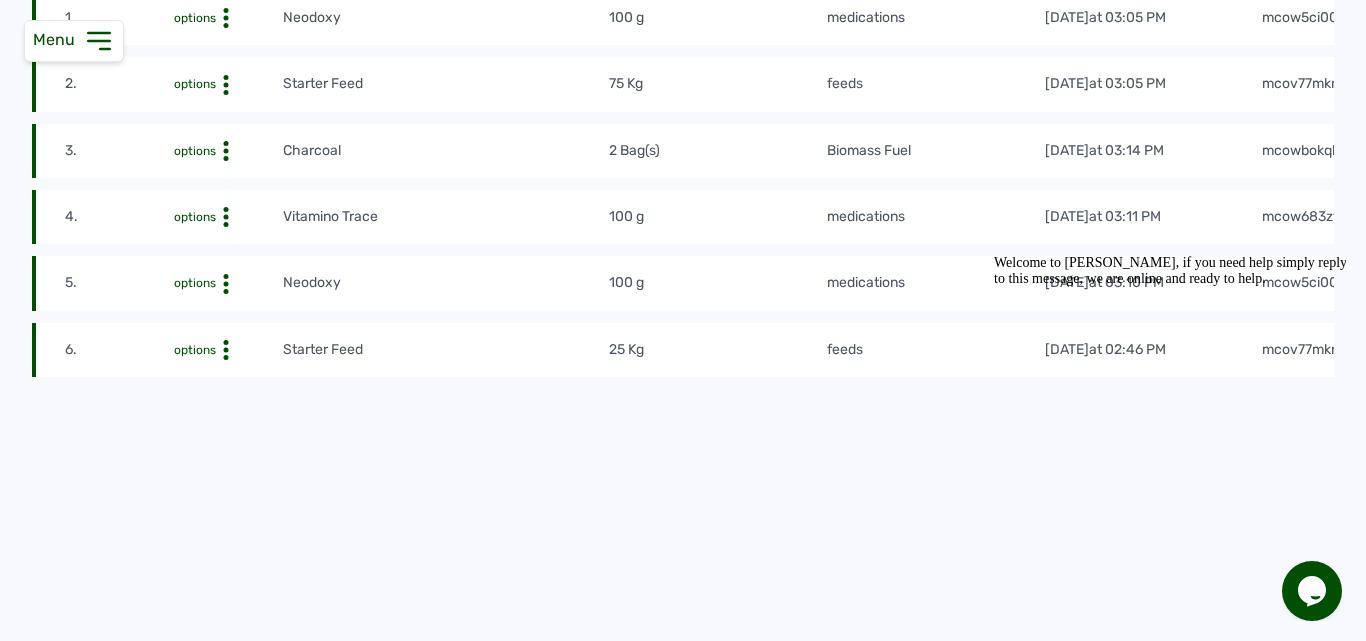 scroll, scrollTop: 0, scrollLeft: 0, axis: both 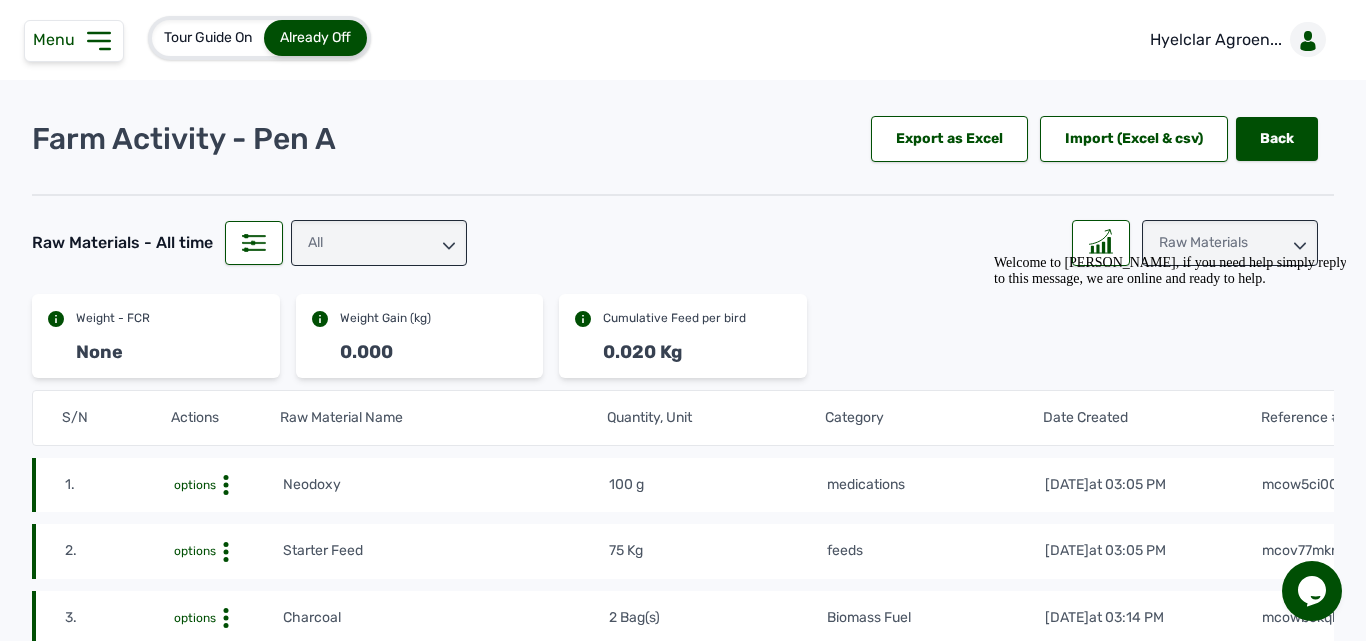 click on "Farm Activity - Pen A  Export as Excel   Import (Excel & csv)  Back Back Raw Materials -  All time All Raw Materials Weight - FCR None Weight Gain (kg) 0.000 Cumulative Feed per bird 0.020 Kg S/N Actions Raw Material Name Quantity, Unit Category Date Created Reference # 1. options Neodoxy 100 g medications 4th Jul 2025   at 03:05 PM mcow5ci00f 2. options Starter Feed 75 Kg feeds 4th Jul 2025   at 03:05 PM mcov77mknZ 3. options Charcoal 2 Bag(s) Biomass Fuel 3rd Jul 2025   at 03:14 PM mcowbokqbT 4. options Vitamino Trace 100 g medications 3rd Jul 2025   at 03:11 PM mcow683ztF 5. options Neodoxy 100 g medications 3rd Jul 2025   at 03:10 PM mcow5ci00f 6. options Starter Feed 25 Kg feeds 3rd Jul 2025   at 02:46 PM mcov77mknZ" 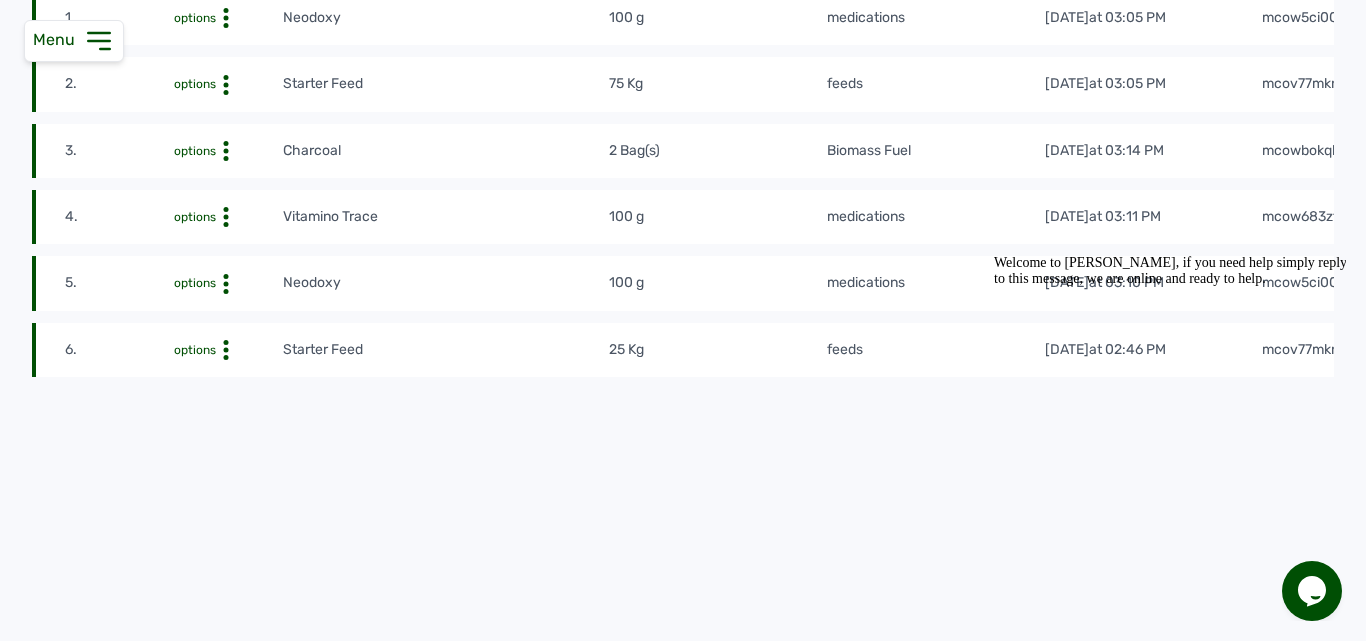 scroll, scrollTop: 0, scrollLeft: 0, axis: both 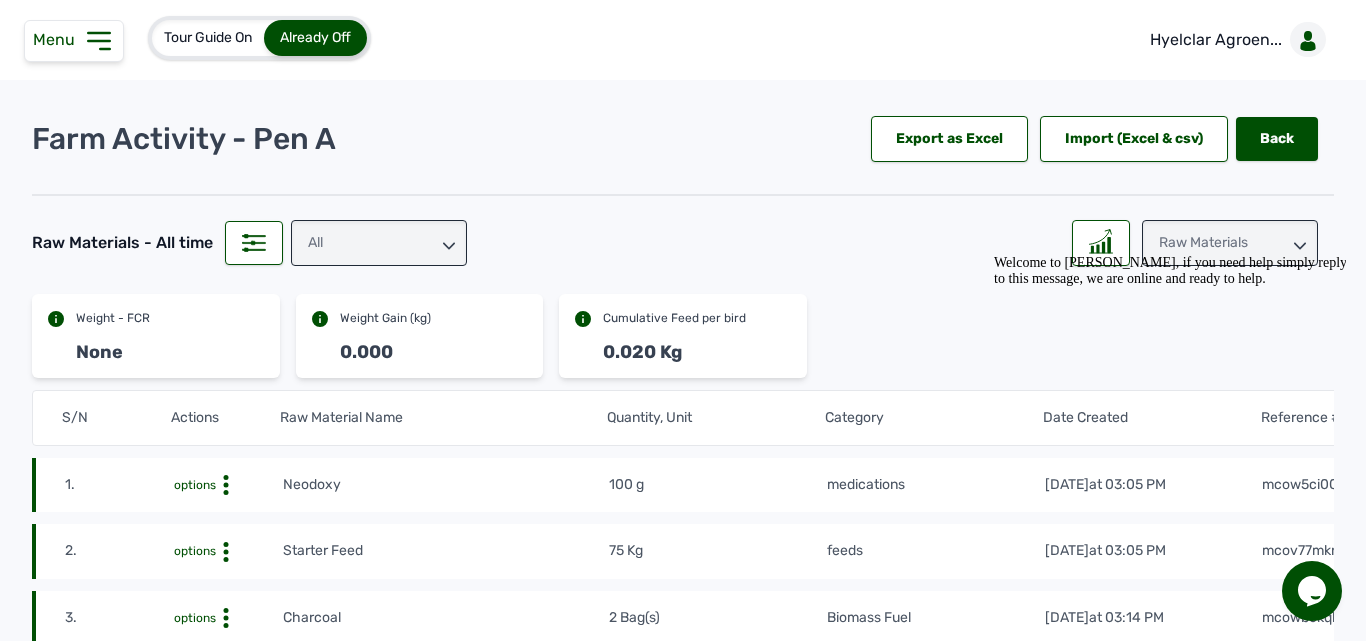 drag, startPoint x: 1963, startPoint y: 450, endPoint x: 990, endPoint y: 446, distance: 973.00824 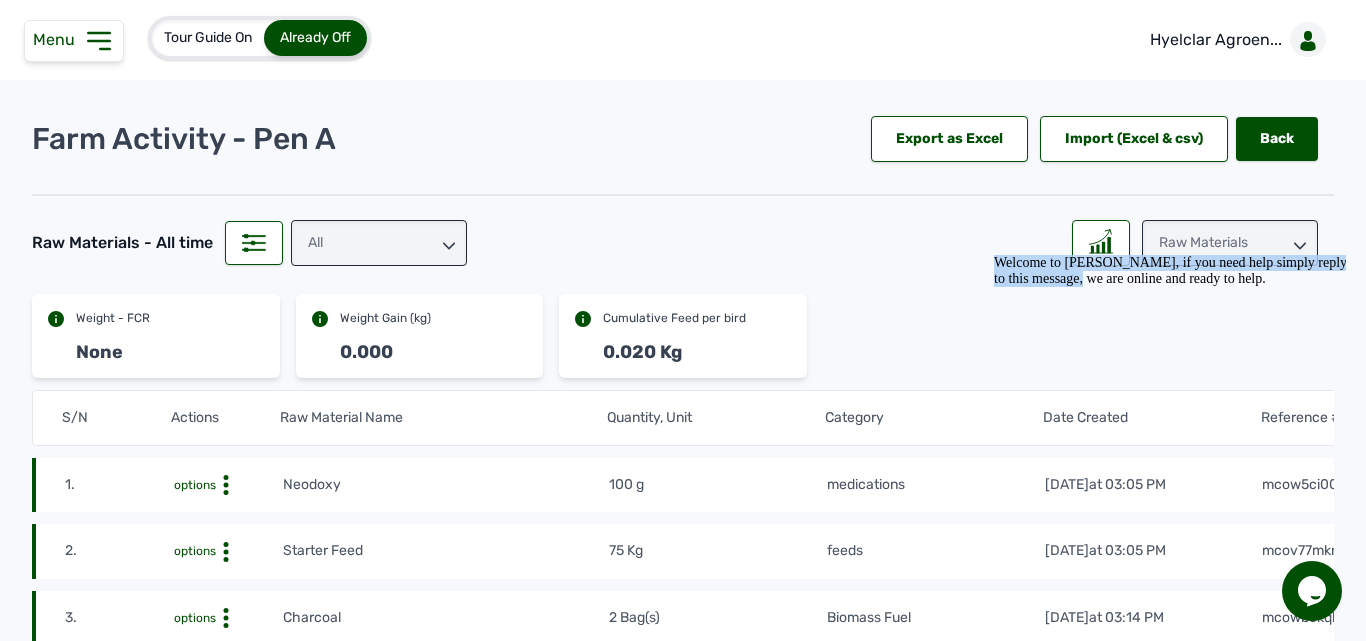 drag, startPoint x: 990, startPoint y: 446, endPoint x: 979, endPoint y: 548, distance: 102.59142 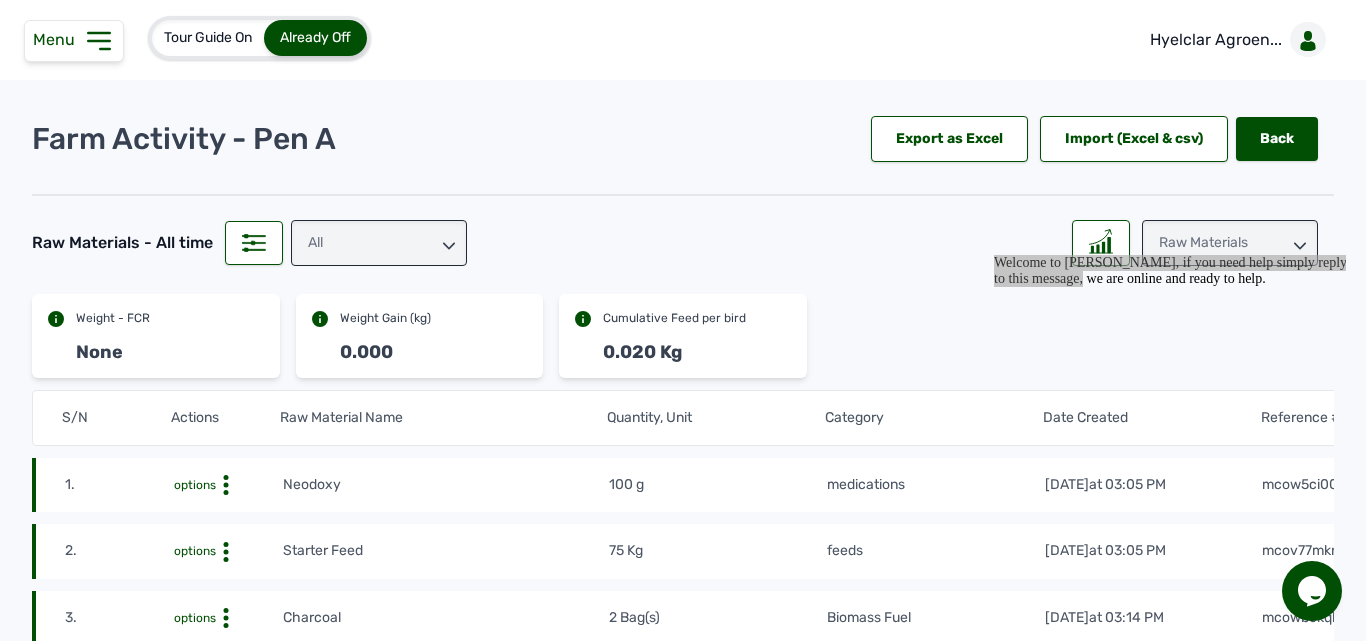 click on "feeds" at bounding box center (935, 551) 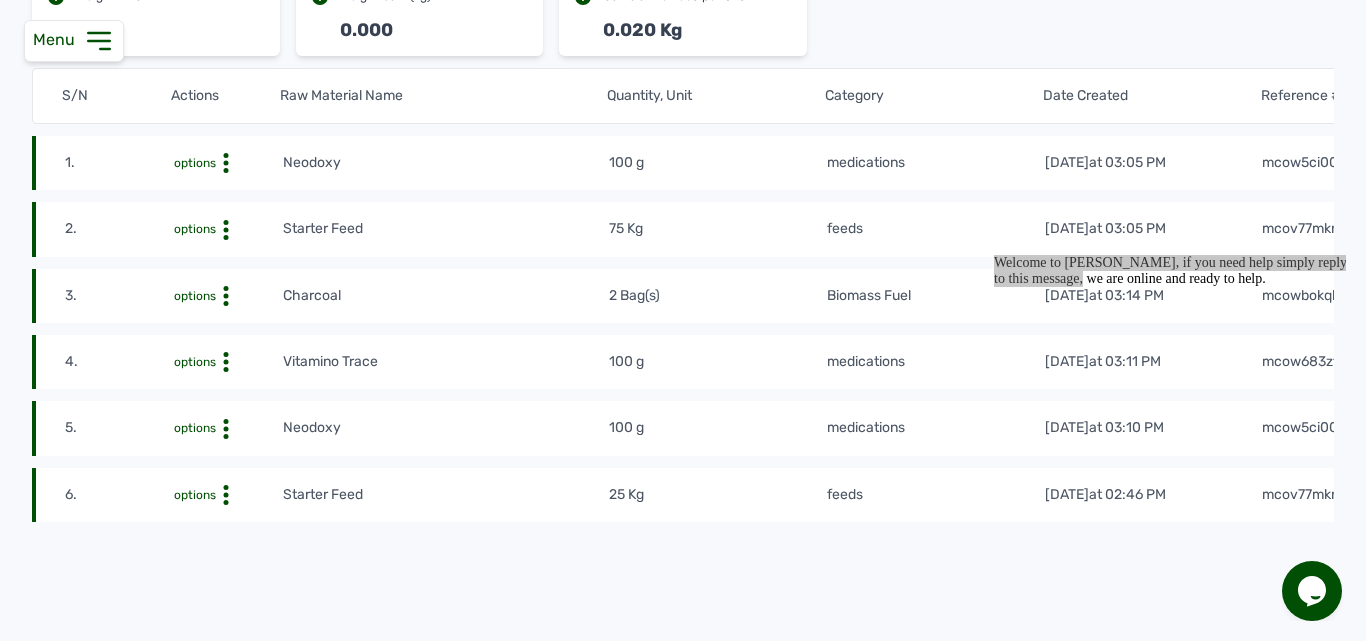 scroll, scrollTop: 360, scrollLeft: 0, axis: vertical 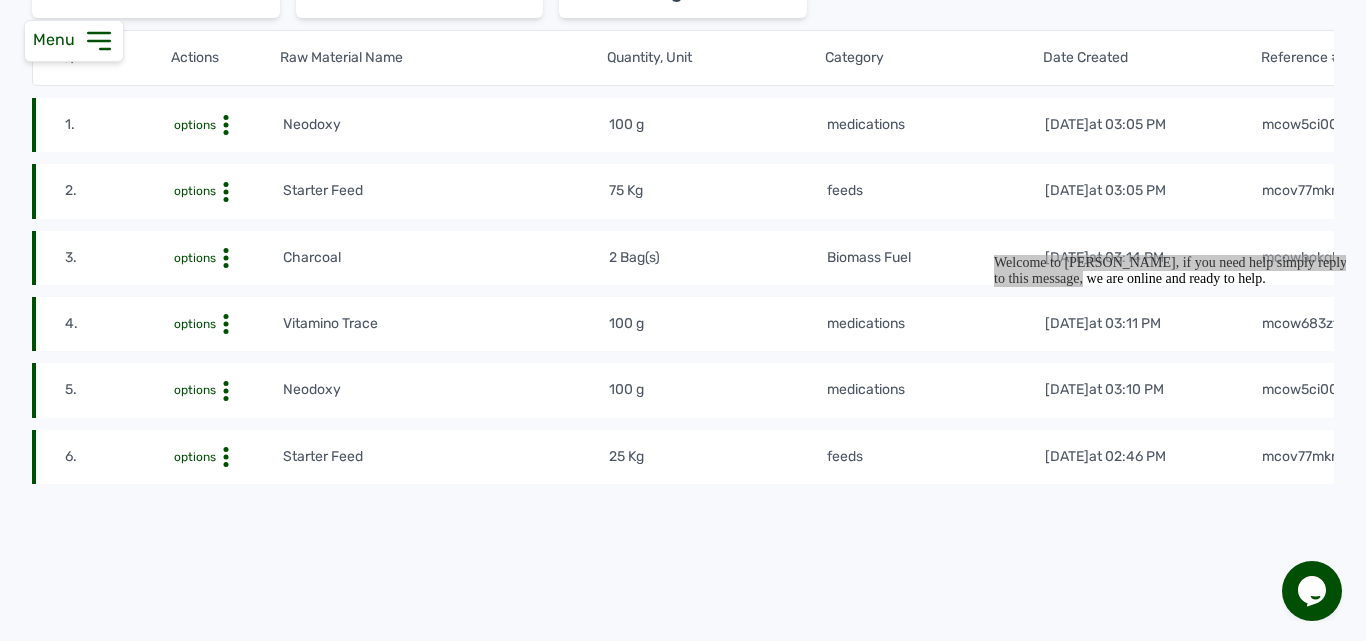 click 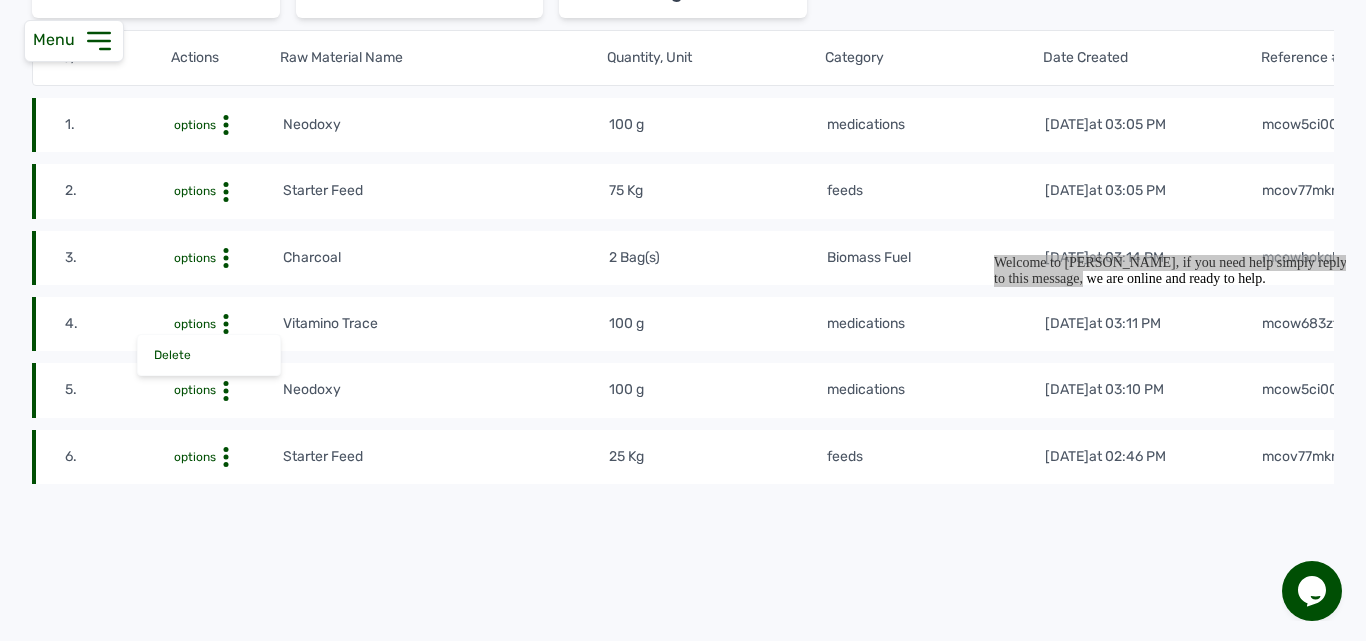 click on "S/N Actions Raw Material Name Quantity, Unit Category Date Created Reference # 1. options Neodoxy 100 g medications 4th Jul 2025   at 03:05 PM mcow5ci00f 2. options Starter Feed 75 Kg feeds 4th Jul 2025   at 03:05 PM mcov77mknZ 3. options Charcoal 2 Bag(s) Biomass Fuel 3rd Jul 2025   at 03:14 PM mcowbokqbT 4. options Delete Vitamino Trace 100 g medications 3rd Jul 2025   at 03:11 PM mcow683ztF 5. options Neodoxy 100 g medications 3rd Jul 2025   at 03:10 PM mcow5ci00f 6. options Starter Feed 25 Kg feeds 3rd Jul 2025   at 02:46 PM mcov77mknZ" at bounding box center (683, 315) 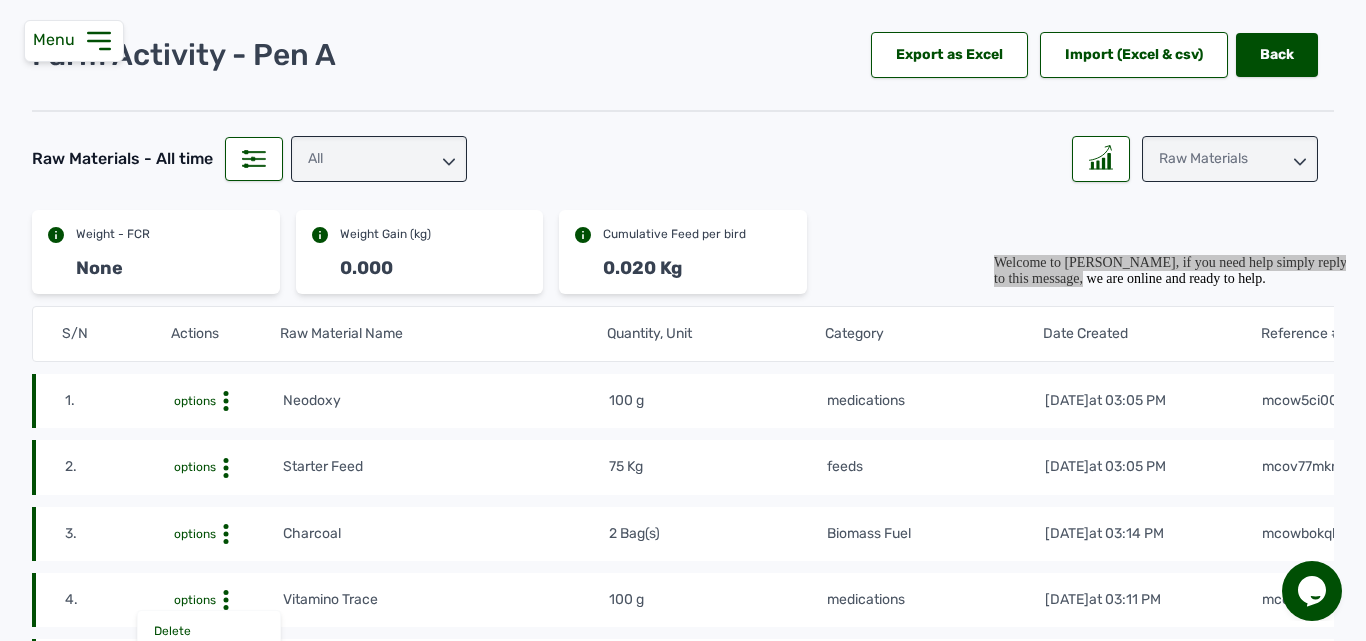 scroll, scrollTop: 80, scrollLeft: 0, axis: vertical 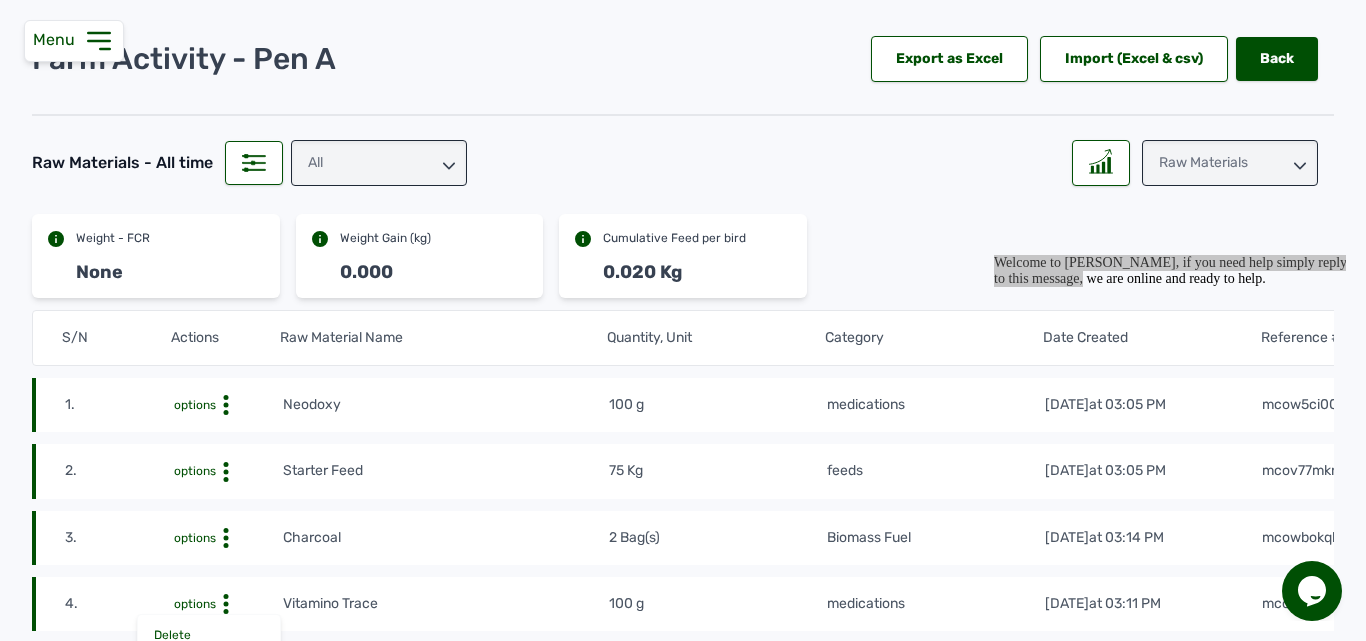 click on "All" at bounding box center (379, 163) 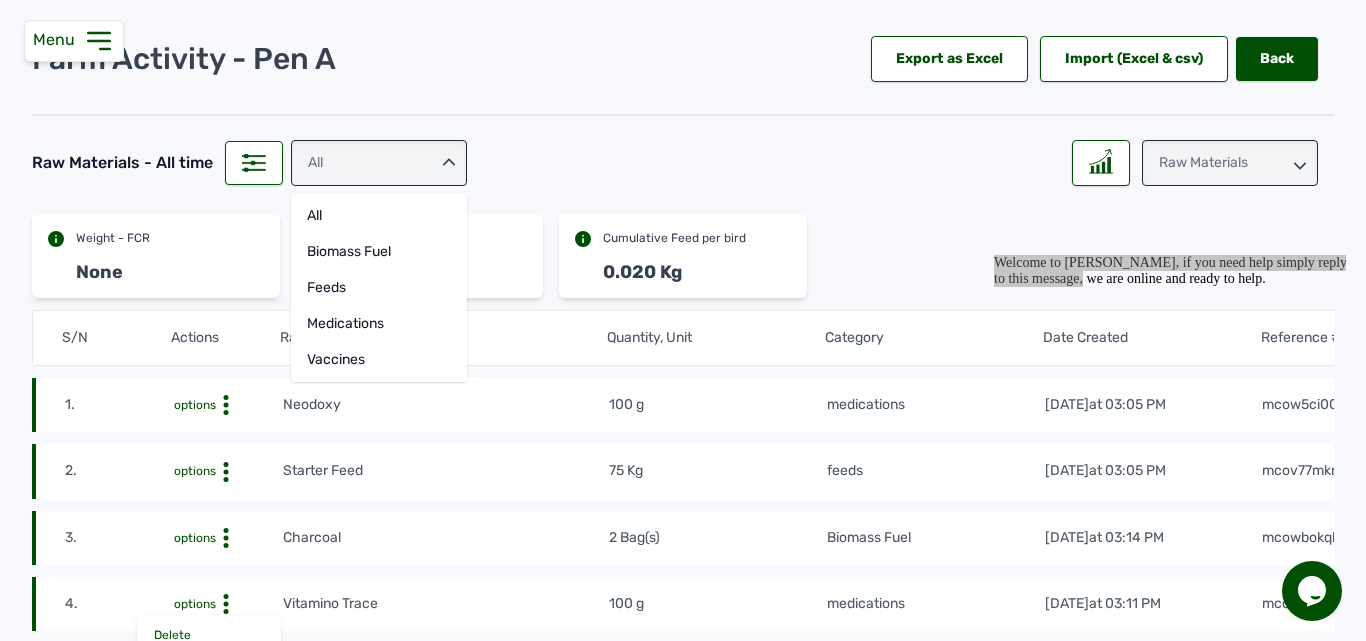 click 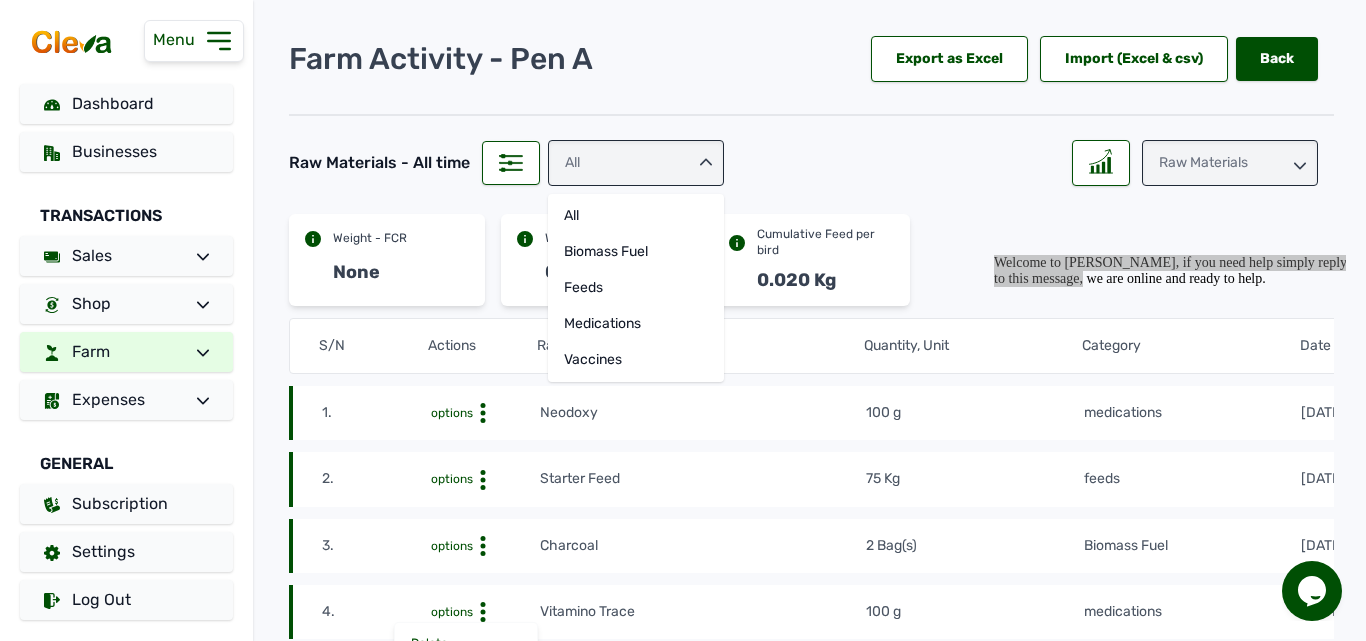 click on "Farm" at bounding box center [126, 352] 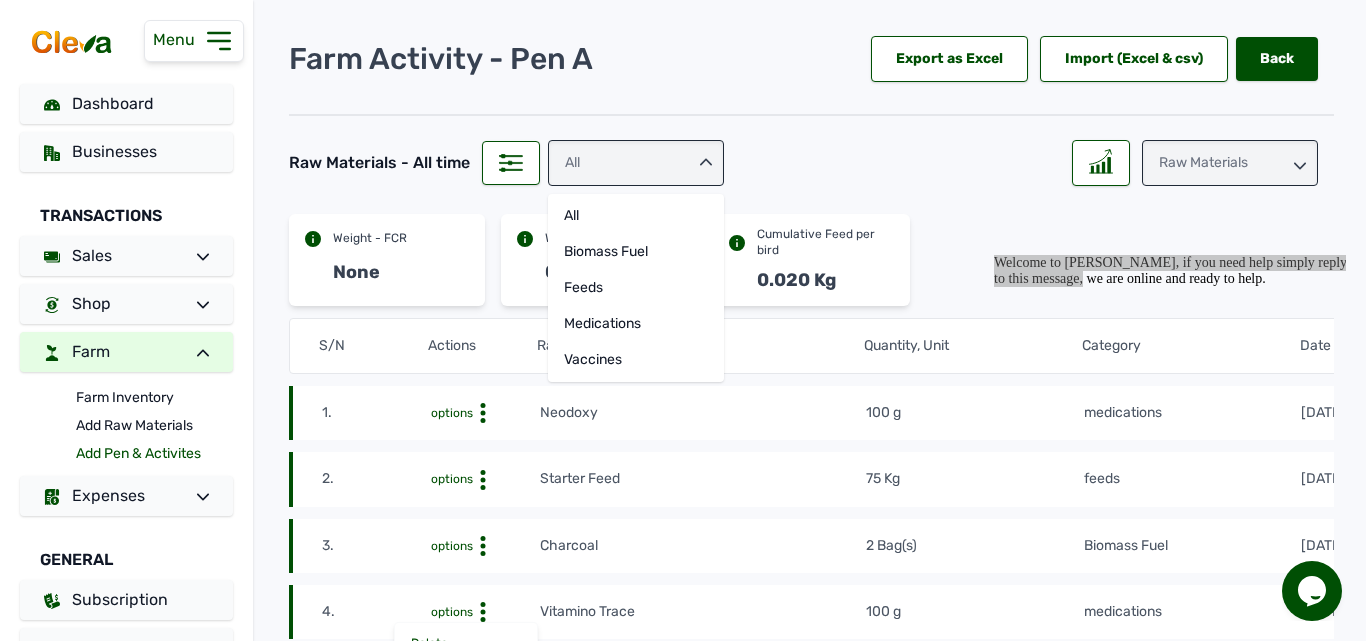 click on "Add Pen & Activites" at bounding box center (154, 454) 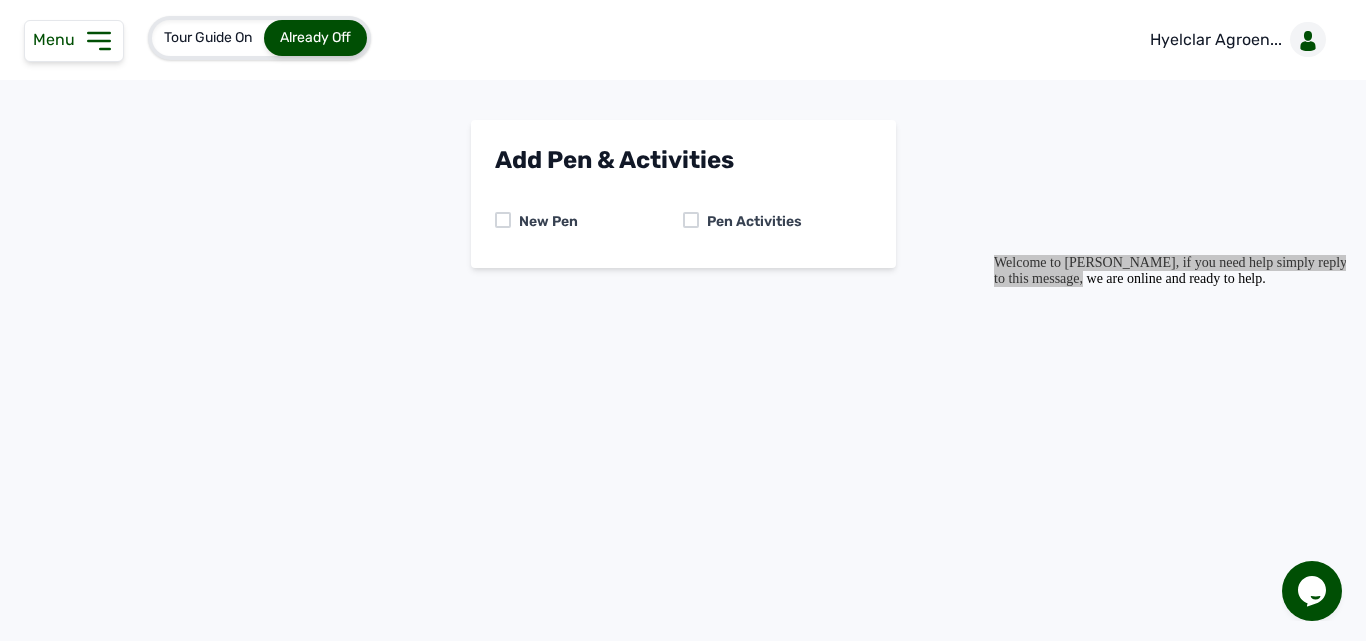 click on "Pen Activities" at bounding box center [750, 222] 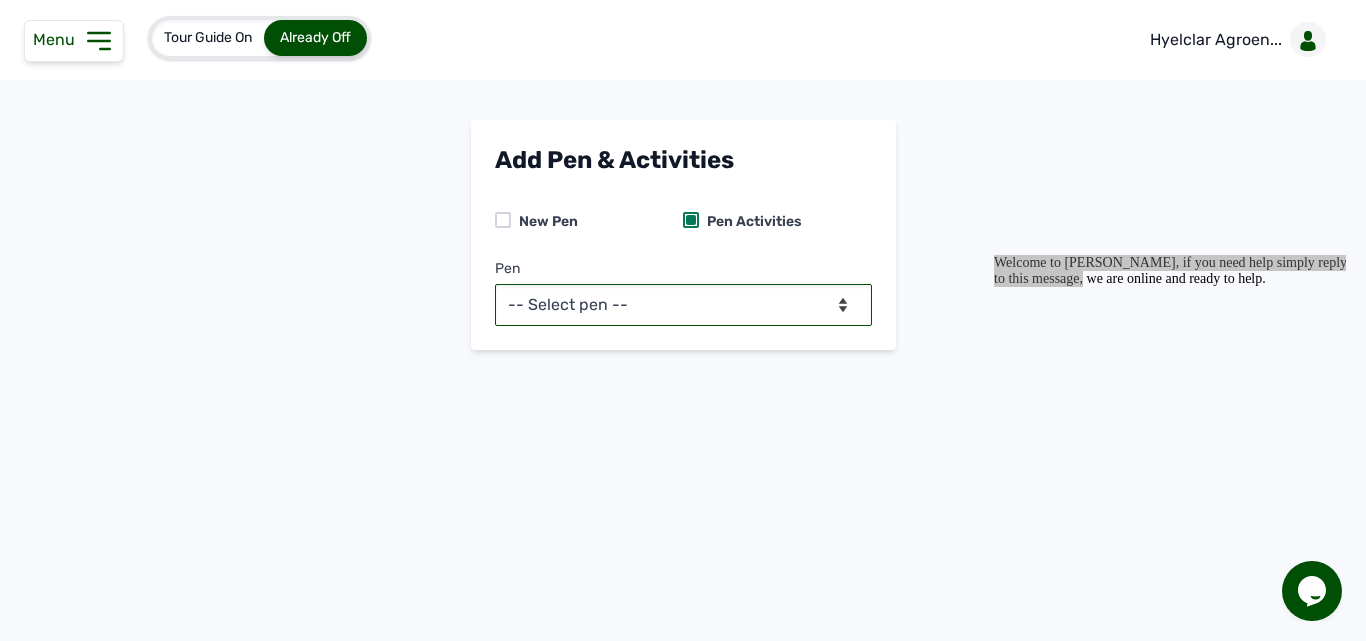 click on "-- Select pen -- Pen A (Broilers)" at bounding box center (683, 305) 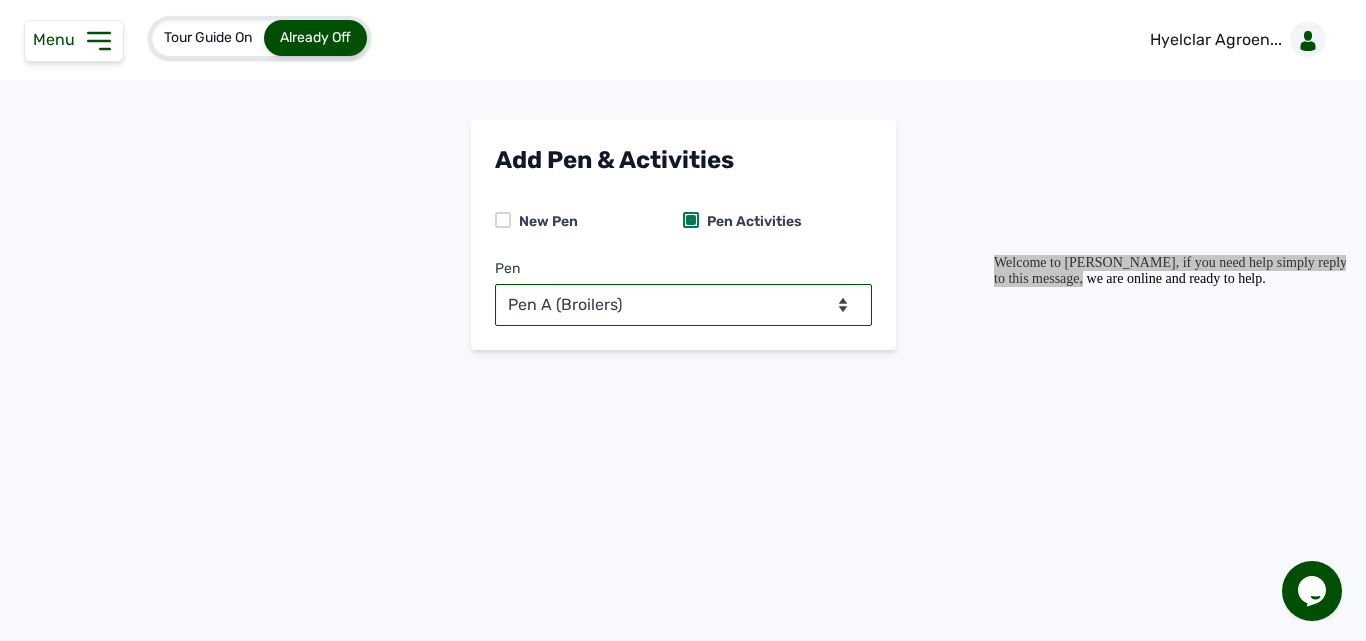 click on "-- Select pen -- Pen A (Broilers)" at bounding box center (683, 305) 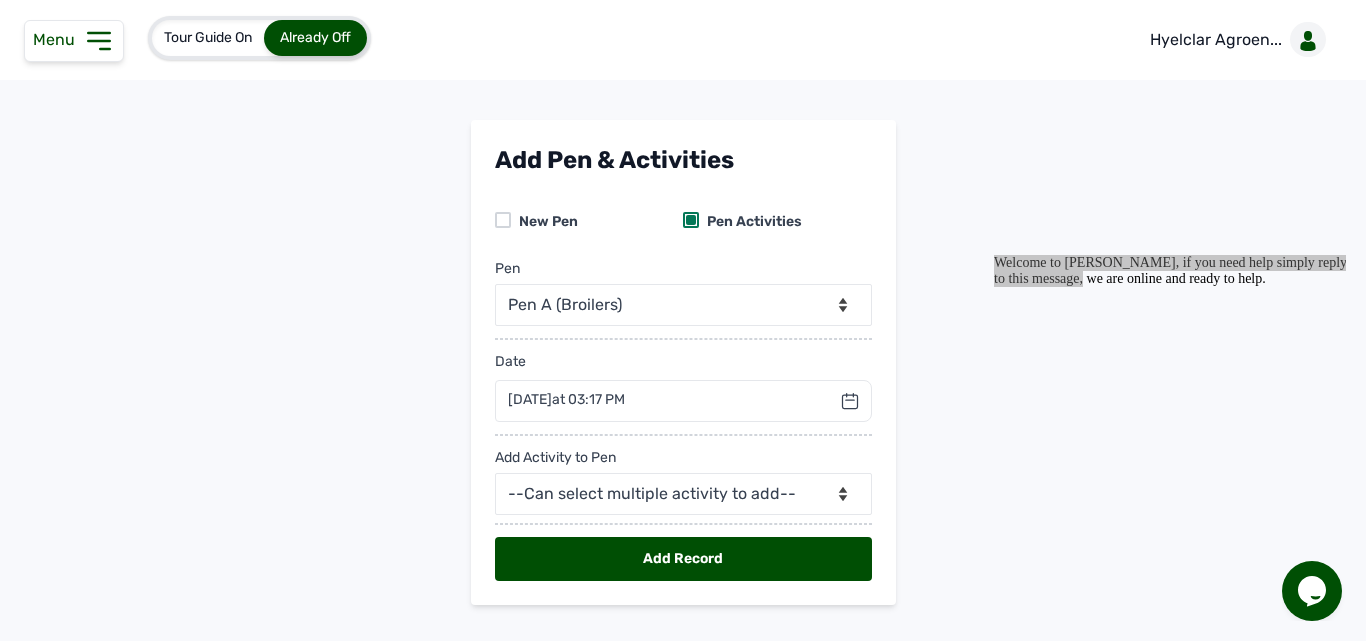 click on "7th Jul 2025   at 03:17 PM" at bounding box center (566, 400) 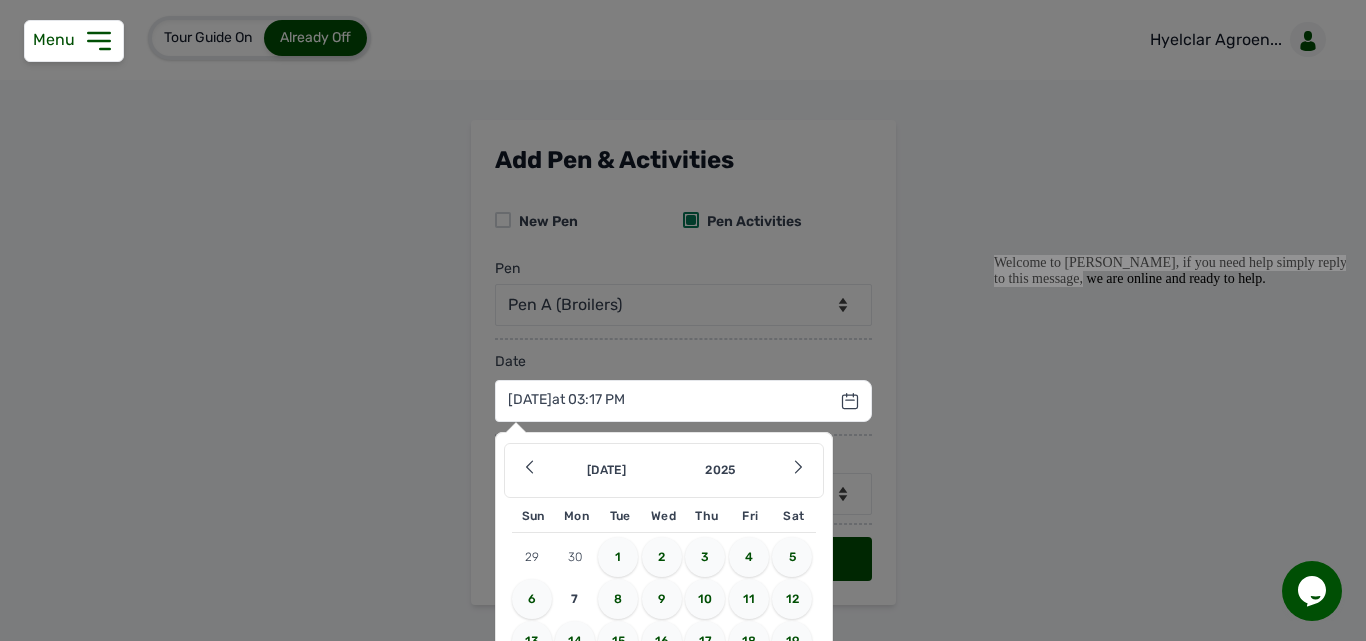 click on "4" at bounding box center (749, 557) 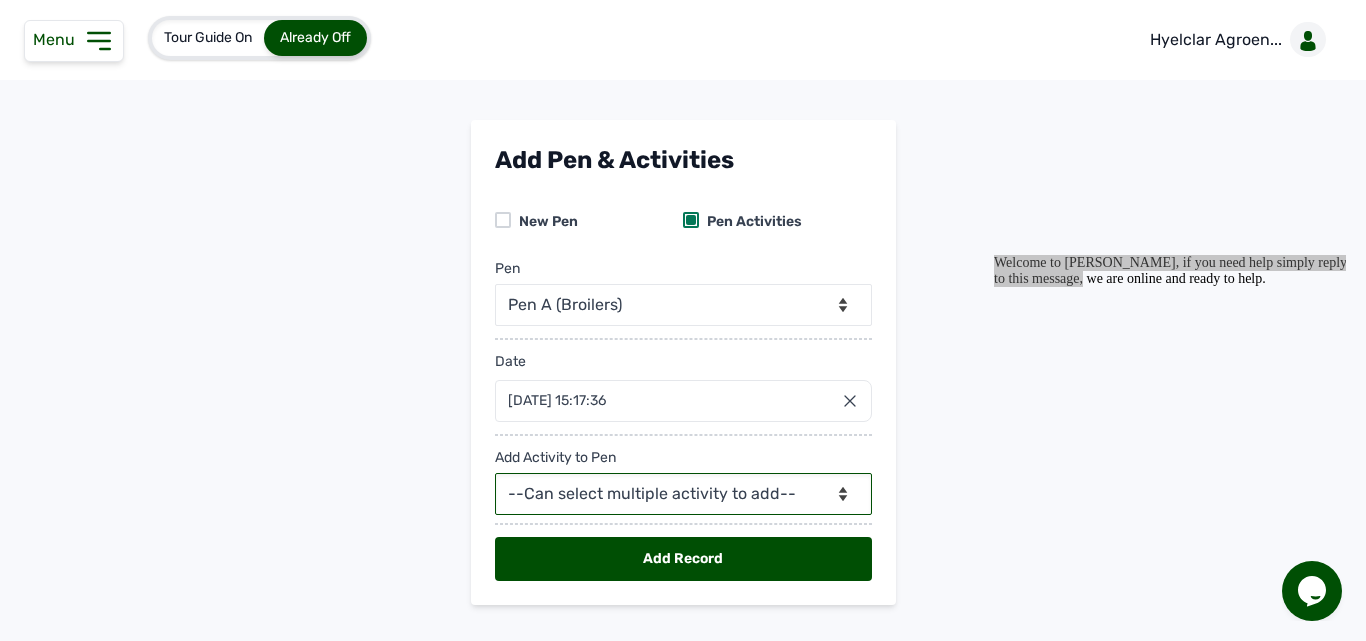 click on "--Can select multiple activity to add-- Raw Material Losses Weight" at bounding box center [683, 494] 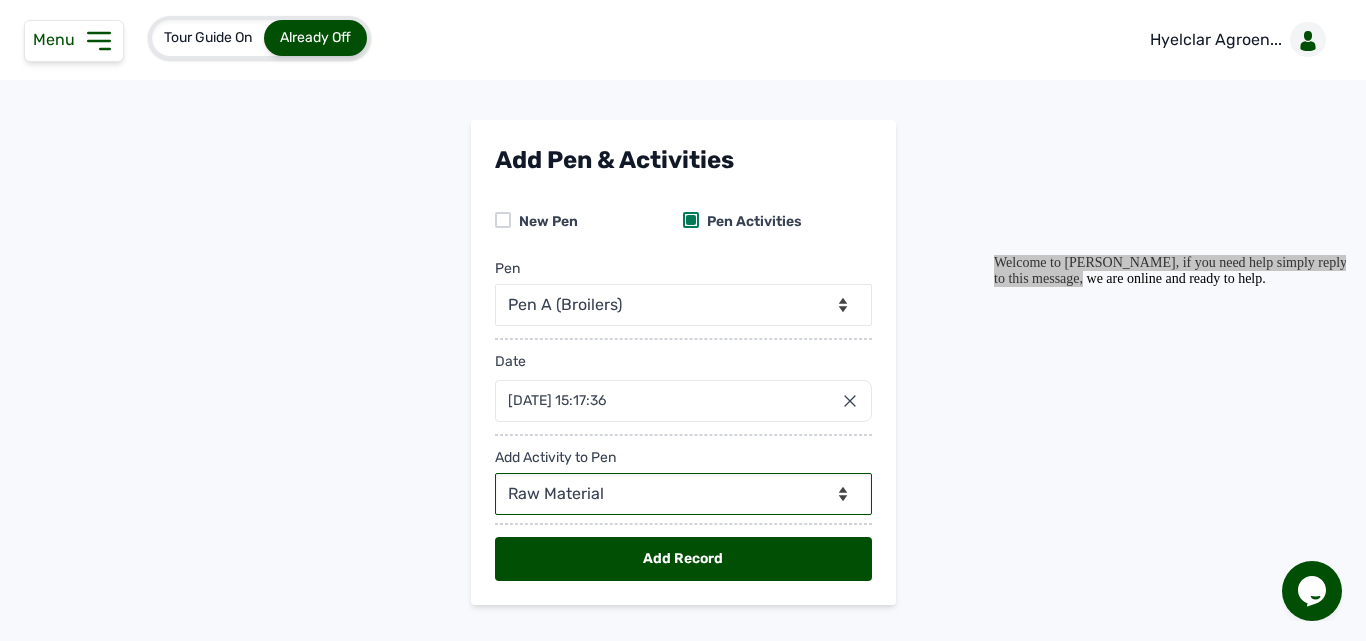 click on "--Can select multiple activity to add-- Raw Material Losses Weight" at bounding box center (683, 494) 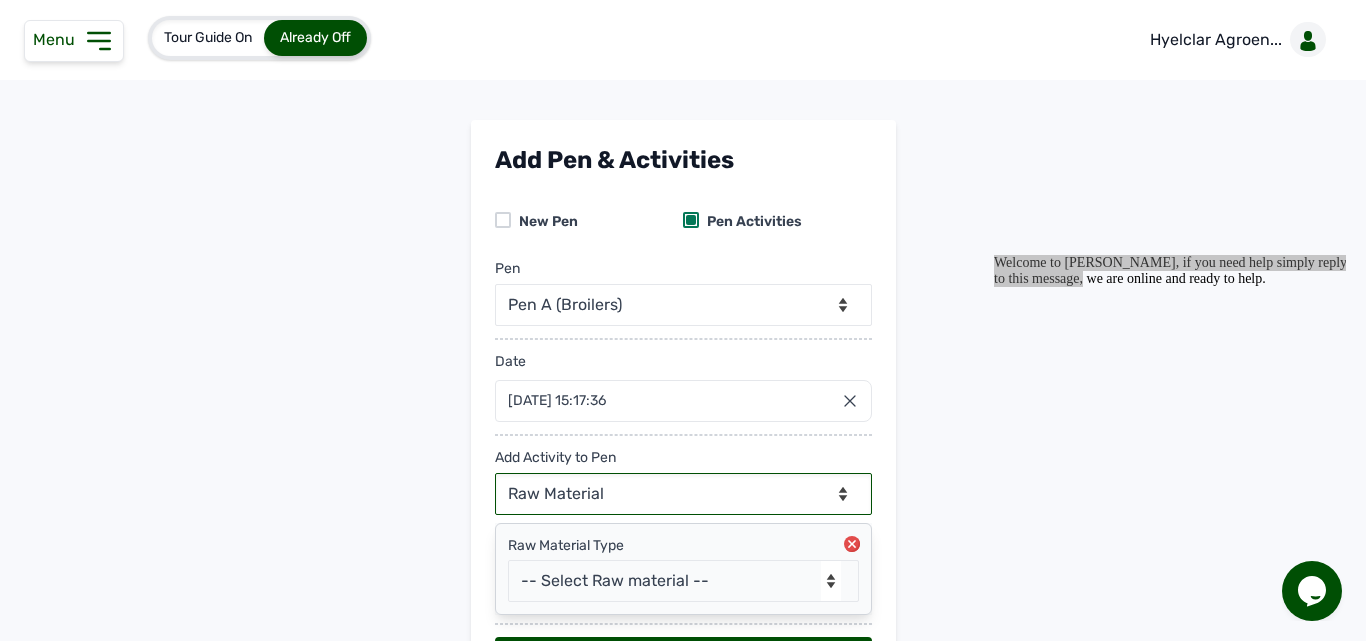 select on "null" 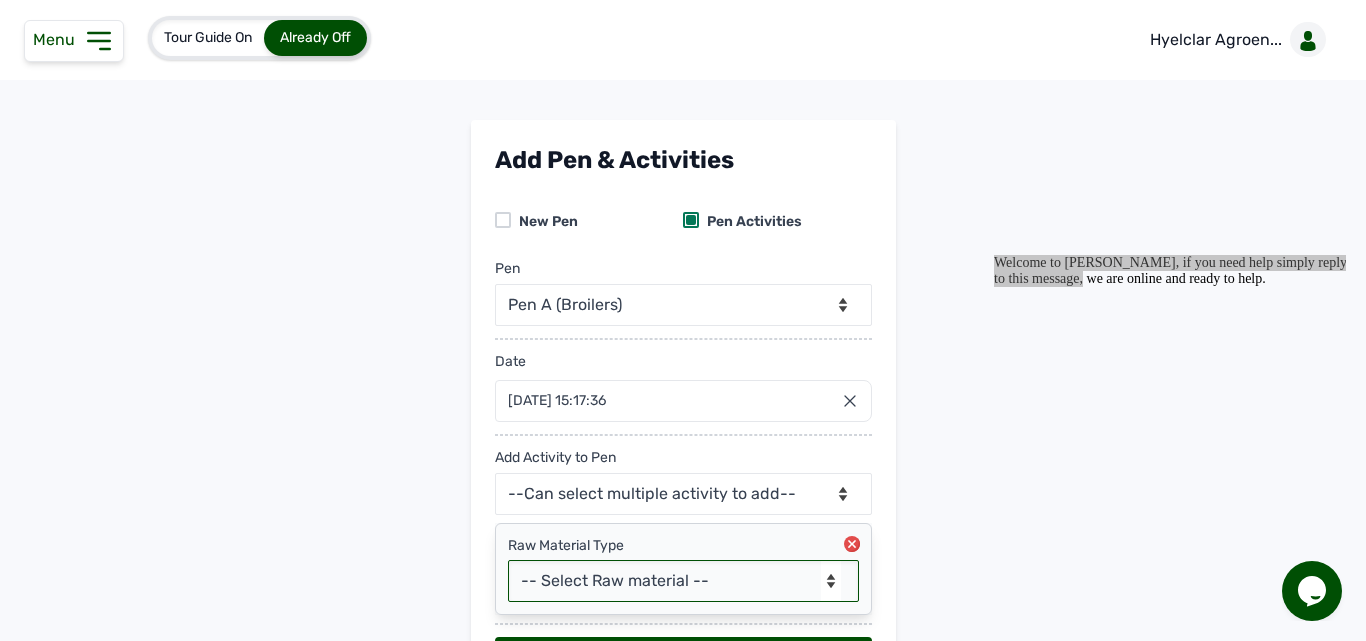 click on "-- Select Raw material -- Biomass Fuel feeds medications vaccines" at bounding box center (683, 581) 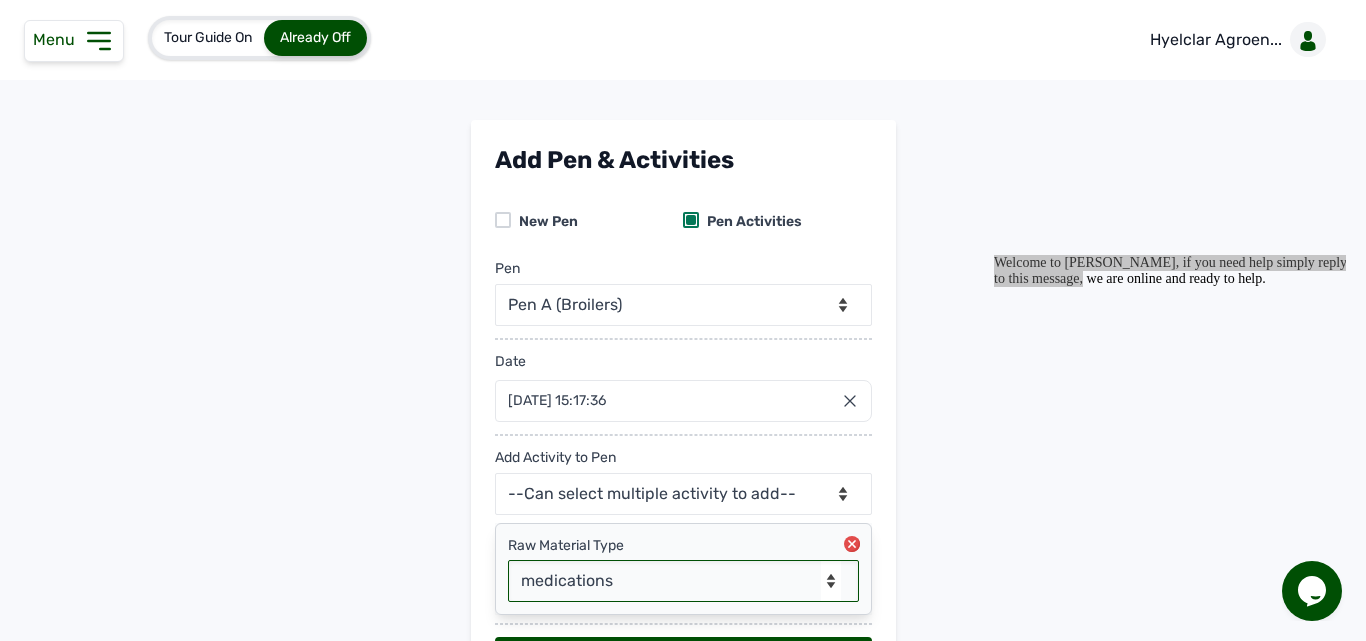 click on "-- Select Raw material -- Biomass Fuel feeds medications vaccines" at bounding box center (683, 581) 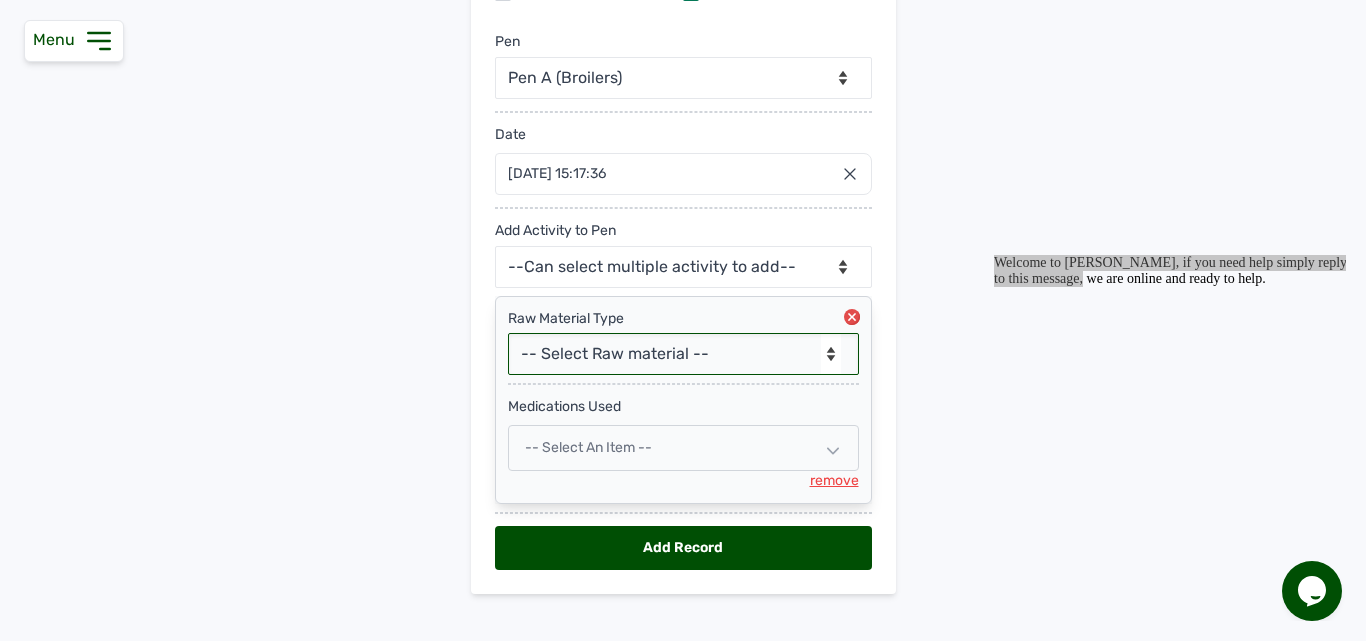 scroll, scrollTop: 252, scrollLeft: 0, axis: vertical 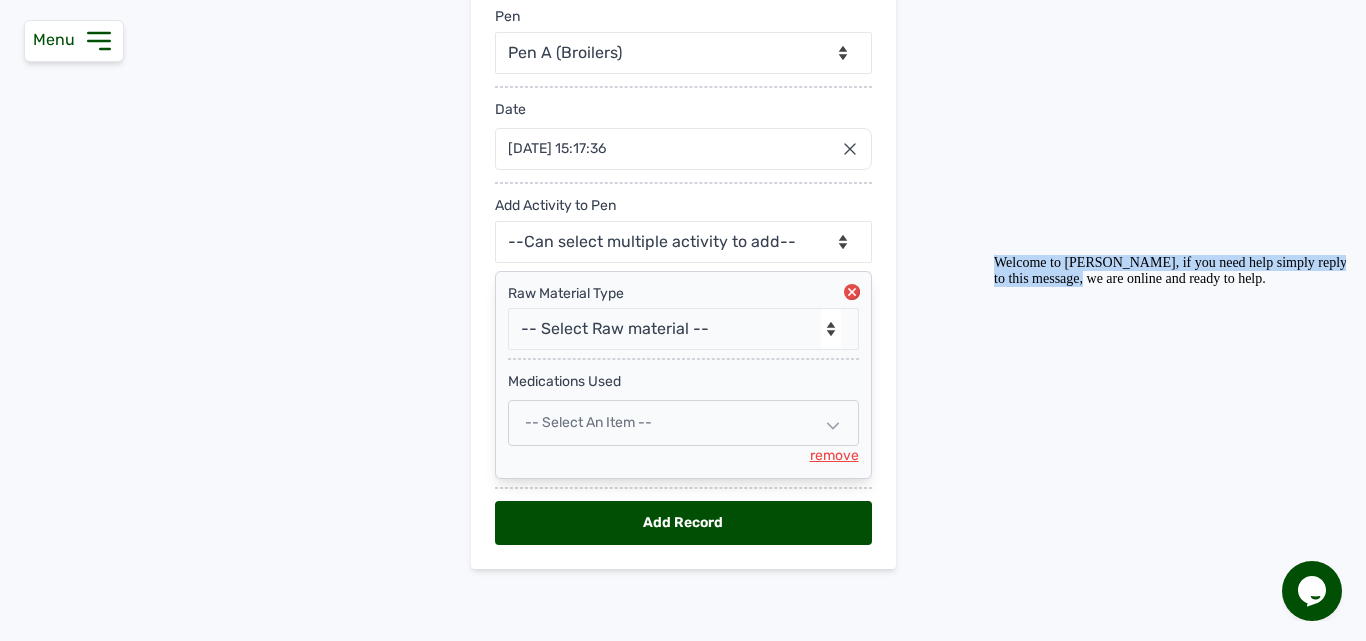 click at bounding box center [994, 255] 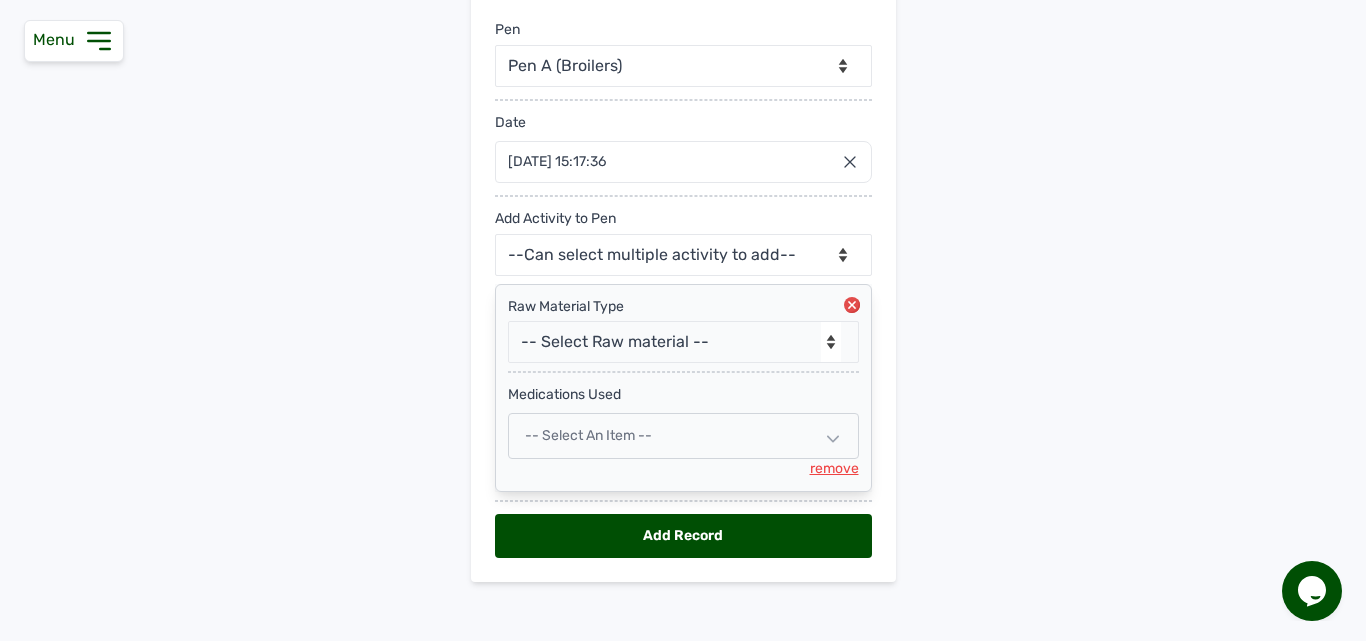 scroll, scrollTop: 252, scrollLeft: 0, axis: vertical 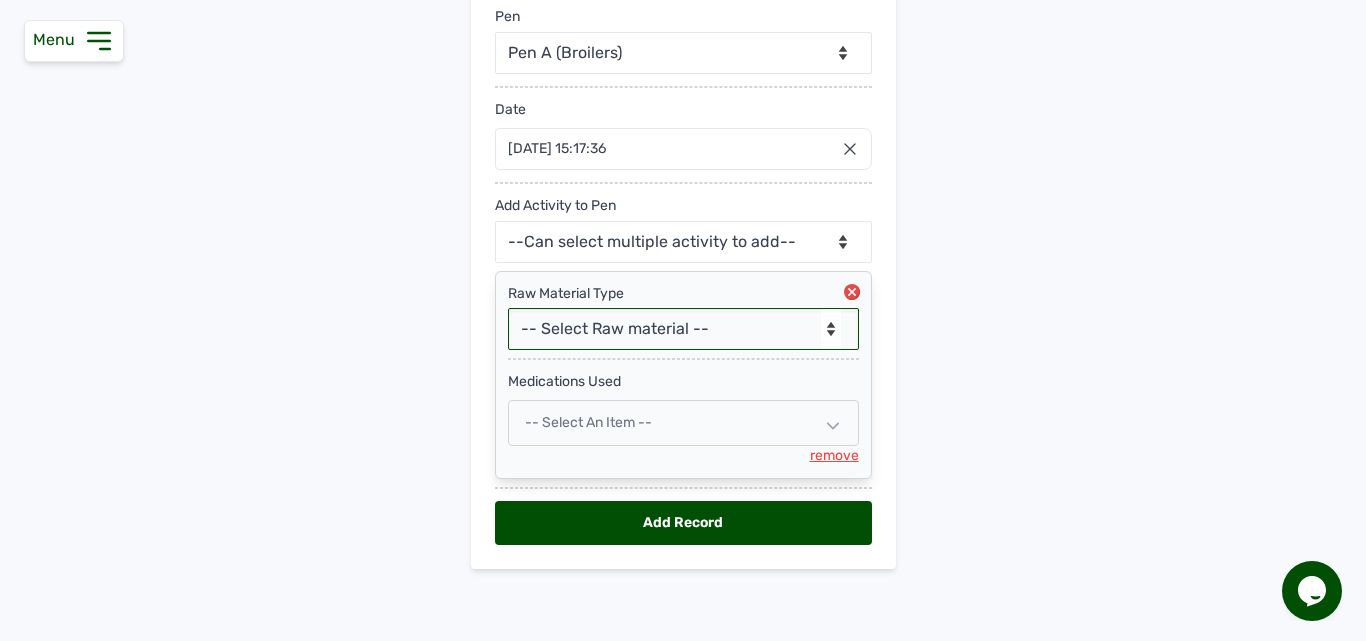 click on "-- Select Raw material -- Biomass Fuel feeds medications vaccines" at bounding box center [683, 329] 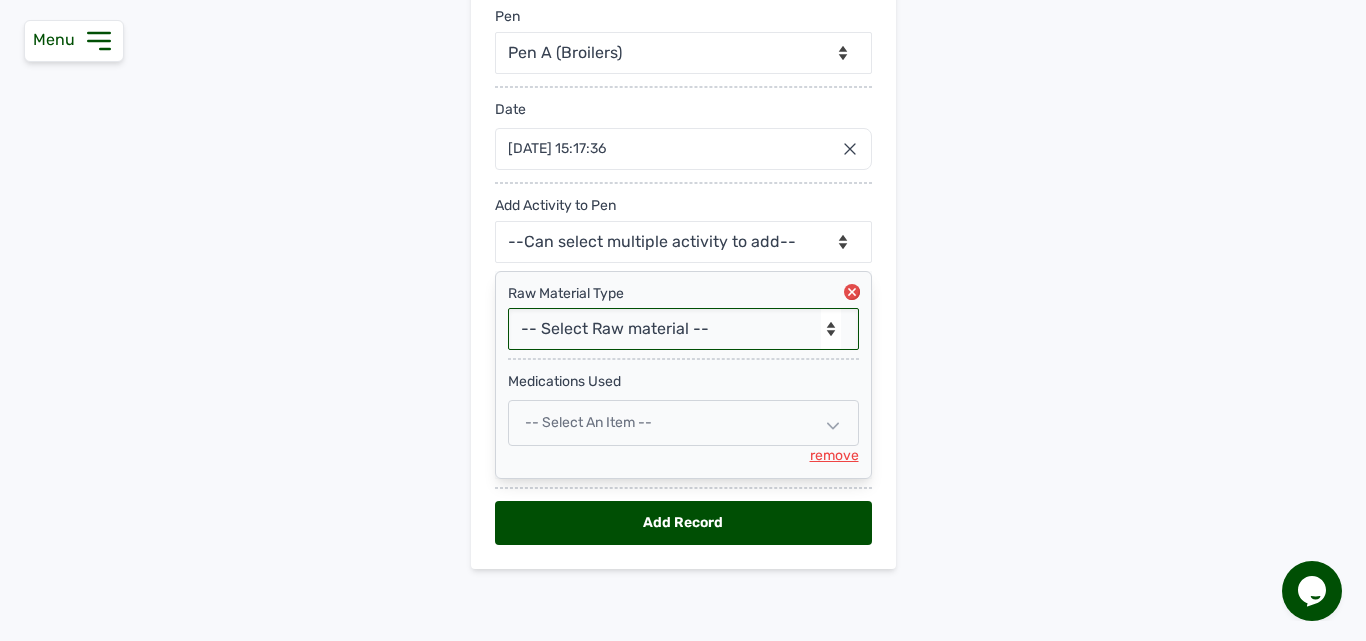 select on "medications" 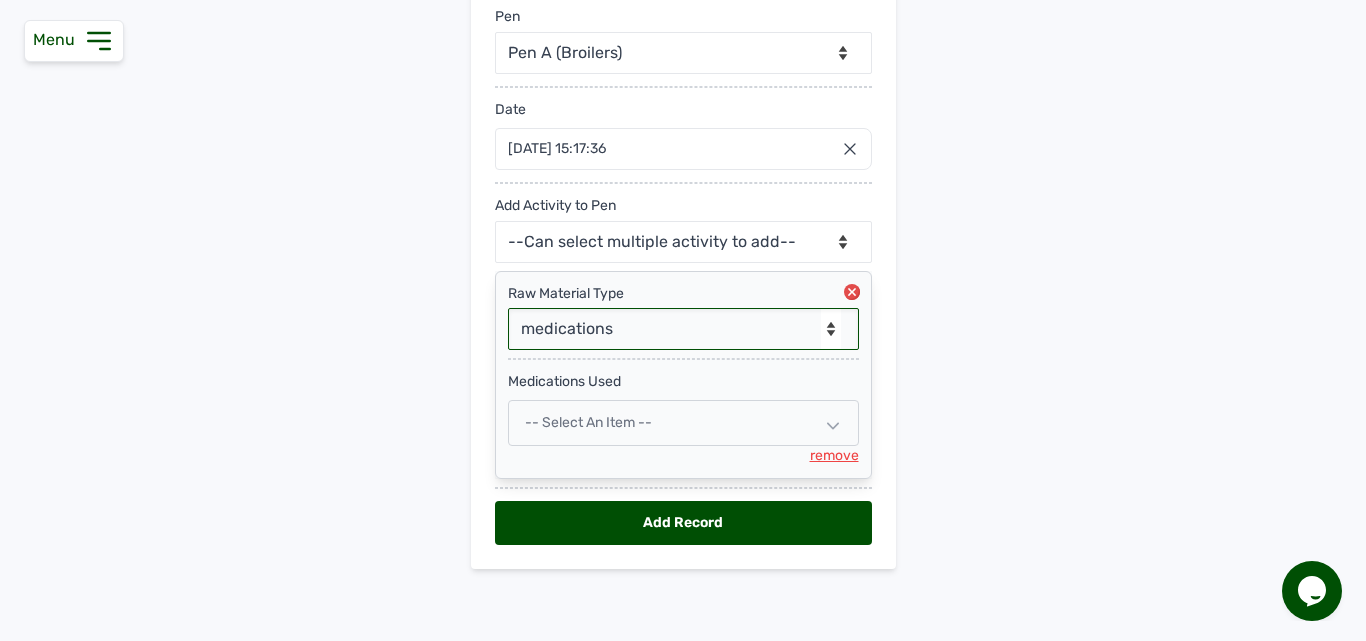 click on "-- Select Raw material -- Biomass Fuel feeds medications vaccines" at bounding box center [683, 329] 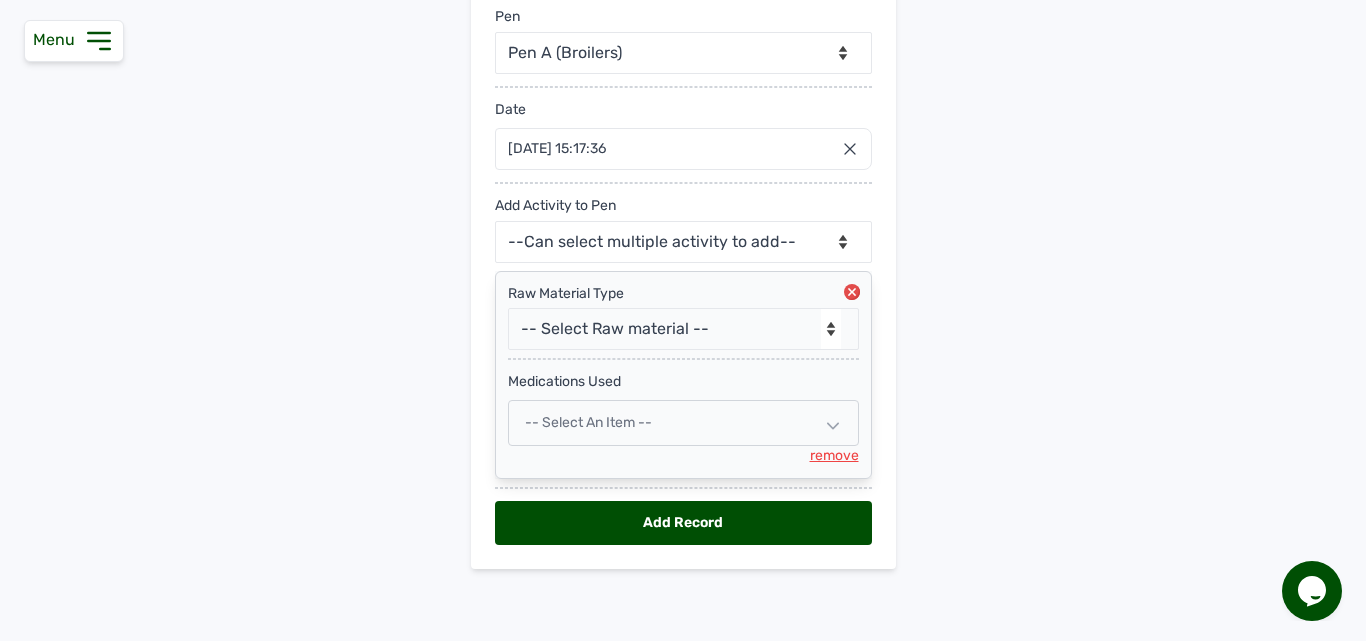 click on "-- Select an Item --" at bounding box center [683, 423] 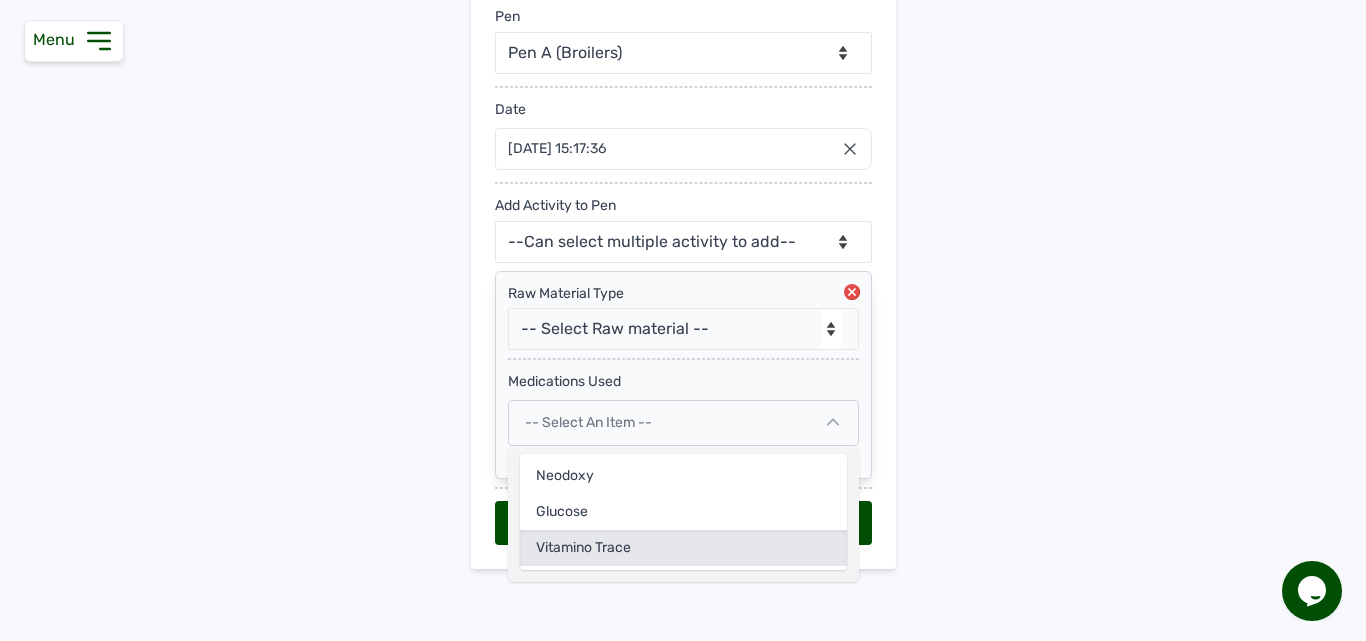 click on "Vitamino Trace" 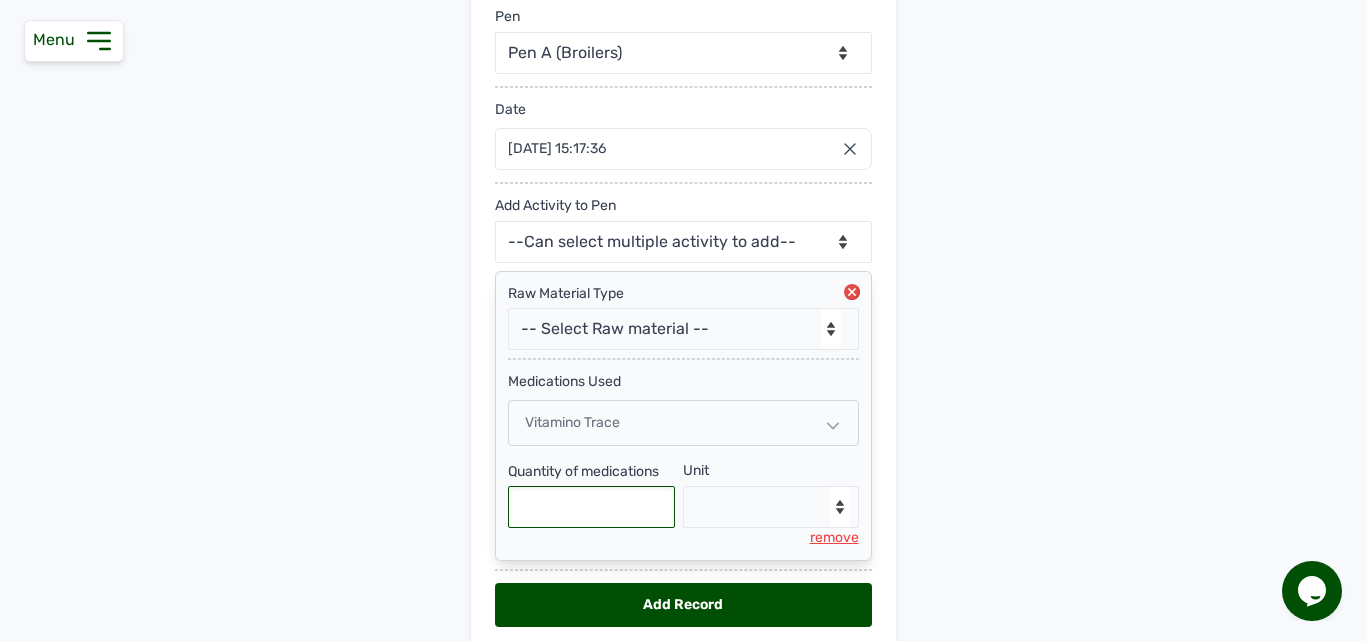 click at bounding box center [592, 507] 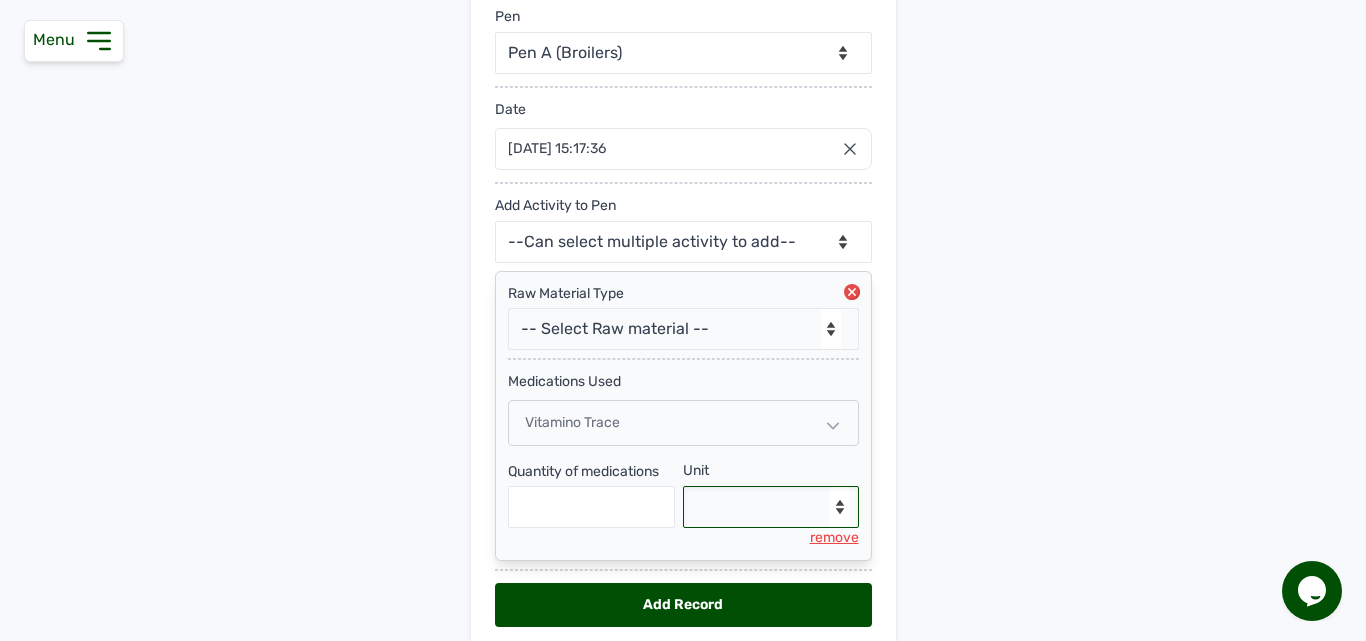 click on "--Select unit-- g" at bounding box center [771, 507] 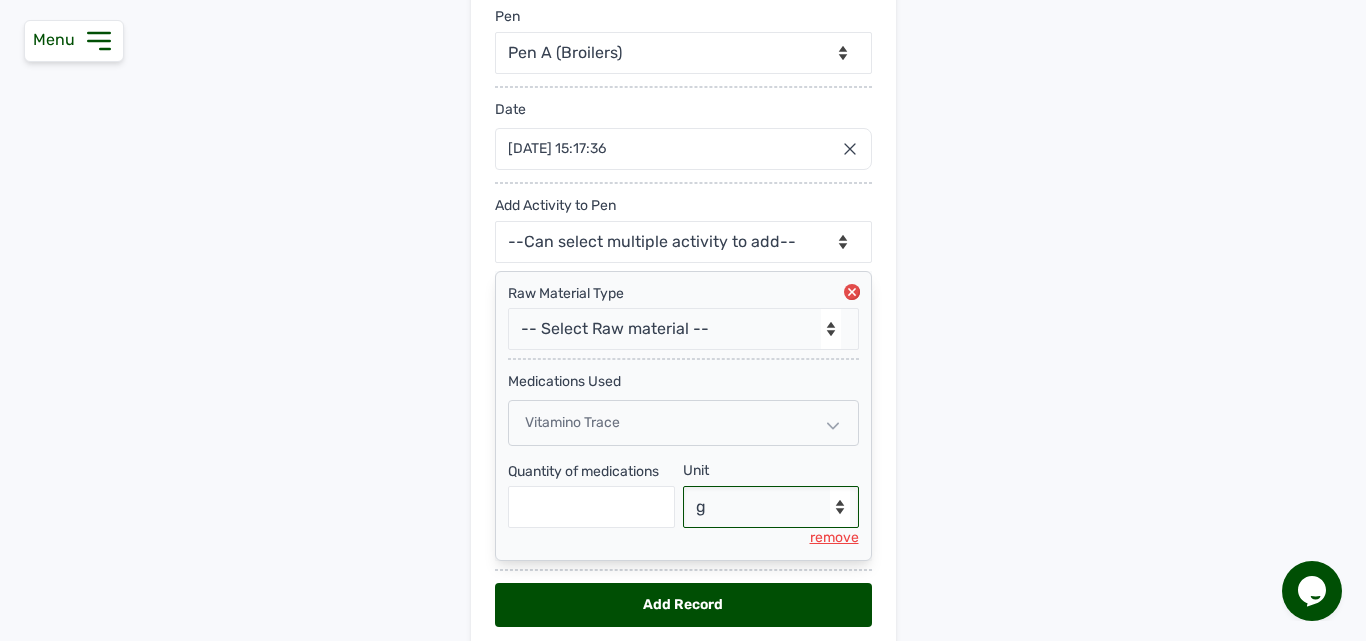 click on "--Select unit-- g" at bounding box center [771, 507] 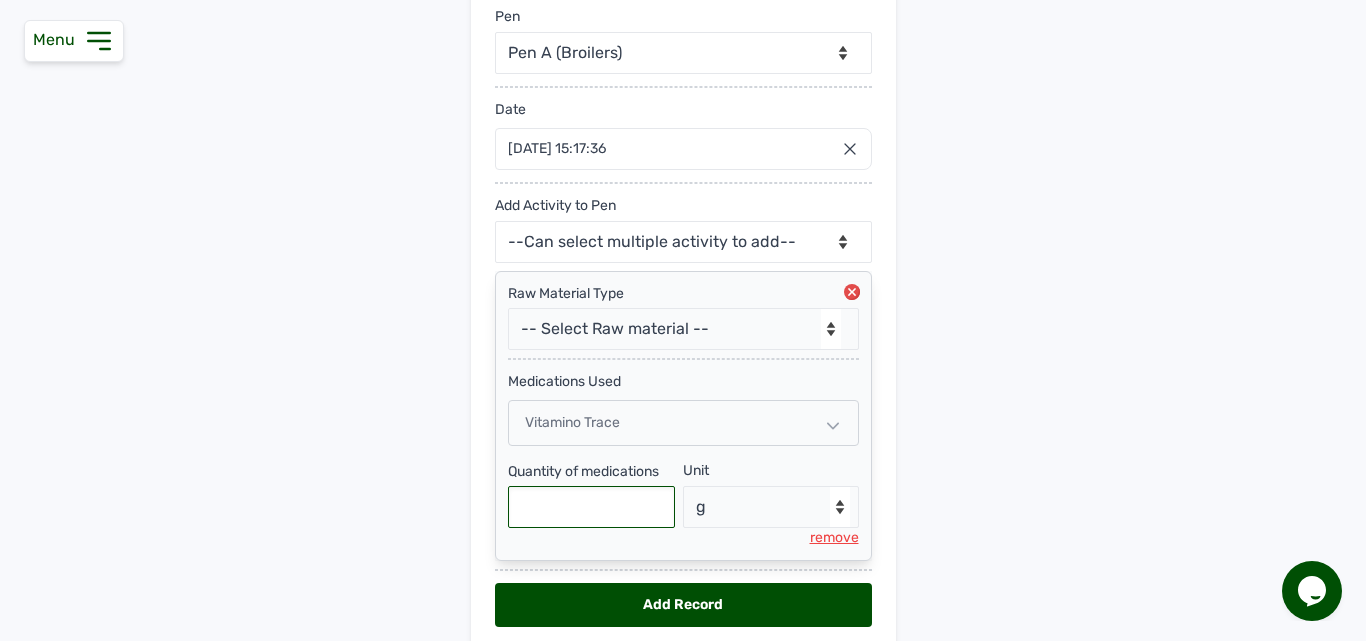 click at bounding box center [592, 507] 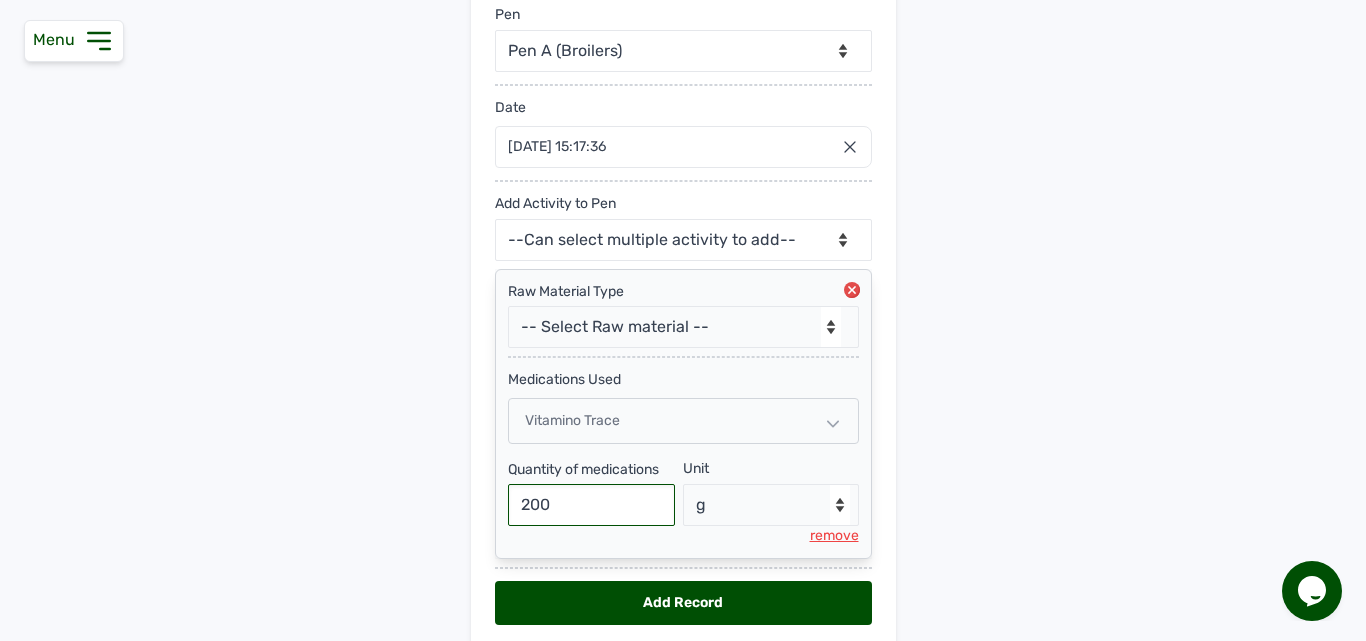 scroll, scrollTop: 236, scrollLeft: 0, axis: vertical 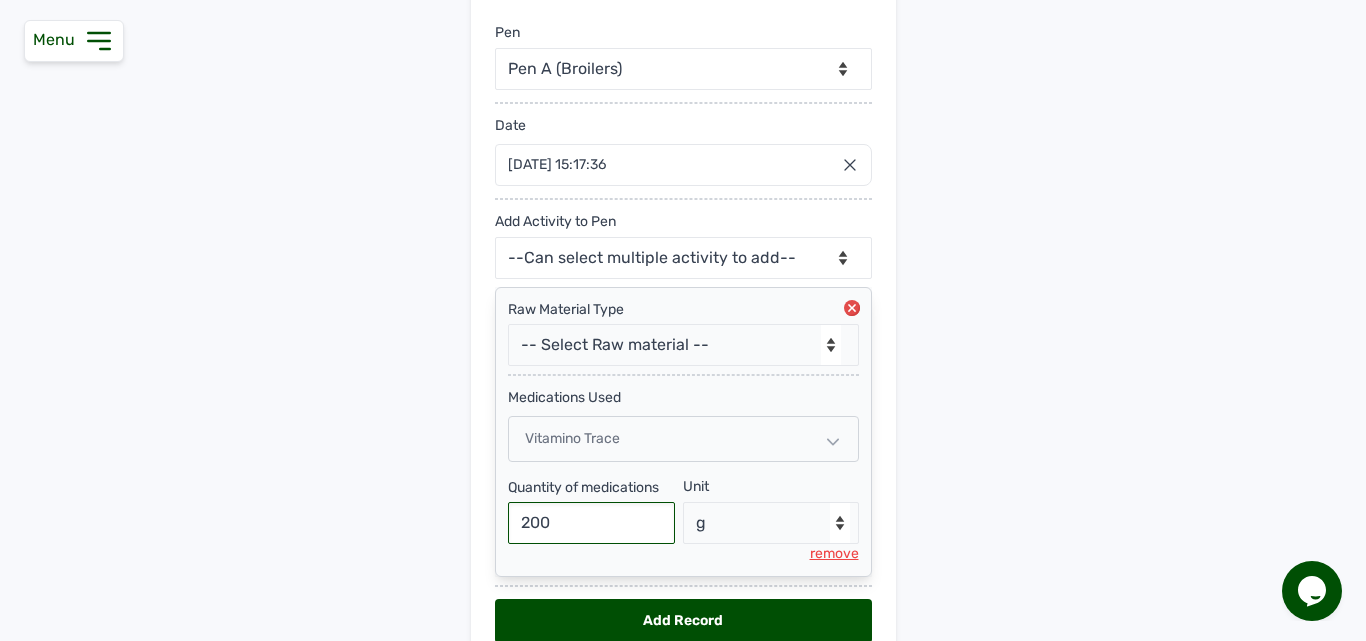 type on "200" 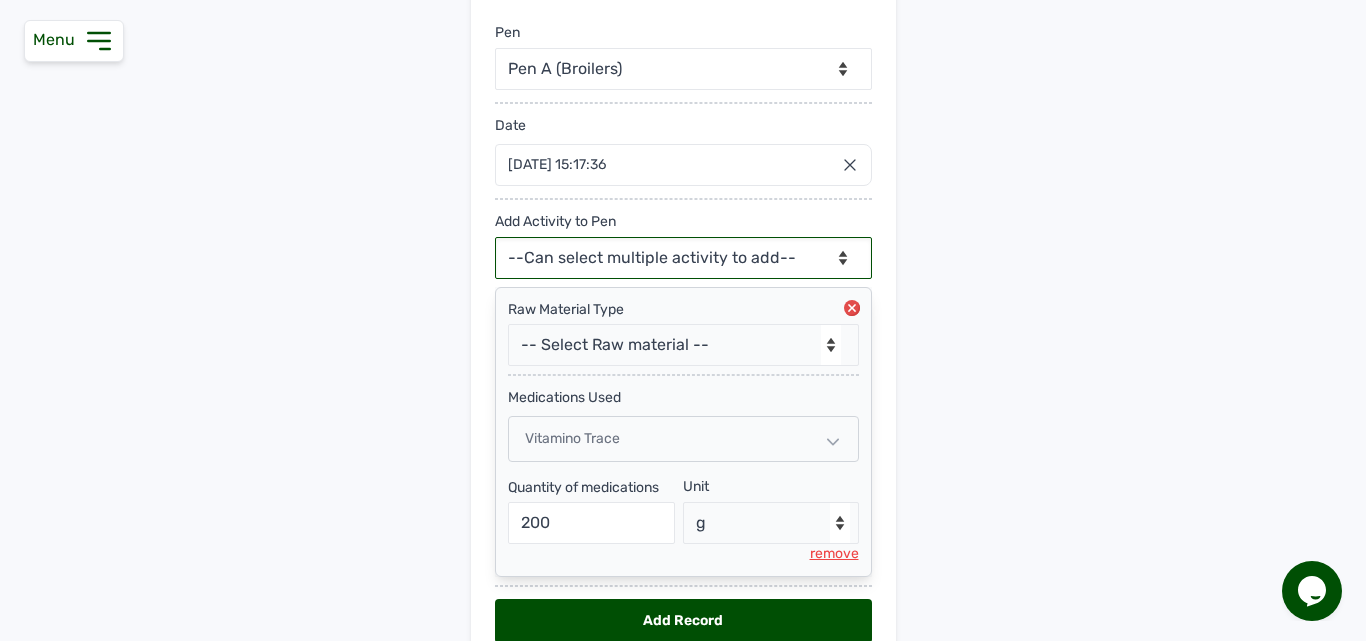 click on "--Can select multiple activity to add-- Raw Material Losses Weight" at bounding box center [683, 258] 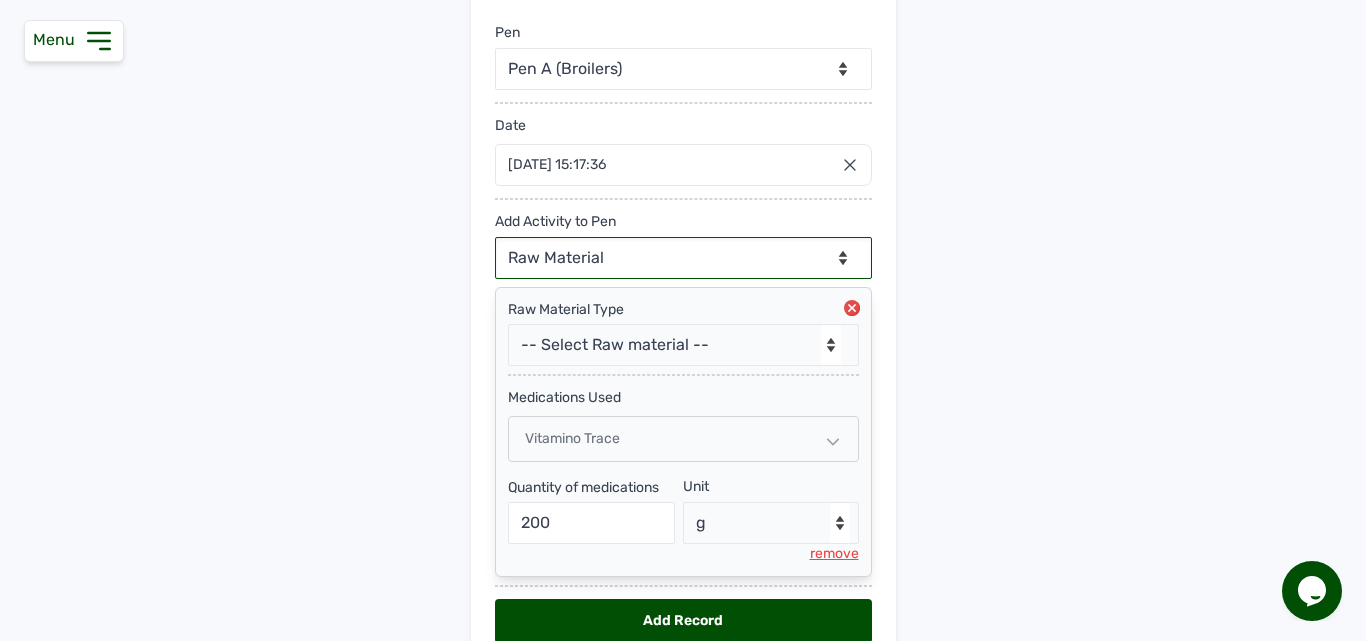 click on "--Can select multiple activity to add-- Raw Material Losses Weight" at bounding box center (683, 258) 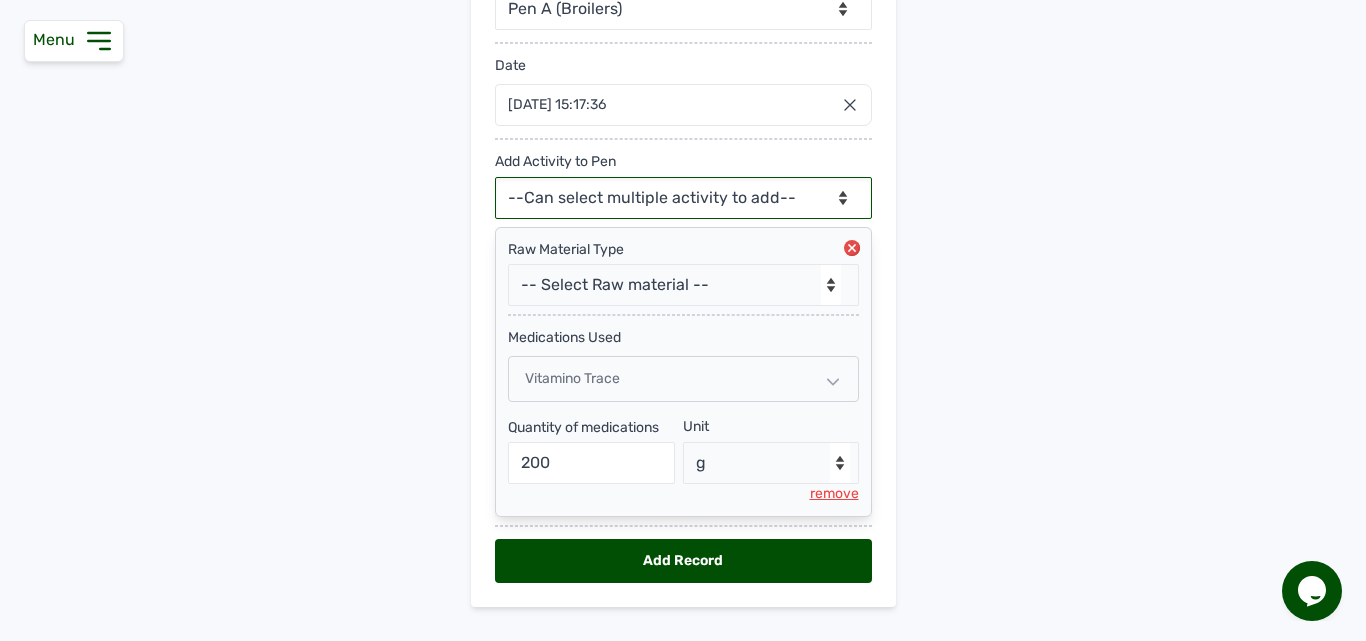 scroll, scrollTop: 334, scrollLeft: 0, axis: vertical 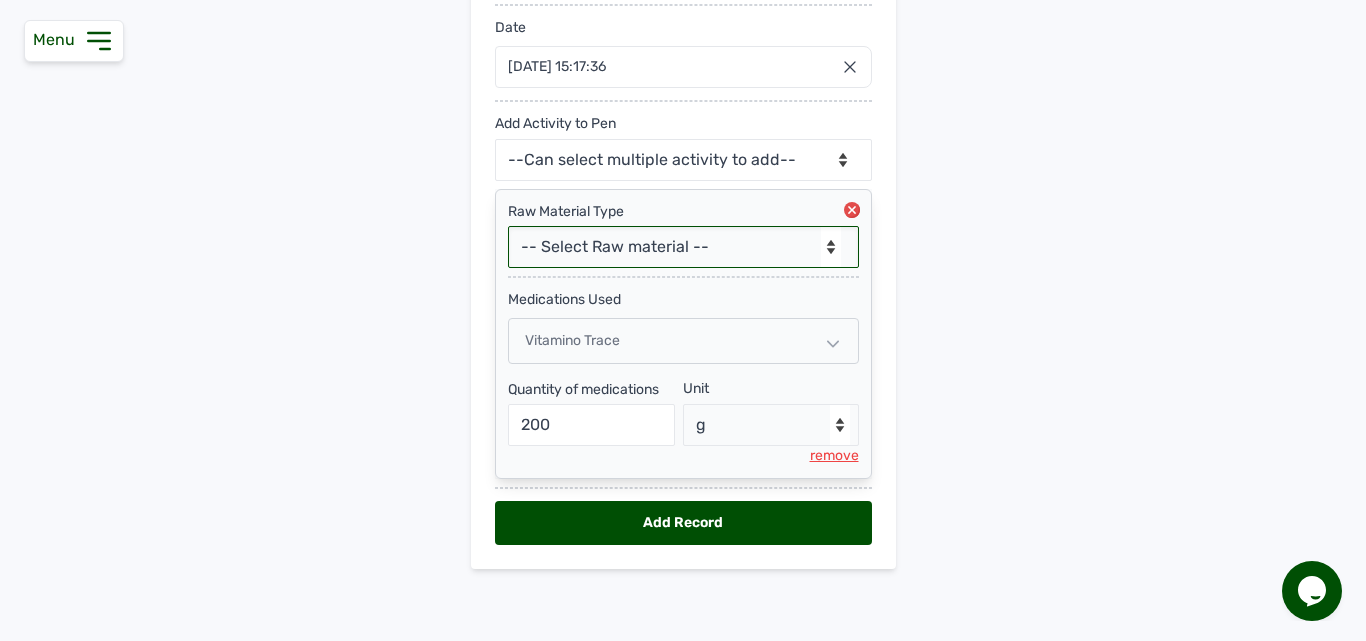 click on "-- Select Raw material -- Biomass Fuel feeds medications vaccines" at bounding box center [683, 247] 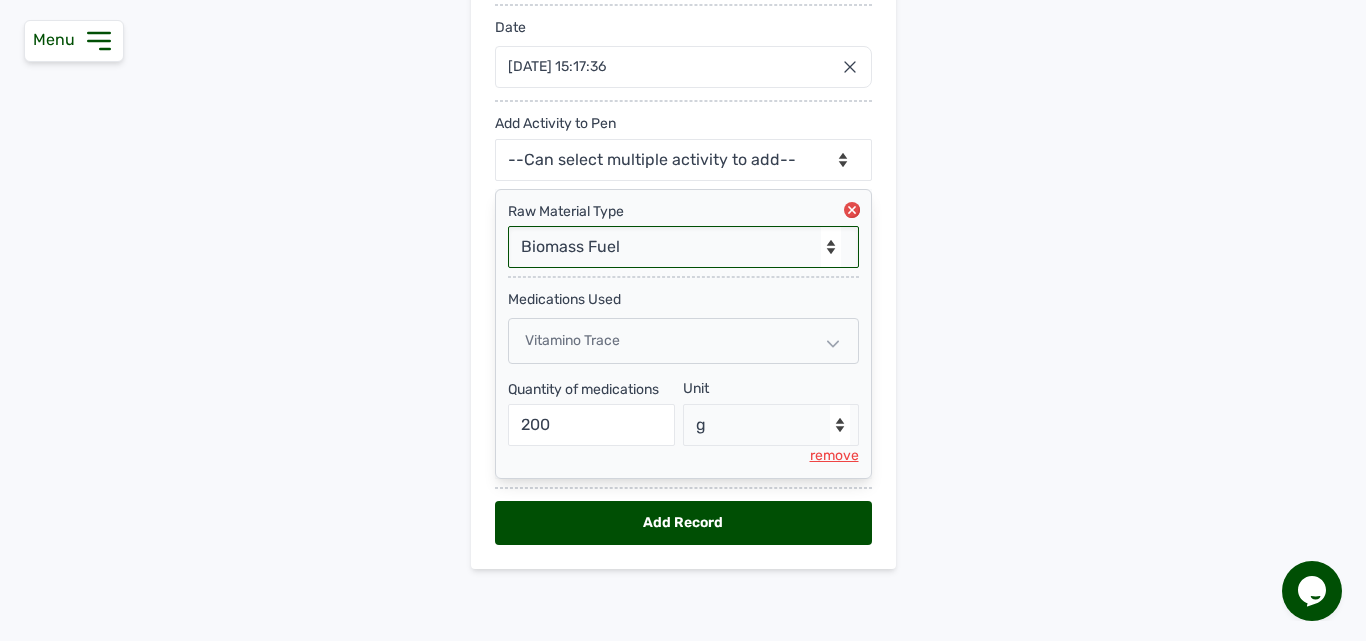 click on "-- Select Raw material -- Biomass Fuel feeds medications vaccines" at bounding box center (683, 247) 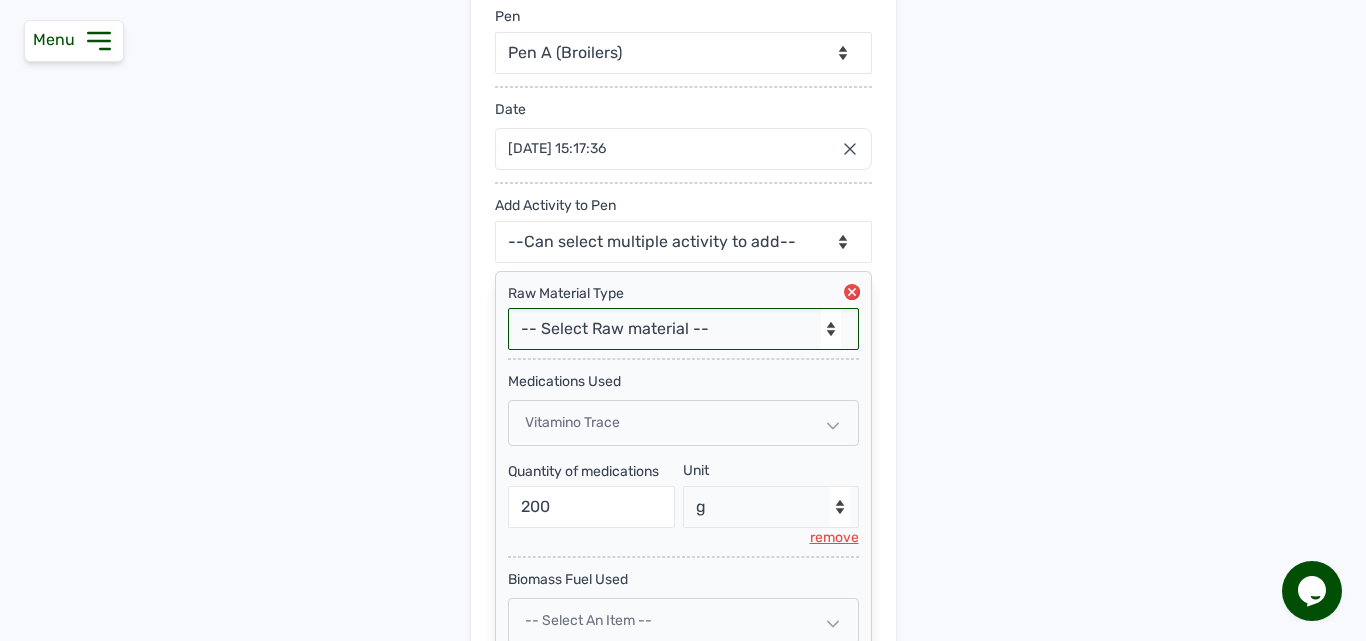 scroll, scrollTop: 450, scrollLeft: 0, axis: vertical 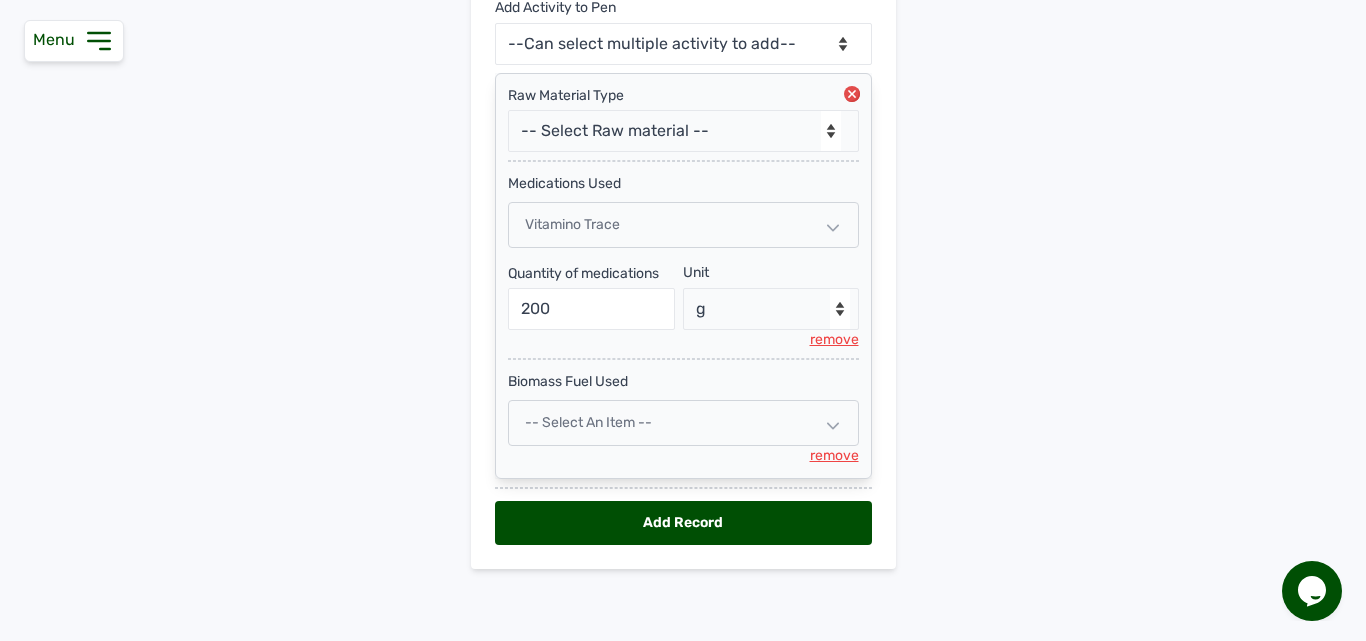 click on "-- Select an Item --" at bounding box center [683, 423] 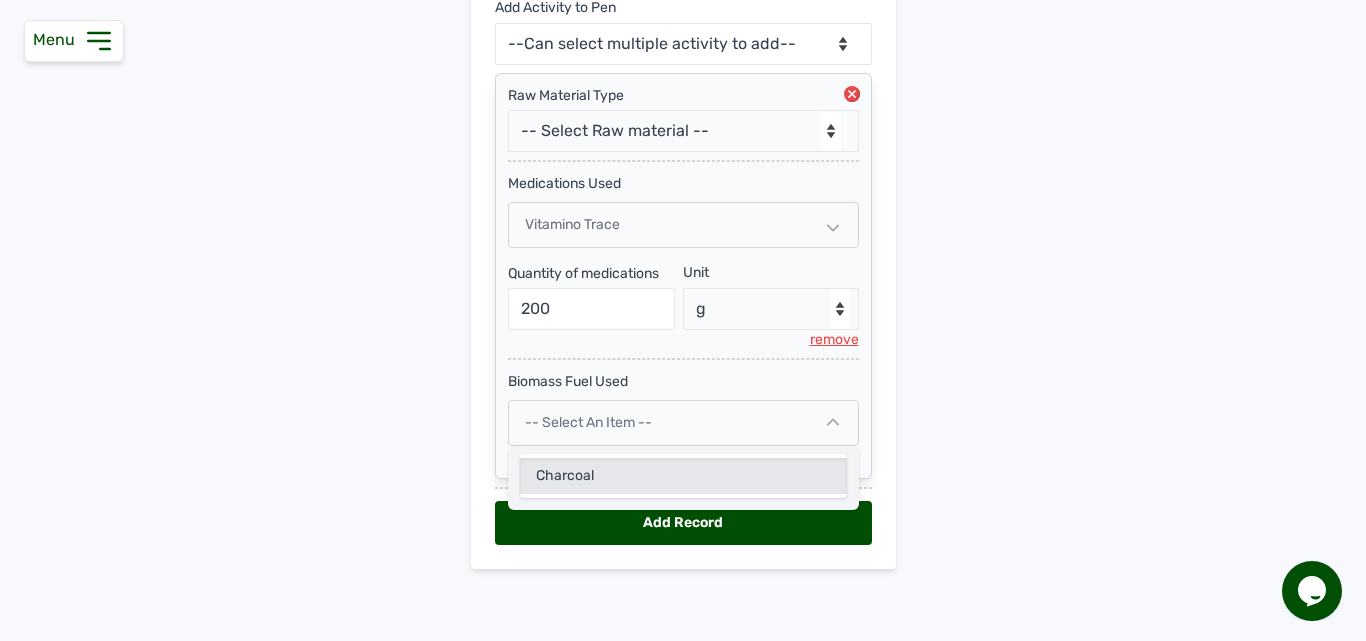click on "Charcoal" 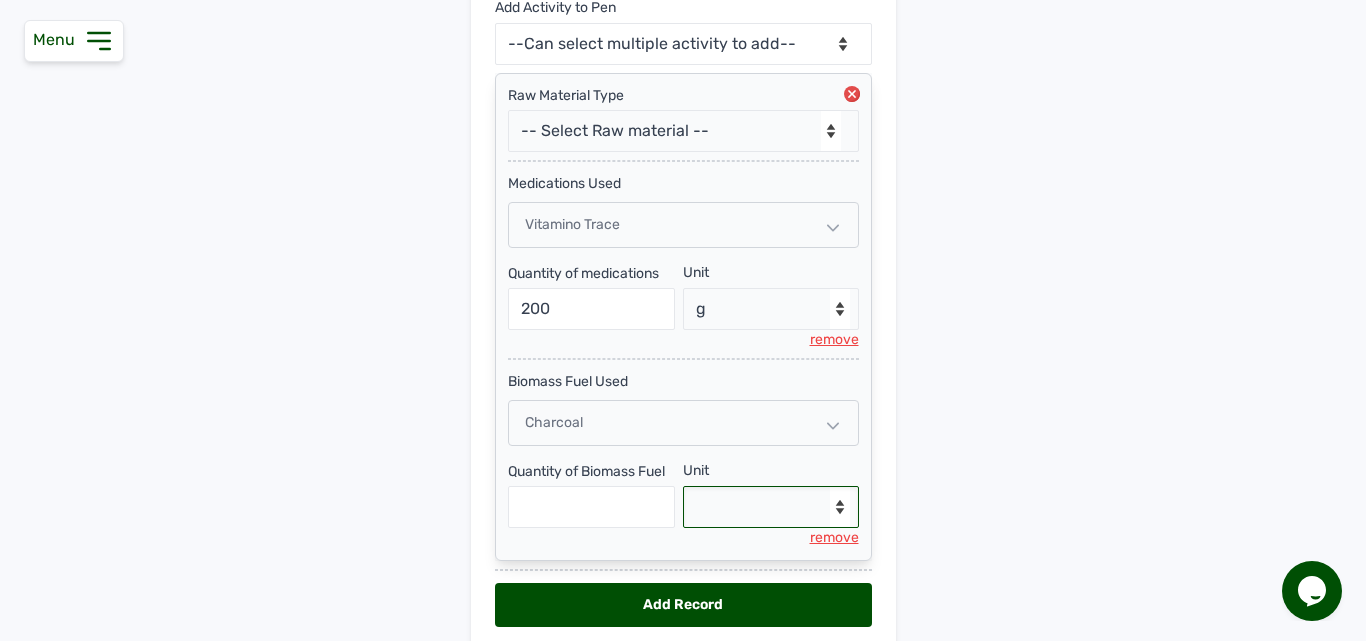click on "--Select unit-- Bag(s)" at bounding box center [771, 507] 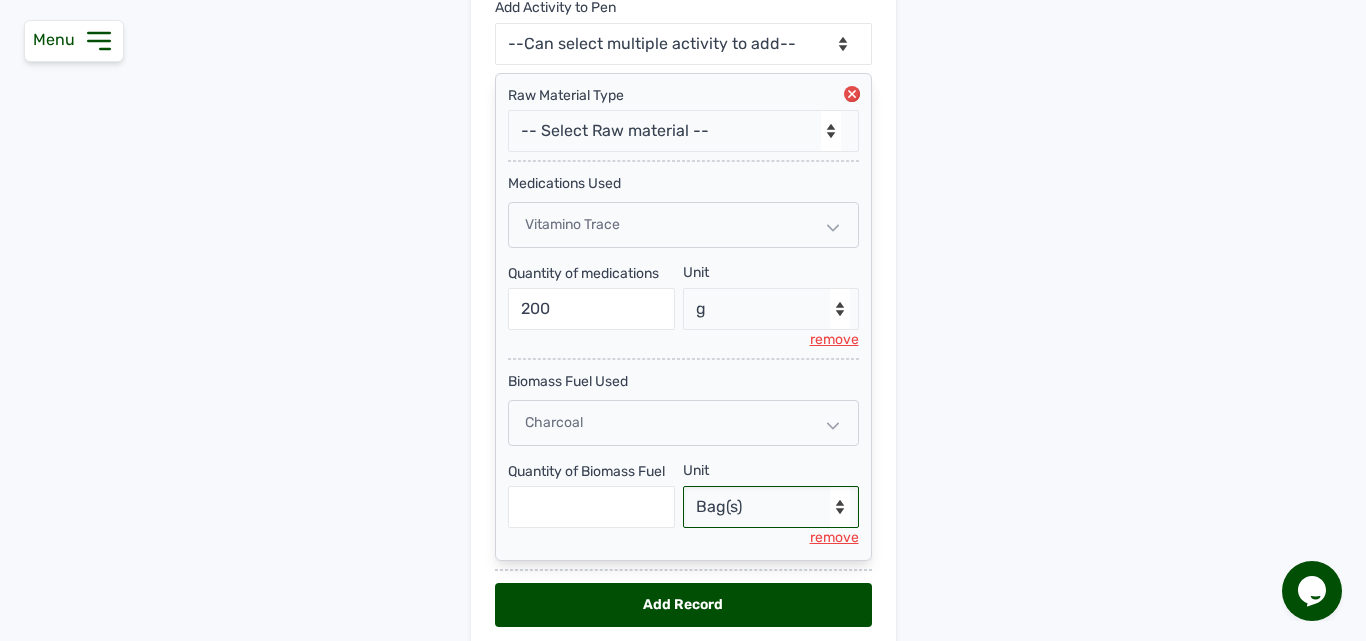 click on "--Select unit-- Bag(s)" at bounding box center (771, 507) 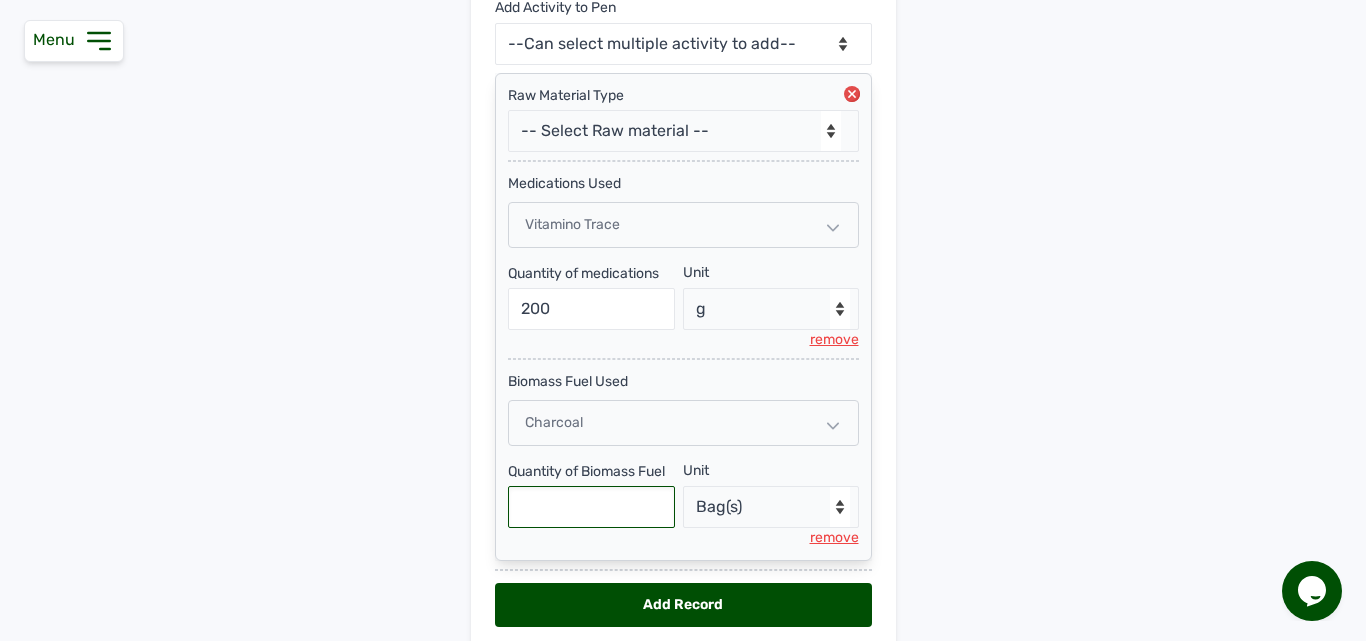 click at bounding box center (592, 507) 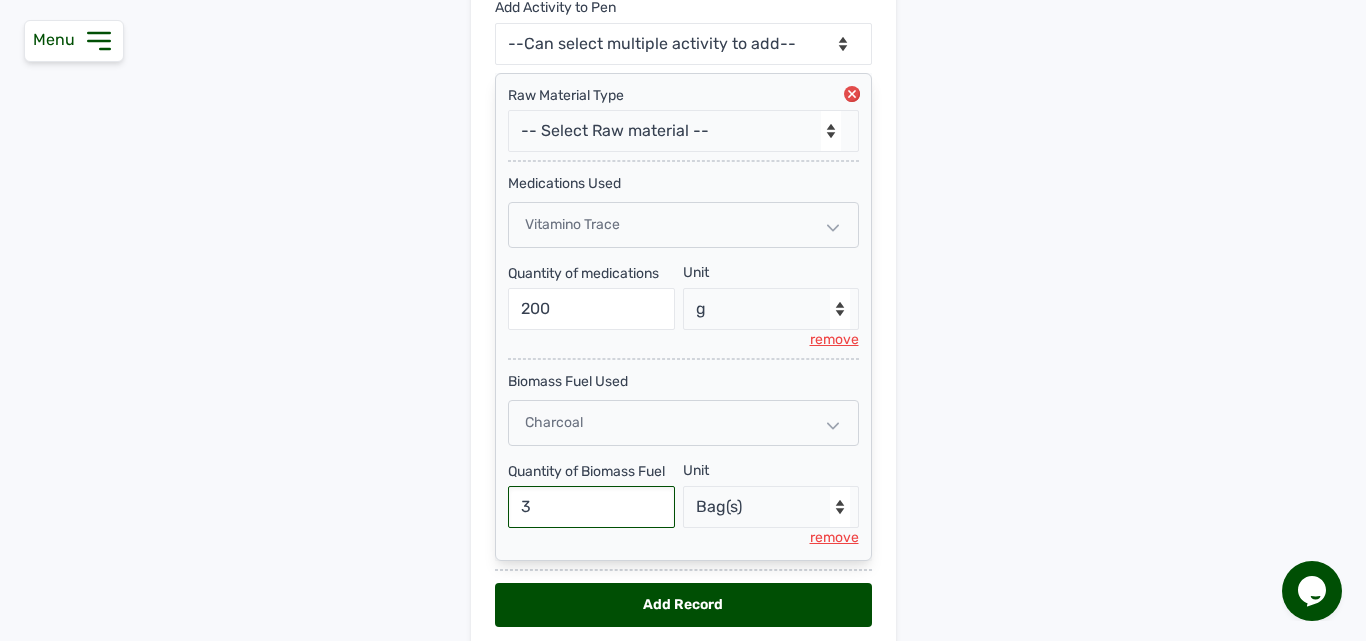 type on "3" 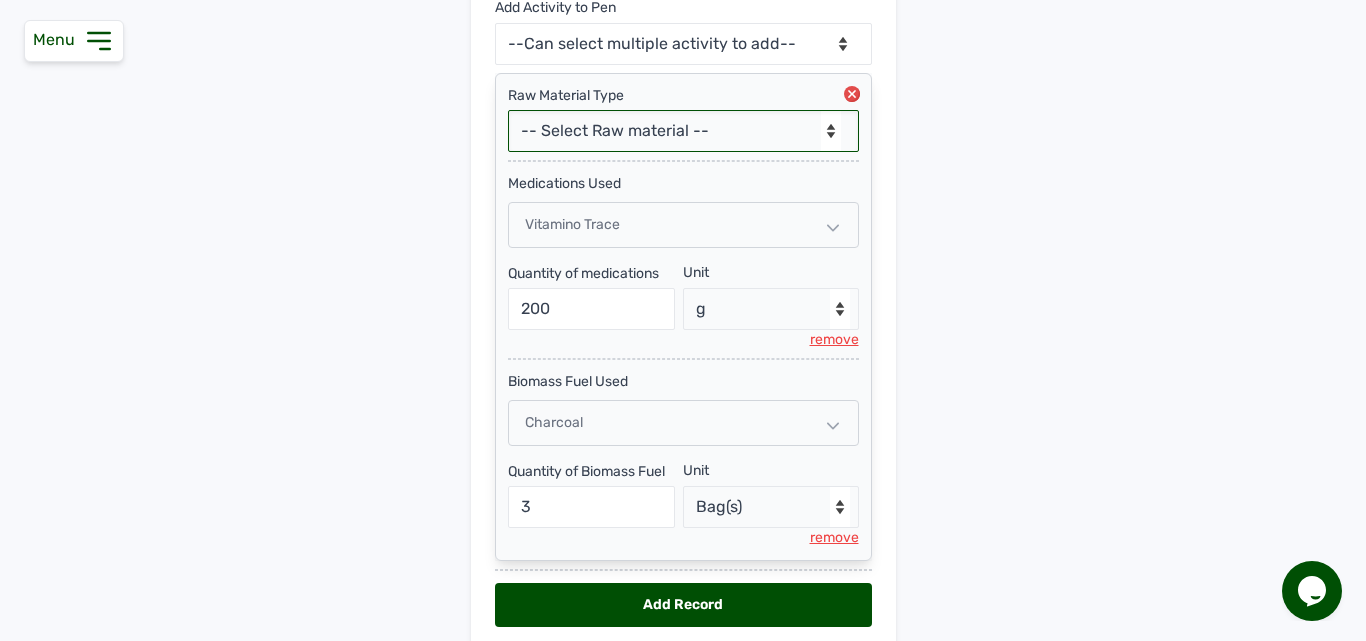 click on "-- Select Raw material -- Biomass Fuel feeds medications vaccines" at bounding box center (683, 131) 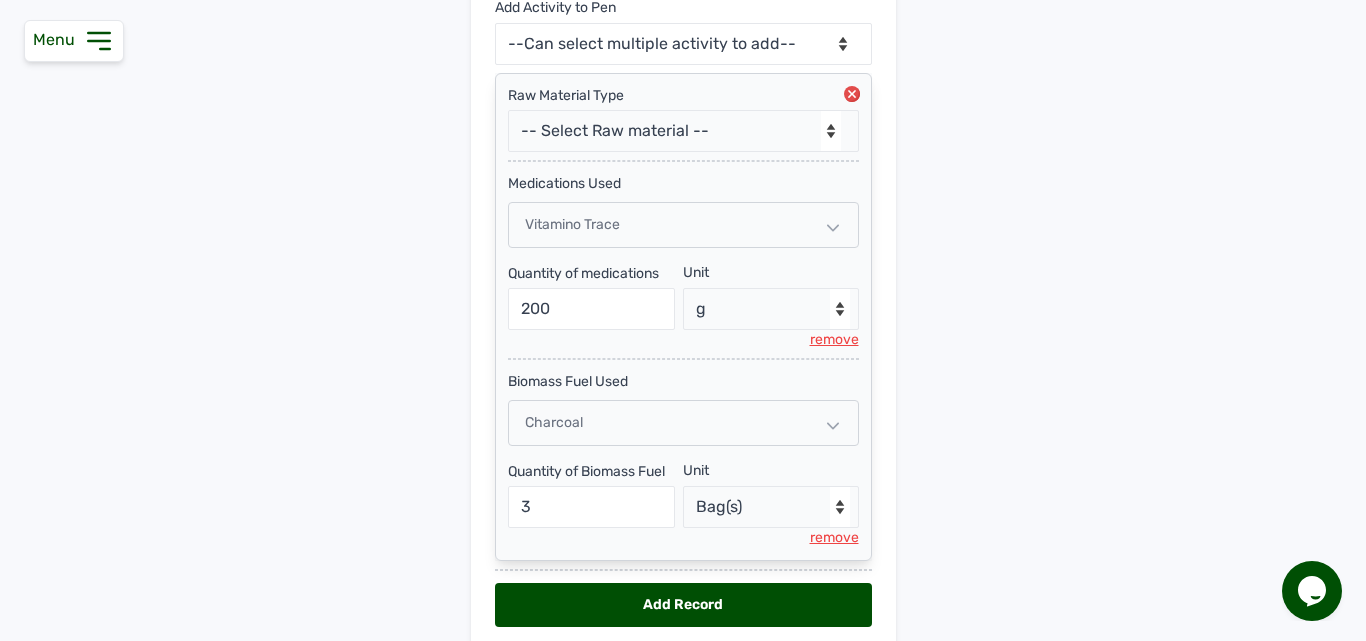 click on "Add Record" at bounding box center [683, 605] 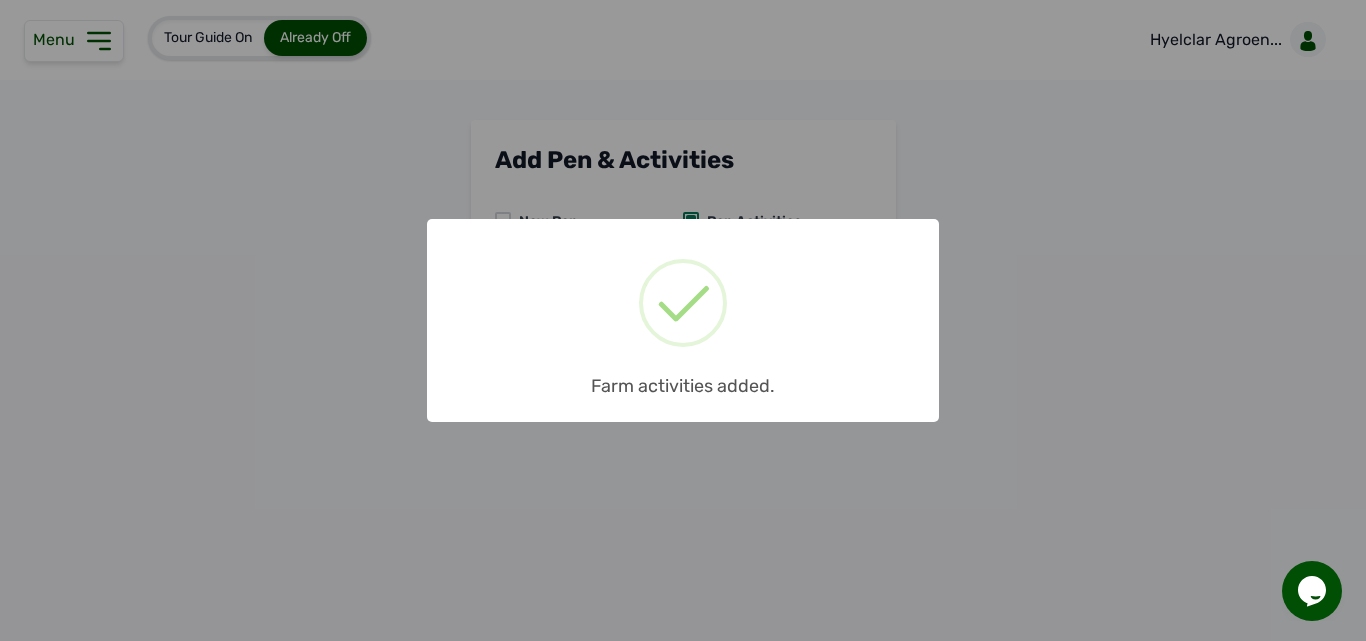scroll, scrollTop: 0, scrollLeft: 0, axis: both 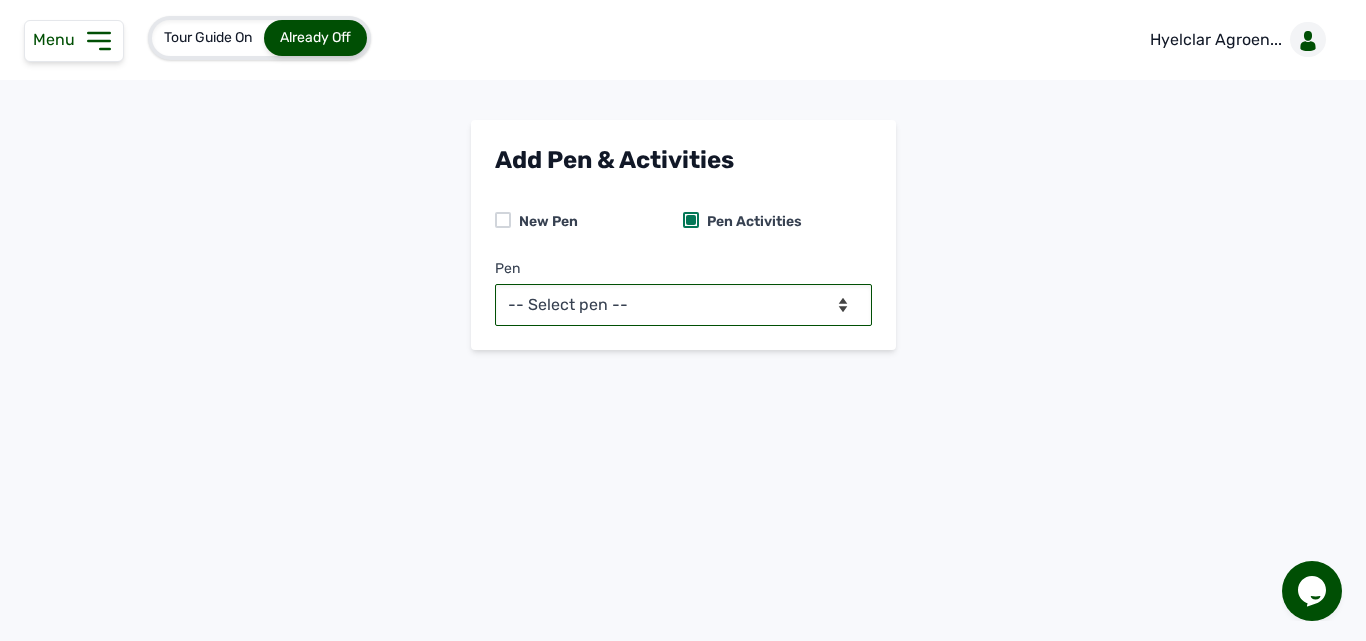 click on "-- Select pen -- Pen A (Broilers)" at bounding box center [683, 305] 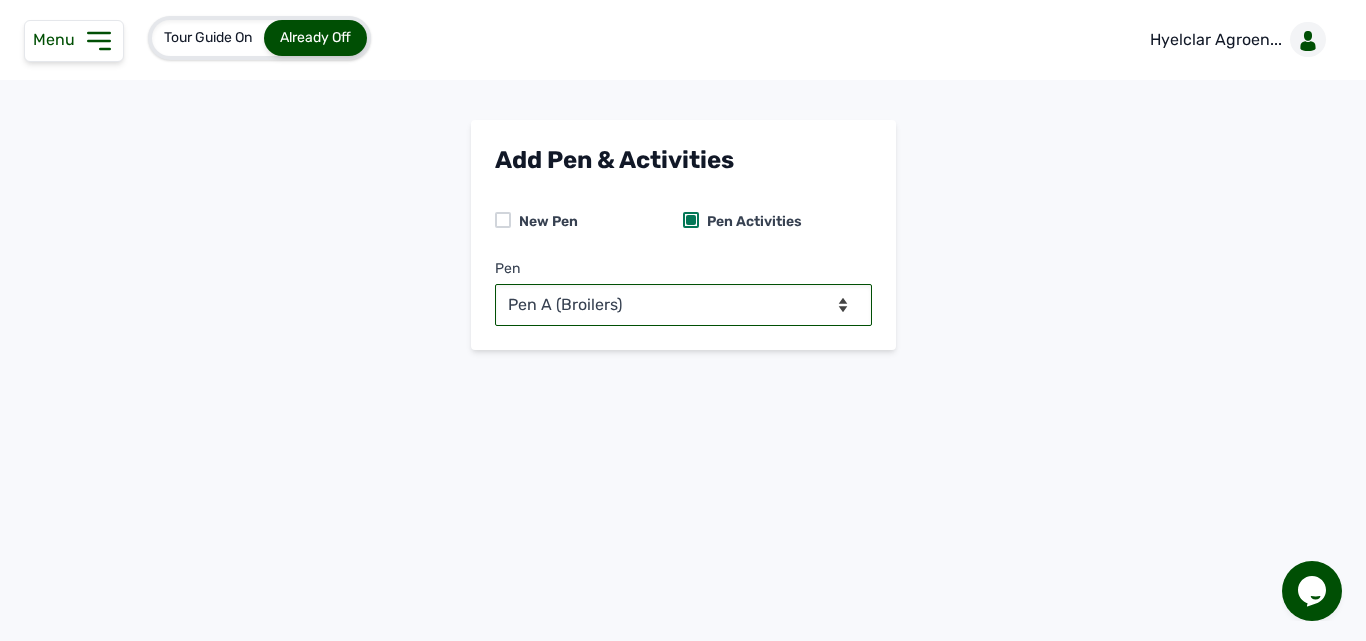 click on "-- Select pen -- Pen A (Broilers)" at bounding box center [683, 305] 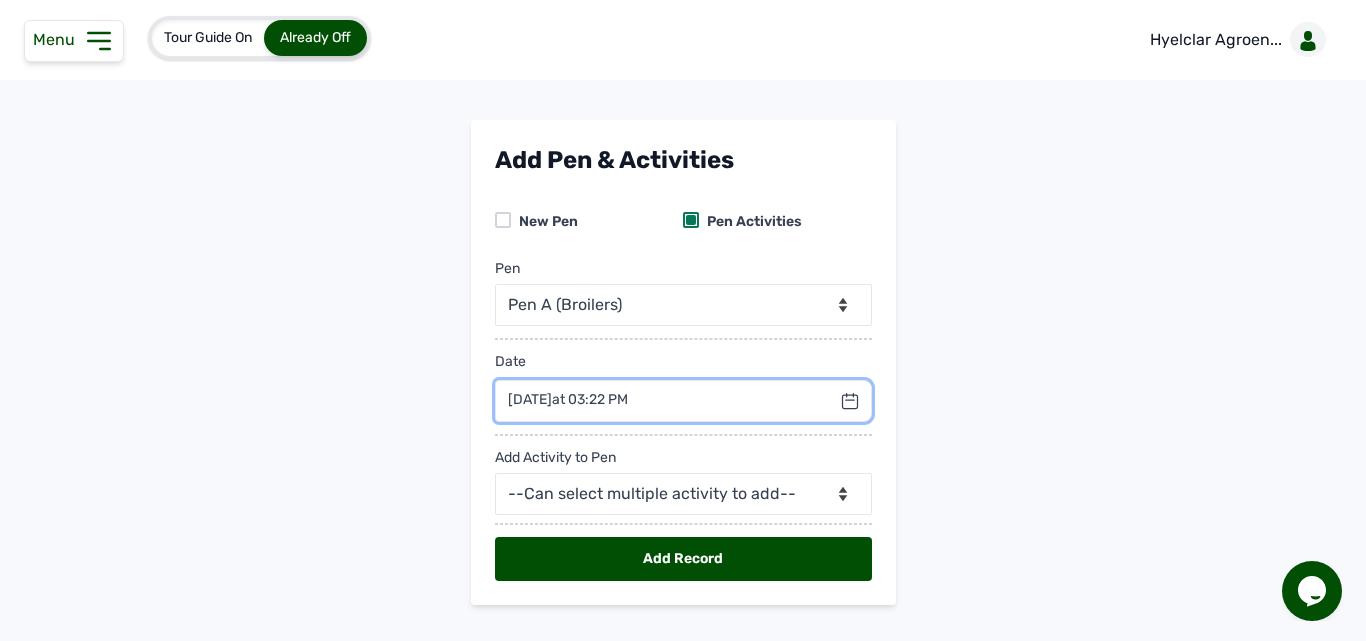 click at bounding box center [683, 401] 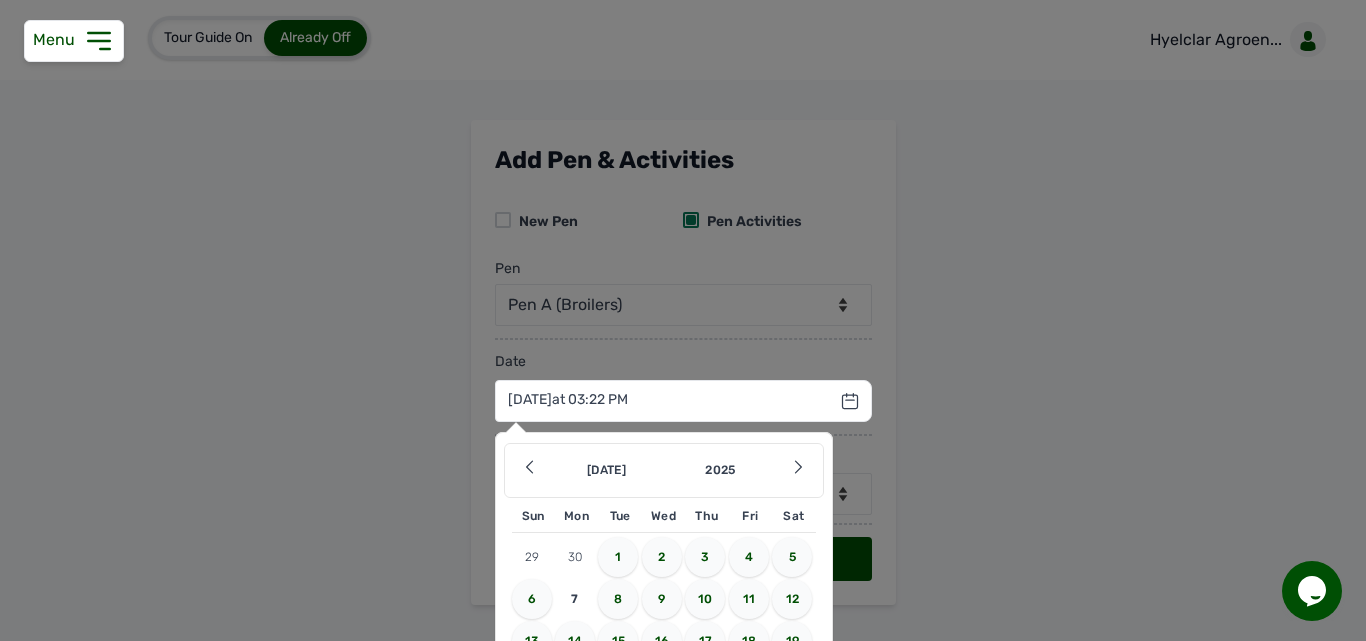 click on "4" at bounding box center [749, 557] 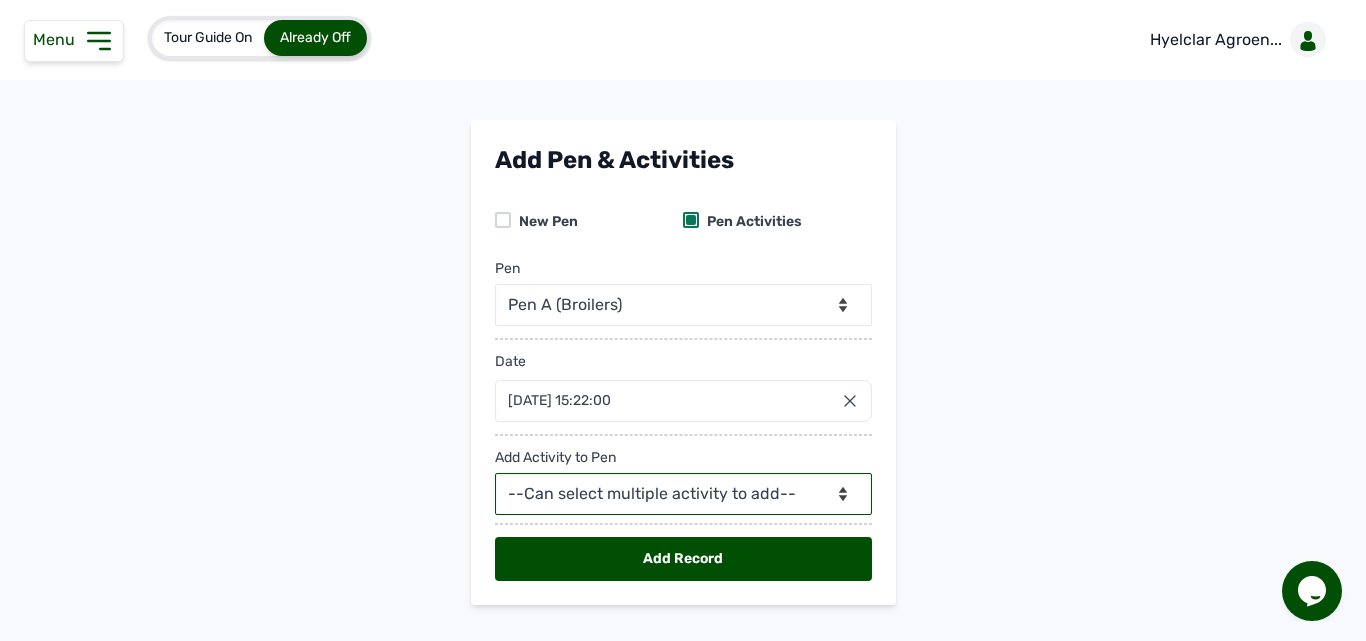 click on "--Can select multiple activity to add-- Raw Material Losses Weight" at bounding box center (683, 494) 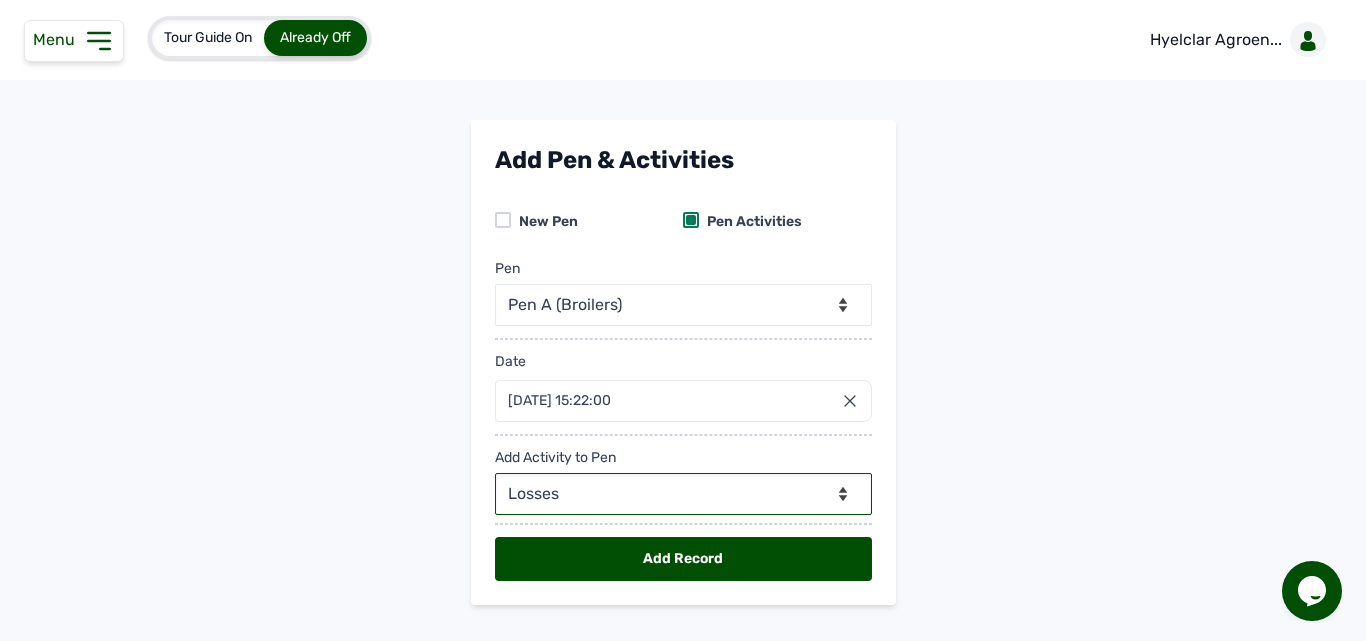 click on "--Can select multiple activity to add-- Raw Material Losses Weight" at bounding box center (683, 494) 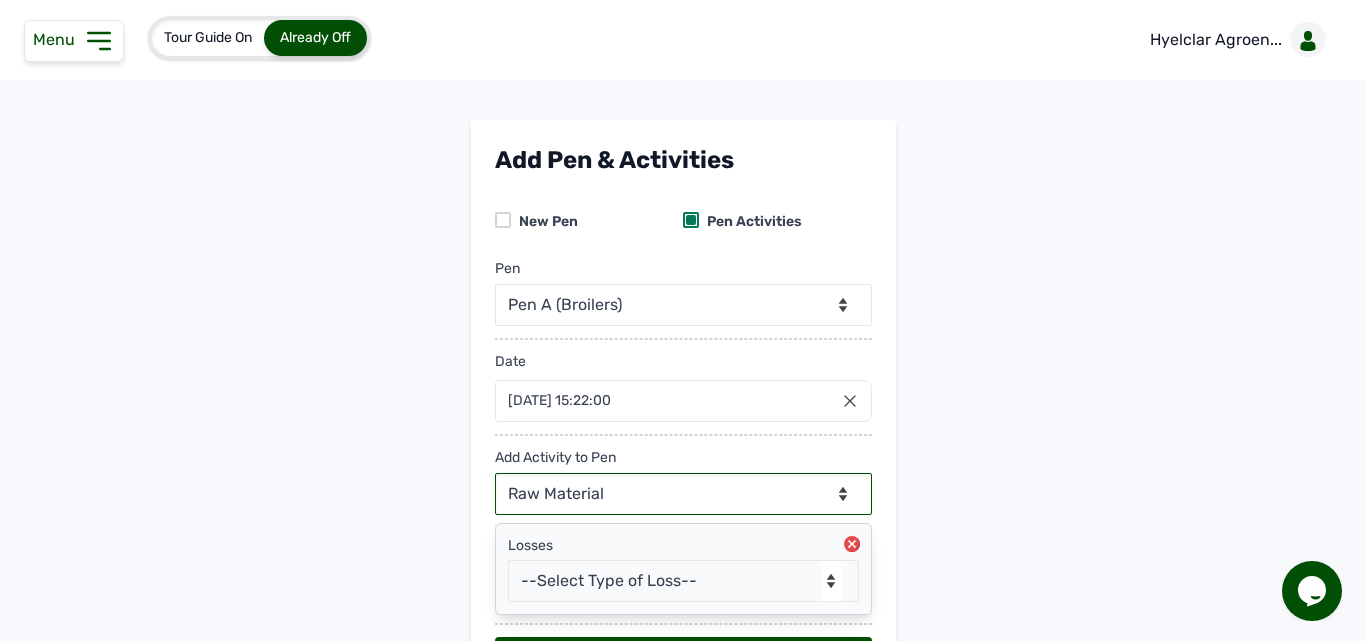 select on "null" 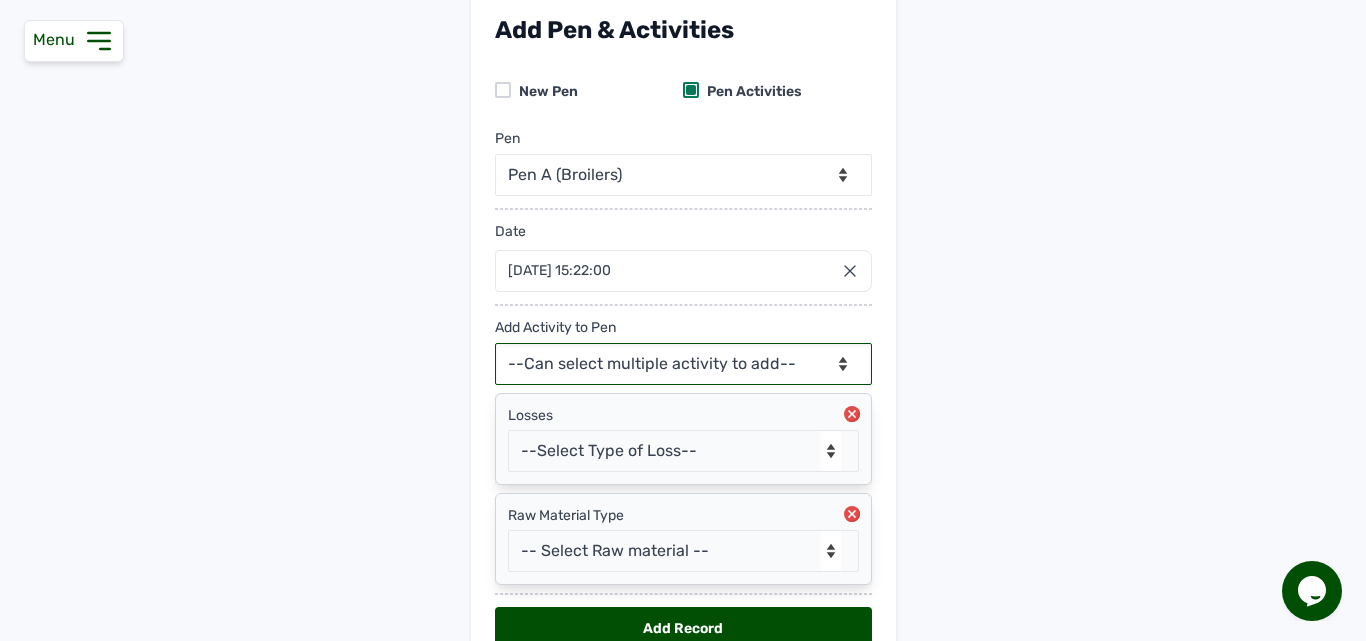 scroll, scrollTop: 136, scrollLeft: 0, axis: vertical 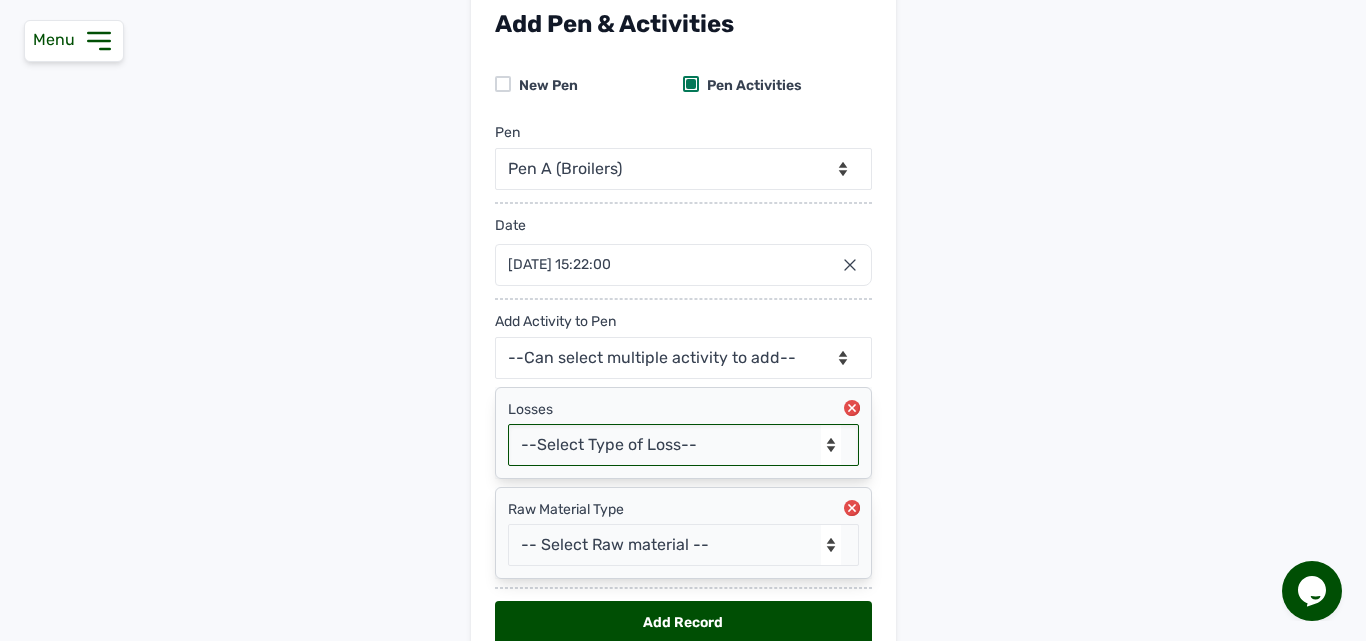 click on "--Select Type of Loss-- Mortality Culled Theft" at bounding box center [683, 445] 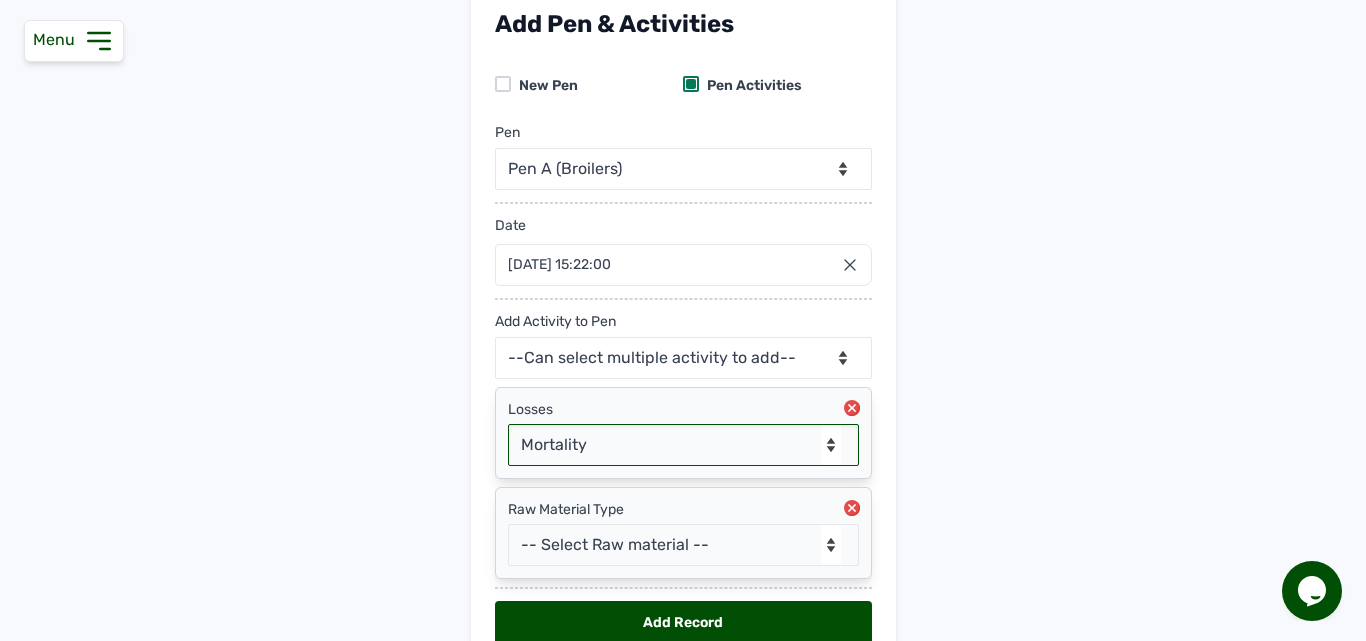 click on "--Select Type of Loss-- Mortality Culled Theft" at bounding box center (683, 445) 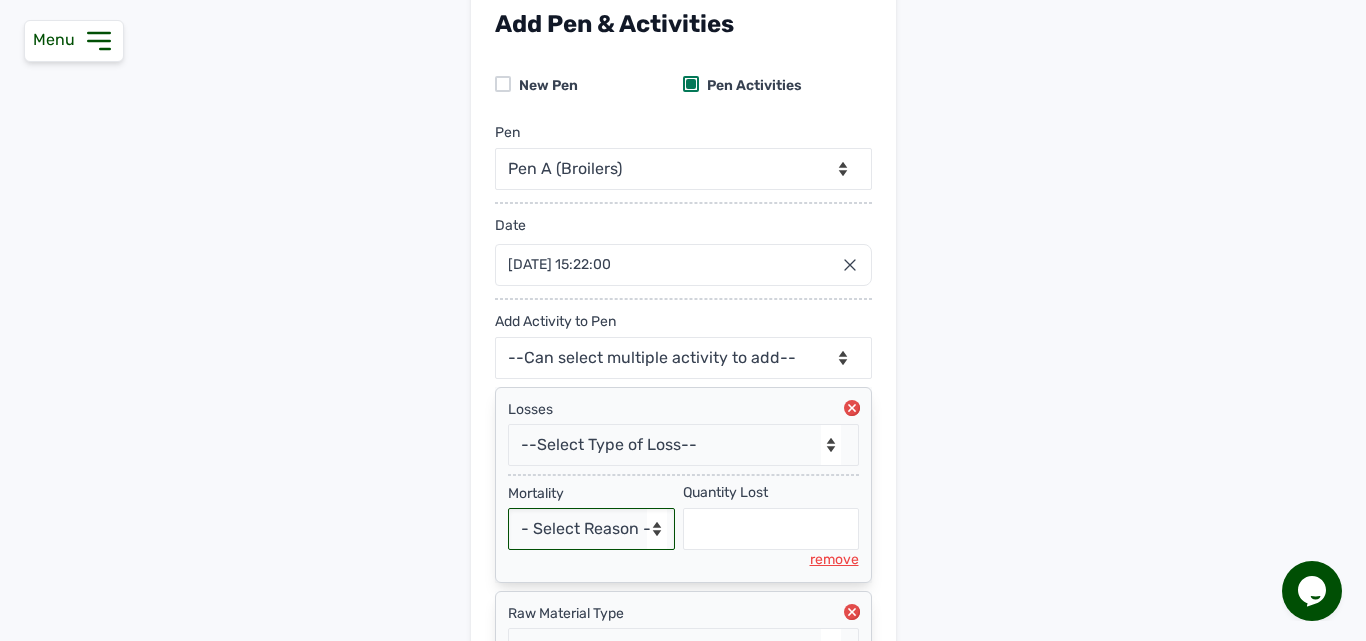 click on "- Select Reason - Disease Late Vaccination Wrong Vaccination Heat Lack of Water Others" at bounding box center (592, 529) 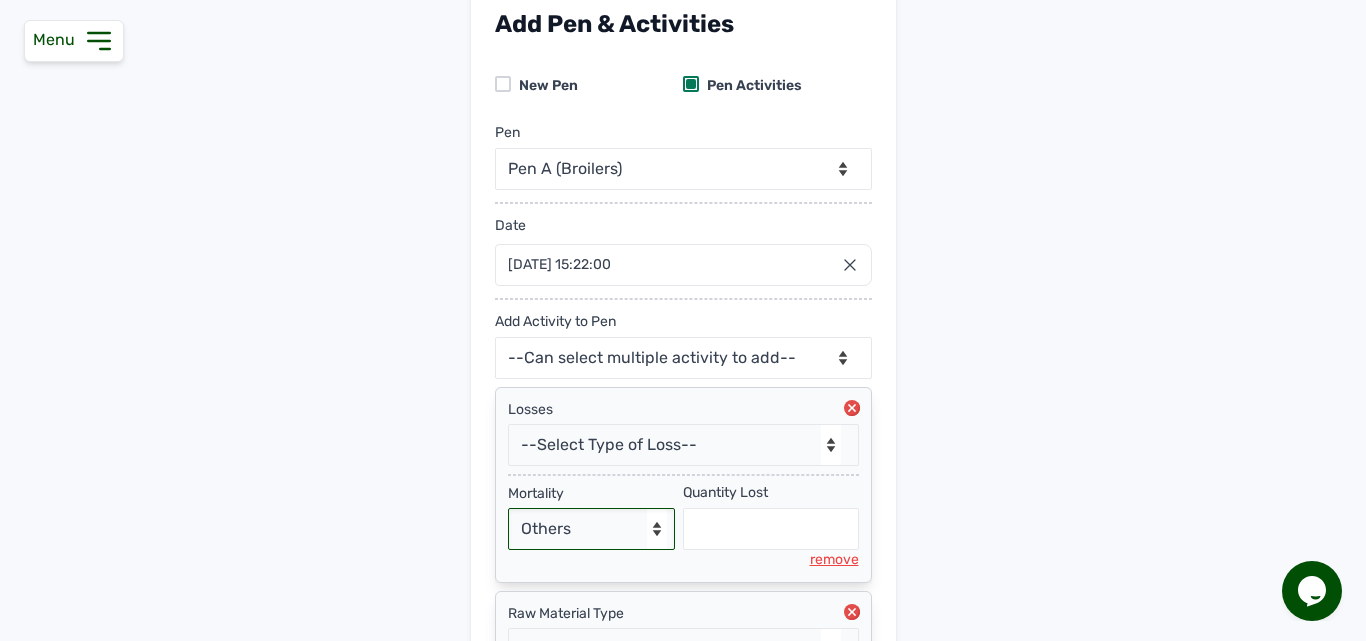 click on "- Select Reason - Disease Late Vaccination Wrong Vaccination Heat Lack of Water Others" at bounding box center (592, 529) 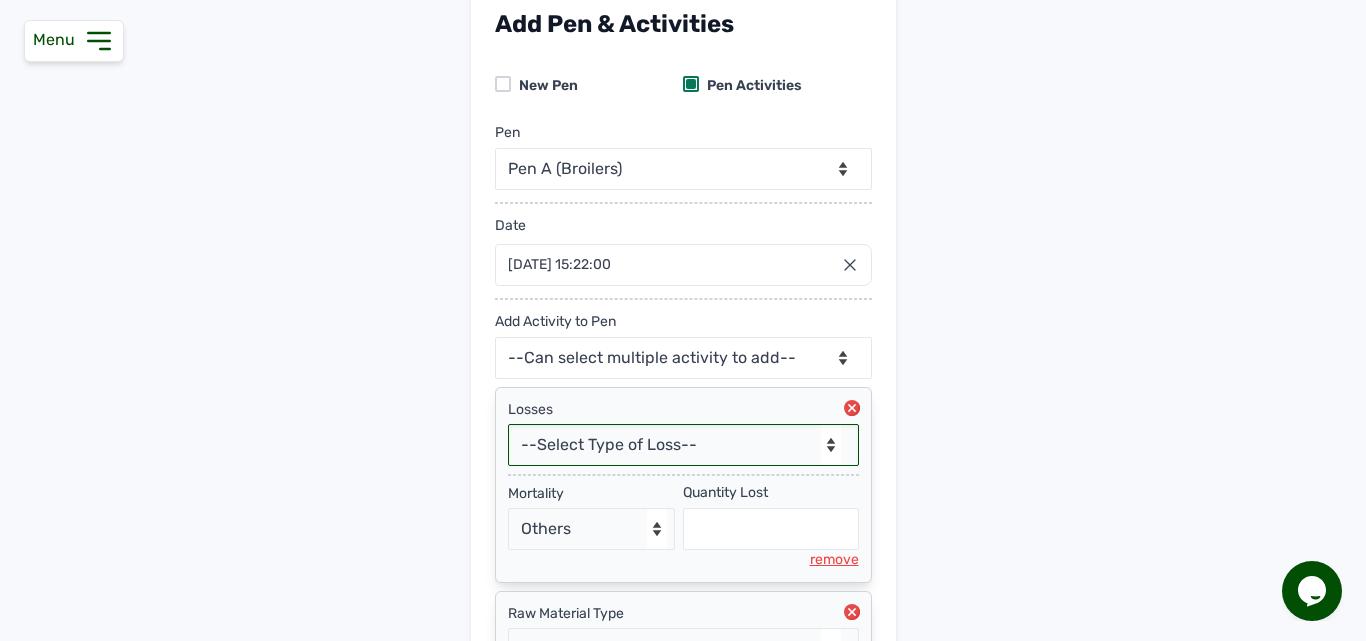 click on "--Select Type of Loss-- Mortality Culled Theft" at bounding box center [683, 445] 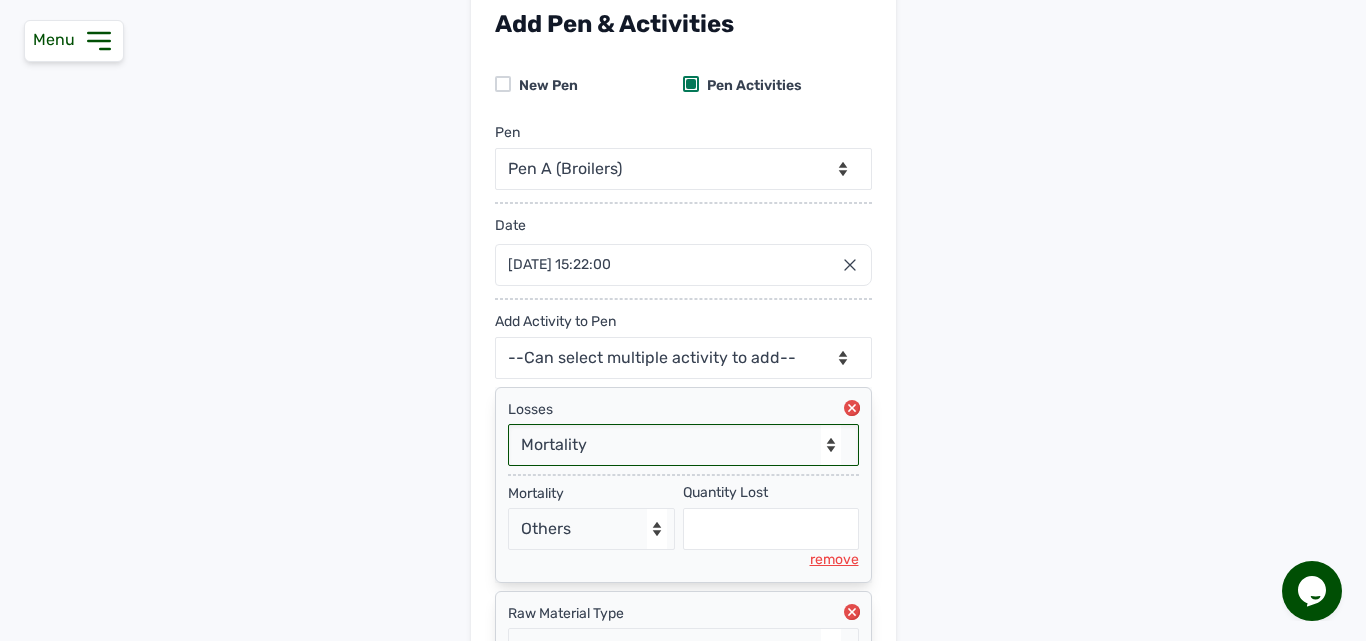 click on "--Select Type of Loss-- Mortality Culled Theft" at bounding box center [683, 445] 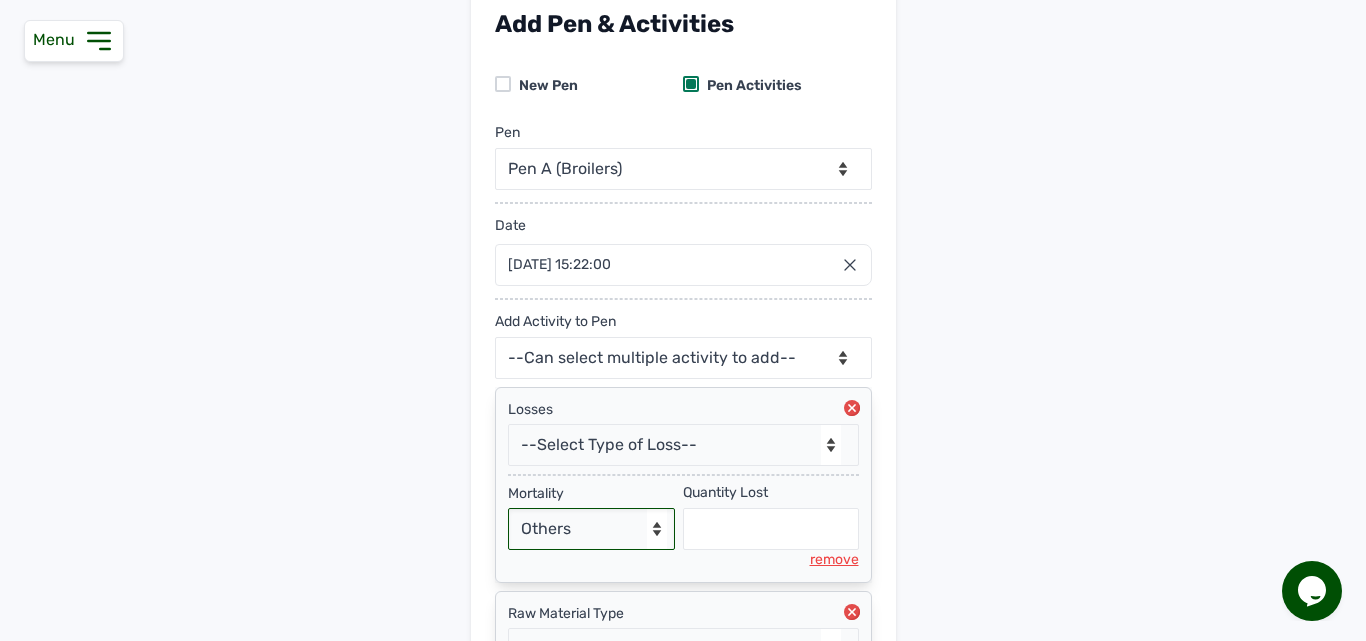 click on "- Select Reason - Disease Late Vaccination Wrong Vaccination Heat Lack of Water Others" at bounding box center [592, 529] 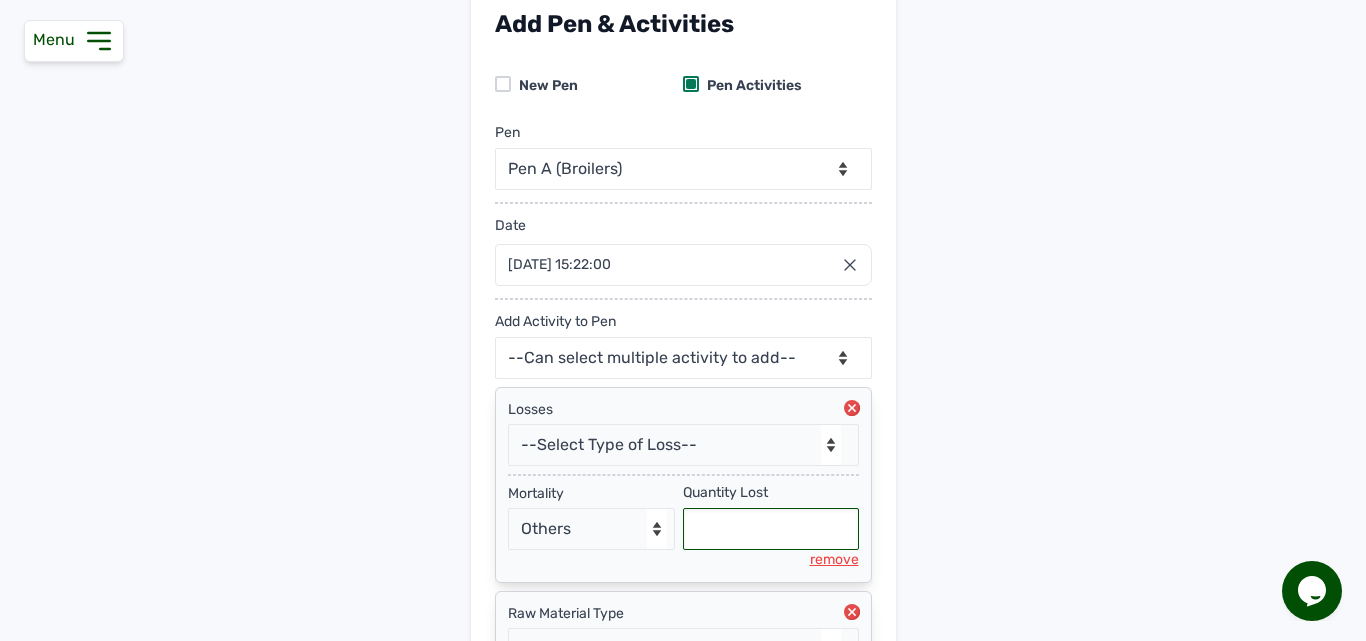 click at bounding box center [771, 529] 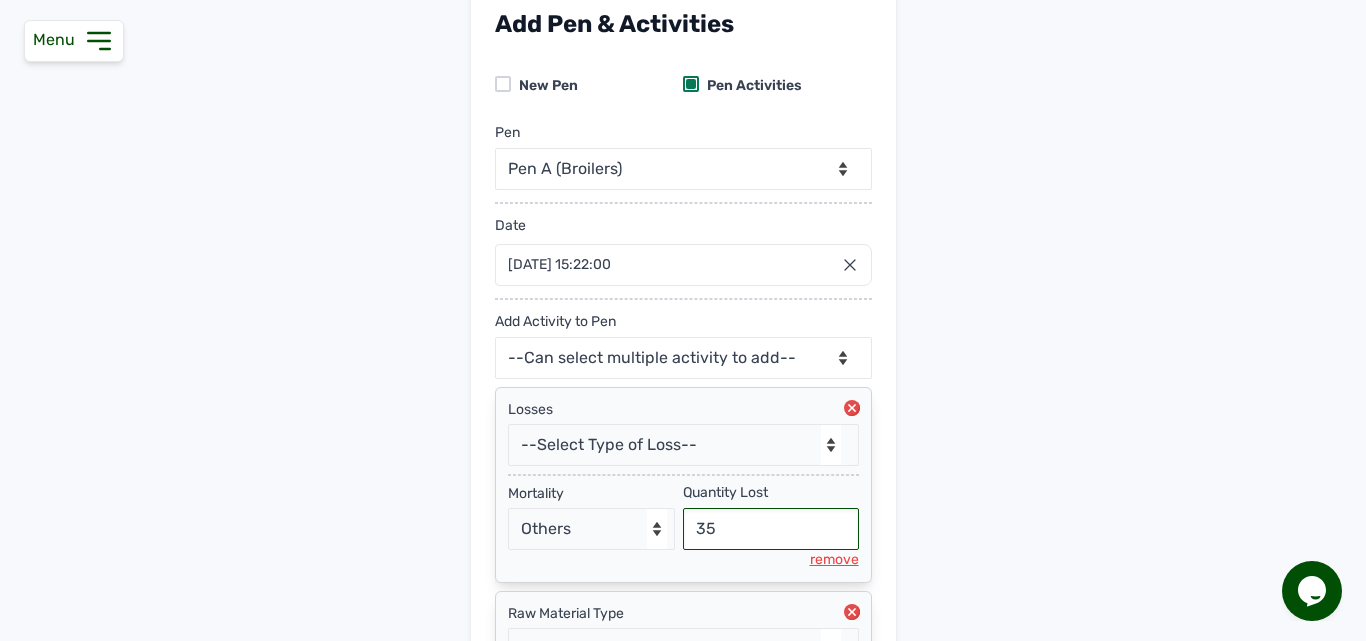 type on "35" 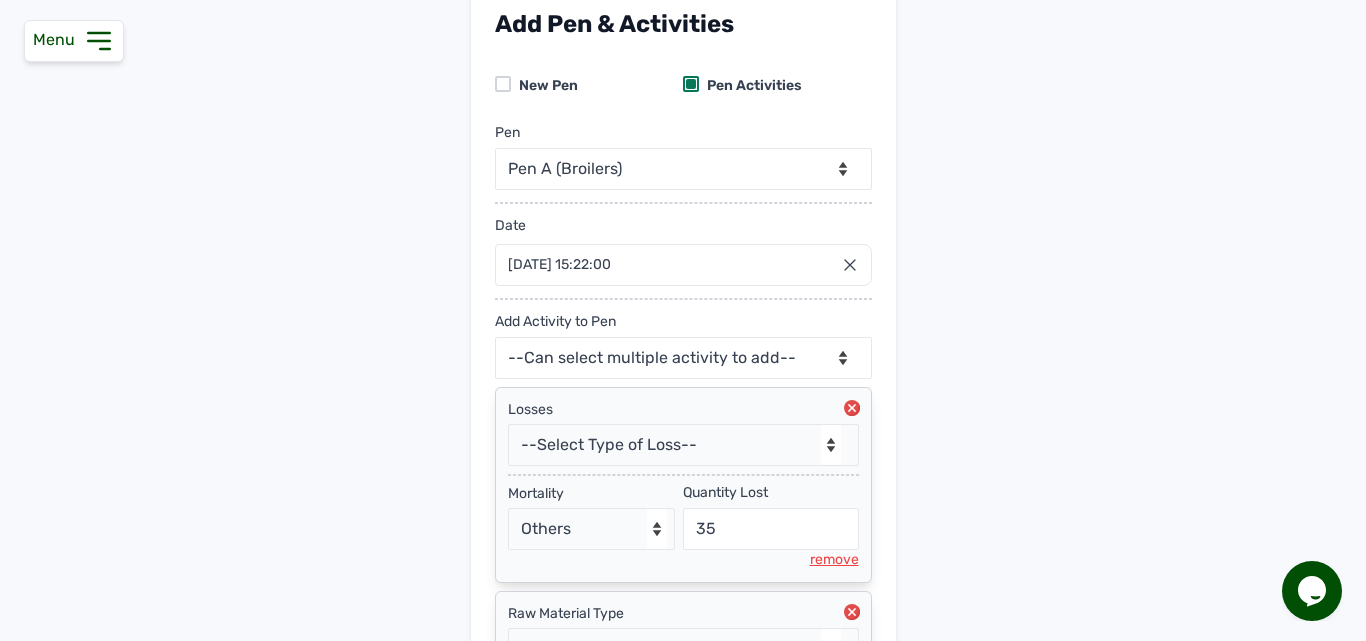 click on "Raw Material Type -- Select Raw material -- Biomass Fuel feeds medications vaccines" at bounding box center [683, 637] 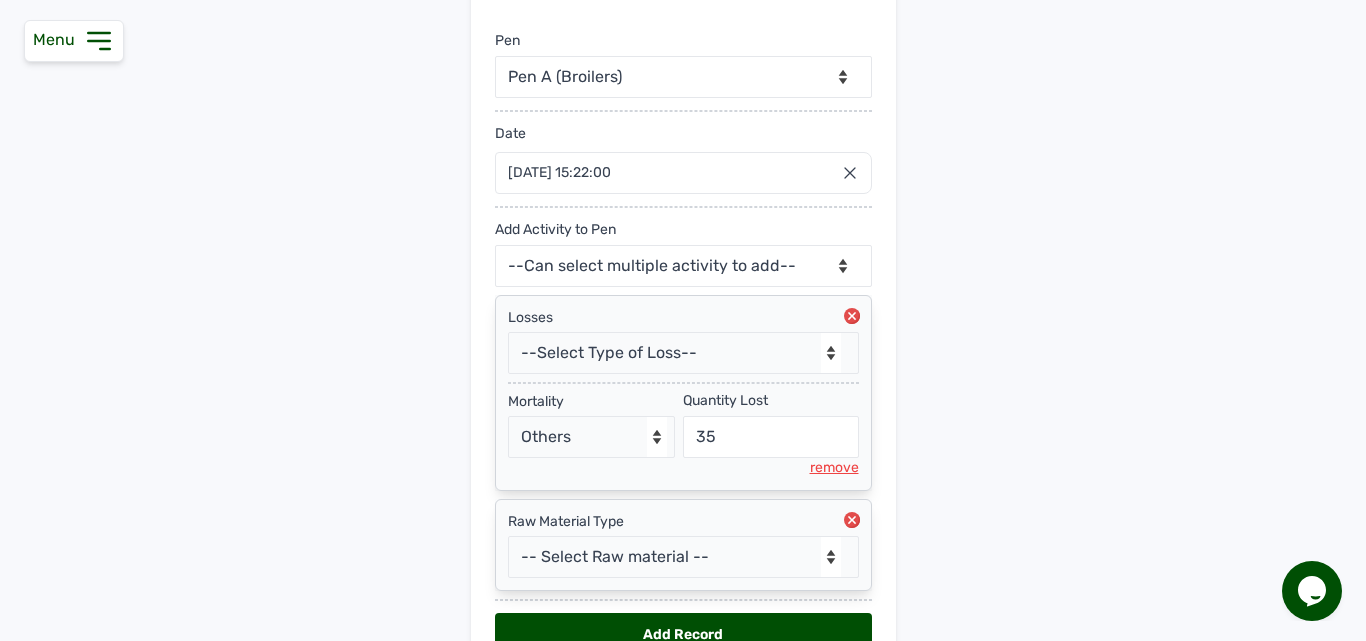 scroll, scrollTop: 176, scrollLeft: 0, axis: vertical 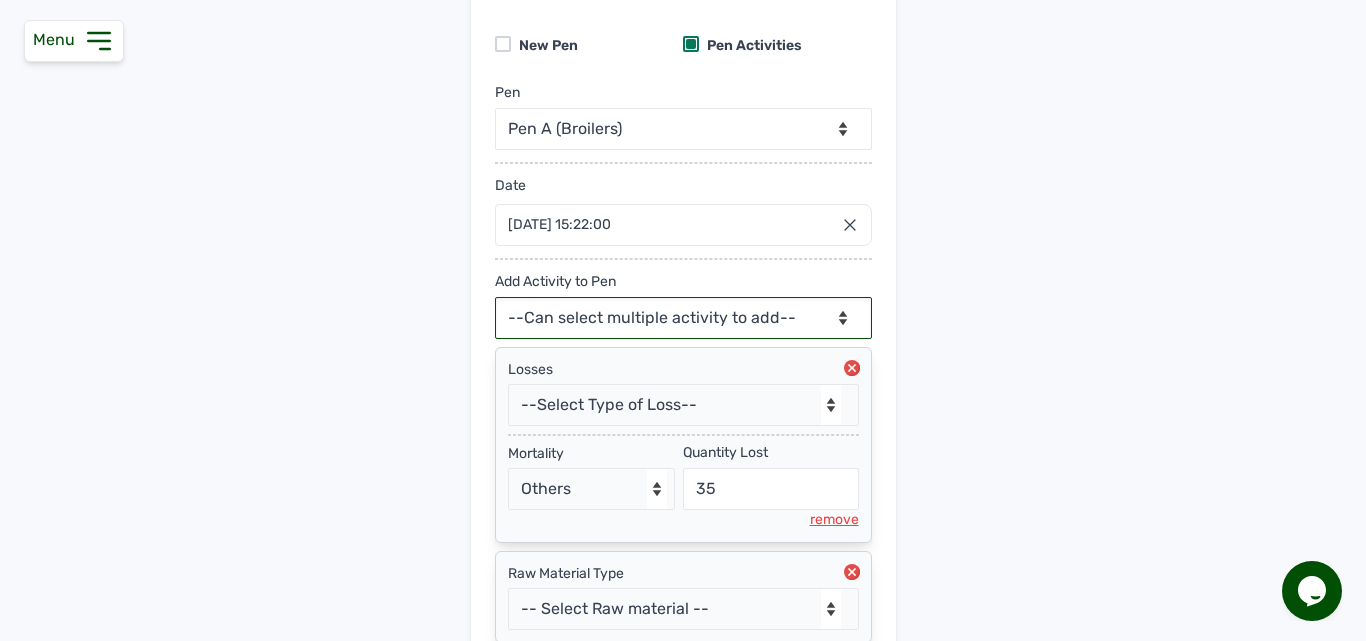 click on "--Can select multiple activity to add-- Raw Material Losses Weight" at bounding box center [683, 318] 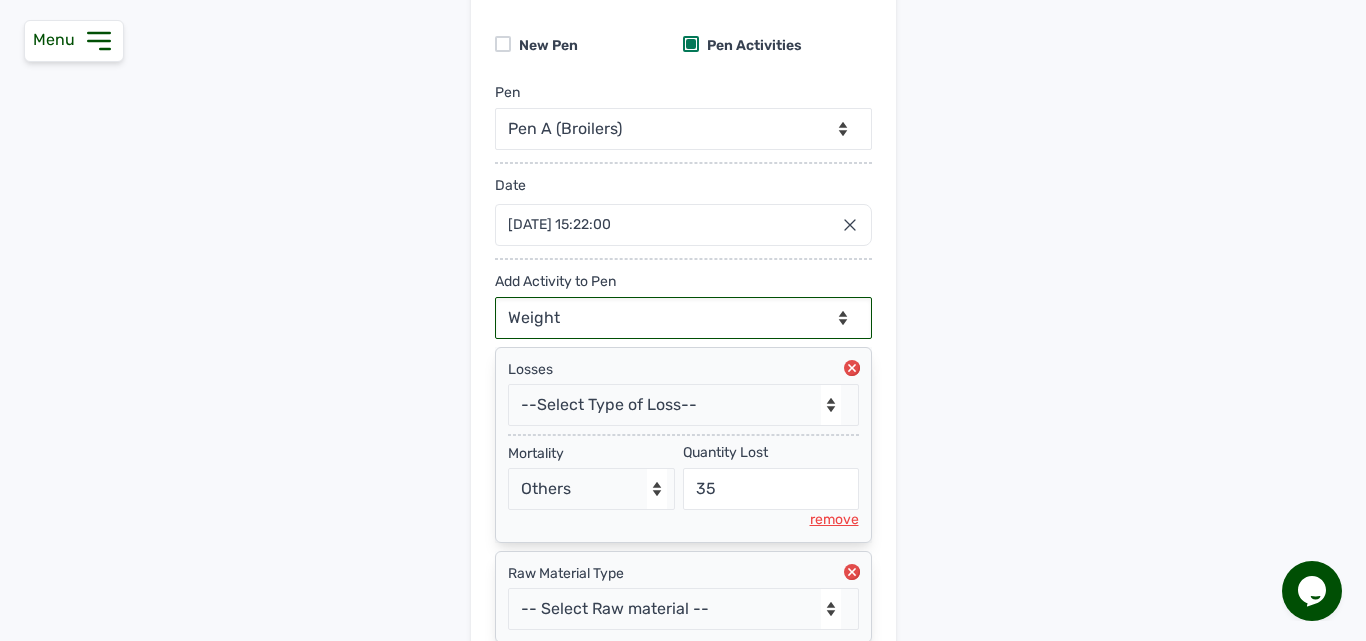 click on "--Can select multiple activity to add-- Raw Material Losses Weight" at bounding box center (683, 318) 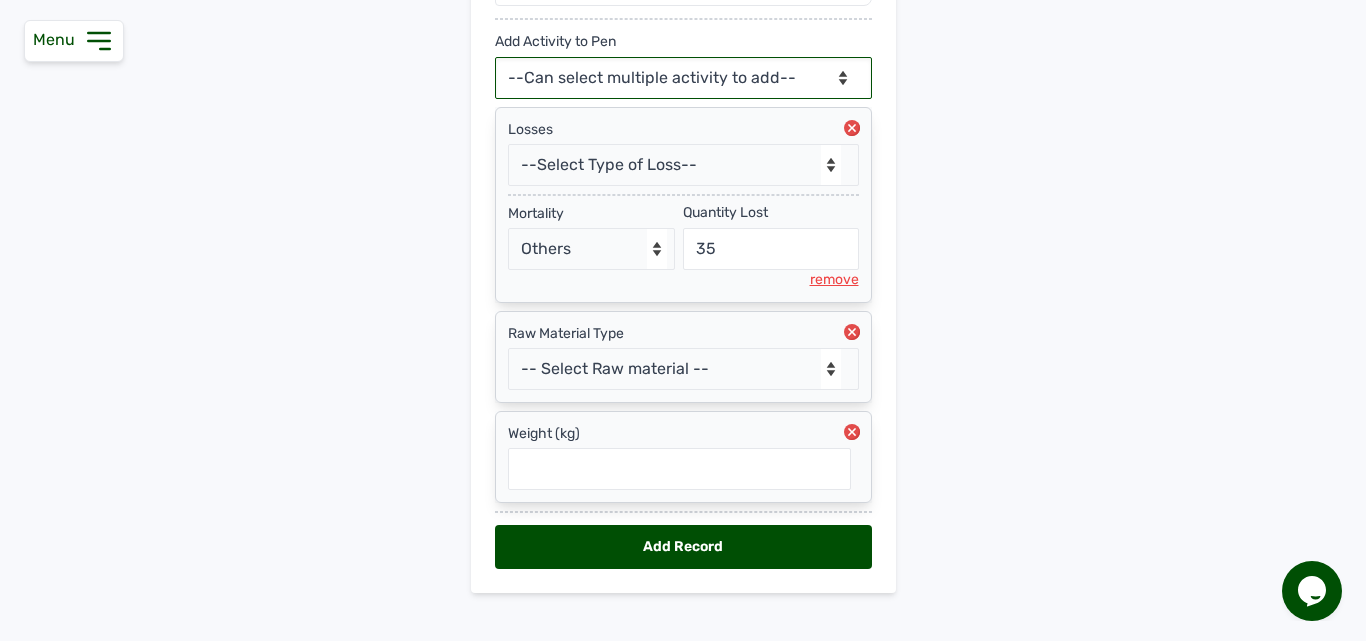 scroll, scrollTop: 440, scrollLeft: 0, axis: vertical 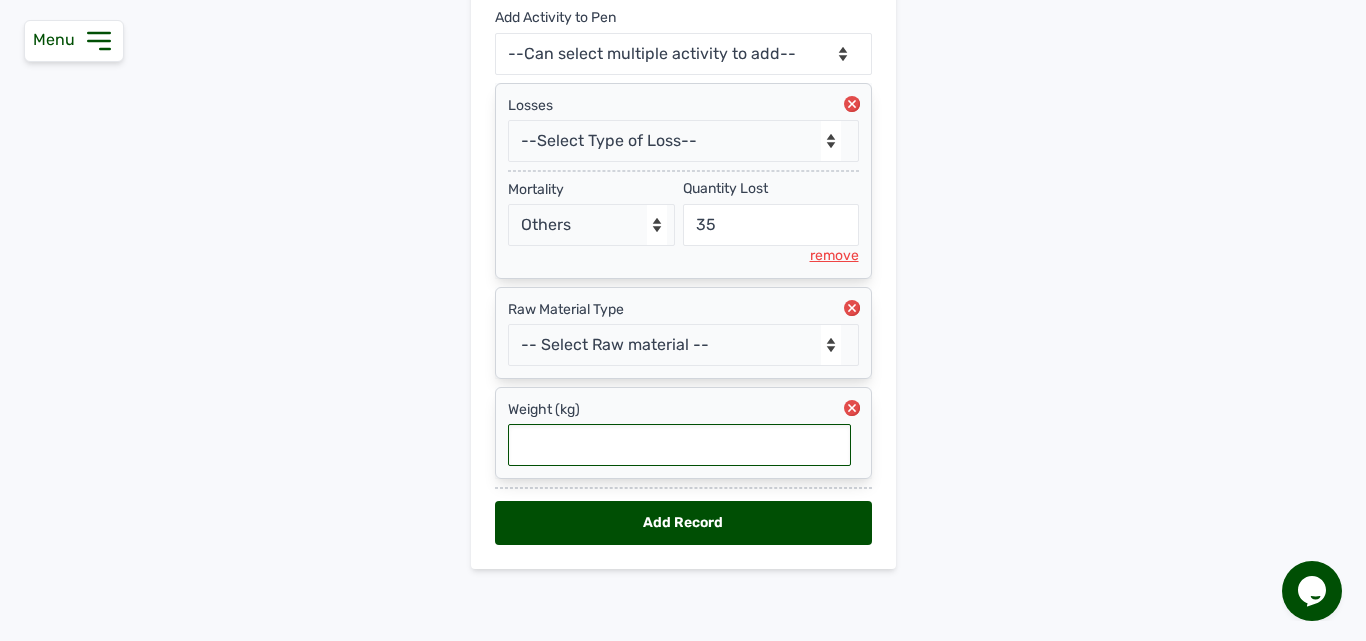 click at bounding box center [679, 445] 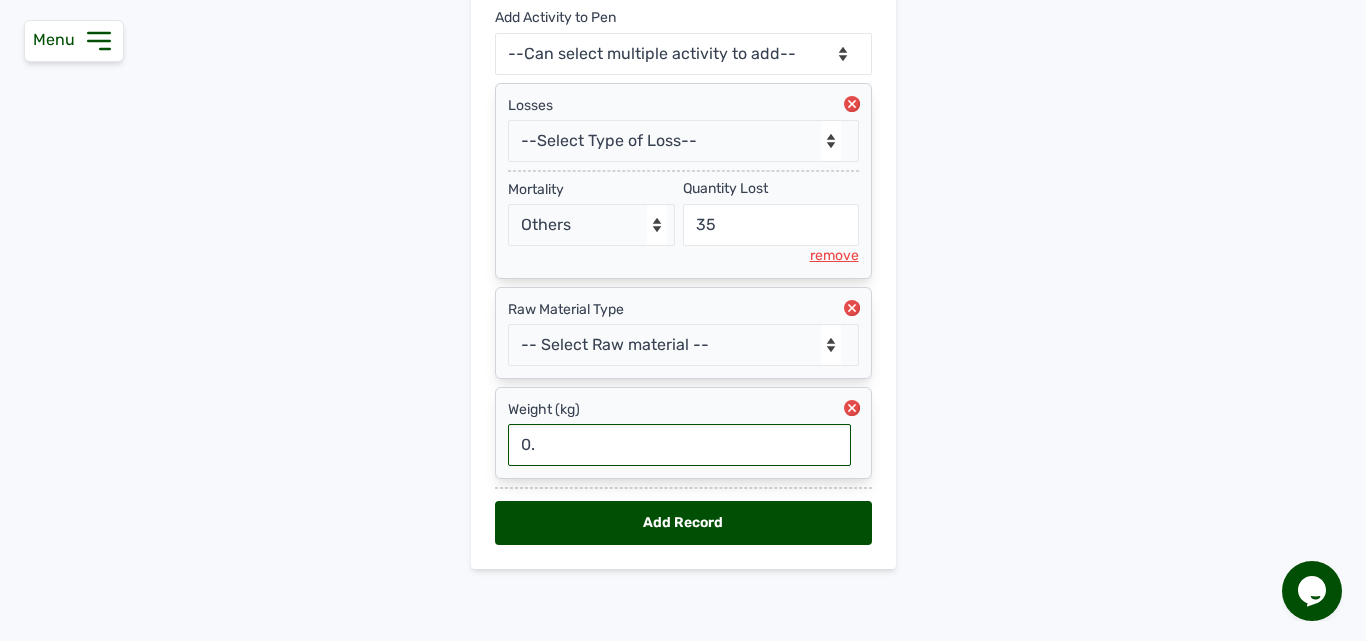 type on "0" 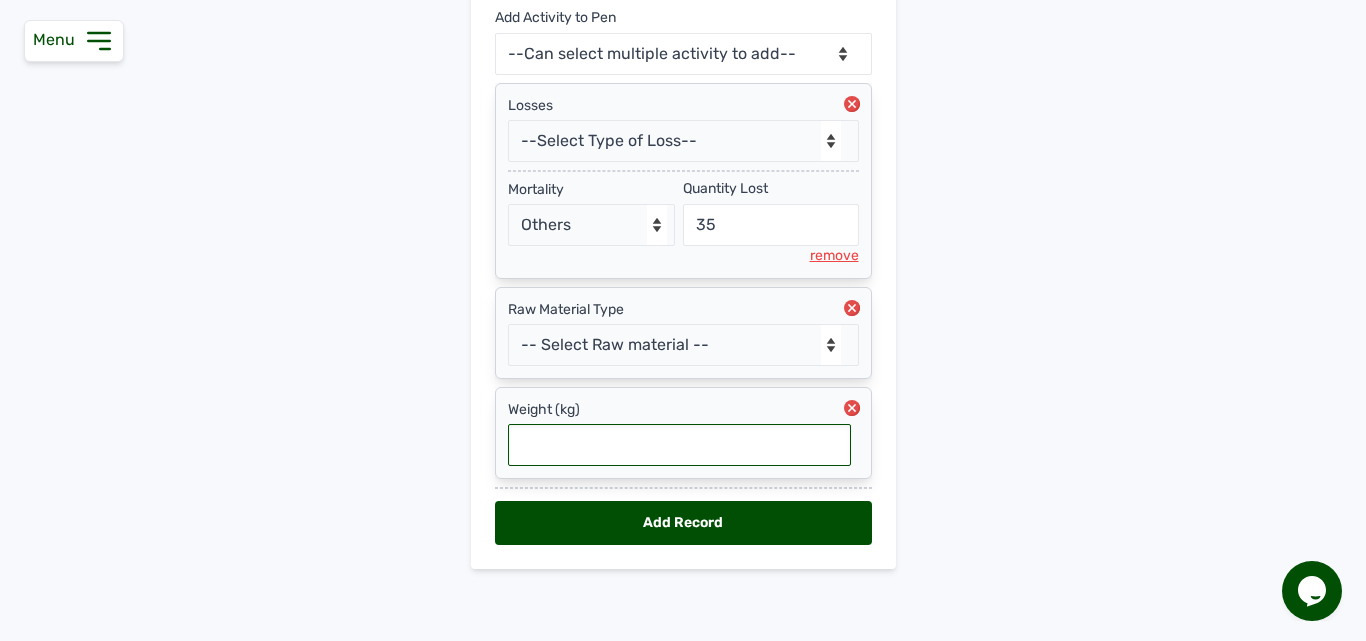 type on "0" 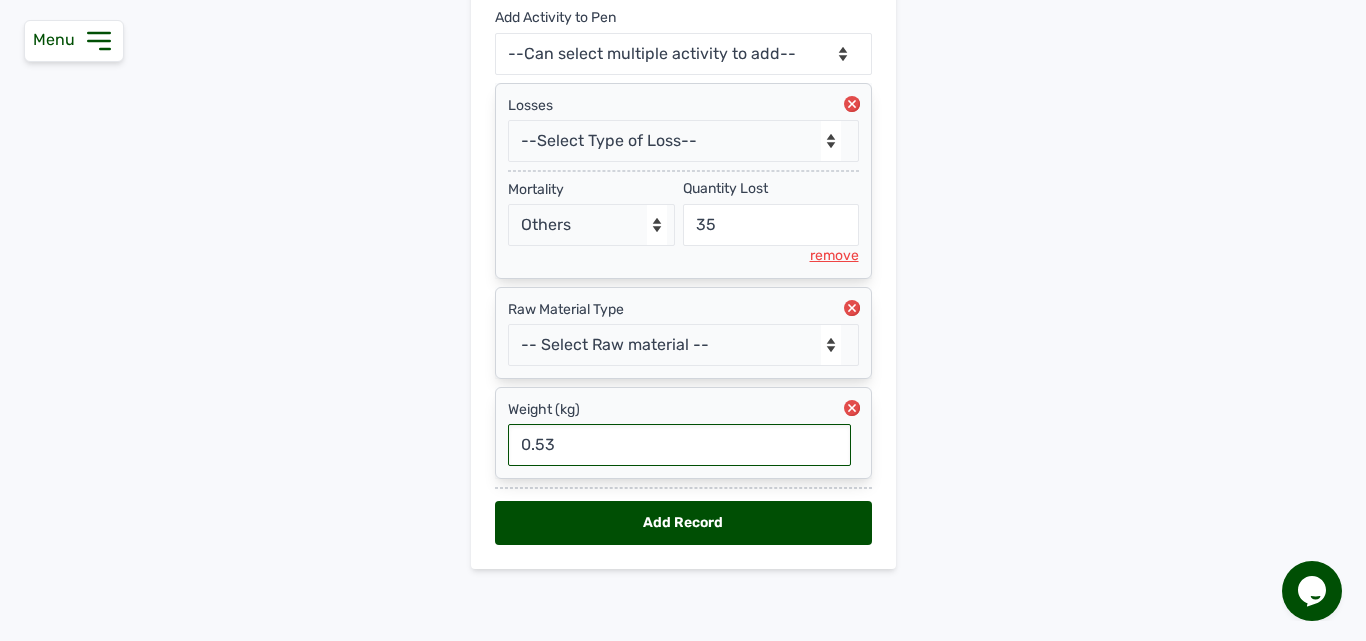 type on "0.053" 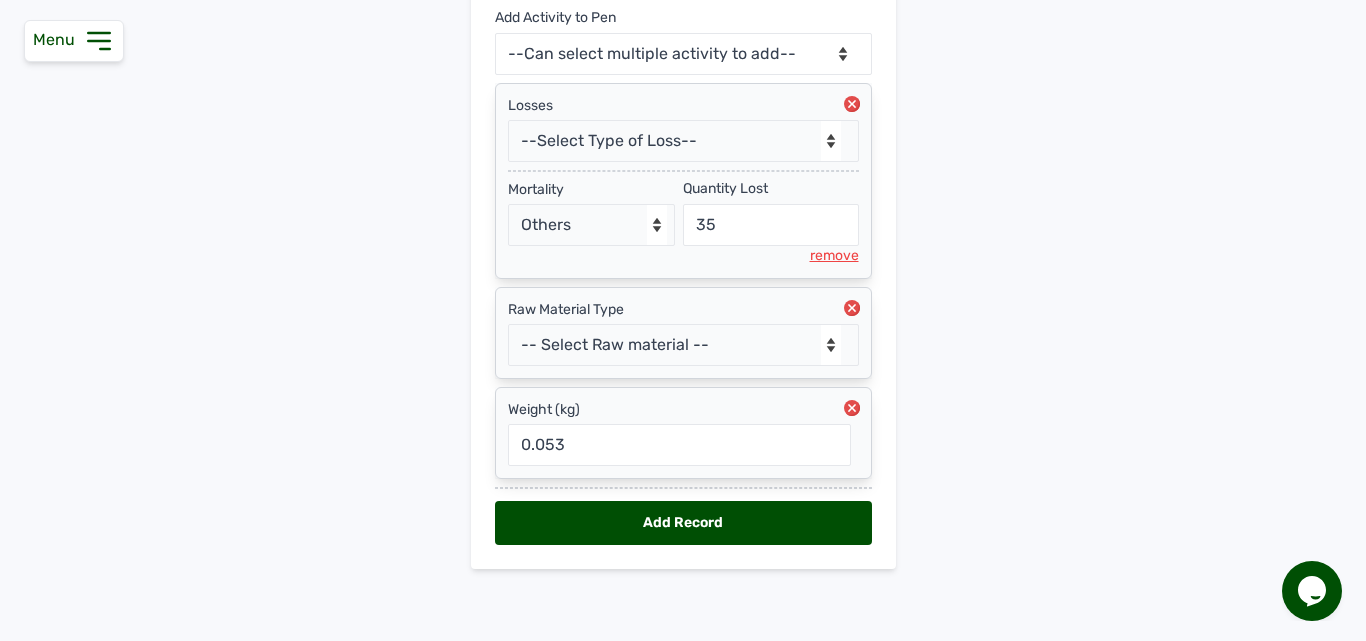 click on "Add Record" at bounding box center [683, 523] 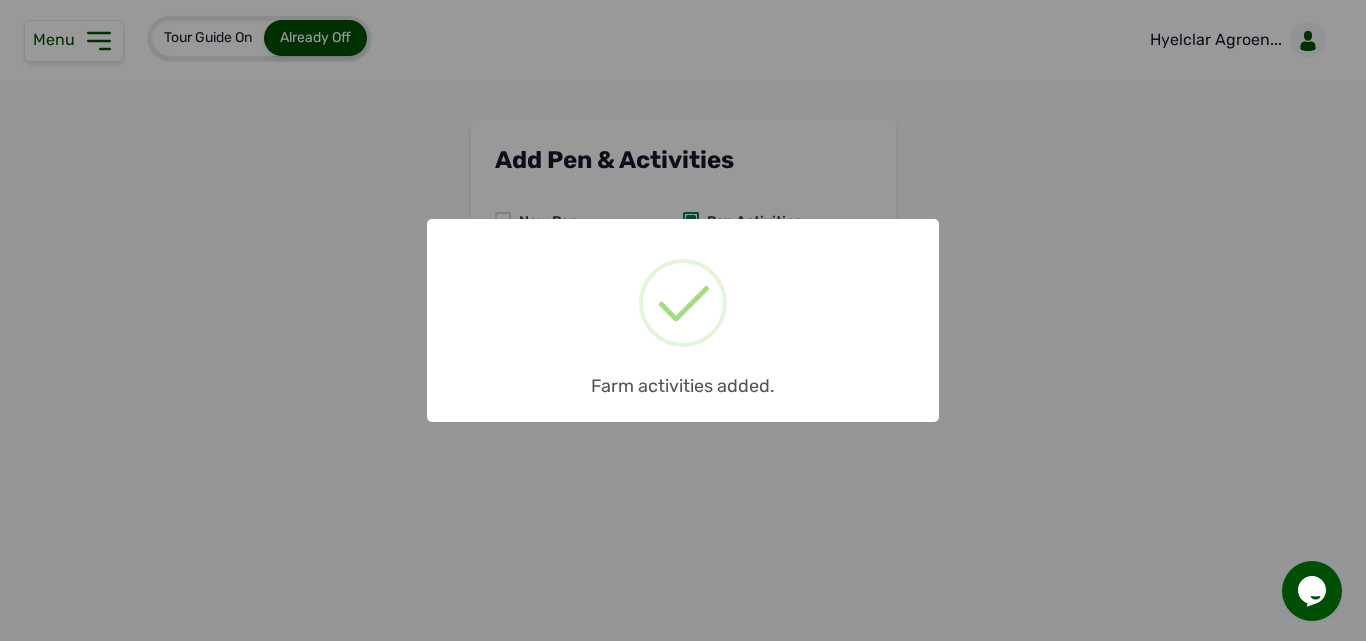 scroll, scrollTop: 0, scrollLeft: 0, axis: both 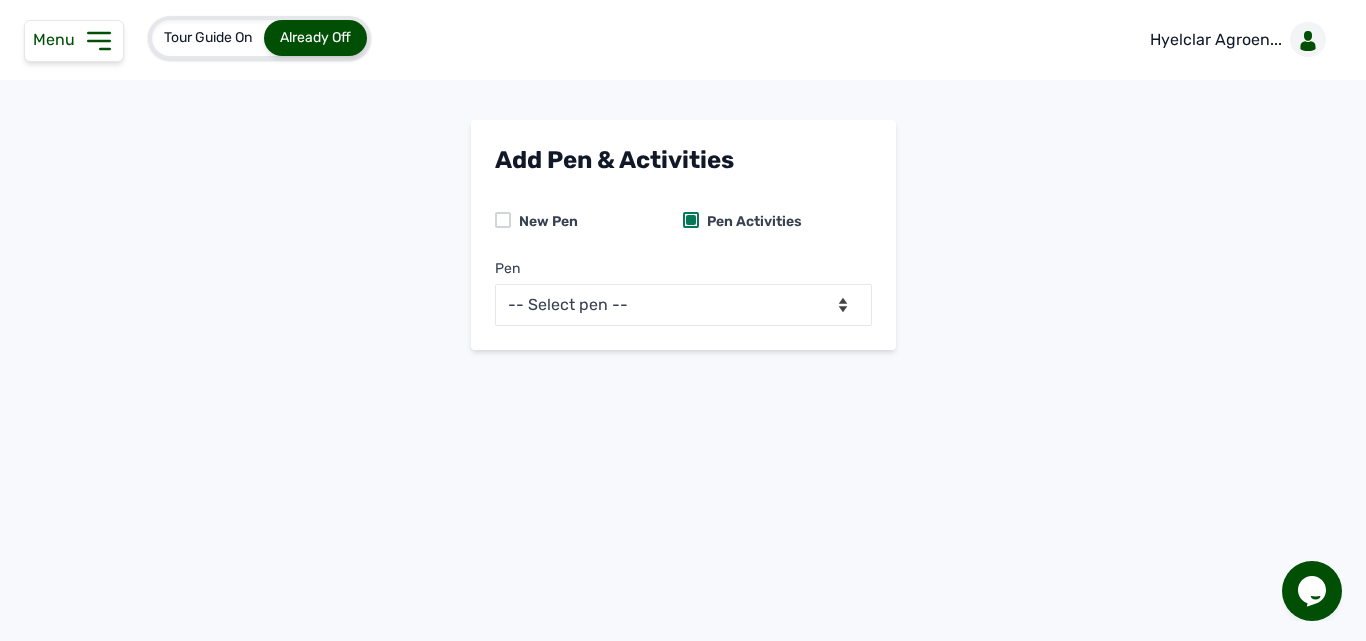 click 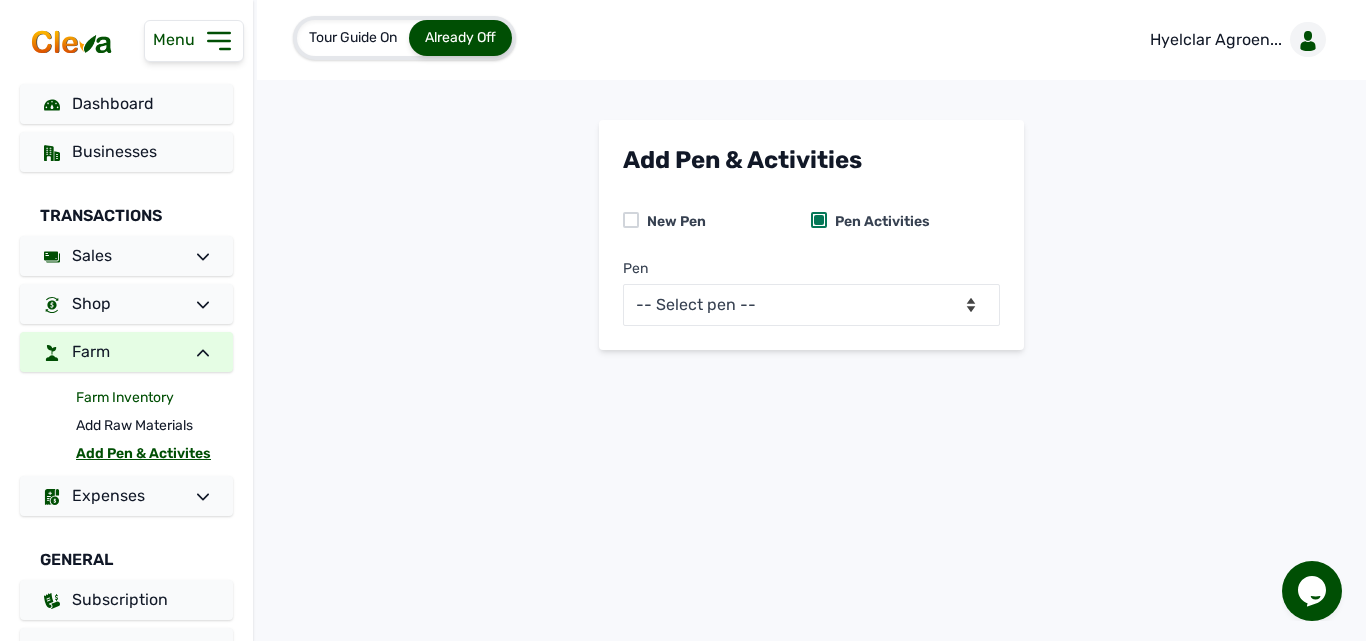 click on "Farm Inventory" at bounding box center [154, 398] 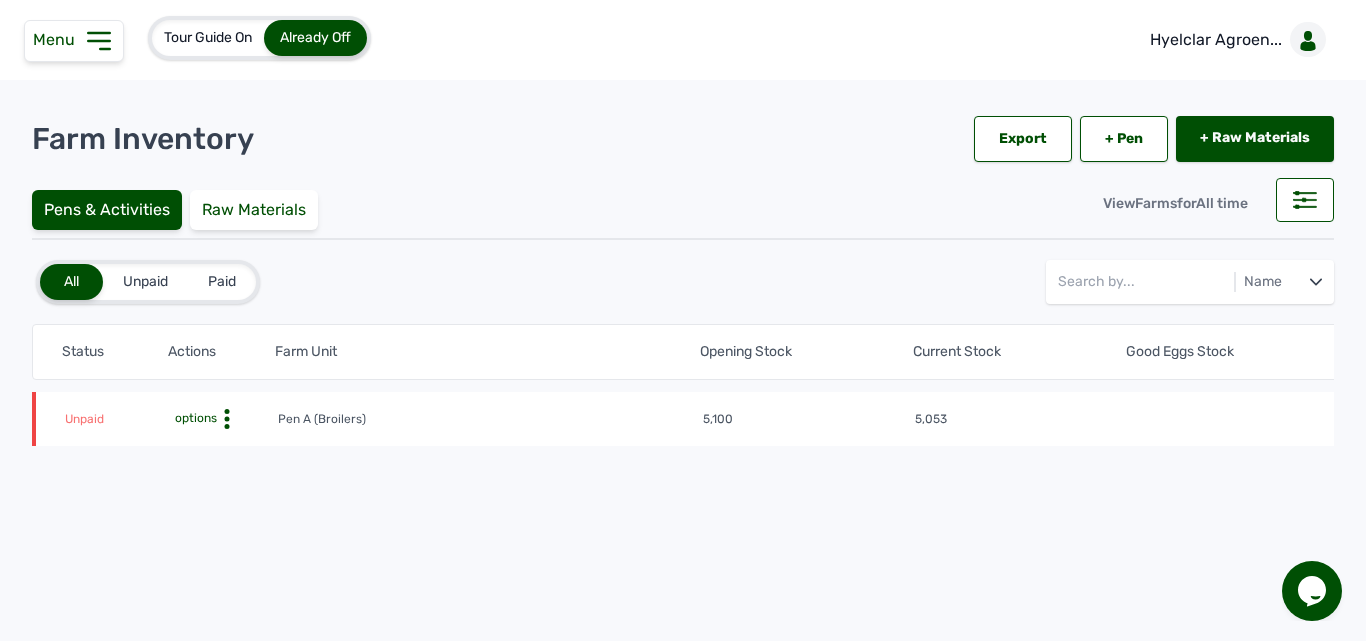 click 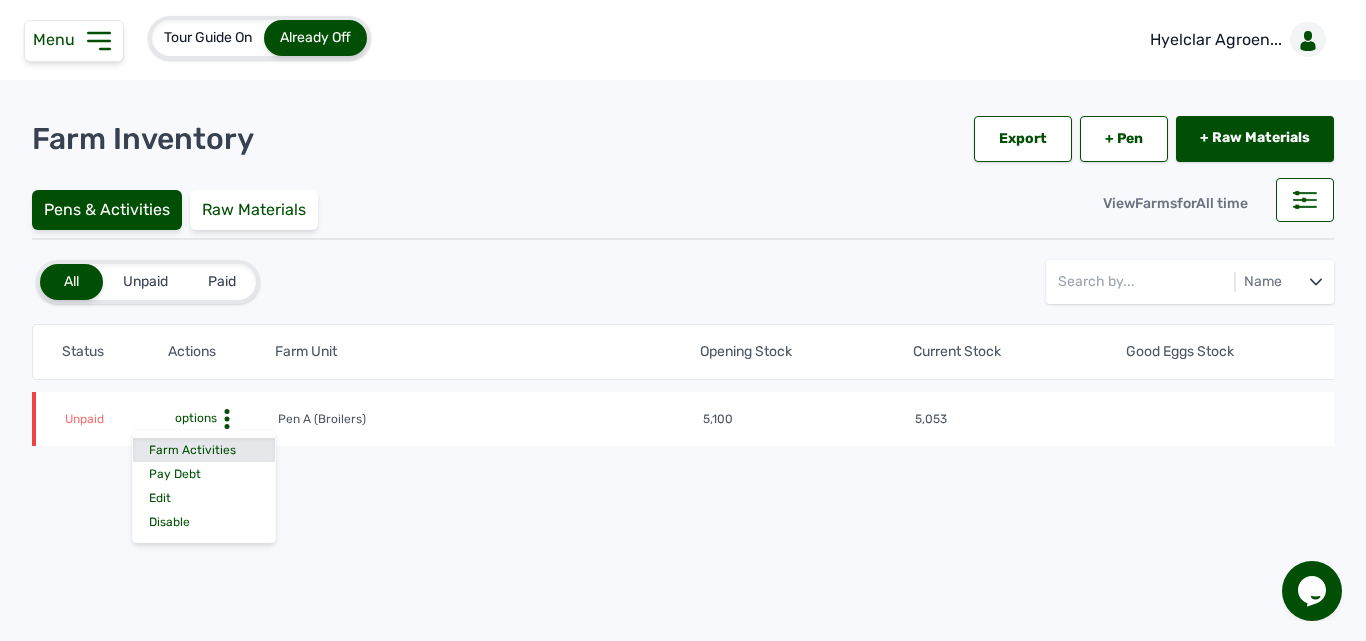 click on "Farm Activities" at bounding box center [204, 450] 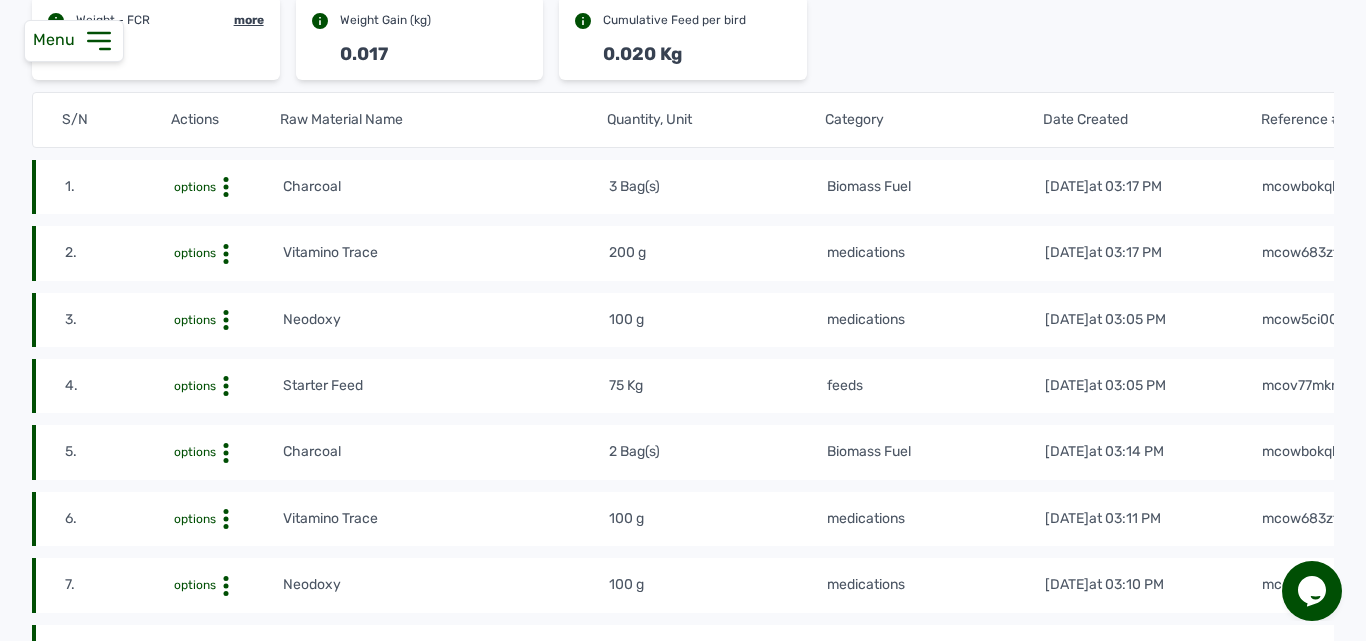 scroll, scrollTop: 293, scrollLeft: 0, axis: vertical 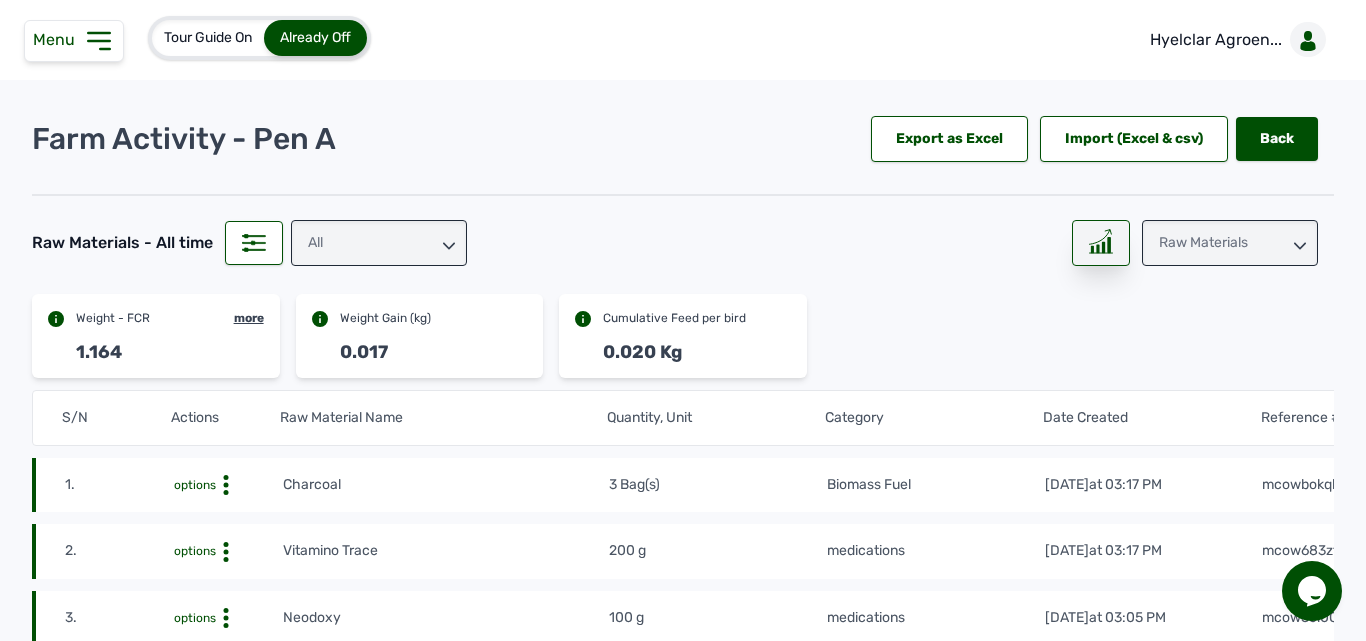 click at bounding box center (1101, 243) 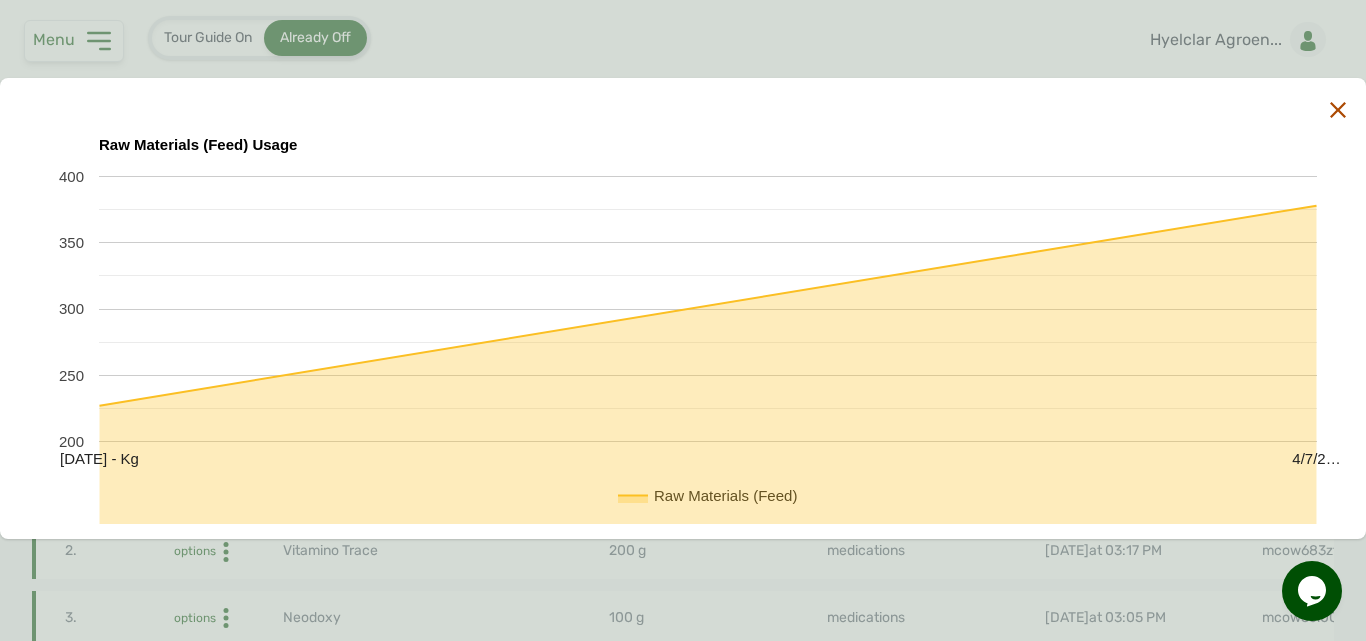 click 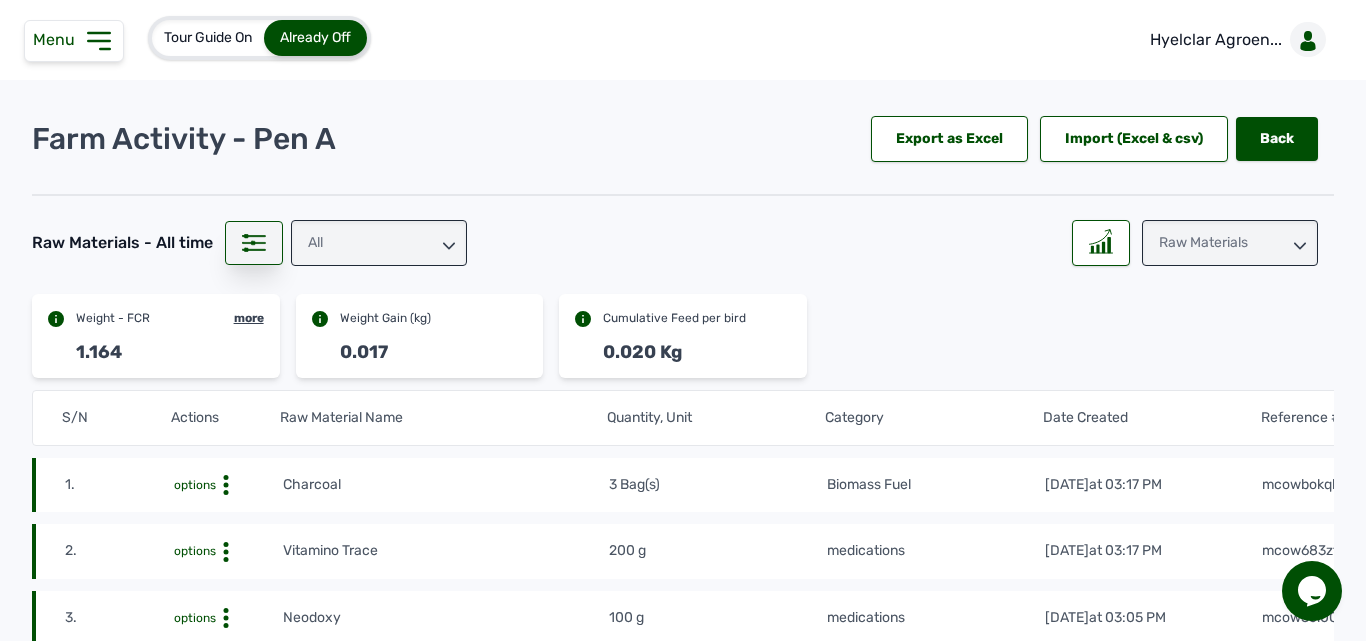 click 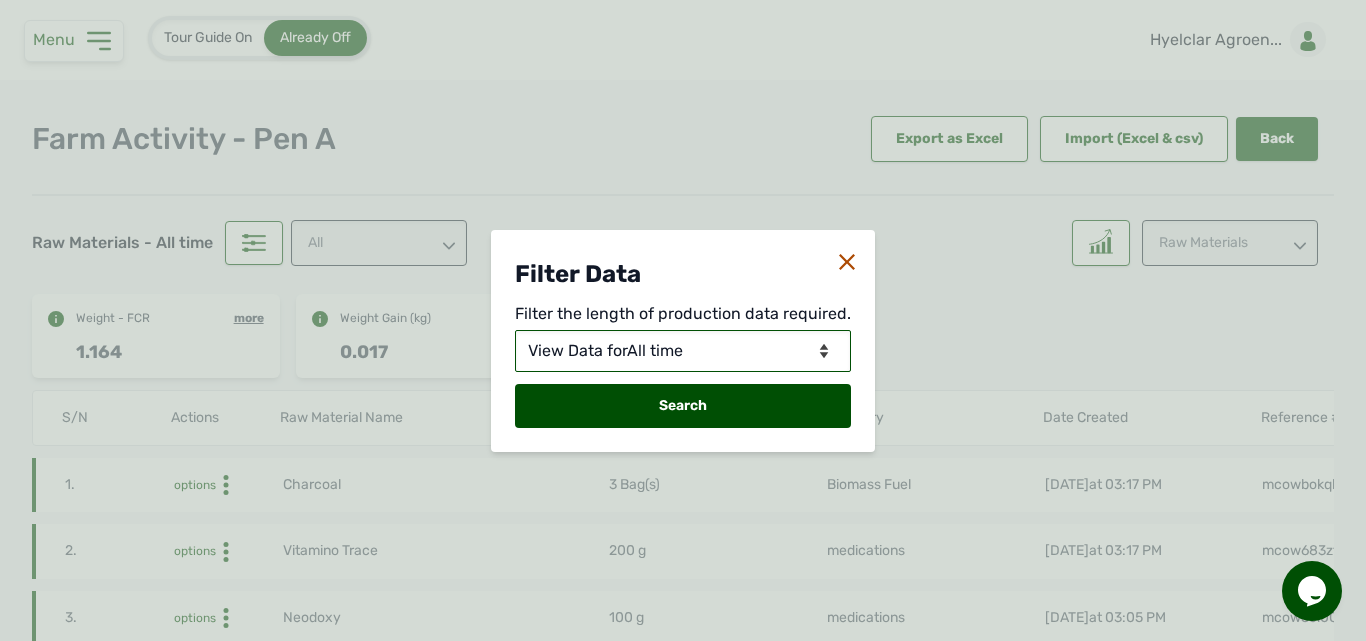 click on "View Data for  Today View Data for  All time View Data in  Days View Data in  Months View Data in  Between Dates" at bounding box center (683, 351) 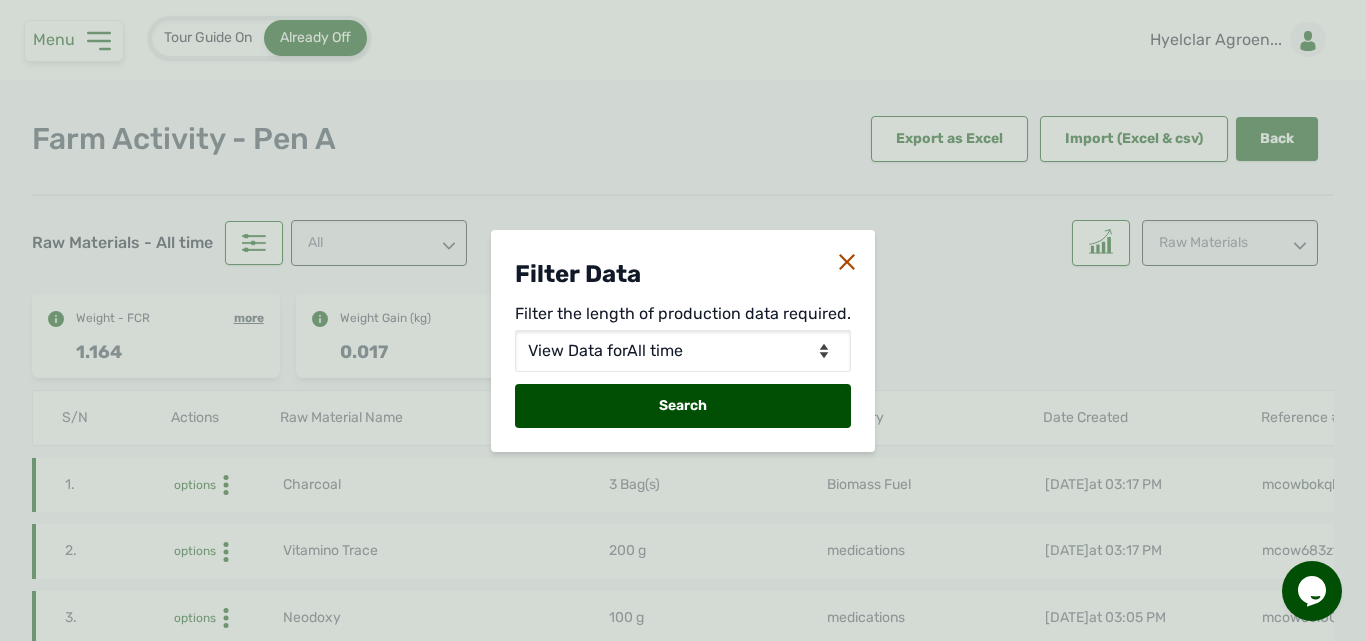click on "Filter Data" at bounding box center (683, 274) 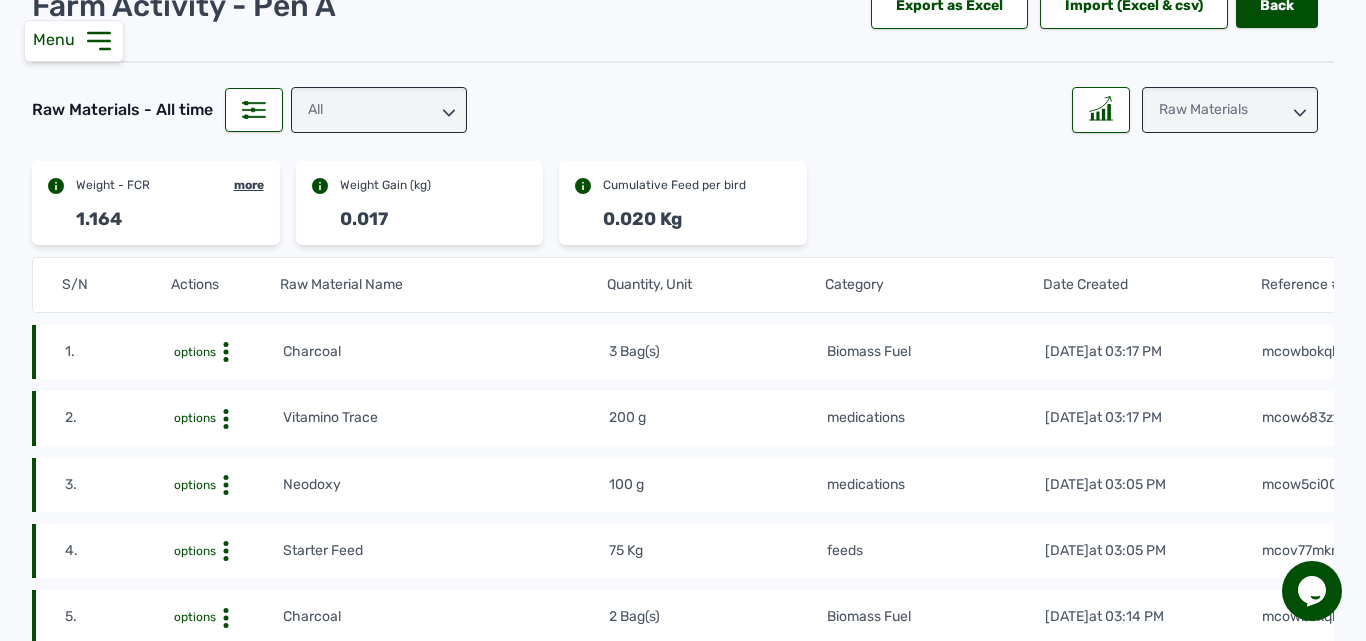 scroll, scrollTop: 0, scrollLeft: 0, axis: both 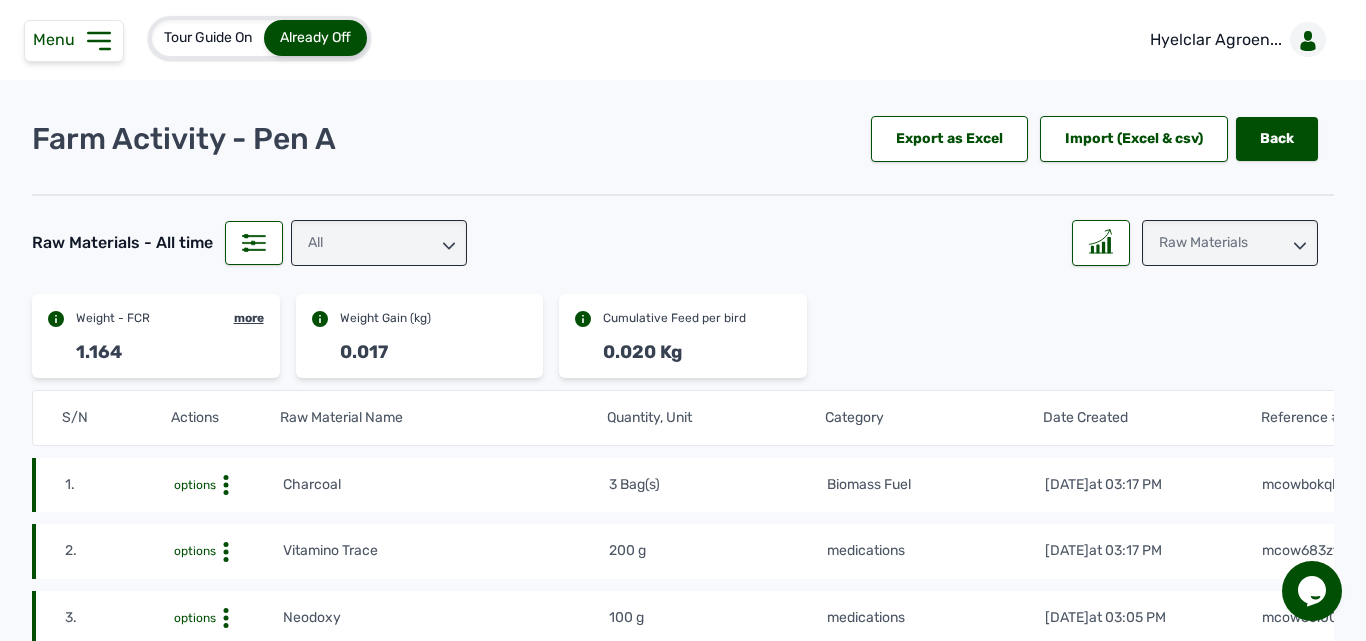 click on "Raw Materials" at bounding box center (1230, 243) 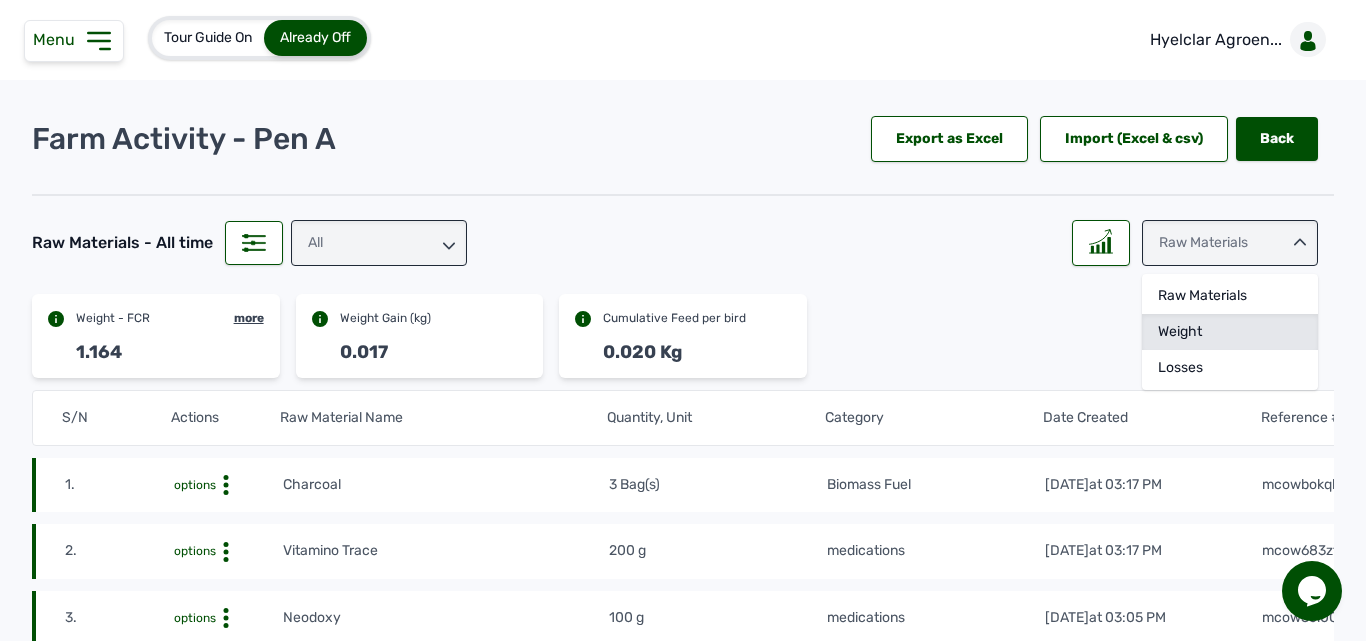 click on "Weight" 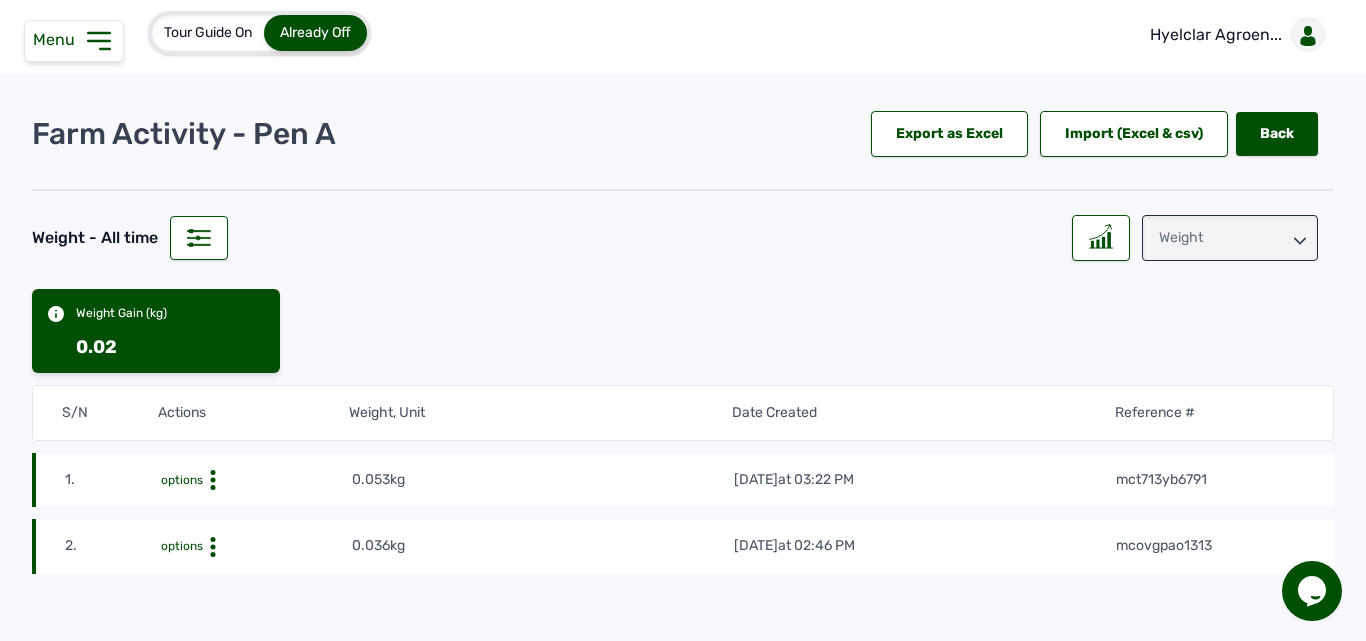 scroll, scrollTop: 0, scrollLeft: 0, axis: both 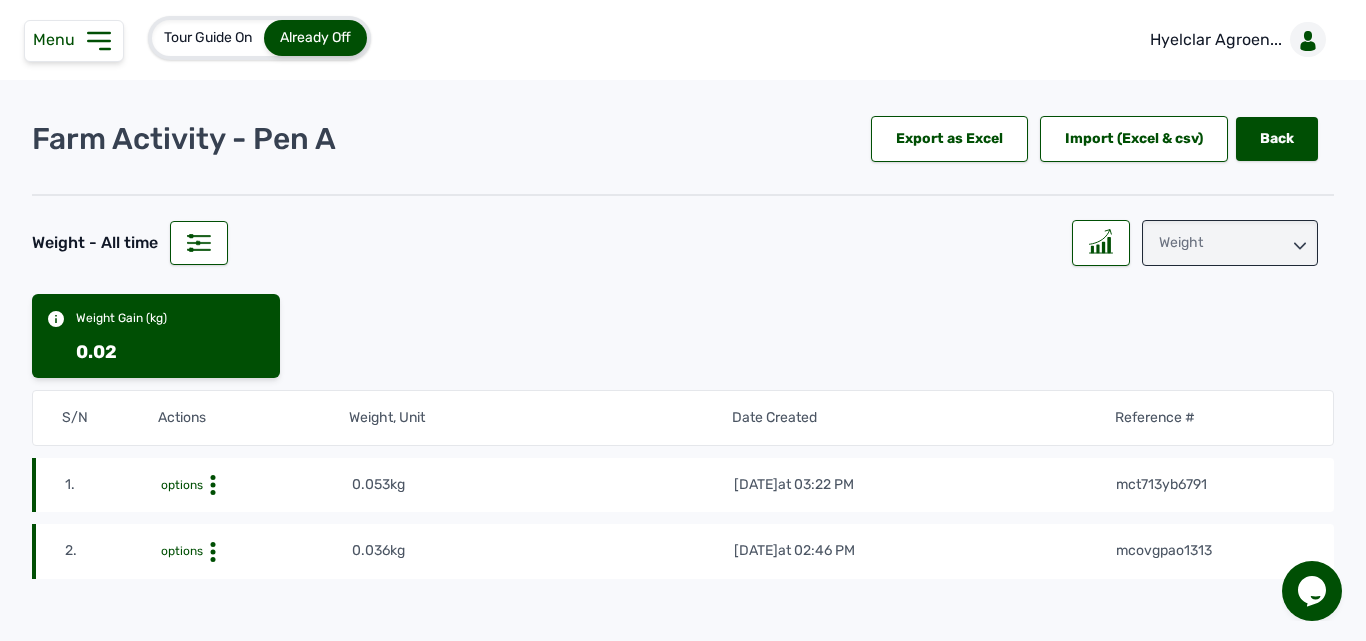 click on "Weight" at bounding box center (1230, 243) 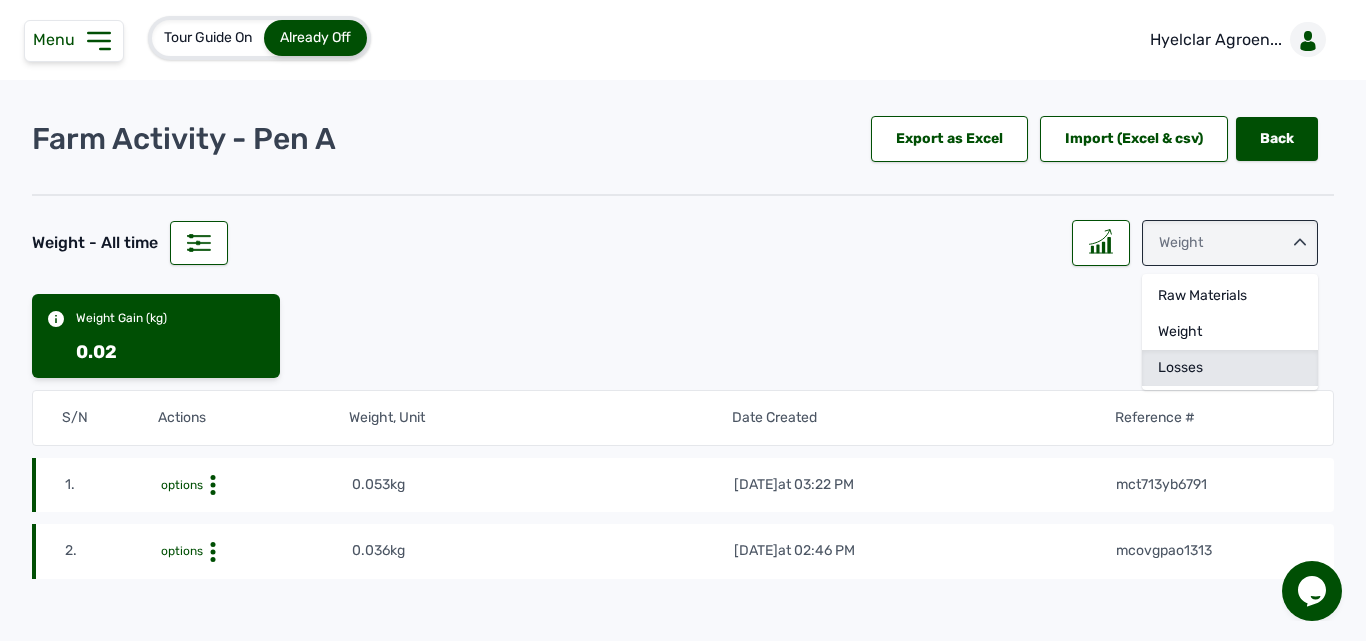click on "Losses" 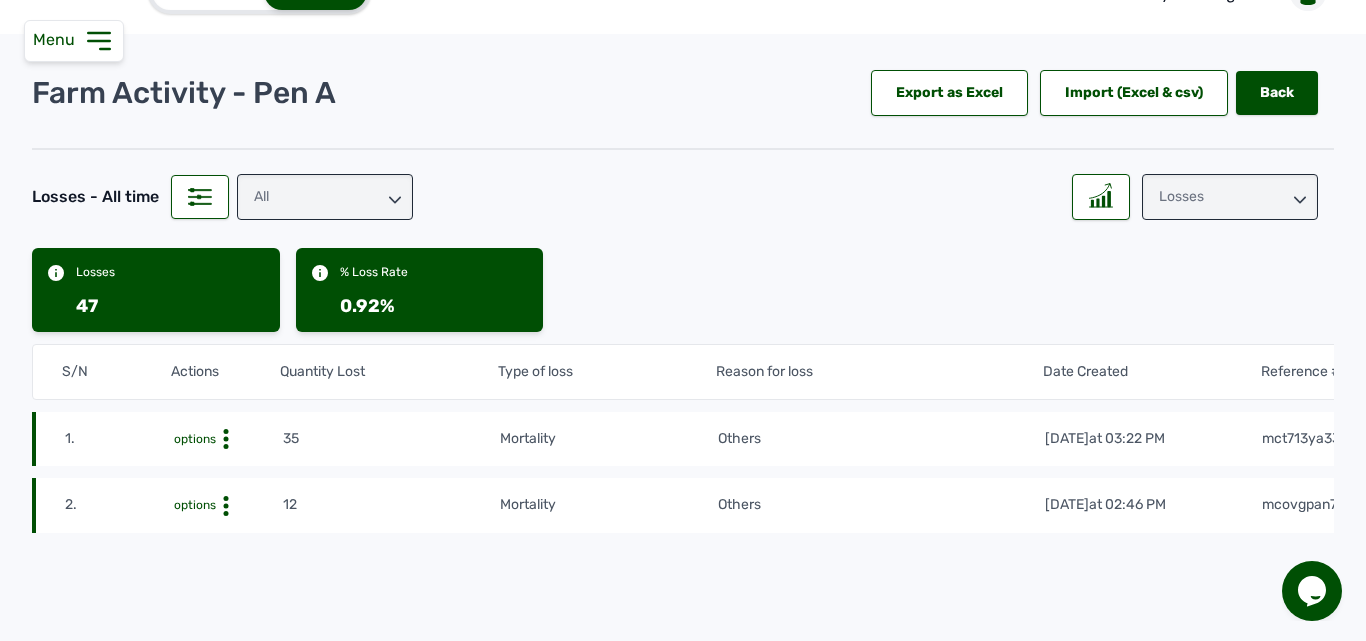 scroll, scrollTop: 0, scrollLeft: 0, axis: both 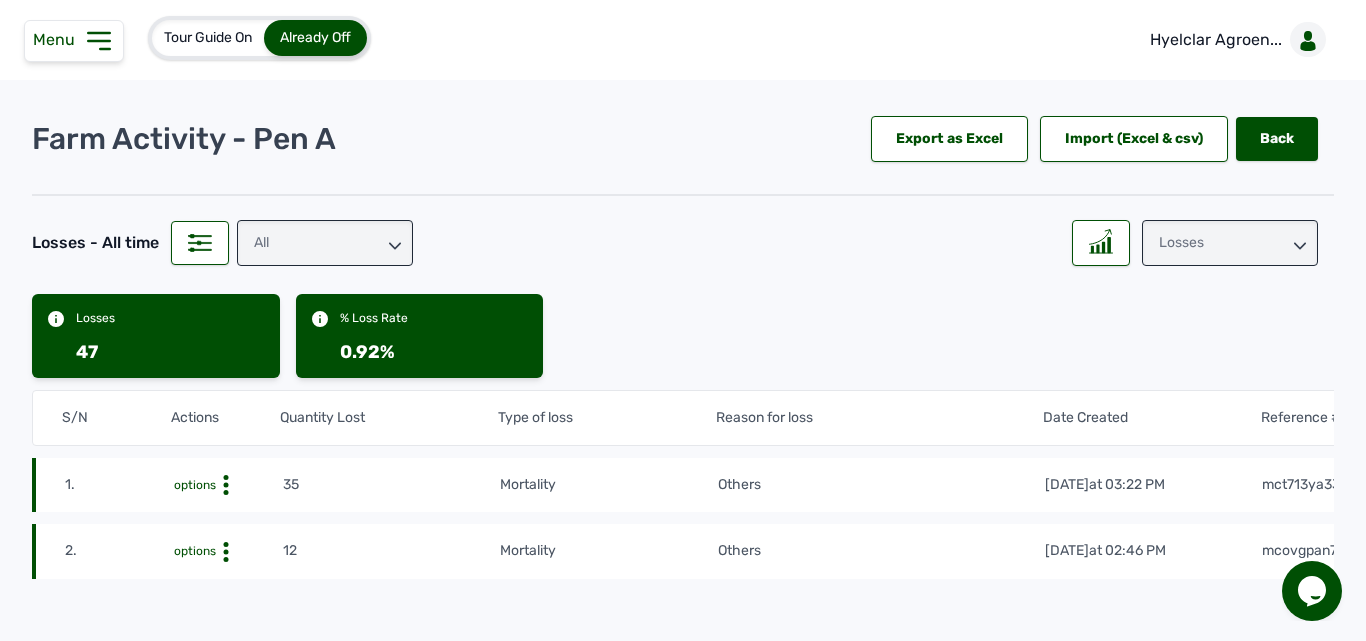click 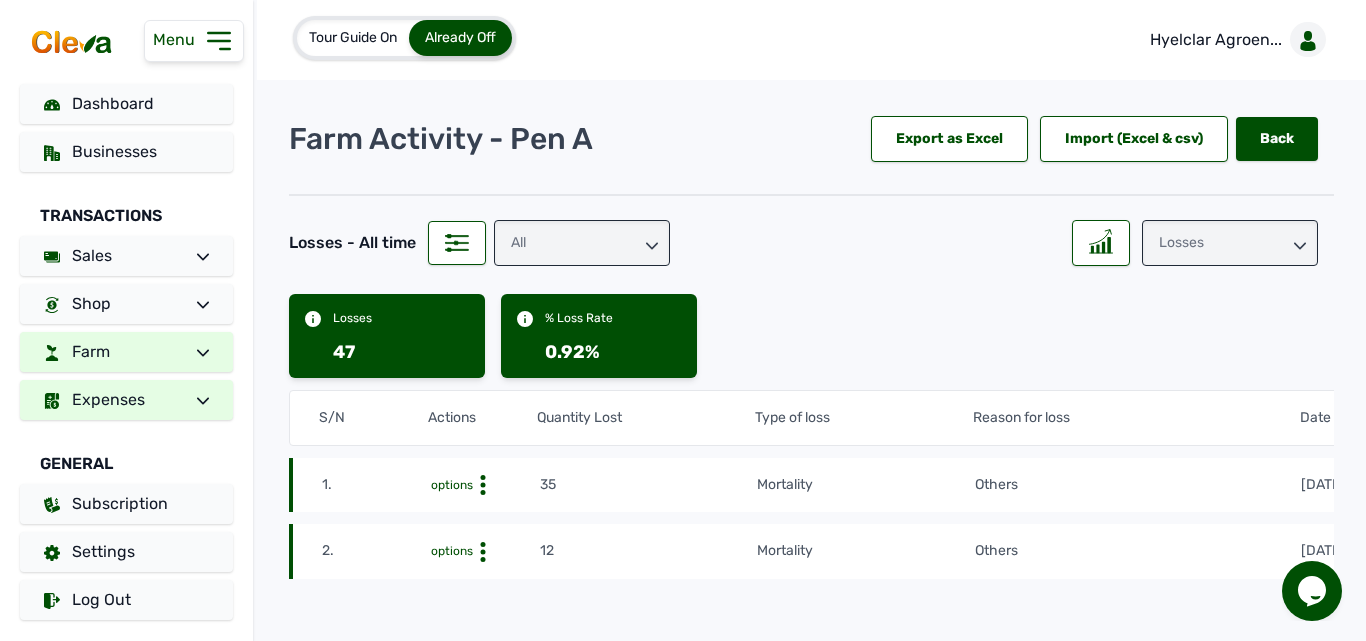 click at bounding box center (195, 400) 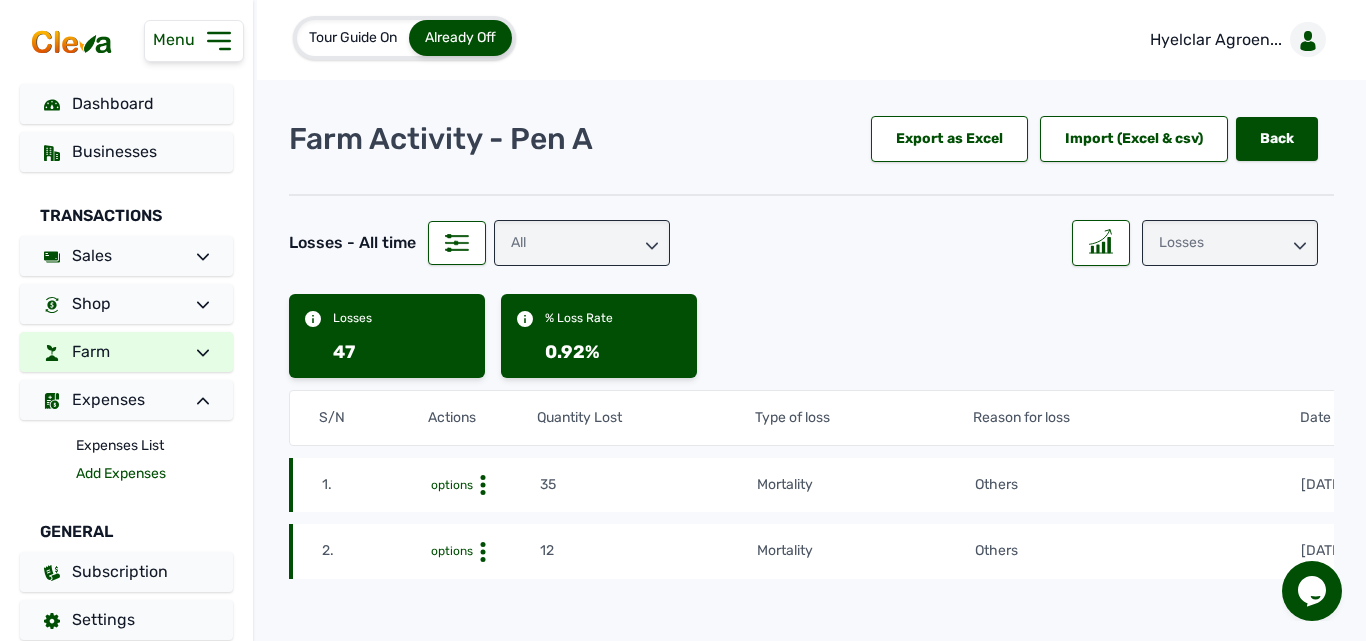 click on "Add Expenses" at bounding box center [154, 474] 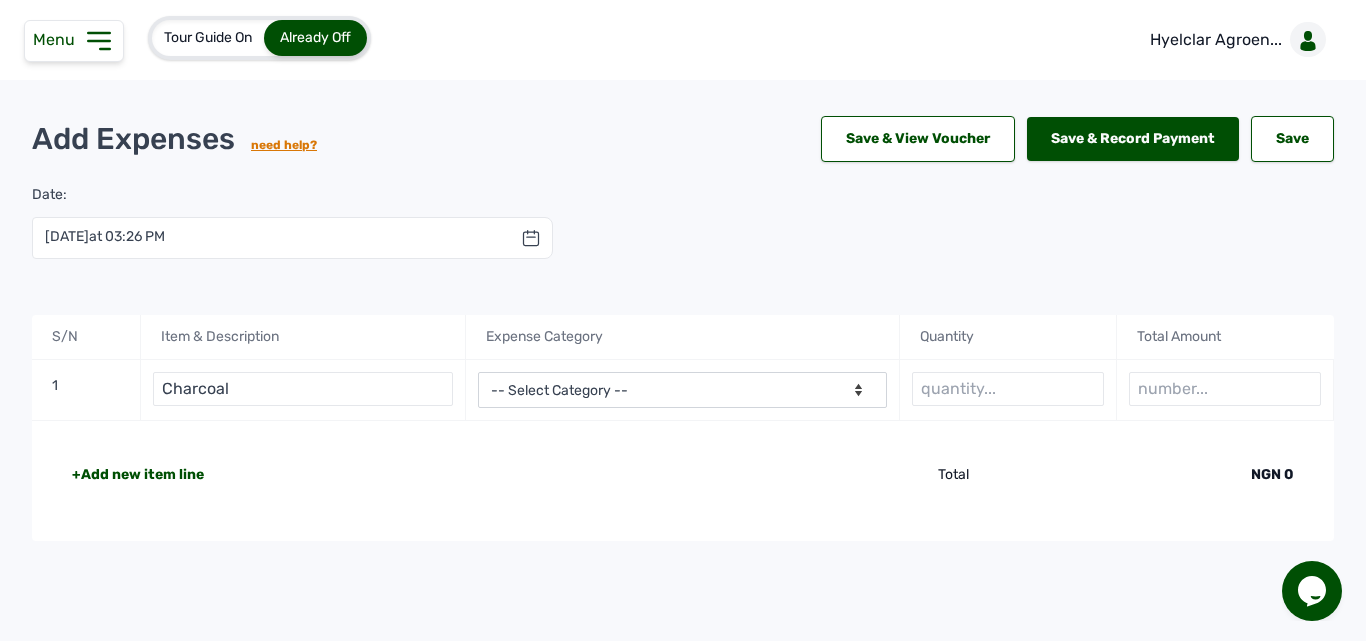 type on "Charcoal" 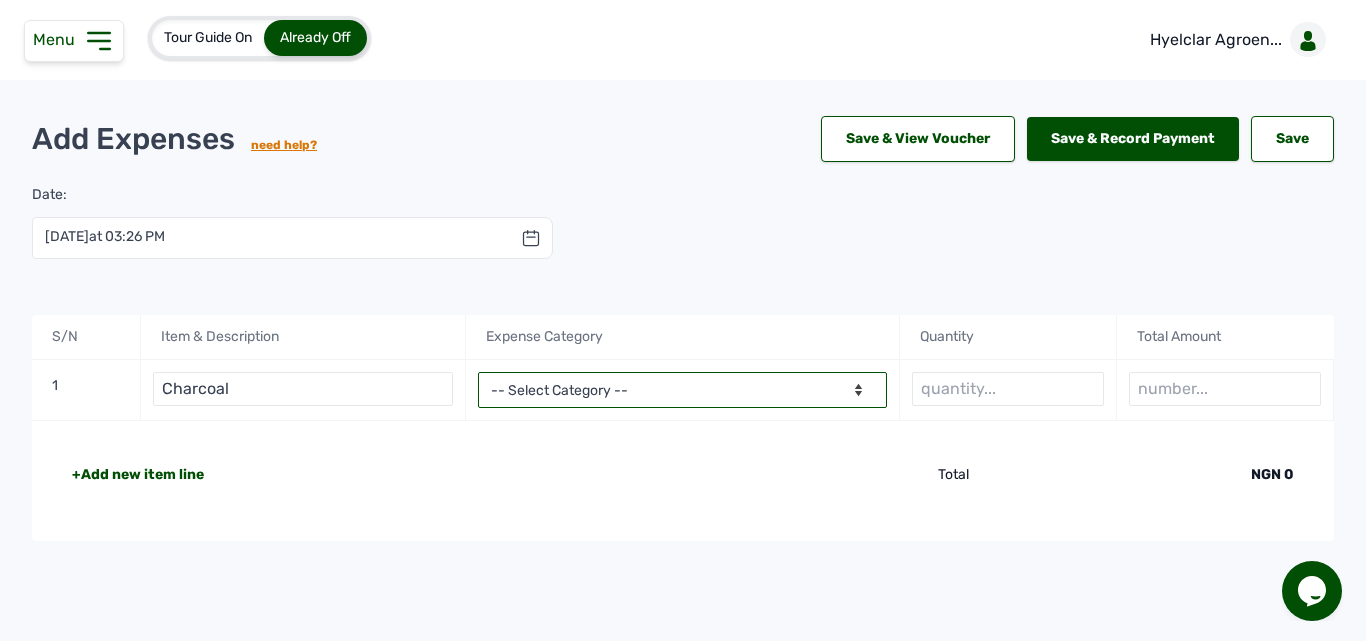 click on "-- Select Category -- Advertising Expenses Bank Charges Entertainment Expenses Insurance Expenses Legal Expenses Medical Expenses Office Equipments & Supplies Property Tax Rental Cost Repair & Maintenance Expenses Research Expenses Staff Salary Telephone Expenses Transportation Expenses Travelling Expenses Utility Expenses Others" at bounding box center (682, 390) 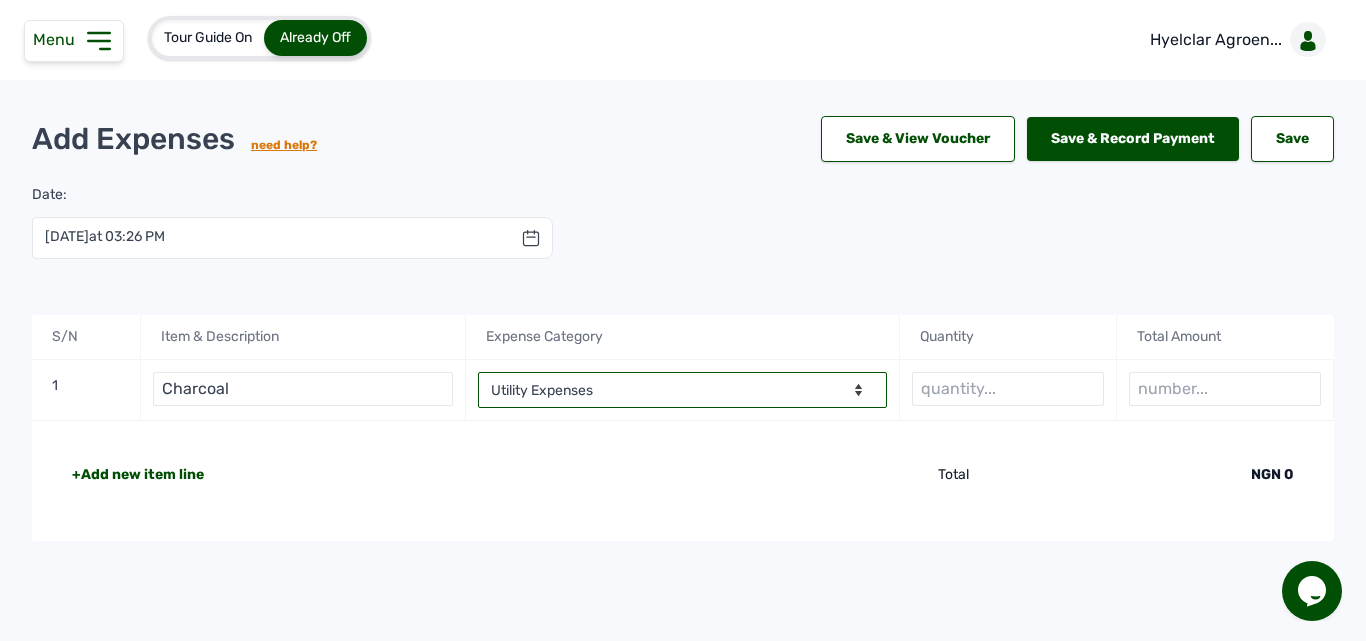 click on "-- Select Category -- Advertising Expenses Bank Charges Entertainment Expenses Insurance Expenses Legal Expenses Medical Expenses Office Equipments & Supplies Property Tax Rental Cost Repair & Maintenance Expenses Research Expenses Staff Salary Telephone Expenses Transportation Expenses Travelling Expenses Utility Expenses Others" at bounding box center (682, 390) 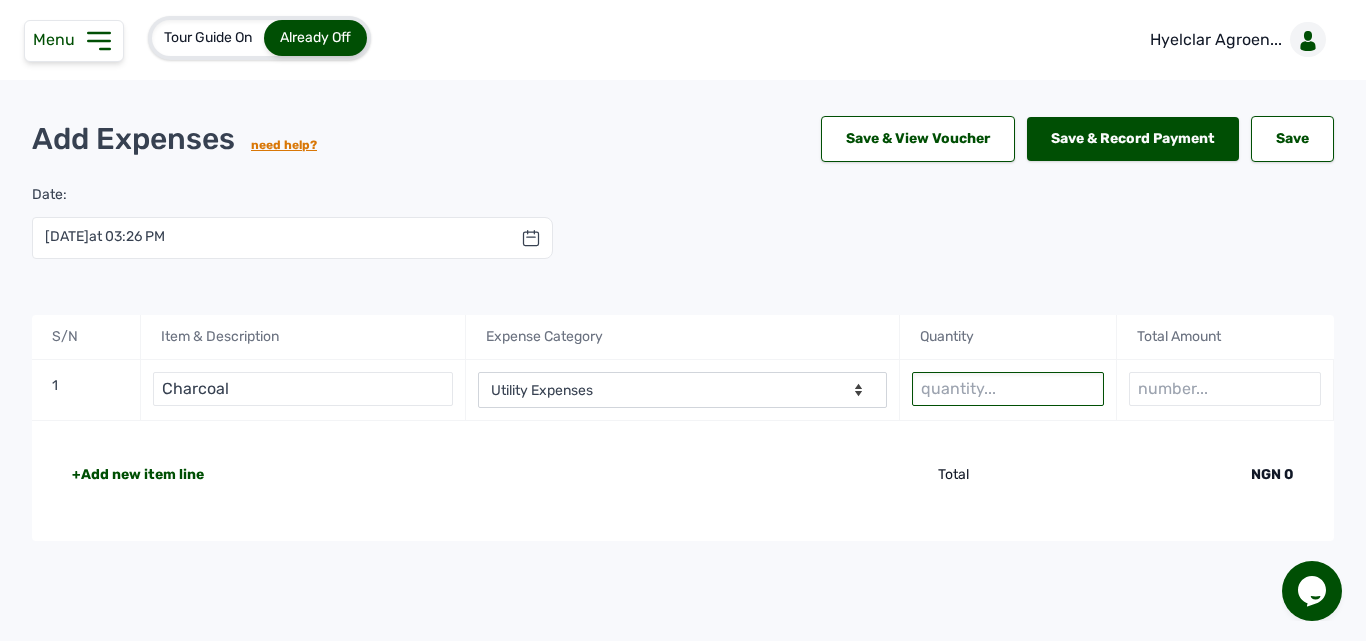 click at bounding box center (1008, 389) 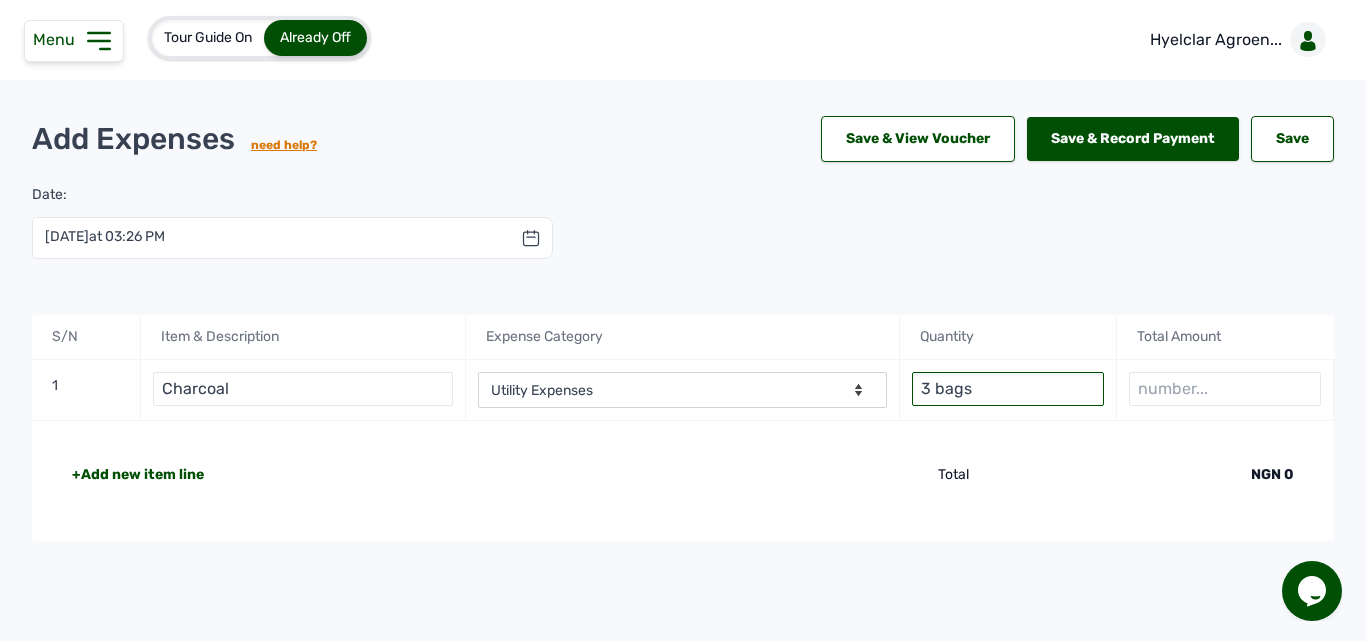 type on "3 bags" 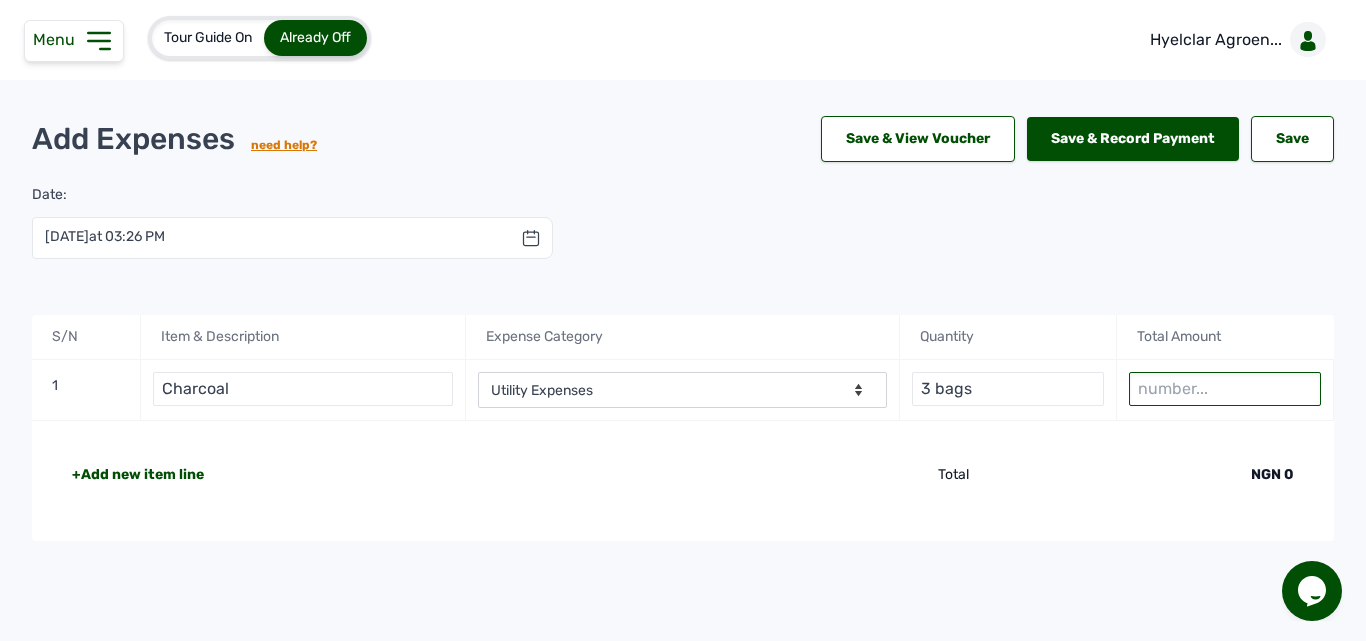 click at bounding box center [1225, 389] 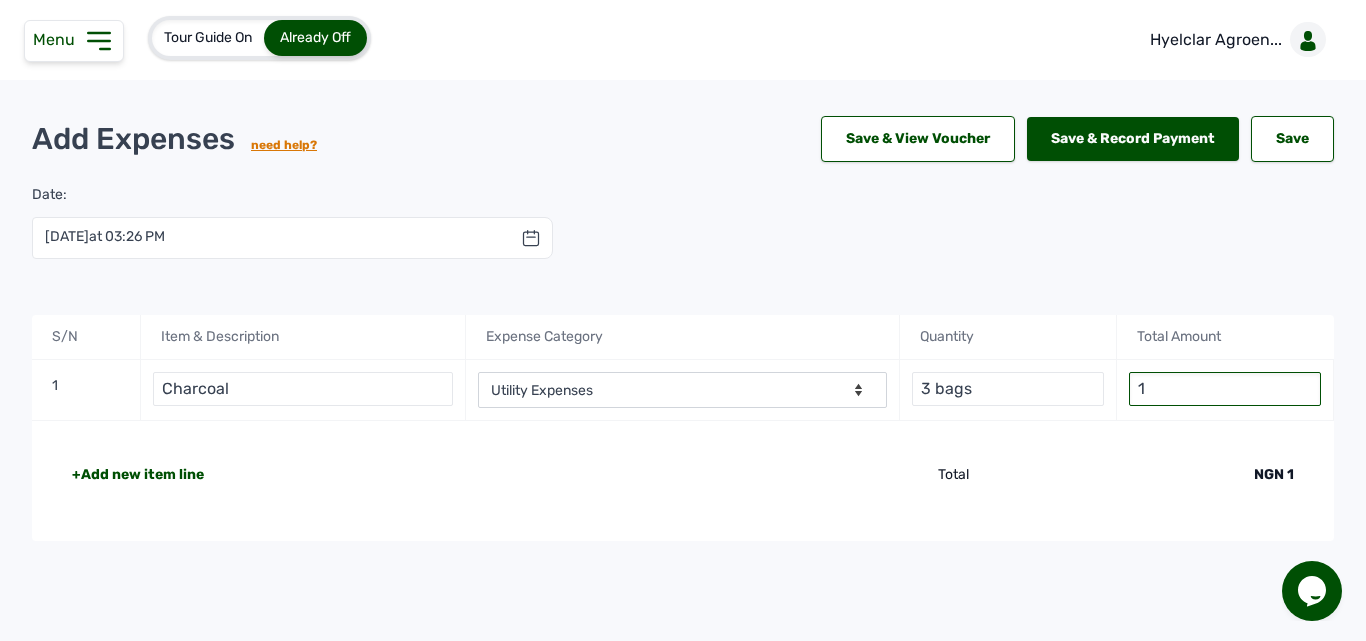 type 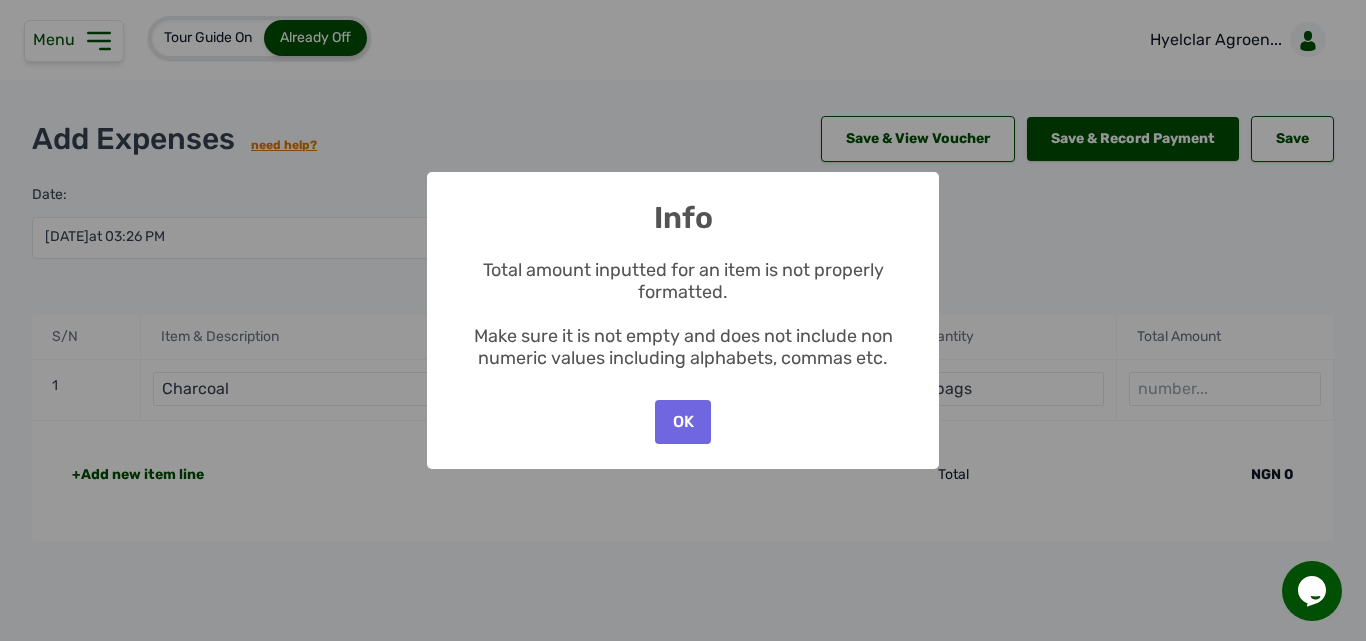 type 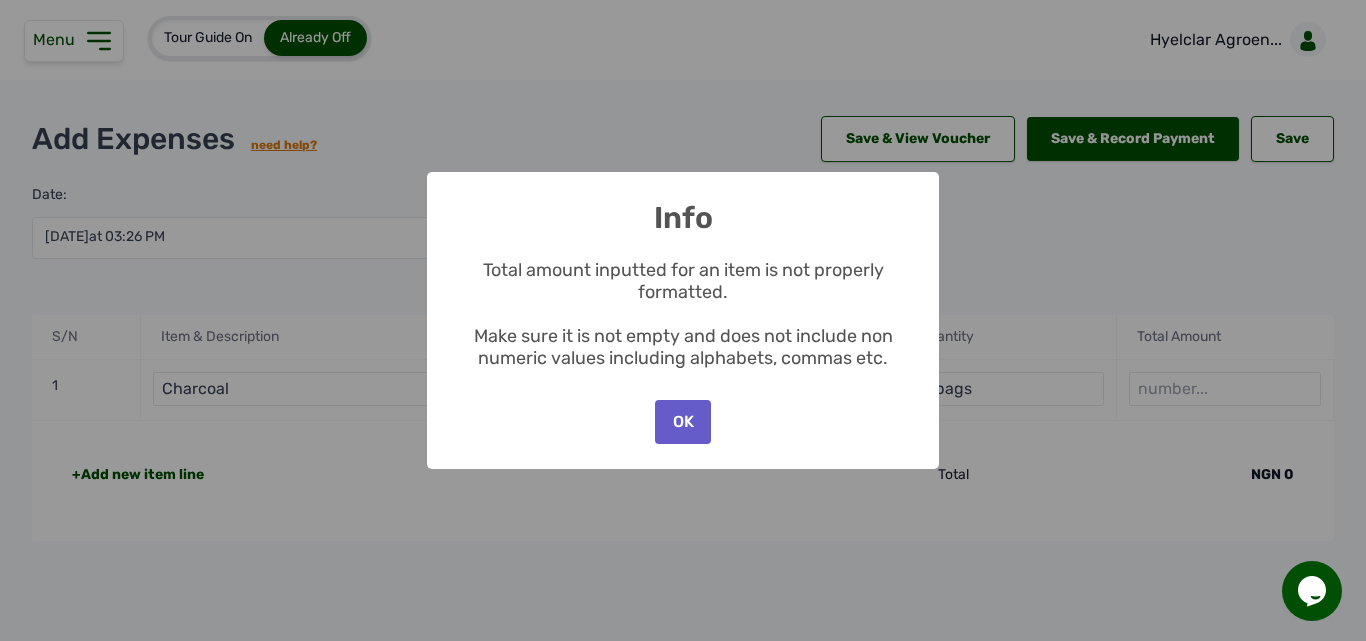 click on "OK" at bounding box center [683, 422] 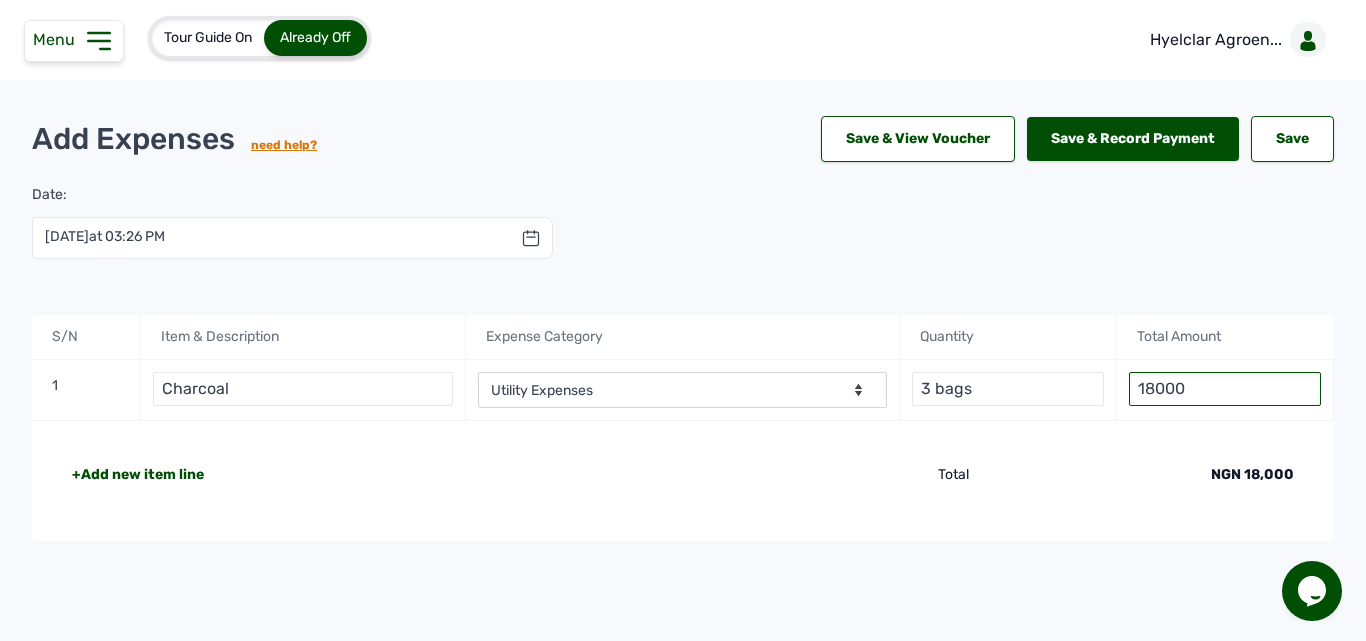 type on "18000" 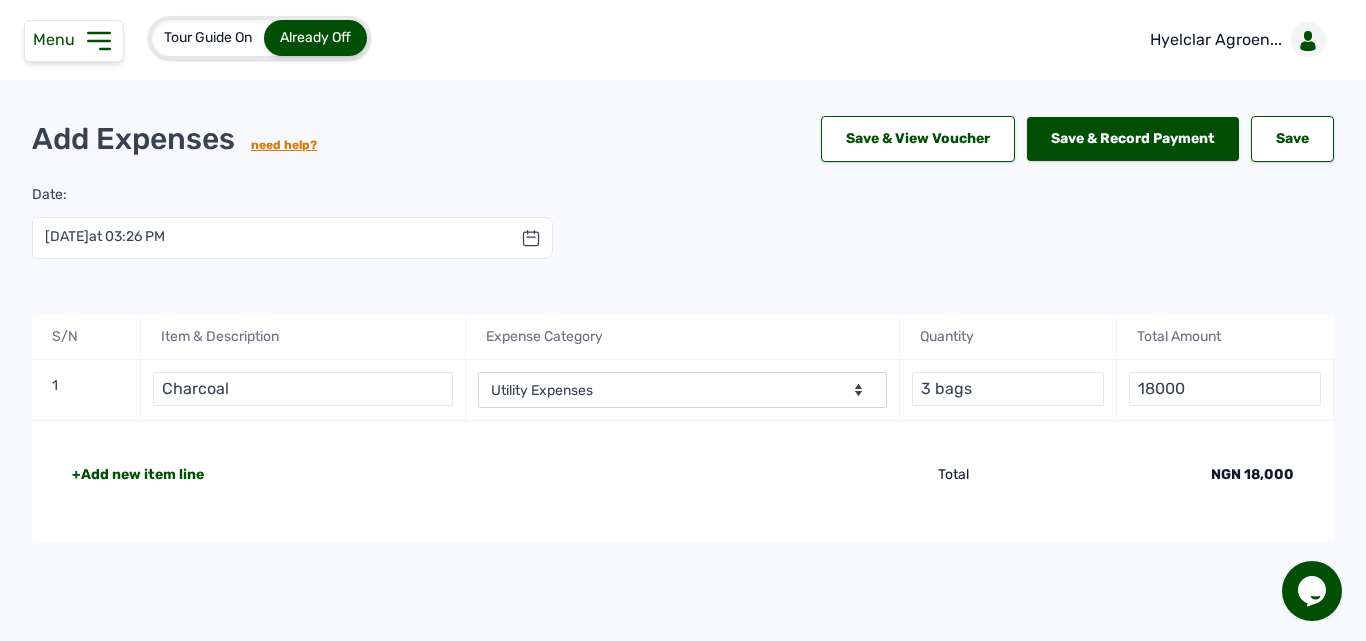 click on "Add Expenses  need help? Save & View Voucher Save & Record Payment Save Save Date: Jul 2025 Jan Feb Mar Apr May Jun Jul Aug Sep Oct Nov Dec 2025 2026 2027 2028 2029 2030 2031 2032 2033 2034 2035 2036 Sun Mon Tue Wed Thu Fri Sat 29 30 1 2 3 4 5 6 7 8 9 10 11 12 13 14 15 16 17 18 19 20 21 22 23 24 25 26 27 28 29 30 31 1 2 3 4 5 6 7 8 9 Cancel 7th Jul 2025   at 03:26 PM S/N Item & Description Expense Category Quantity Total Amount 1 Charcoal -- Select Category -- Advertising Expenses Bank Charges Entertainment Expenses Insurance Expenses Legal Expenses Medical Expenses Office Equipments & Supplies Property Tax Rental Cost Repair & Maintenance Expenses Research Expenses Staff Salary Telephone Expenses Transportation Expenses Travelling Expenses Utility Expenses Others 3 bags 18000 +Add new item line Total NGN 18,000 Save" at bounding box center [683, 362] 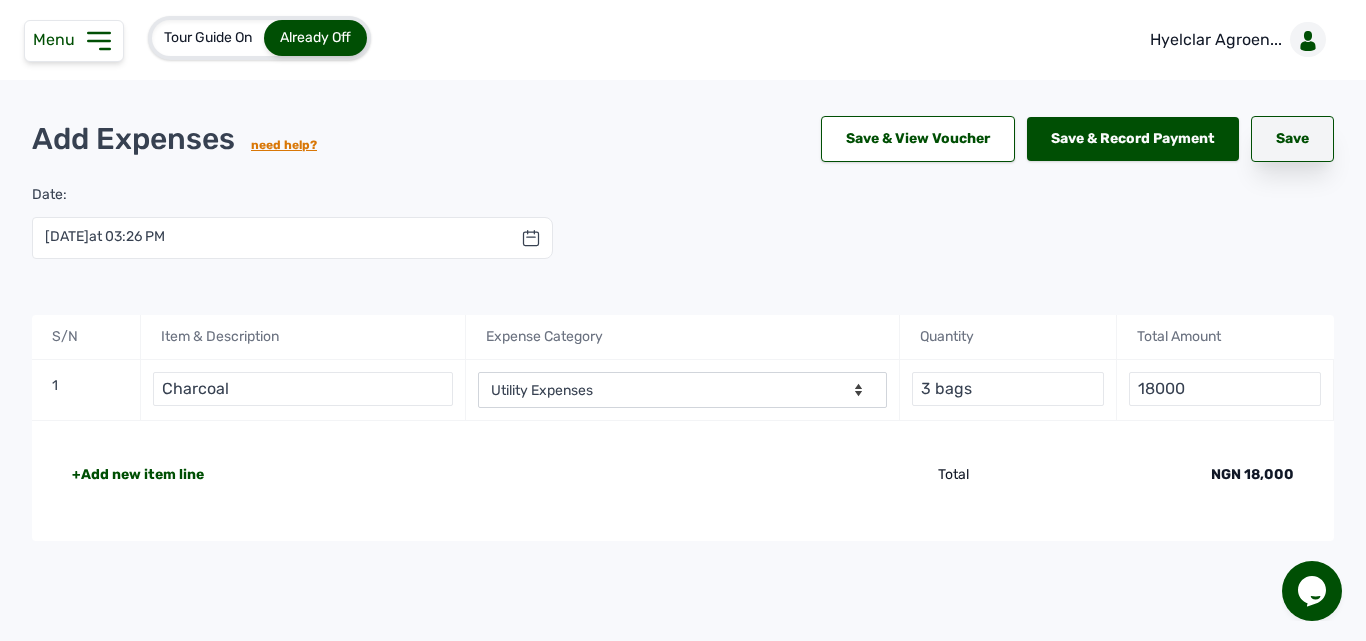 click on "Save" at bounding box center [1292, 139] 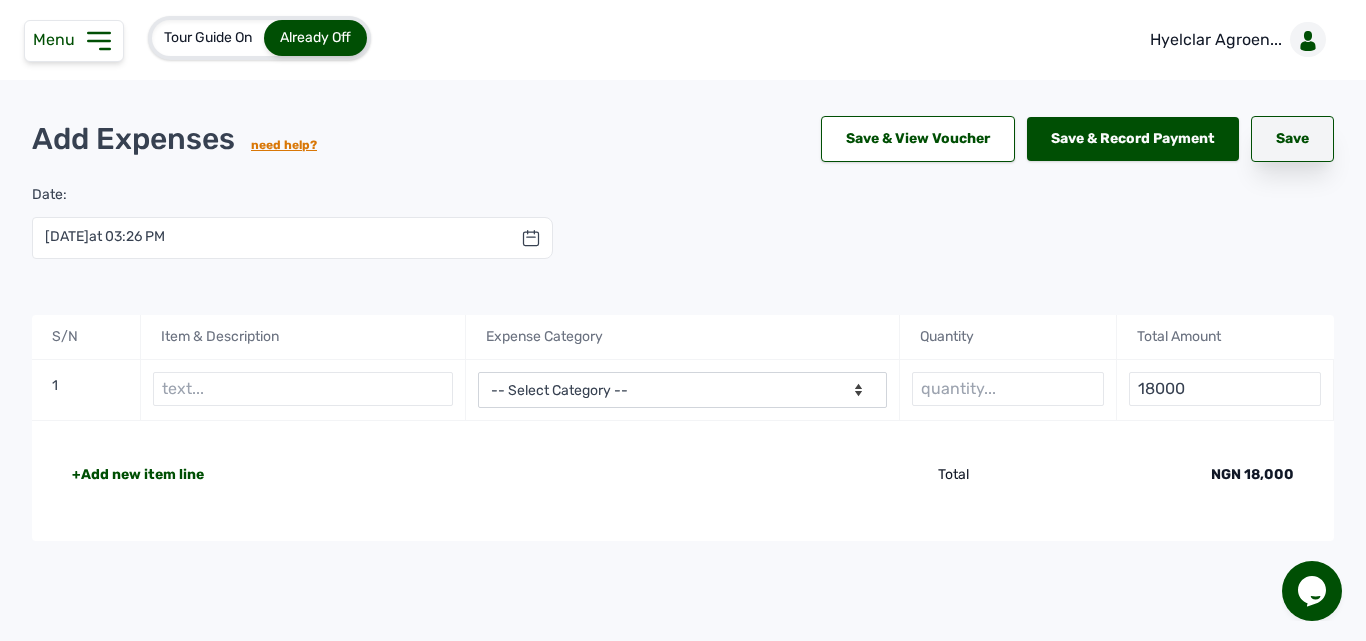 type 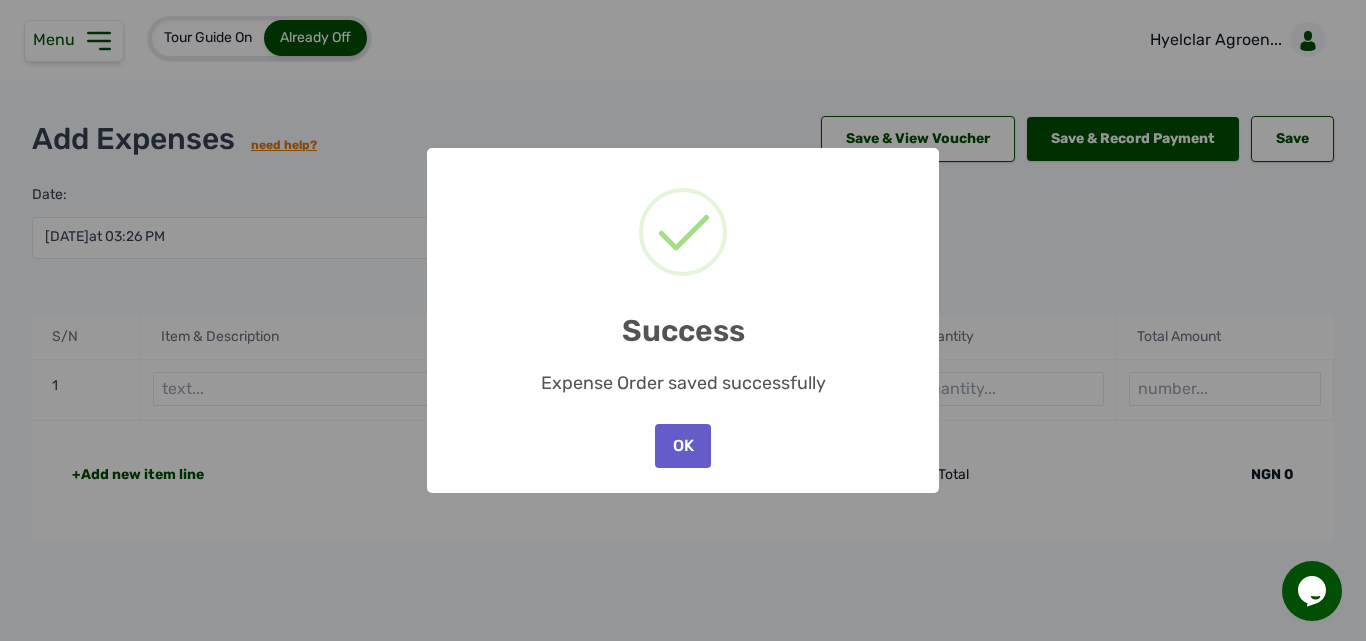 click on "OK" at bounding box center (683, 446) 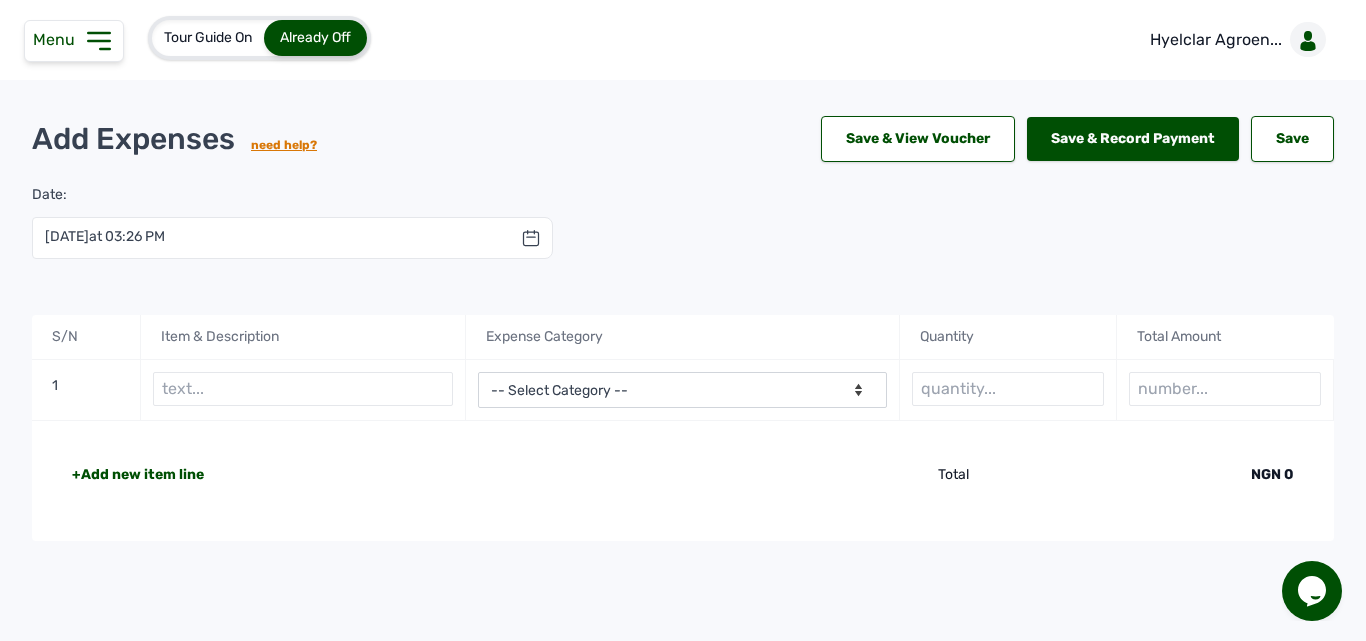 click 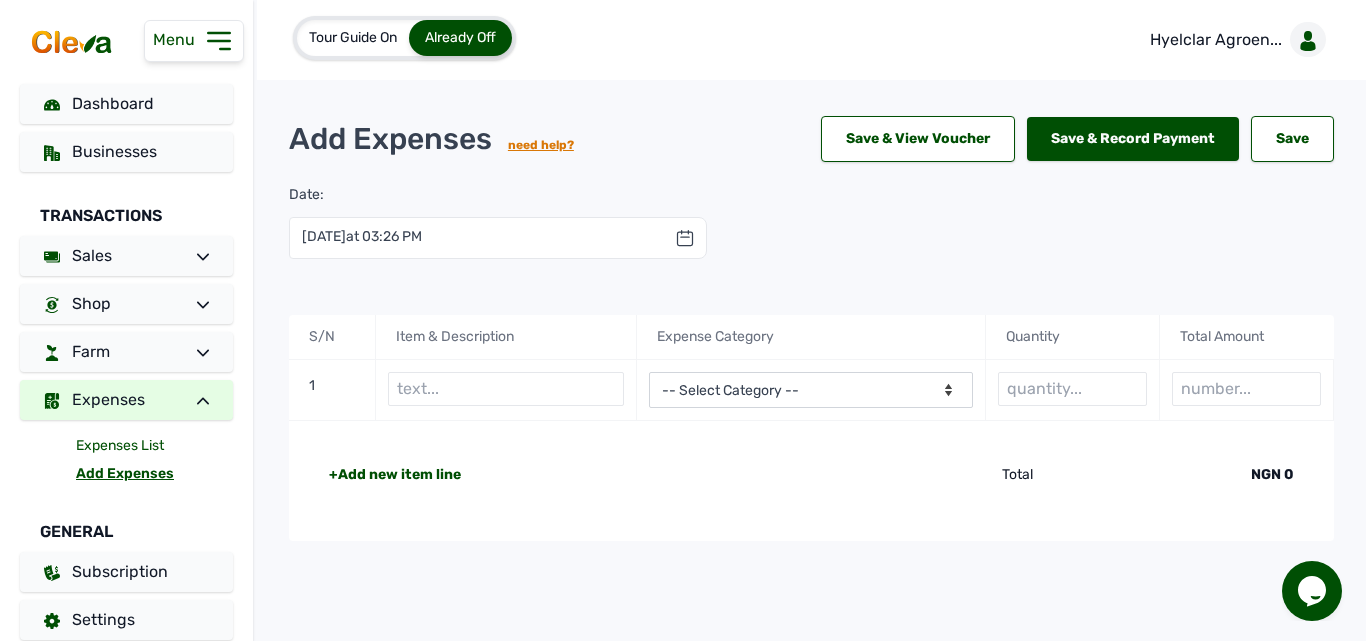 click on "Expenses List" at bounding box center [154, 446] 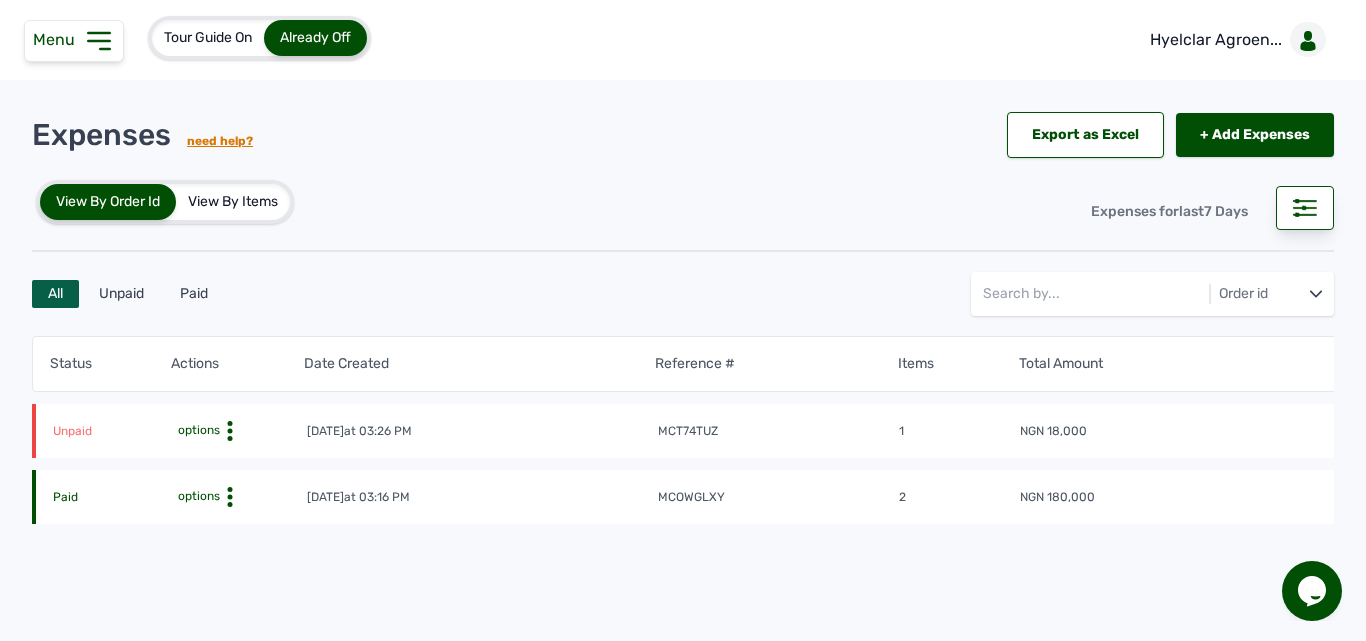 click 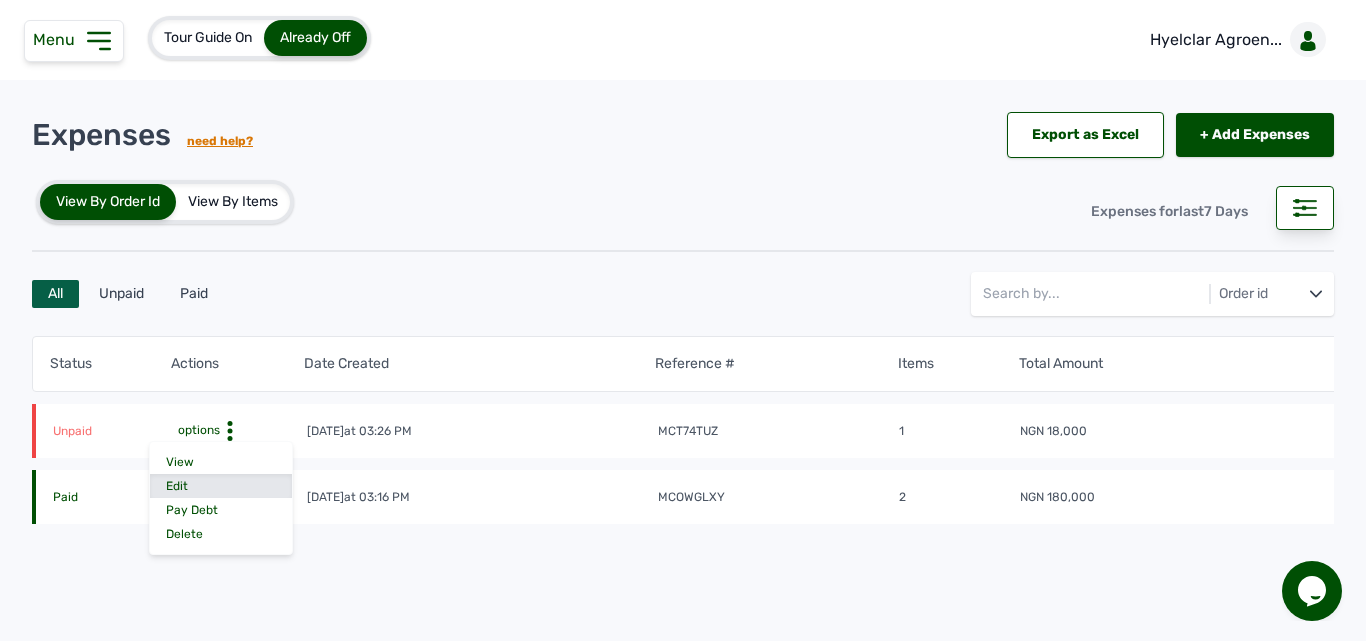 click on "Edit" at bounding box center [221, 486] 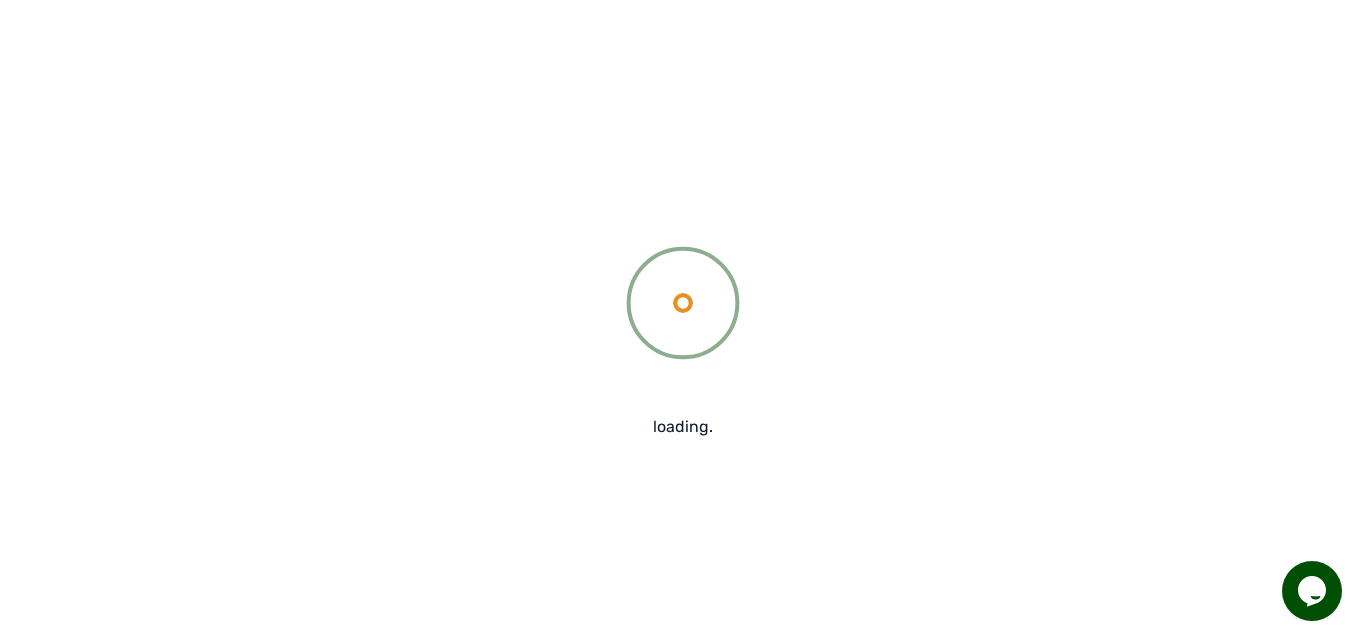 type on "Charcoal" 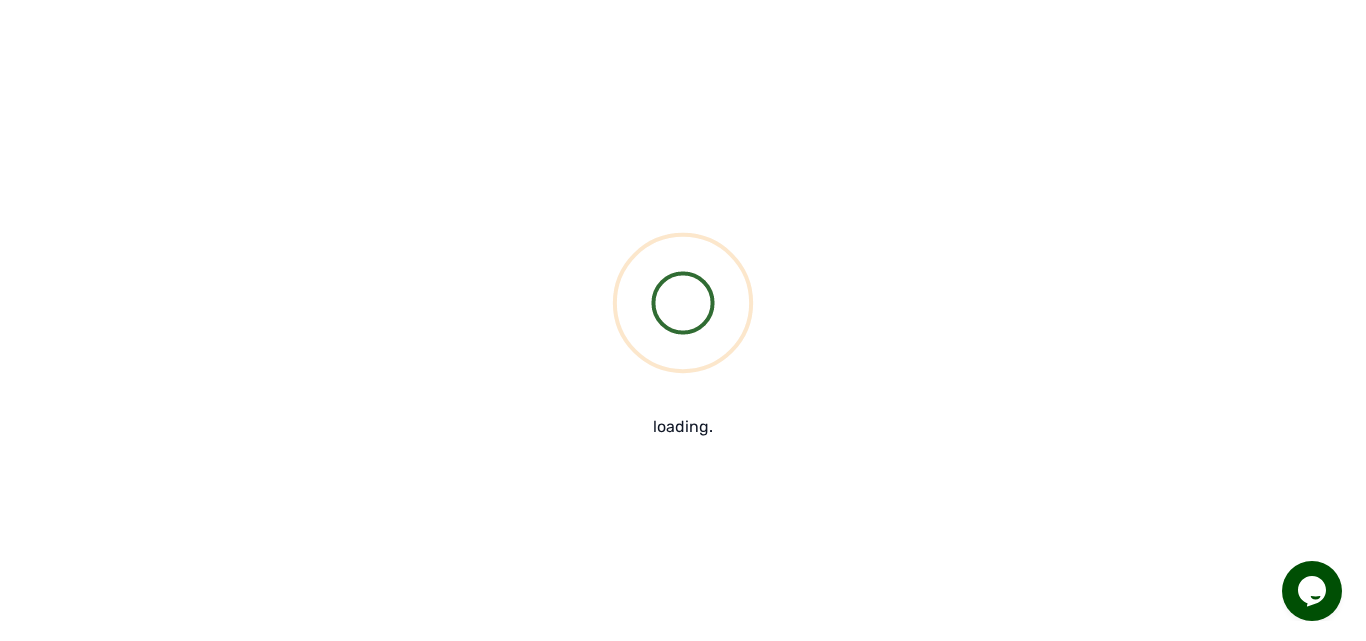 select 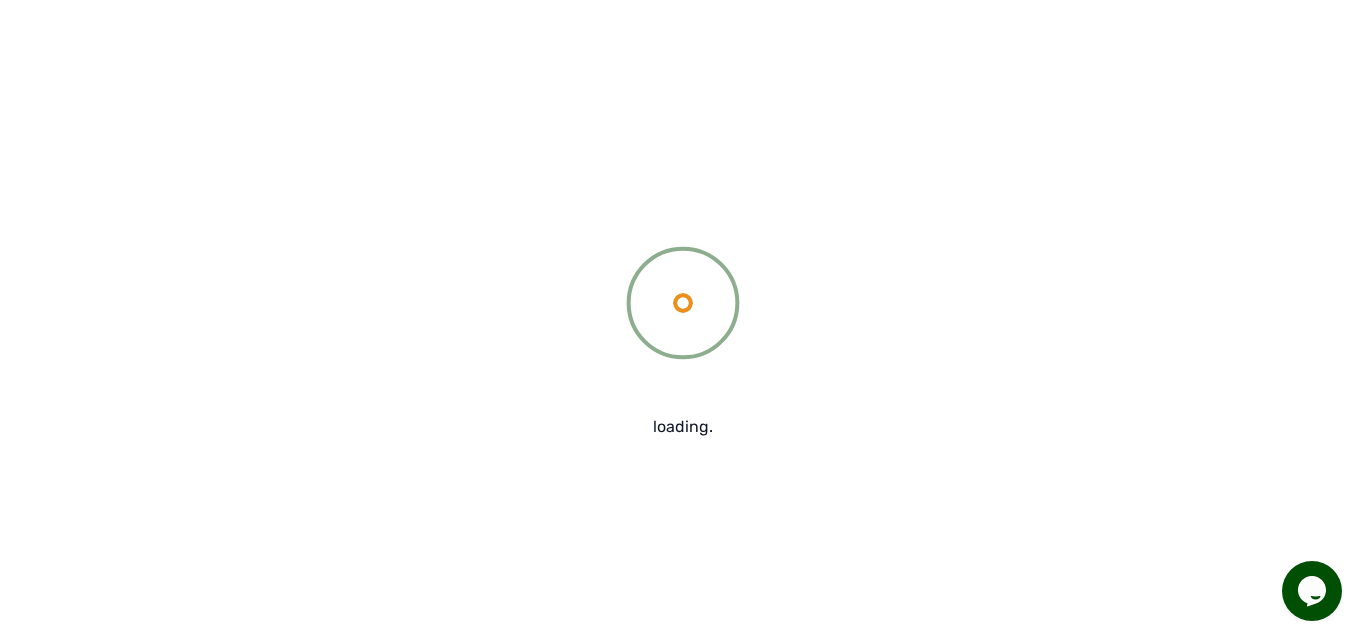 type on "3 bags" 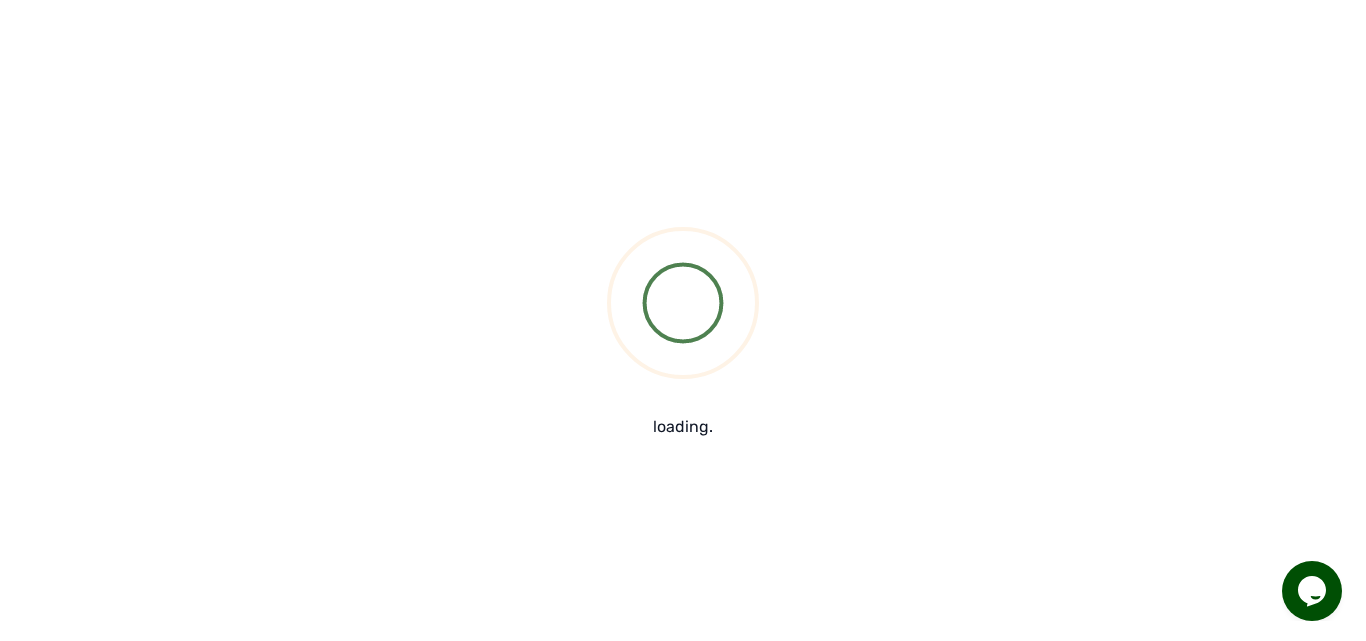 type on "18000" 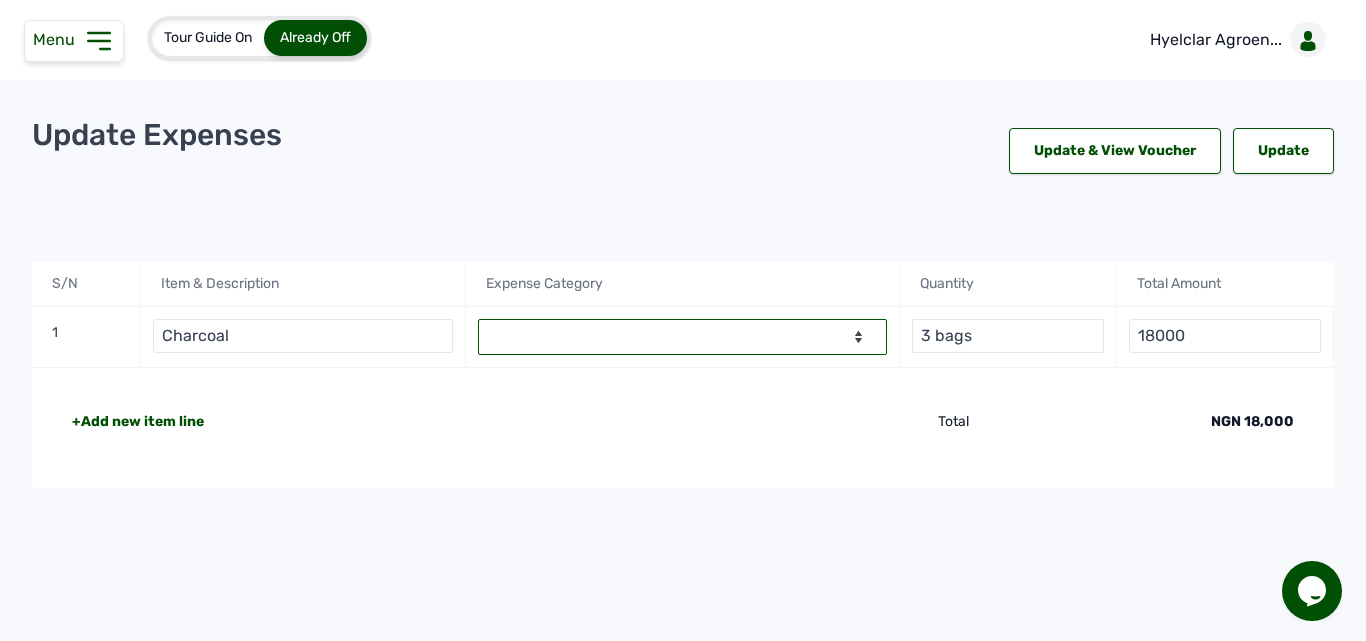 click on "-- Select Category -- Advertising Expenses Bank Charges Entertainment Expenses Office Equipments & Supplies Repair & Maintenance Expenses Research Expenses Staff Salary Telephone Expenses Travelling Expenses Others" at bounding box center [682, 337] 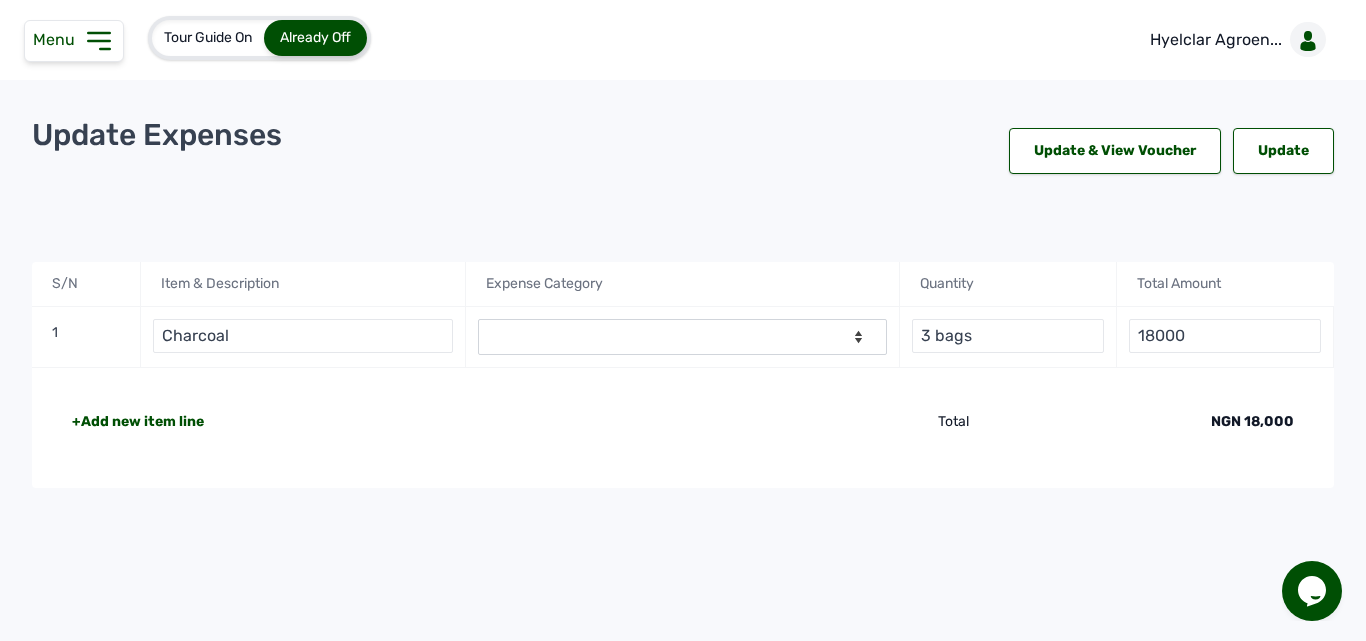 click on "Update Expenses  Update & View Voucher Update" at bounding box center (683, 161) 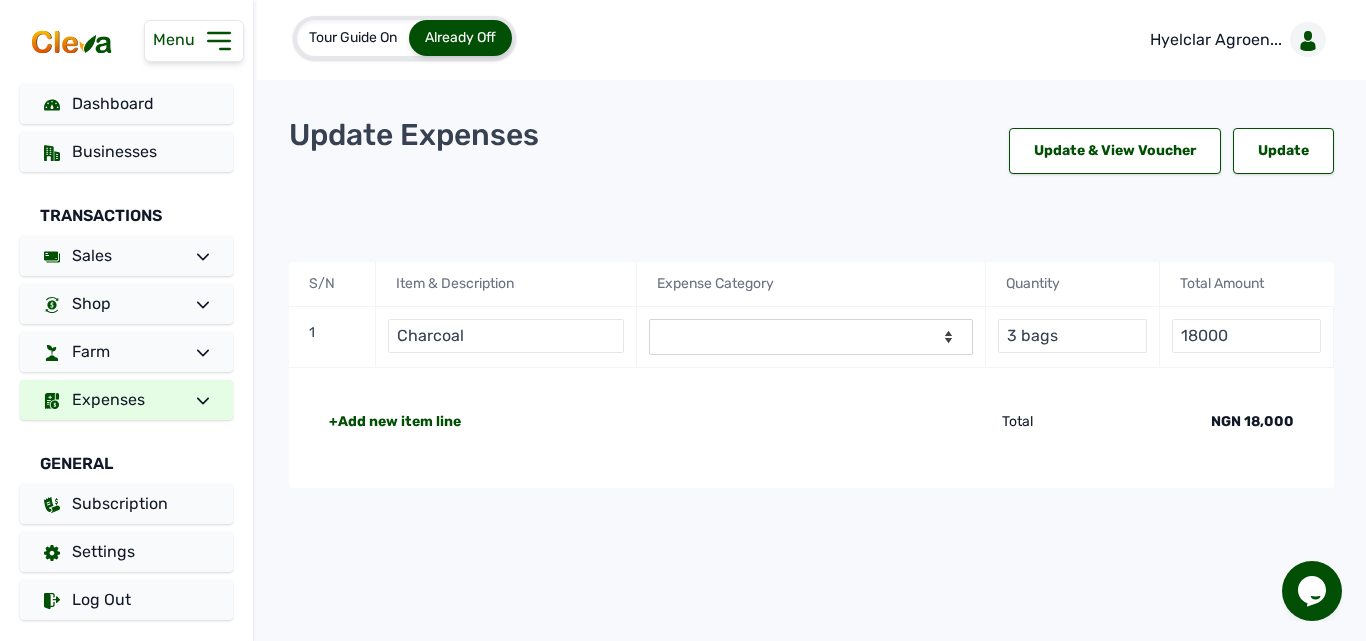 click on "Expenses" at bounding box center (126, 400) 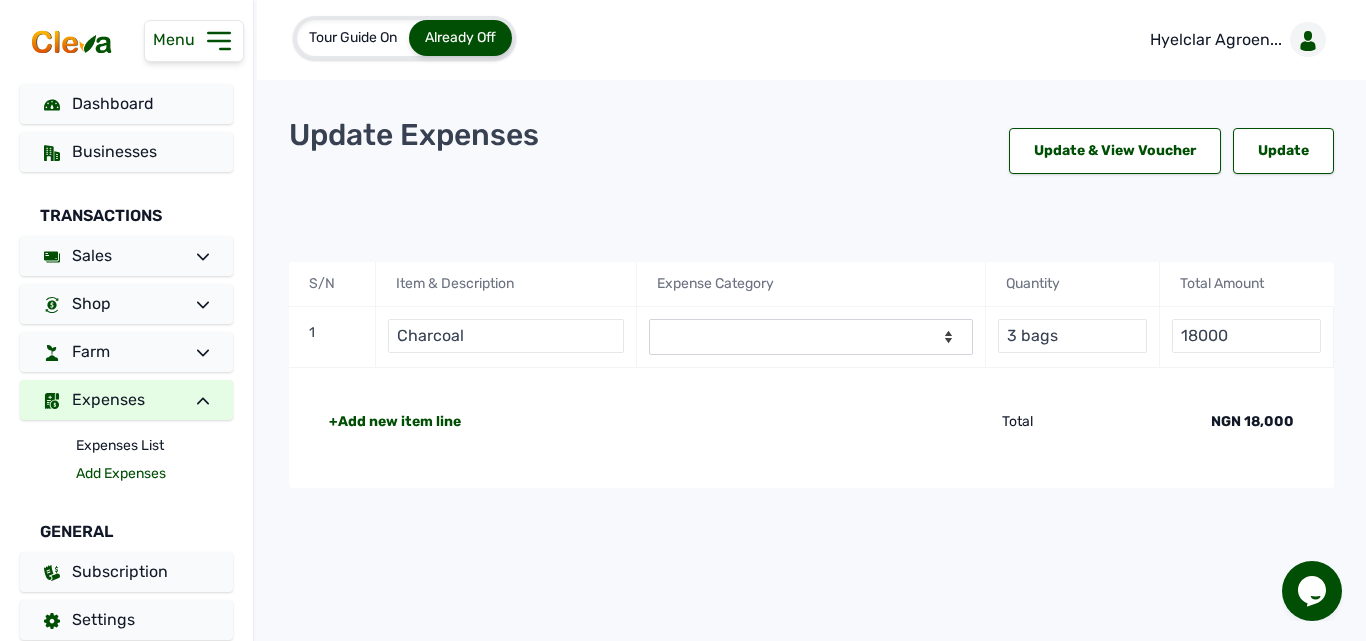 click on "Add Expenses" at bounding box center (154, 474) 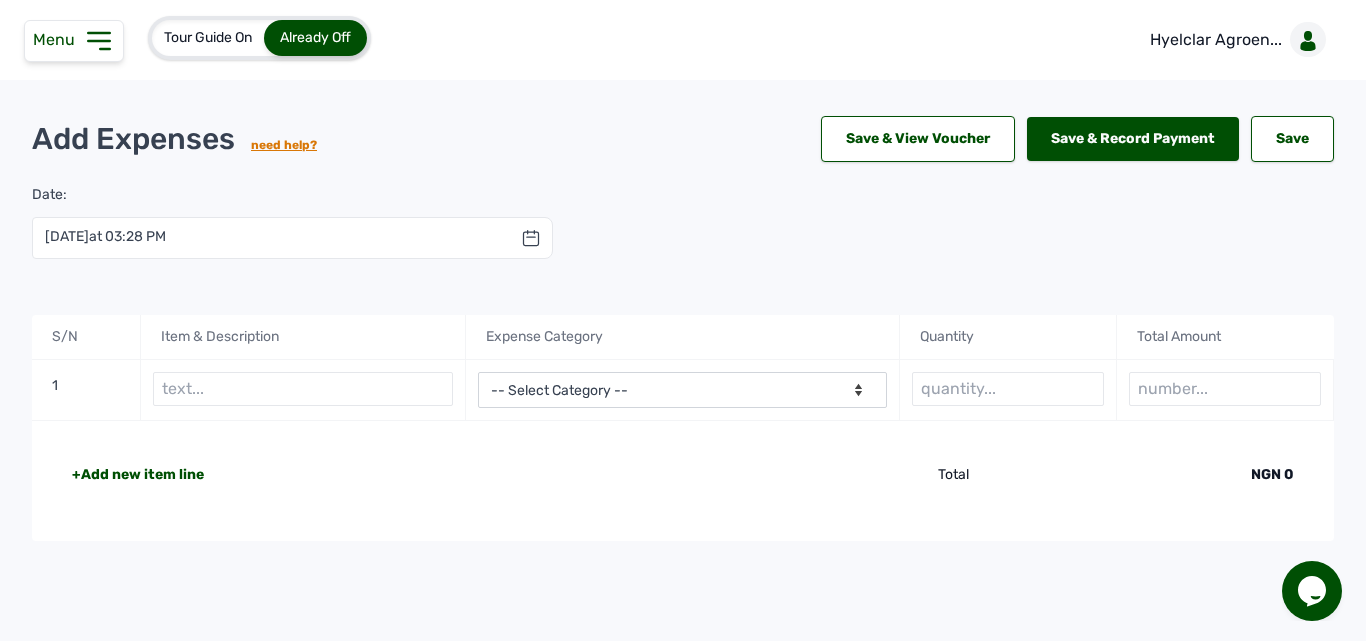 click on "Menu" at bounding box center (58, 39) 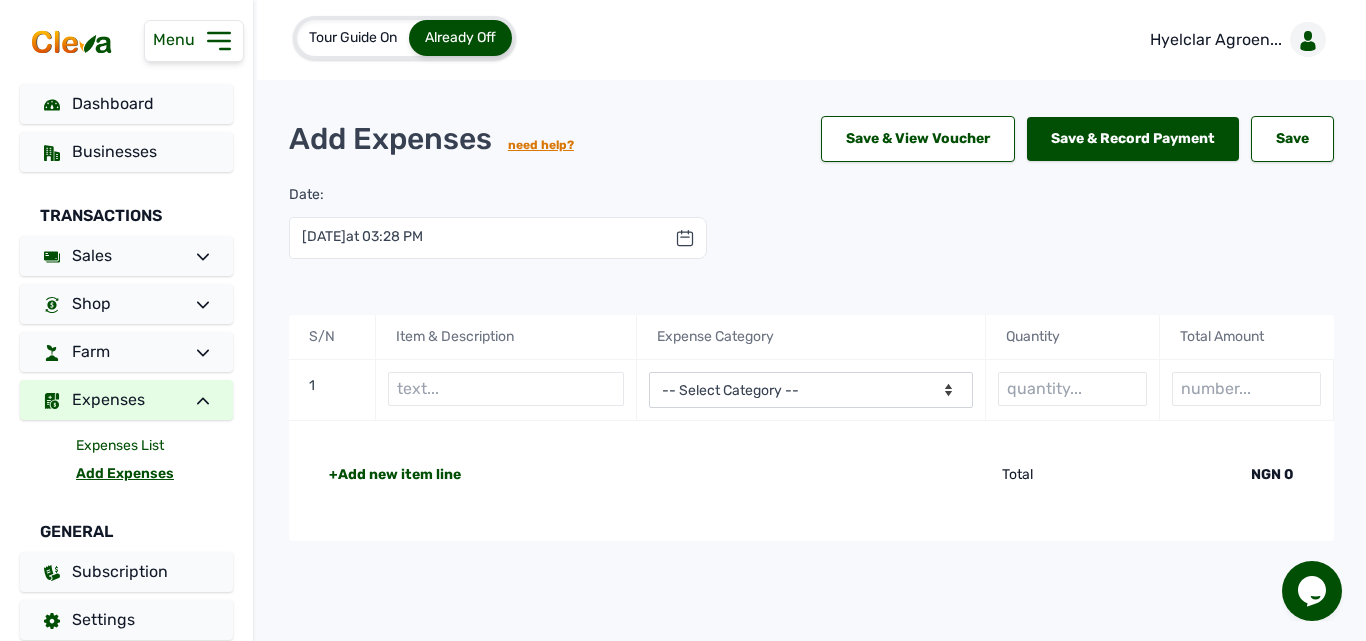 click on "Expenses List" at bounding box center (154, 446) 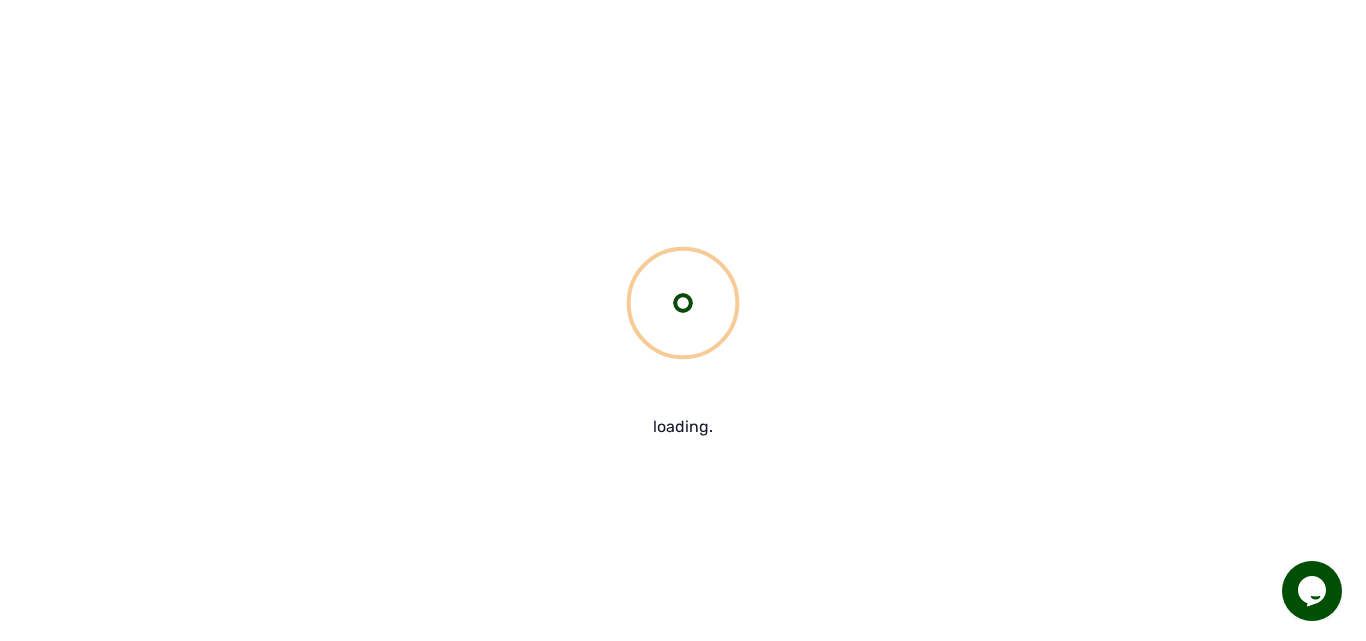 click on "loading." at bounding box center [683, 320] 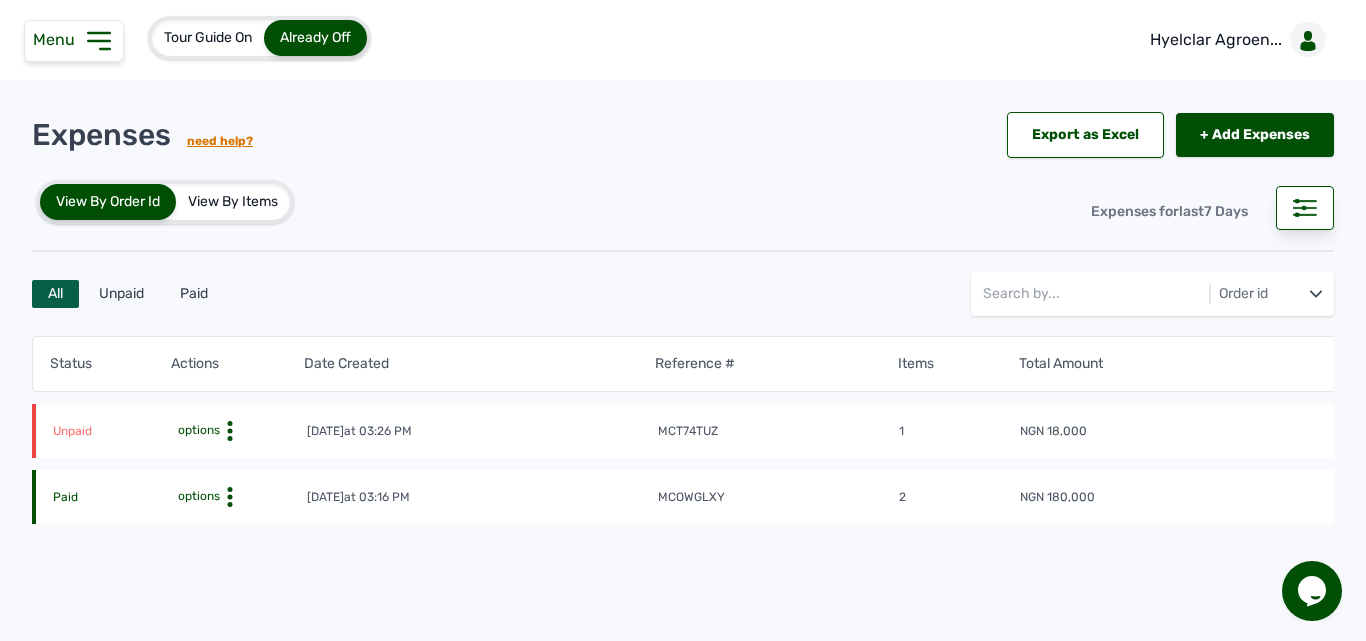 click on "options" at bounding box center [197, 430] 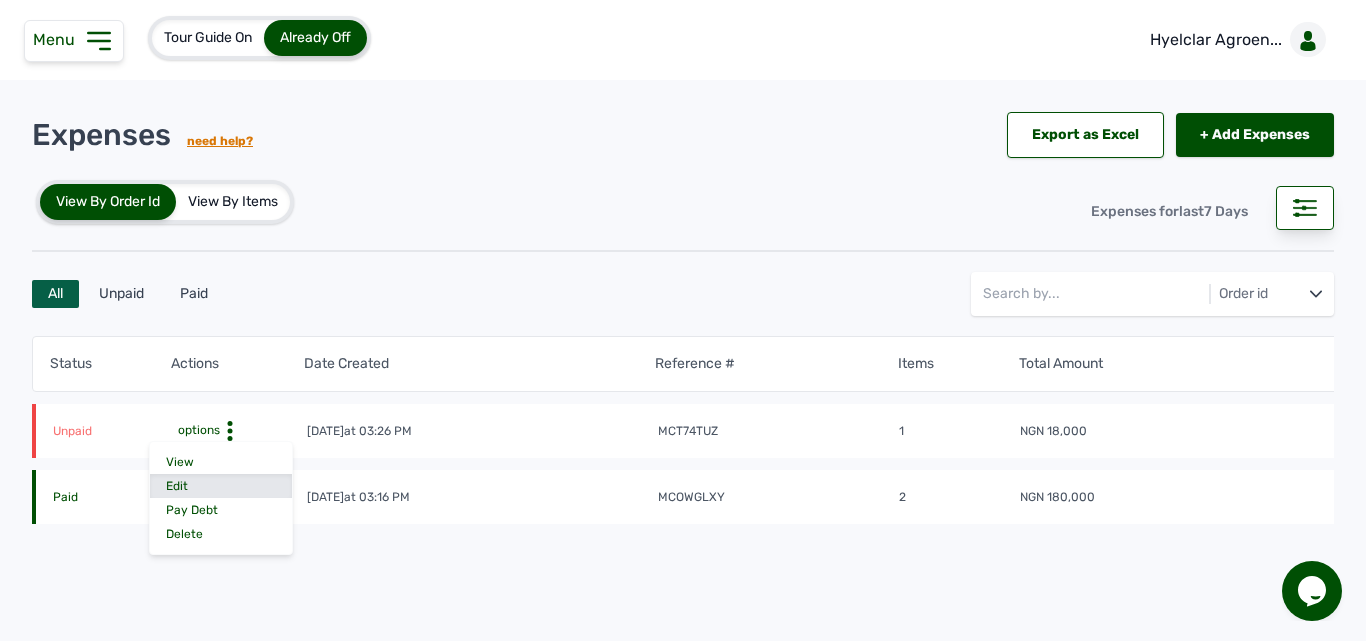 click on "Edit" at bounding box center (221, 486) 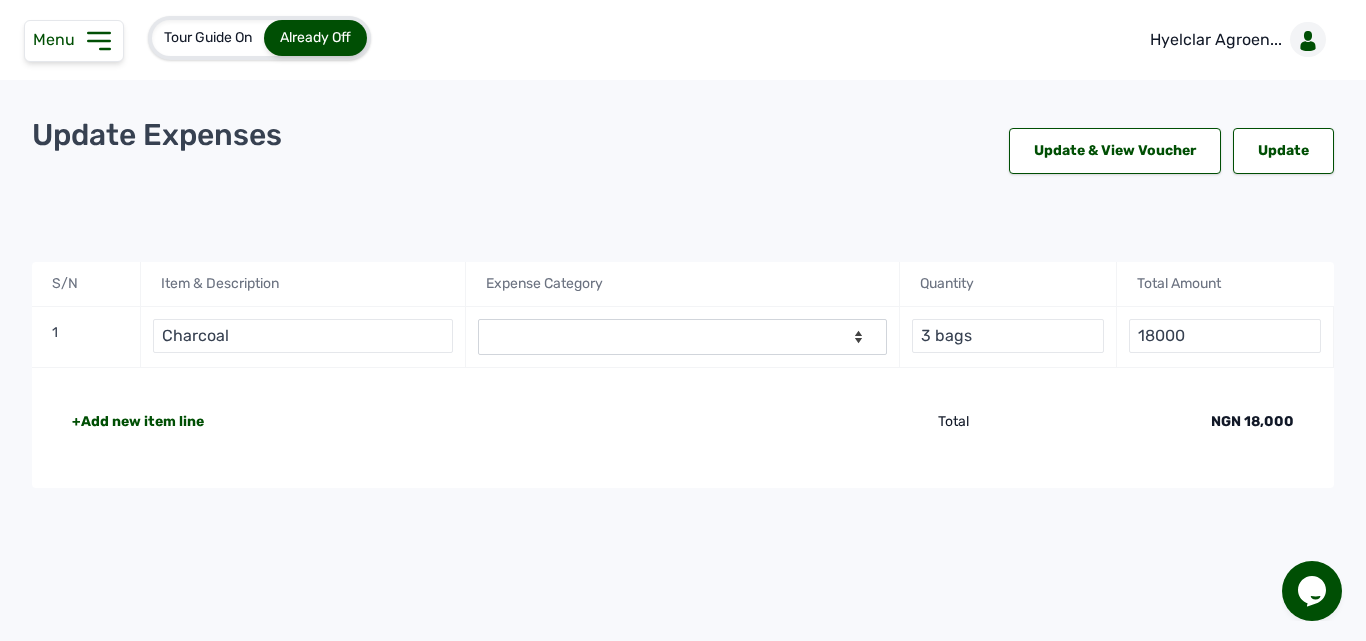 click 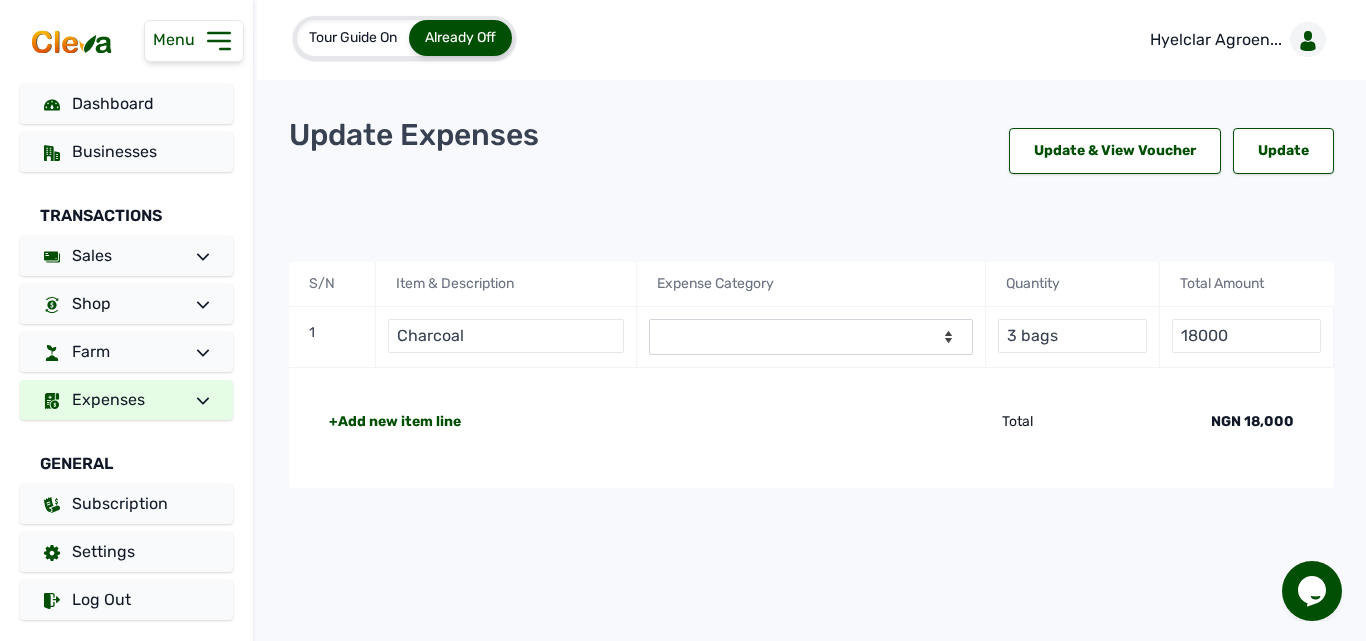click on "Expenses" at bounding box center (126, 400) 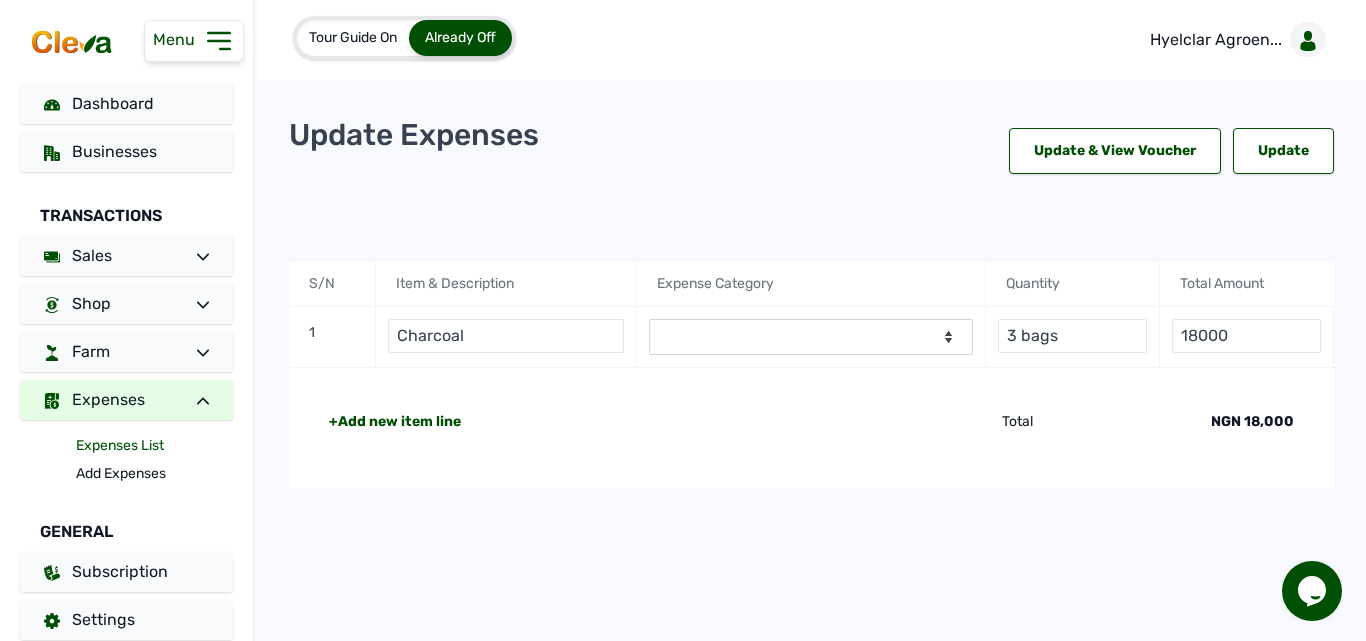 click on "Expenses List" at bounding box center (154, 446) 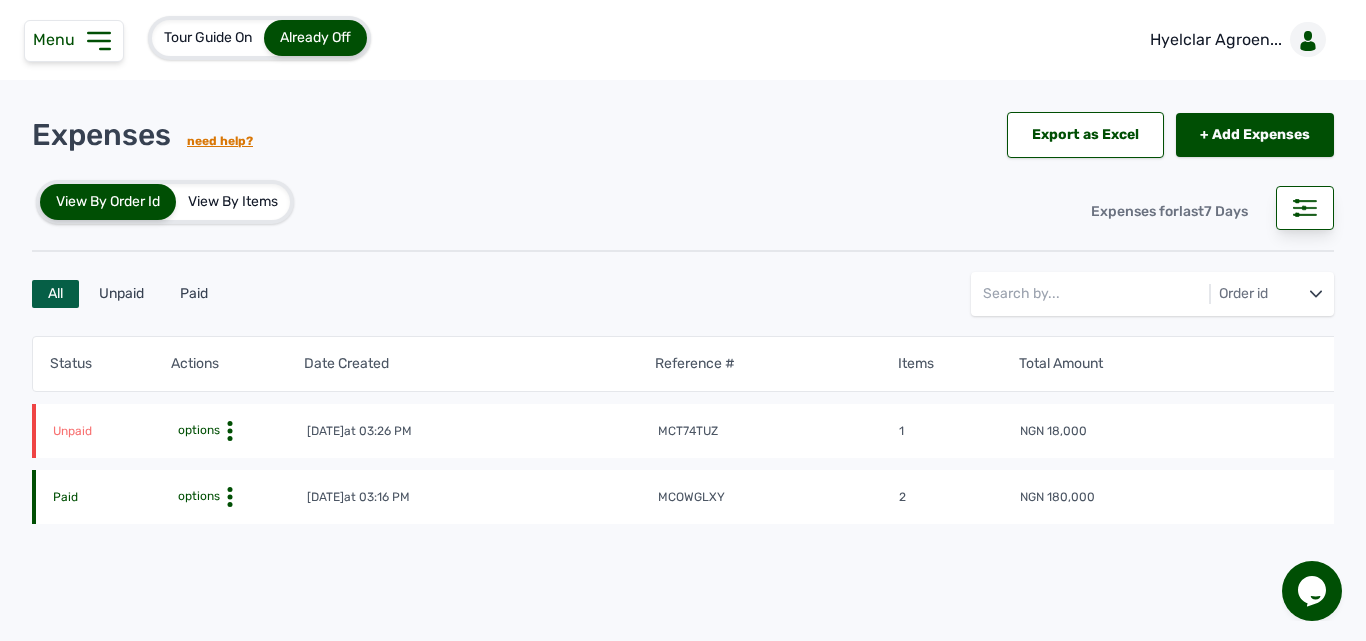 click 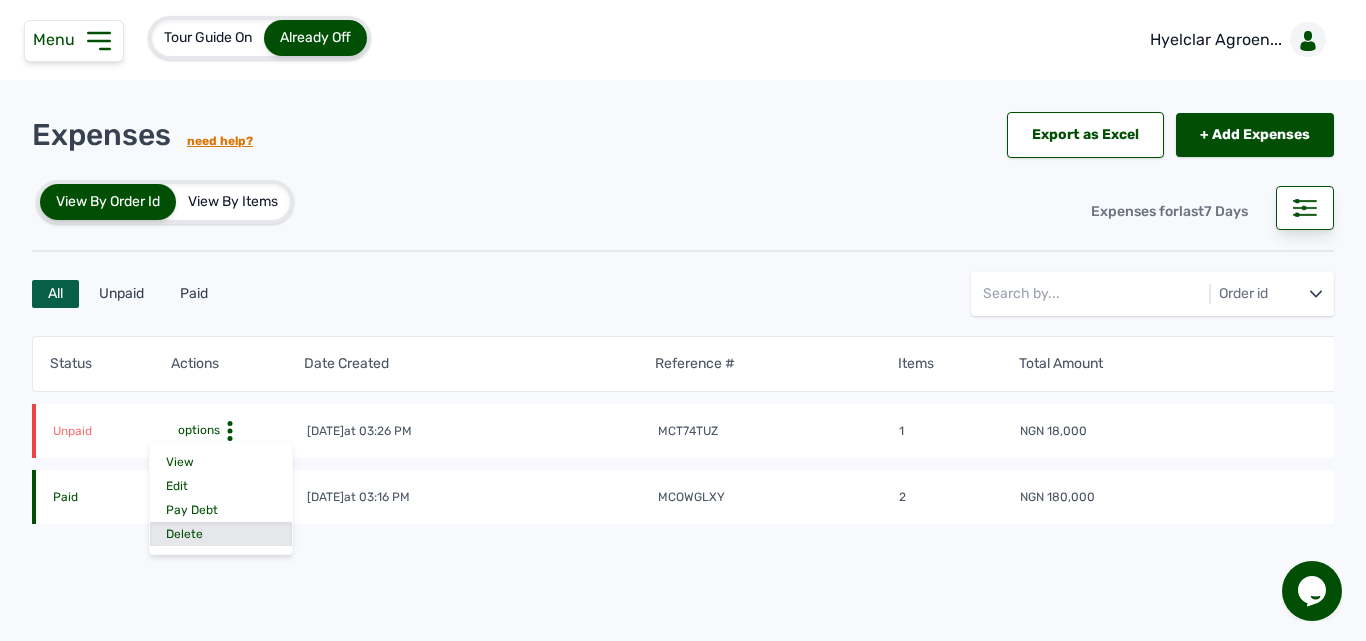 click on "Delete" at bounding box center [221, 534] 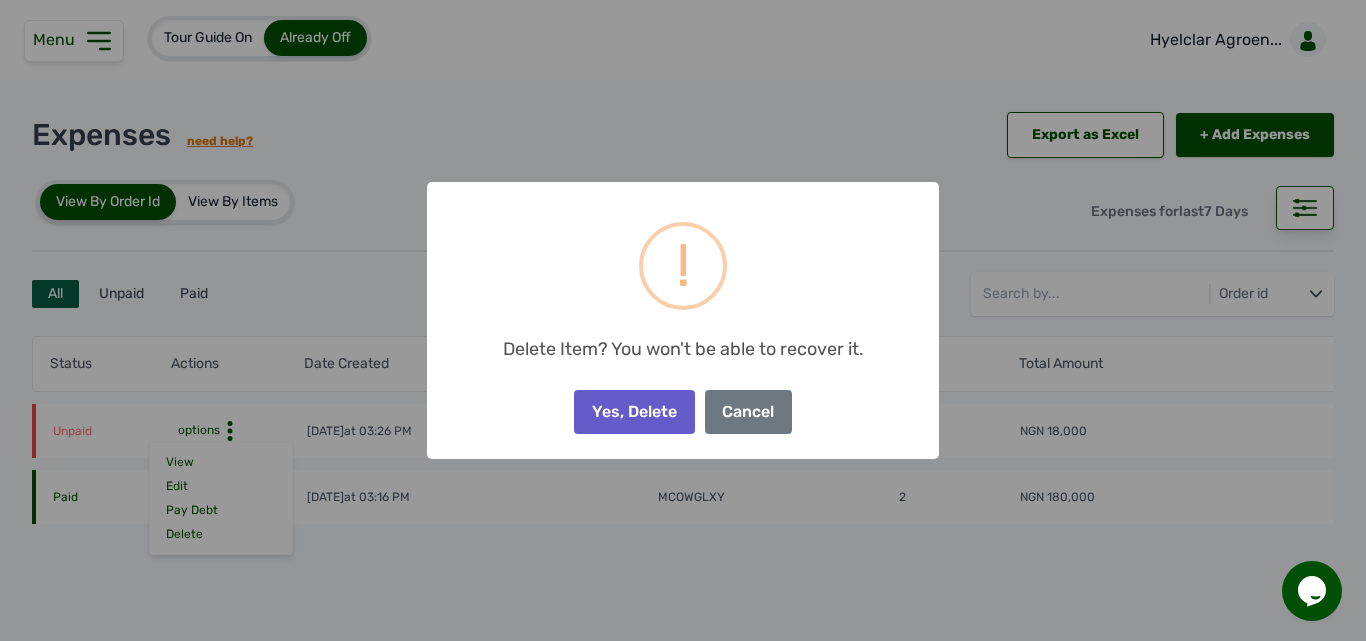 click on "Yes, Delete" at bounding box center [634, 412] 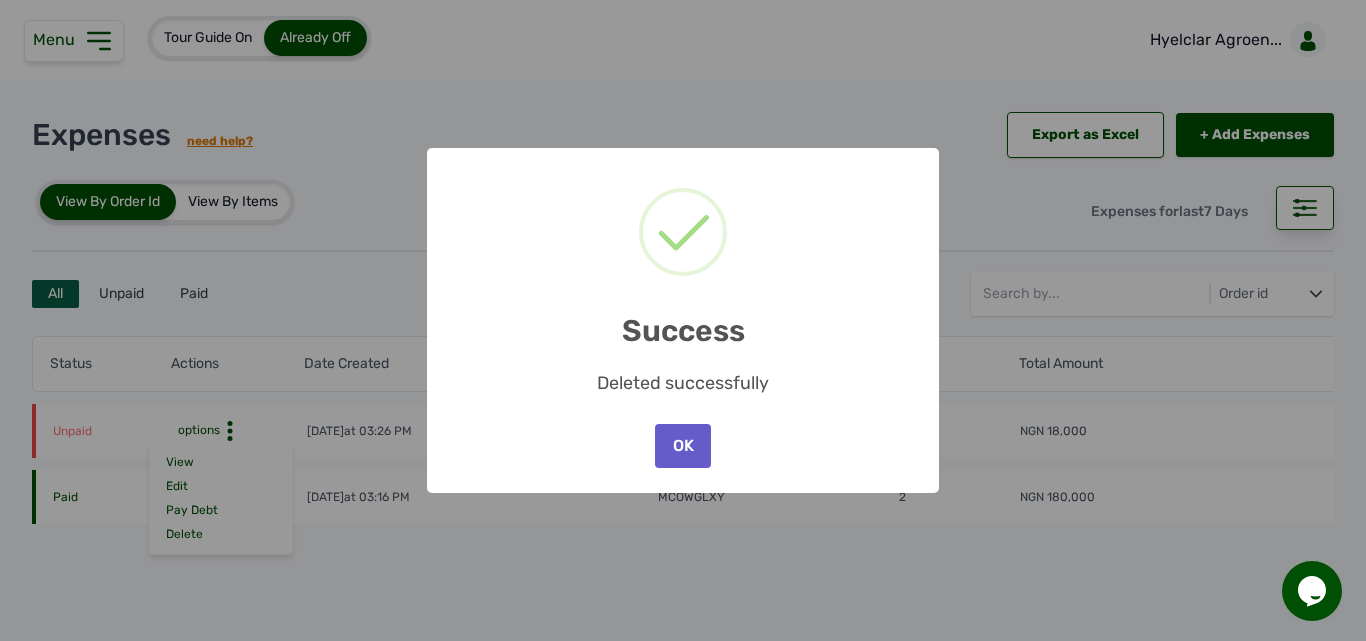 click on "OK" at bounding box center (683, 446) 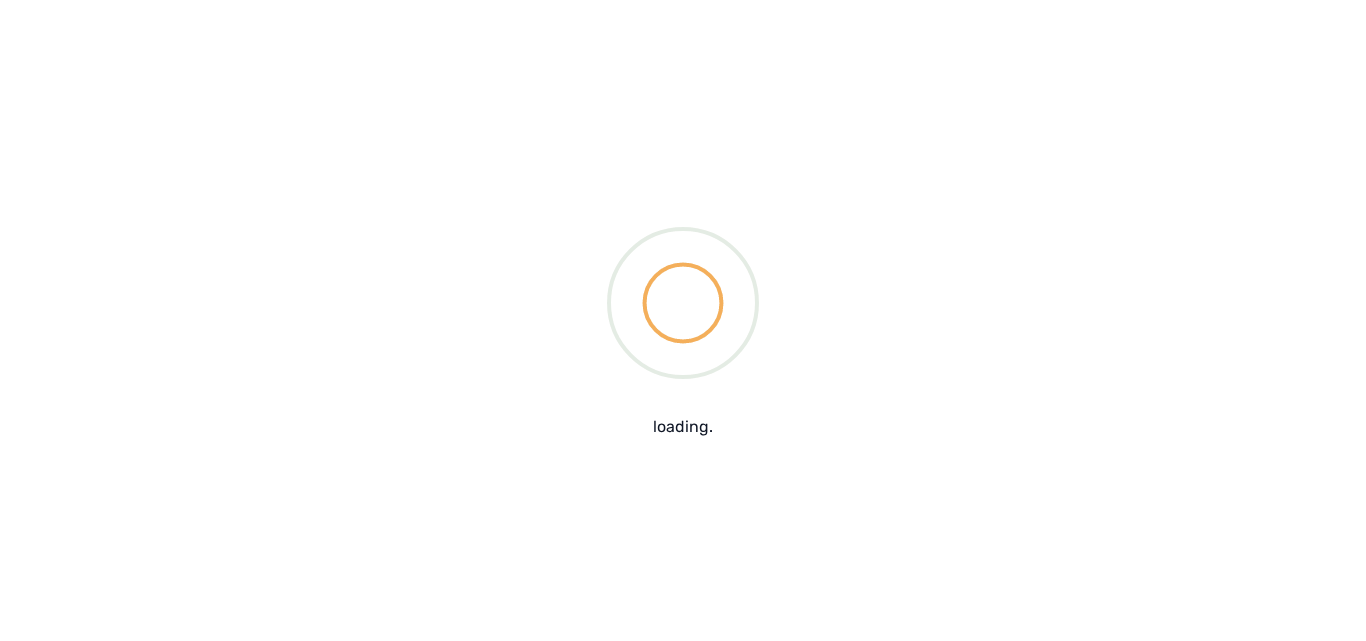 scroll, scrollTop: 0, scrollLeft: 0, axis: both 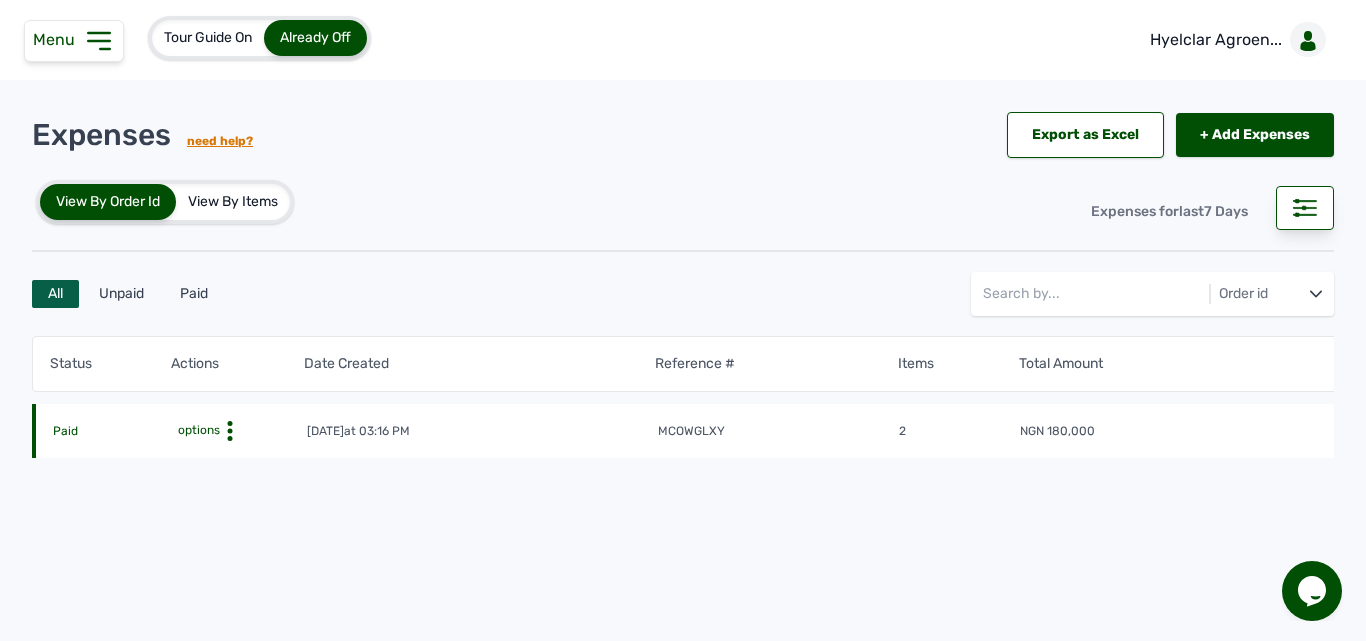 click 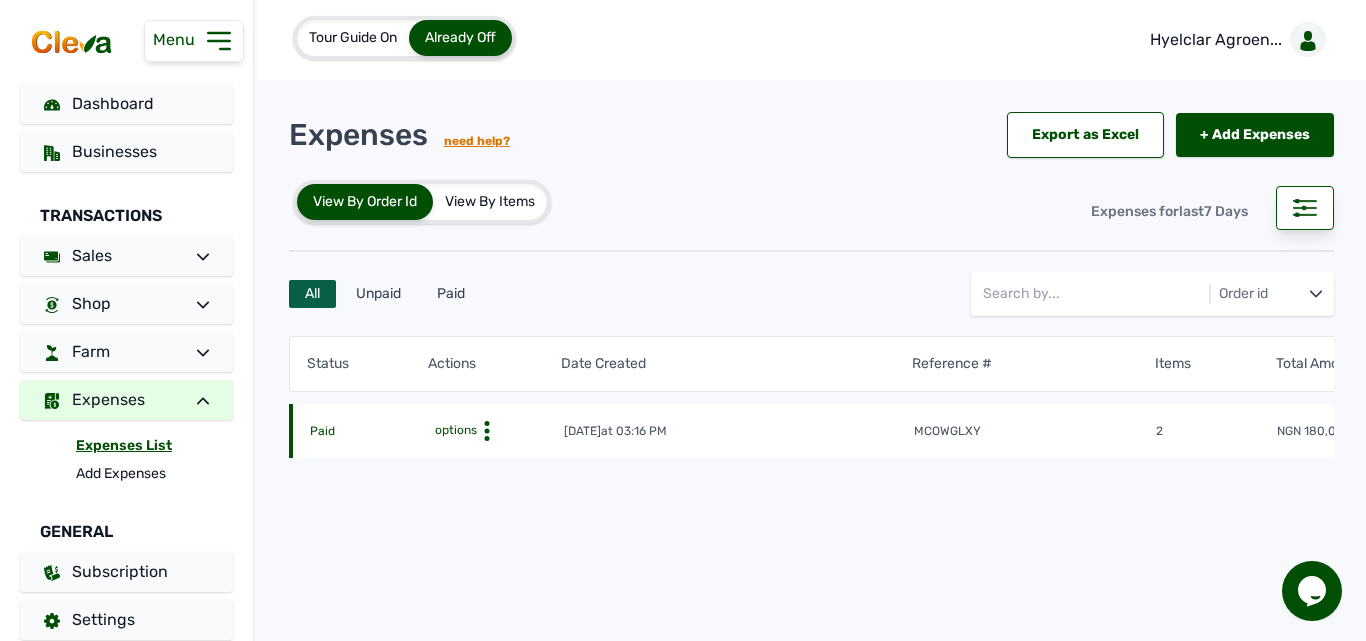 click at bounding box center [72, 42] 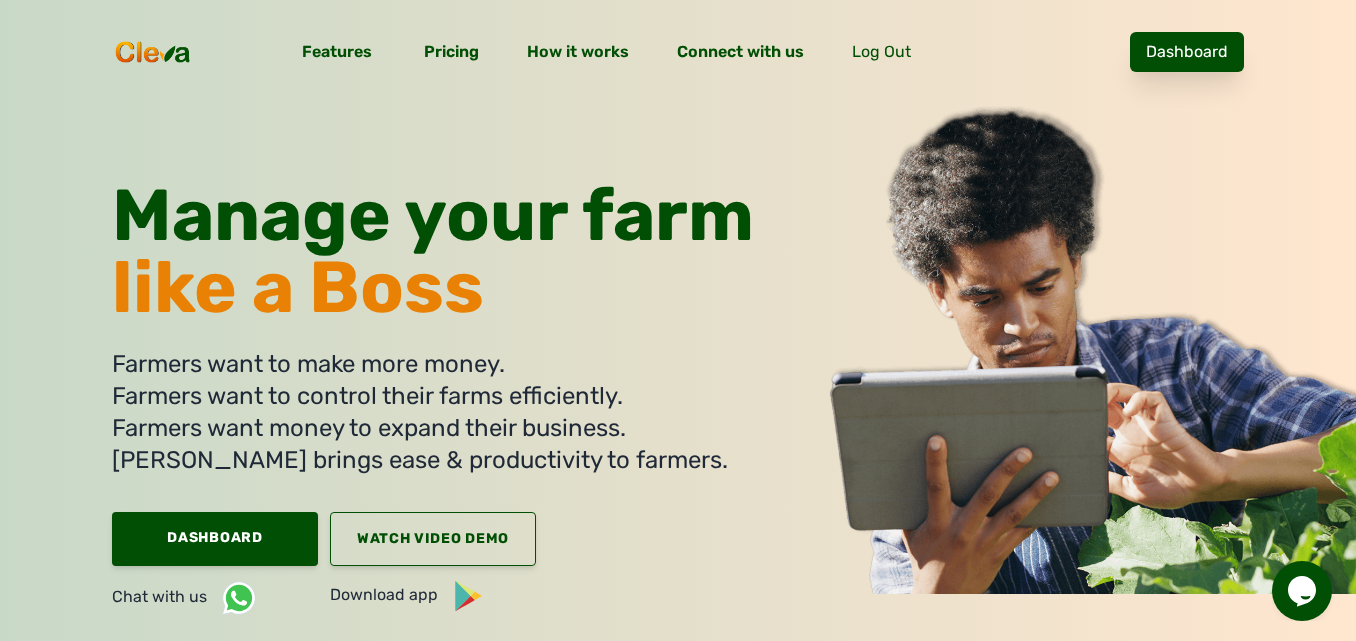 click on "Dashboard" at bounding box center (1187, 52) 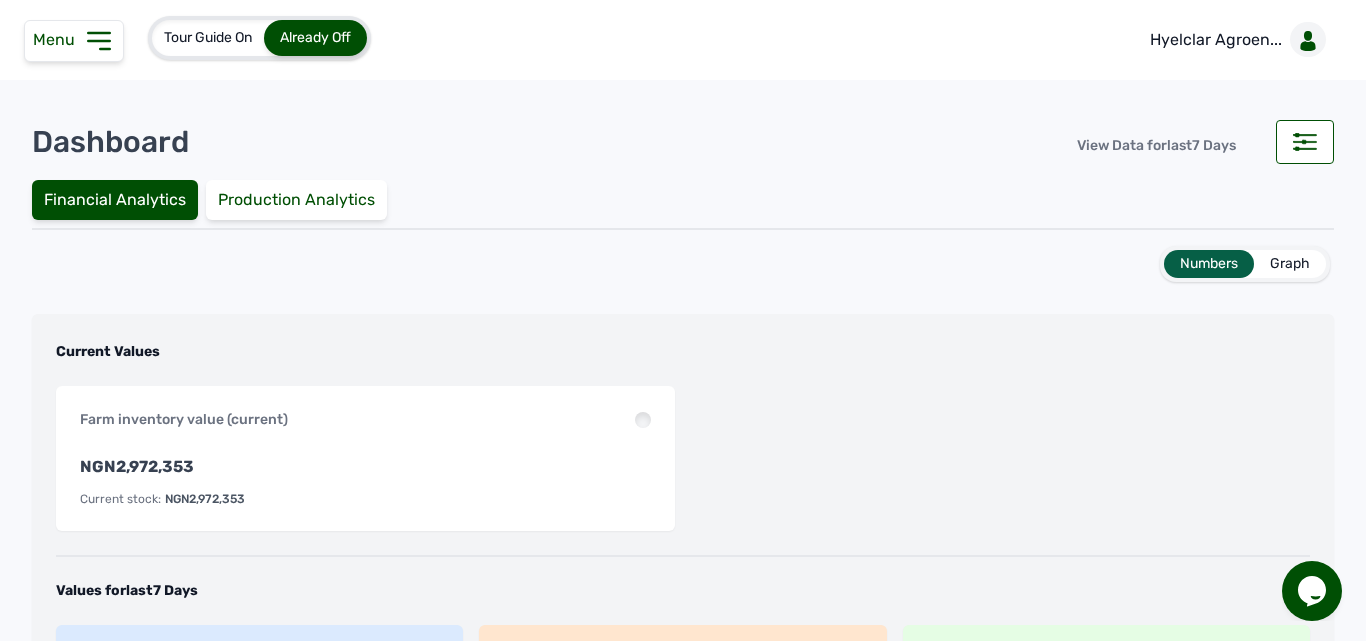 click 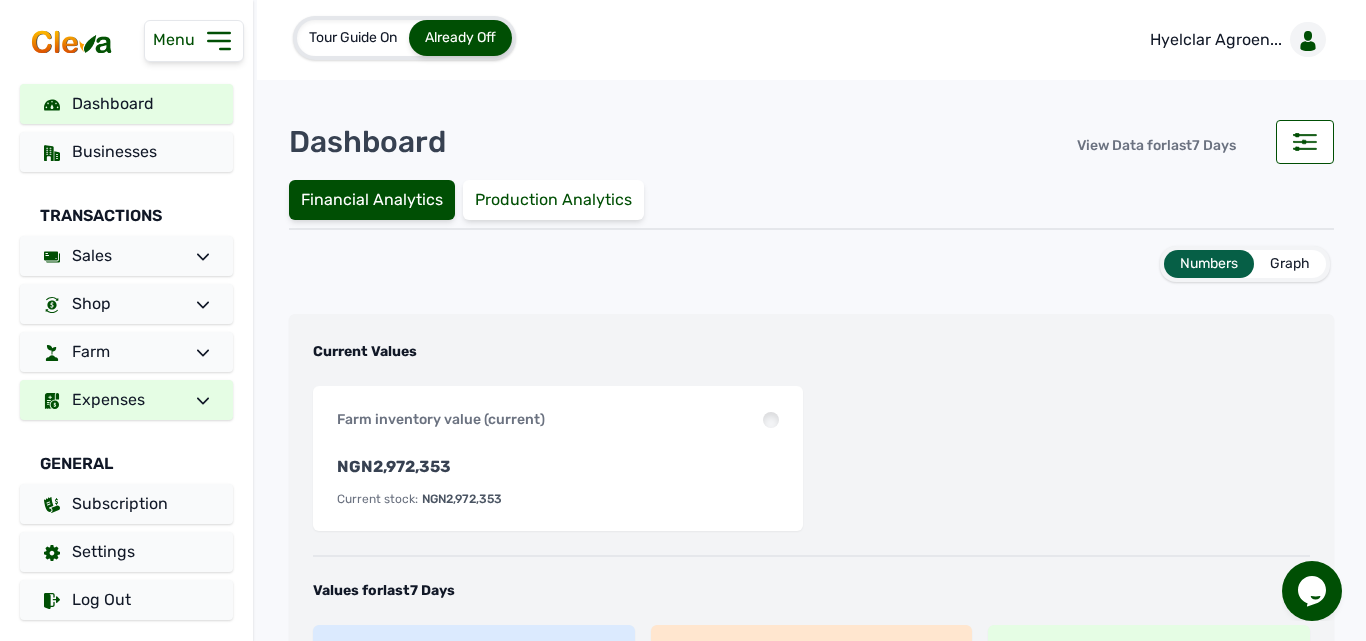 click on "Expenses" at bounding box center [126, 400] 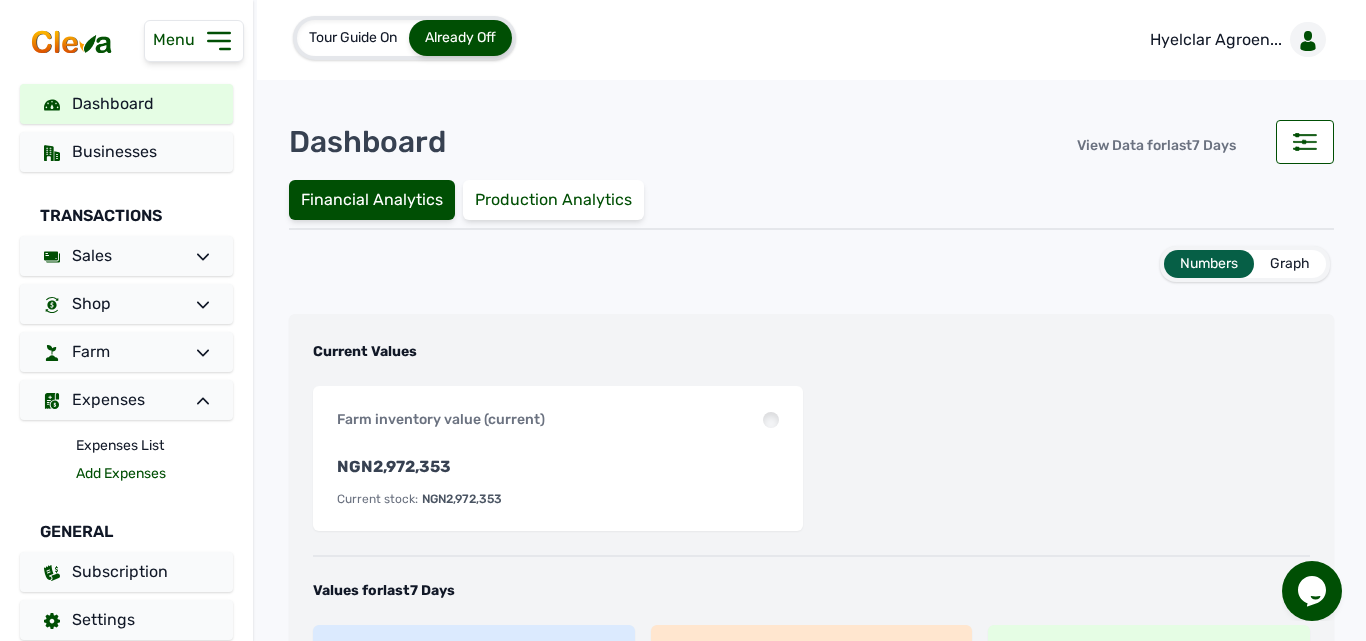 click on "Add Expenses" at bounding box center (154, 474) 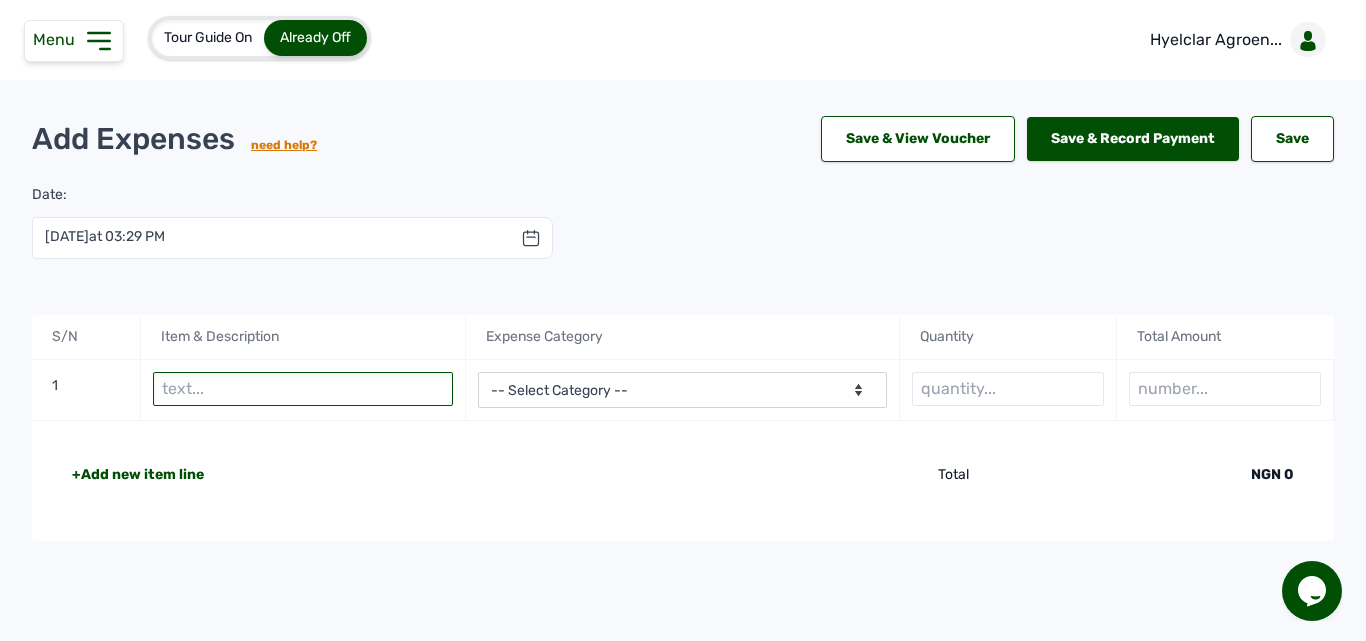 click at bounding box center (303, 389) 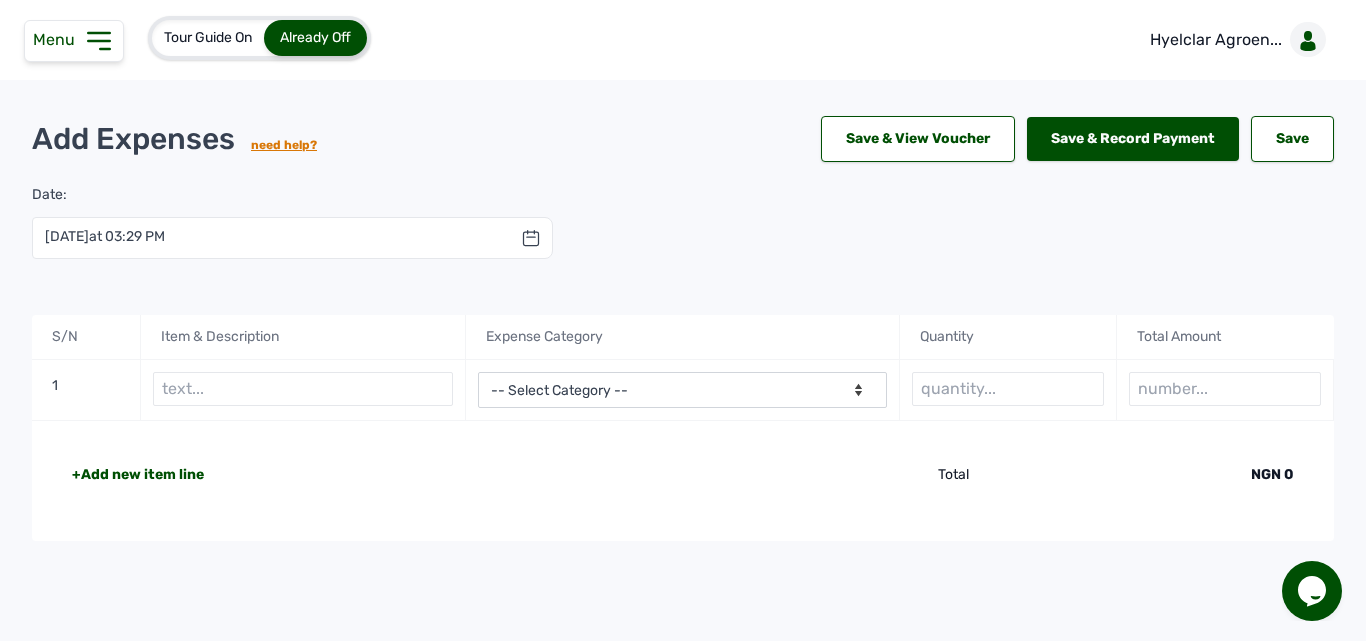 click on "at 03:29 PM" at bounding box center [127, 236] 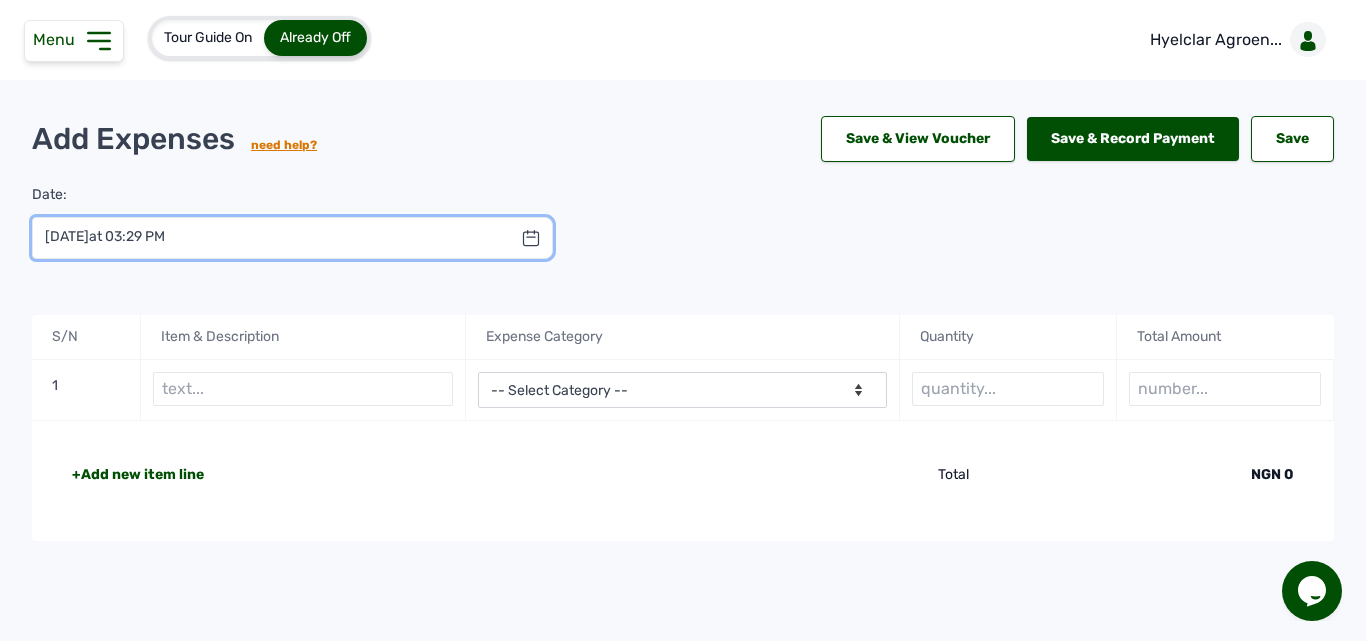click at bounding box center (292, 238) 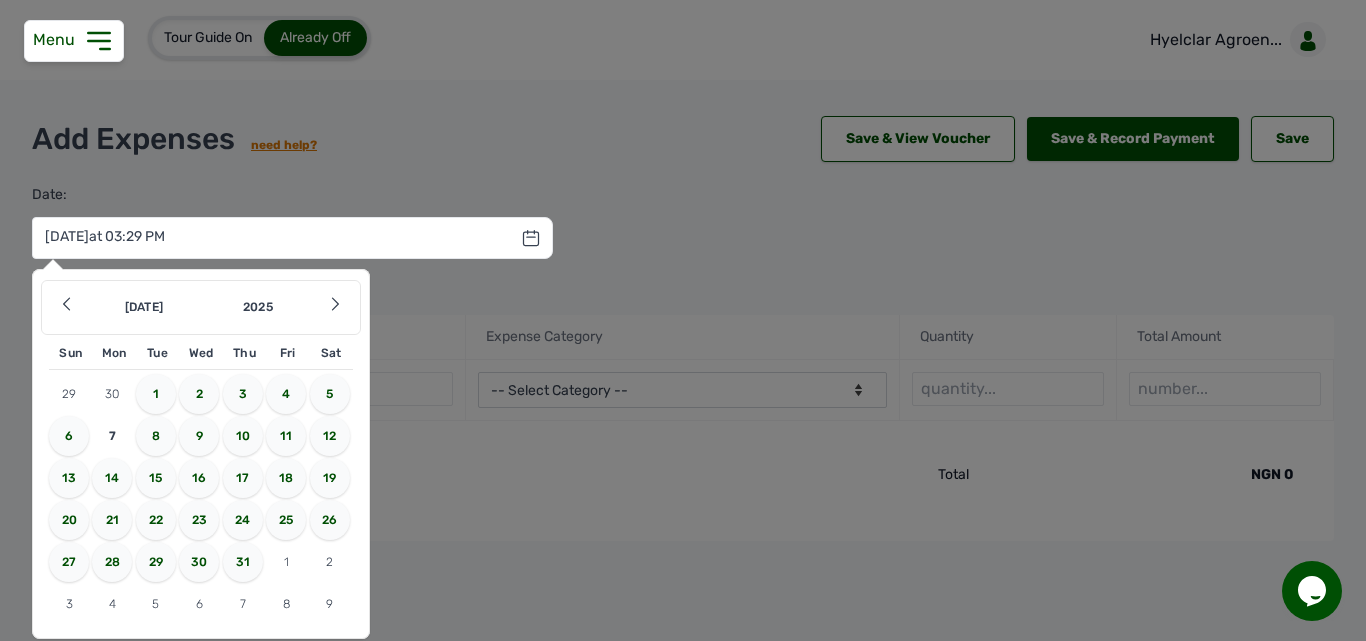 click on "4" at bounding box center [286, 394] 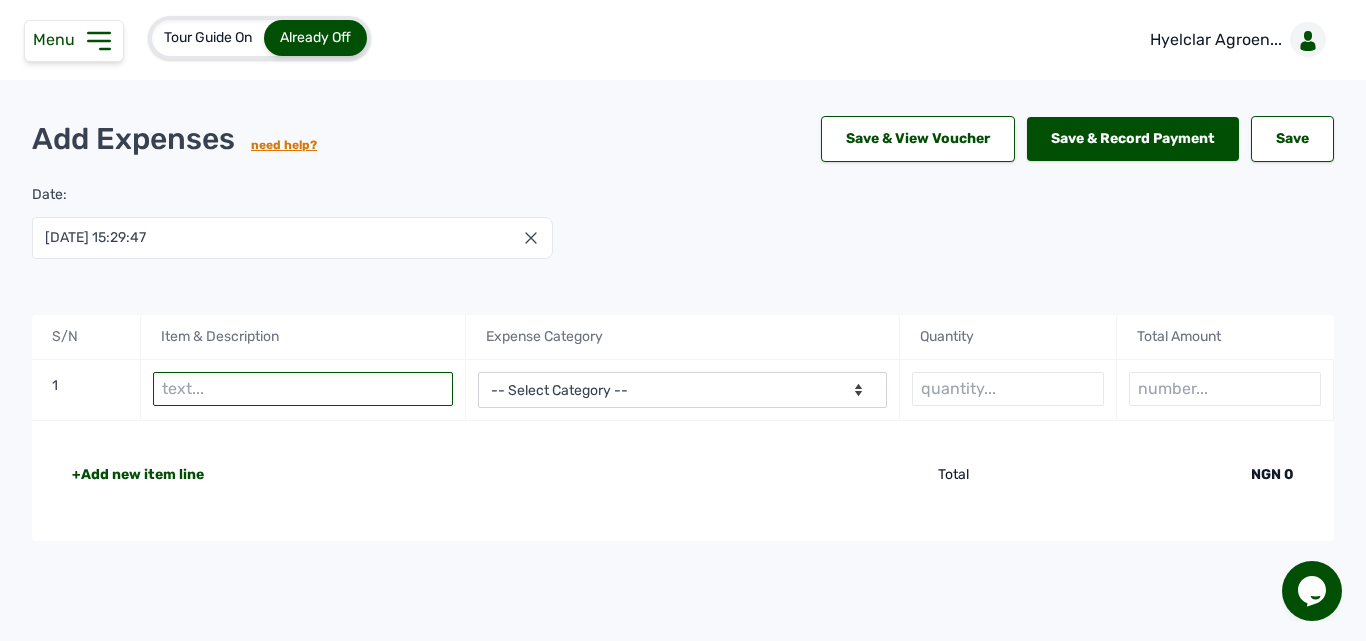 click at bounding box center [303, 389] 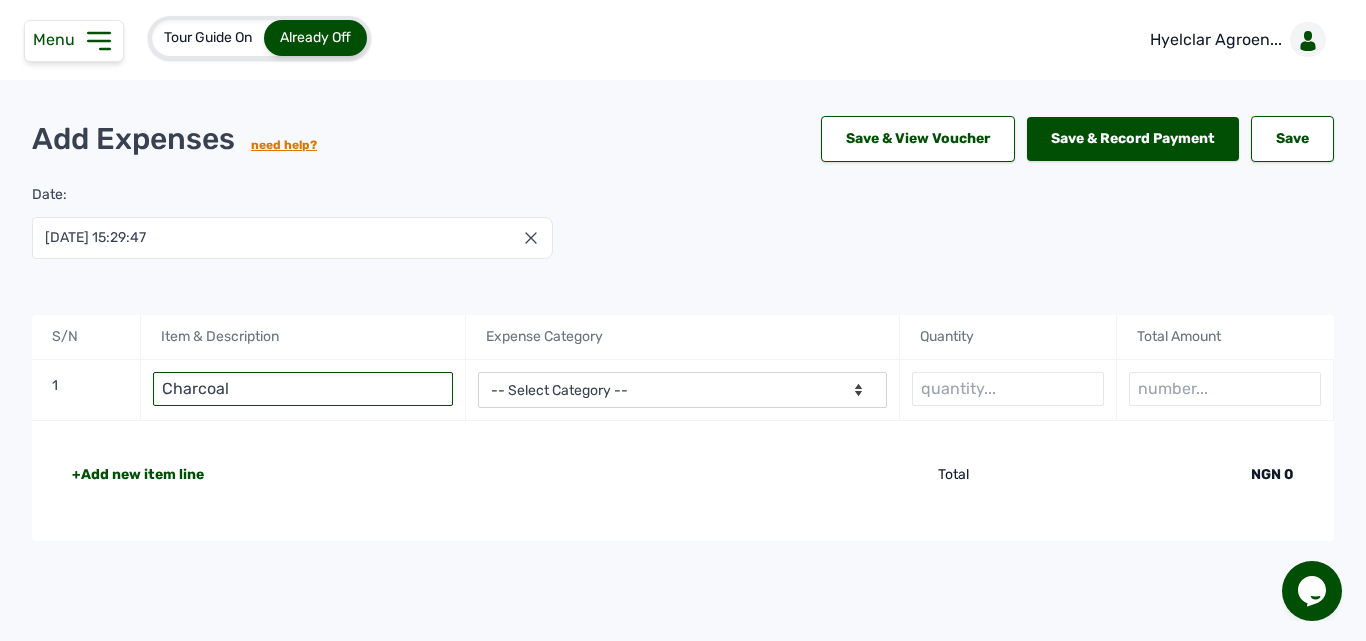 type on "Charcoal" 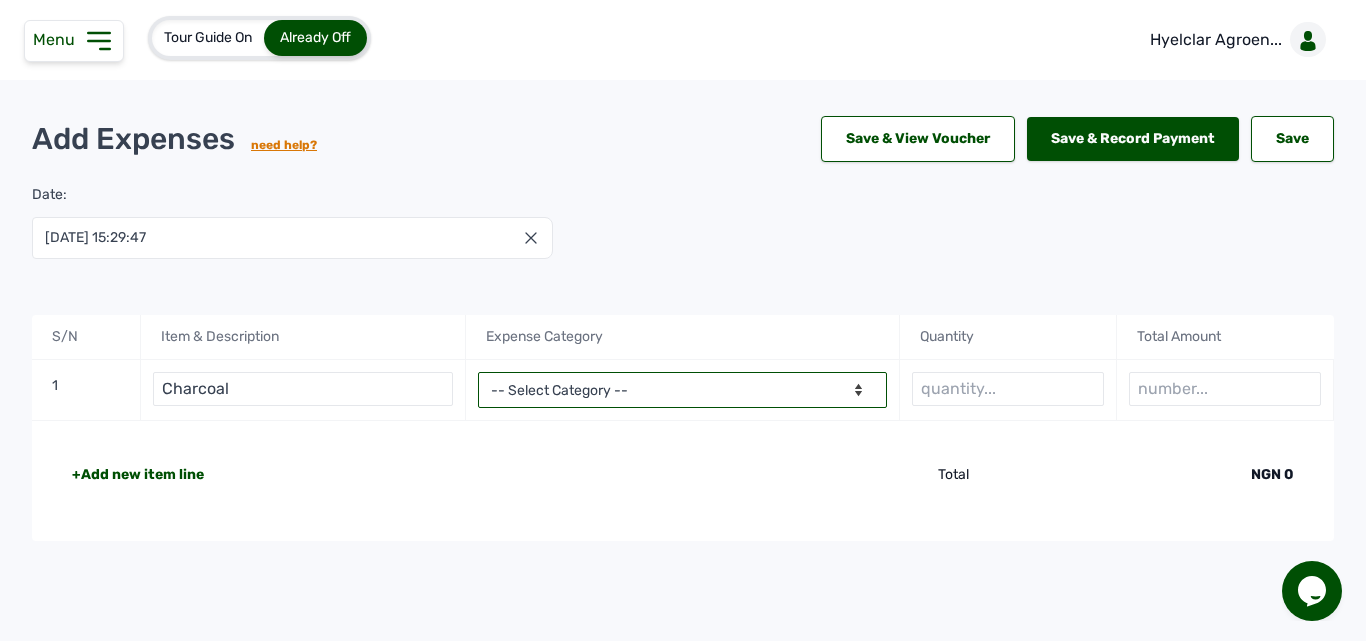 click on "-- Select Category -- Advertising Expenses Bank Charges Entertainment Expenses Insurance Expenses Legal Expenses Medical Expenses Office Equipments & Supplies Property Tax Rental Cost Repair & Maintenance Expenses Research Expenses Staff Salary Telephone Expenses Transportation Expenses Travelling Expenses Utility Expenses Others" at bounding box center (682, 390) 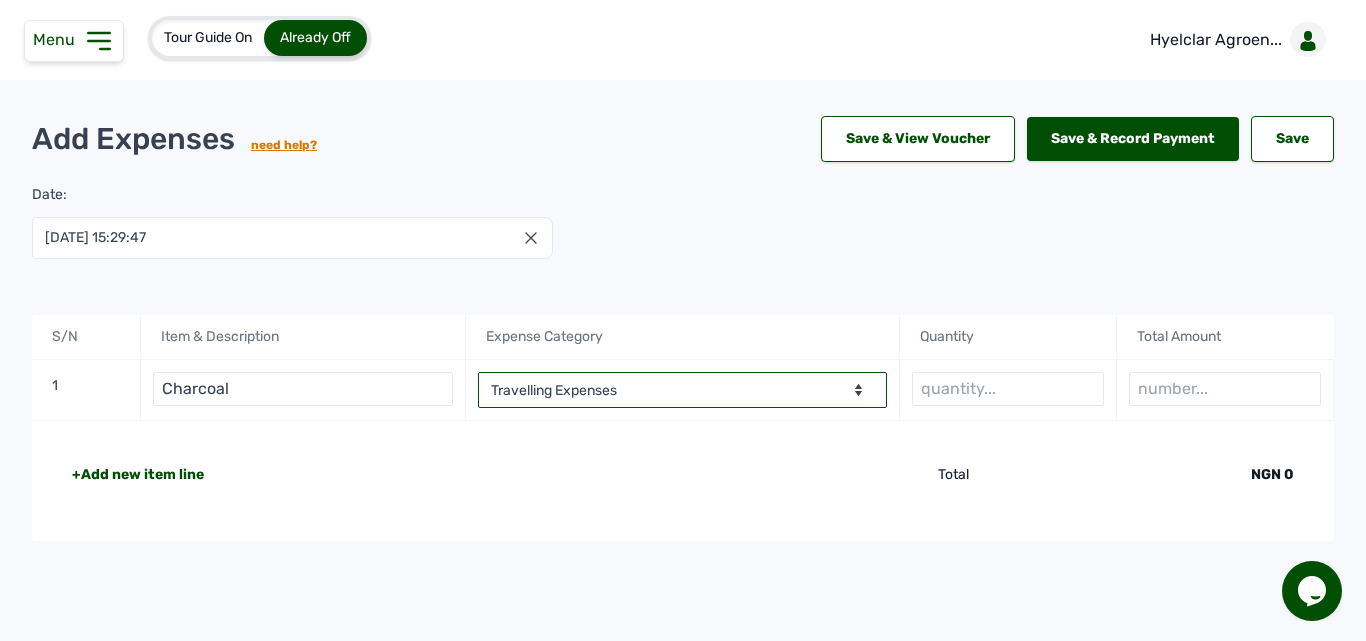 click on "-- Select Category -- Advertising Expenses Bank Charges Entertainment Expenses Insurance Expenses Legal Expenses Medical Expenses Office Equipments & Supplies Property Tax Rental Cost Repair & Maintenance Expenses Research Expenses Staff Salary Telephone Expenses Transportation Expenses Travelling Expenses Utility Expenses Others" at bounding box center (682, 390) 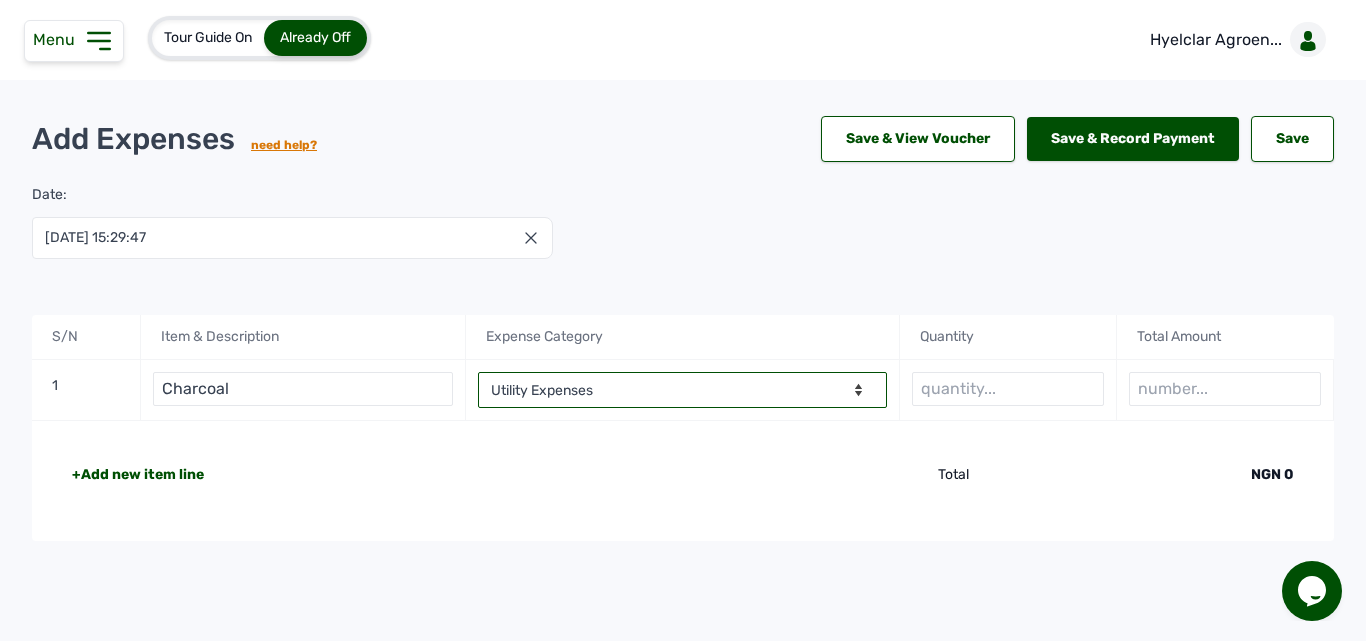 click on "-- Select Category -- Advertising Expenses Bank Charges Entertainment Expenses Insurance Expenses Legal Expenses Medical Expenses Office Equipments & Supplies Property Tax Rental Cost Repair & Maintenance Expenses Research Expenses Staff Salary Telephone Expenses Transportation Expenses Travelling Expenses Utility Expenses Others" at bounding box center (682, 390) 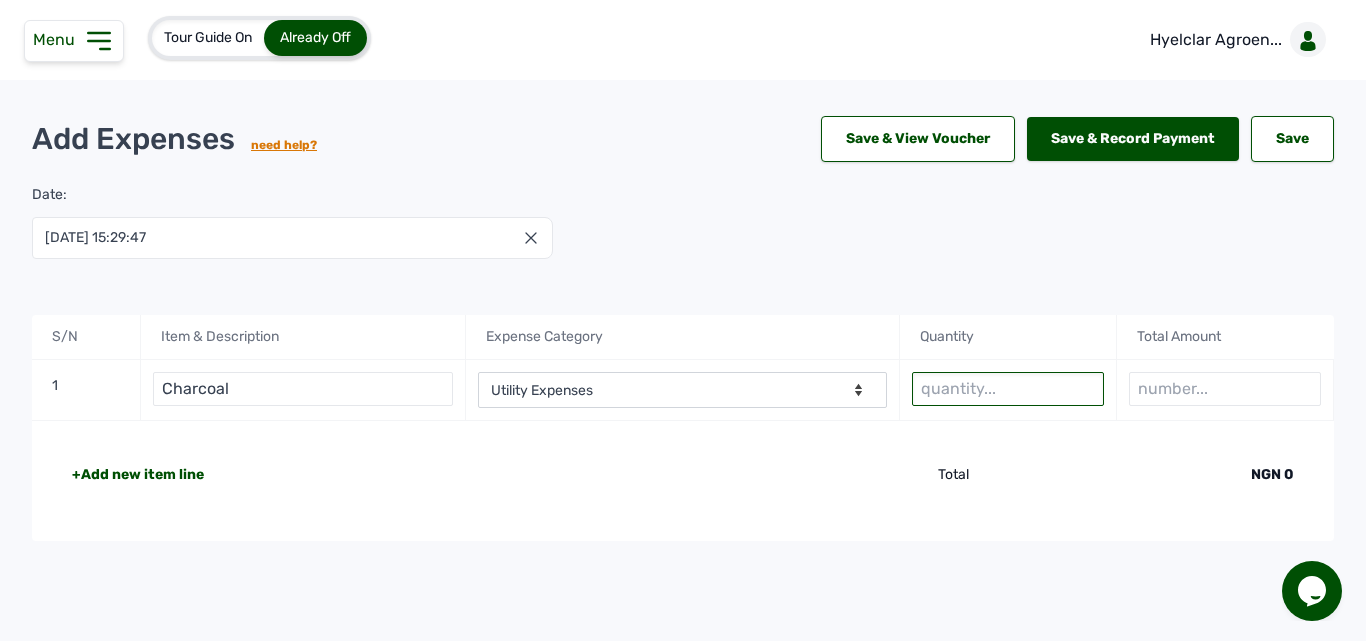 click at bounding box center (1008, 389) 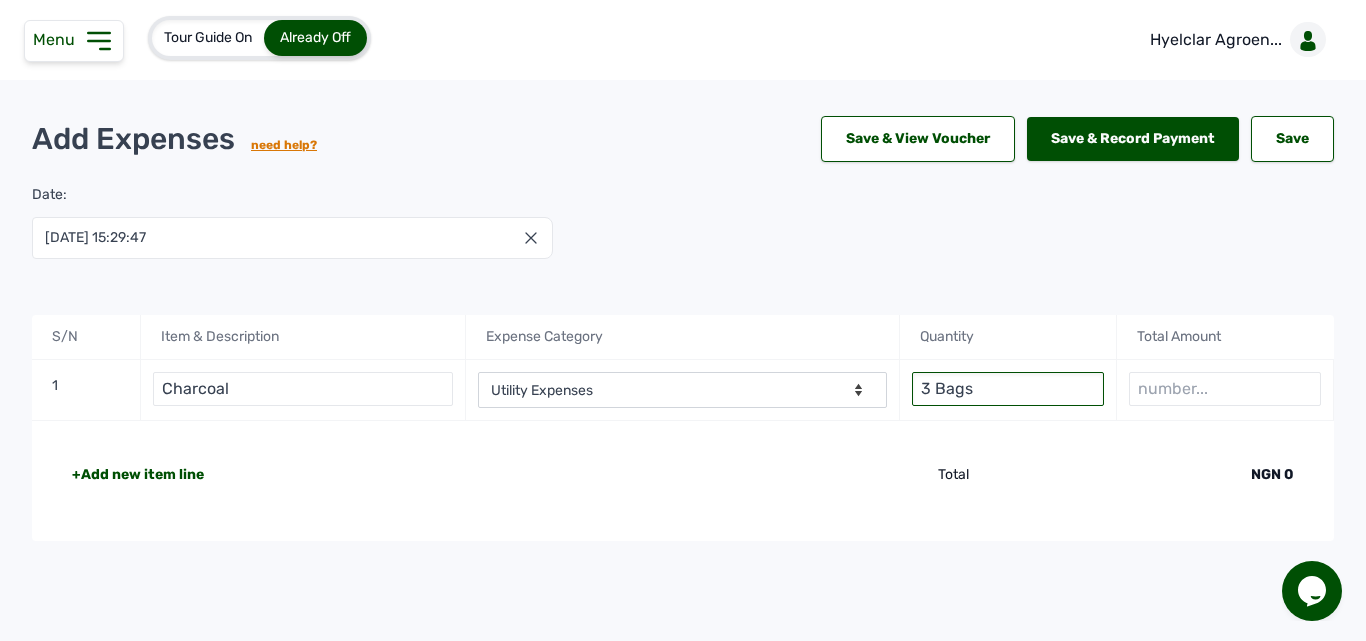 type on "3 Bags" 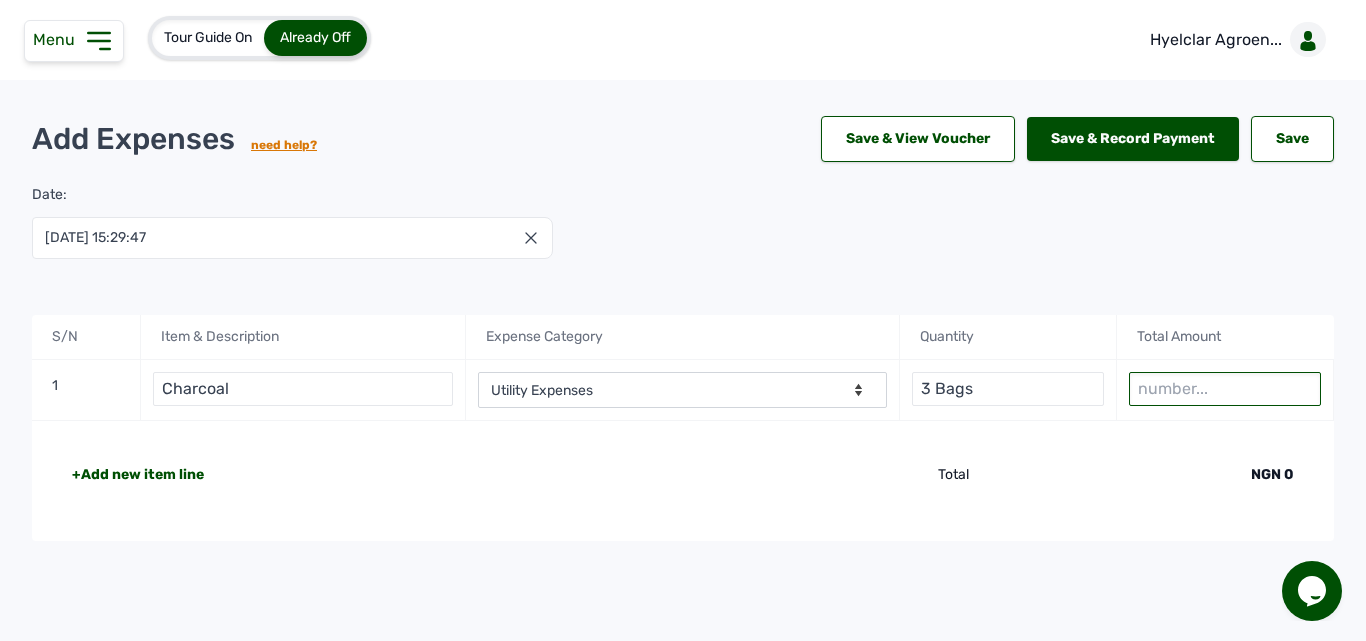 click at bounding box center [1225, 389] 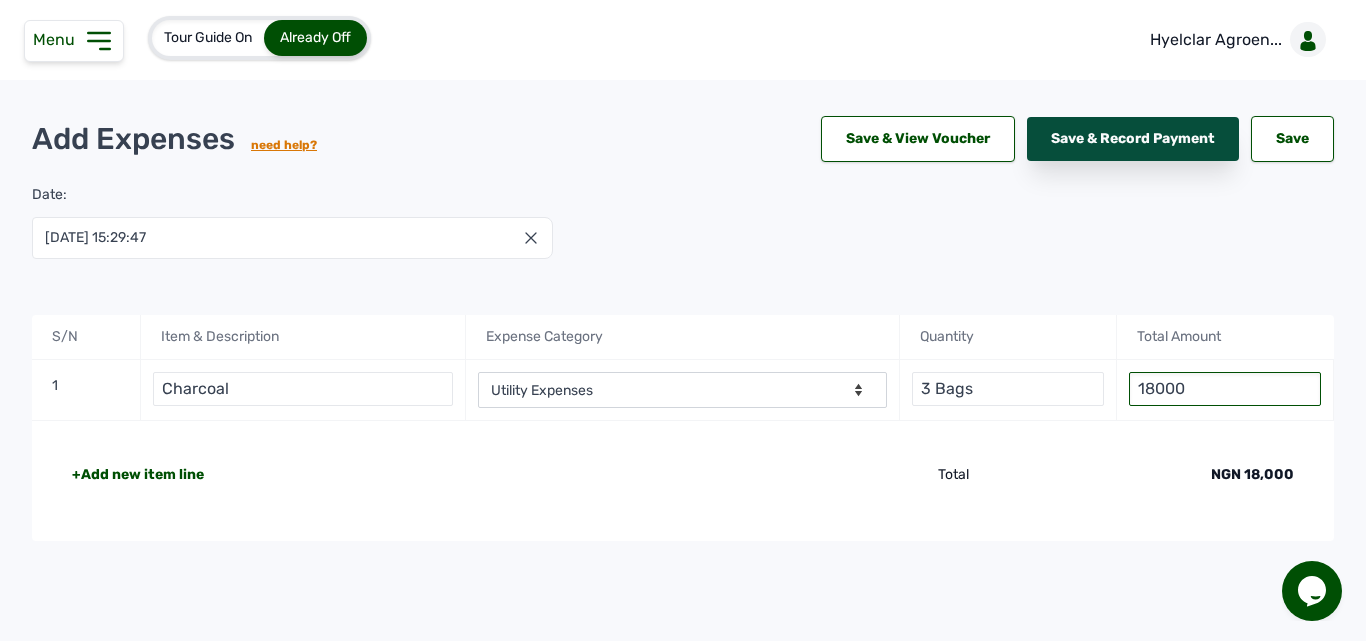 type on "18000" 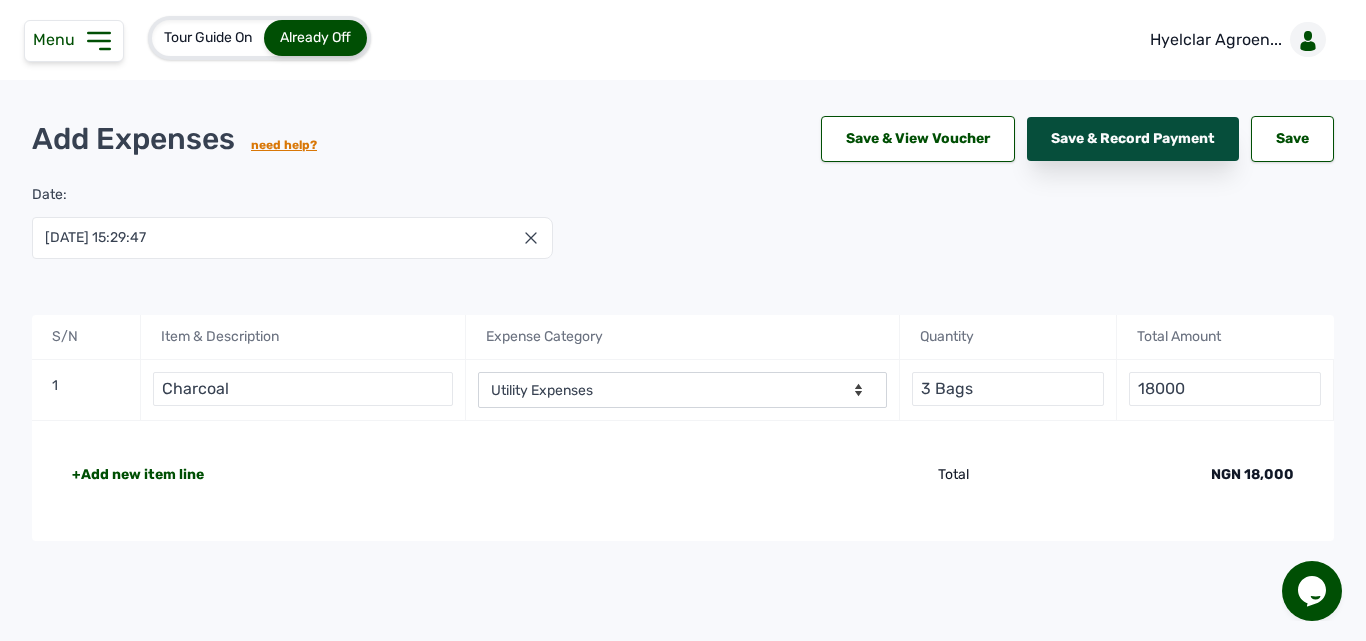 click on "Save & Record Payment" at bounding box center [1133, 139] 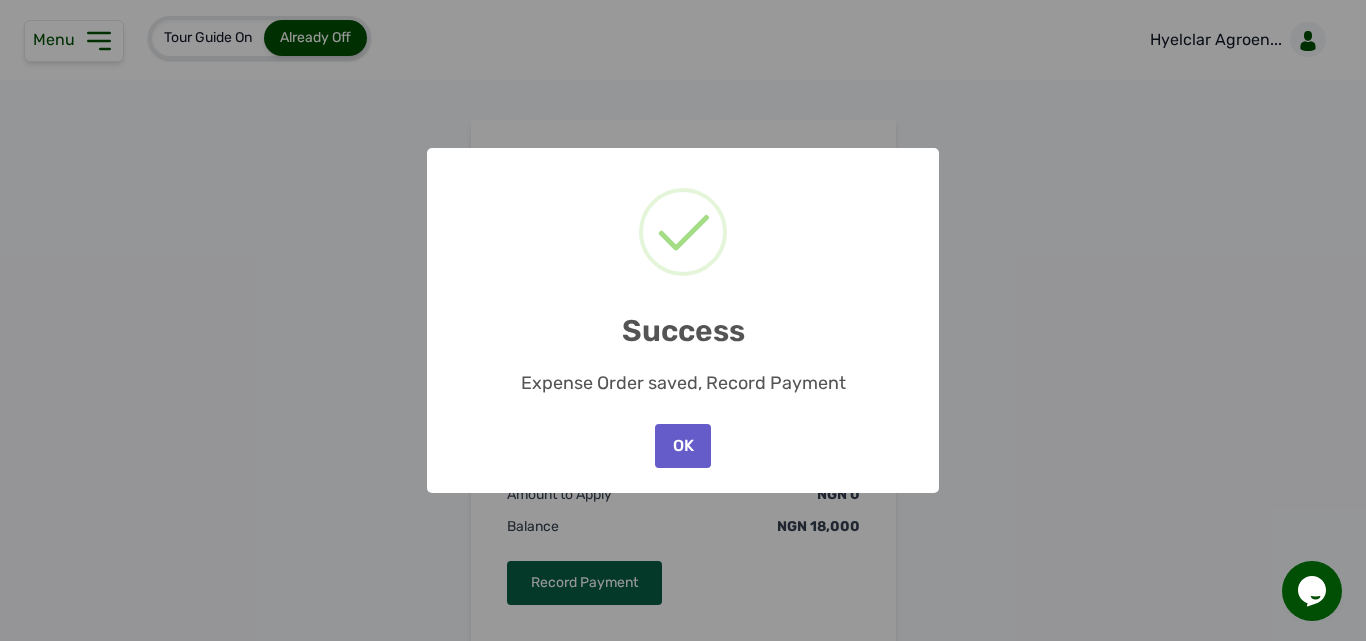 click on "OK" at bounding box center (683, 446) 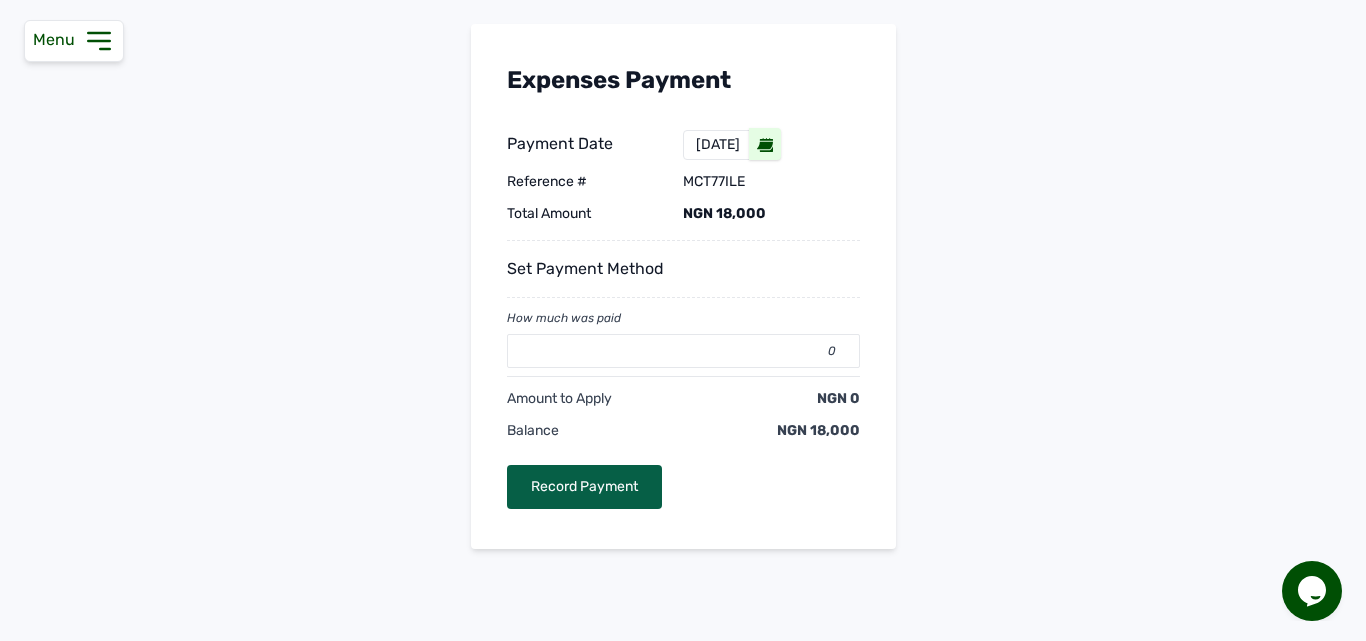 scroll, scrollTop: 112, scrollLeft: 0, axis: vertical 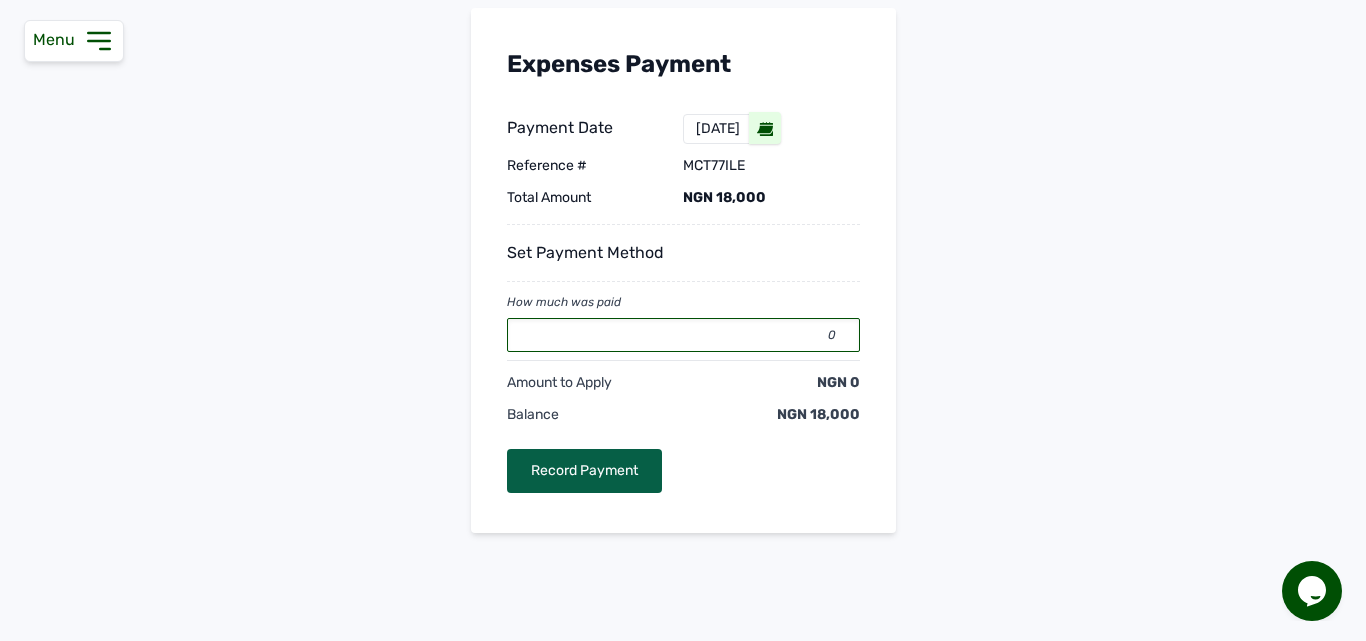 click on "0" at bounding box center (683, 335) 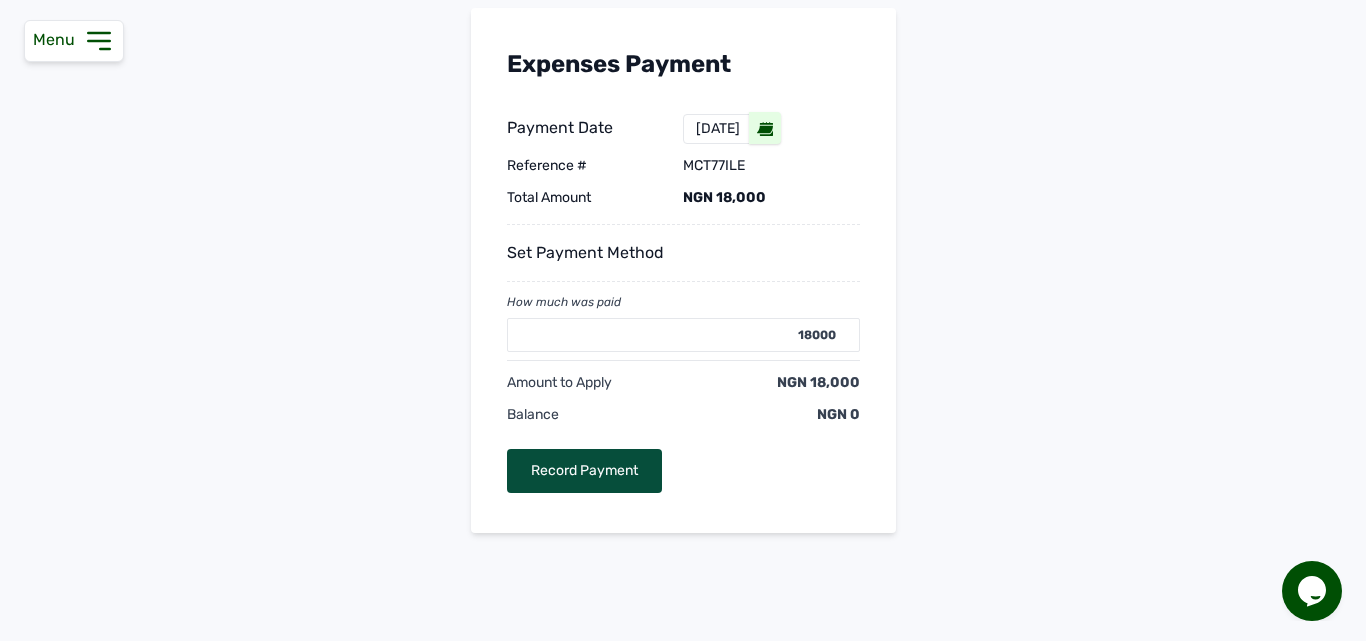 click on "Record Payment" at bounding box center (584, 471) 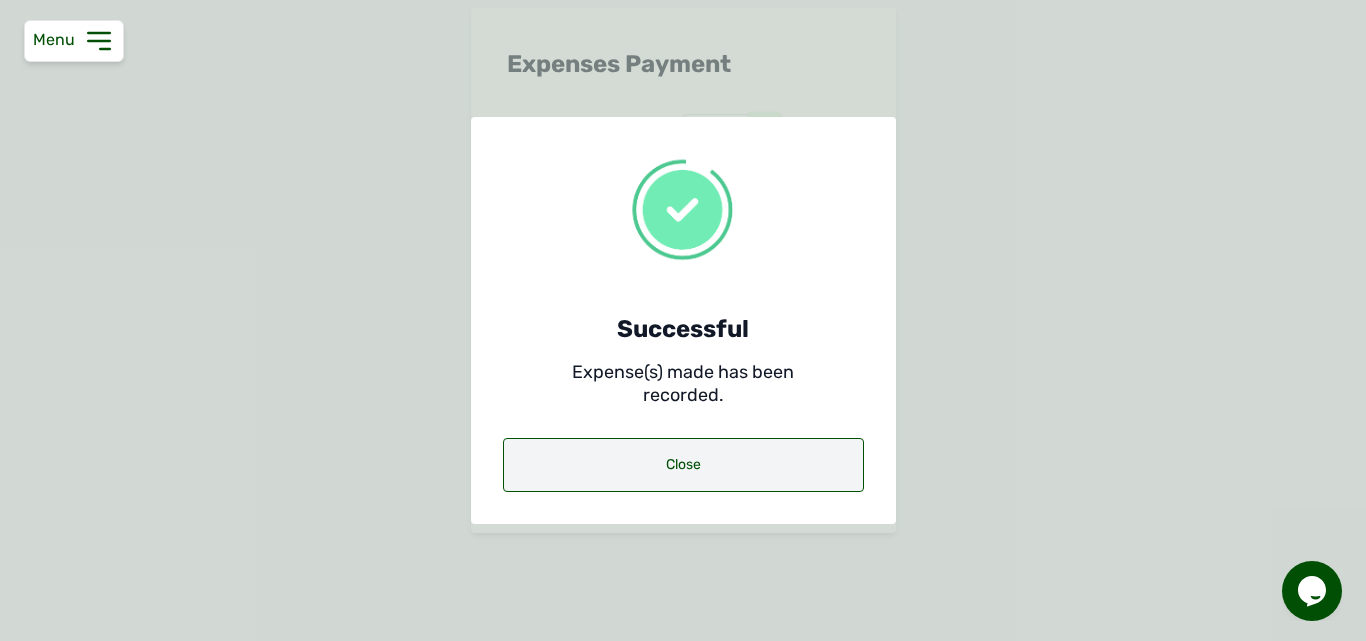 click on "Close" at bounding box center [683, 465] 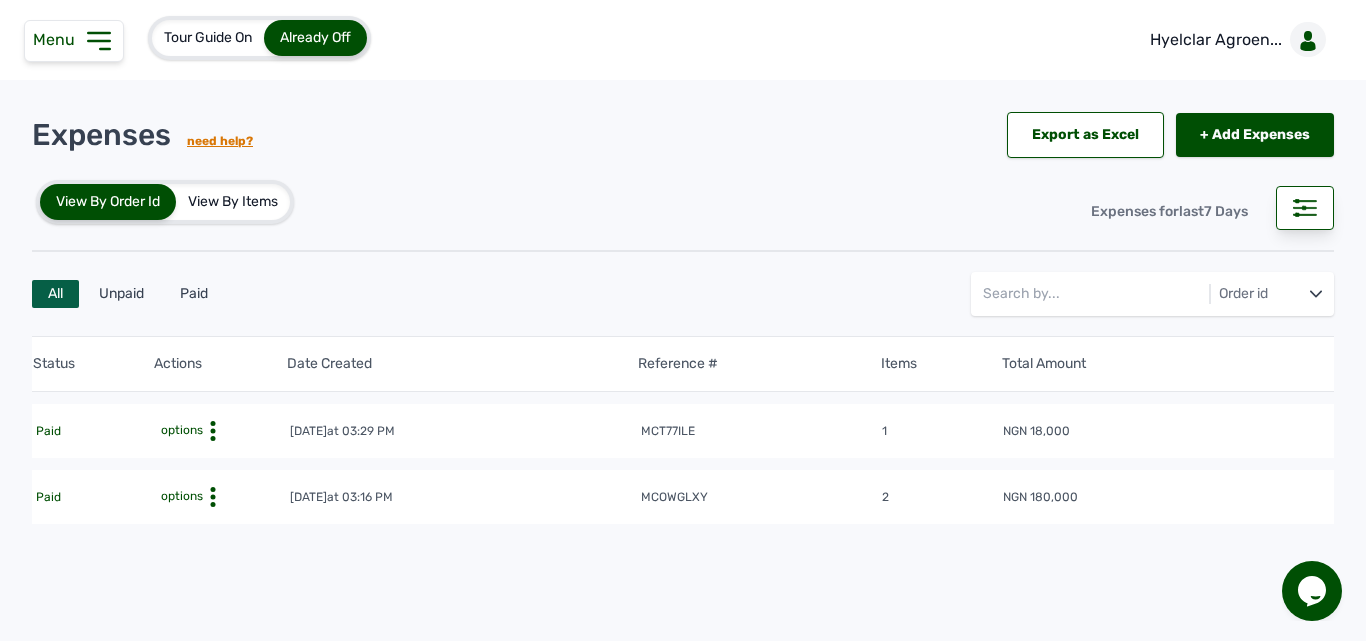 scroll, scrollTop: 0, scrollLeft: 0, axis: both 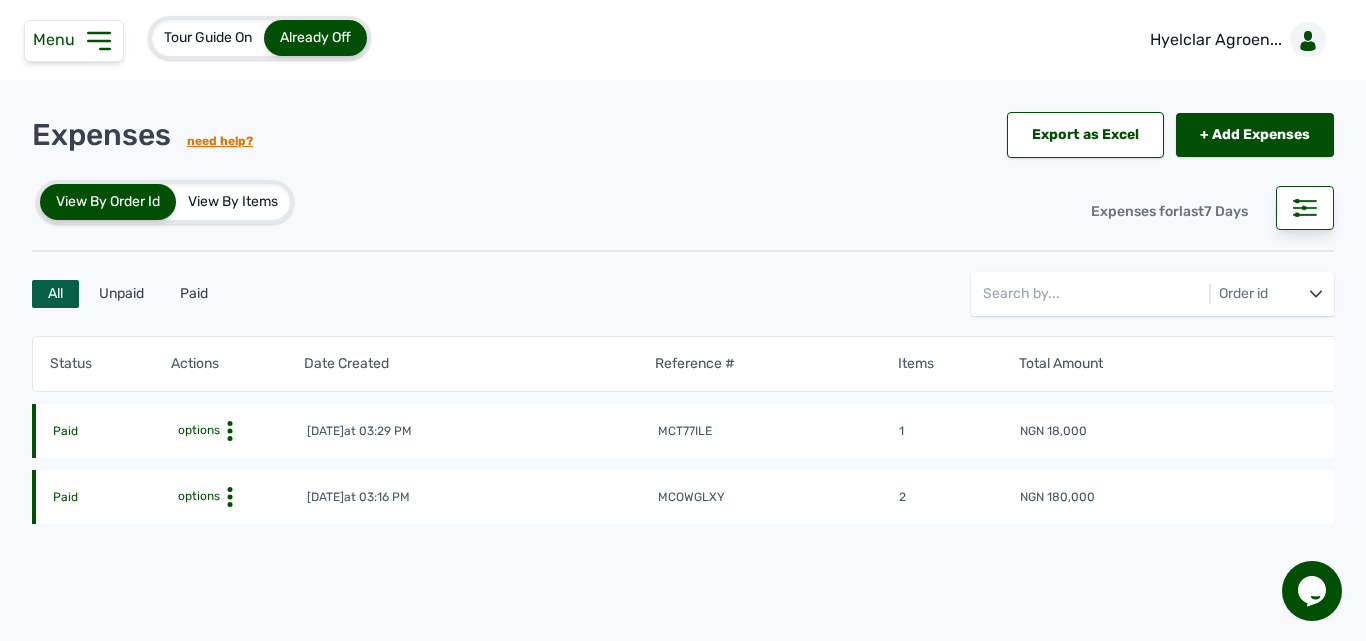click on "options" at bounding box center (197, 496) 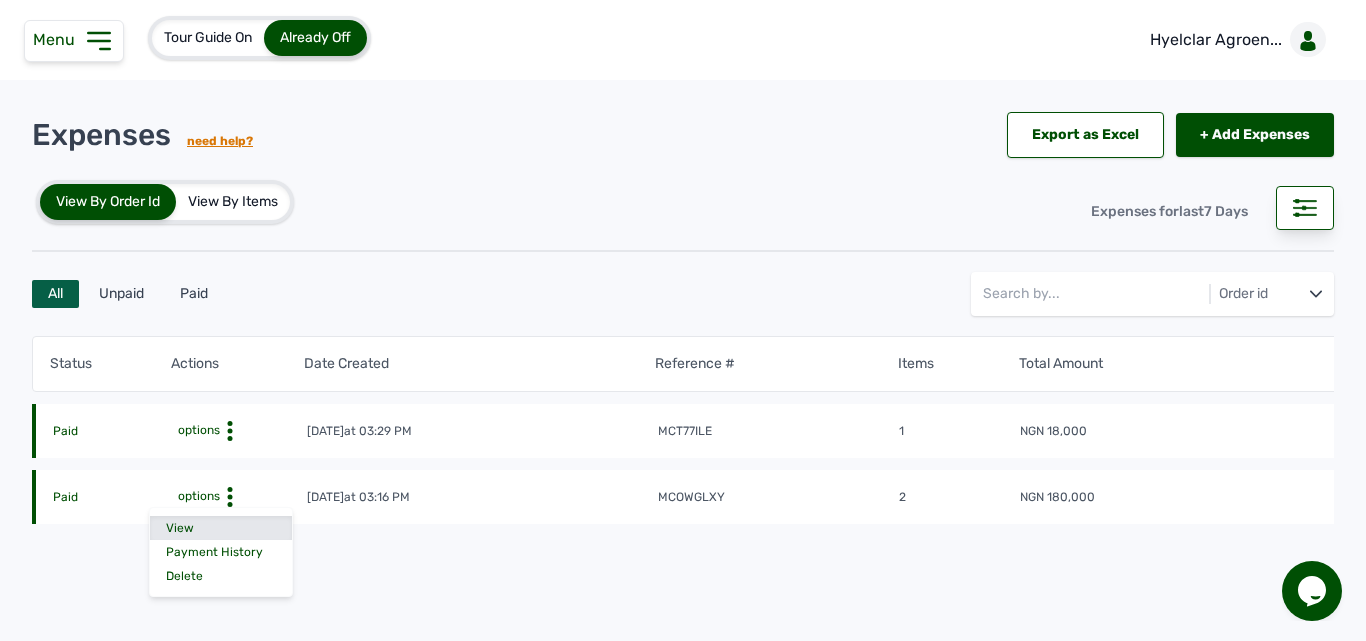 click on "View" at bounding box center [221, 528] 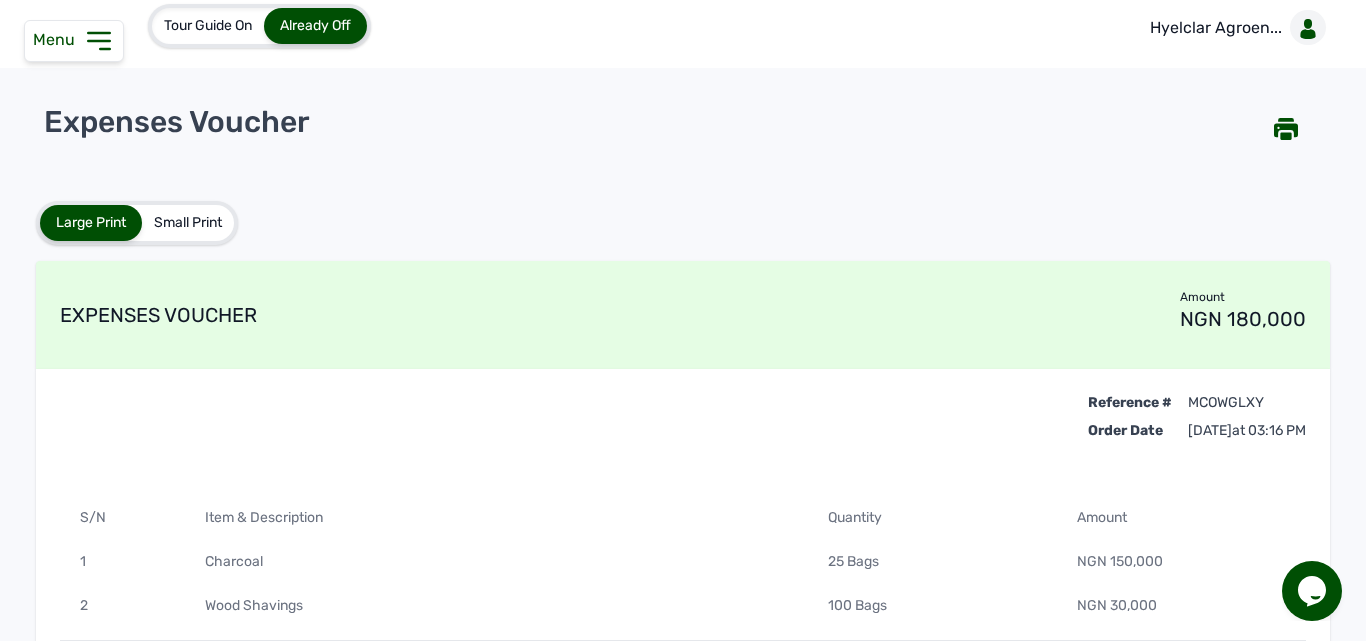 scroll, scrollTop: 0, scrollLeft: 0, axis: both 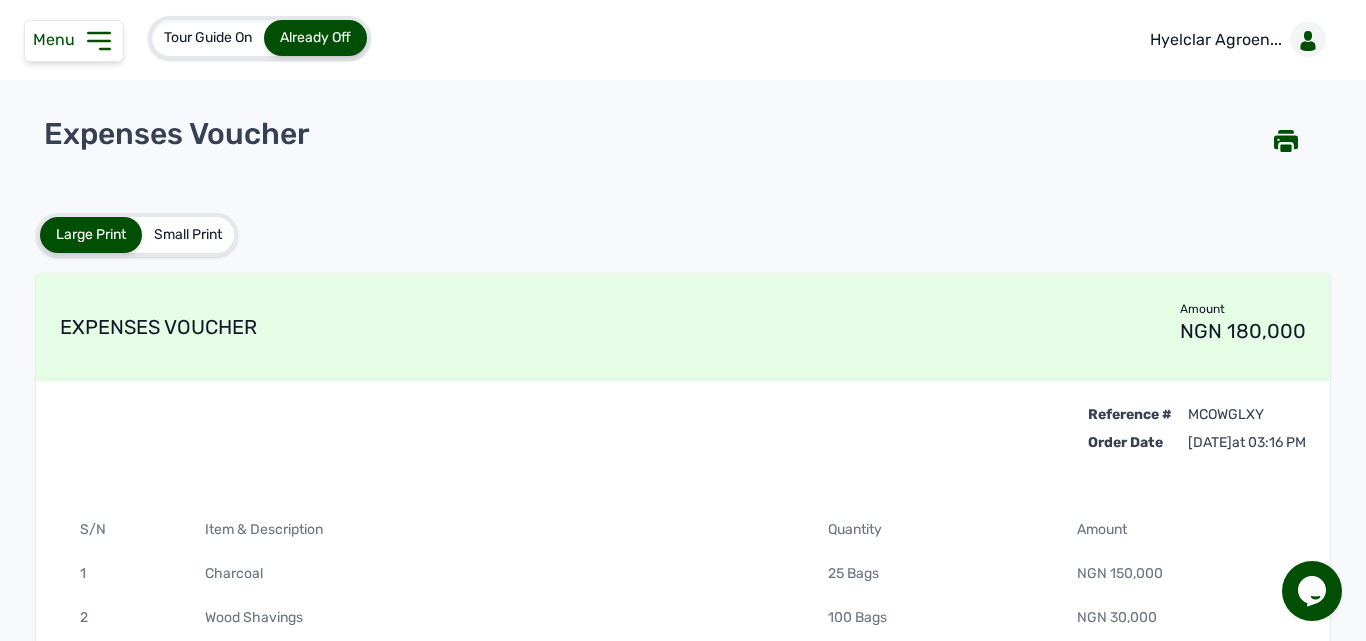 click on "Menu" at bounding box center [74, 41] 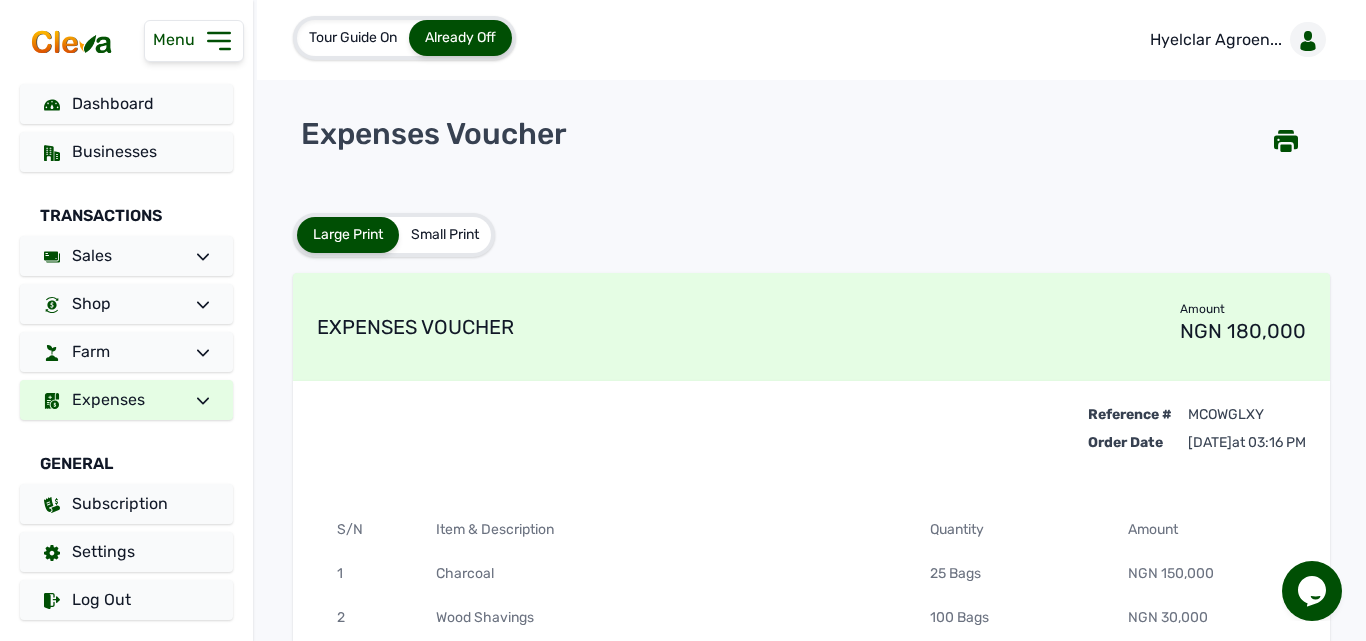 click on "Expenses" at bounding box center (126, 400) 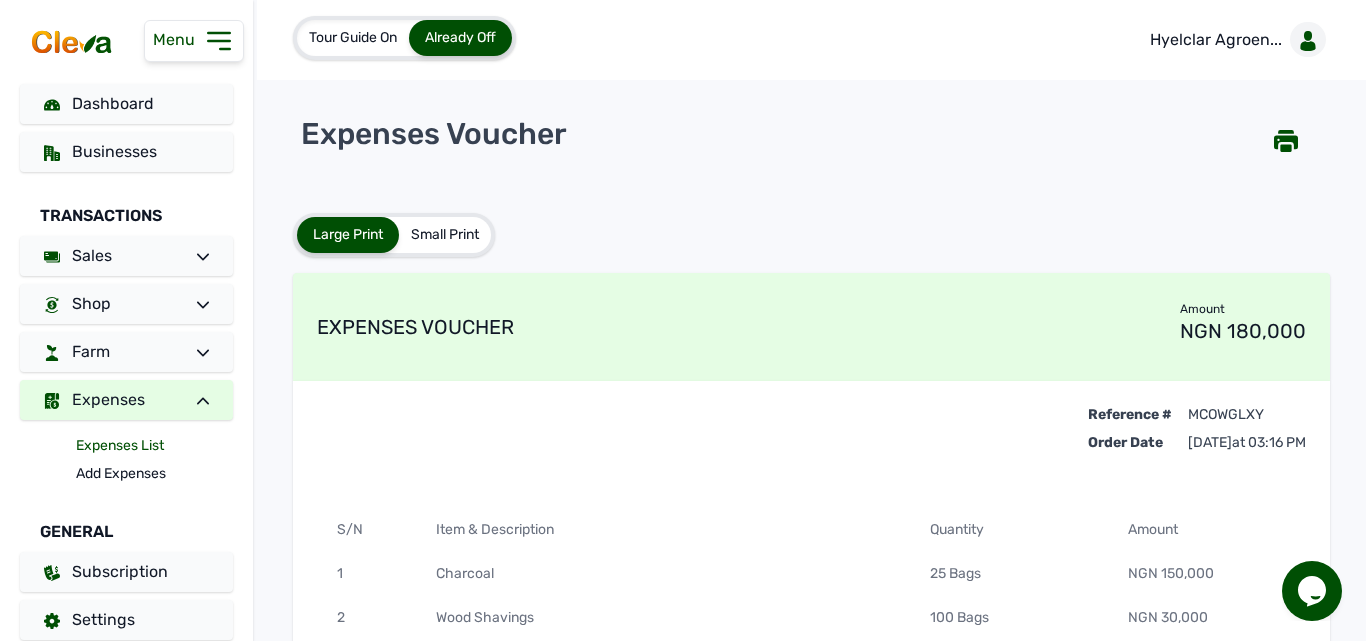 click on "Expenses List" at bounding box center [154, 446] 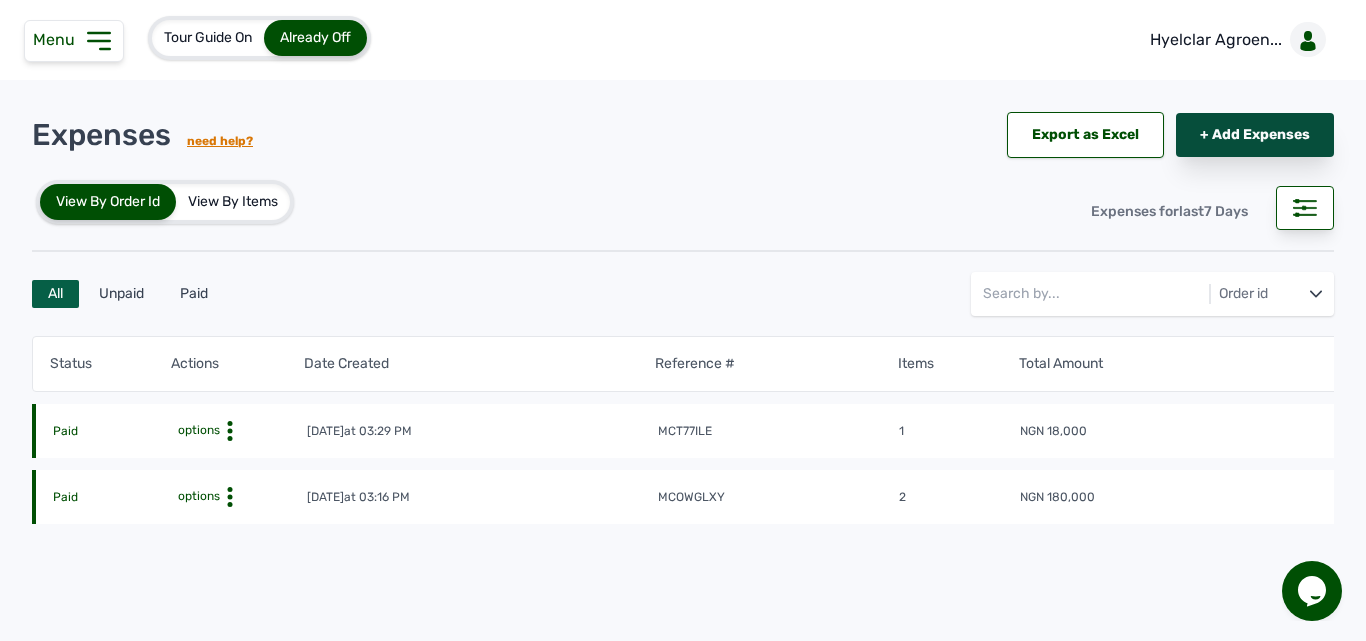 click on "+ Add Expenses" at bounding box center (1255, 135) 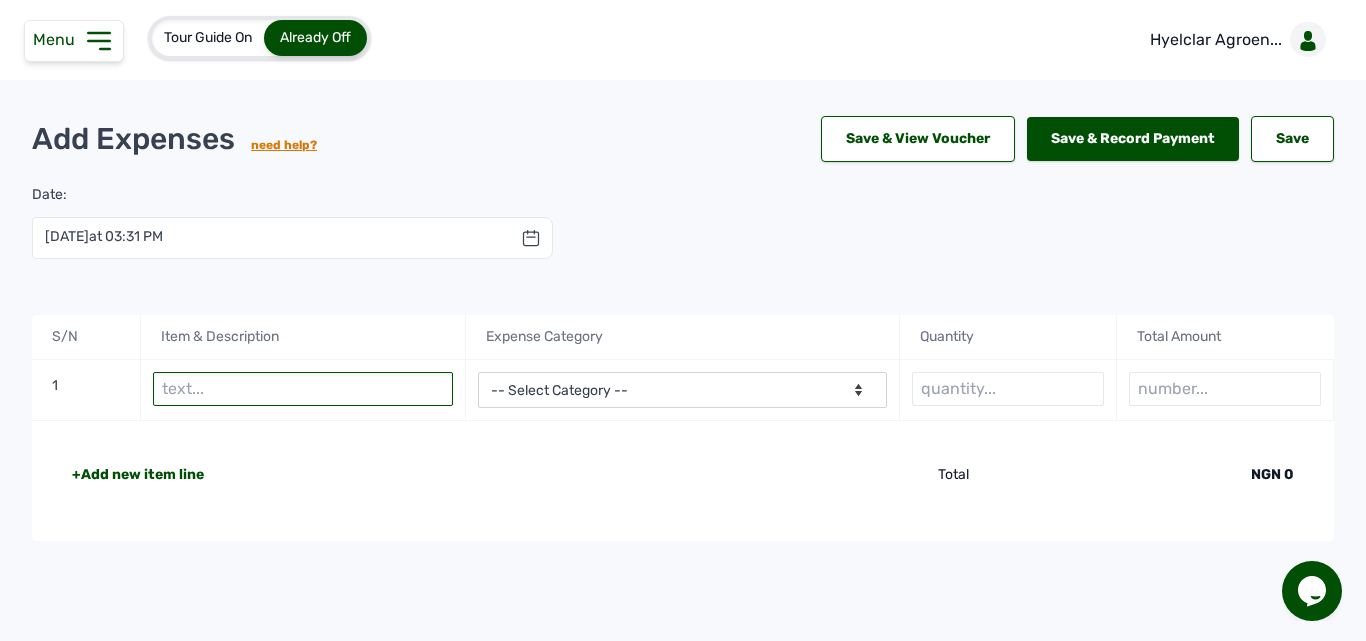 click at bounding box center (303, 389) 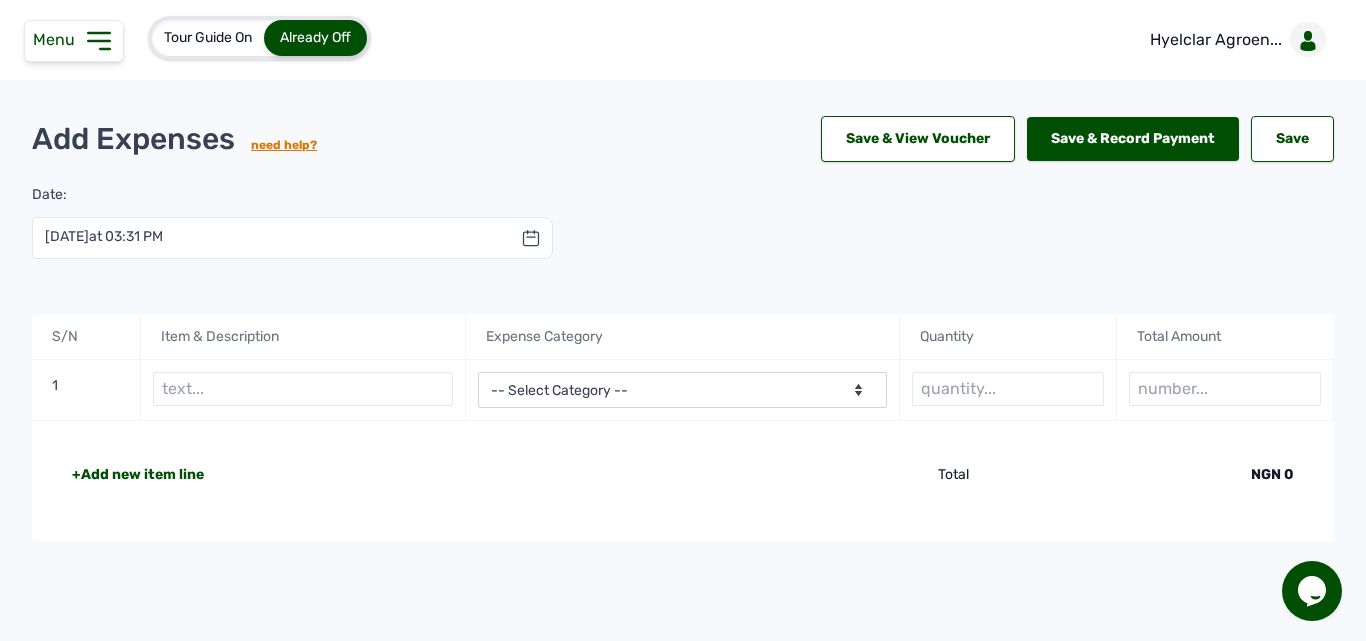 click on "+Add new item line" at bounding box center (138, 475) 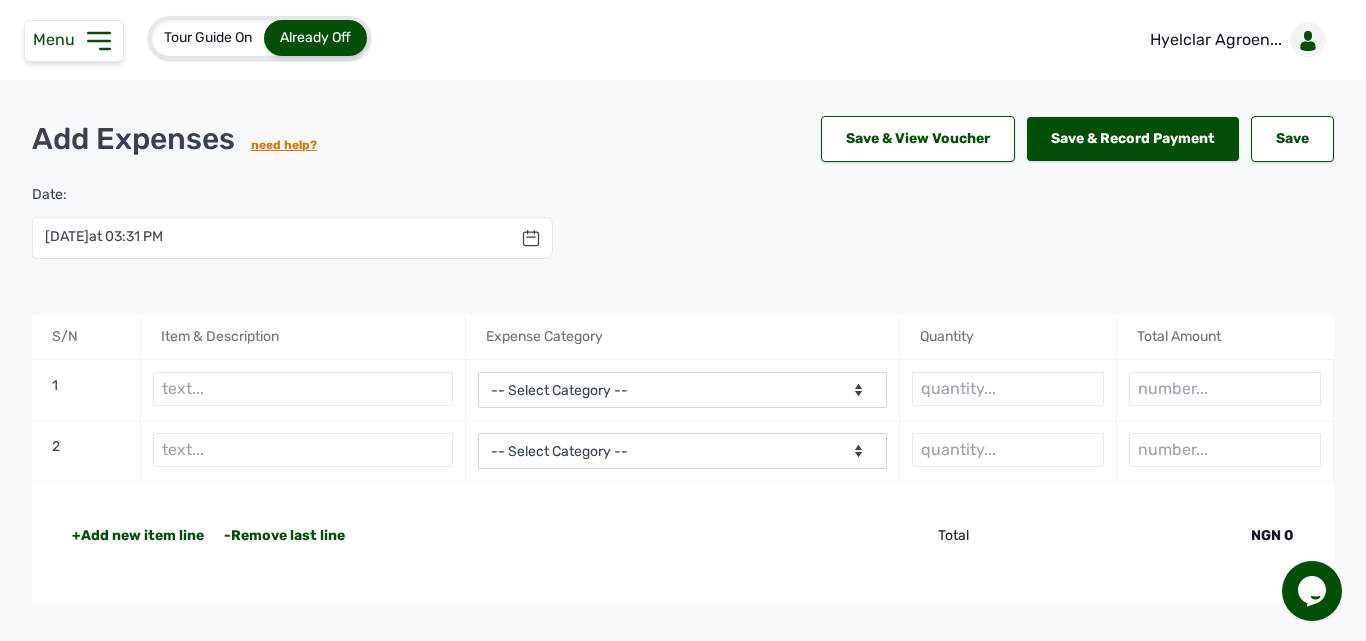 click on "+Add new item line" at bounding box center (138, 536) 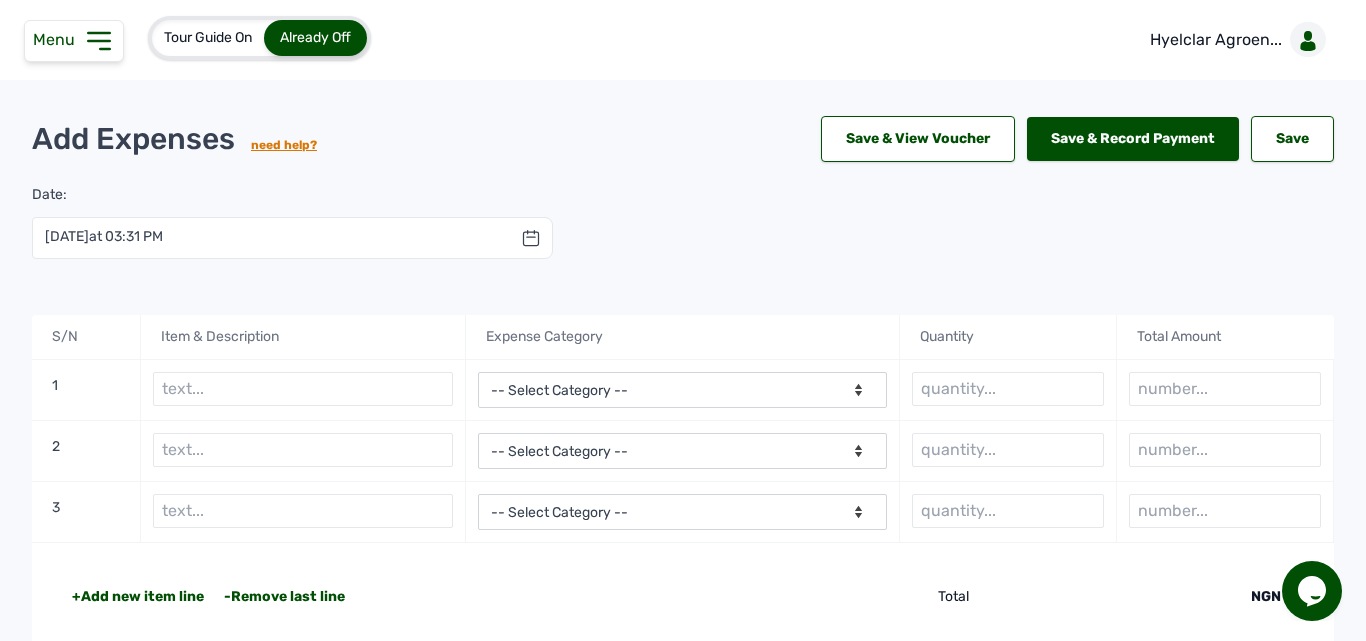 click on "-Remove last line" at bounding box center [274, 597] 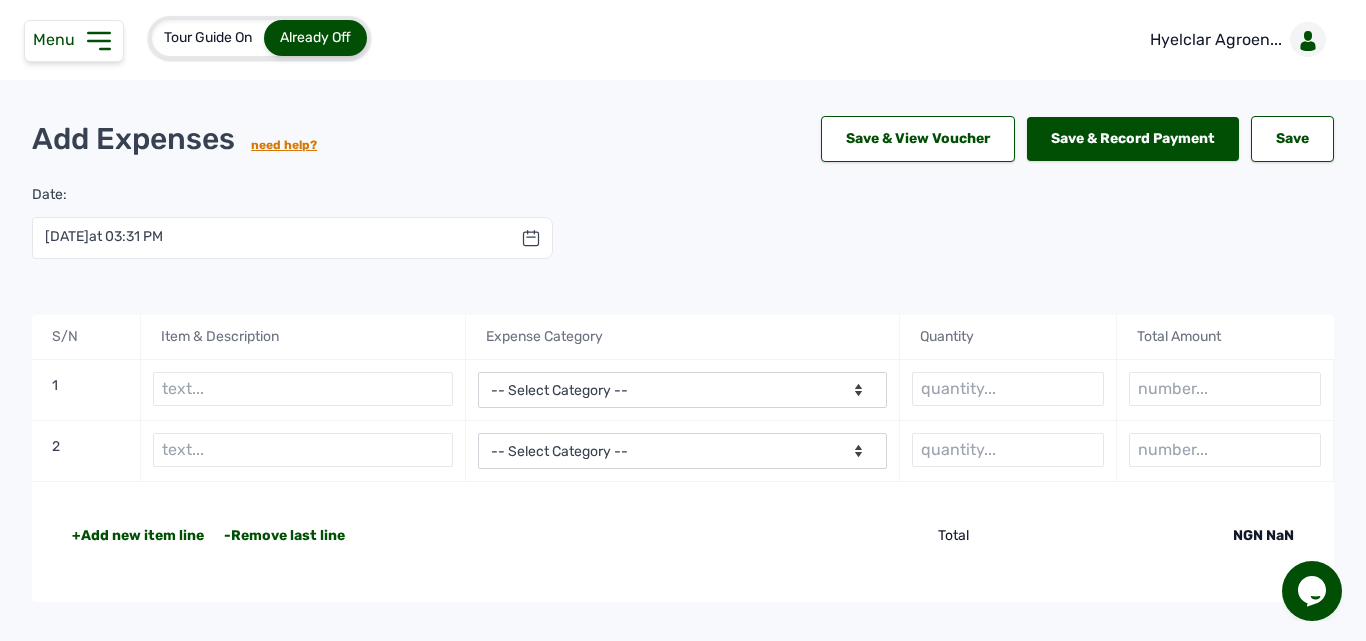 click on "+Add new item line -Remove last line Total NGN NaN" 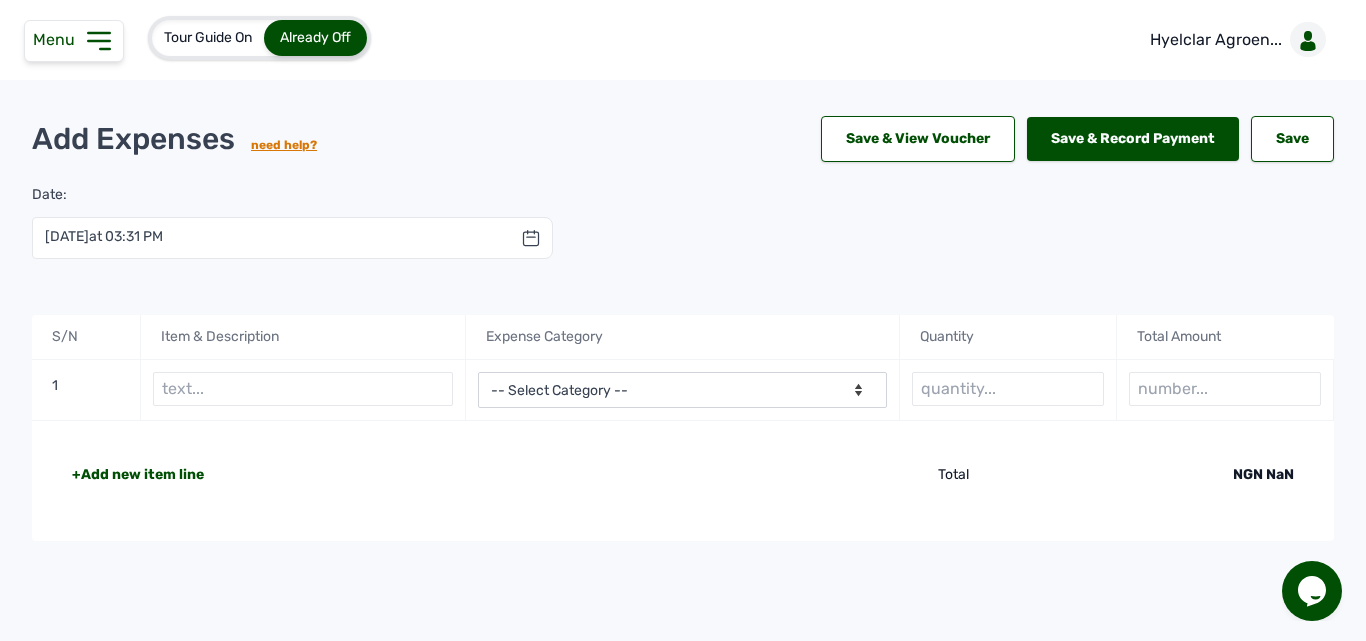 click on "Menu" at bounding box center [74, 41] 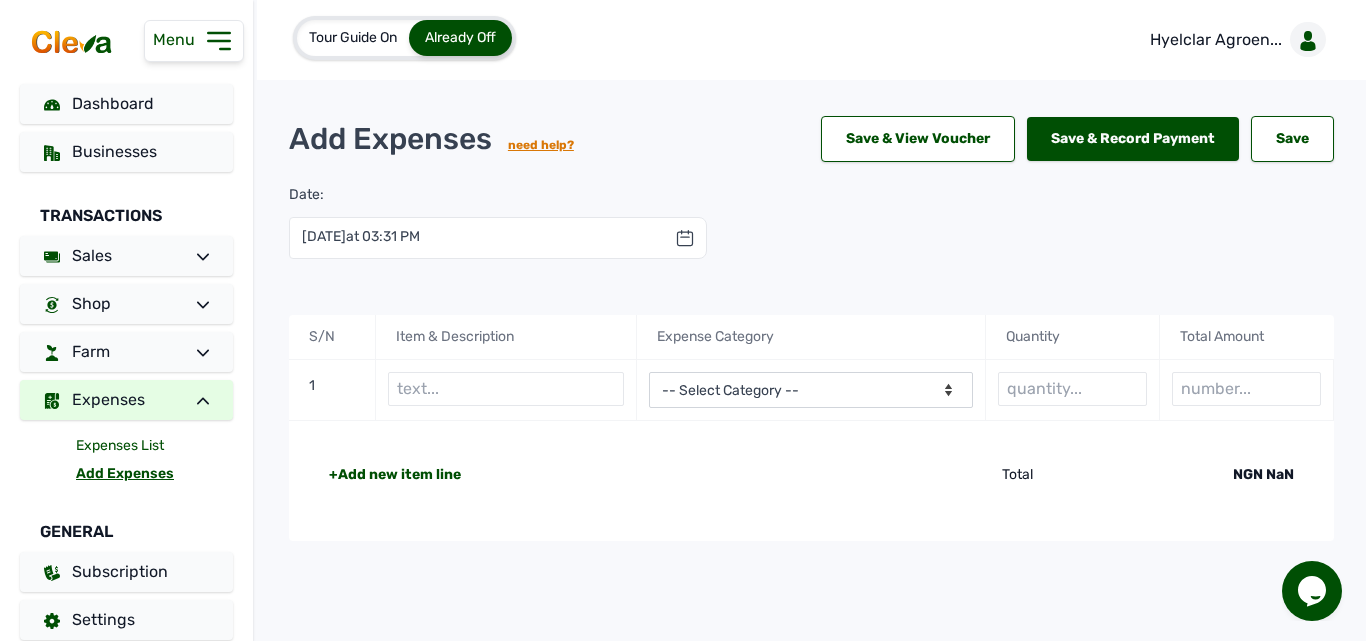 click on "Expenses List" at bounding box center (154, 446) 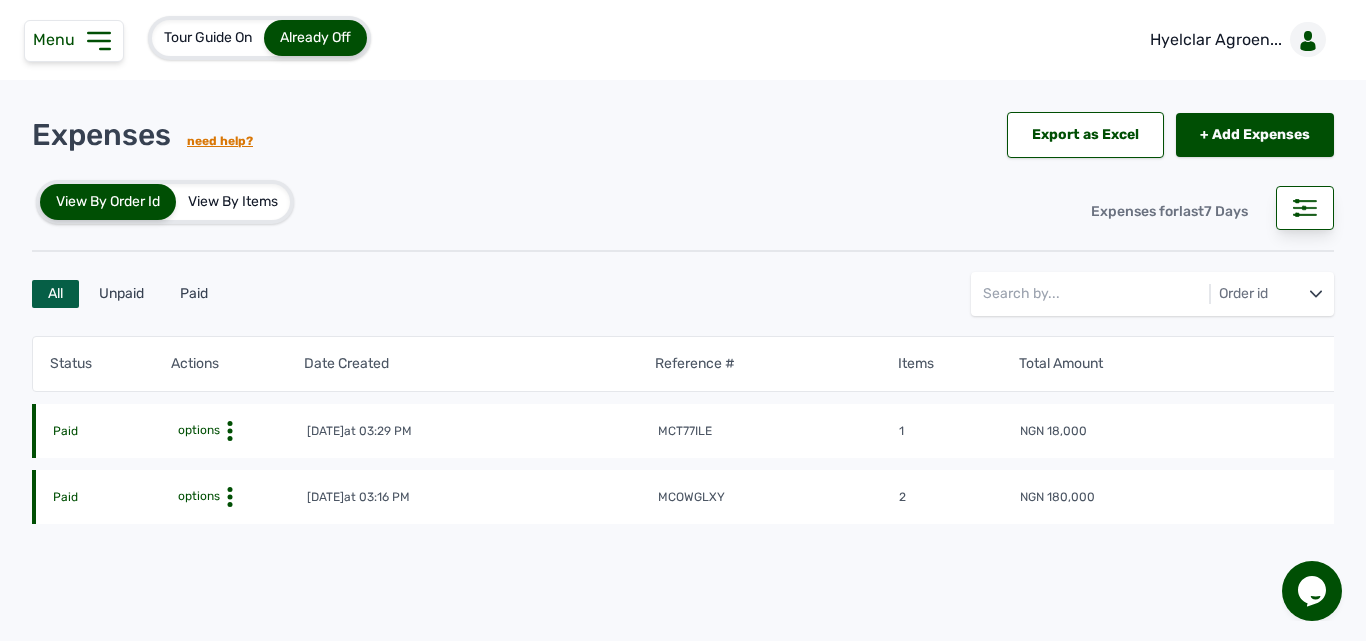 click on "options" at bounding box center (197, 430) 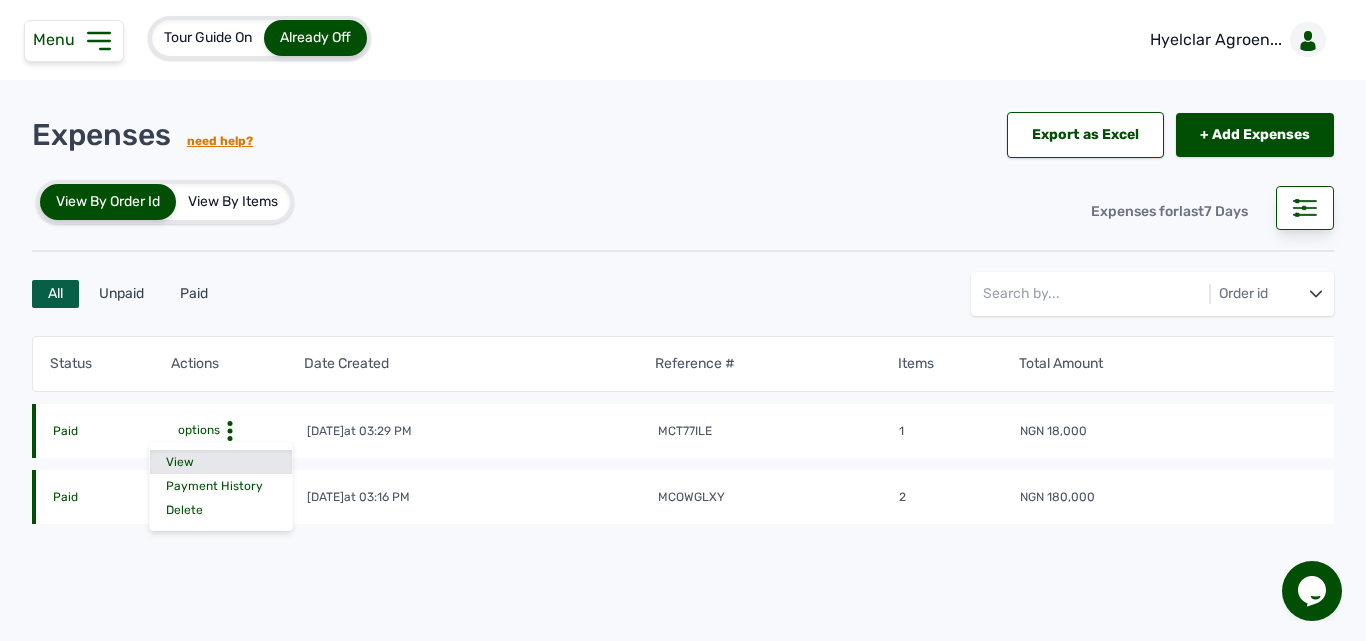 click on "View" at bounding box center [221, 462] 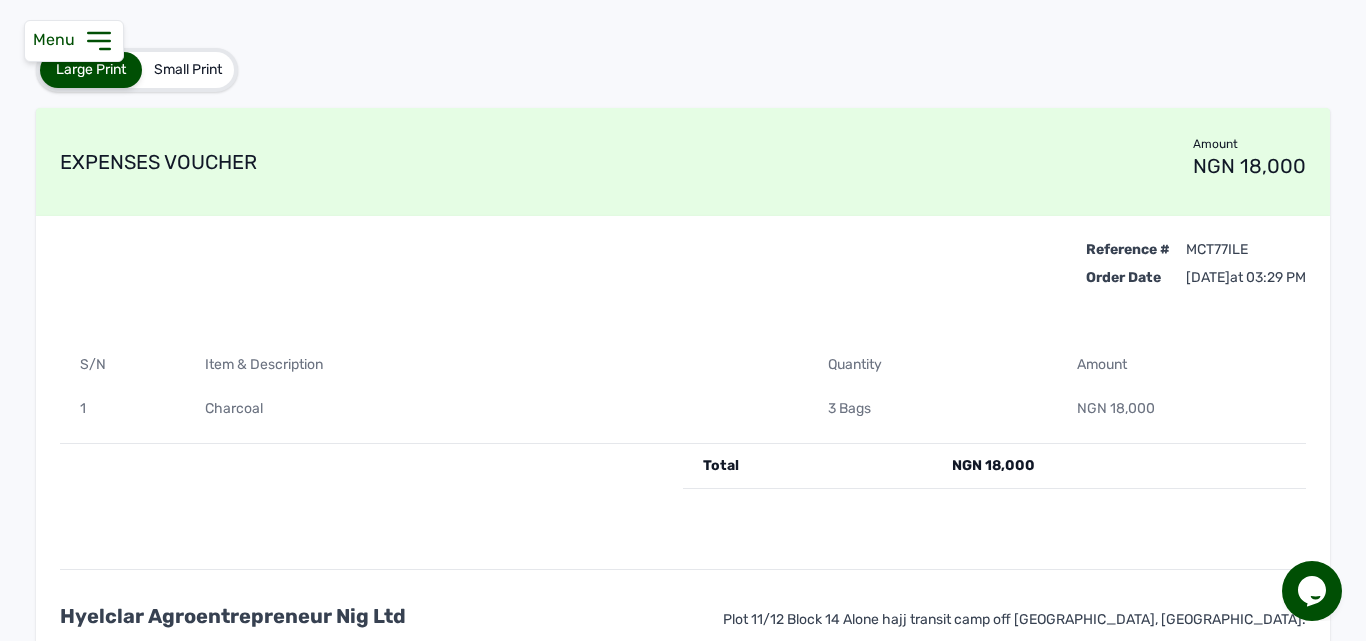scroll, scrollTop: 233, scrollLeft: 0, axis: vertical 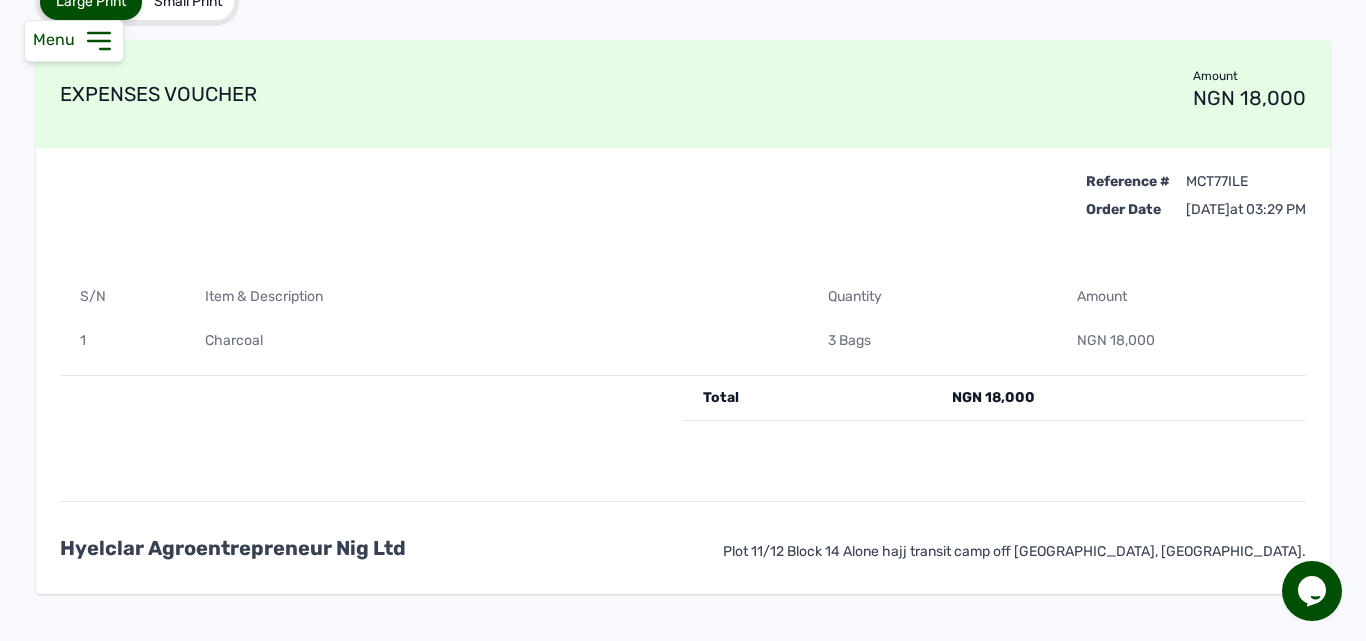 click on "Charcoal" at bounding box center (496, 341) 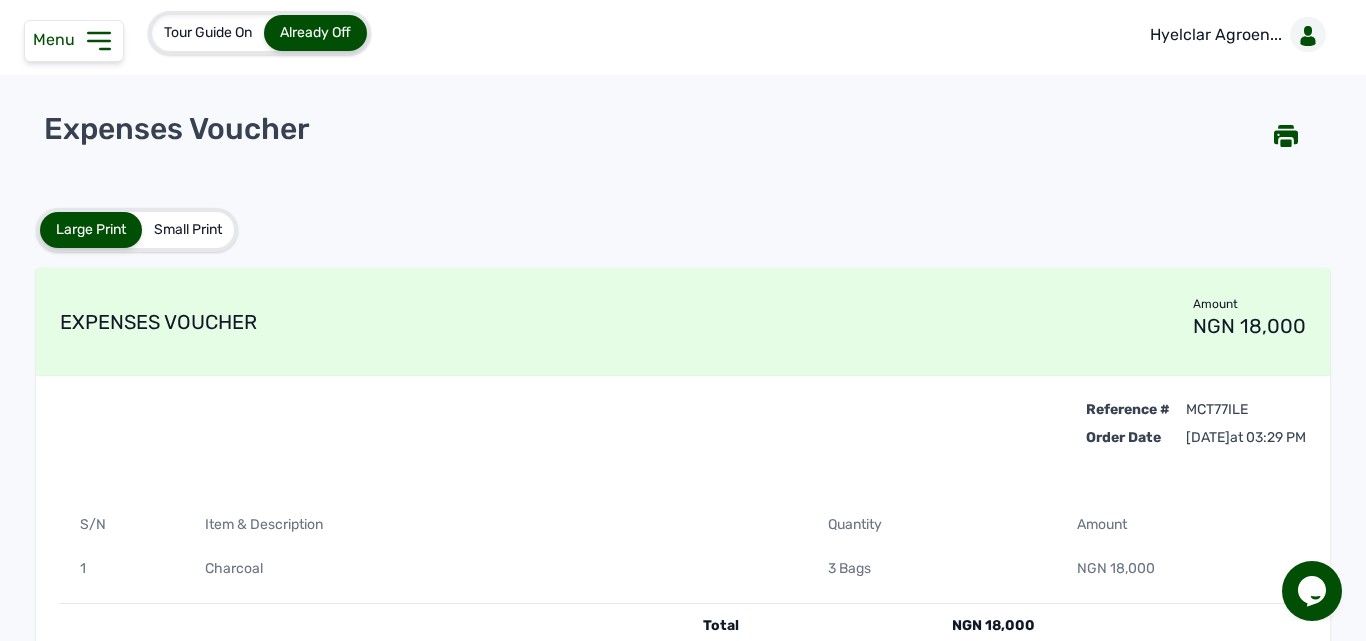 scroll, scrollTop: 0, scrollLeft: 0, axis: both 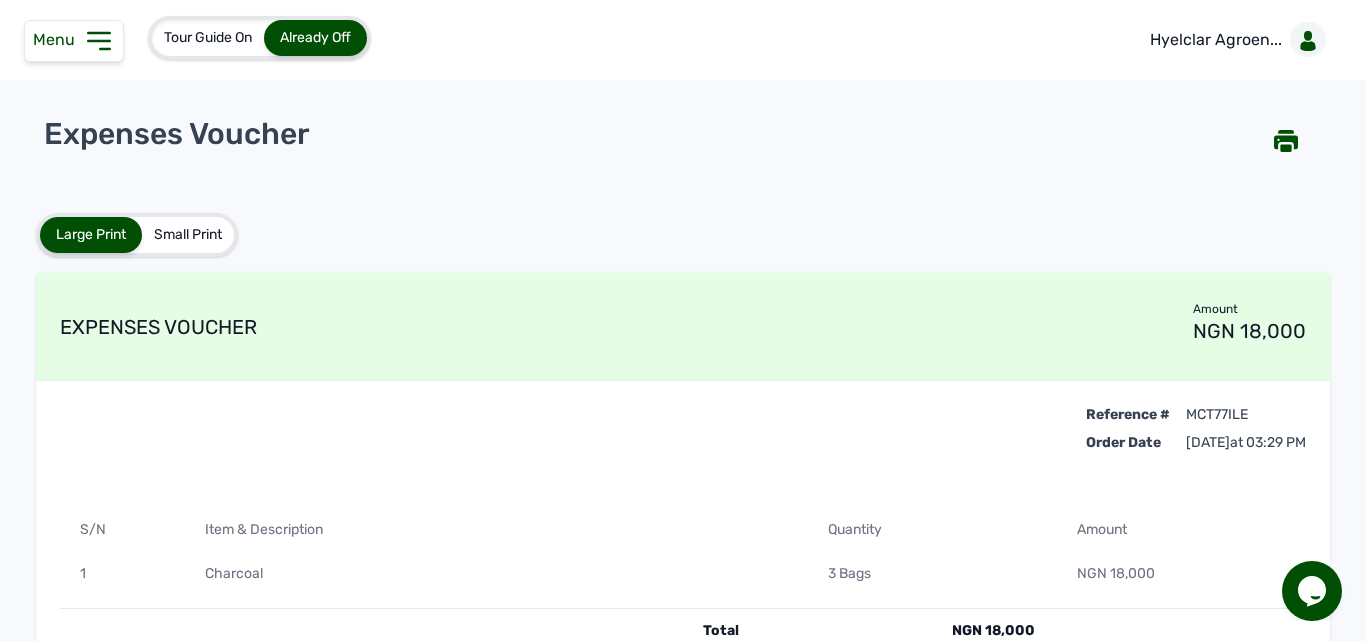 click 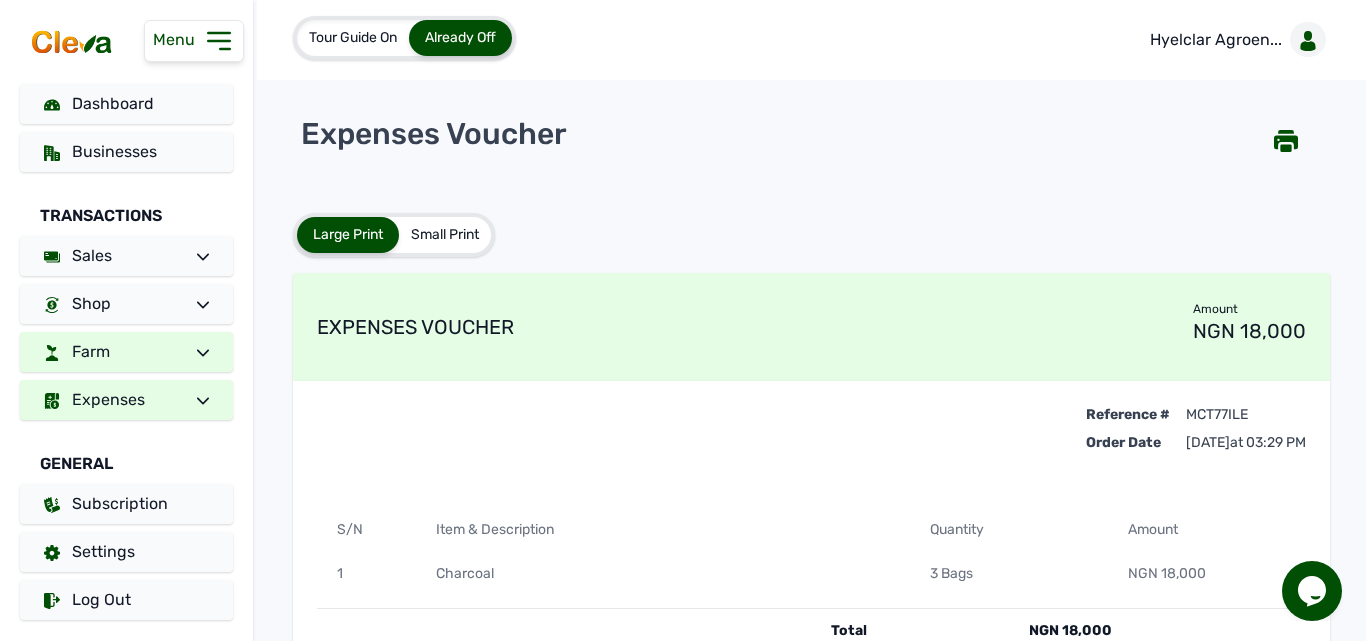 click at bounding box center (195, 352) 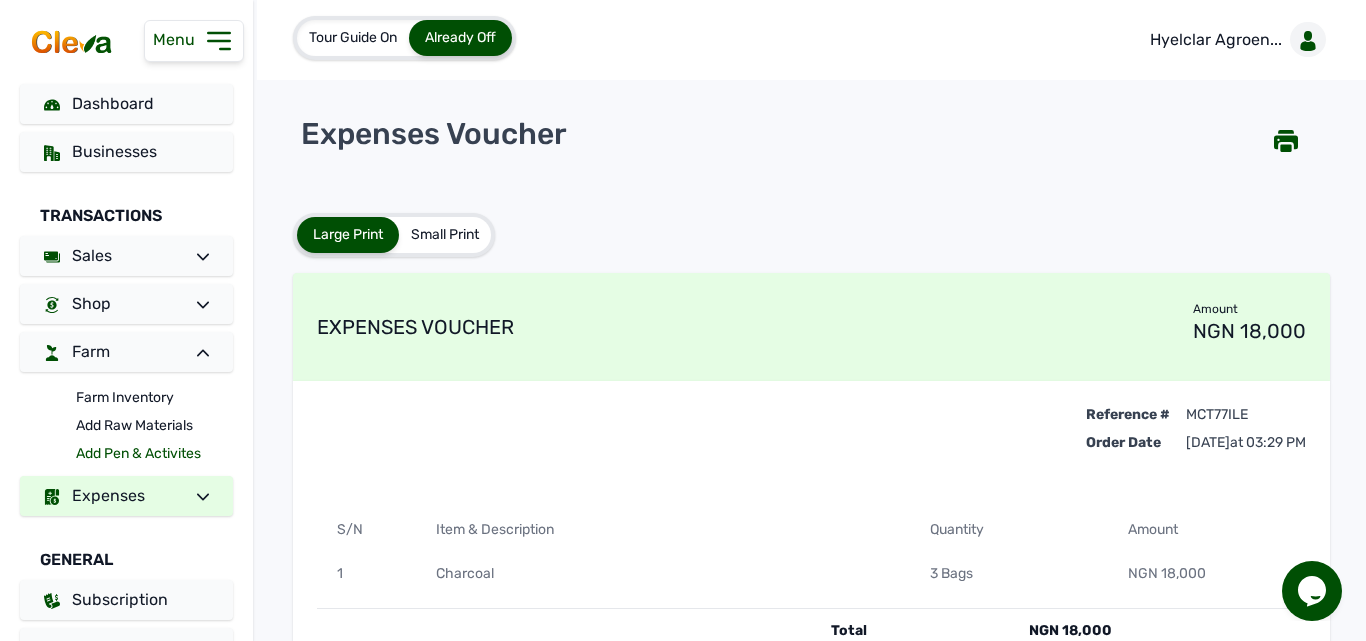 click on "Add Pen & Activites" at bounding box center [154, 454] 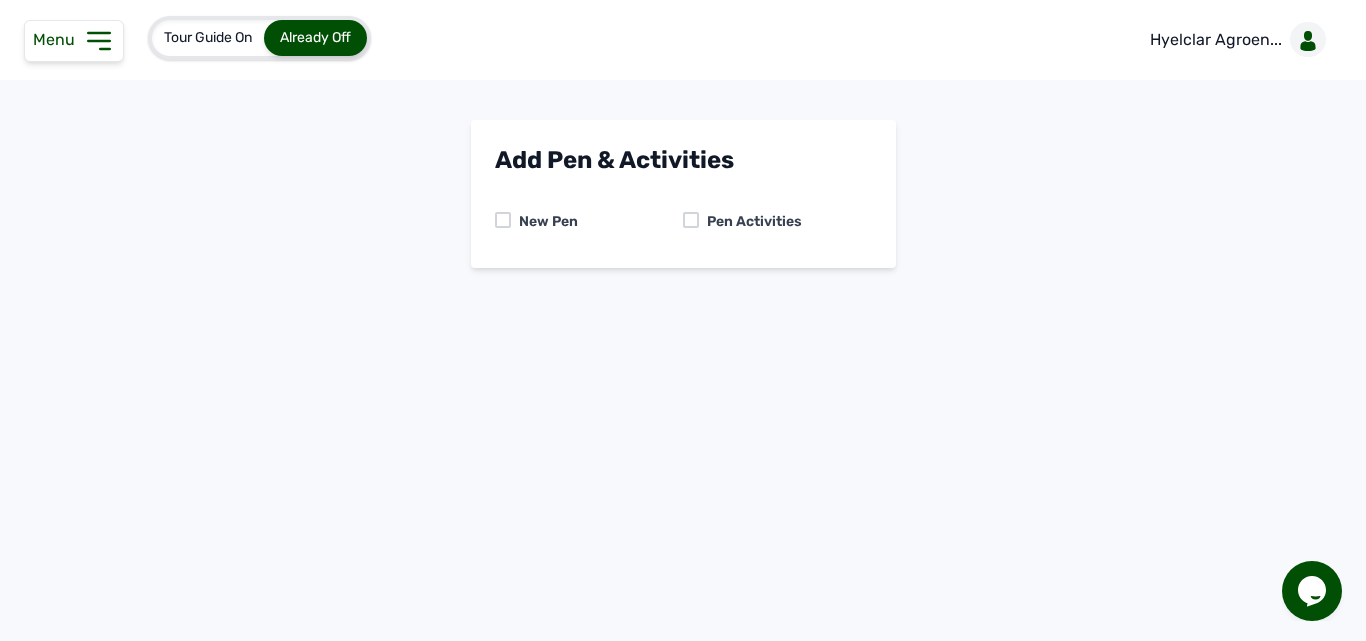 click on "Pen Activities" at bounding box center (750, 222) 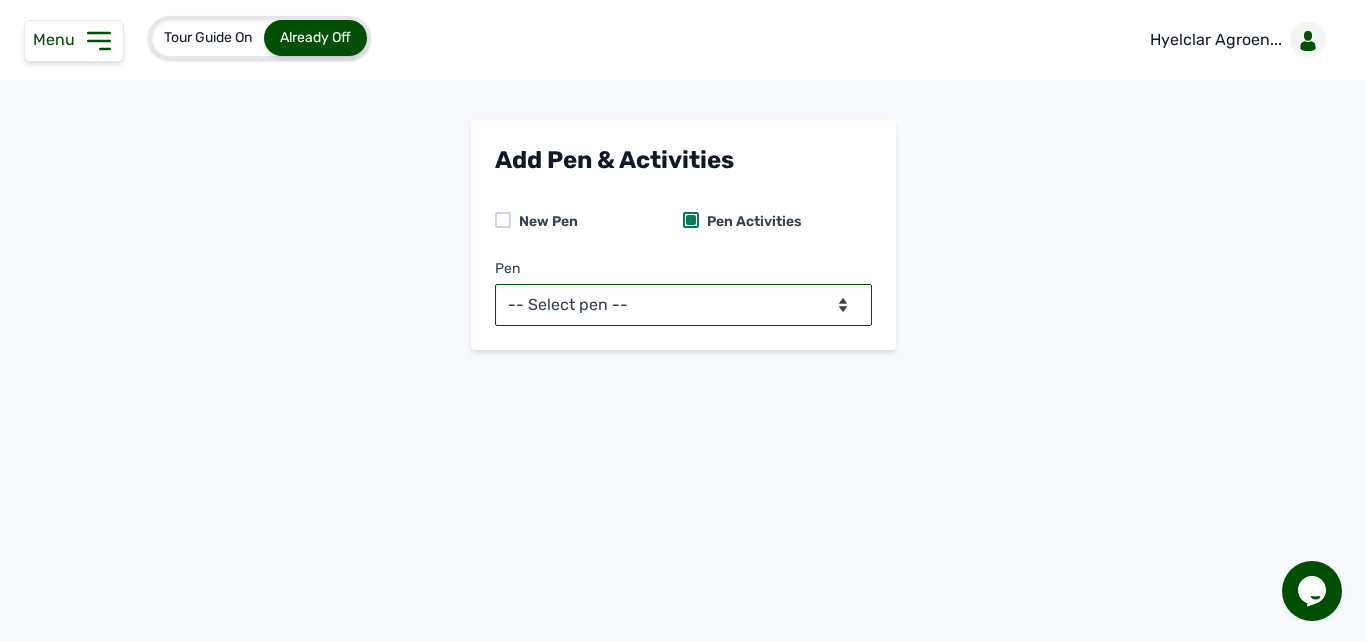 click on "-- Select pen -- Pen A (Broilers)" at bounding box center (683, 305) 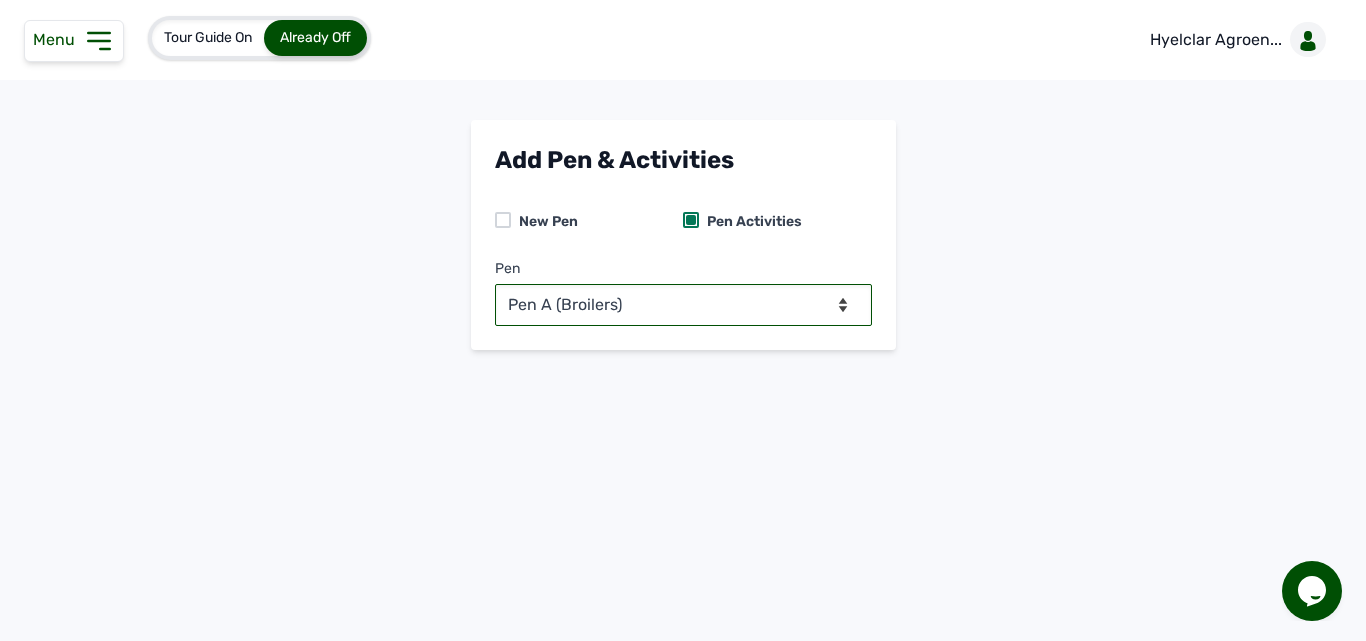 click on "-- Select pen -- Pen A (Broilers)" at bounding box center [683, 305] 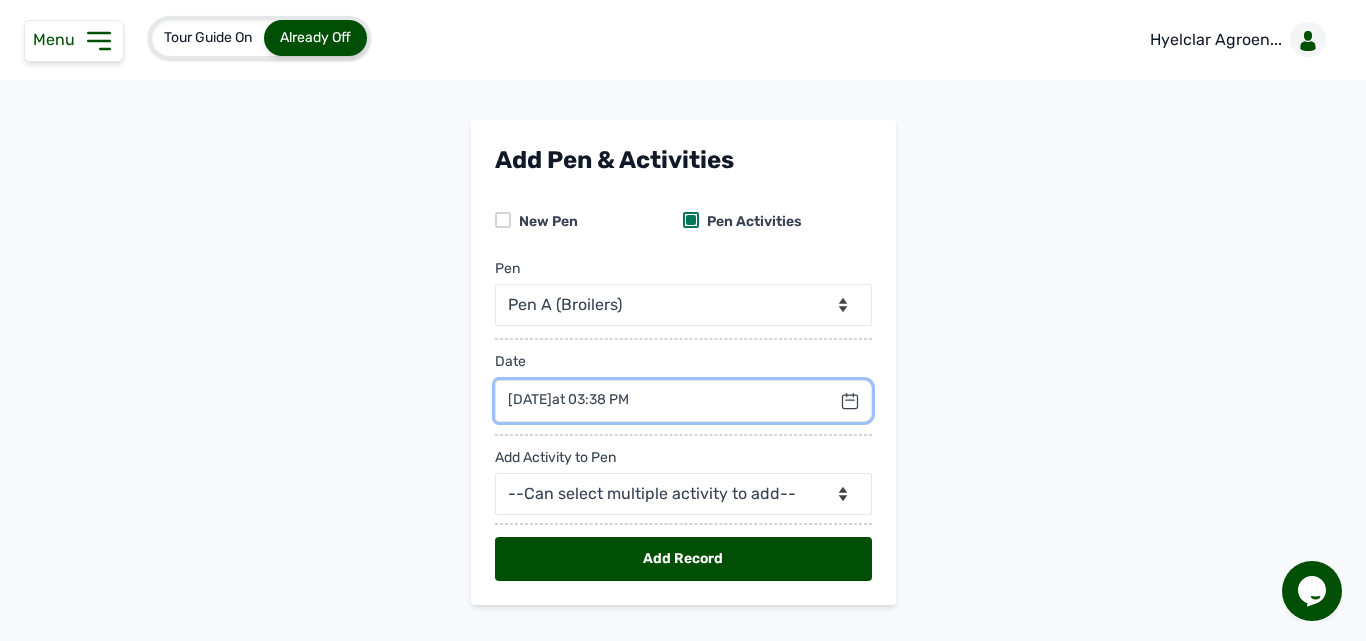 click at bounding box center (683, 401) 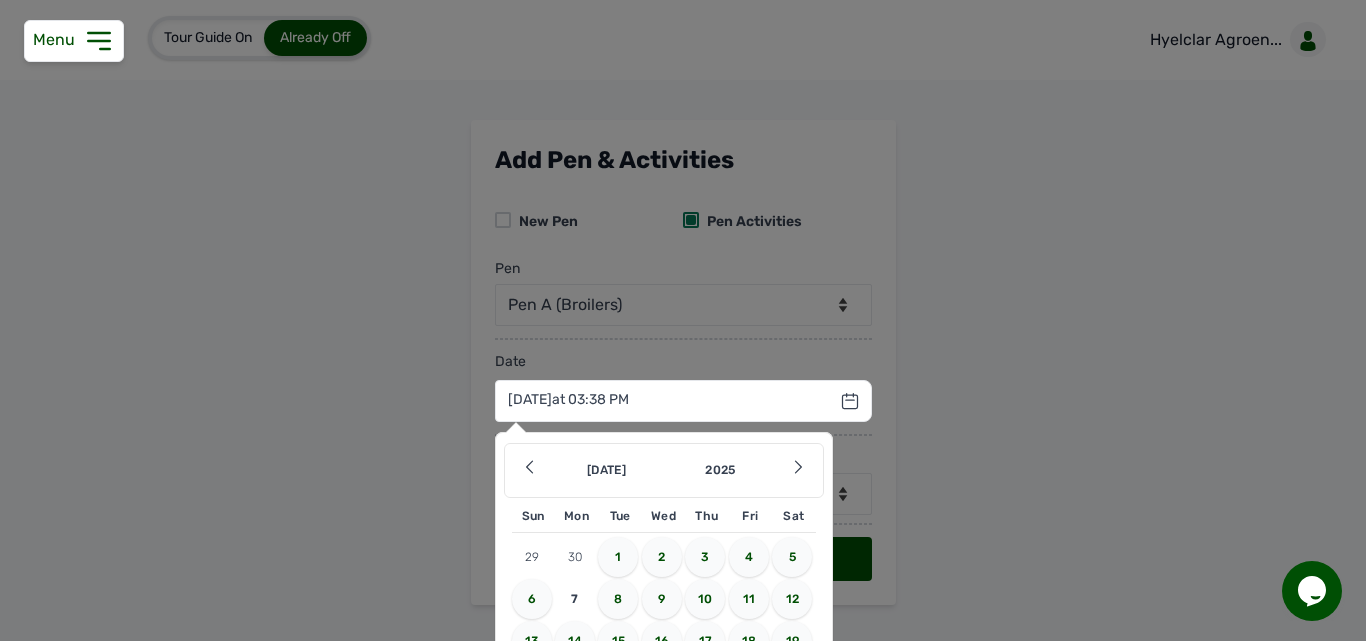 click on "5" at bounding box center (792, 557) 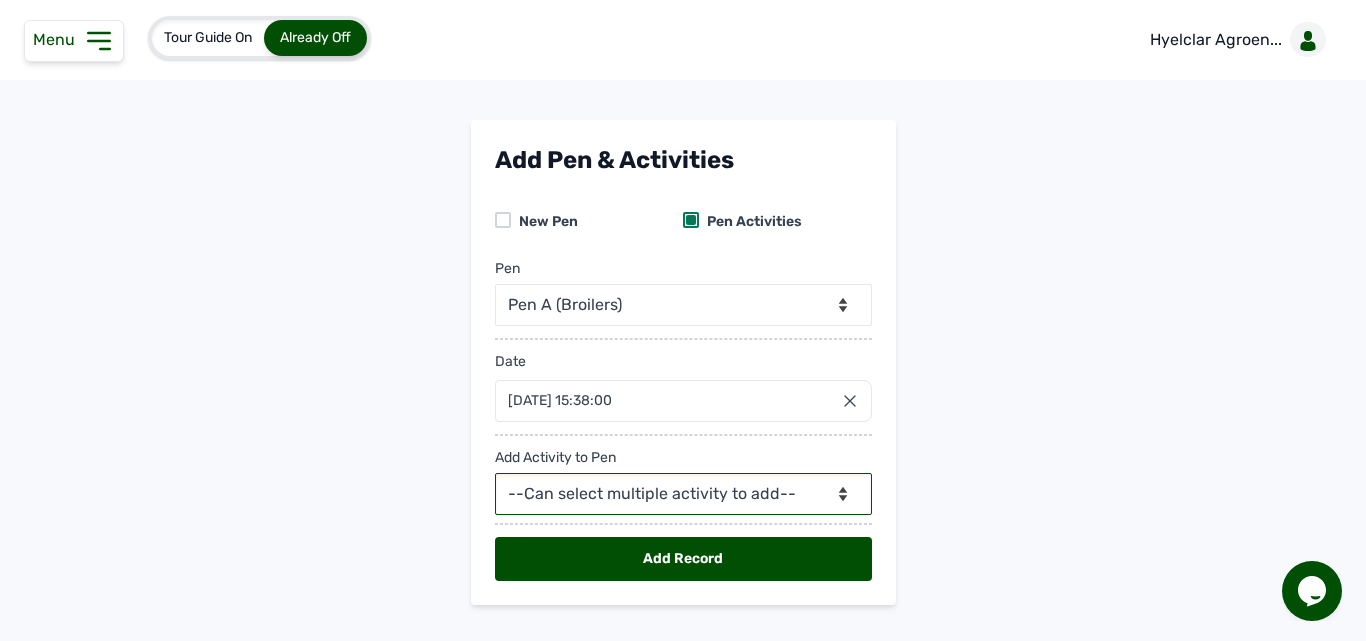 click on "--Can select multiple activity to add-- Raw Material Losses Weight" at bounding box center [683, 494] 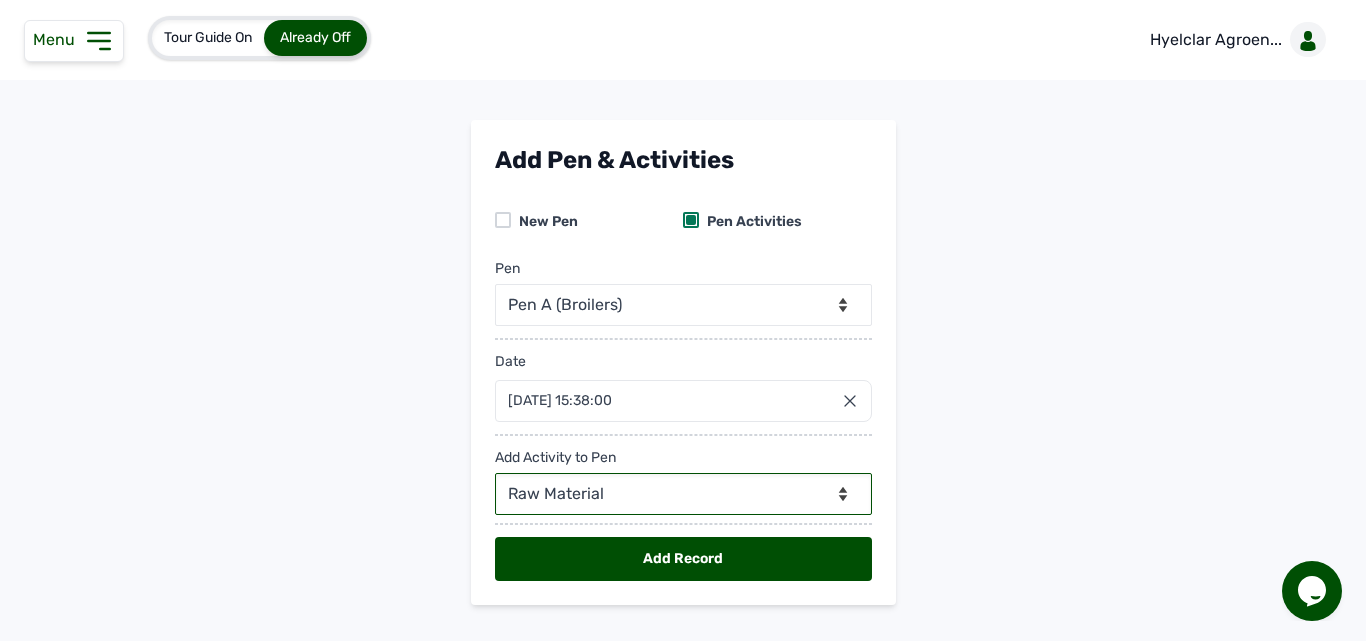click on "--Can select multiple activity to add-- Raw Material Losses Weight" at bounding box center (683, 494) 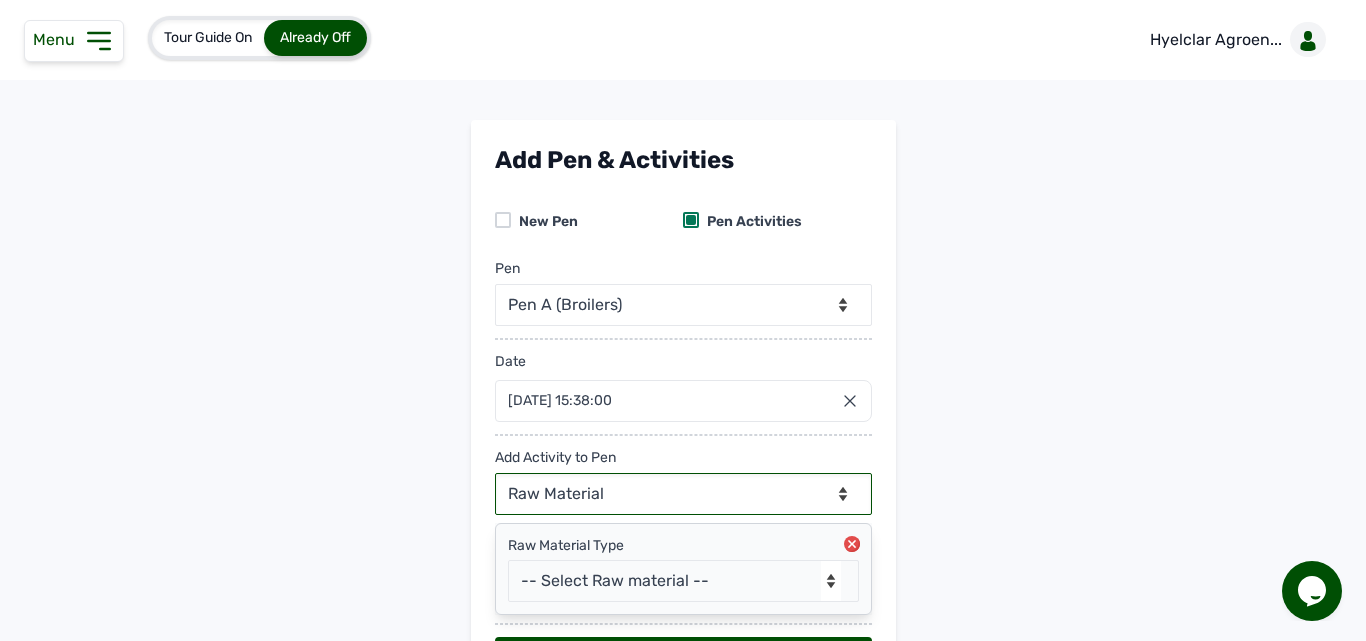 select on "null" 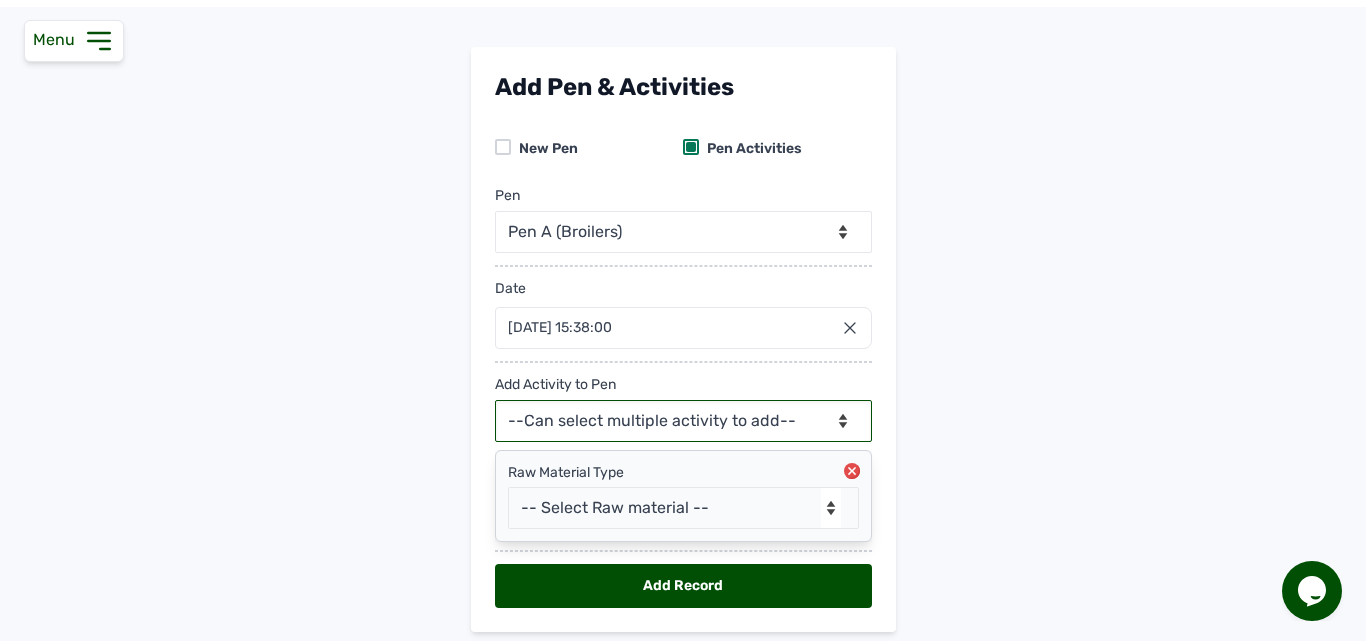 scroll, scrollTop: 101, scrollLeft: 0, axis: vertical 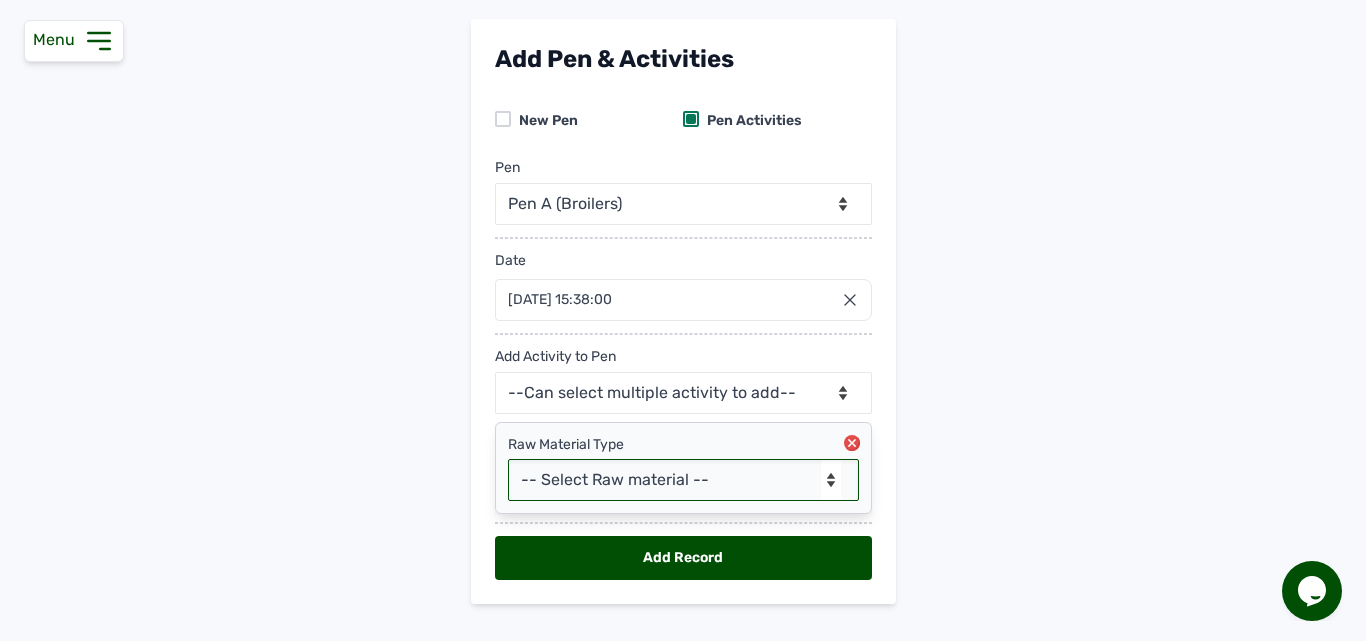 click on "-- Select Raw material -- feeds medications vaccines Biomass Fuel" at bounding box center [683, 480] 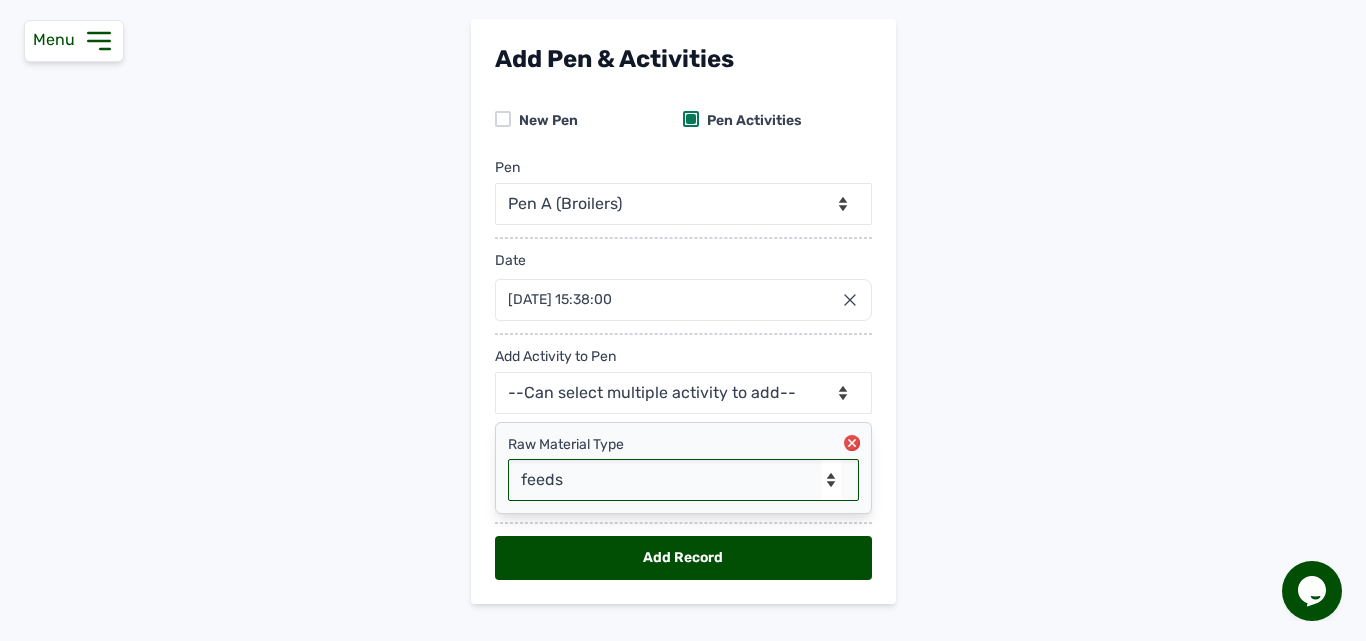 click on "-- Select Raw material -- feeds medications vaccines Biomass Fuel" at bounding box center (683, 480) 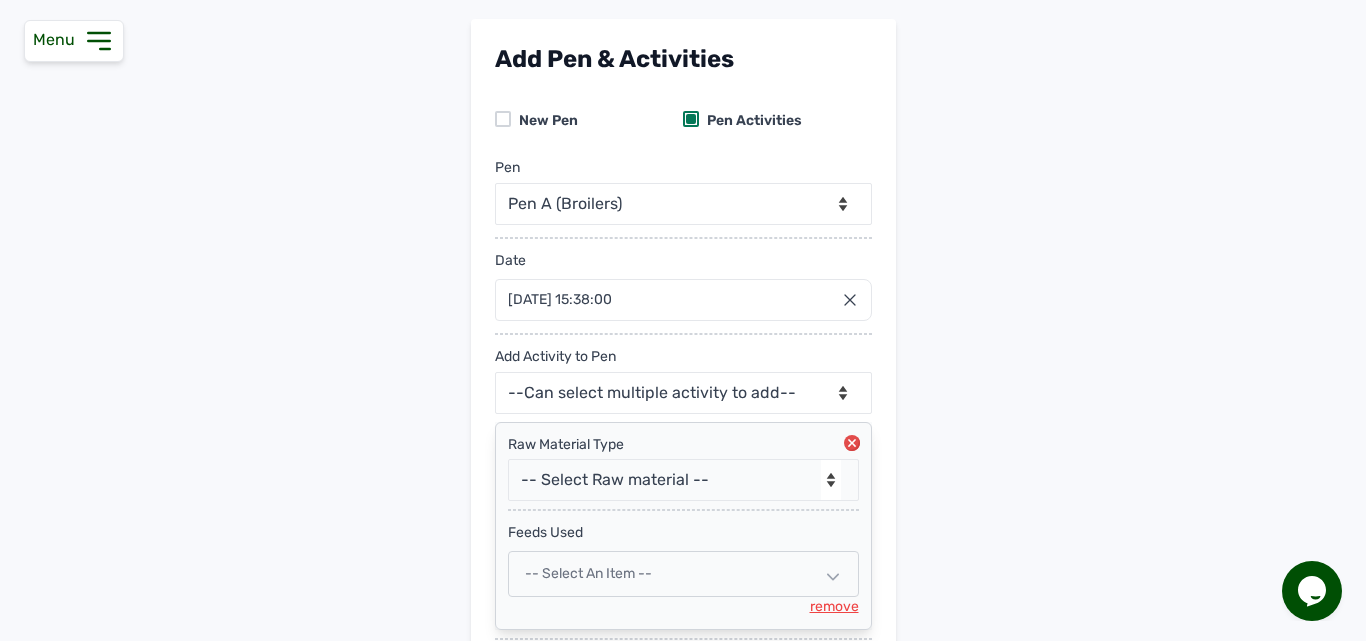 click on "-- Select an Item --" at bounding box center (683, 574) 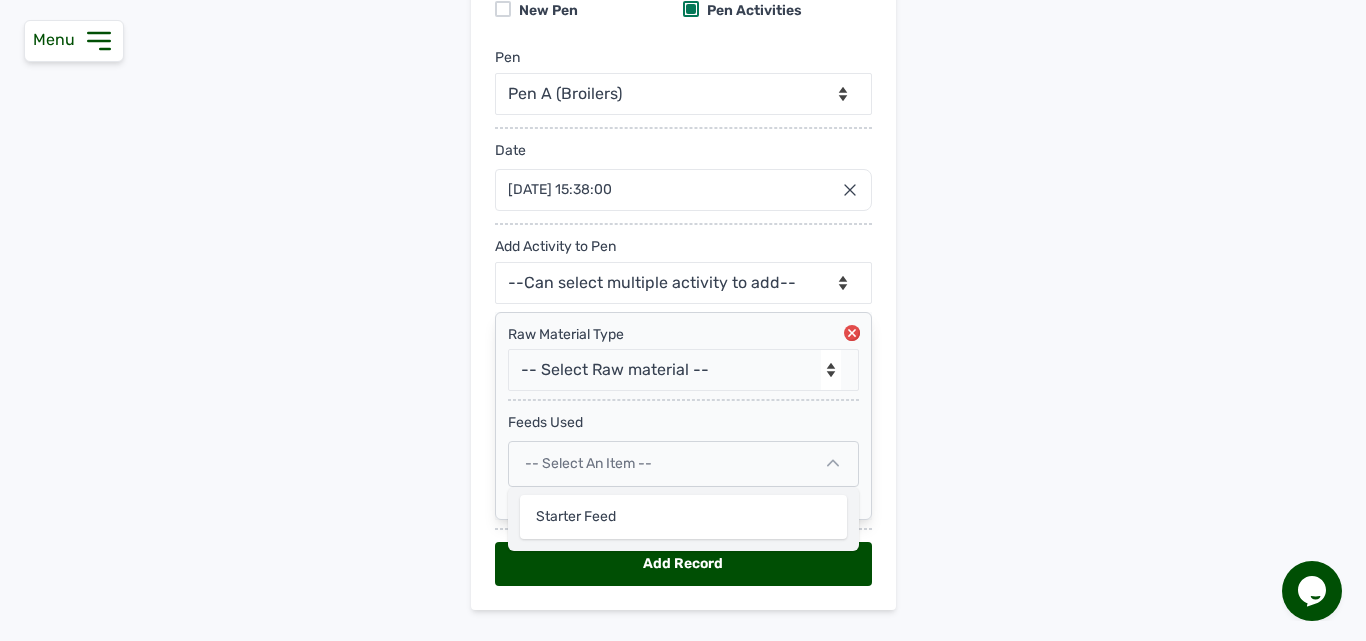 scroll, scrollTop: 252, scrollLeft: 0, axis: vertical 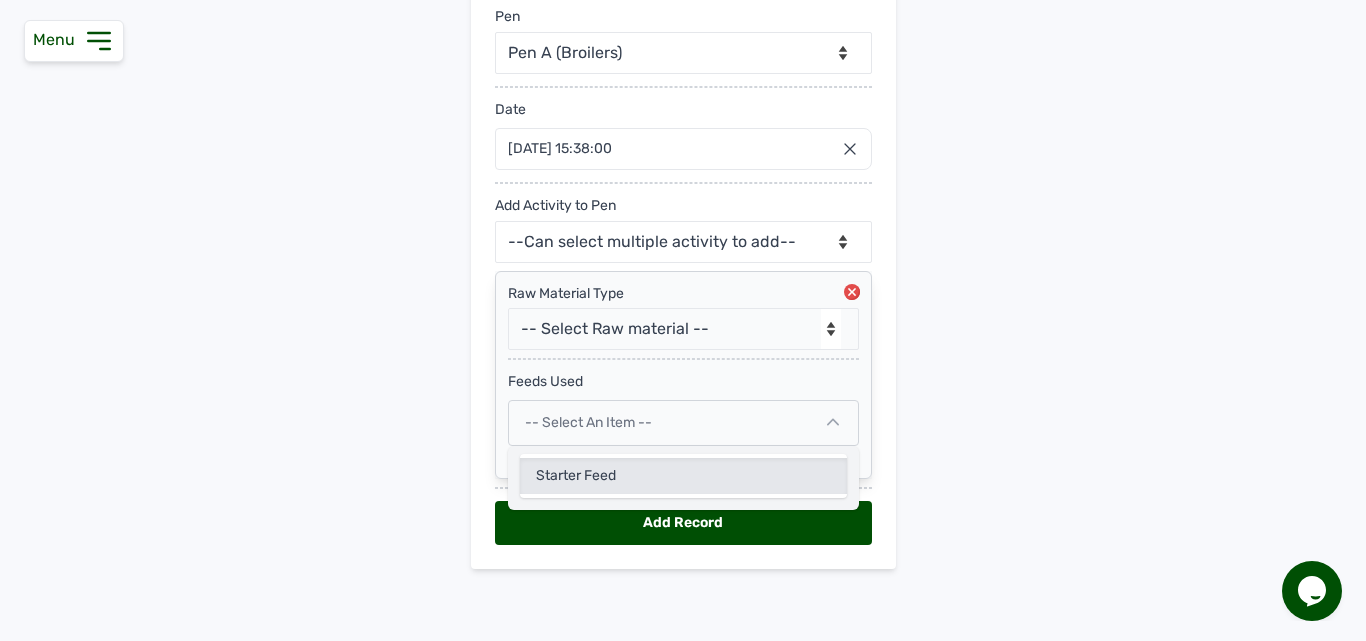 click on "Starter Feed" 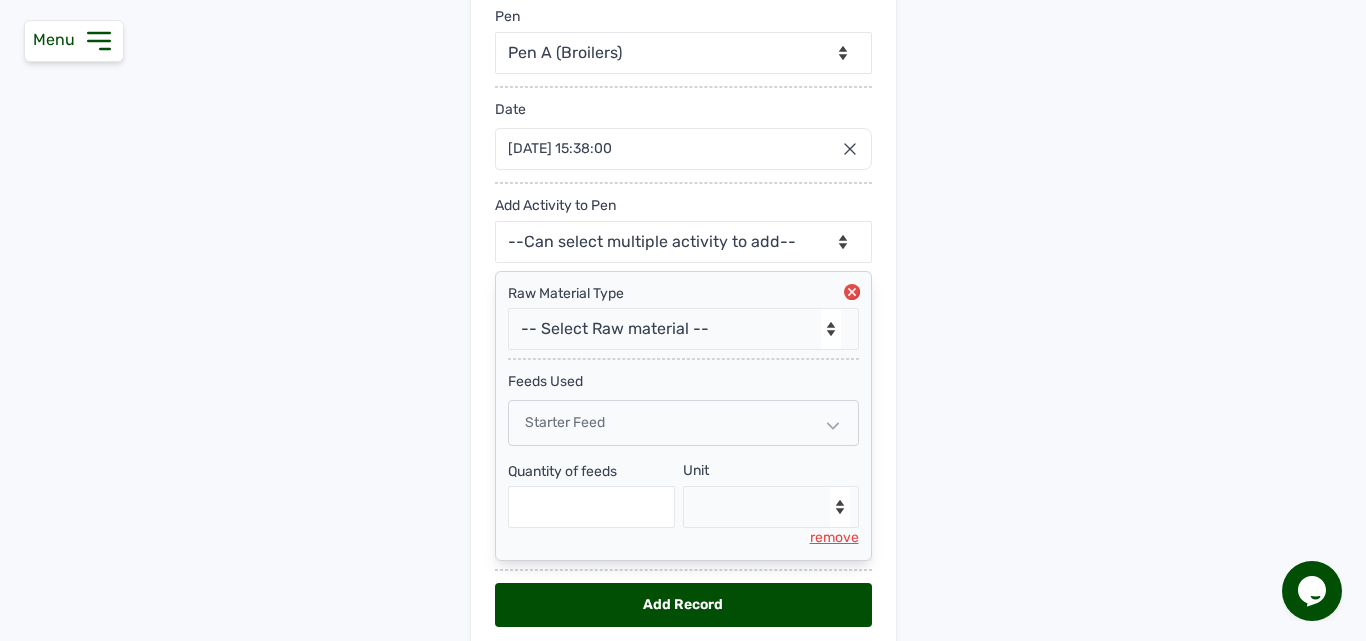 click on "Add Pen & Activities New Pen Pen Activities Pen -- Select pen -- Pen A (Broilers) Date 05 Jul 2025 15:38:00 Jul 2025 Jan Feb Mar Apr May Jun Jul Aug Sep Oct Nov Dec 2025 2026 2027 2028 2029 2030 2031 2032 2033 2034 2035 2036 Sun Mon Tue Wed Thu Fri Sat 29 30 1 2 3 4 5 6 7 8 9 10 11 12 13 14 15 16 17 18 19 20 21 22 23 24 25 26 27 28 29 30 31 1 2 3 4 5 6 7 8 9 Cancel Add Activity to Pen --Can select multiple activity to add-- Raw Material Losses Weight Raw Material Type -- Select Raw material -- feeds medications vaccines Biomass Fuel feeds Used Starter Feed Quantity of feeds Unit --Select unit-- Bag(s) Kg remove  Add Record" at bounding box center (683, 275) 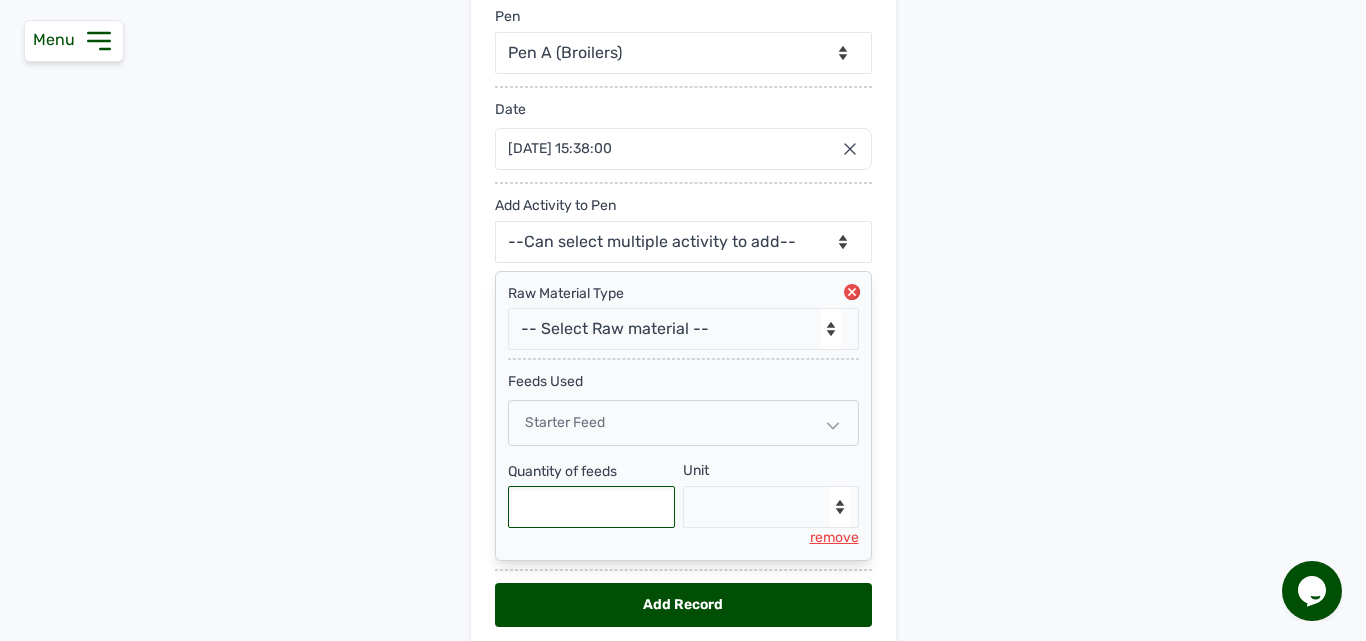 click at bounding box center [592, 507] 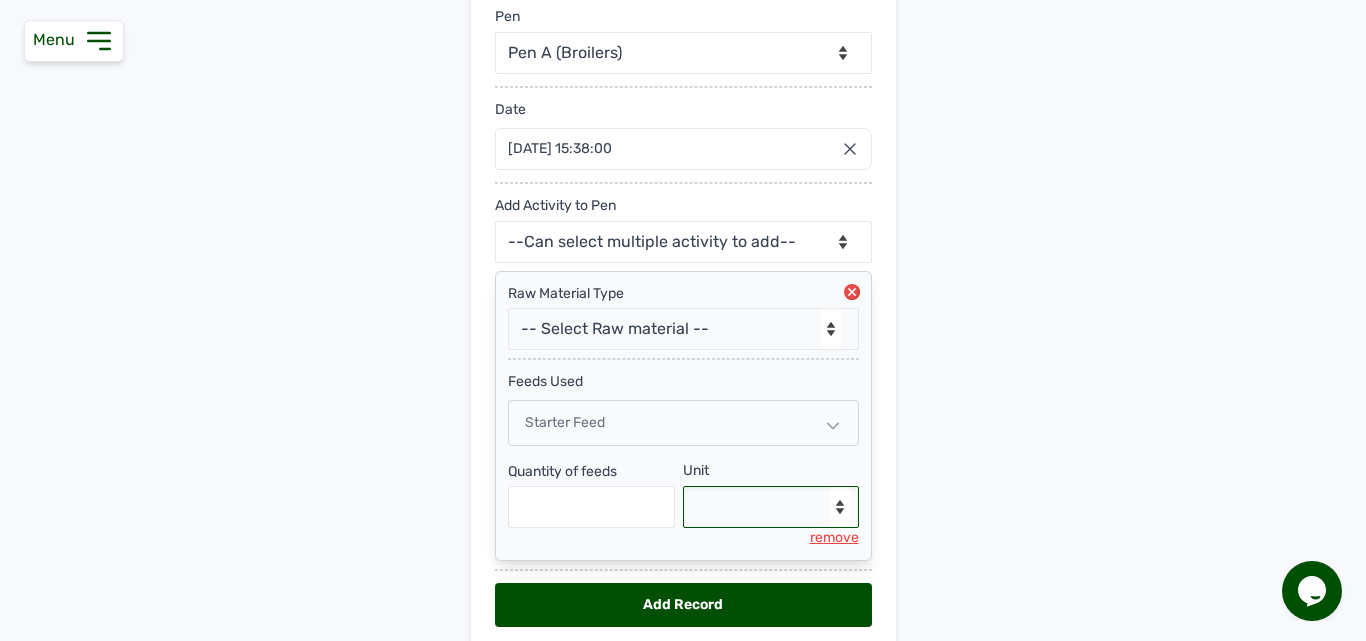 click on "--Select unit-- Bag(s) Kg" at bounding box center (771, 507) 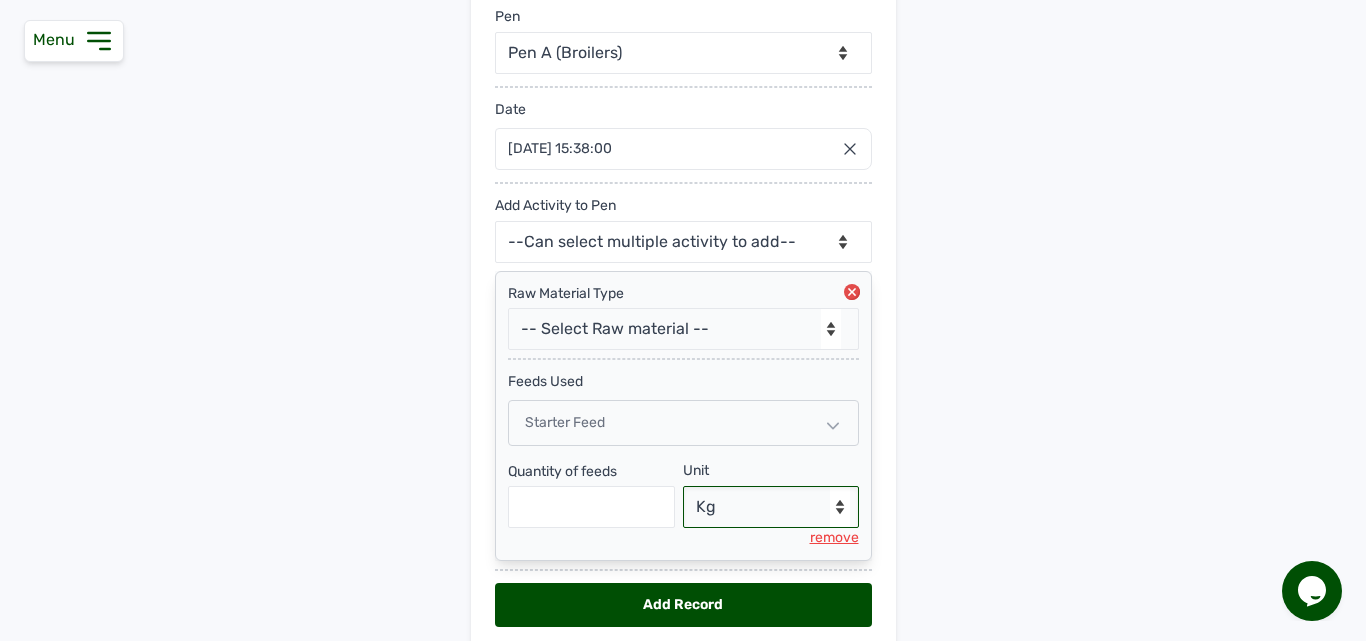 click on "--Select unit-- Bag(s) Kg" at bounding box center (771, 507) 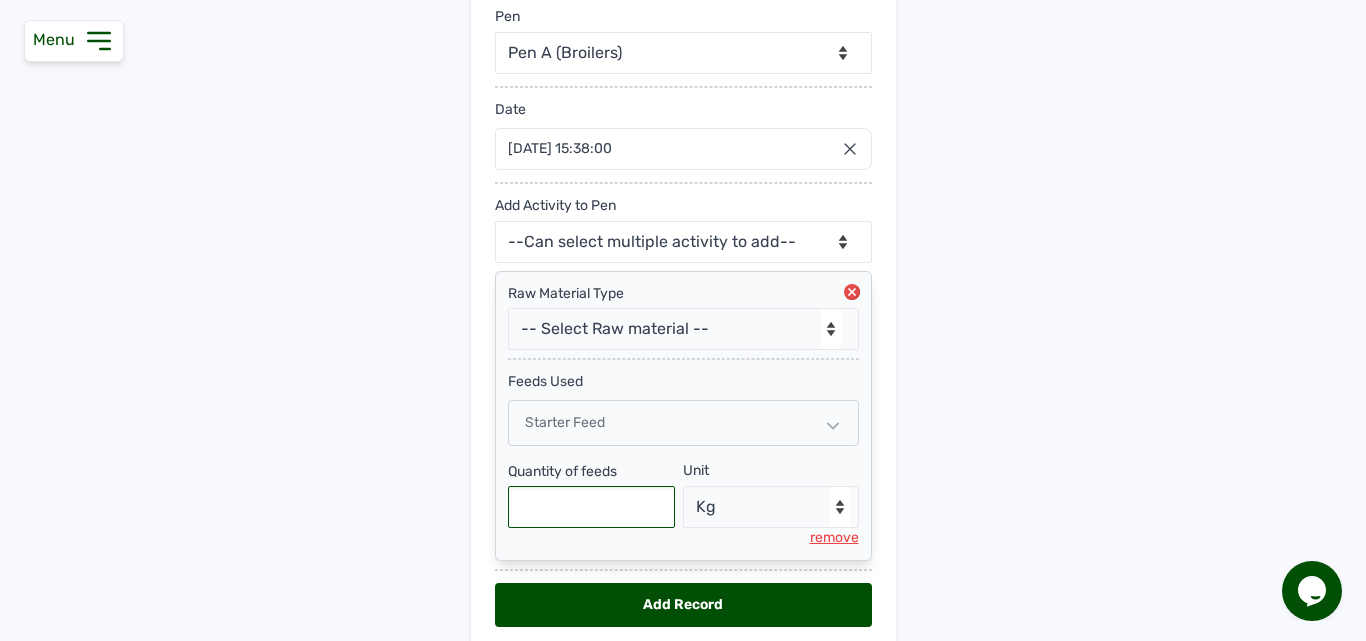 click at bounding box center [592, 507] 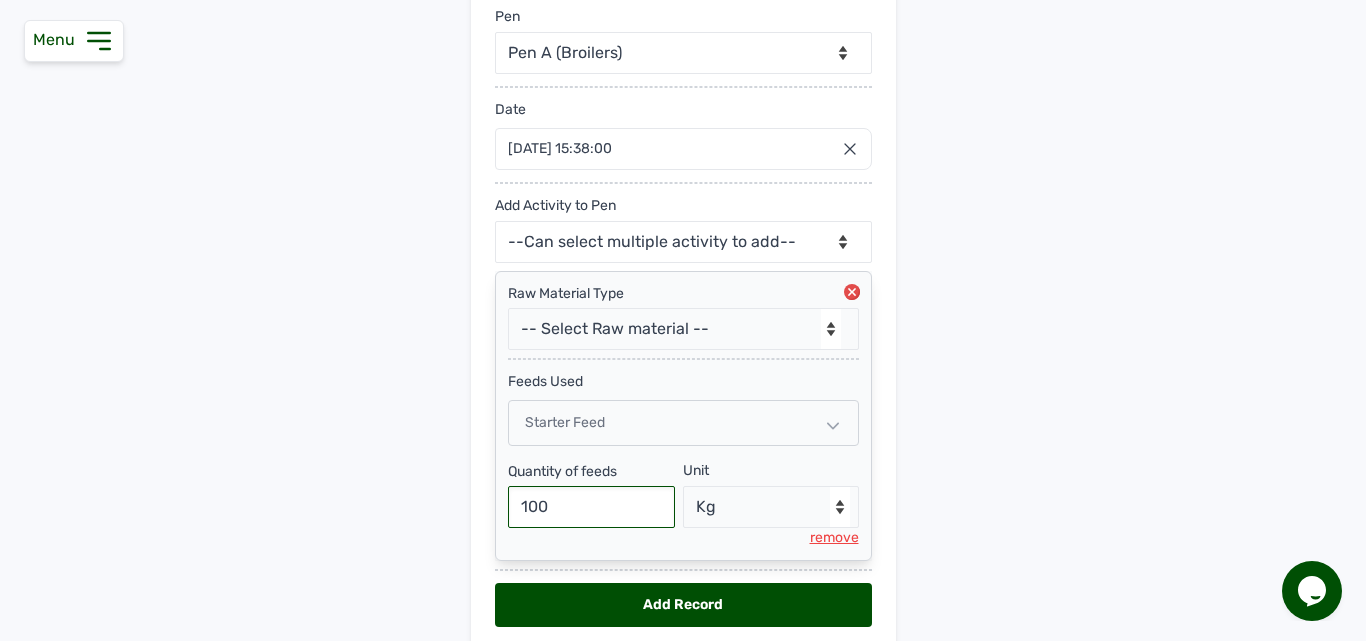 type on "100" 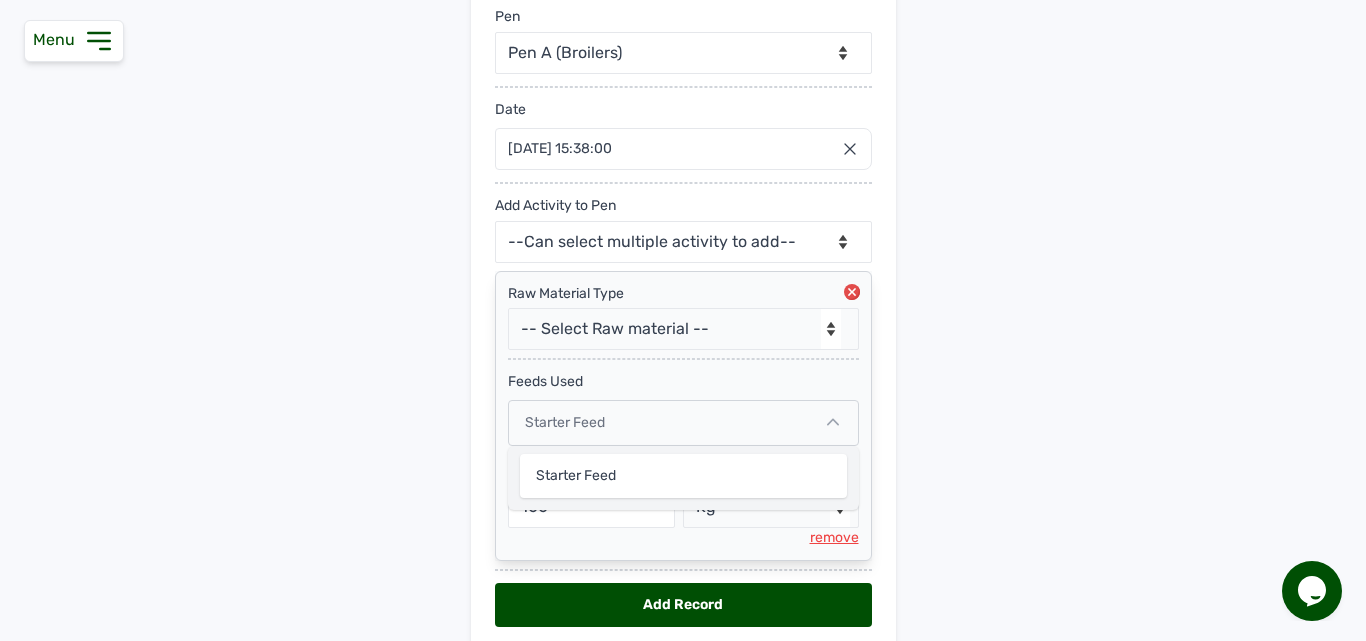 click on "Add Pen & Activities New Pen Pen Activities Pen -- Select pen -- Pen A (Broilers) Date 05 Jul 2025 15:38:00 Jul 2025 Jan Feb Mar Apr May Jun Jul Aug Sep Oct Nov Dec 2025 2026 2027 2028 2029 2030 2031 2032 2033 2034 2035 2036 Sun Mon Tue Wed Thu Fri Sat 29 30 1 2 3 4 5 6 7 8 9 10 11 12 13 14 15 16 17 18 19 20 21 22 23 24 25 26 27 28 29 30 31 1 2 3 4 5 6 7 8 9 Cancel Add Activity to Pen --Can select multiple activity to add-- Raw Material Losses Weight Raw Material Type -- Select Raw material -- feeds medications vaccines Biomass Fuel feeds Used Starter Feed Starter Feed Quantity of feeds 100 Unit --Select unit-- Bag(s) Kg remove  Add Record" at bounding box center (683, 275) 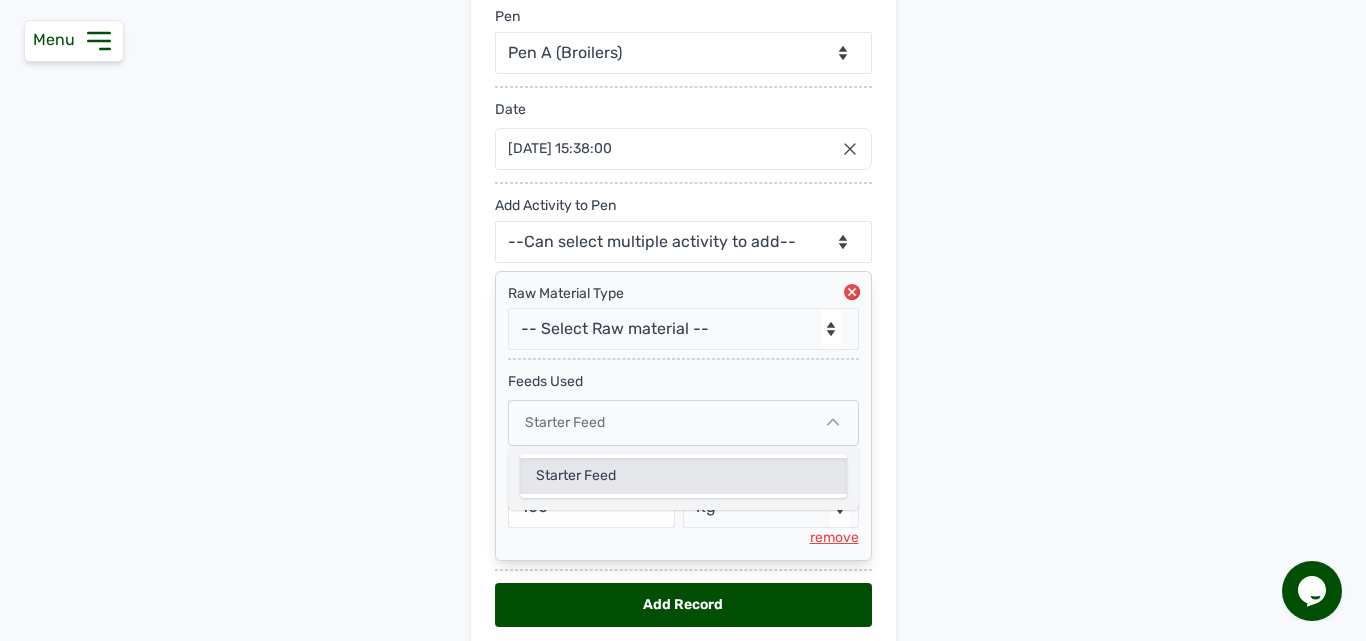 click on "Starter Feed" 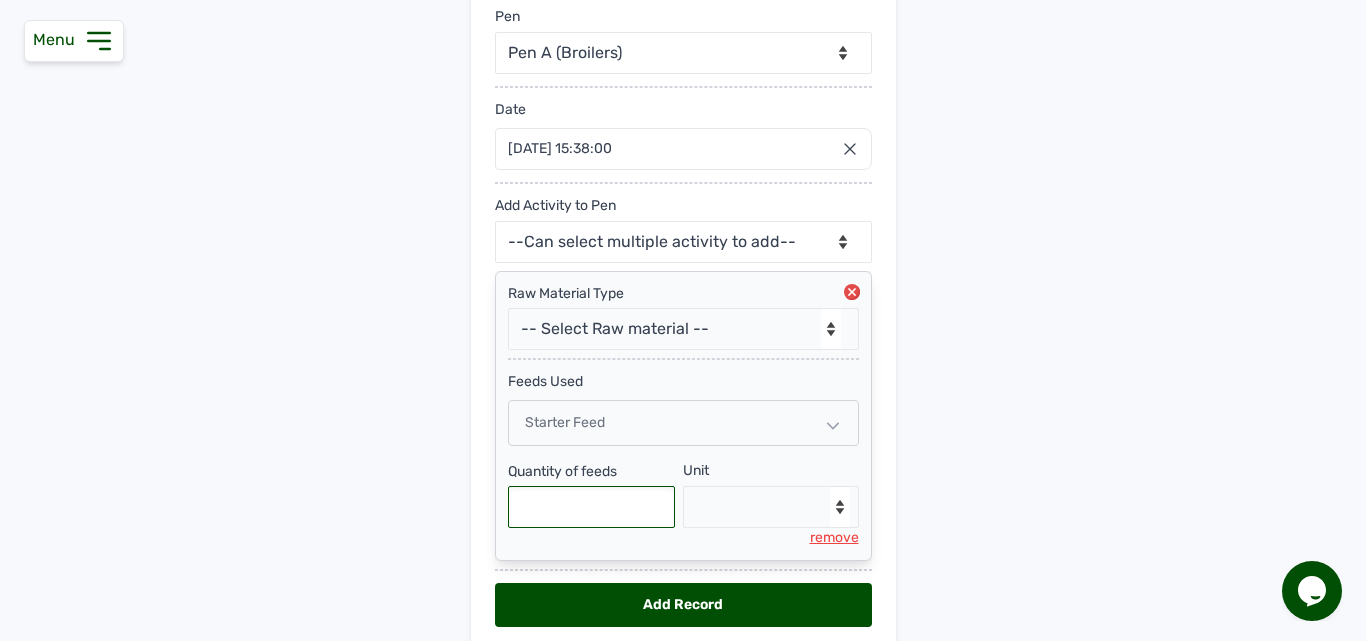 click at bounding box center (592, 507) 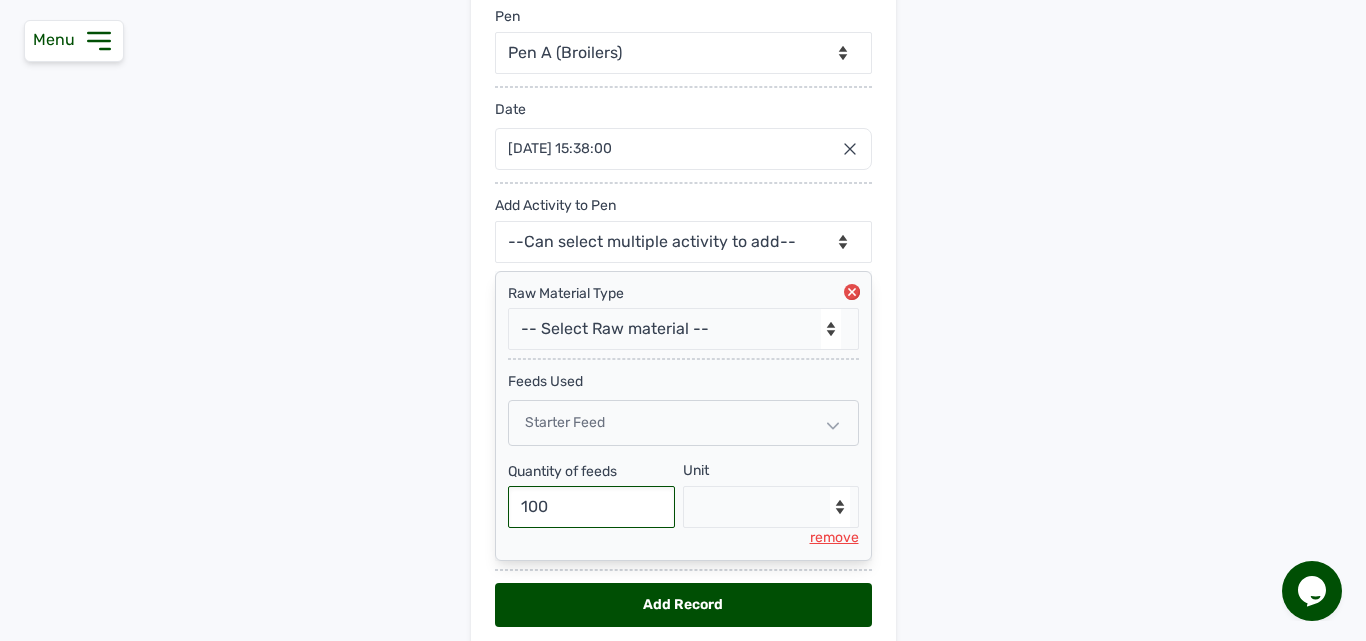 type on "100" 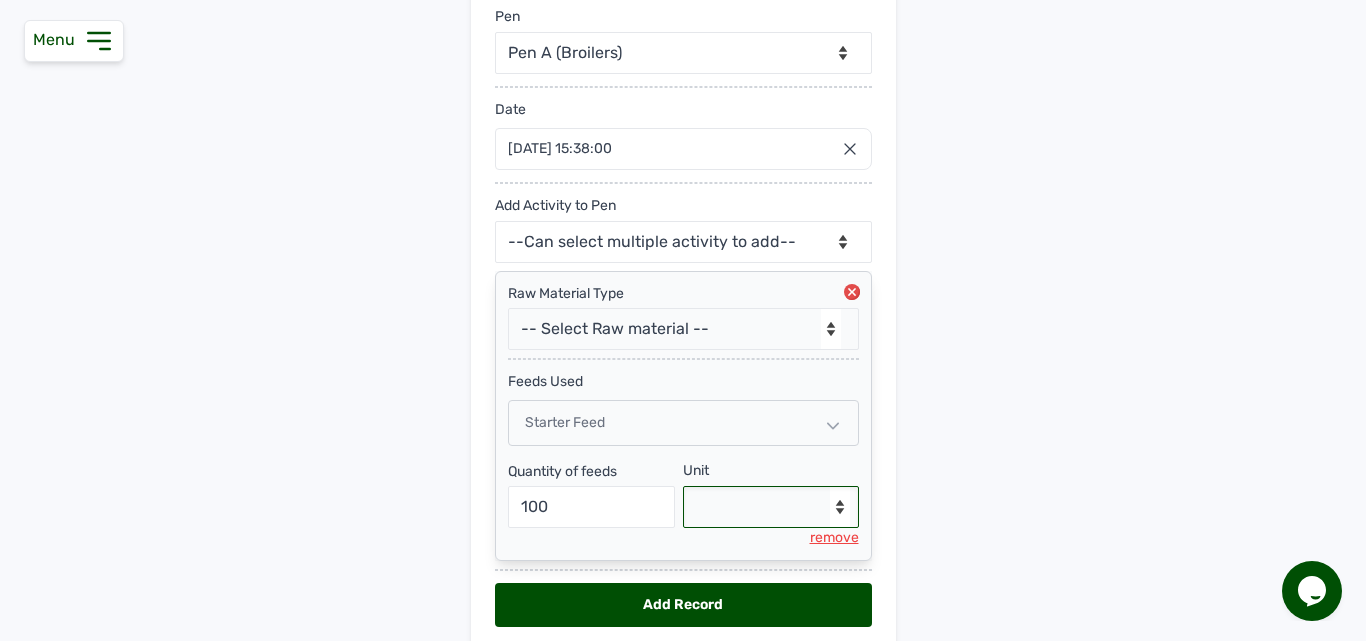 click on "--Select unit-- Bag(s) Kg" at bounding box center (771, 507) 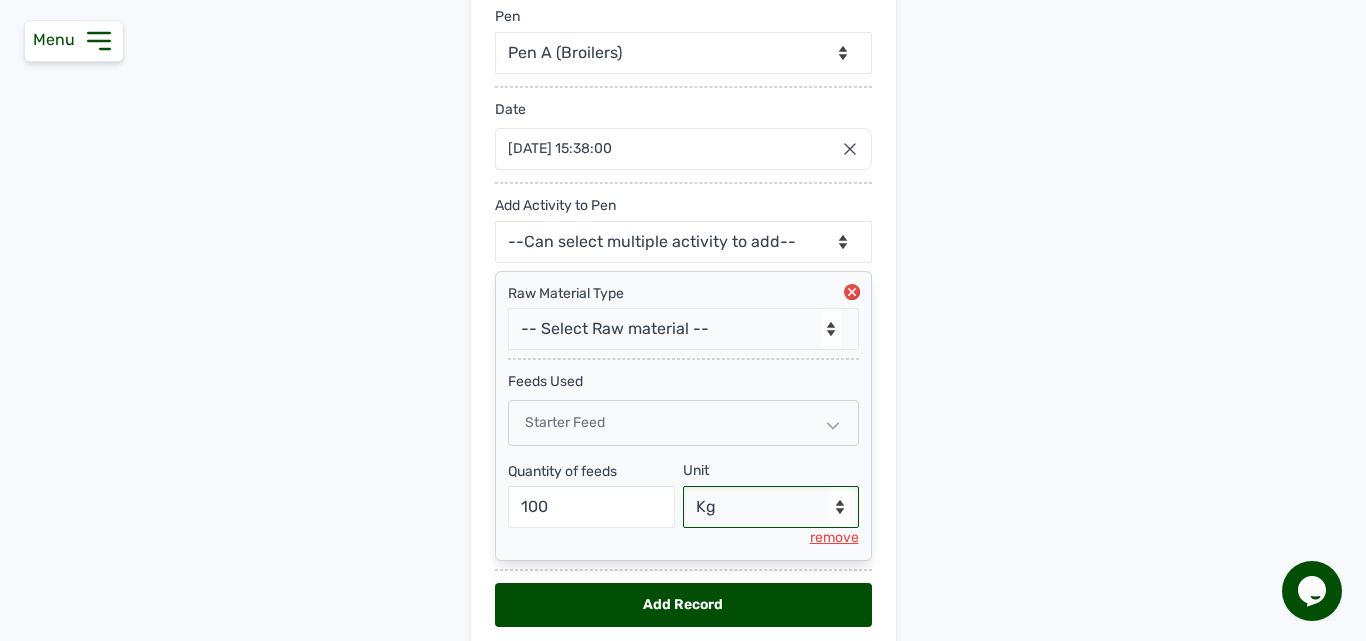 click on "--Select unit-- Bag(s) Kg" at bounding box center (771, 507) 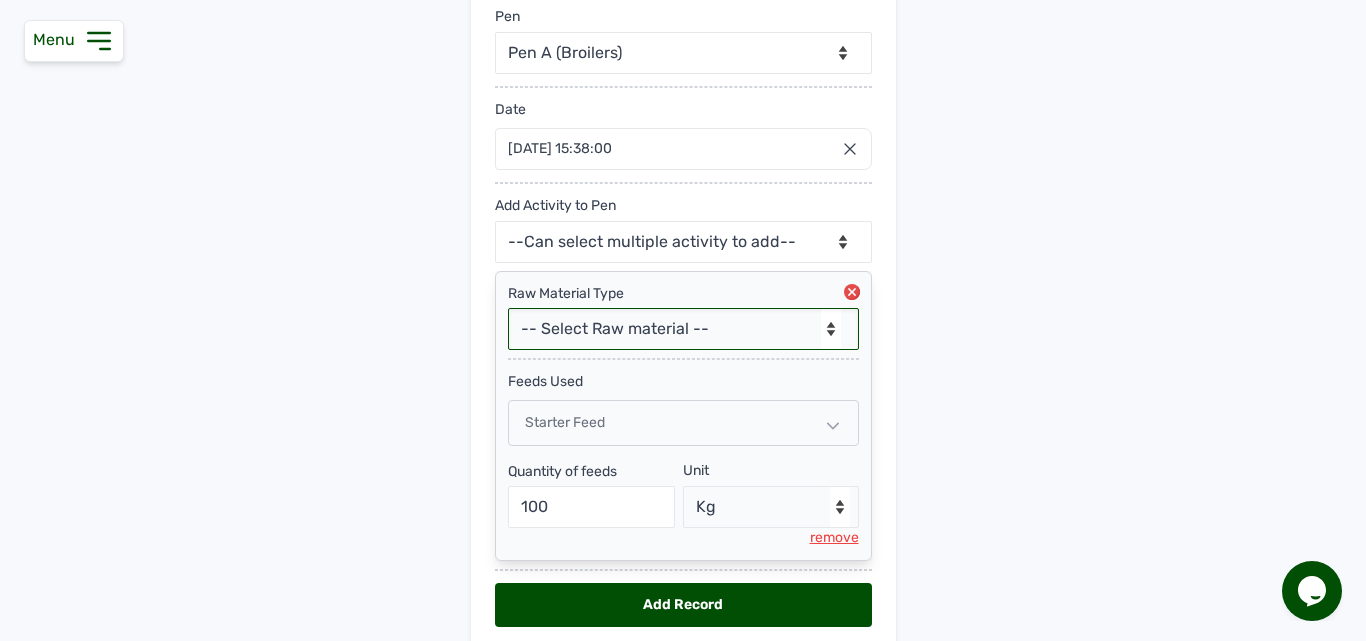 click on "-- Select Raw material -- feeds medications vaccines Biomass Fuel" at bounding box center [683, 329] 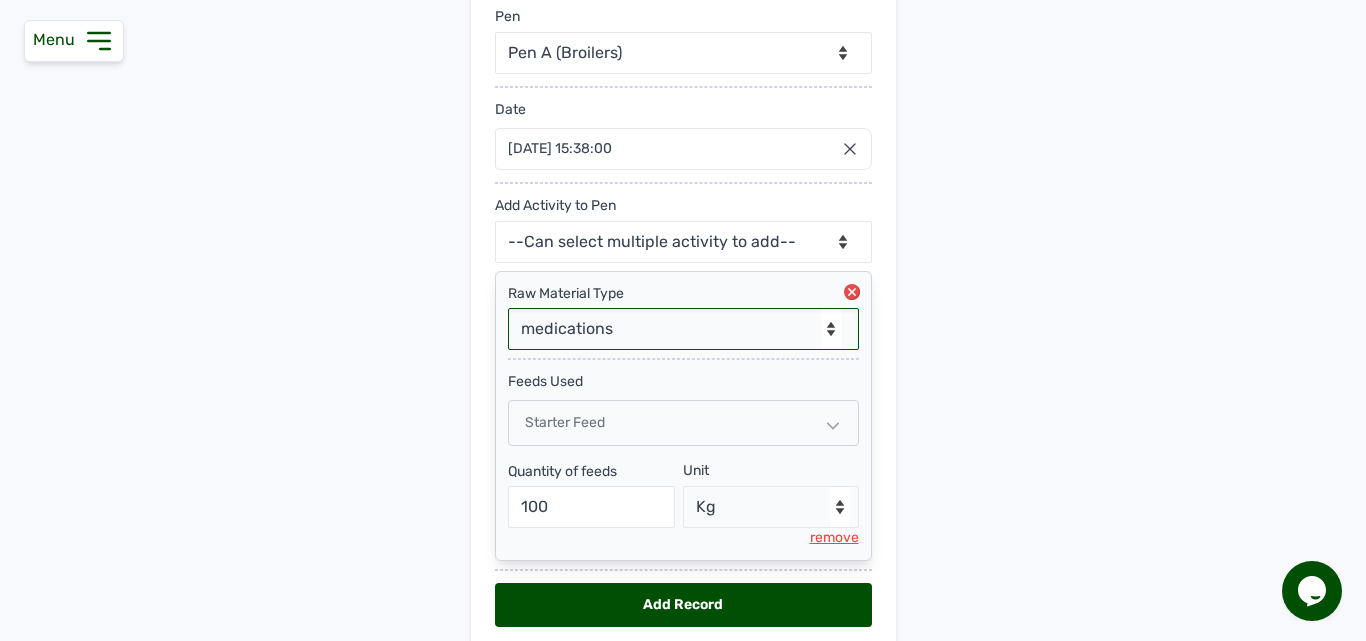 click on "-- Select Raw material -- feeds medications vaccines Biomass Fuel" at bounding box center [683, 329] 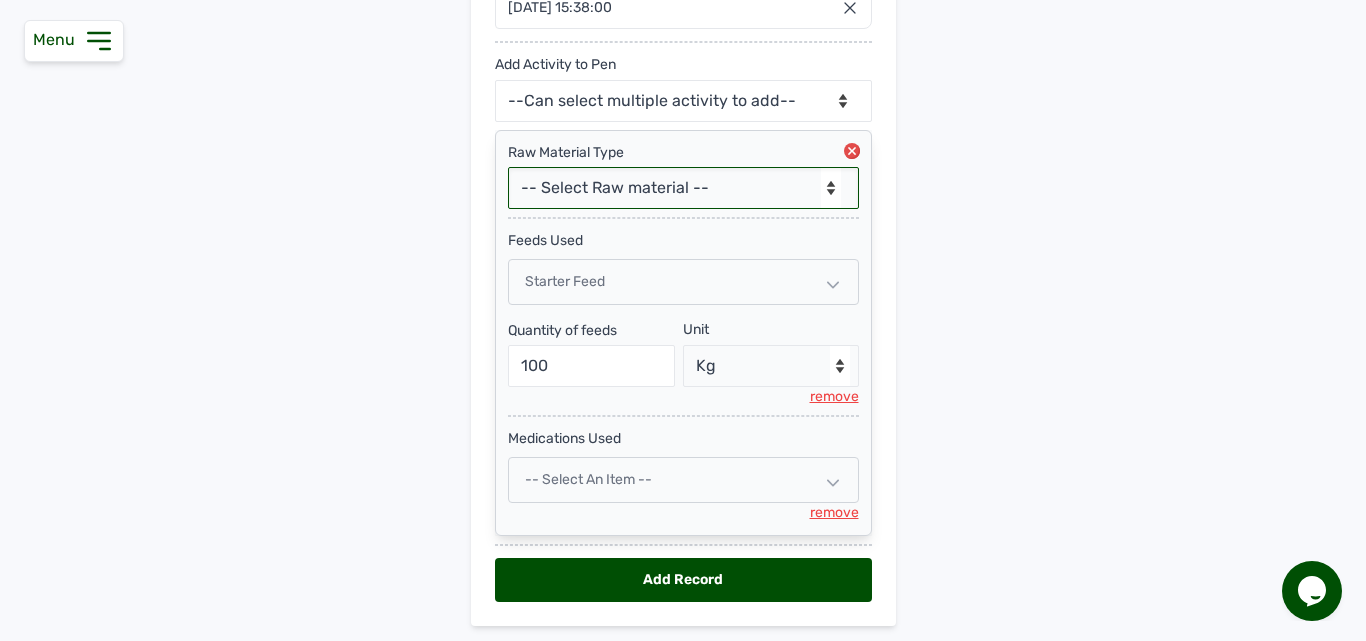 scroll, scrollTop: 450, scrollLeft: 0, axis: vertical 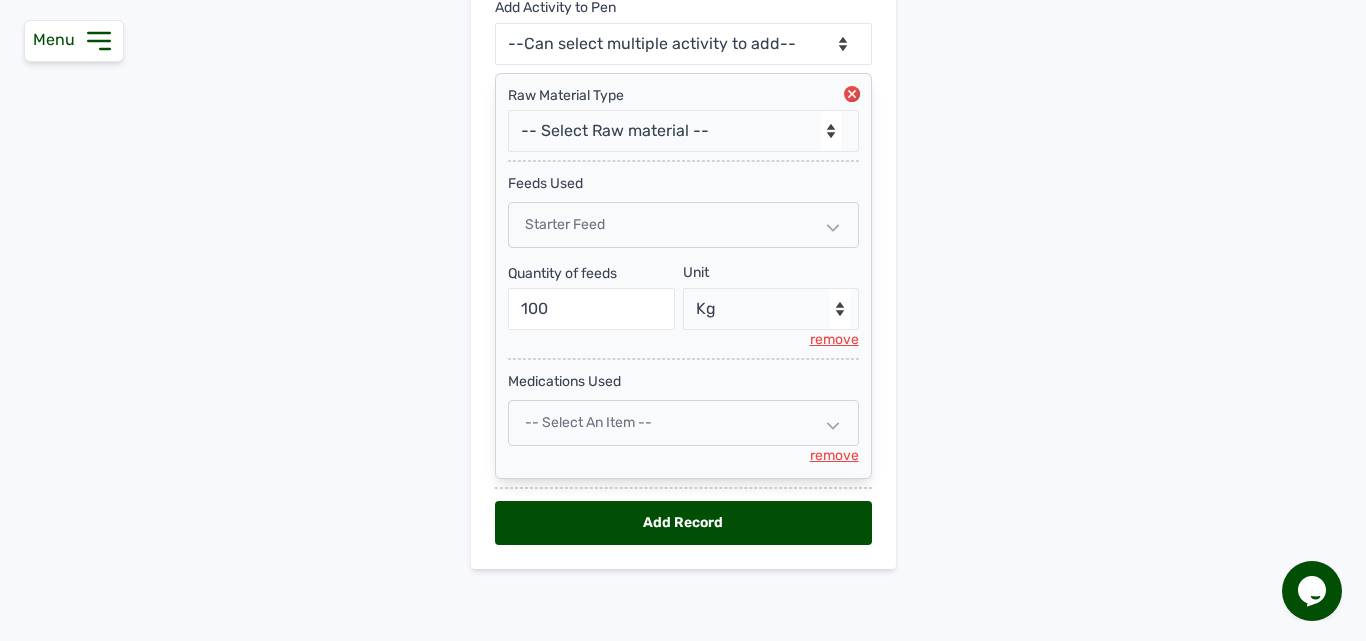 click on "-- Select an Item --" at bounding box center [683, 423] 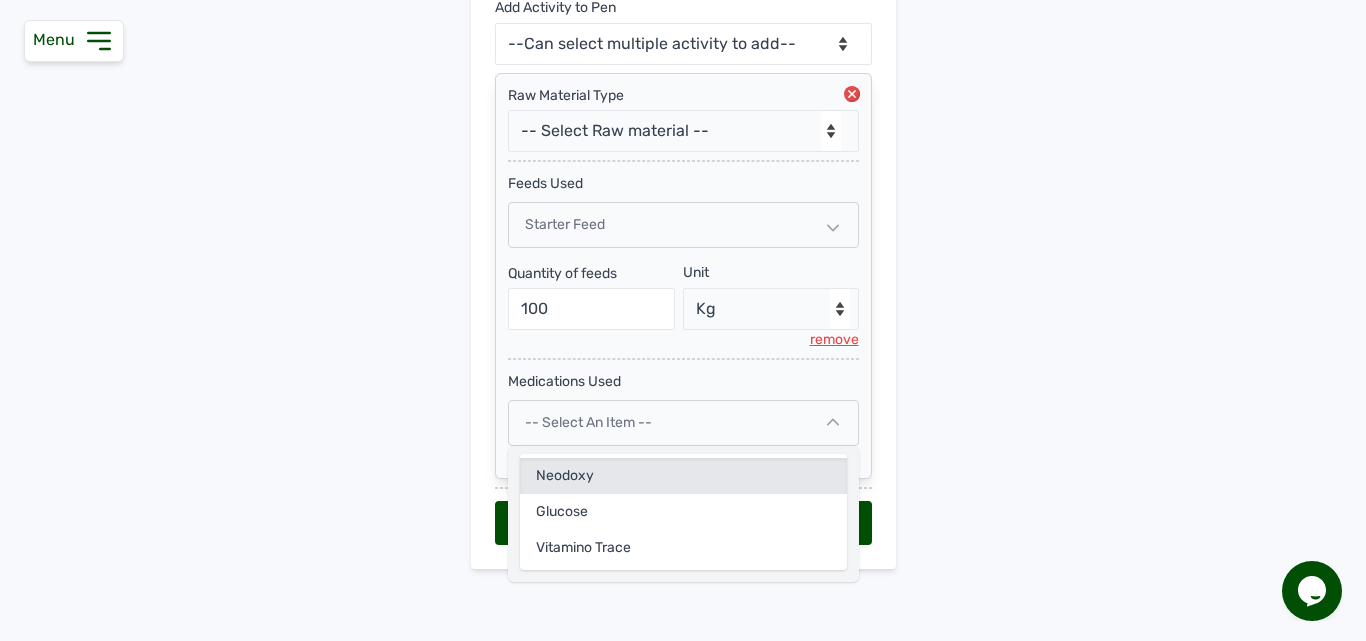 click on "Neodoxy" 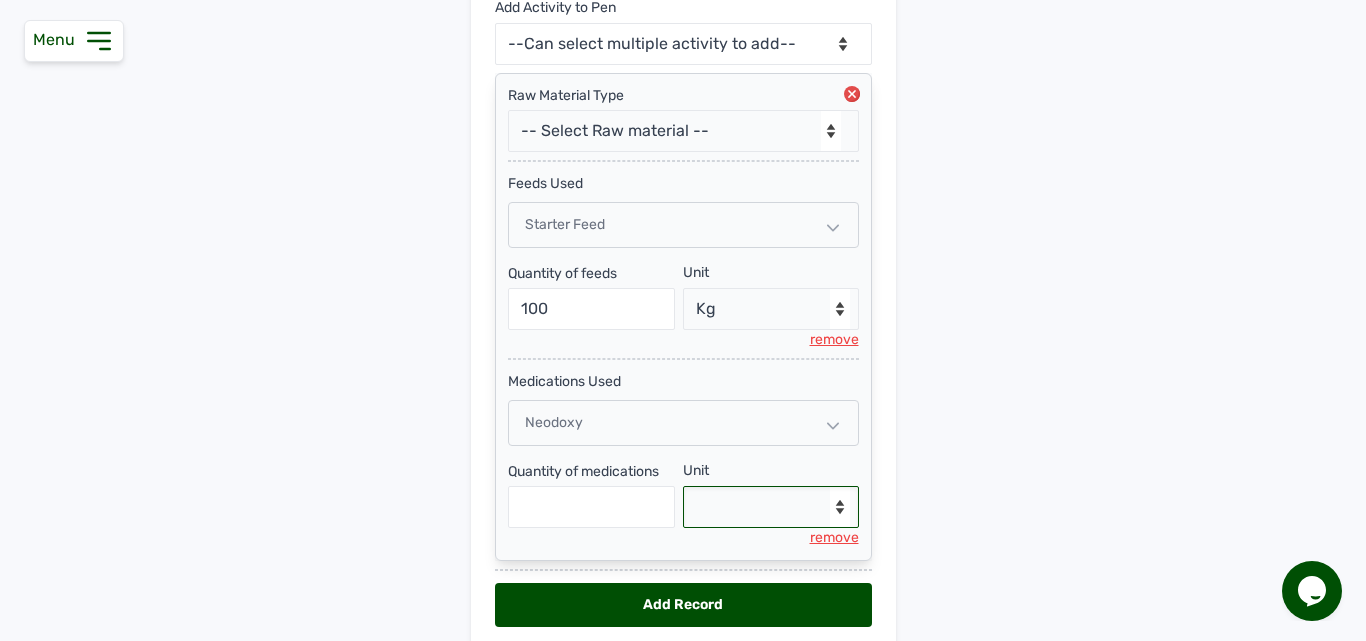 click on "--Select unit-- g" at bounding box center [771, 507] 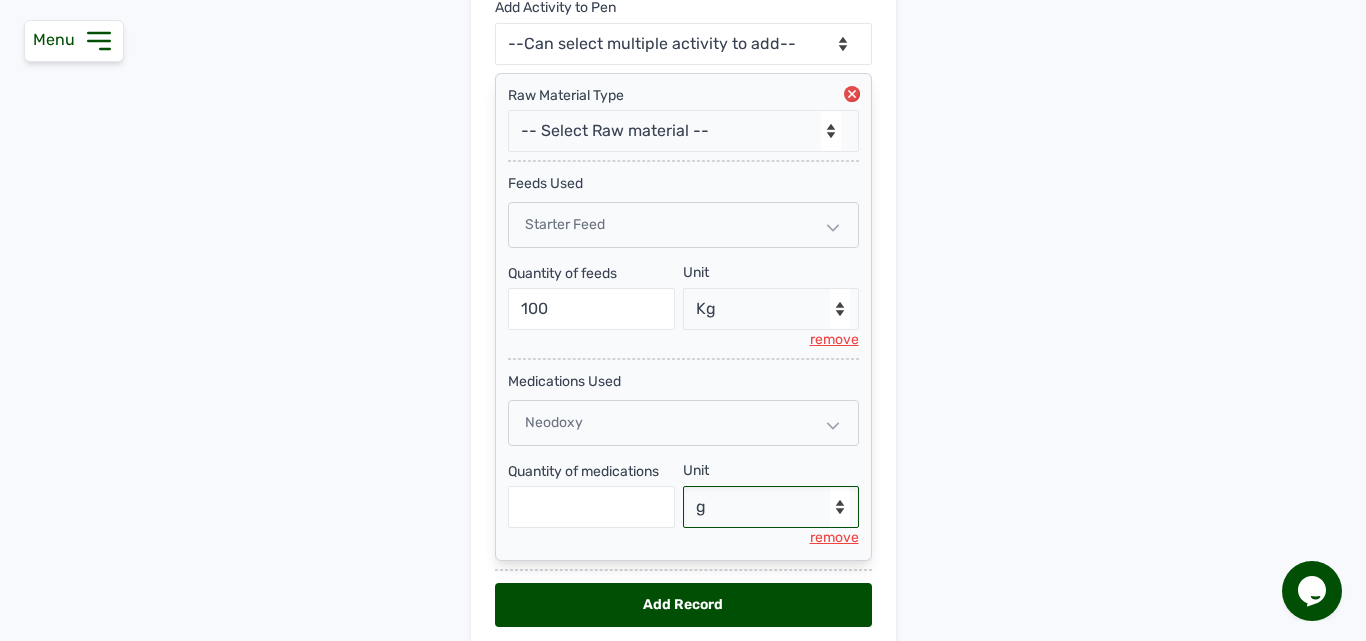 click on "--Select unit-- g" at bounding box center (771, 507) 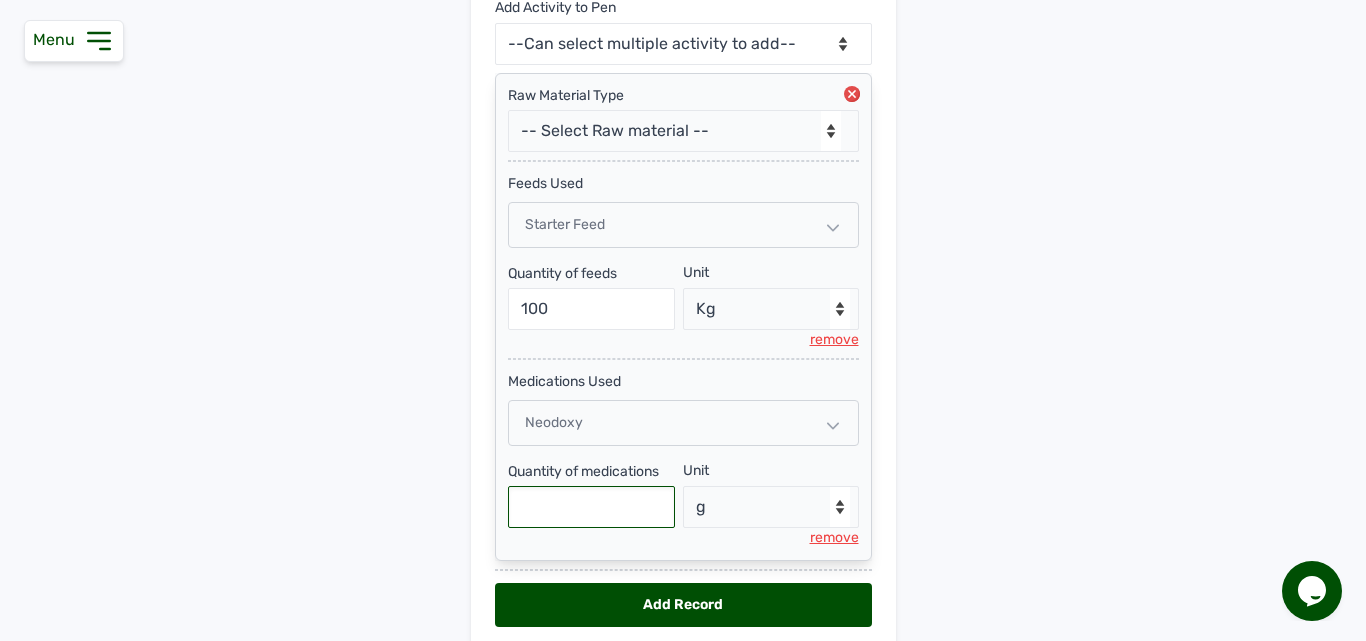 click at bounding box center [592, 507] 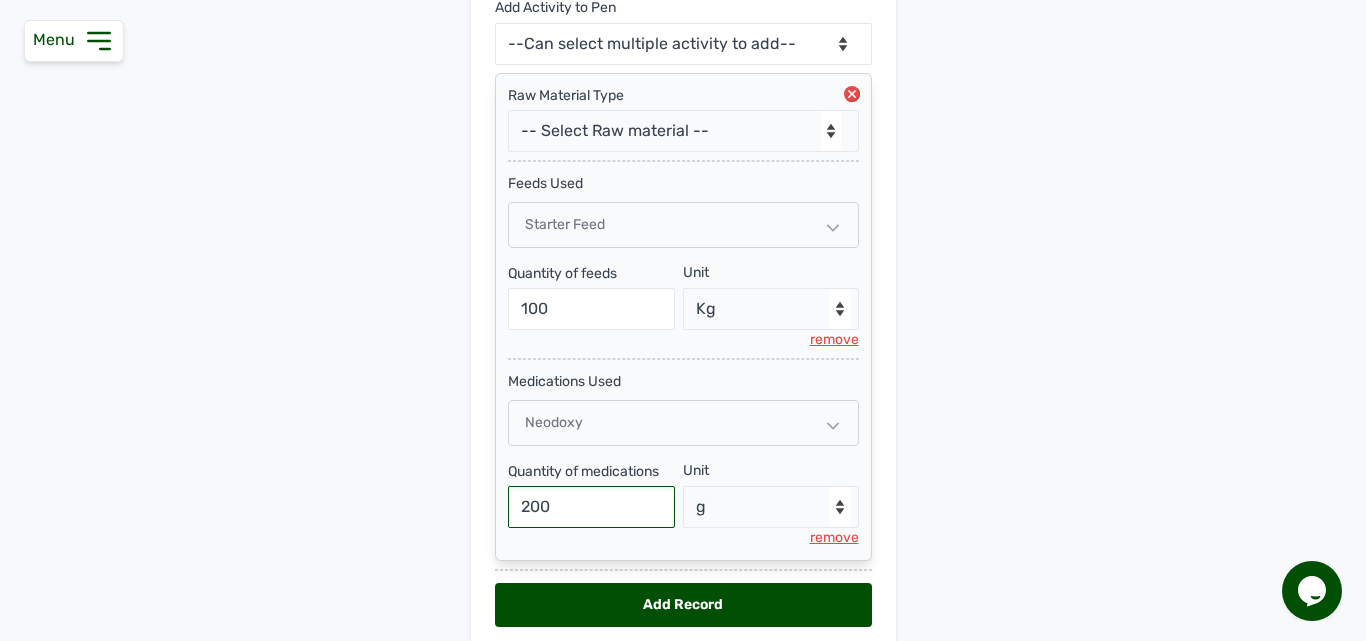 type on "200" 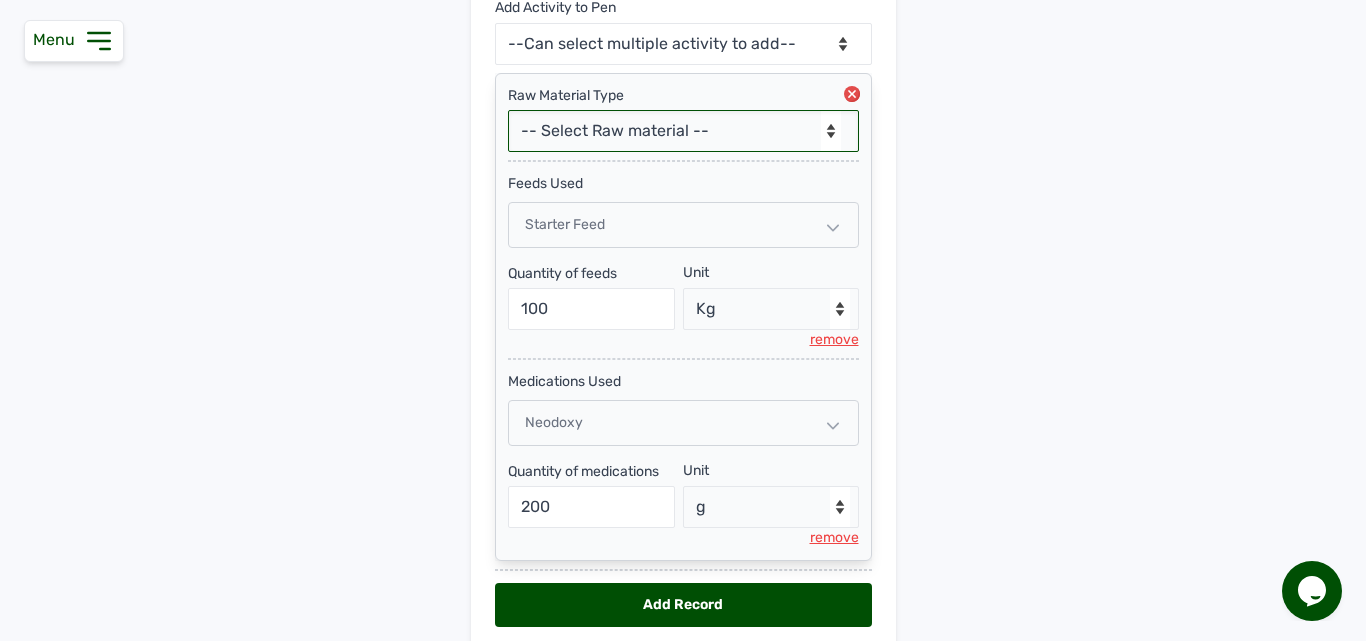 click on "-- Select Raw material -- feeds medications vaccines Biomass Fuel" at bounding box center (683, 131) 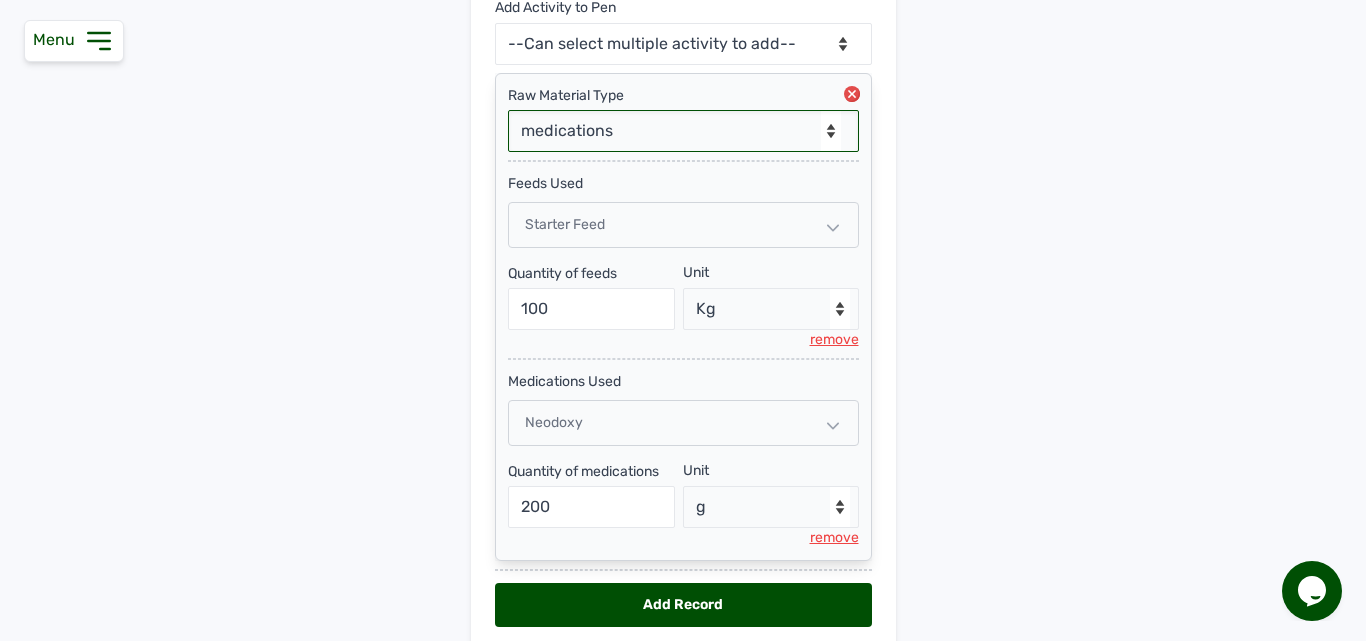 click on "-- Select Raw material -- feeds medications vaccines Biomass Fuel" at bounding box center (683, 131) 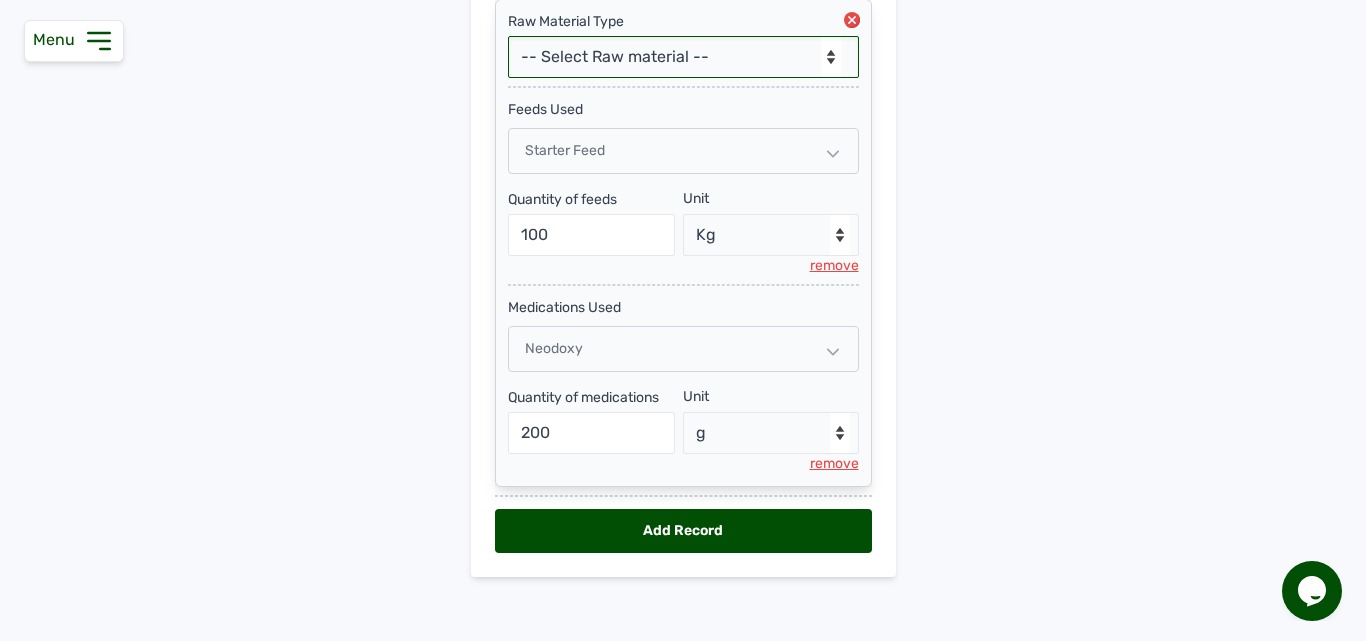 scroll, scrollTop: 532, scrollLeft: 0, axis: vertical 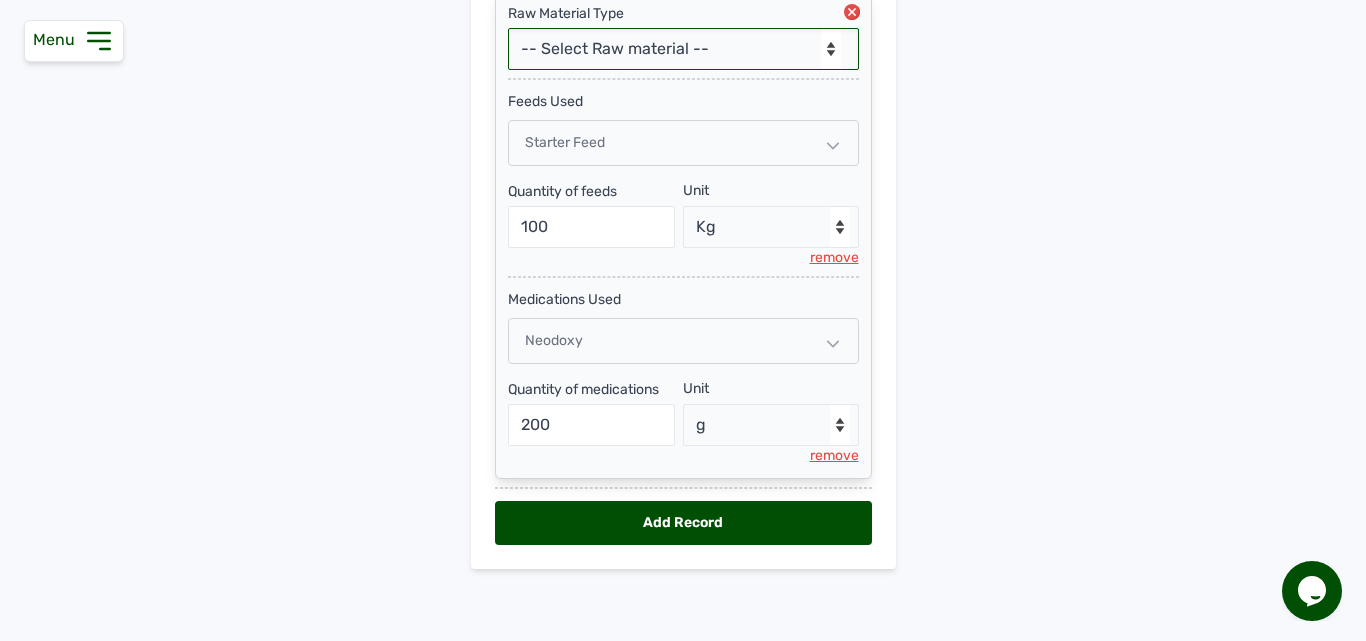 click on "-- Select Raw material -- feeds medications vaccines Biomass Fuel" at bounding box center (683, 49) 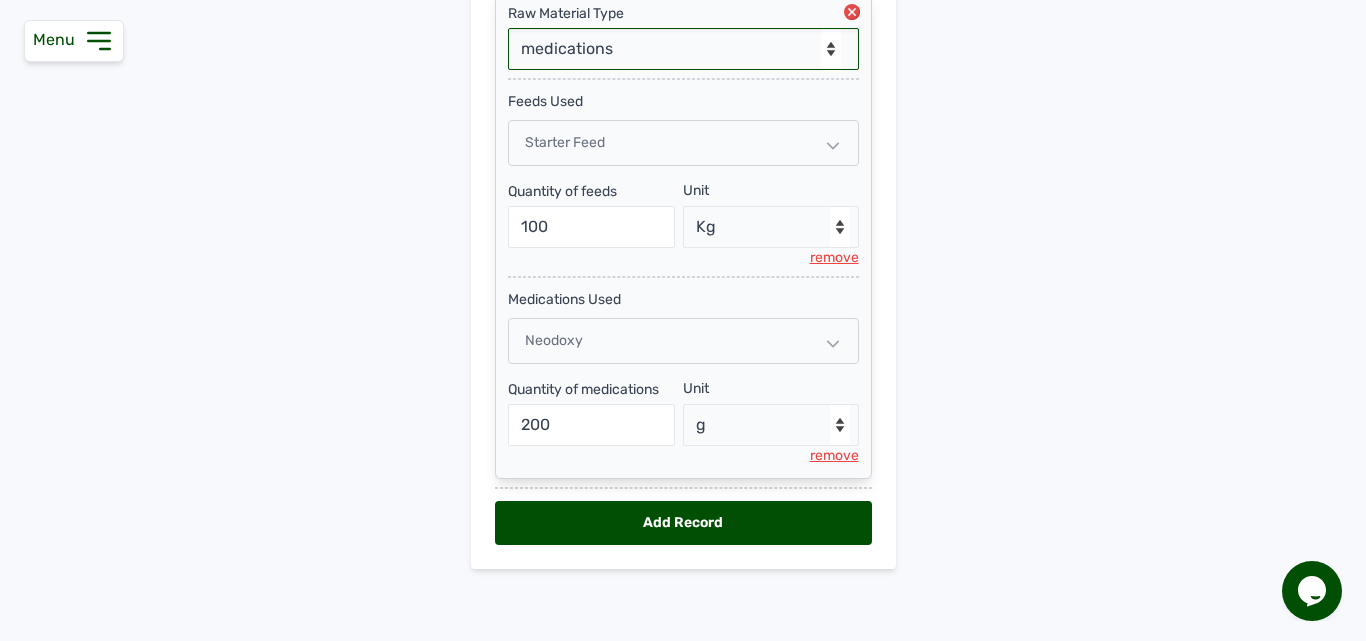click on "-- Select Raw material -- feeds medications vaccines Biomass Fuel" at bounding box center [683, 49] 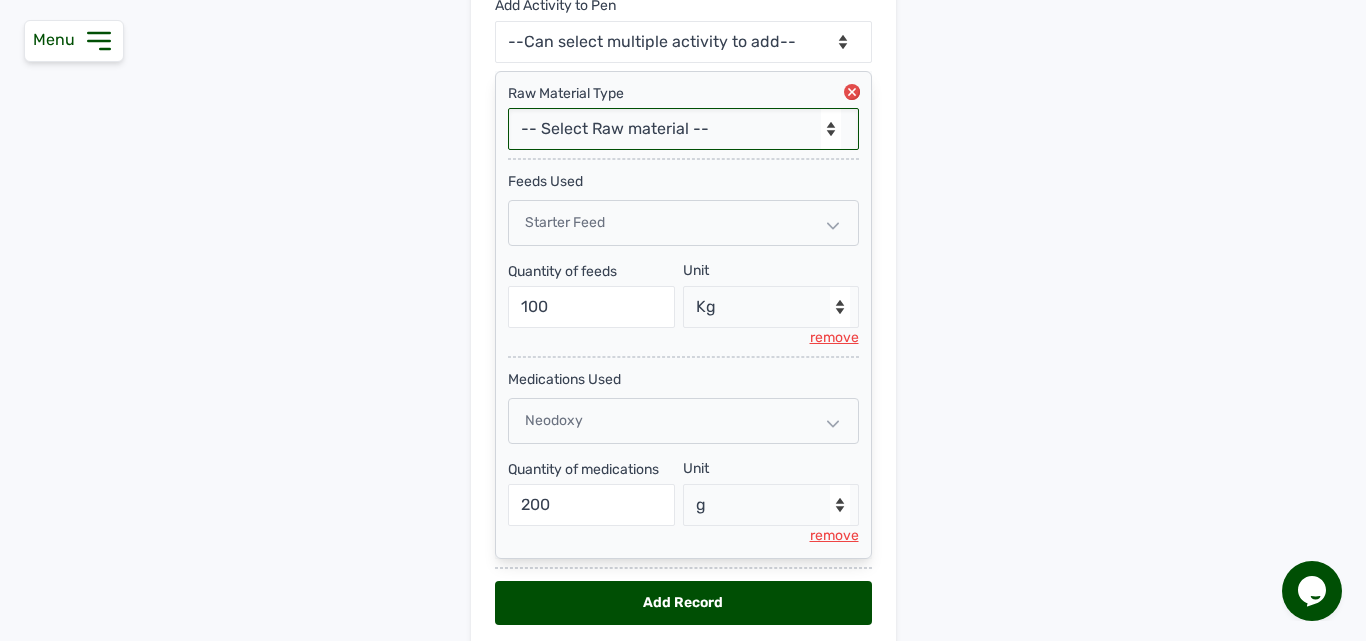 scroll, scrollTop: 532, scrollLeft: 0, axis: vertical 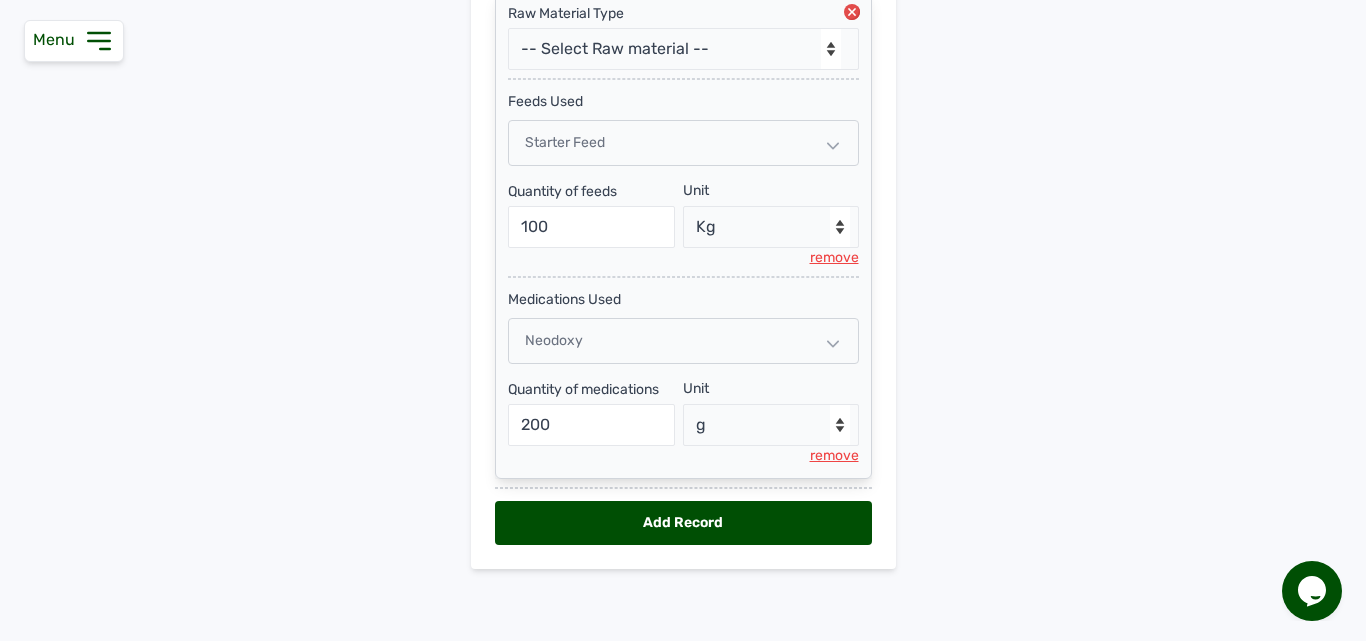 click on "Add Record" at bounding box center [683, 523] 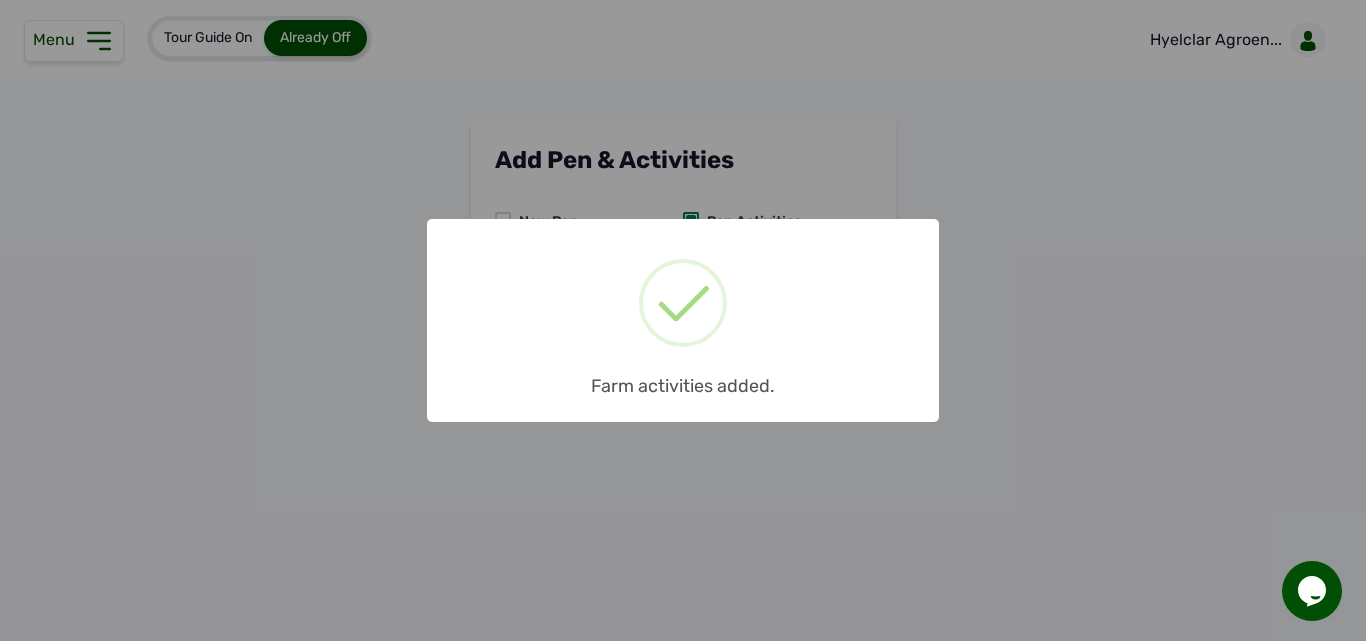 scroll, scrollTop: 0, scrollLeft: 0, axis: both 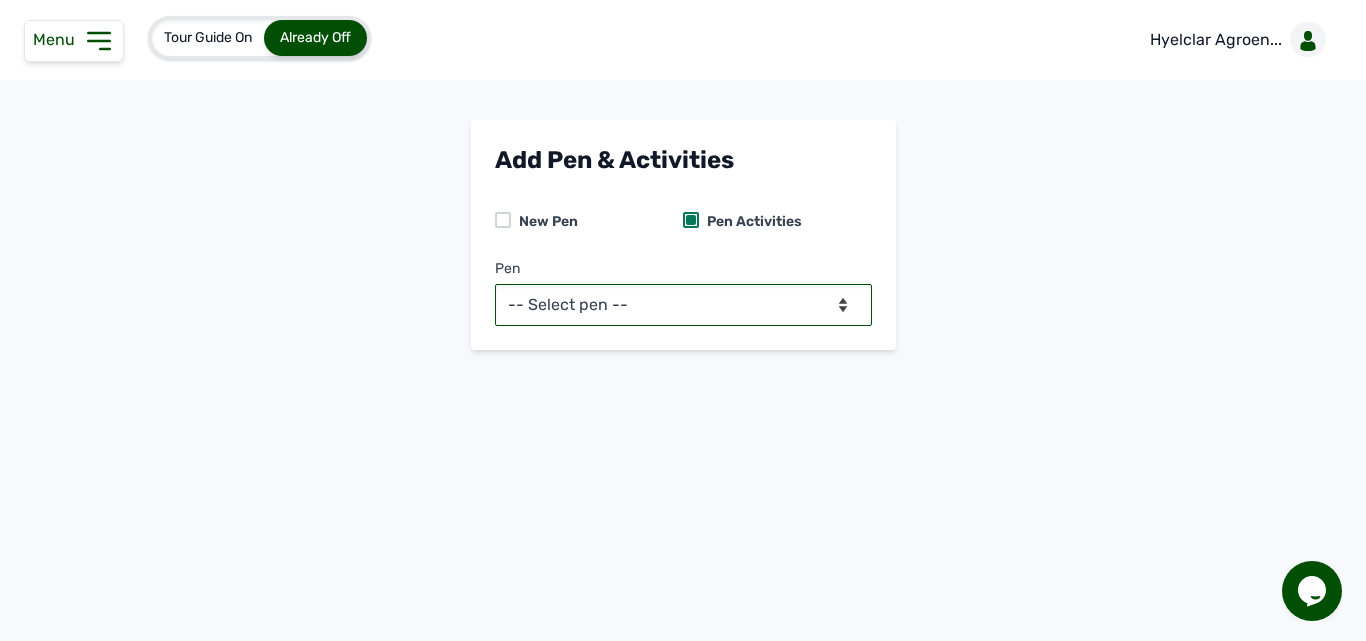 click on "-- Select pen -- Pen A (Broilers)" at bounding box center [683, 305] 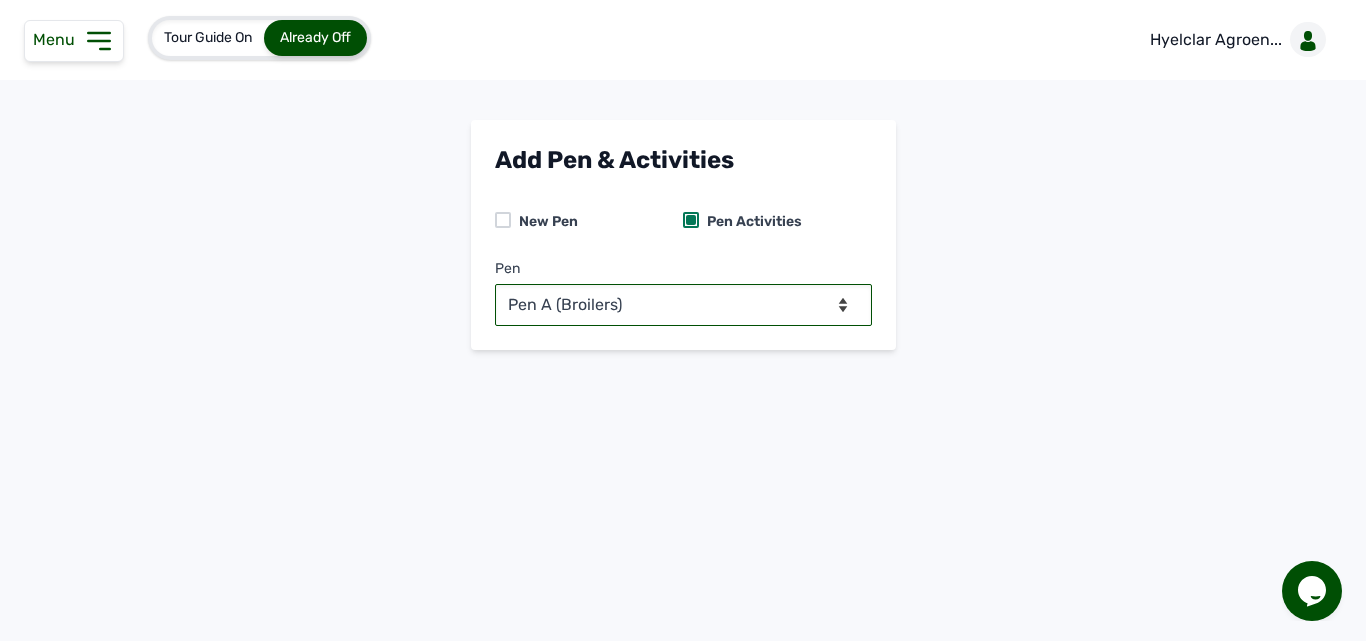 click on "-- Select pen -- Pen A (Broilers)" at bounding box center [683, 305] 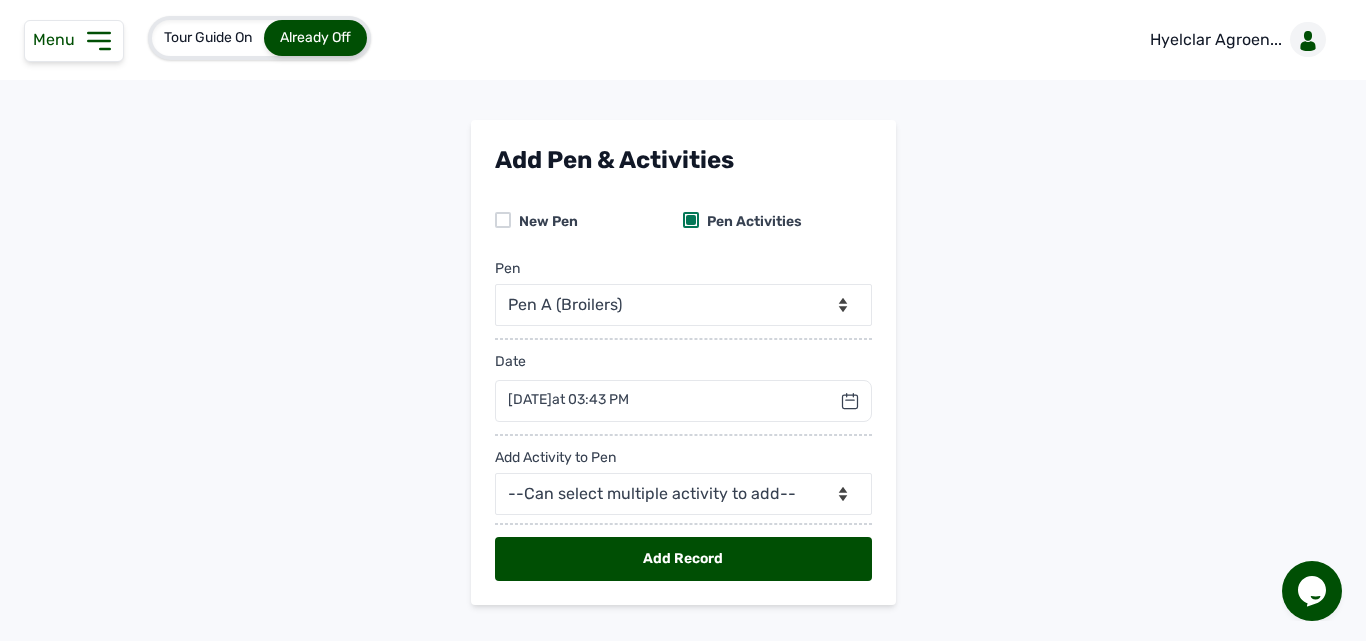click on "7th Jul 2025   at 03:43 PM" at bounding box center [568, 400] 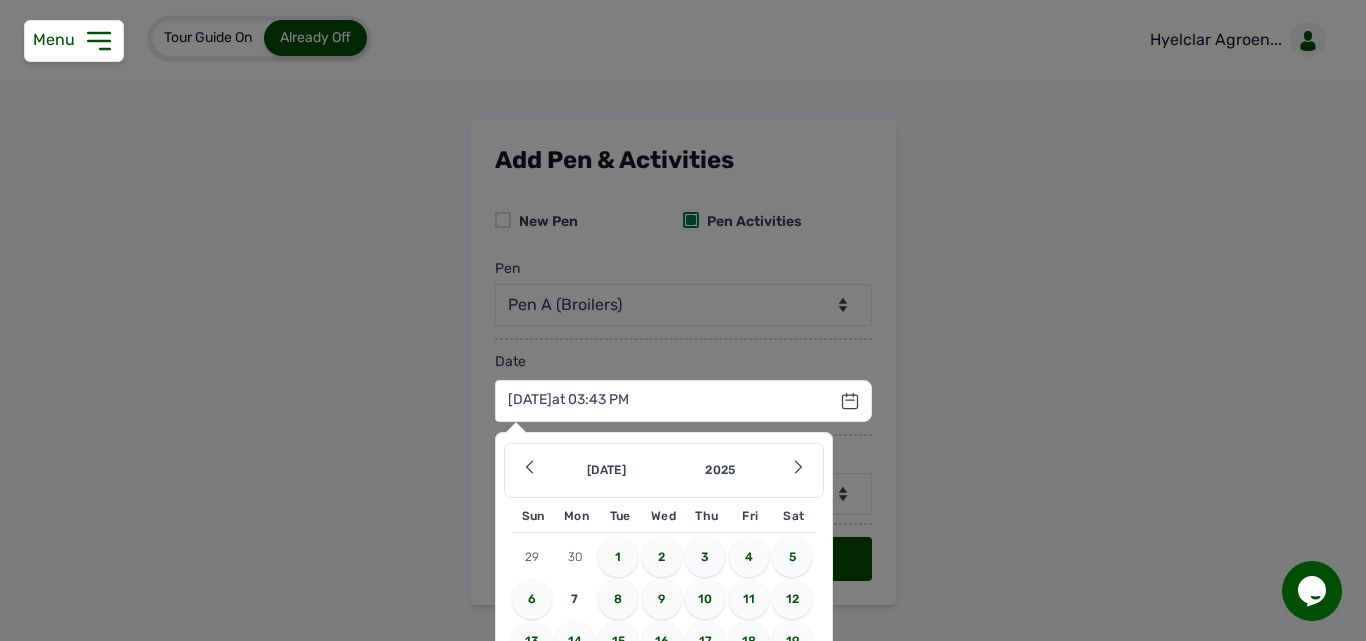 click on "5" at bounding box center [792, 557] 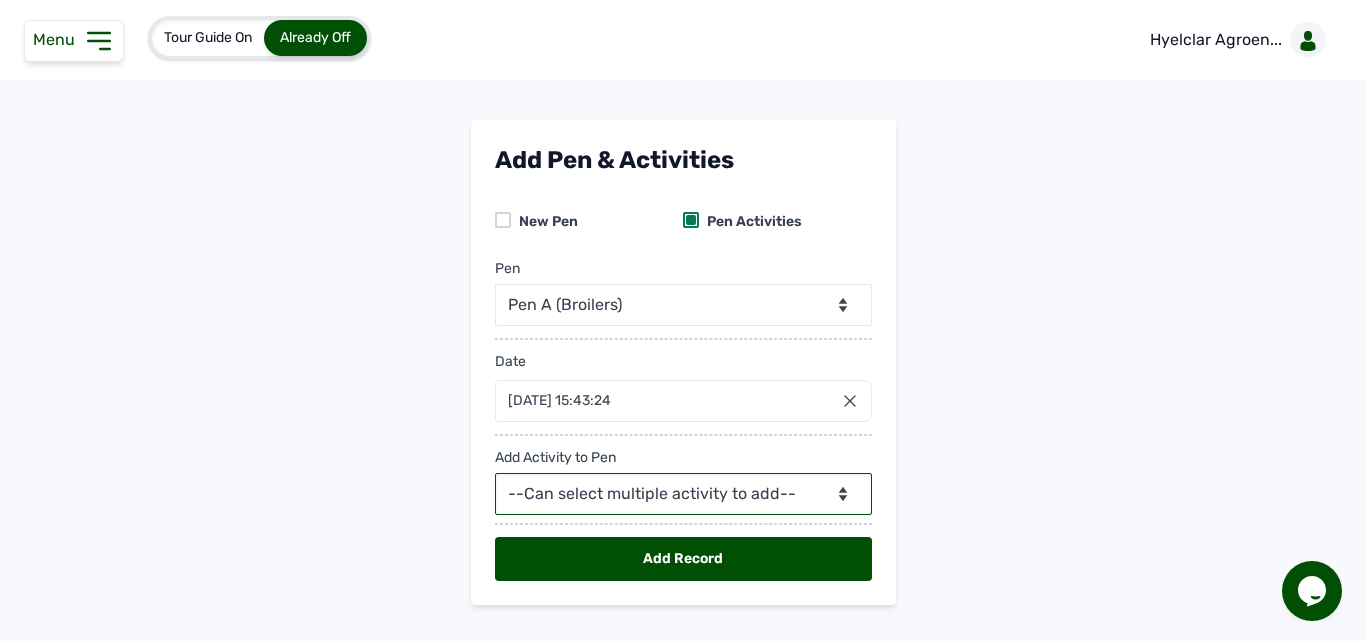 click on "--Can select multiple activity to add-- Raw Material Losses Weight" at bounding box center (683, 494) 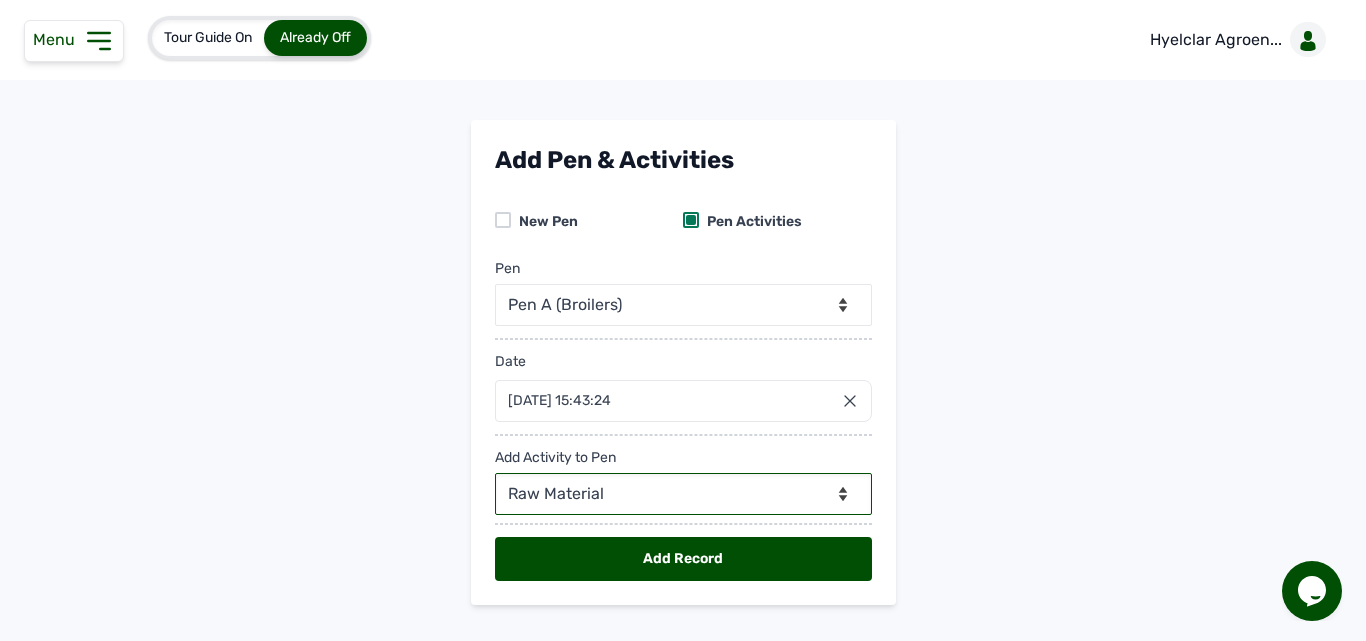 click on "--Can select multiple activity to add-- Raw Material Losses Weight" at bounding box center [683, 494] 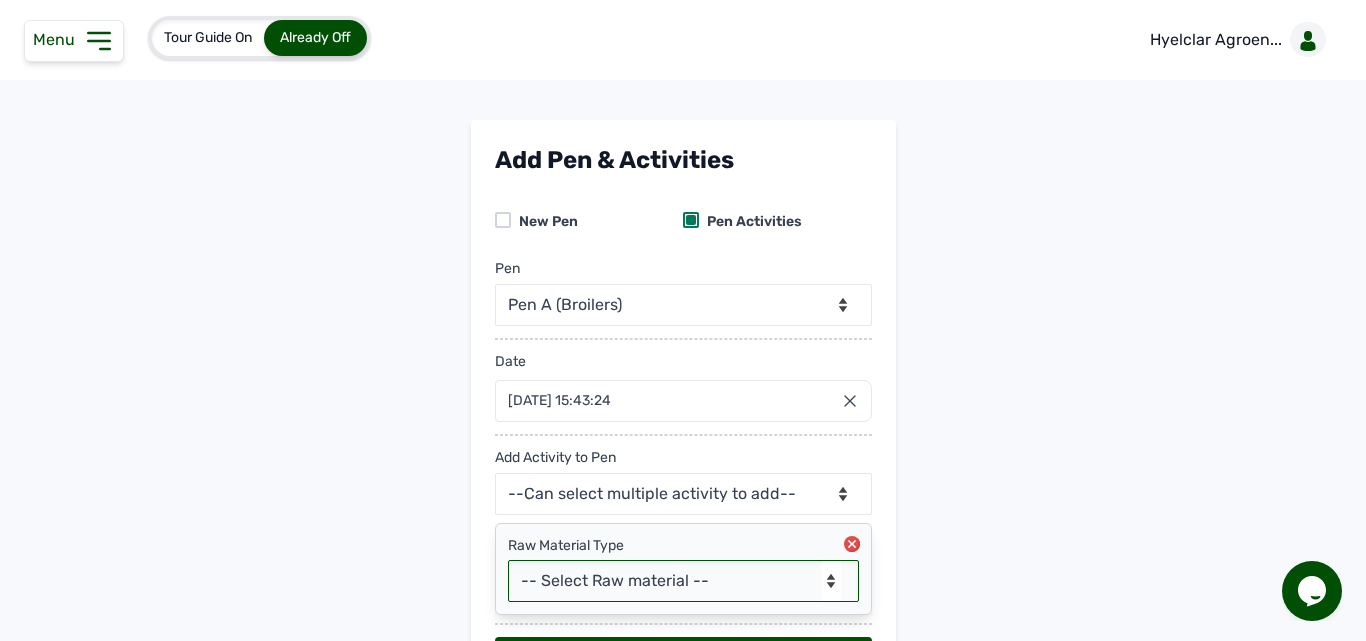 click on "-- Select Raw material -- feeds medications vaccines Biomass Fuel" at bounding box center [683, 581] 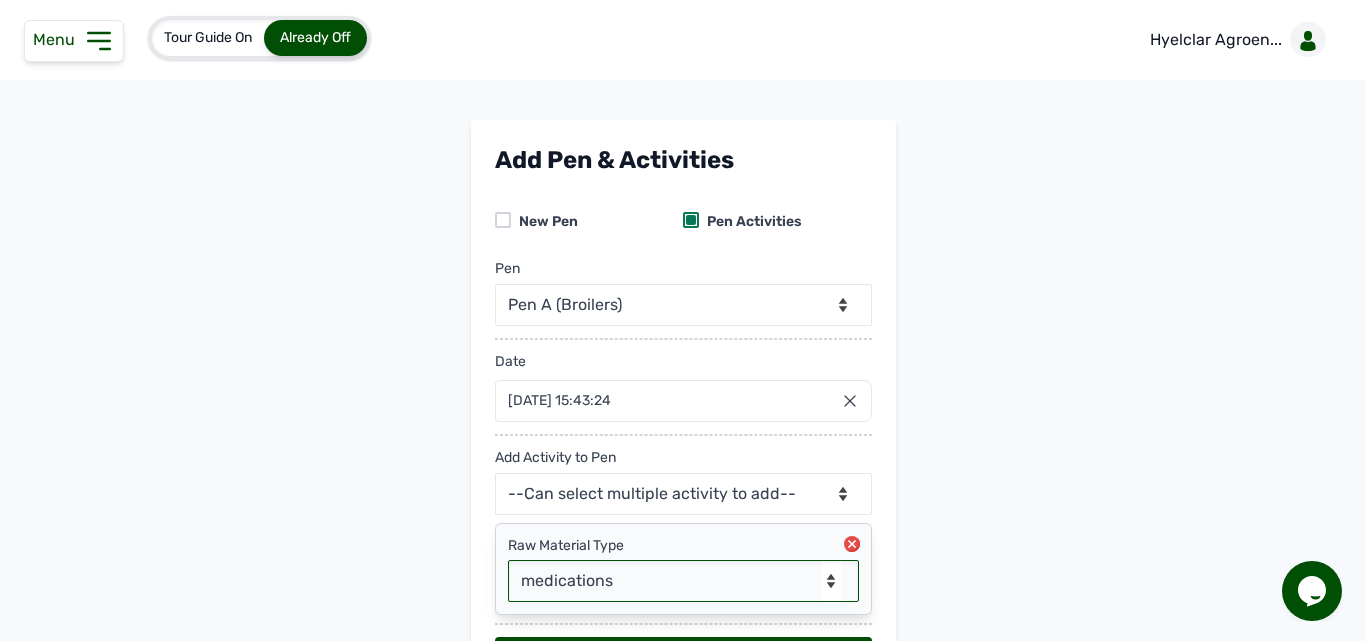 click on "-- Select Raw material -- feeds medications vaccines Biomass Fuel" at bounding box center [683, 581] 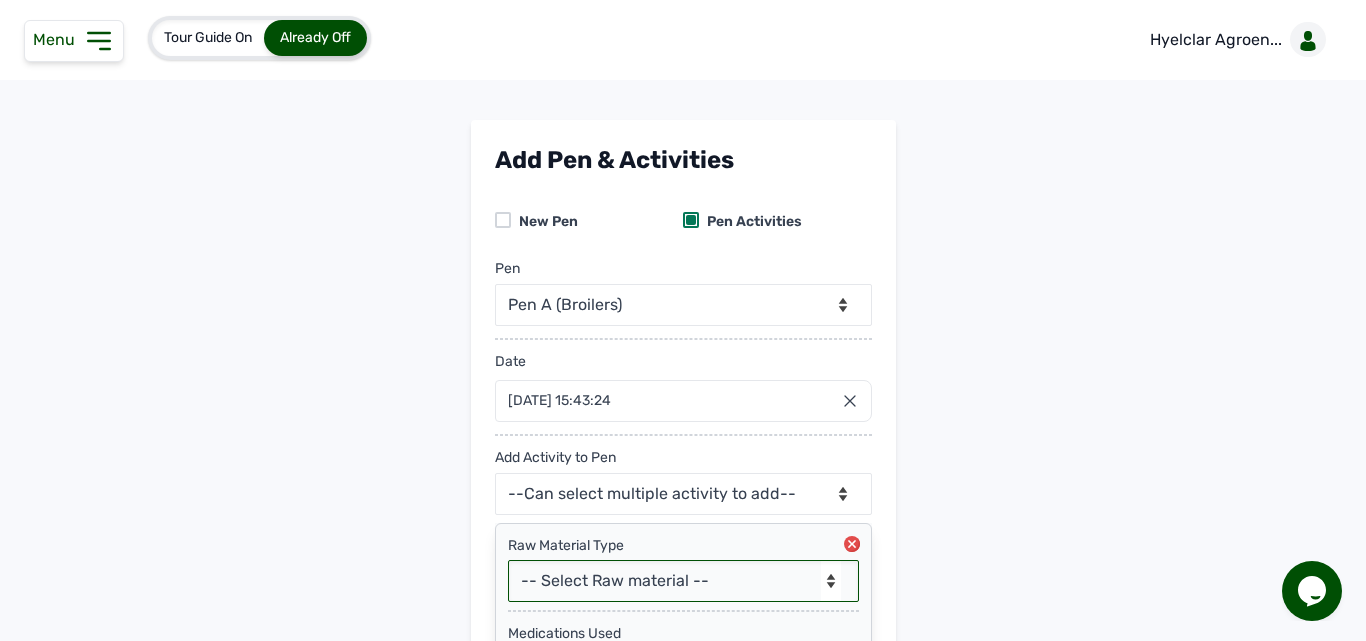 select on "feeds" 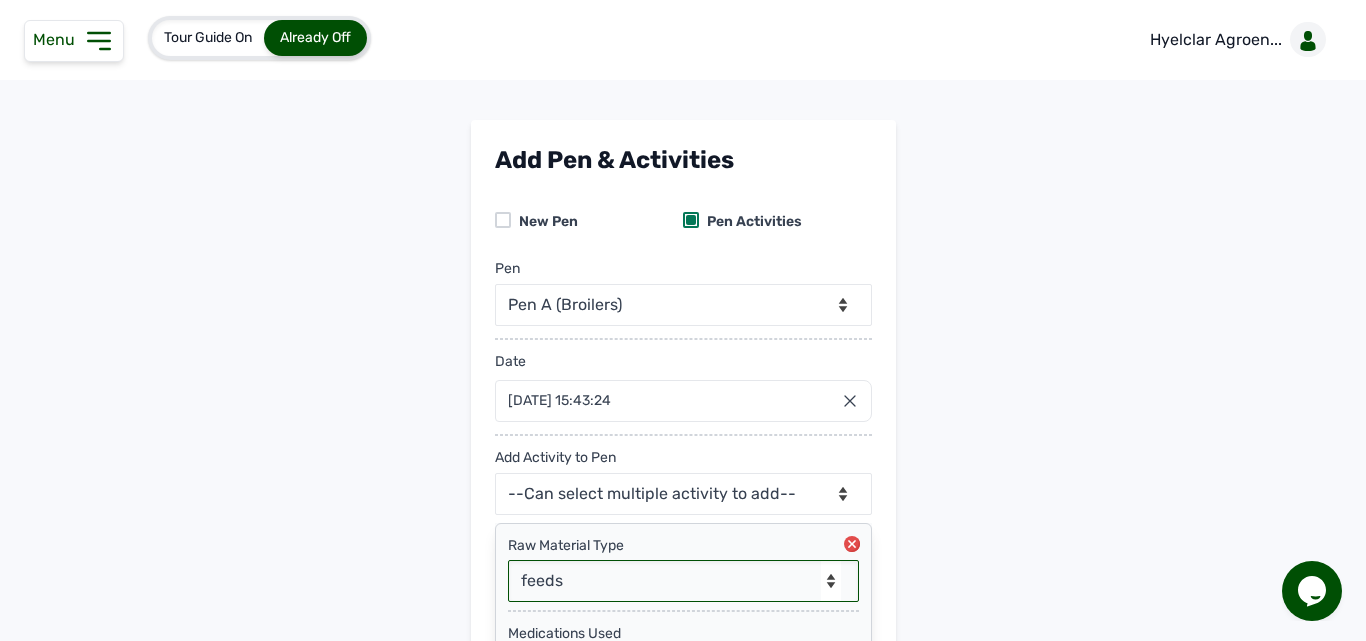 select 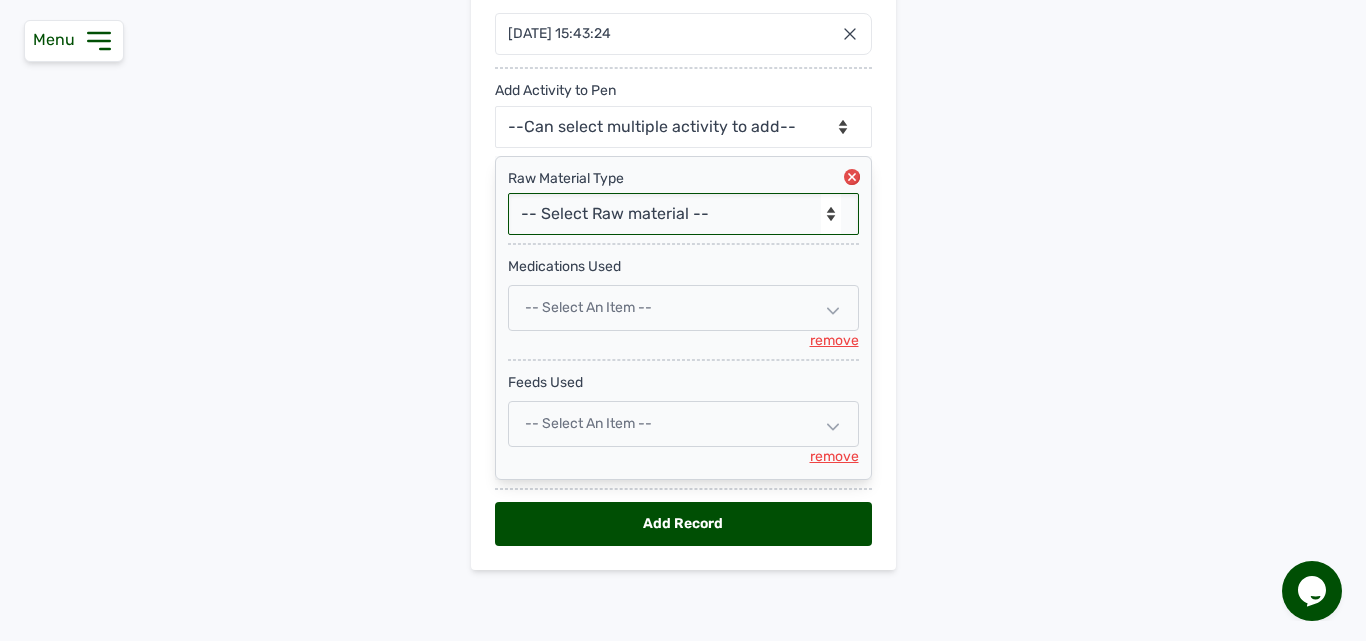 scroll, scrollTop: 368, scrollLeft: 0, axis: vertical 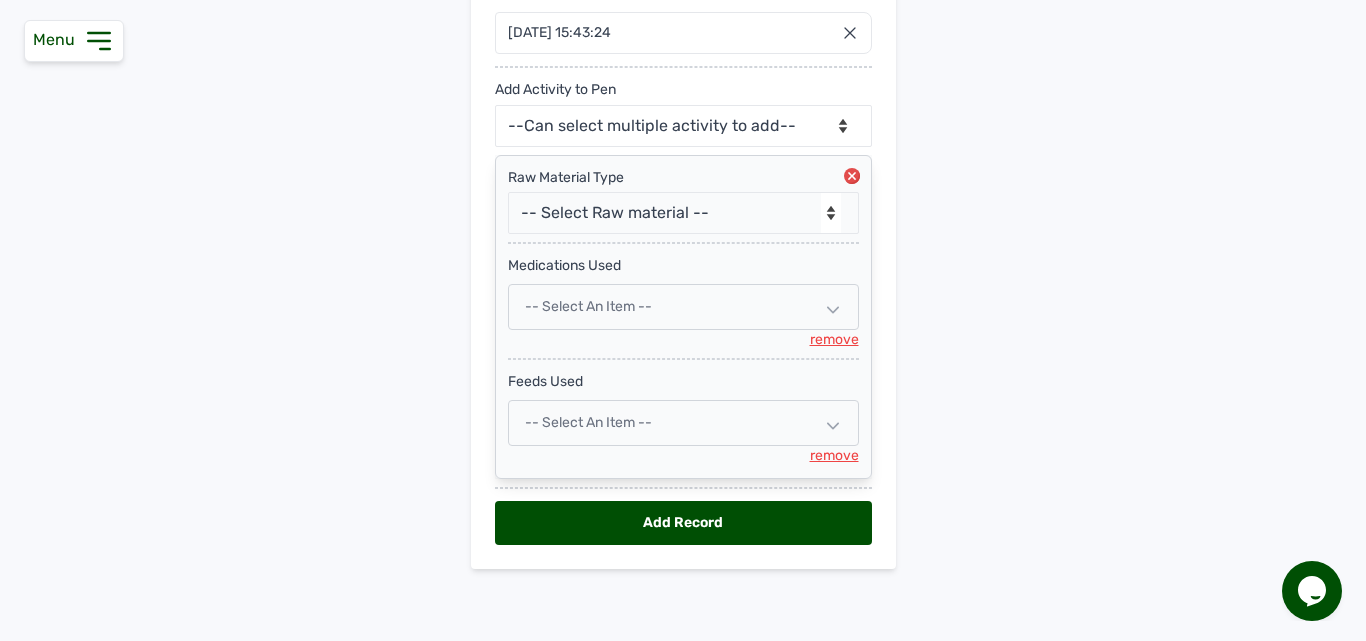 click on "-- Select an Item --" at bounding box center (683, 307) 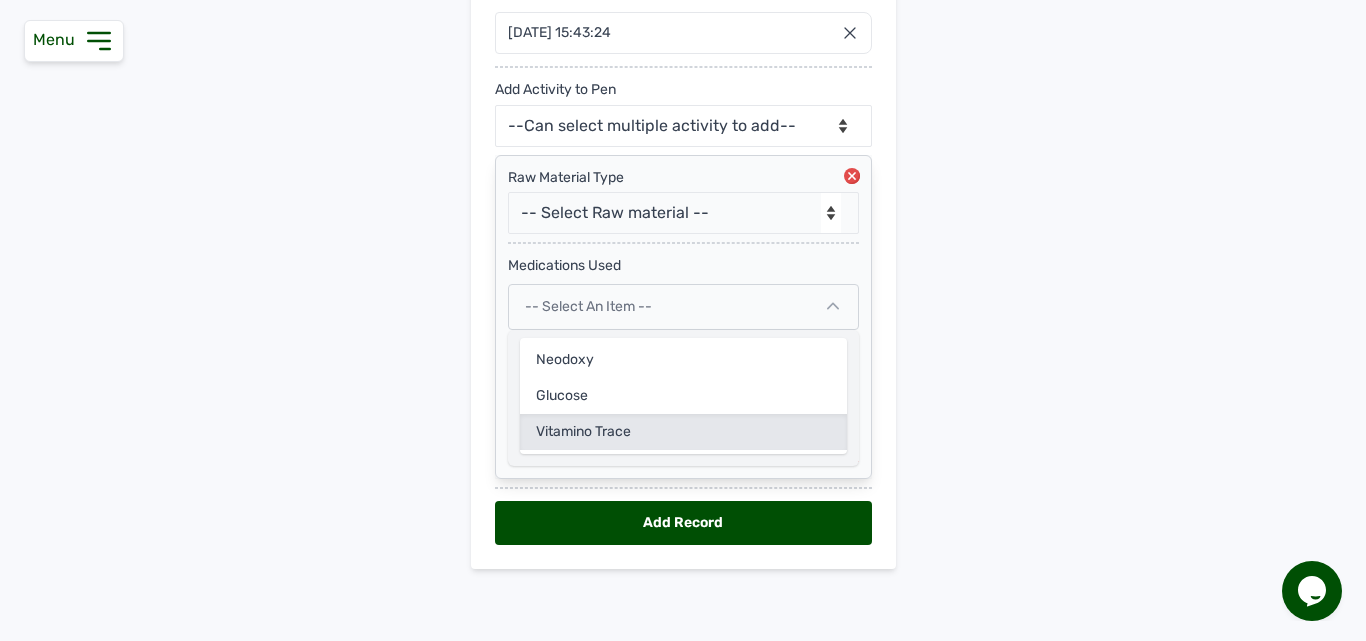 click on "Vitamino Trace" 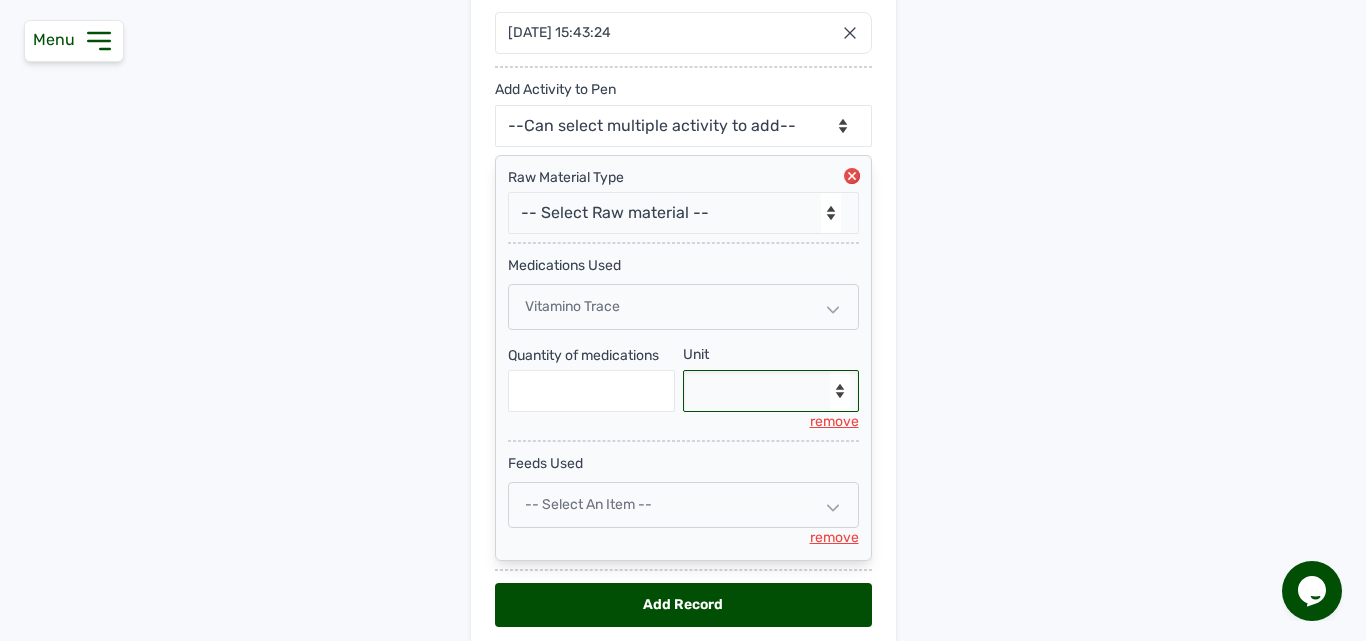 click on "--Select unit-- g" at bounding box center [771, 391] 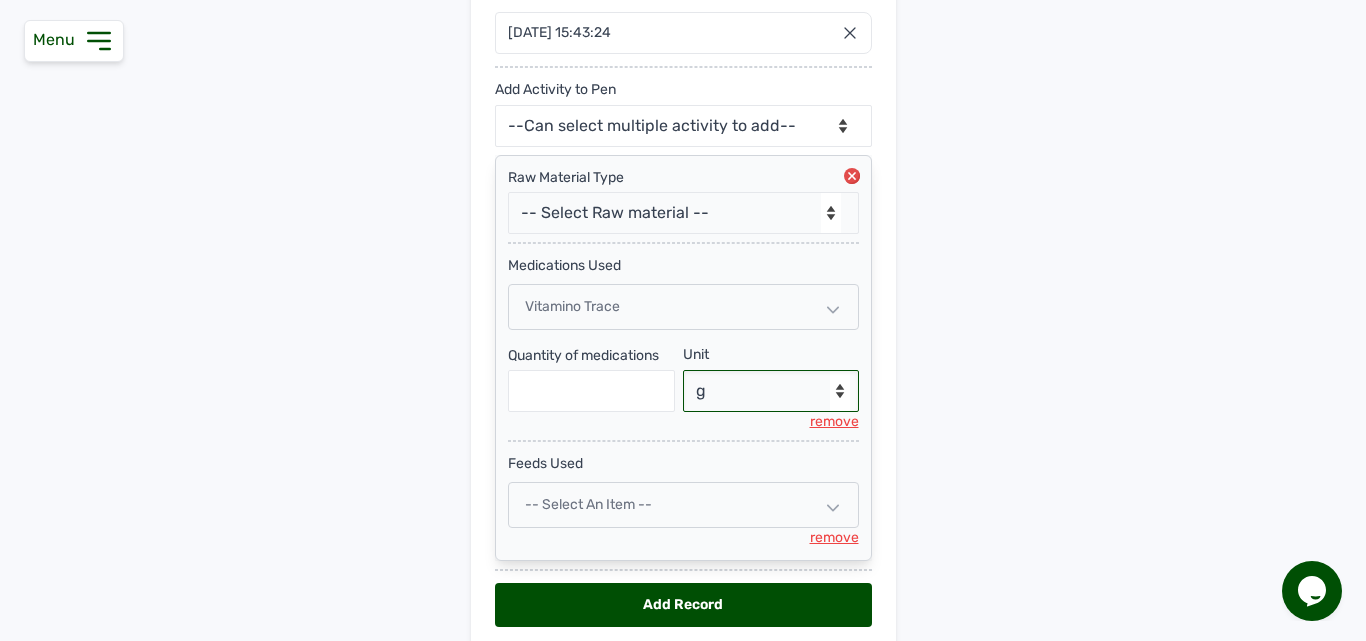 click on "--Select unit-- g" at bounding box center [771, 391] 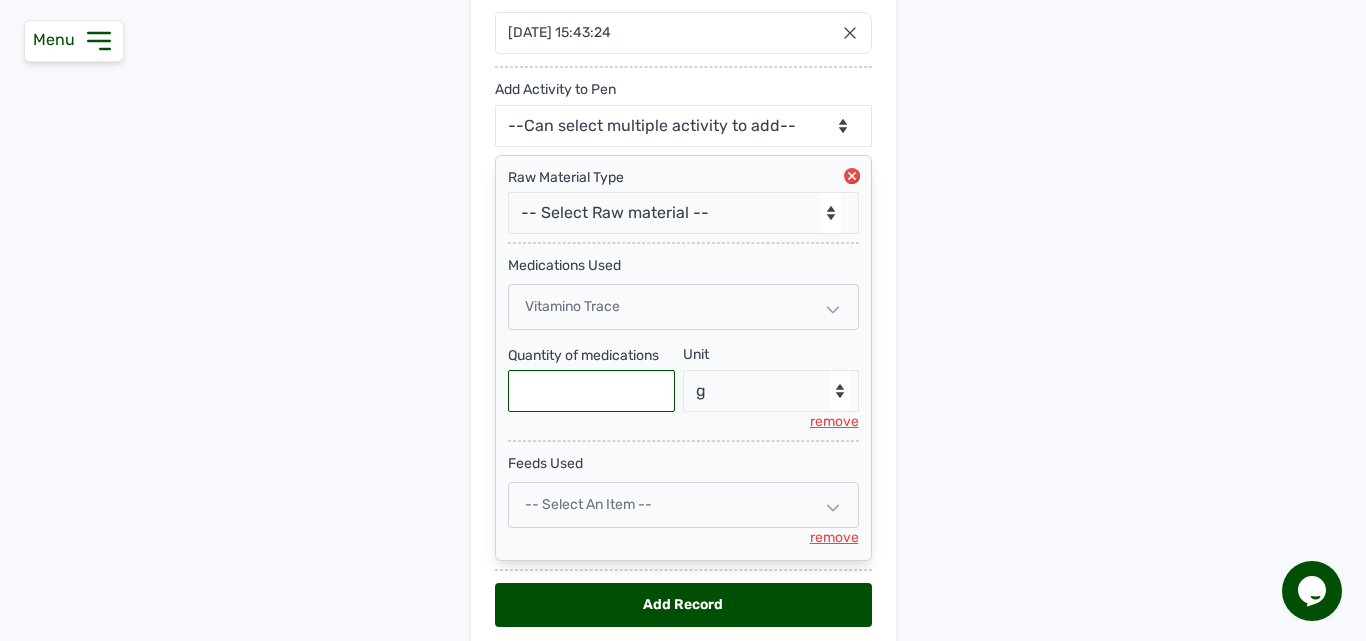 click at bounding box center (592, 391) 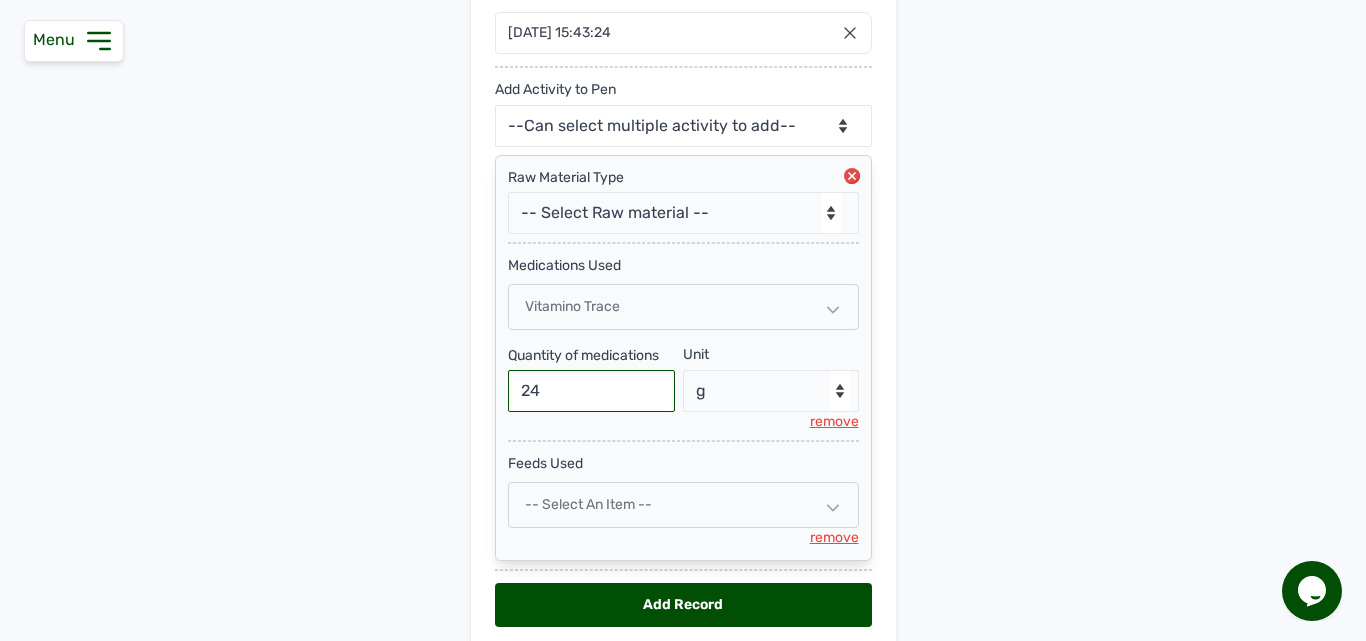 type on "24" 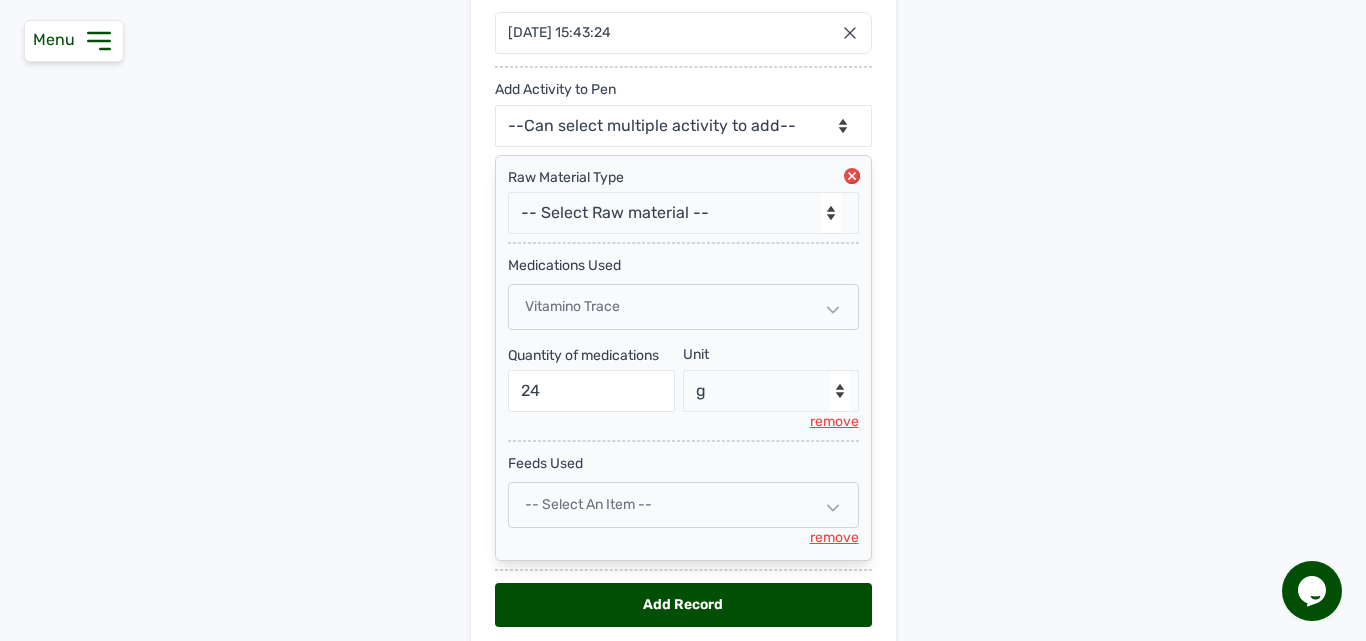 click 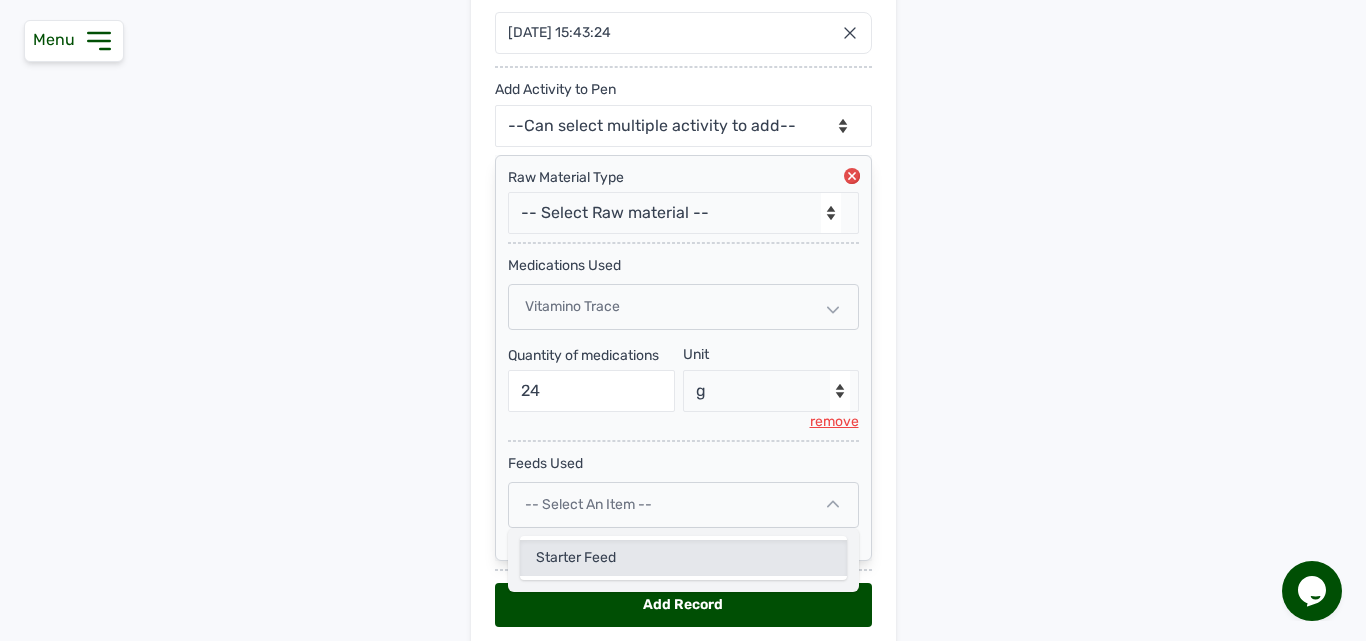 click on "Starter Feed" 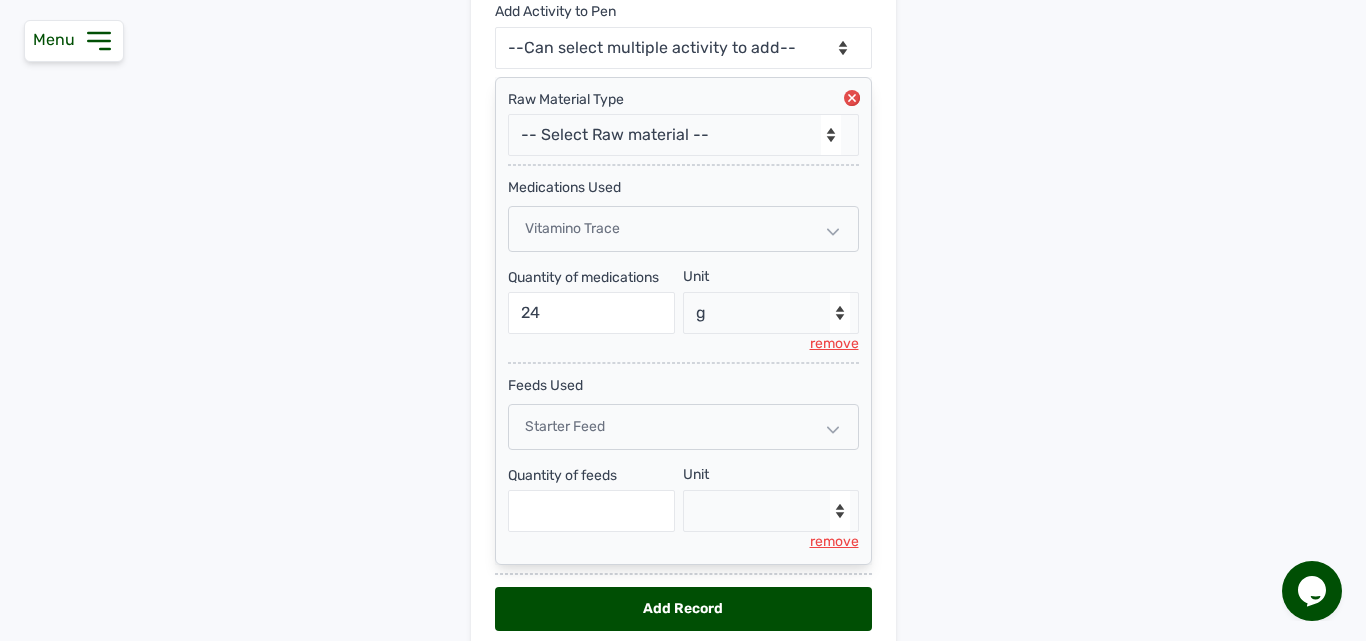 scroll, scrollTop: 455, scrollLeft: 0, axis: vertical 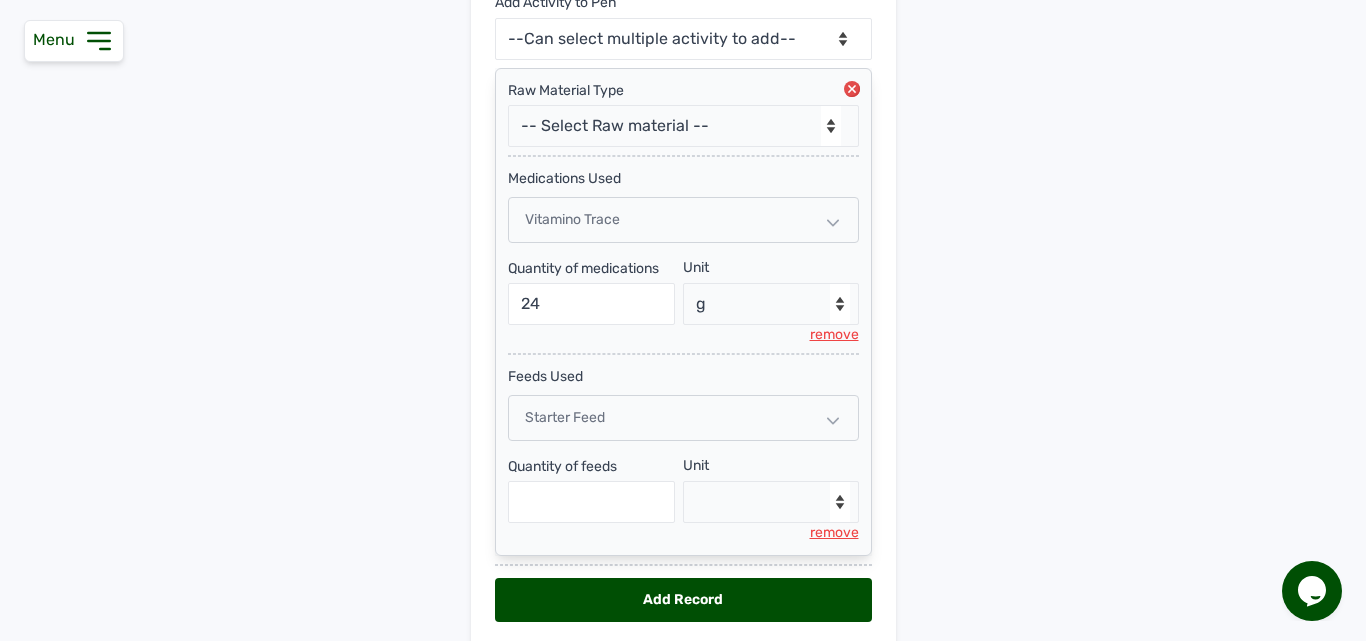 click on "remove" at bounding box center (834, 533) 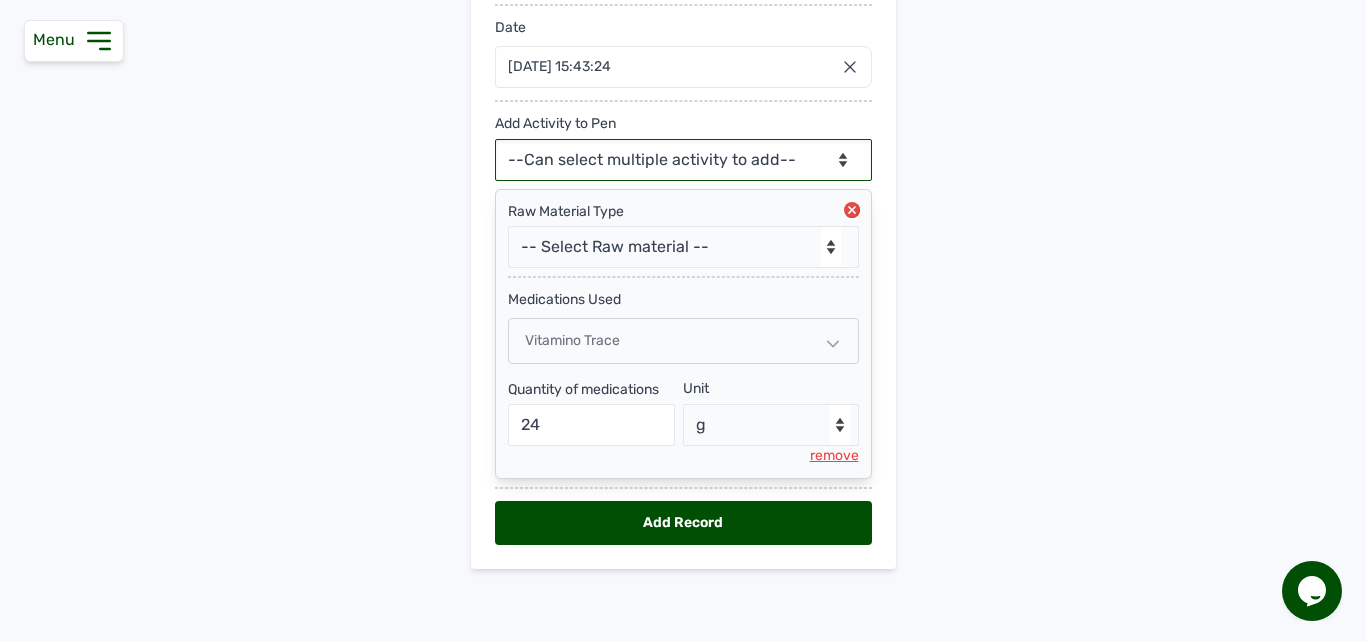 click on "--Can select multiple activity to add-- Raw Material Losses Weight" at bounding box center [683, 160] 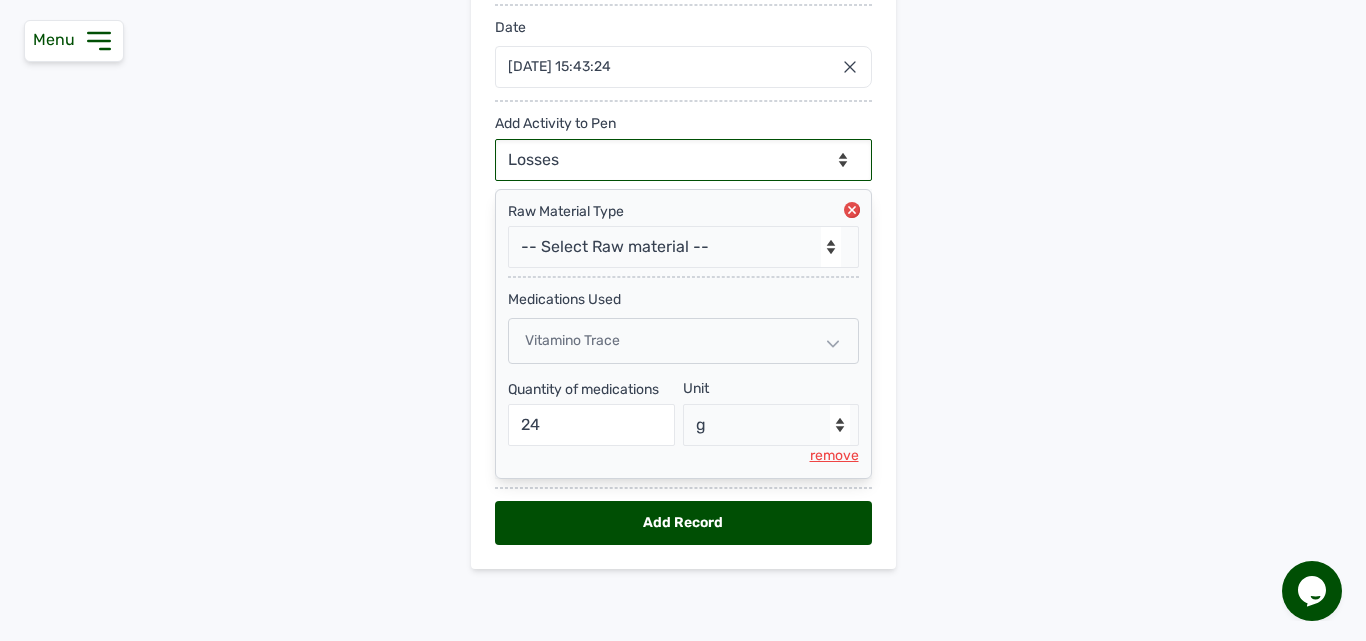 click on "--Can select multiple activity to add-- Raw Material Losses Weight" at bounding box center (683, 160) 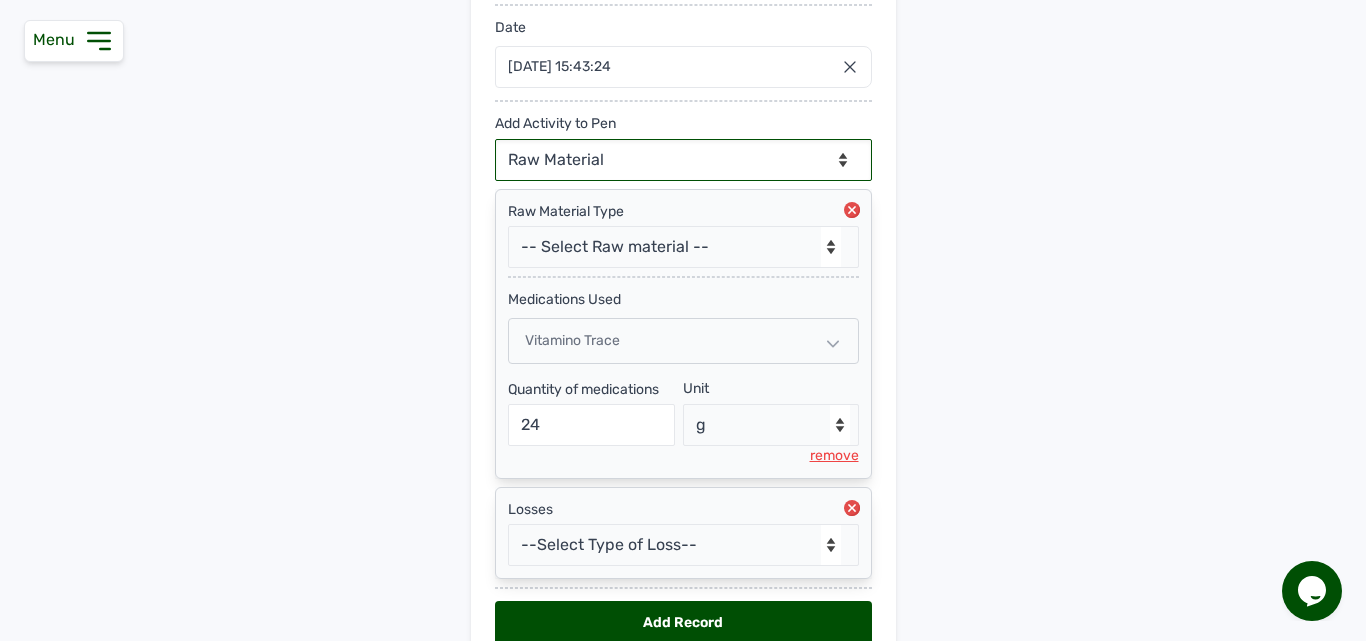 select on "null" 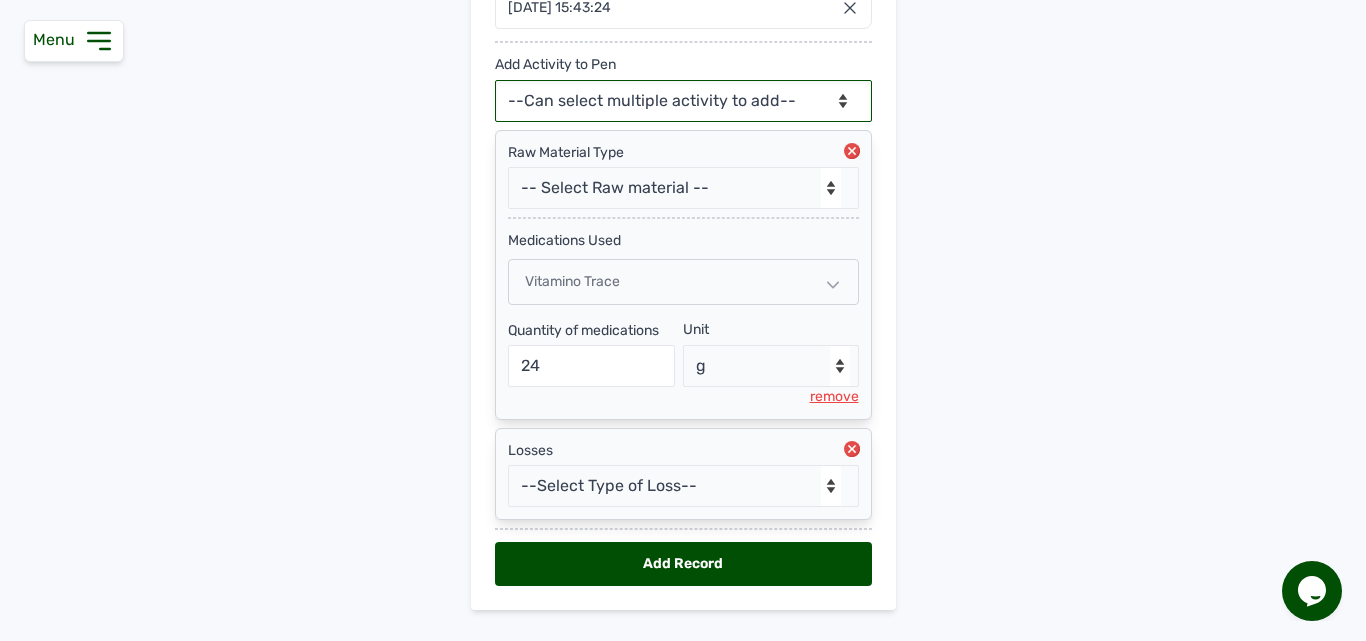 scroll, scrollTop: 434, scrollLeft: 0, axis: vertical 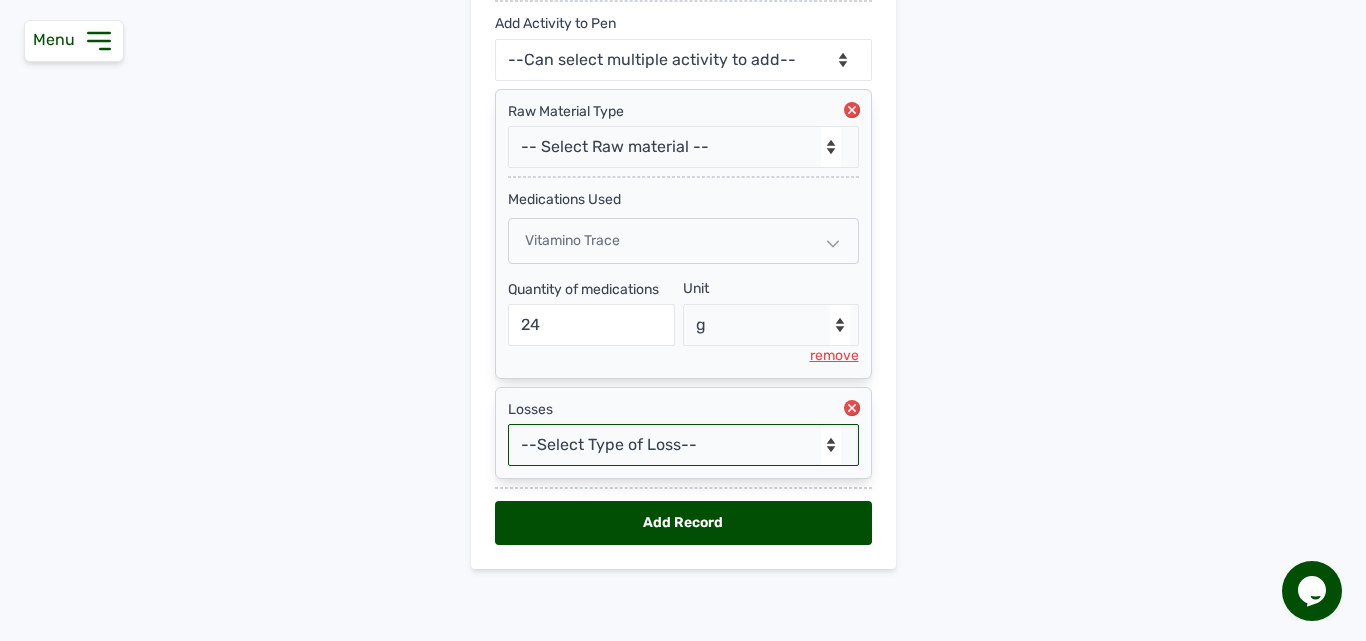 click on "--Select Type of Loss-- Mortality Culled Theft" at bounding box center [683, 445] 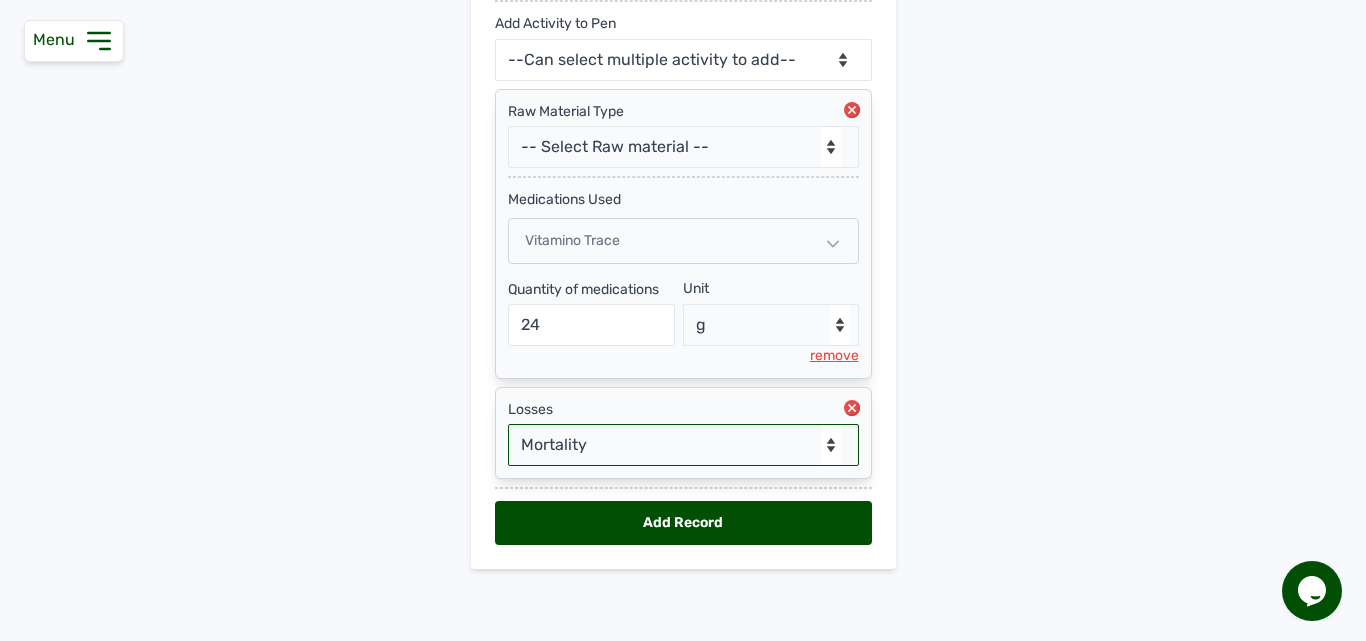 click on "--Select Type of Loss-- Mortality Culled Theft" at bounding box center [683, 445] 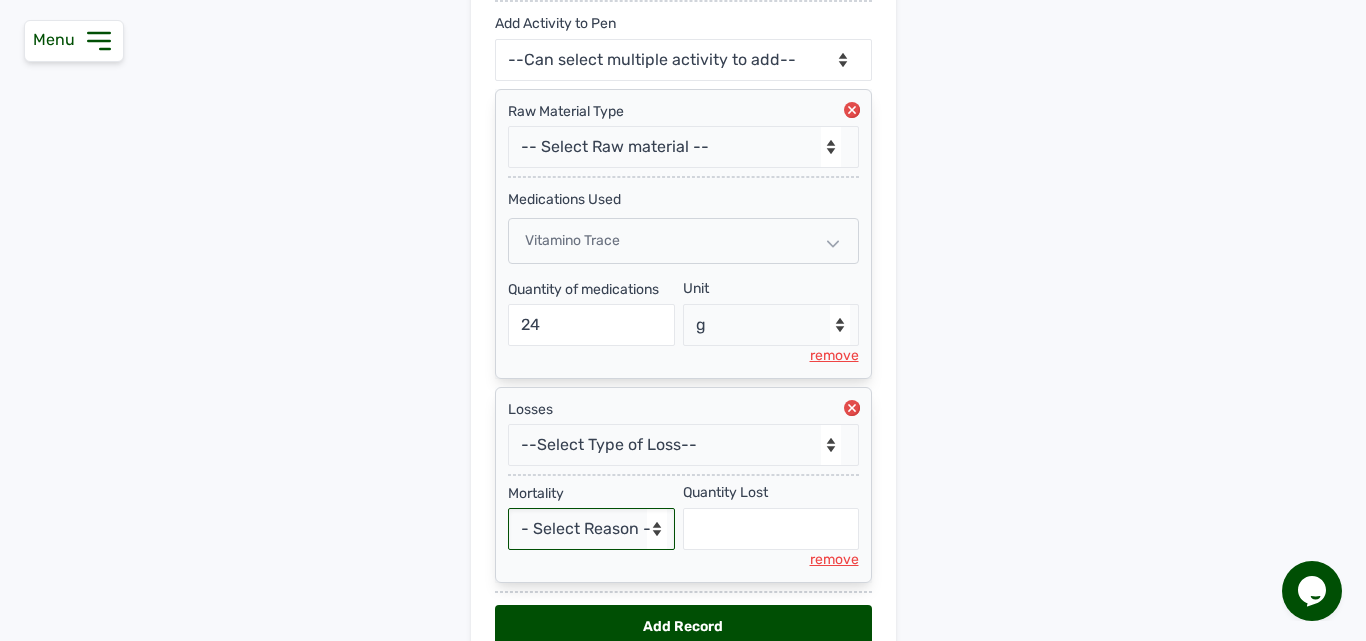 click on "- Select Reason - Disease Late Vaccination Wrong Vaccination Heat Lack of Water Others" at bounding box center (592, 529) 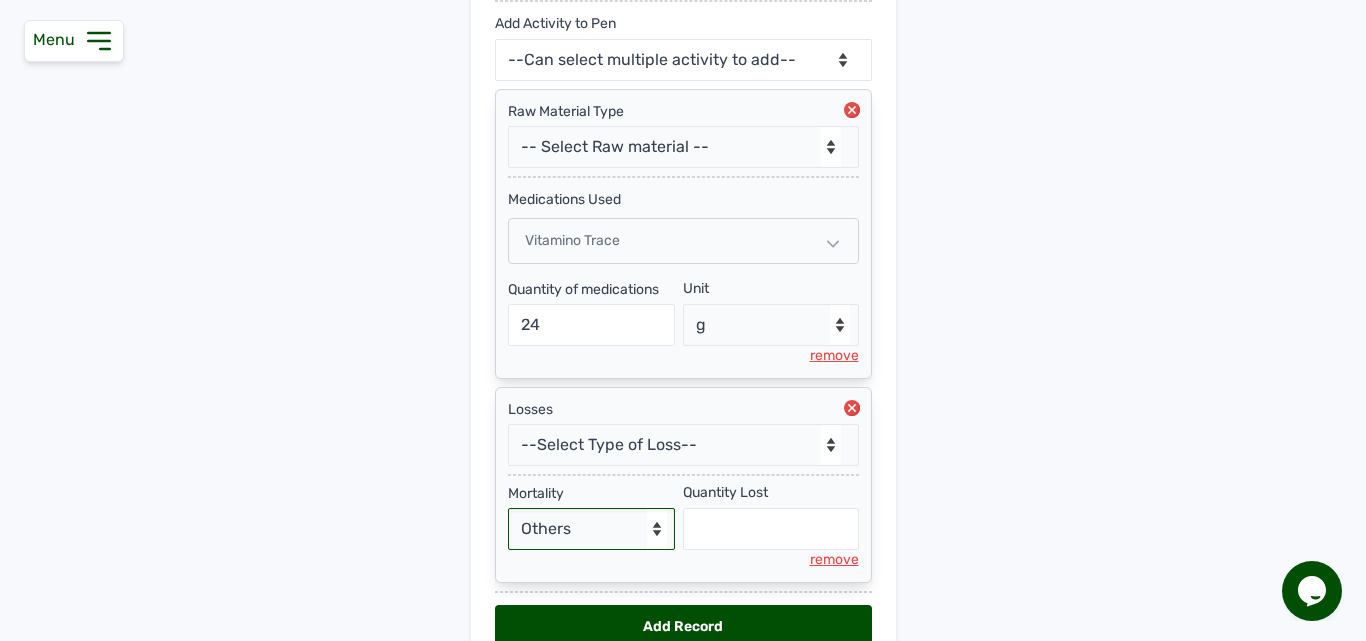 click on "- Select Reason - Disease Late Vaccination Wrong Vaccination Heat Lack of Water Others" at bounding box center (592, 529) 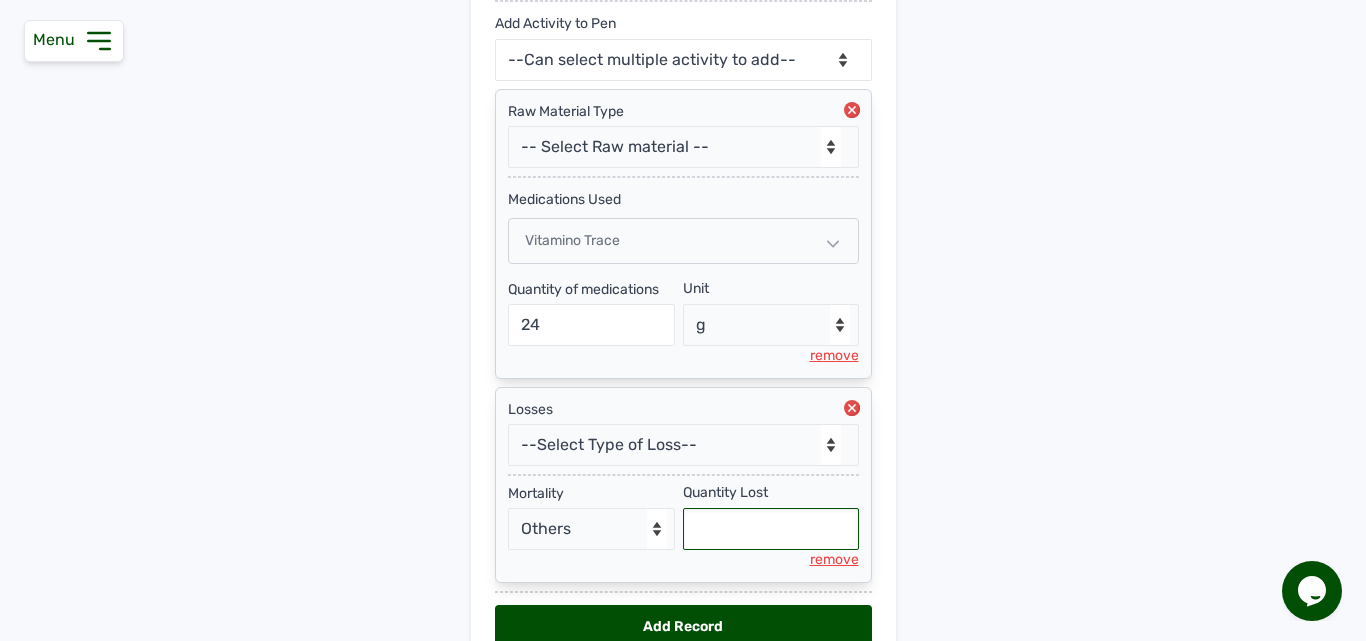click at bounding box center (771, 529) 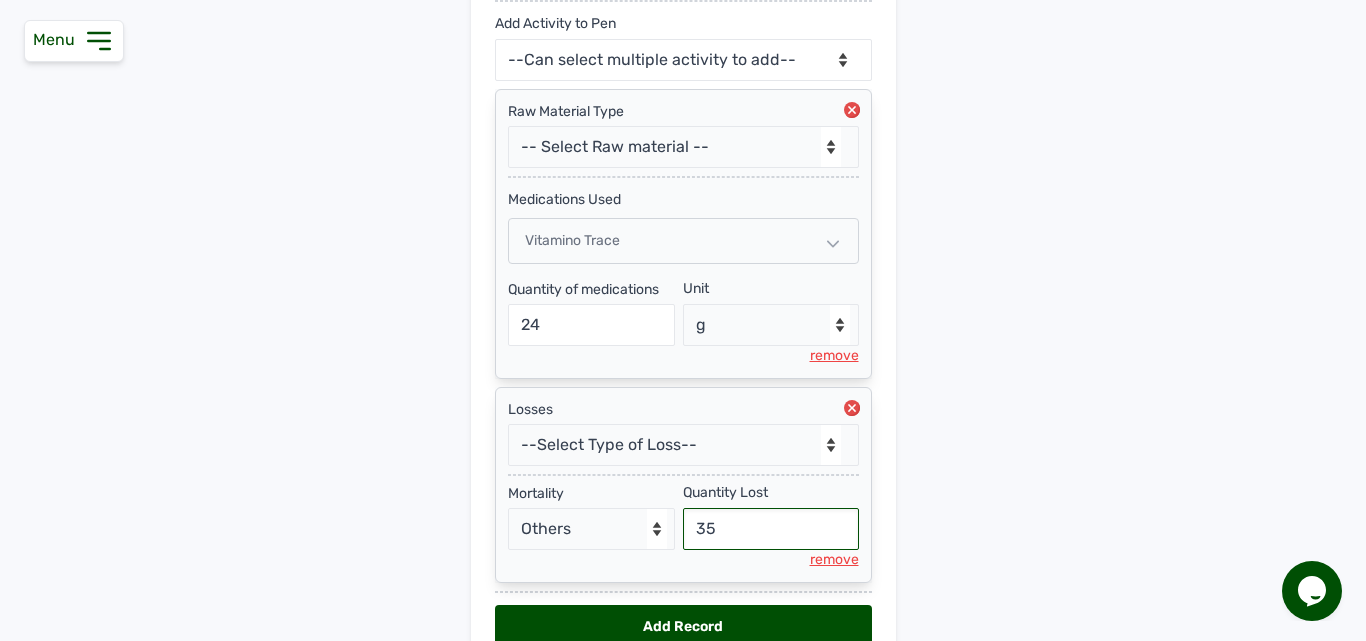 type on "35" 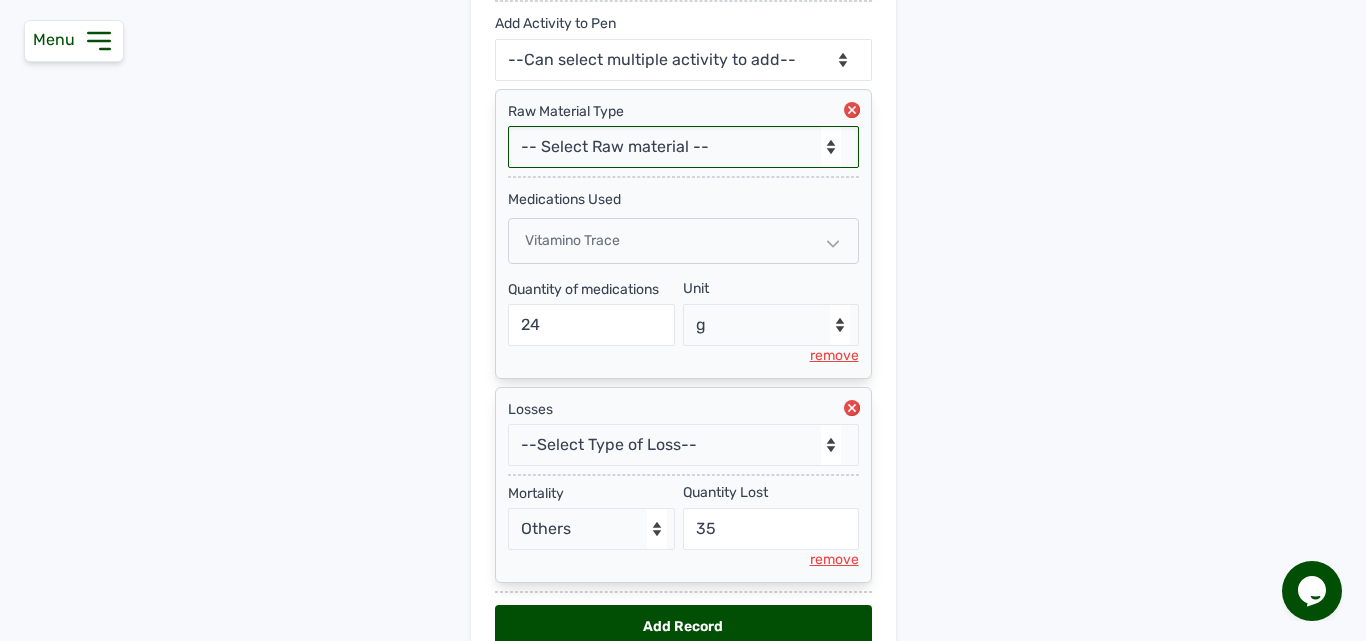 click on "-- Select Raw material -- feeds medications vaccines Biomass Fuel" at bounding box center [683, 147] 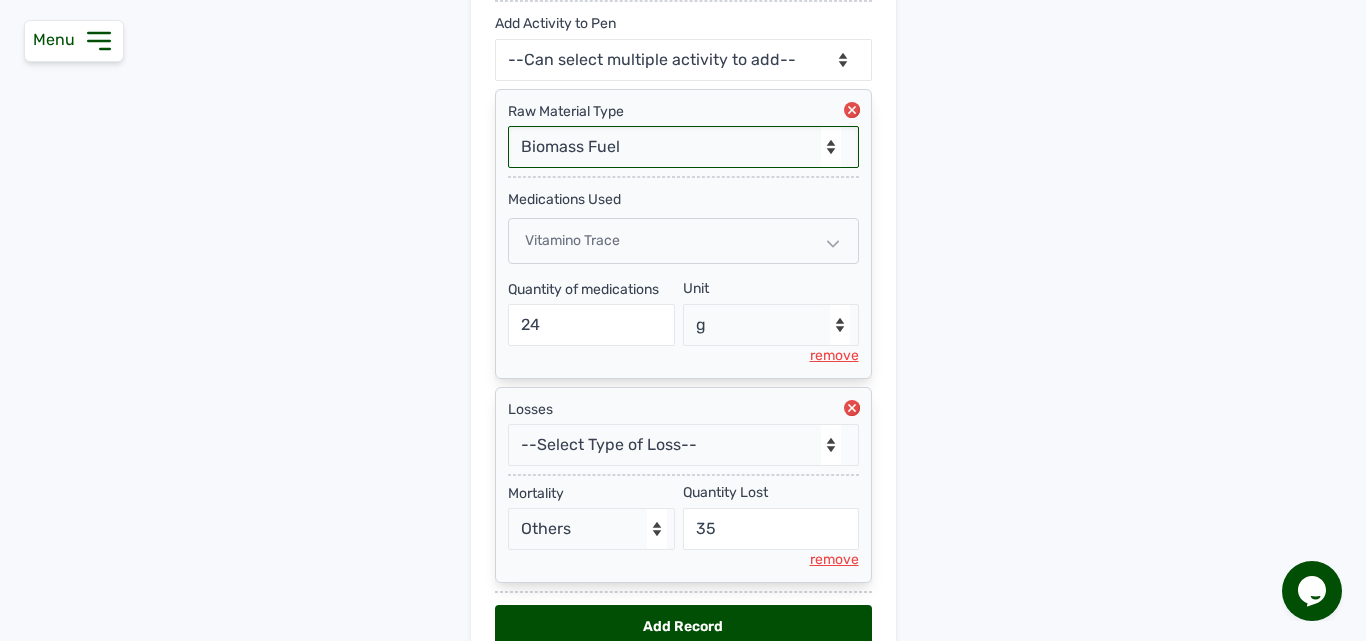 click on "-- Select Raw material -- feeds medications vaccines Biomass Fuel" at bounding box center (683, 147) 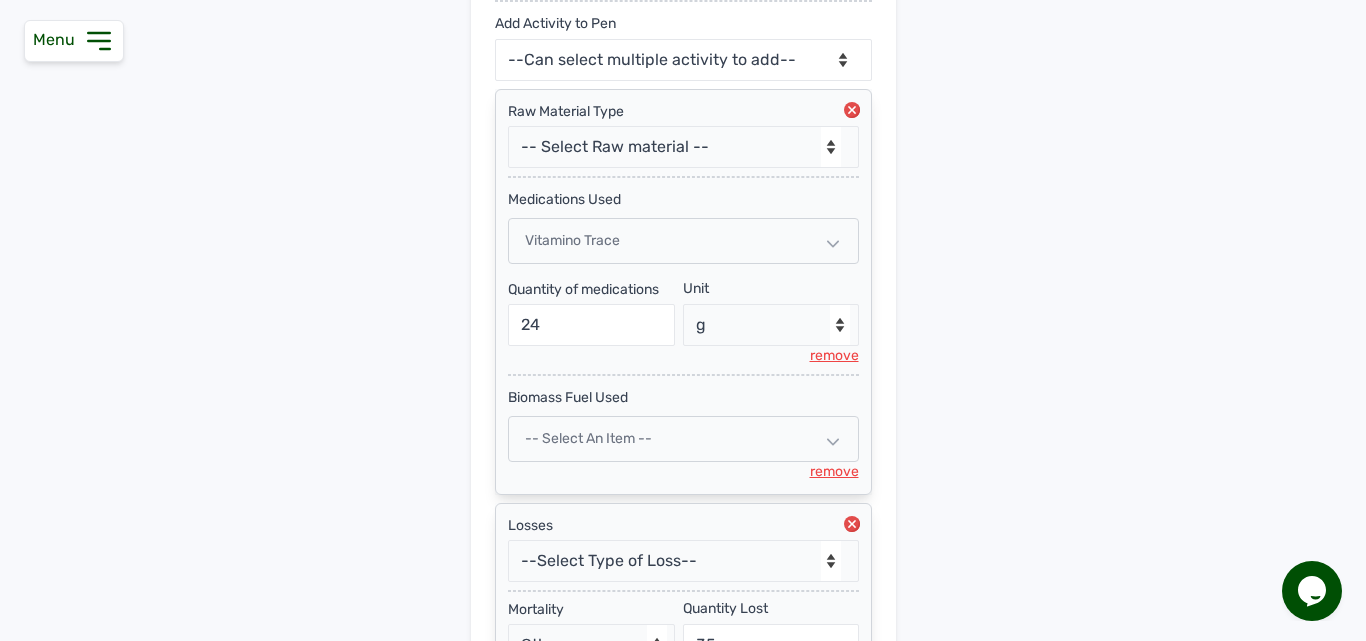 click on "-- Select an Item --" at bounding box center [683, 439] 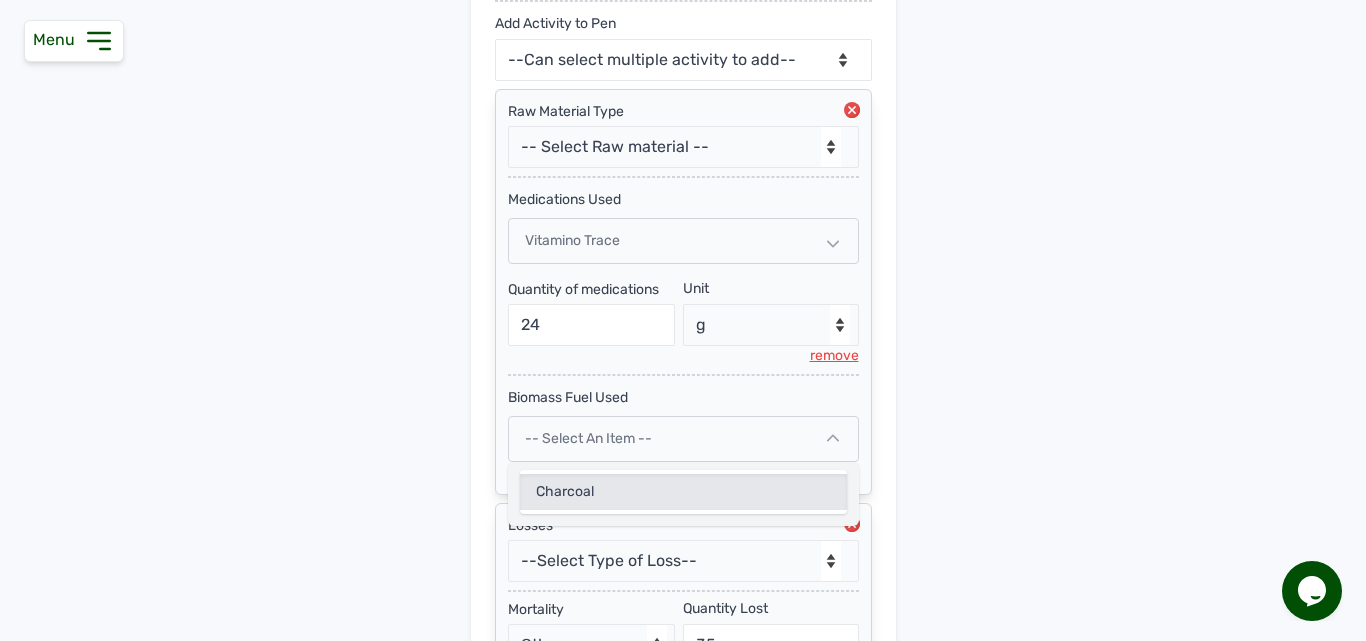 click on "Charcoal" 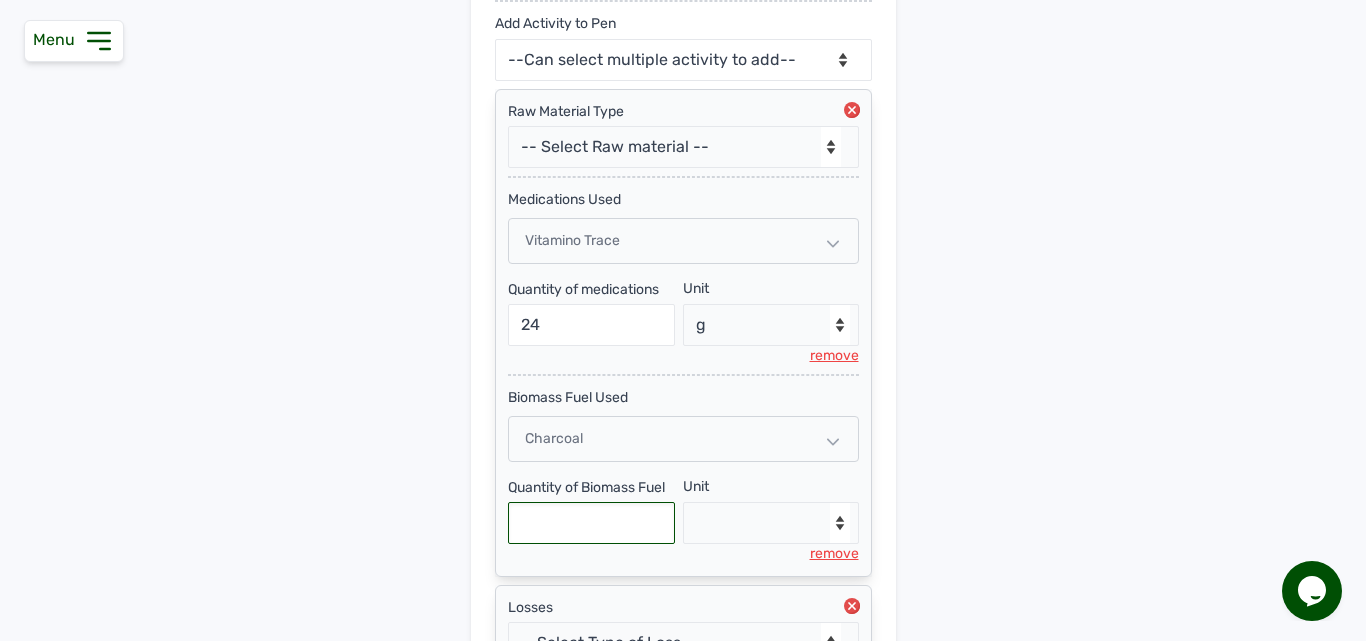 click at bounding box center [592, 523] 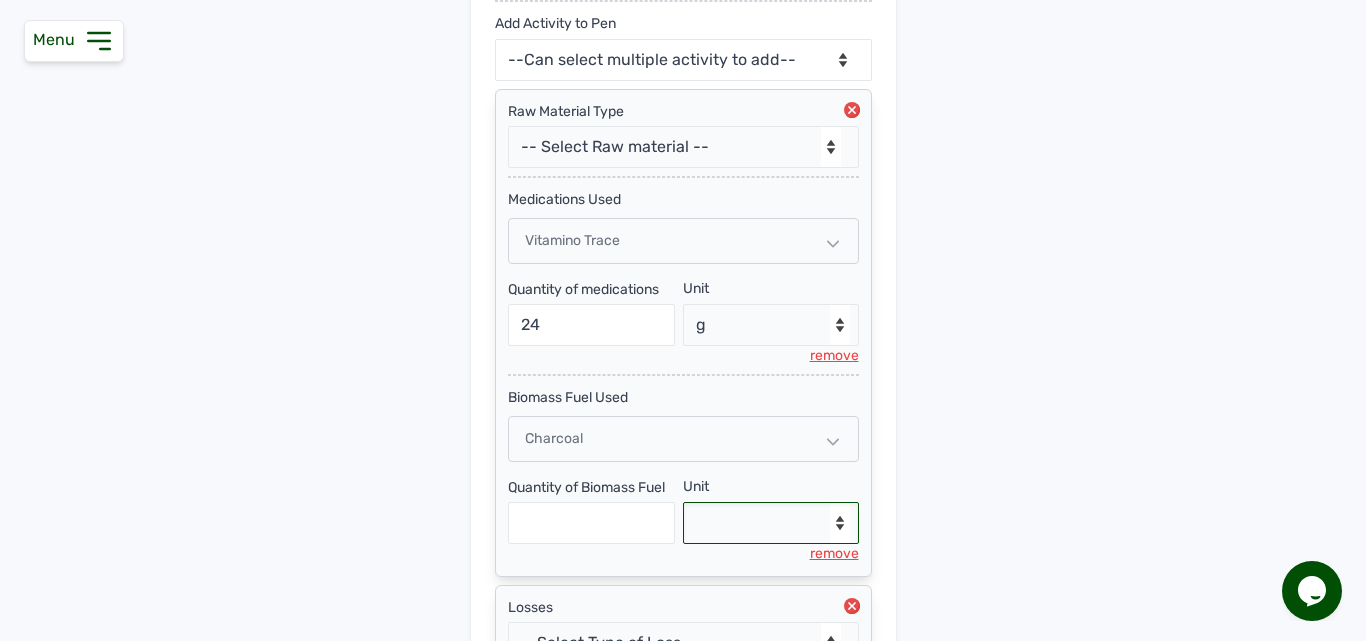 click on "--Select unit-- Bag(s)" at bounding box center [771, 523] 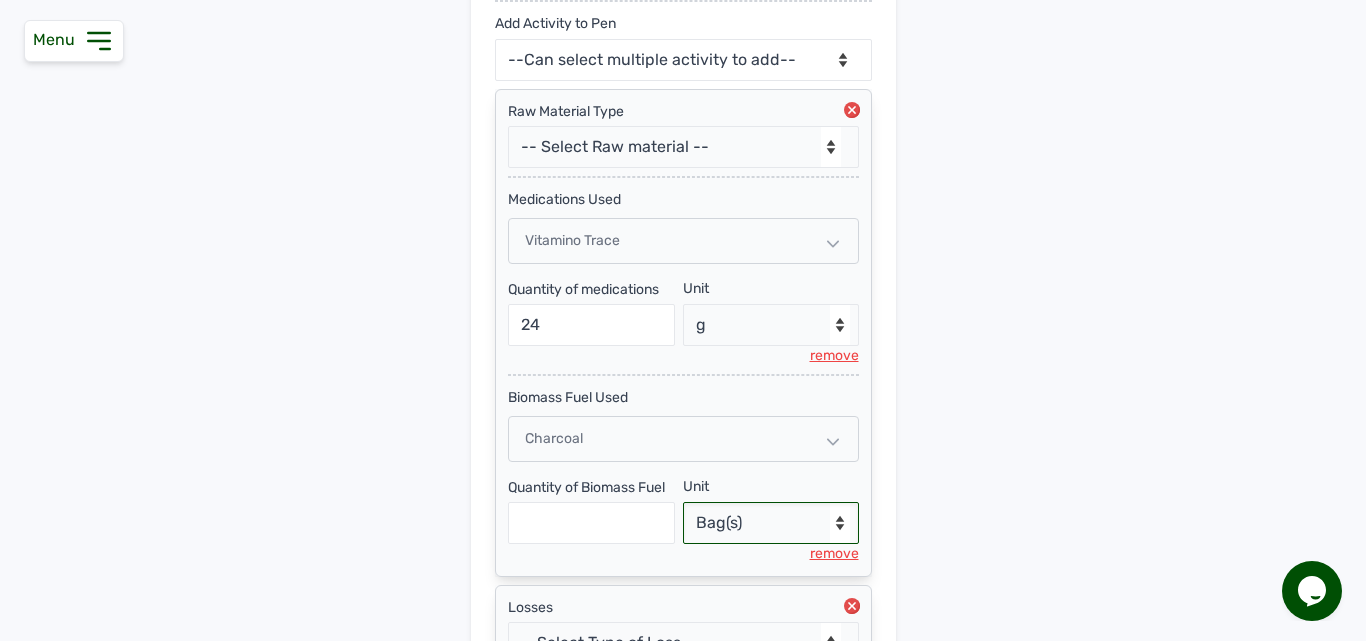 click on "--Select unit-- Bag(s)" at bounding box center [771, 523] 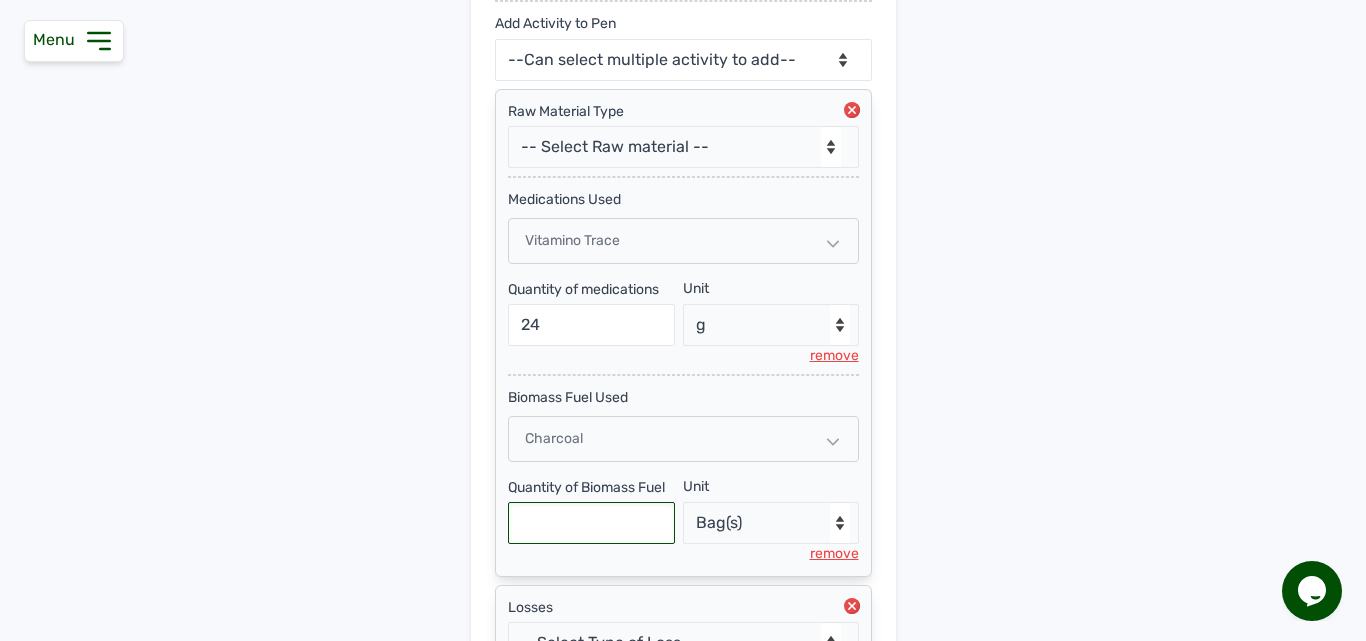 click at bounding box center (592, 523) 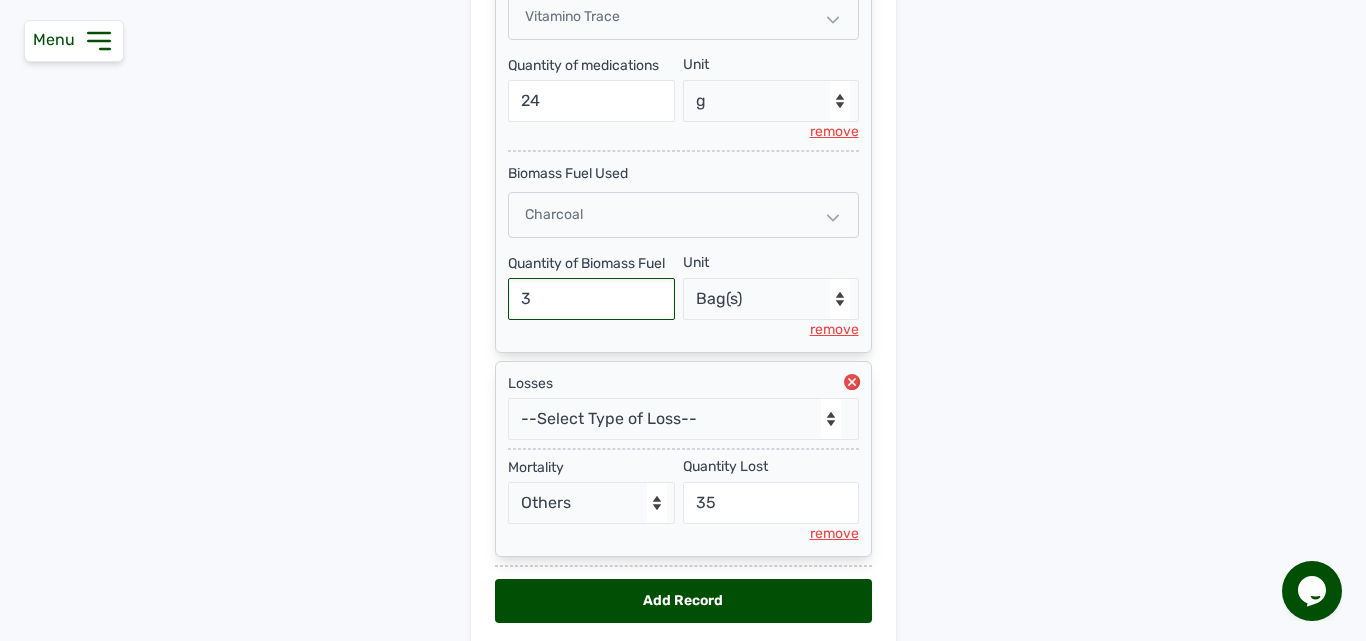 scroll, scrollTop: 736, scrollLeft: 0, axis: vertical 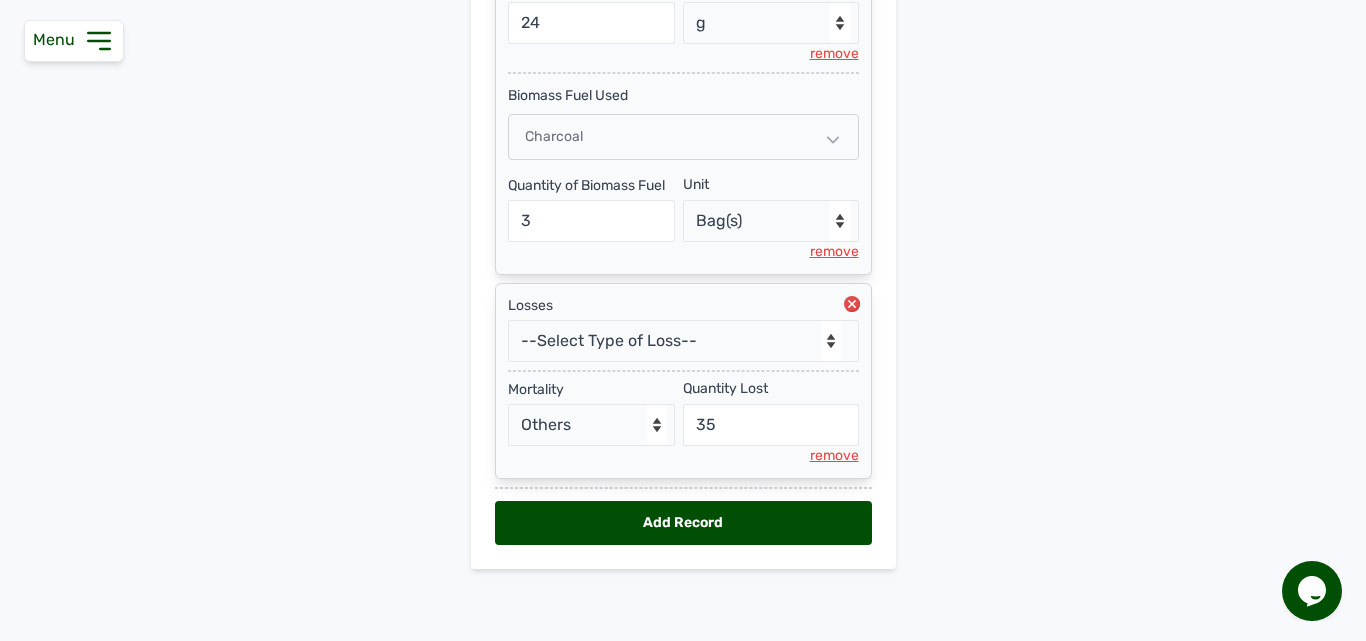 click on "Add Record" at bounding box center [683, 523] 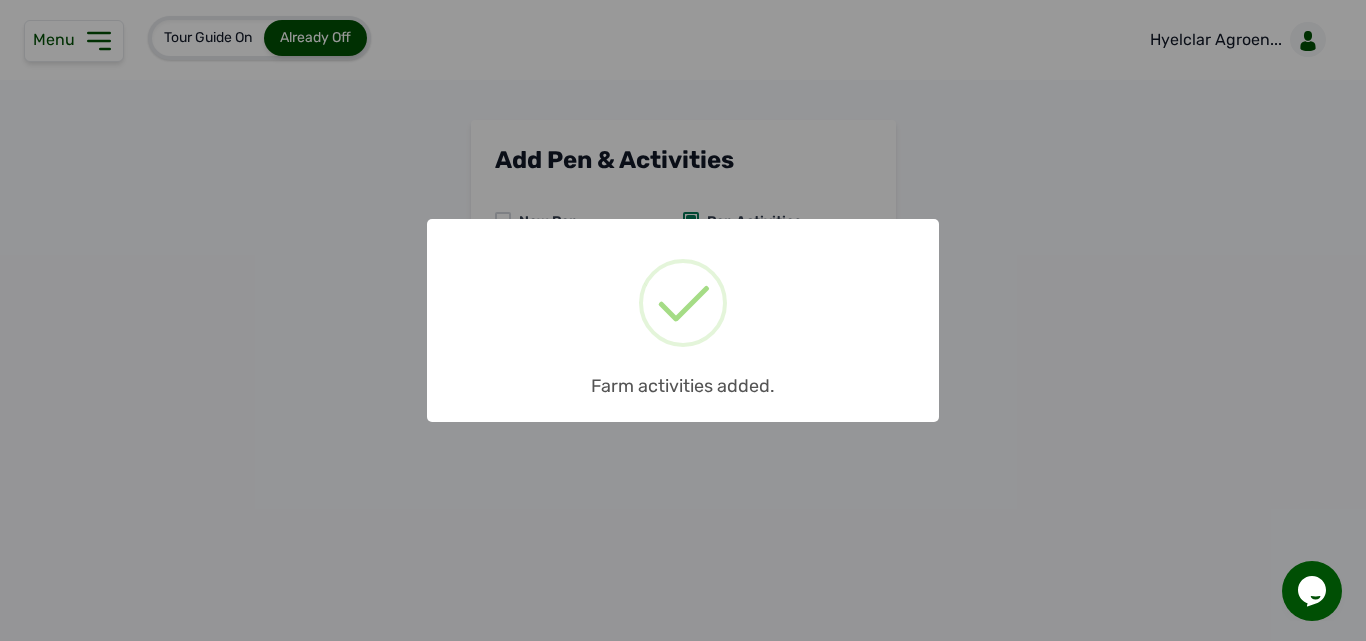 scroll, scrollTop: 0, scrollLeft: 0, axis: both 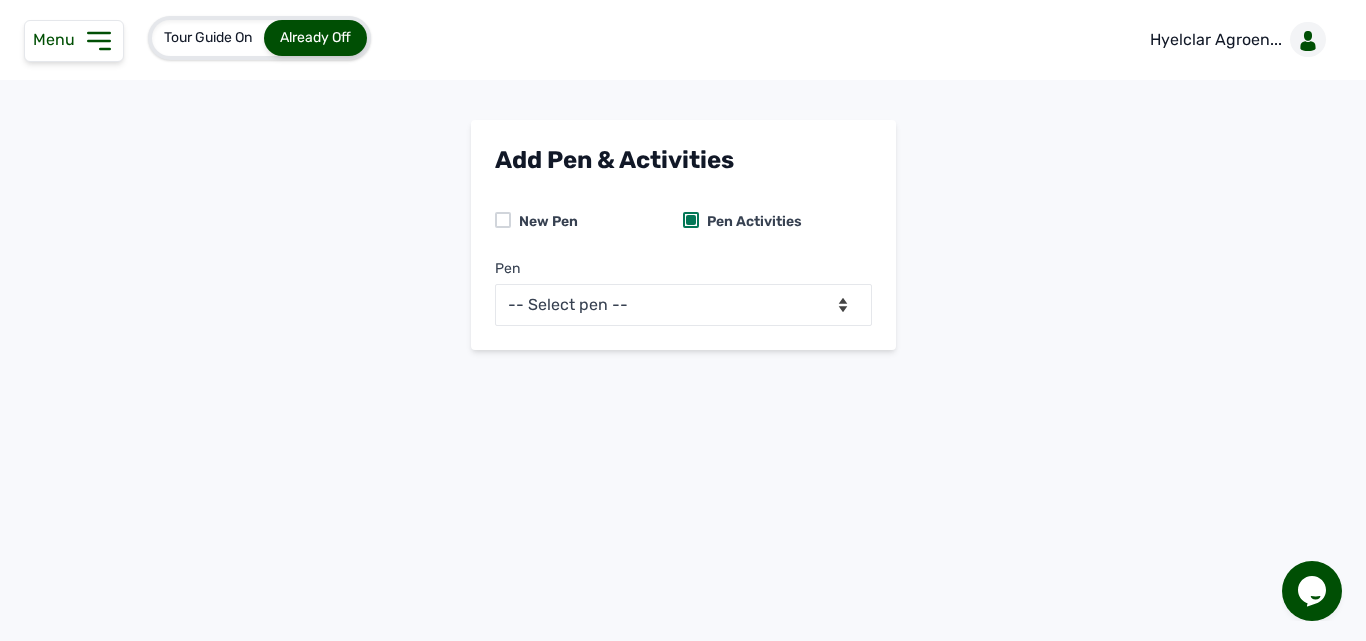 click 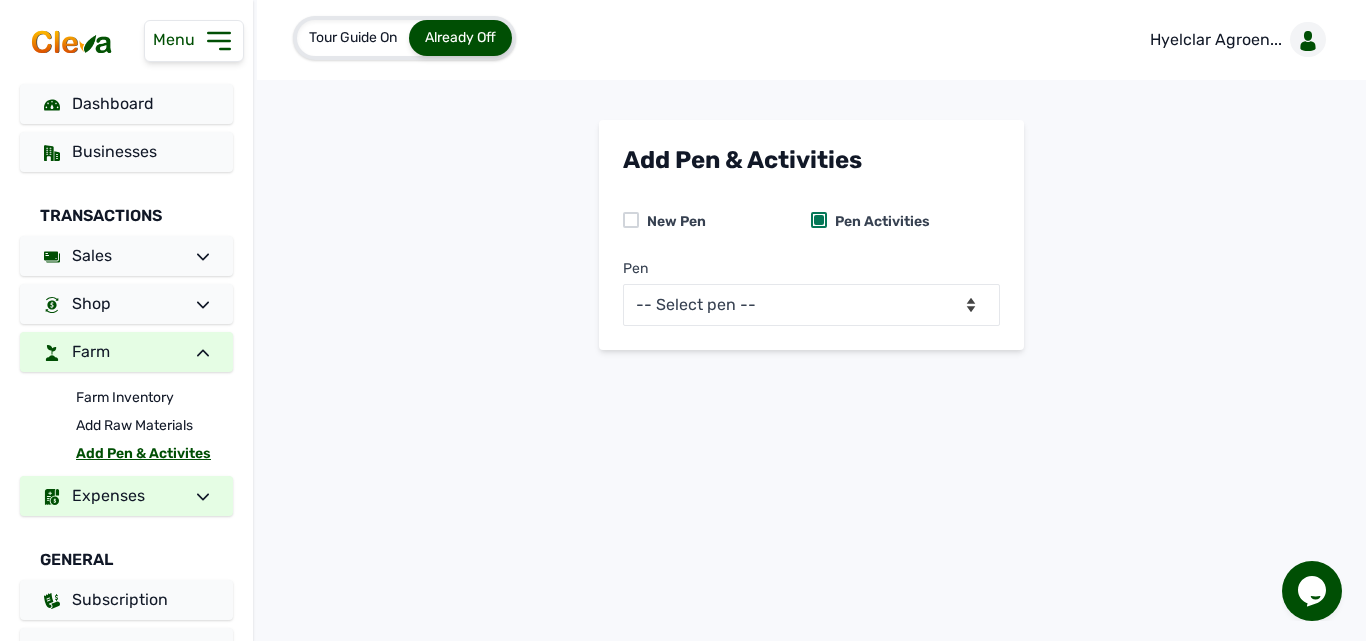 click at bounding box center (195, 496) 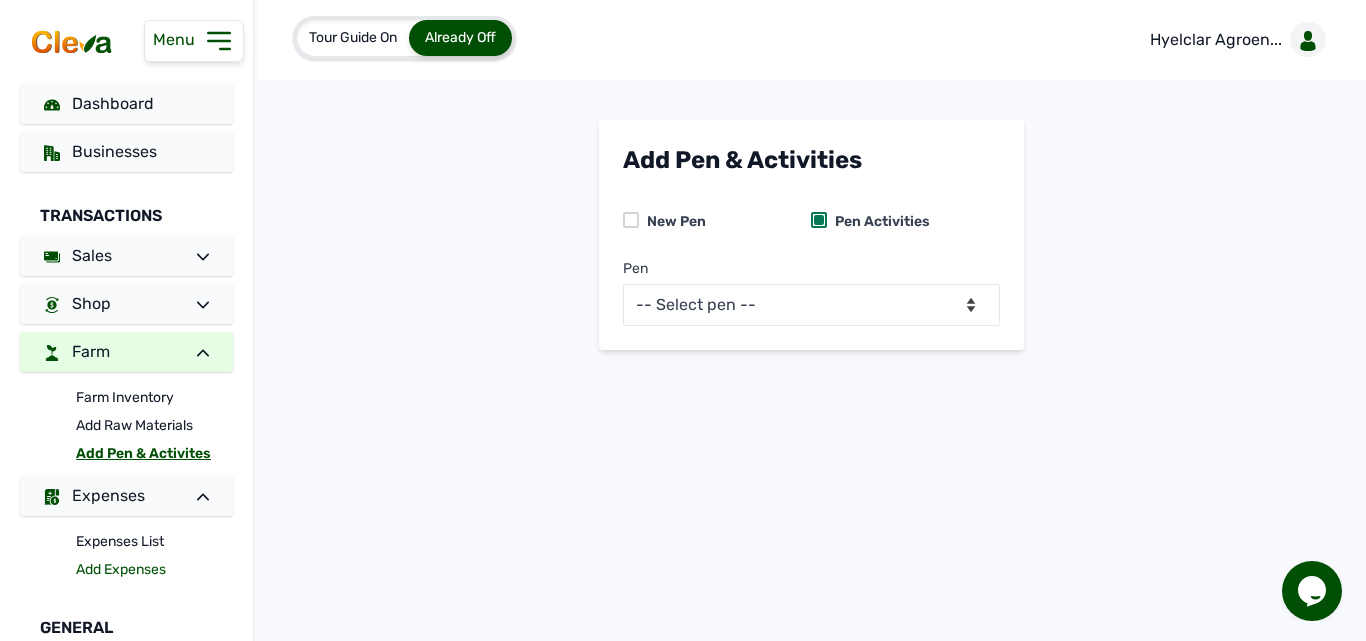 click on "Add Expenses" at bounding box center [154, 570] 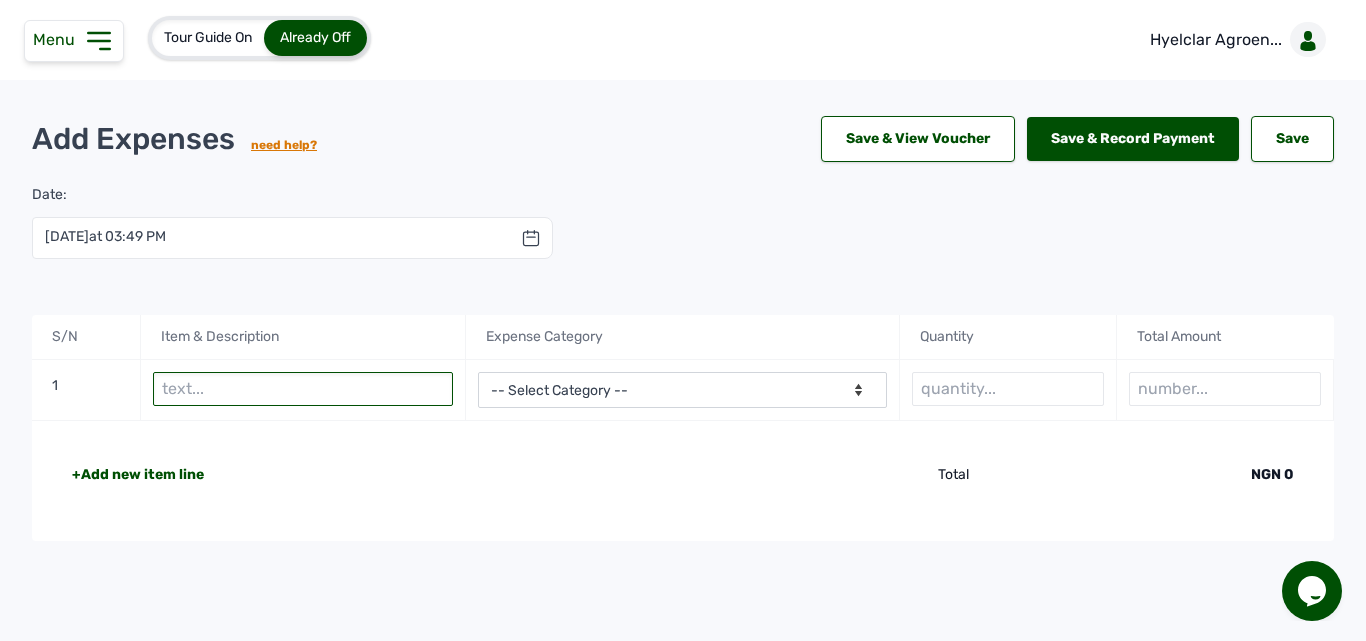 click at bounding box center [303, 389] 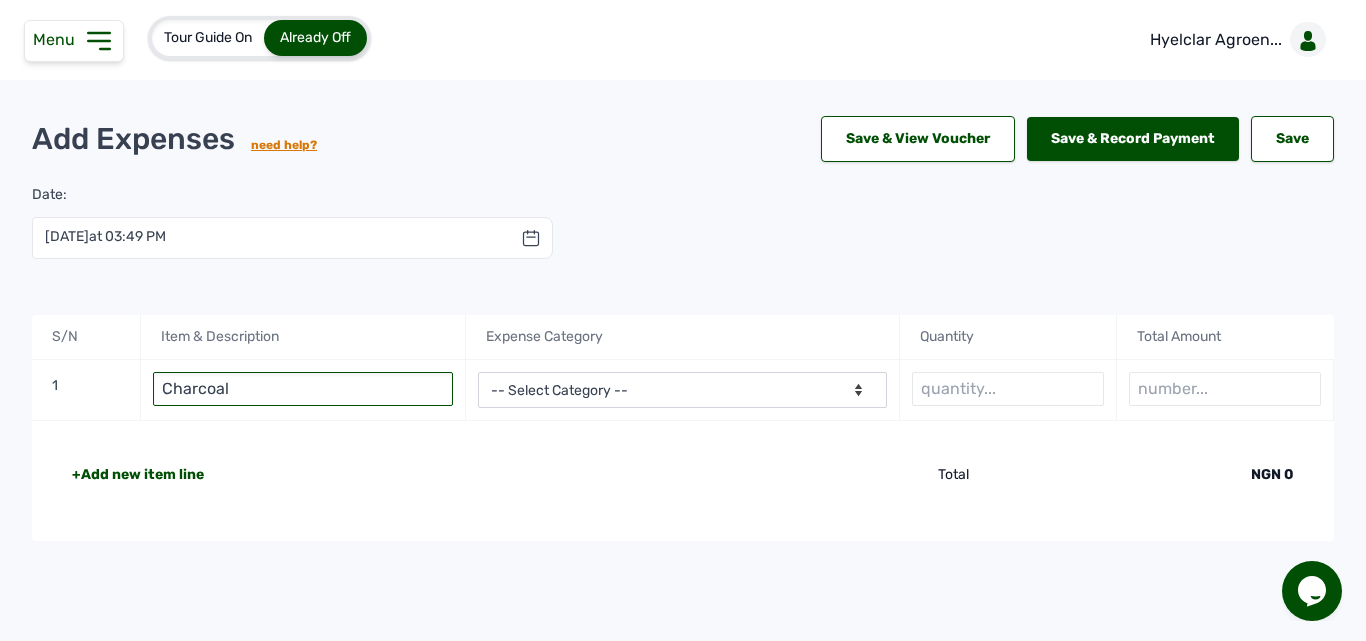 type on "Charcoal" 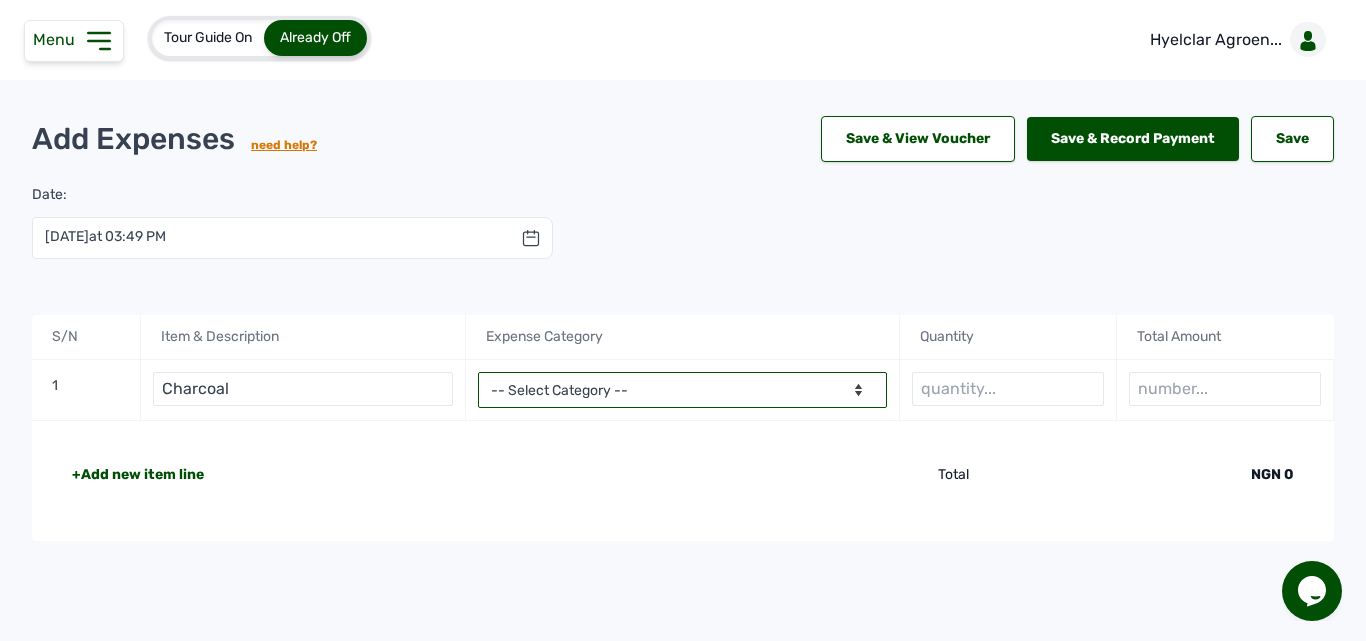 click on "-- Select Category -- Advertising Expenses Bank Charges Entertainment Expenses Insurance Expenses Legal Expenses Medical Expenses Office Equipments & Supplies Property Tax Rental Cost Repair & Maintenance Expenses Research Expenses Staff Salary Telephone Expenses Transportation Expenses Travelling Expenses Utility Expenses Others" at bounding box center [682, 390] 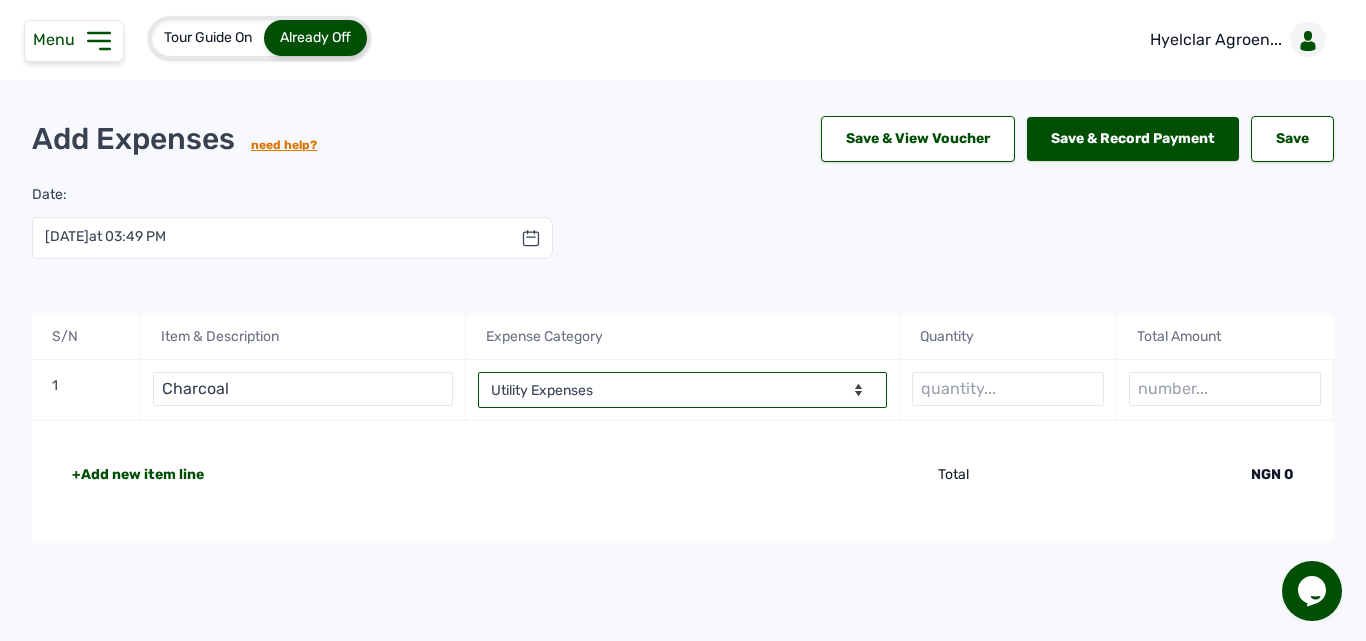 click on "-- Select Category -- Advertising Expenses Bank Charges Entertainment Expenses Insurance Expenses Legal Expenses Medical Expenses Office Equipments & Supplies Property Tax Rental Cost Repair & Maintenance Expenses Research Expenses Staff Salary Telephone Expenses Transportation Expenses Travelling Expenses Utility Expenses Others" at bounding box center (682, 390) 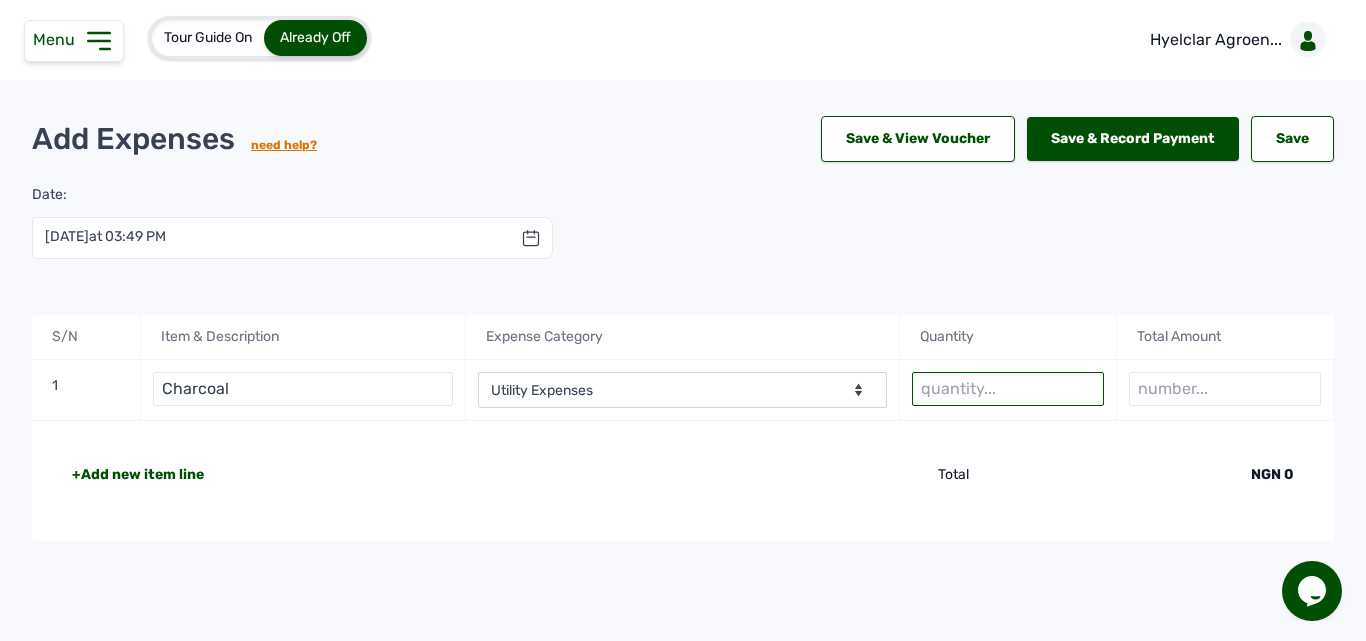 click at bounding box center (1008, 389) 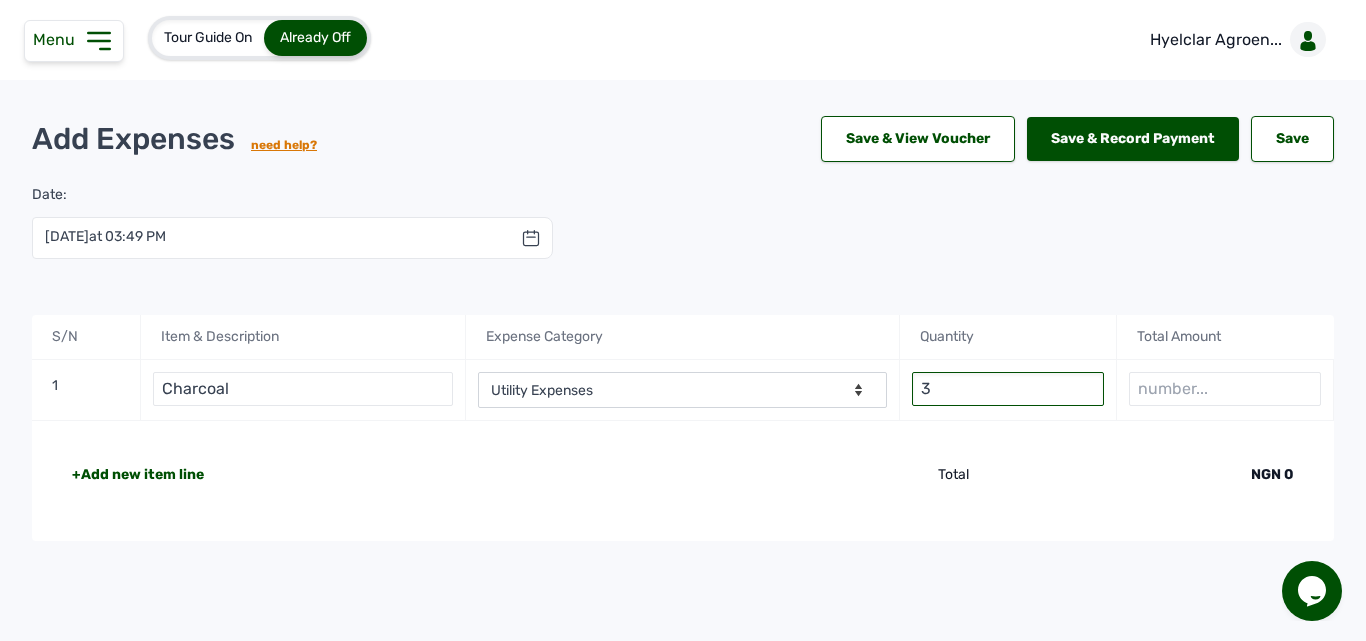 type on "3" 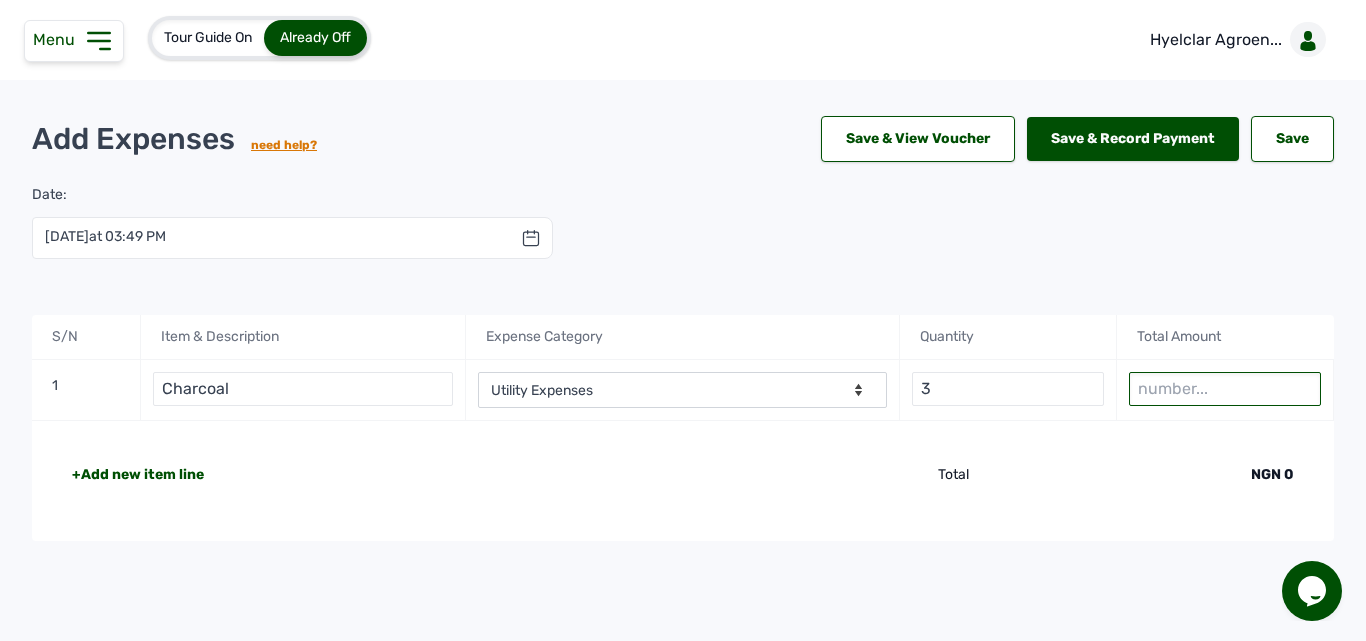 click on "1" at bounding box center [1225, 389] 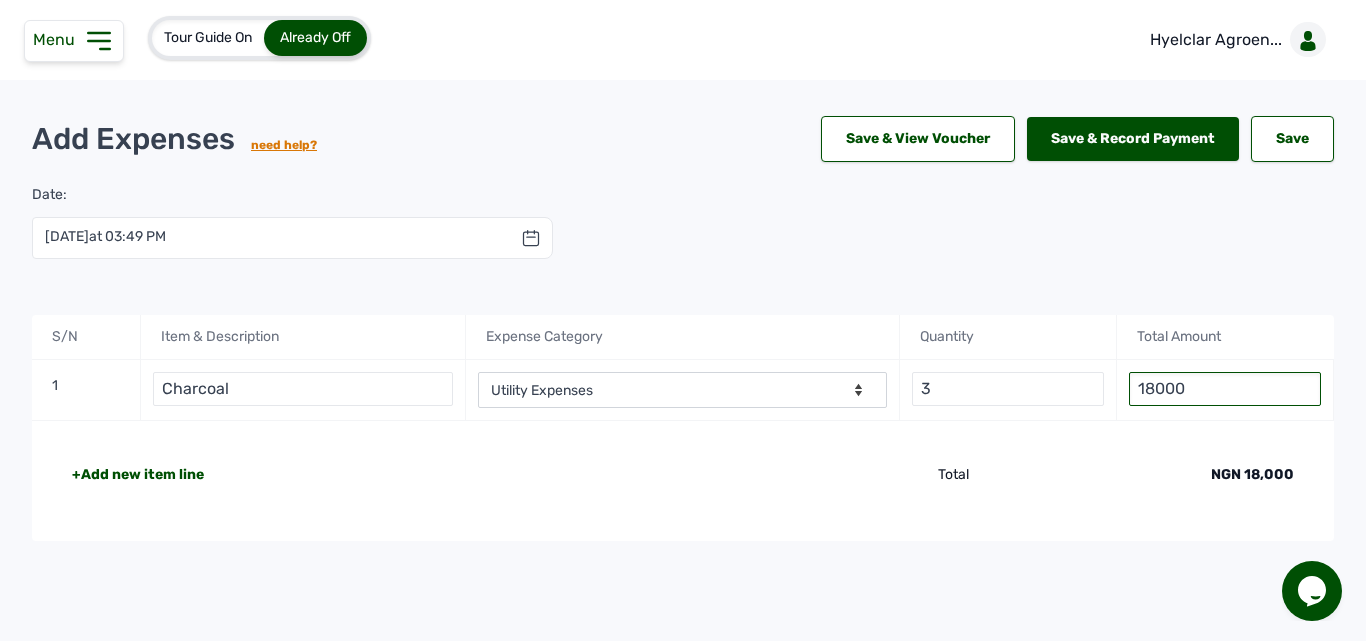 type on "18000" 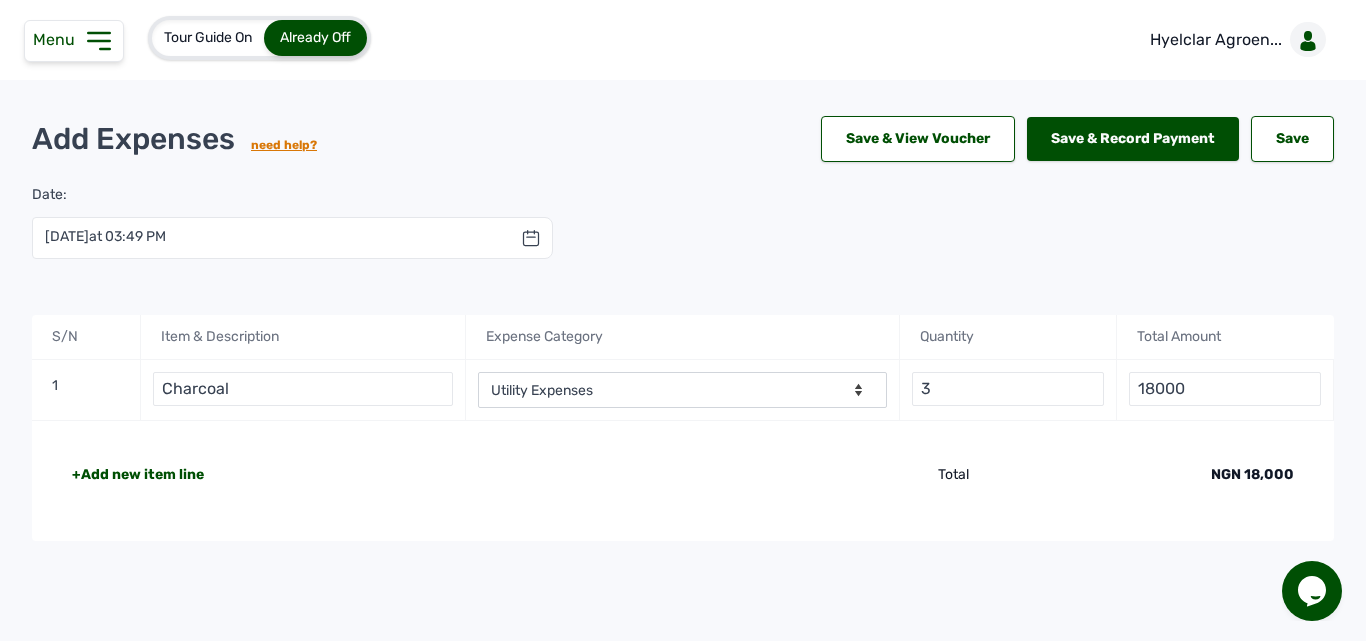 click at bounding box center (531, 238) 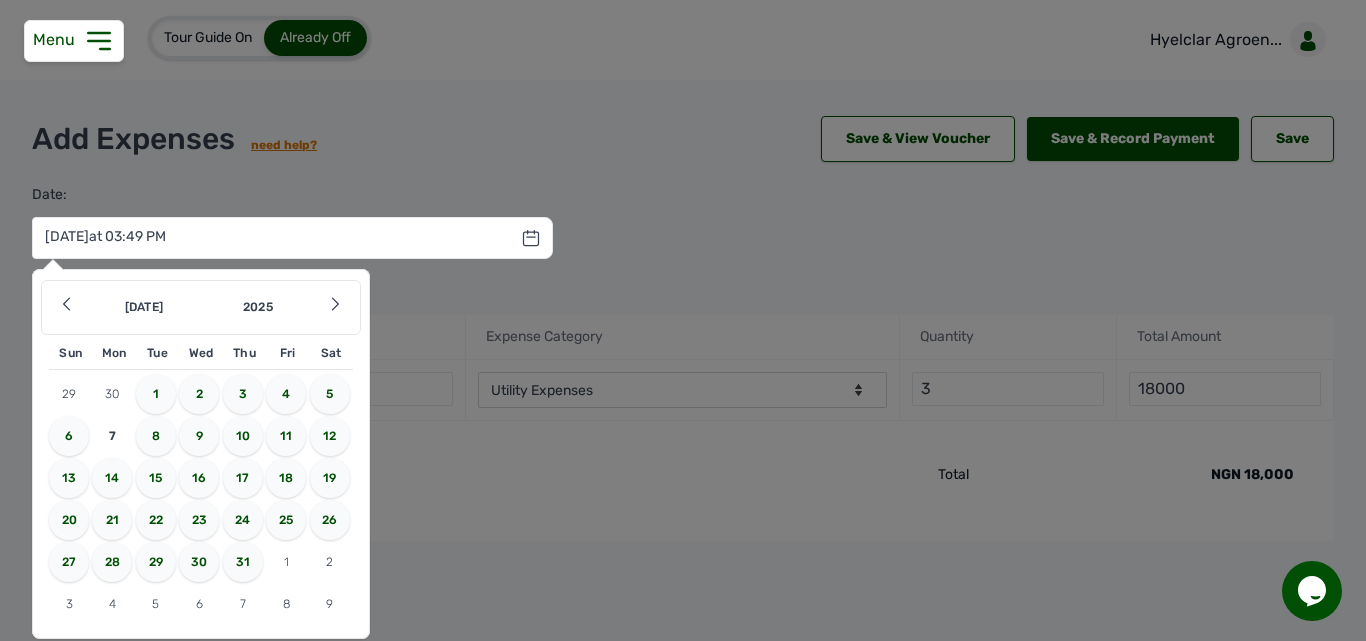 click on "5" at bounding box center (330, 394) 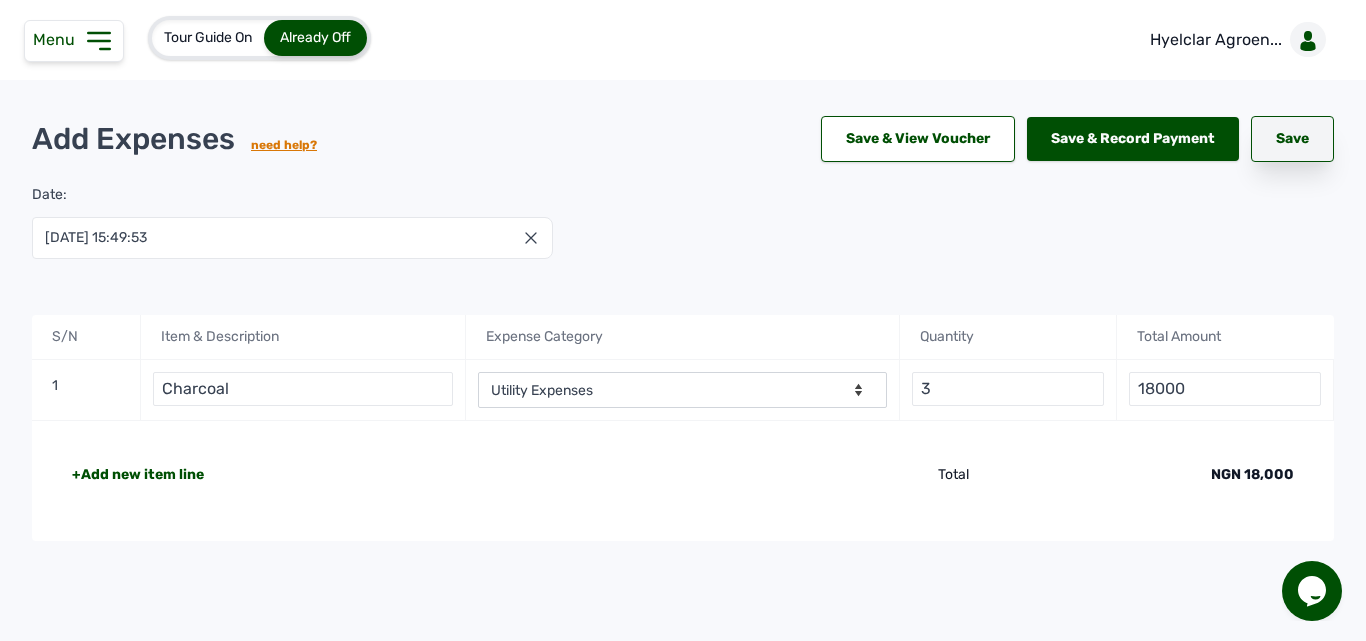 click on "Save" at bounding box center [1292, 139] 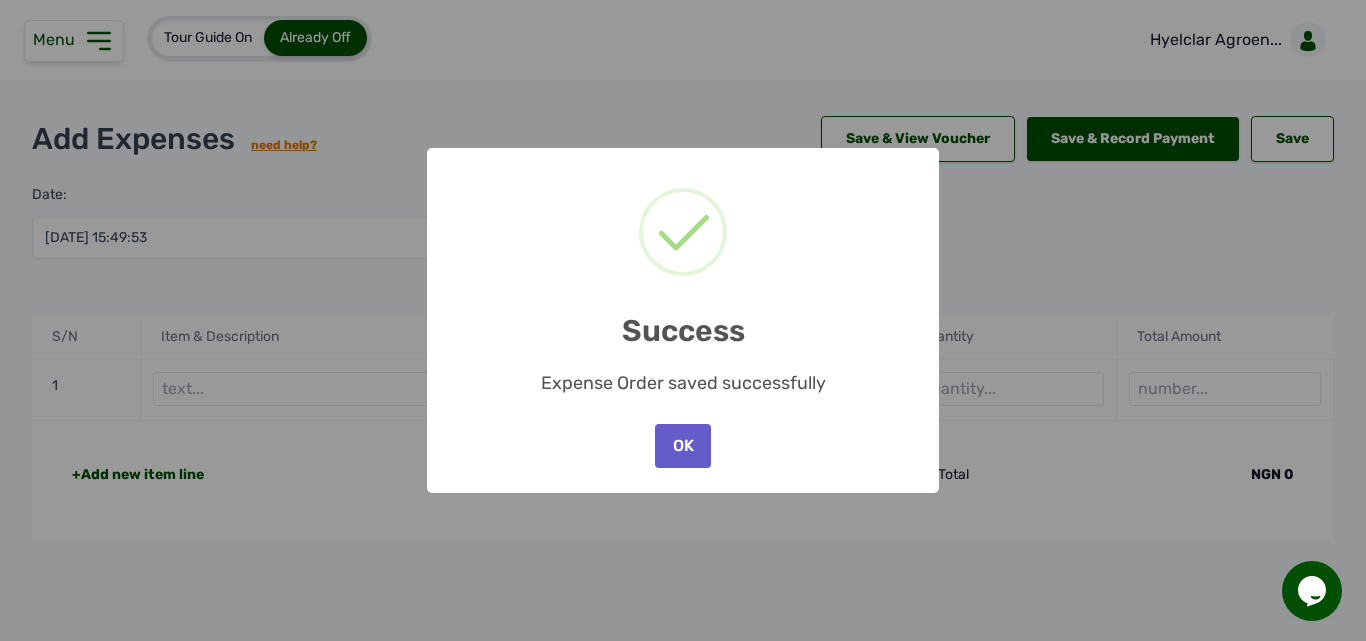 click on "OK" at bounding box center (683, 446) 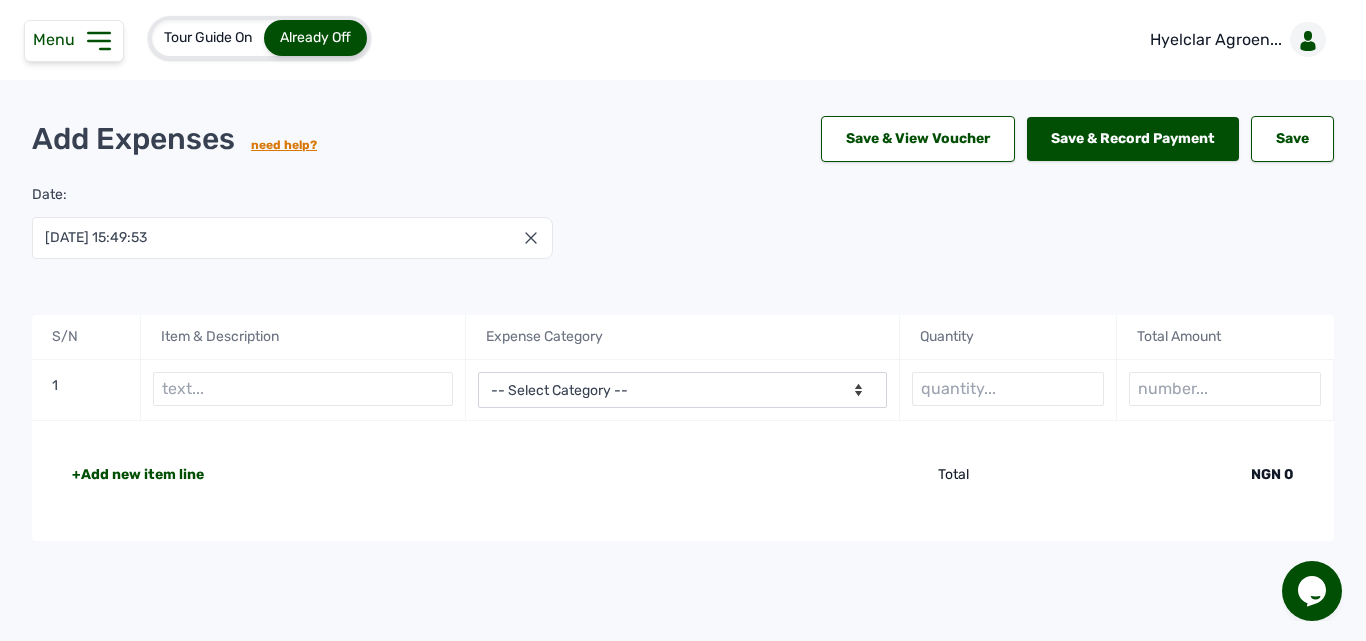 click 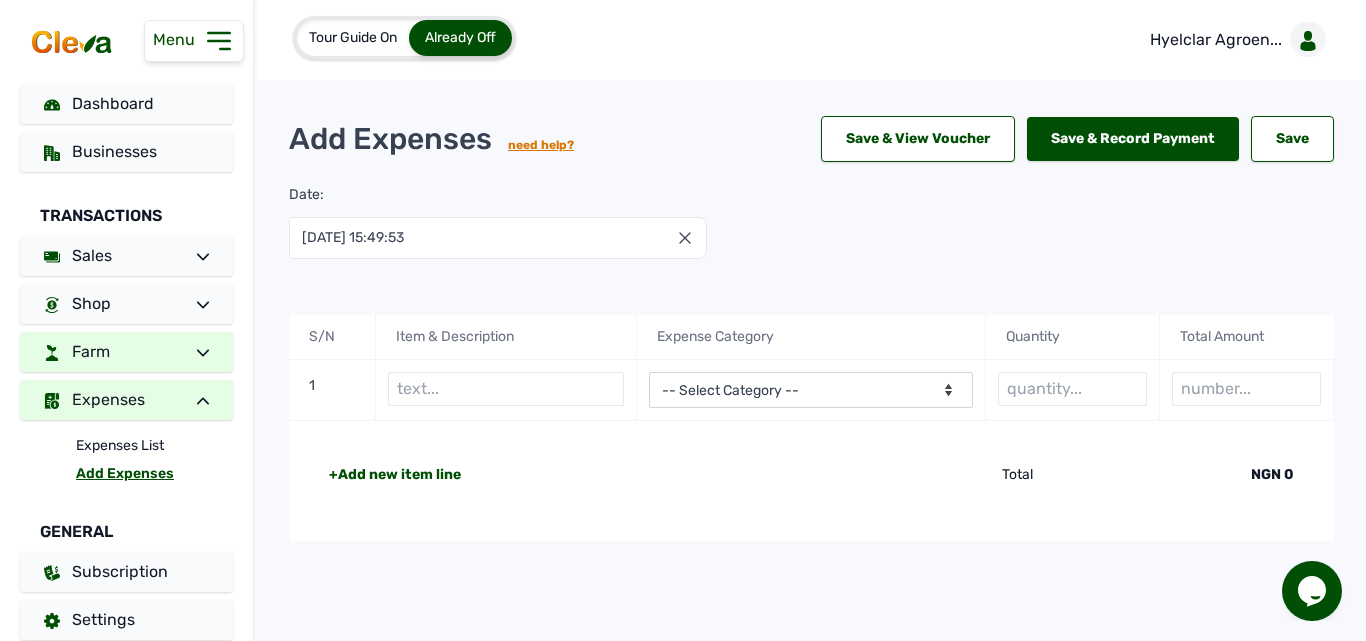 click 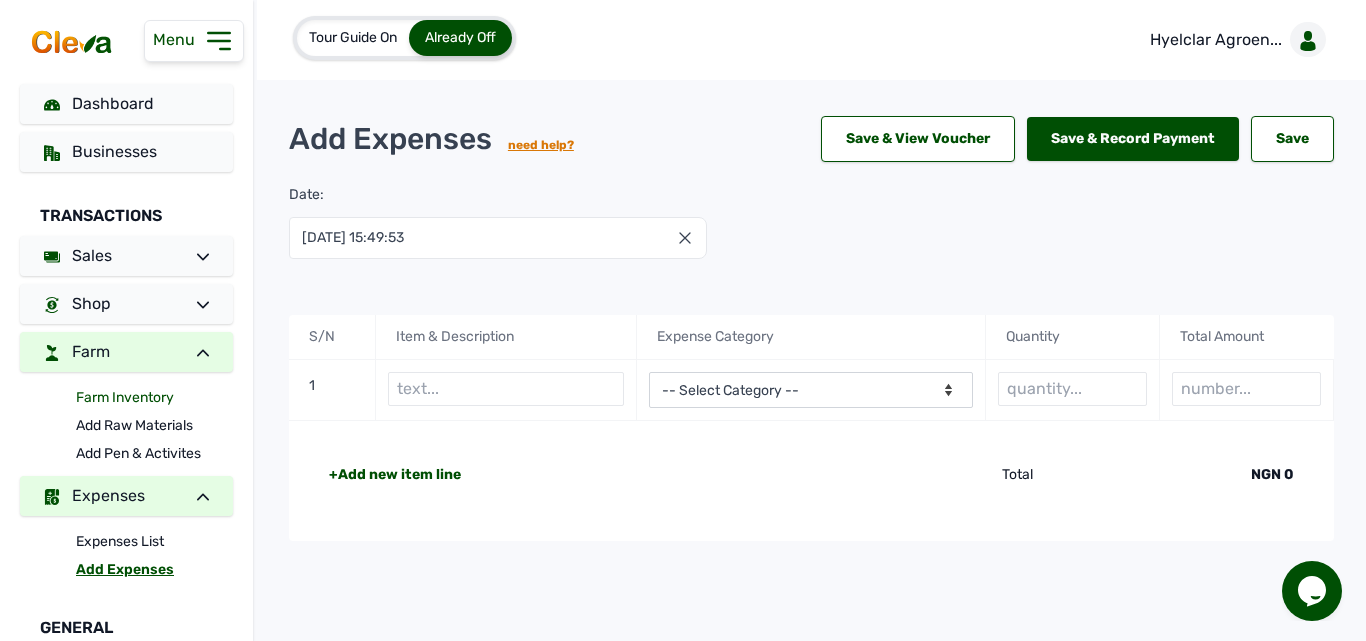 click on "Farm Inventory" at bounding box center [154, 398] 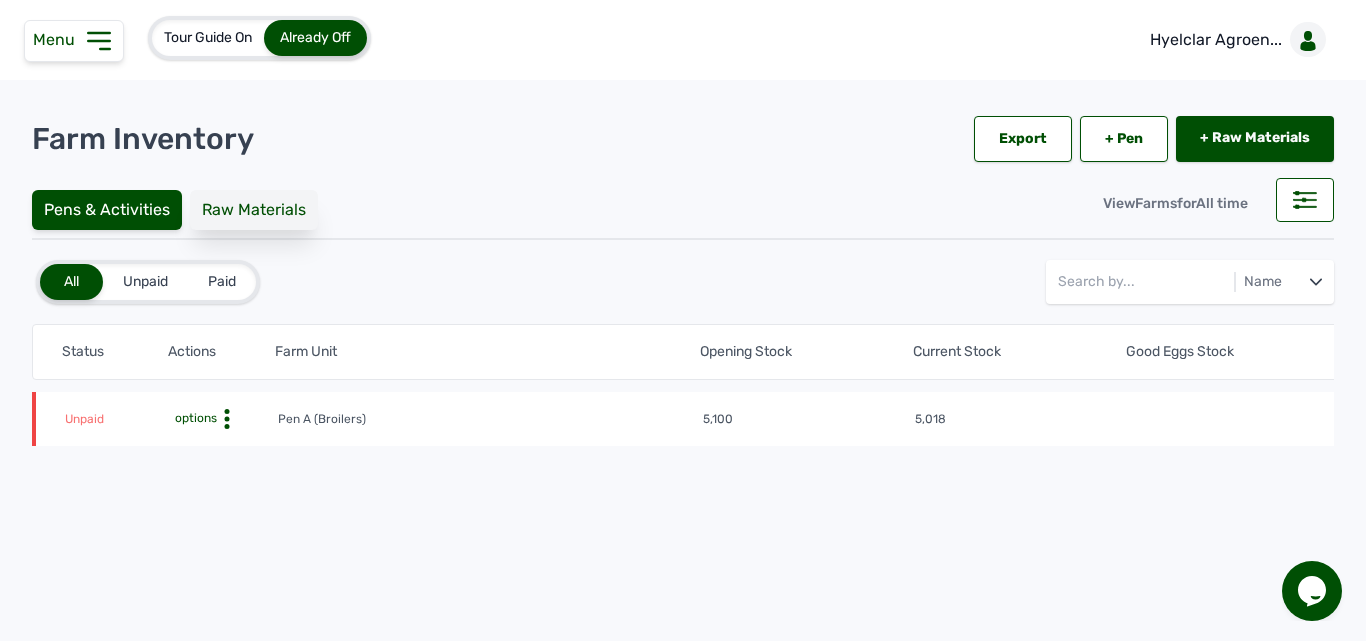 click on "Raw Materials" at bounding box center (254, 210) 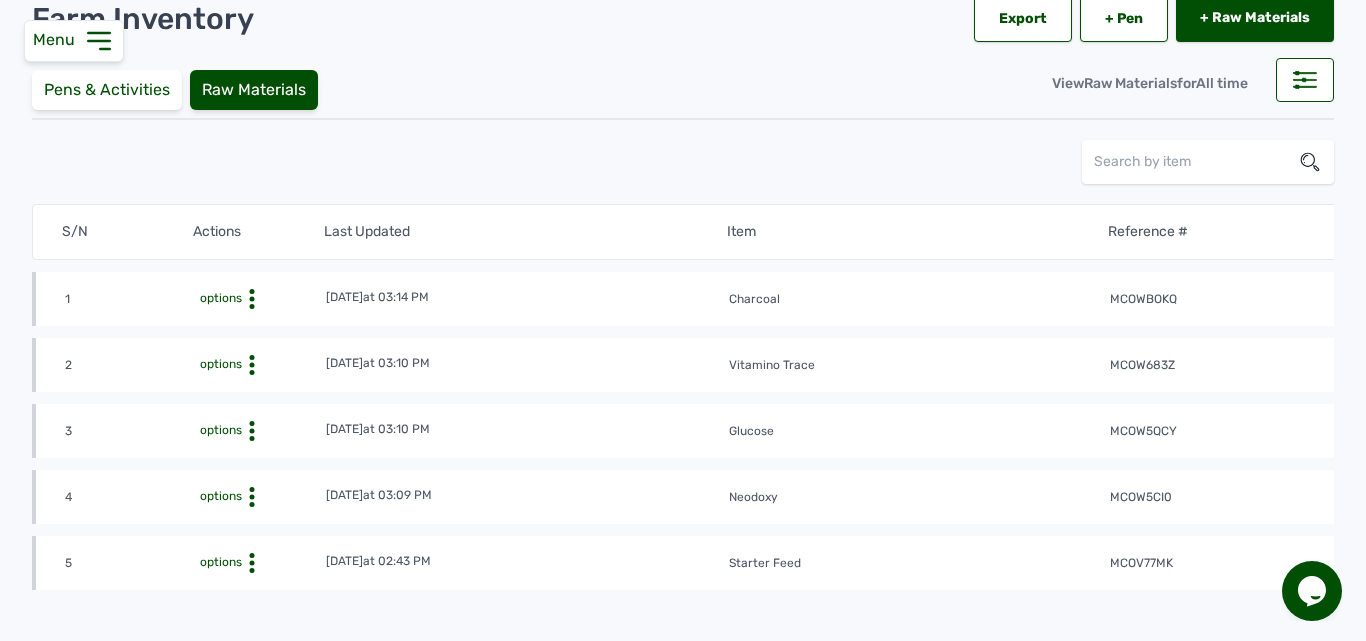 scroll, scrollTop: 0, scrollLeft: 0, axis: both 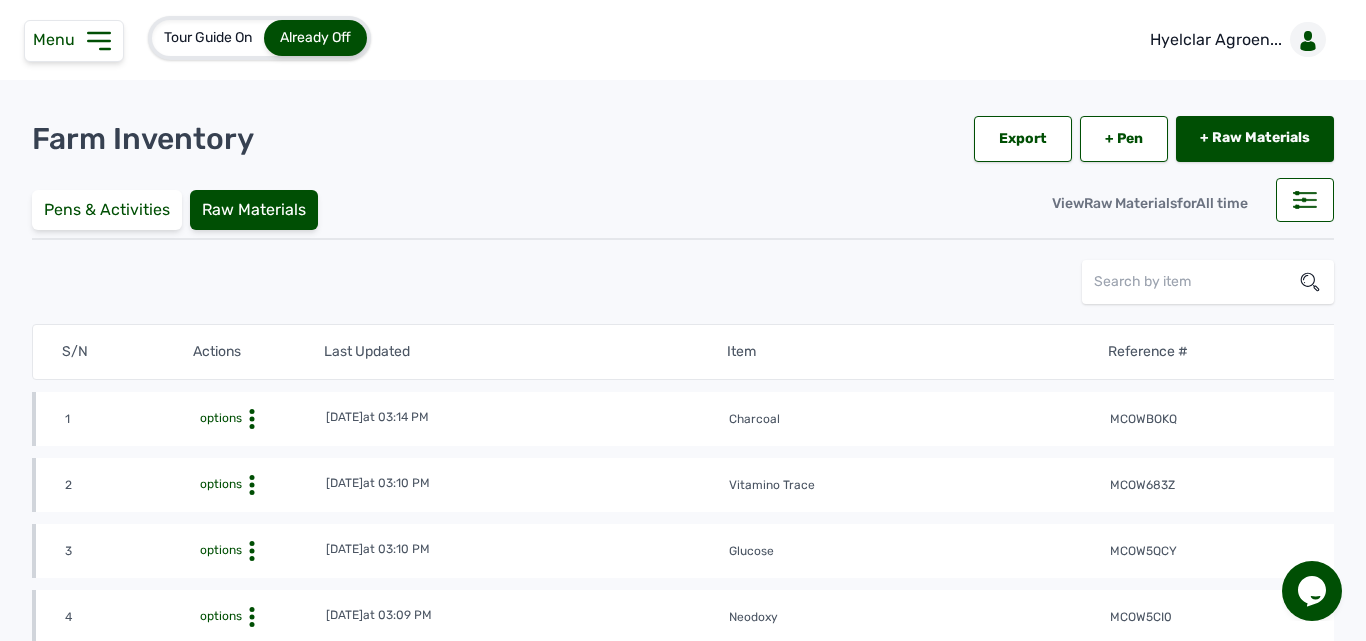 click 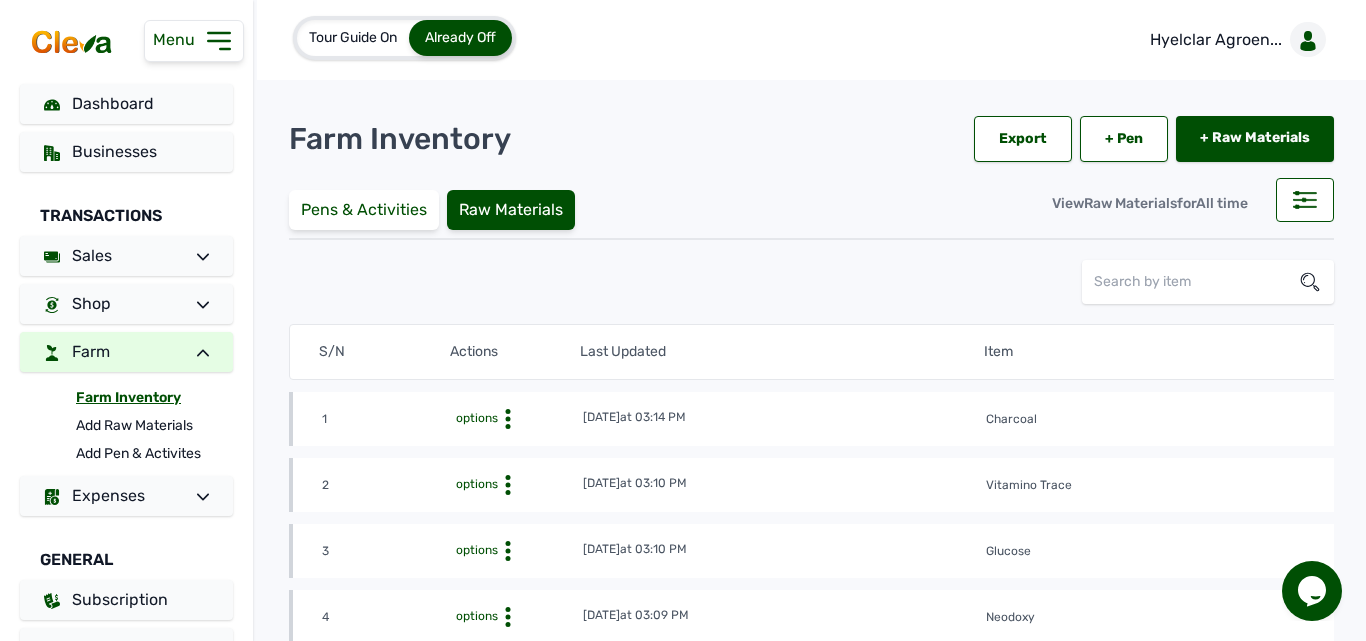 click at bounding box center (811, 282) 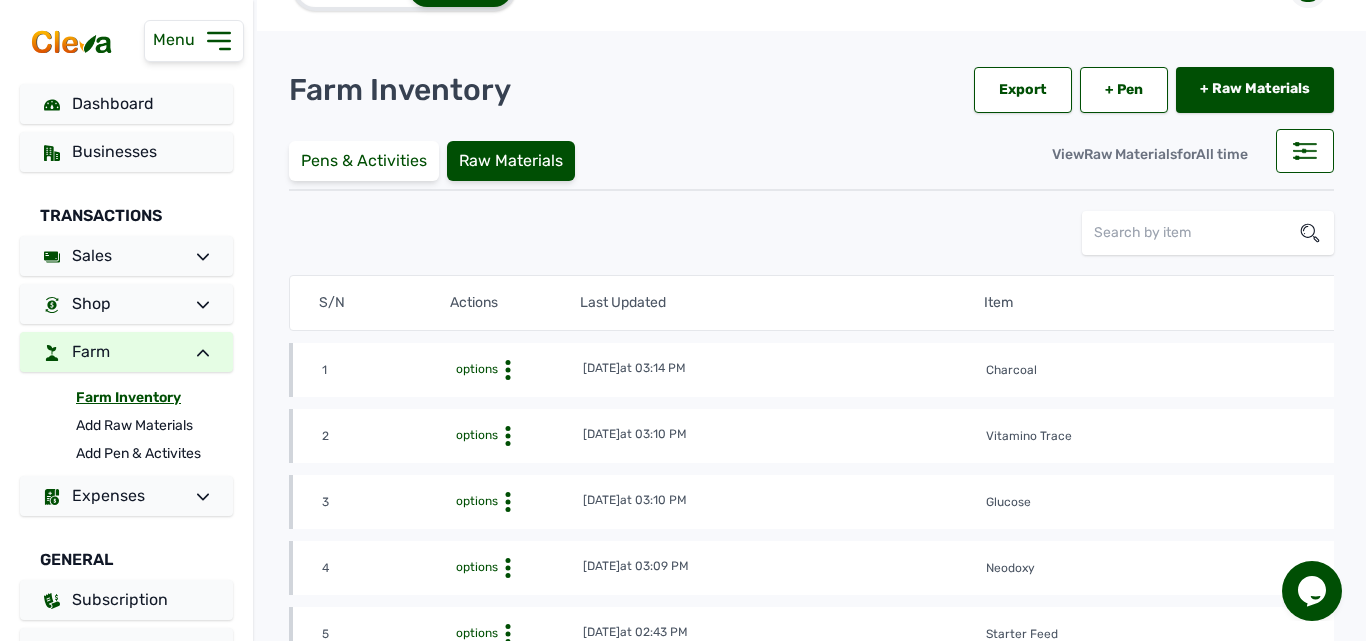 scroll, scrollTop: 0, scrollLeft: 0, axis: both 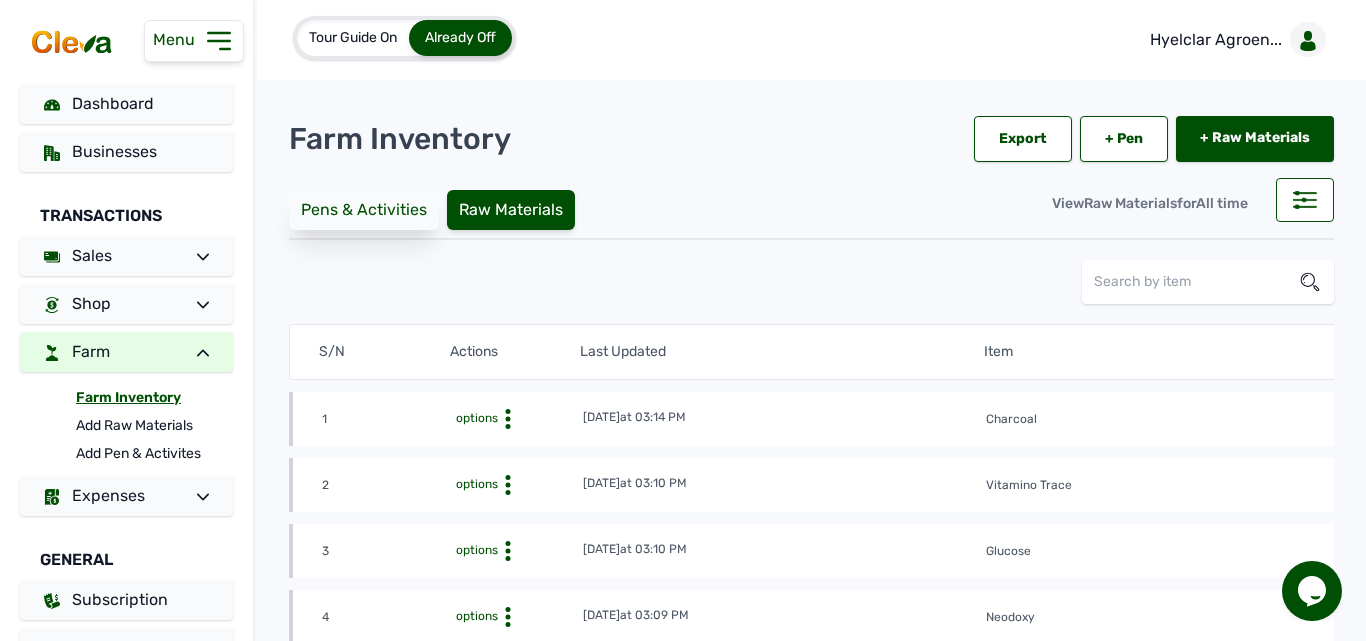 click on "Pens & Activities" at bounding box center [364, 210] 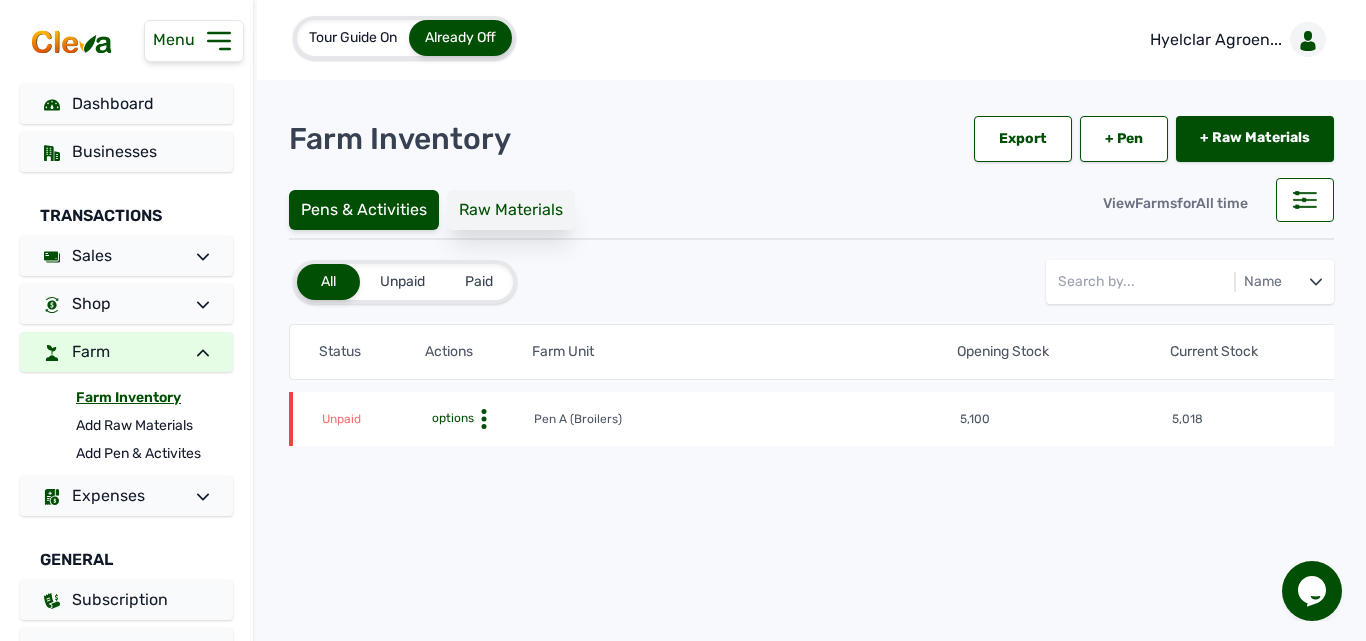 click on "Raw Materials" at bounding box center (511, 210) 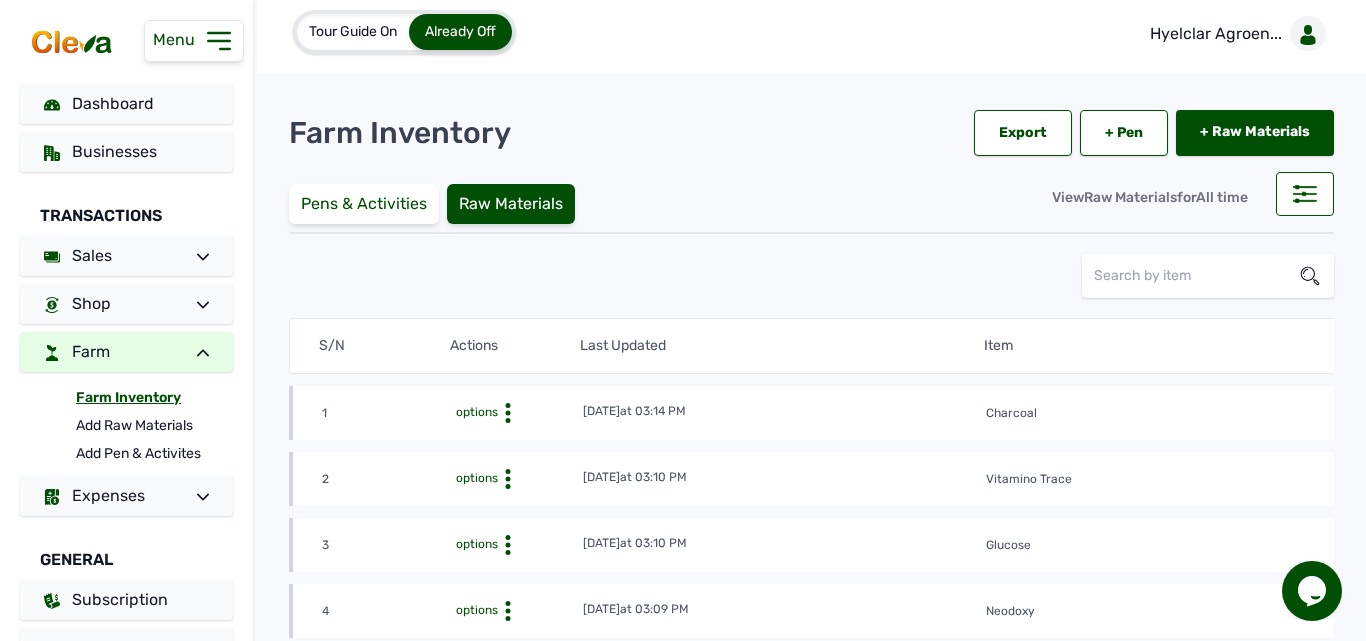 scroll, scrollTop: 0, scrollLeft: 0, axis: both 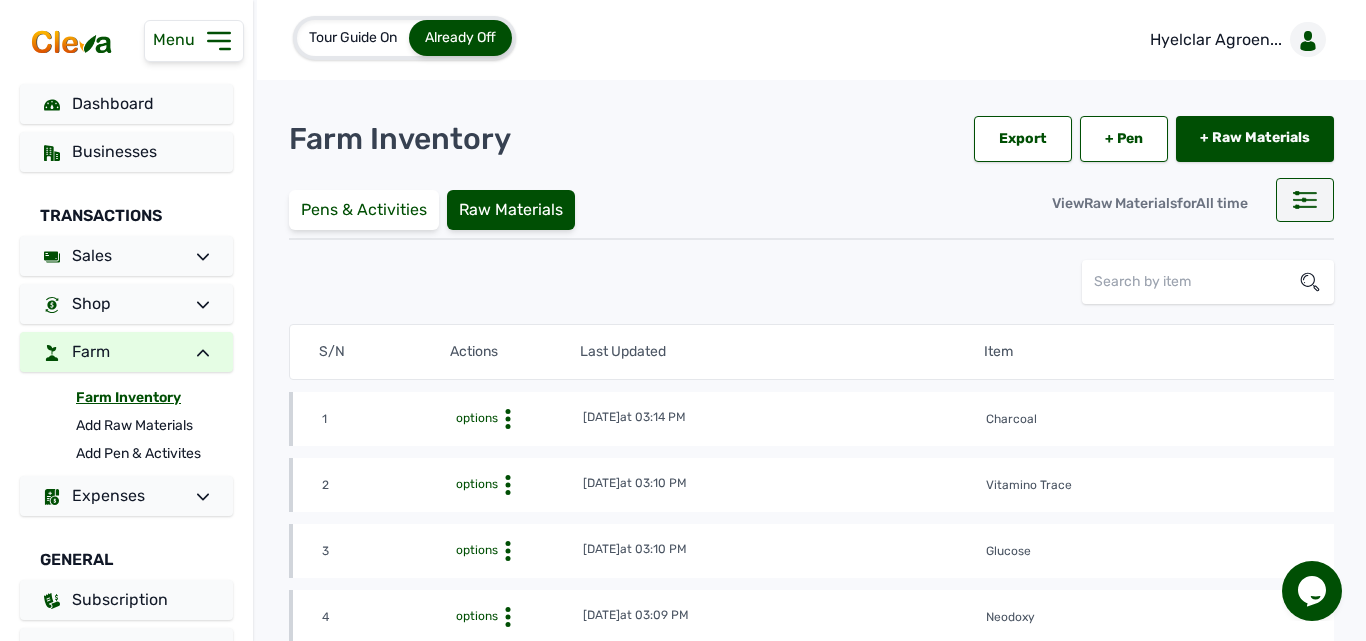 click at bounding box center (1305, 200) 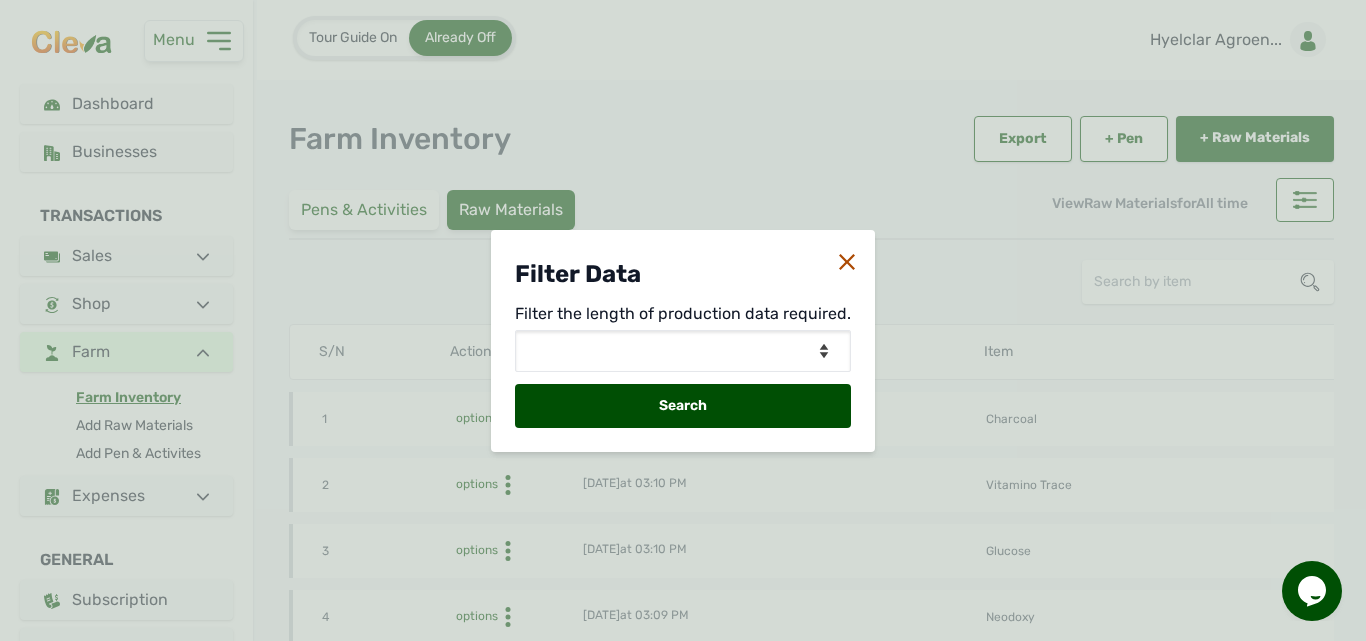 click 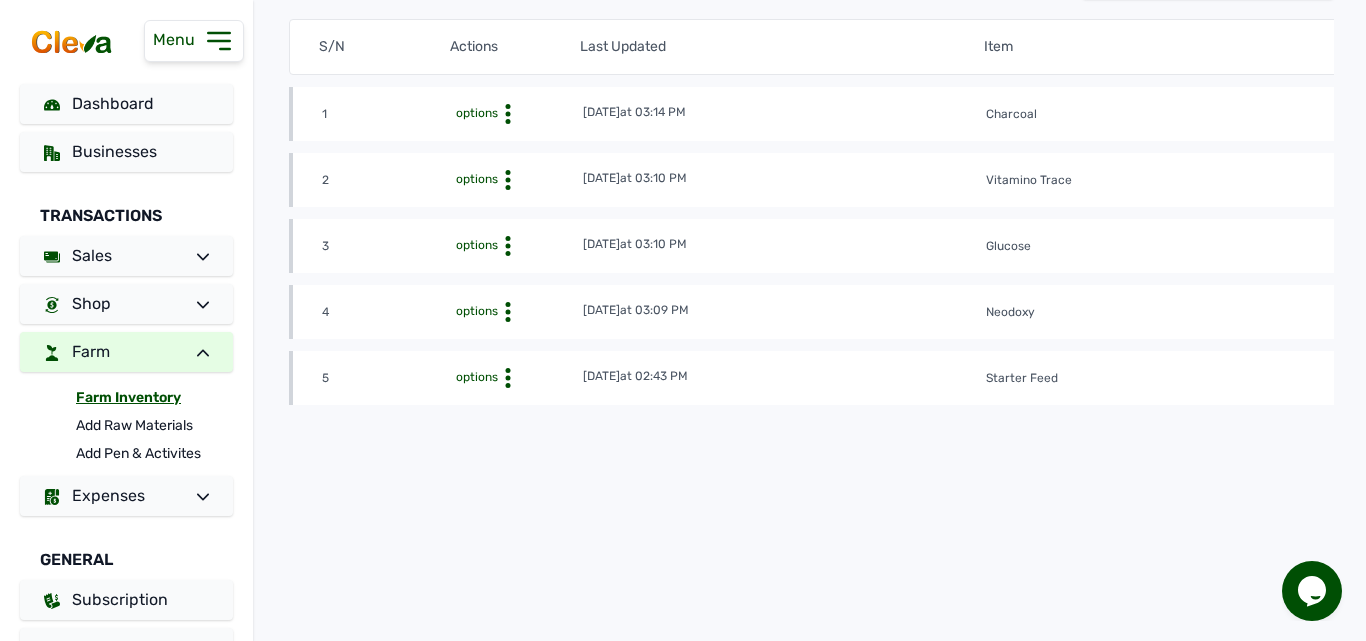 scroll, scrollTop: 0, scrollLeft: 0, axis: both 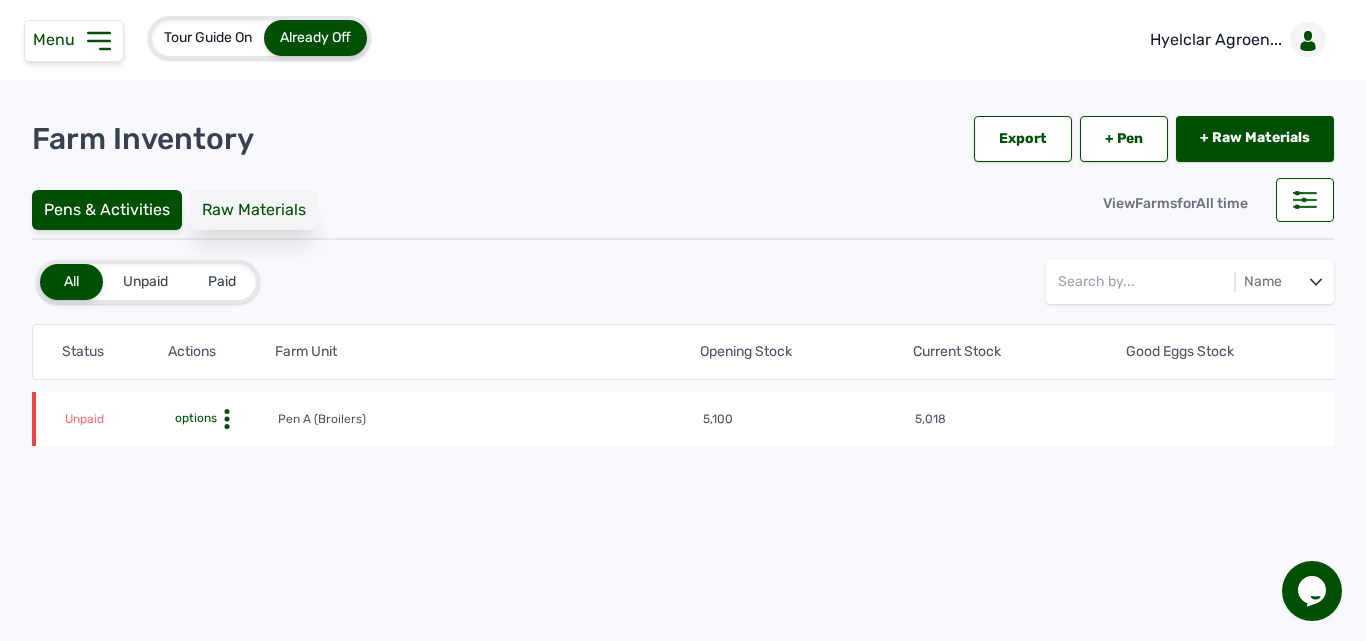 click on "Raw Materials" at bounding box center (254, 210) 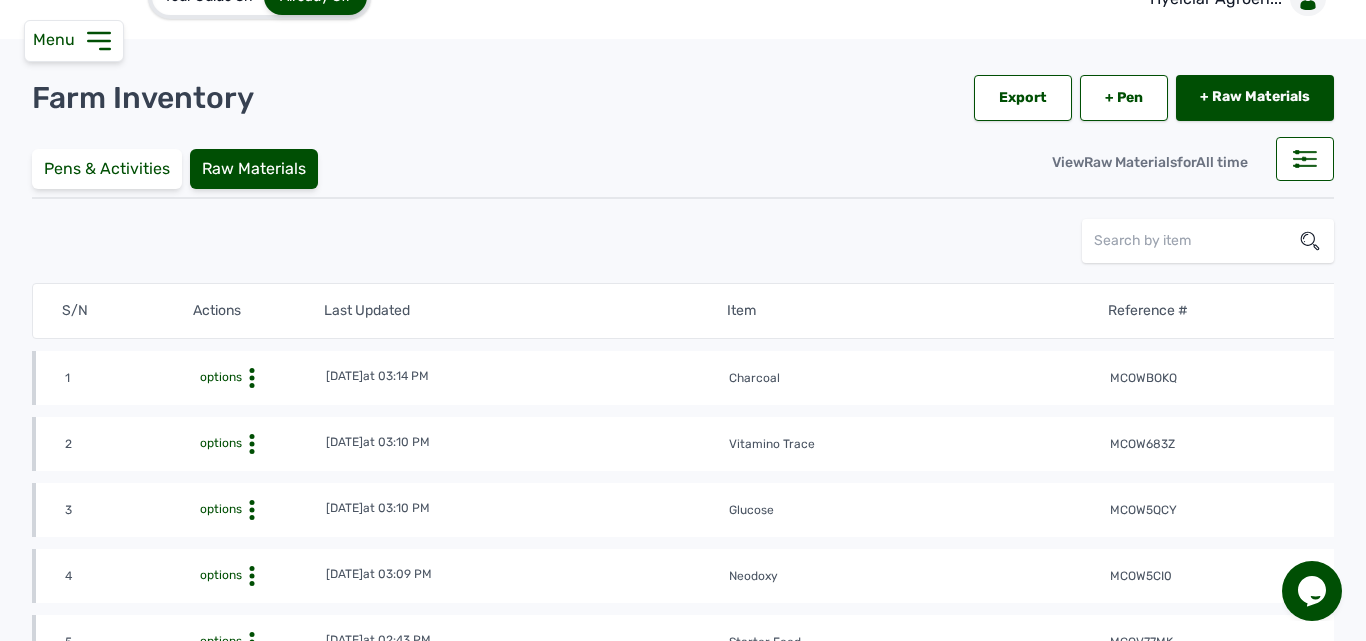 scroll, scrollTop: 0, scrollLeft: 0, axis: both 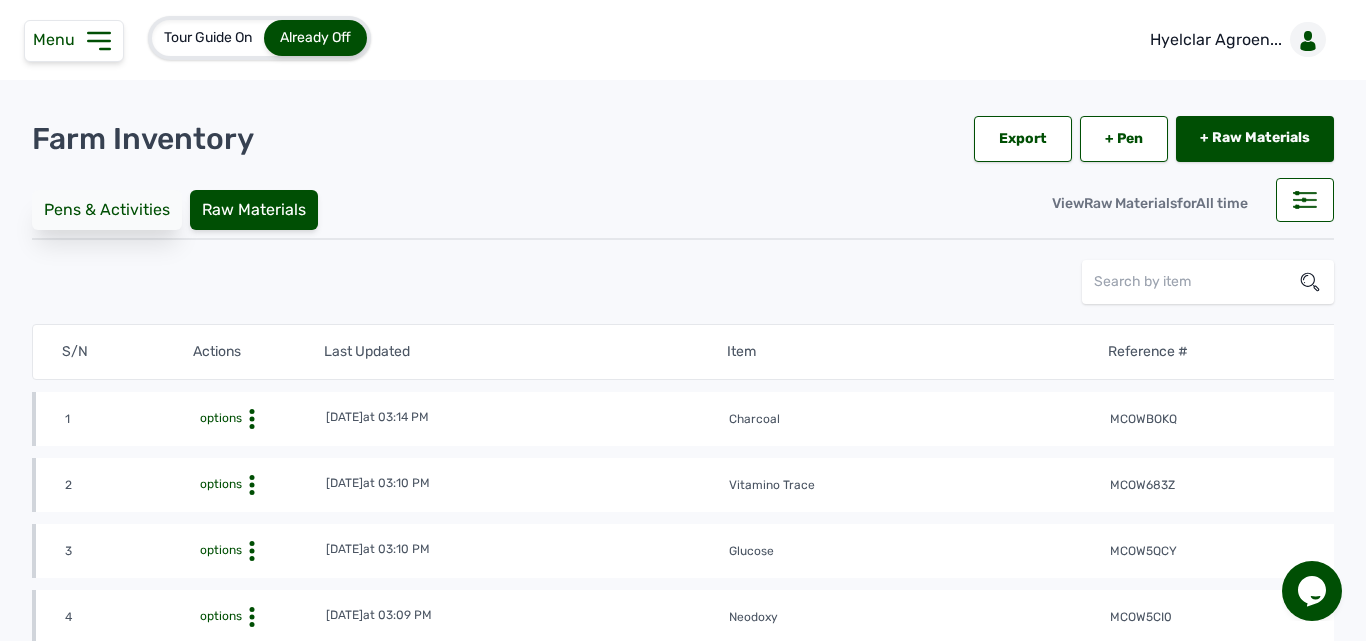 click on "Pens & Activities" at bounding box center [107, 210] 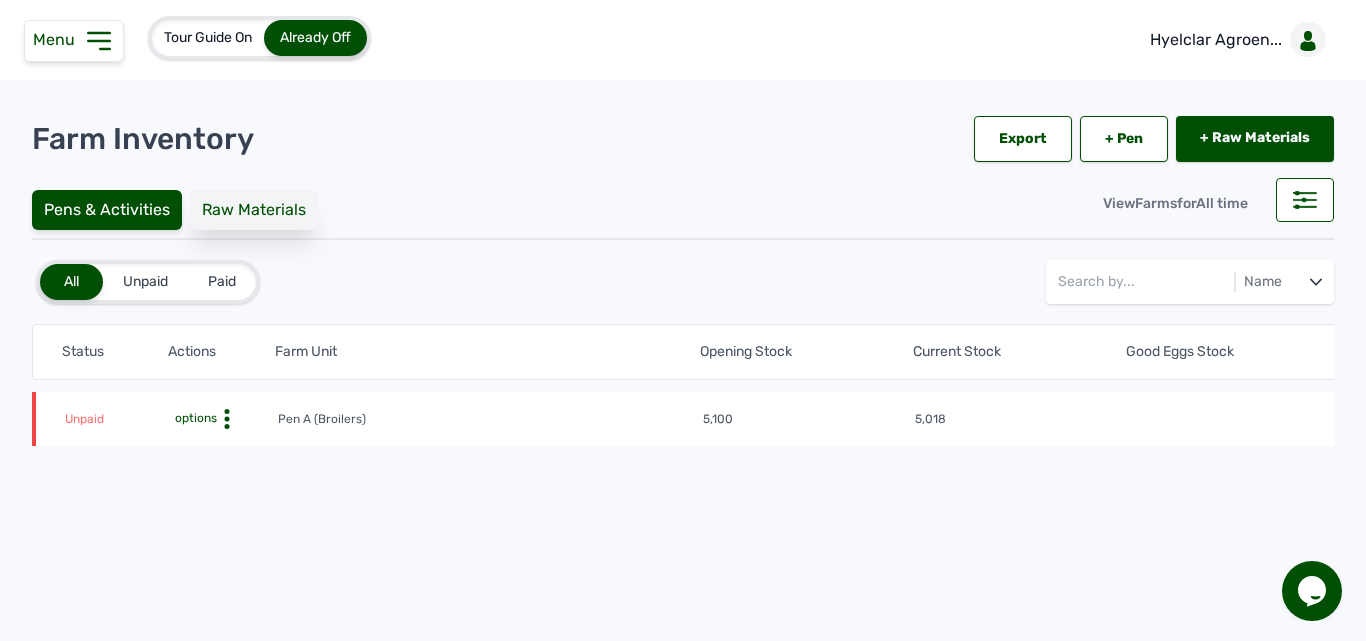 click on "Raw Materials" at bounding box center [254, 210] 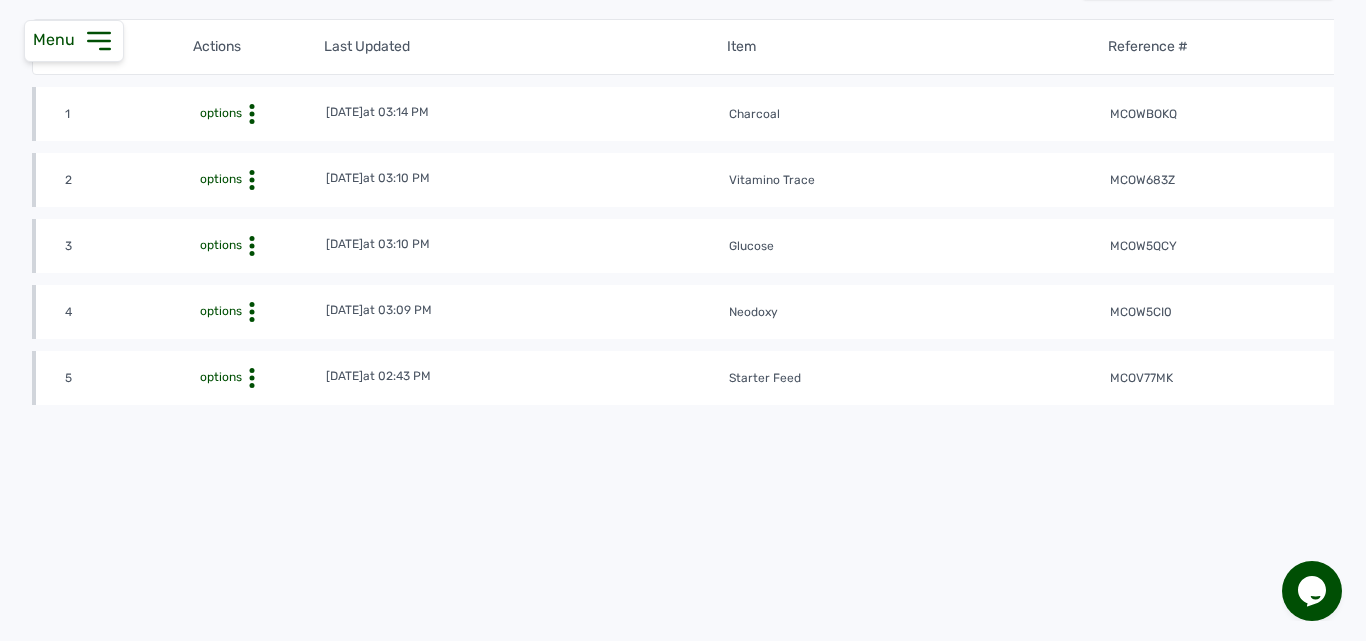 scroll, scrollTop: 0, scrollLeft: 0, axis: both 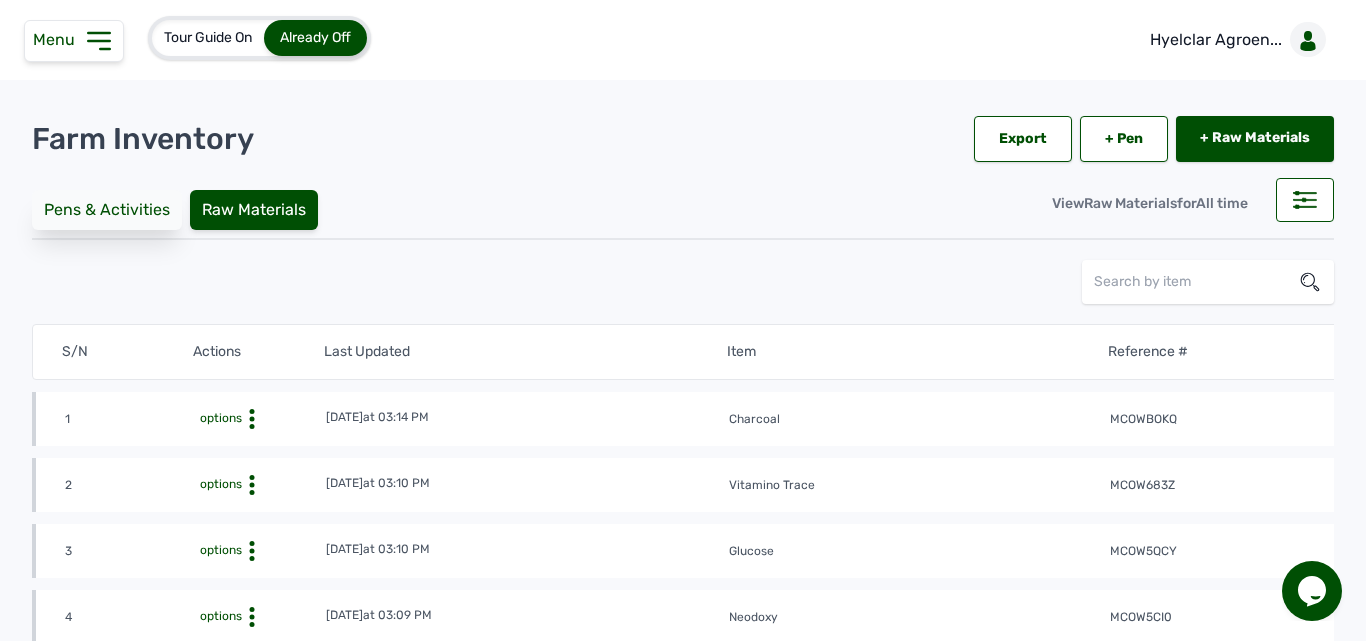 click on "Pens & Activities" at bounding box center [107, 210] 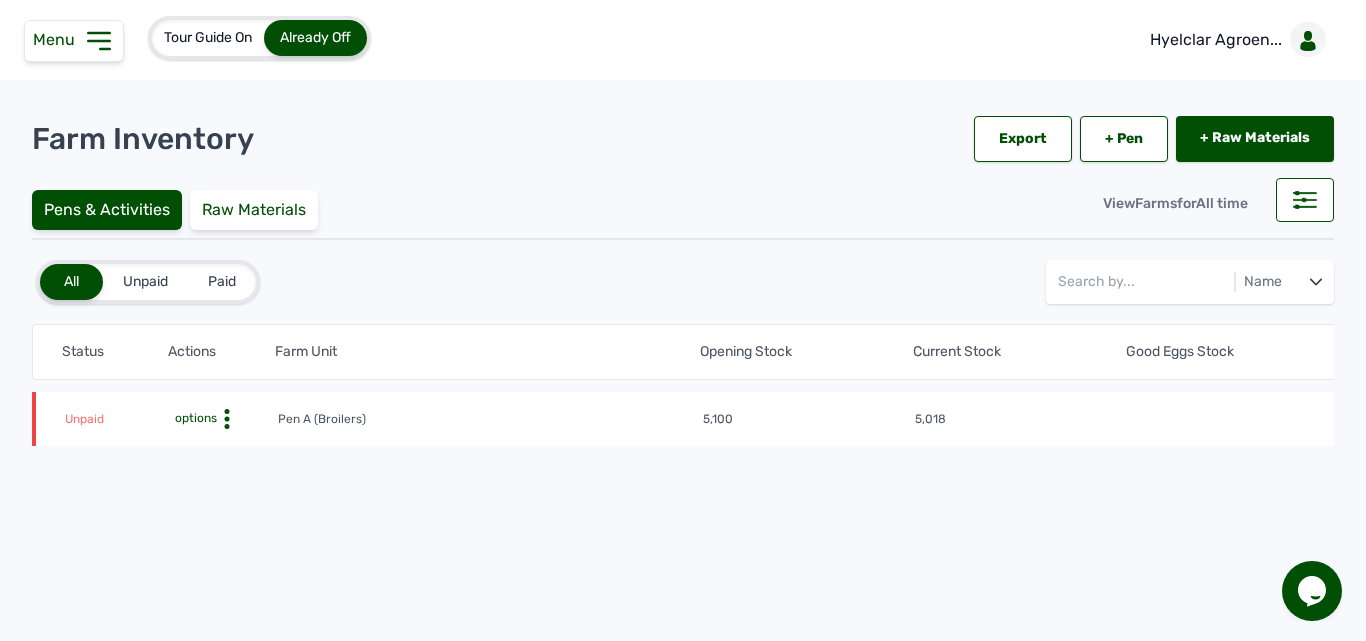 click on "options" at bounding box center [194, 418] 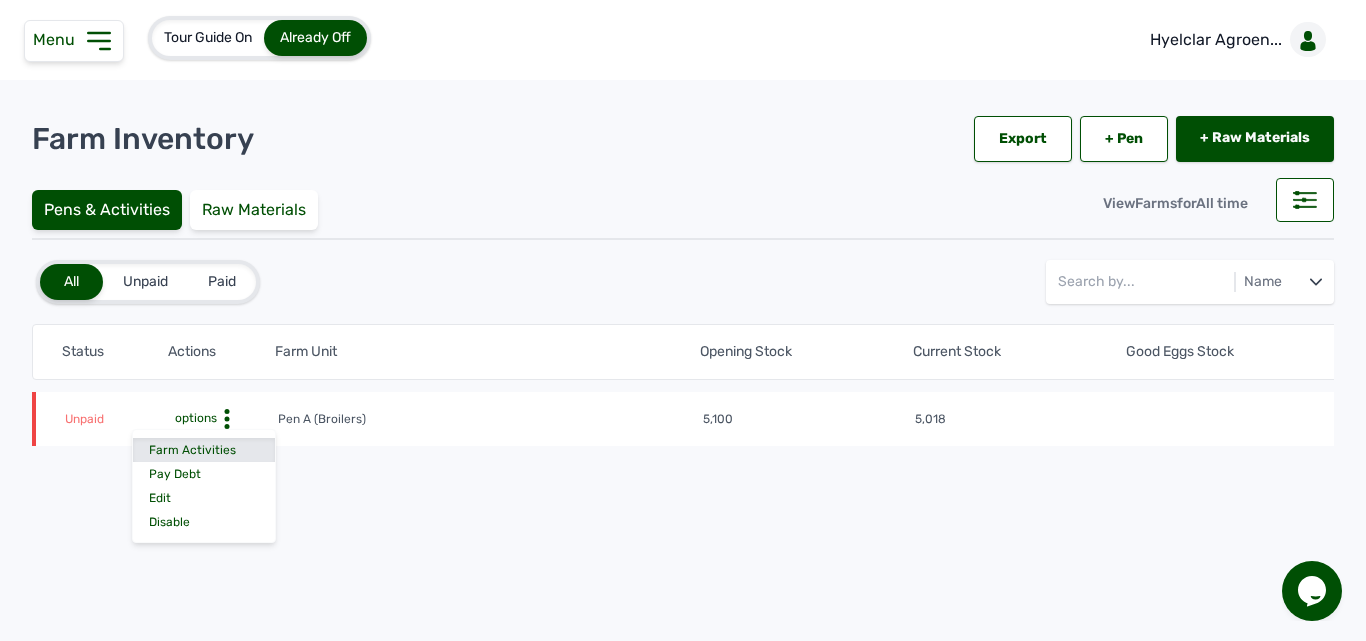 click on "Farm Activities" at bounding box center (204, 450) 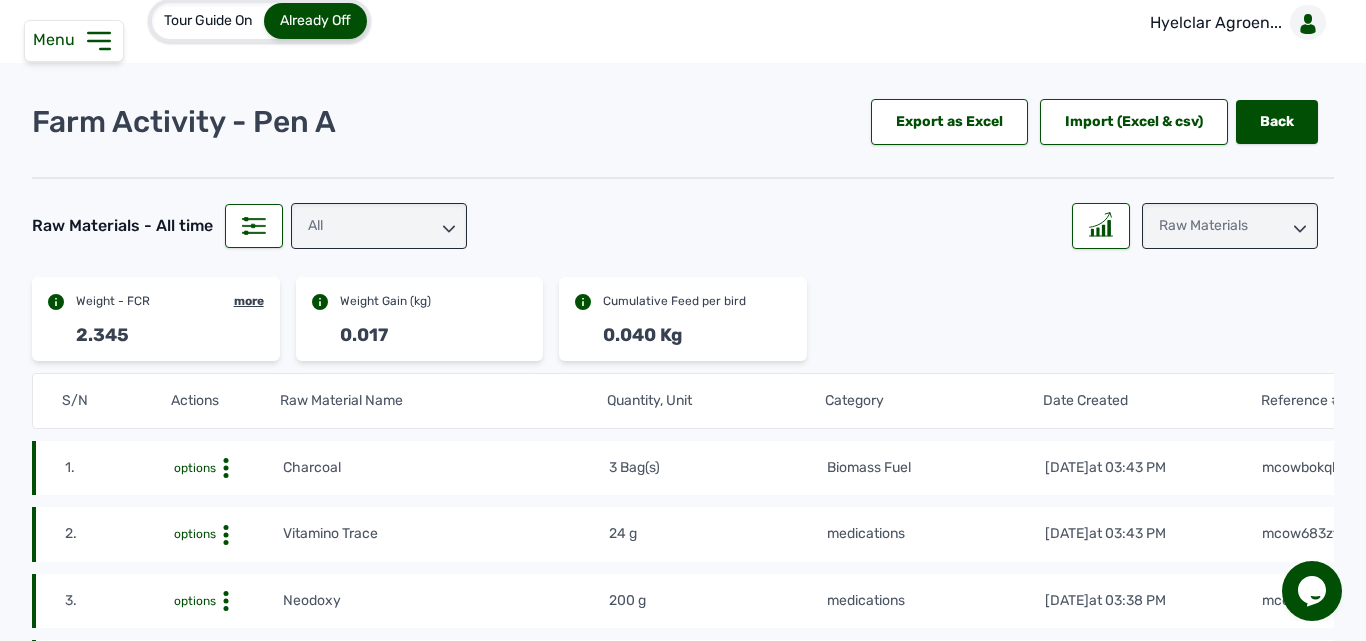 scroll, scrollTop: 0, scrollLeft: 0, axis: both 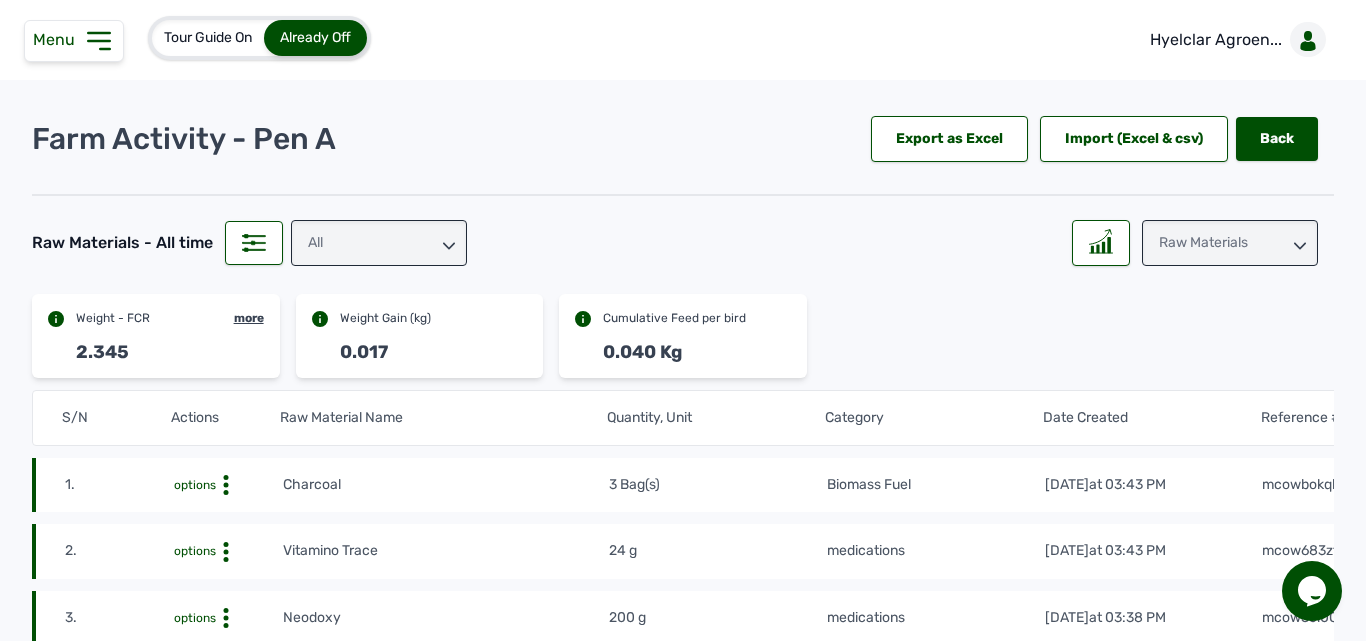 click on "Menu" at bounding box center [58, 39] 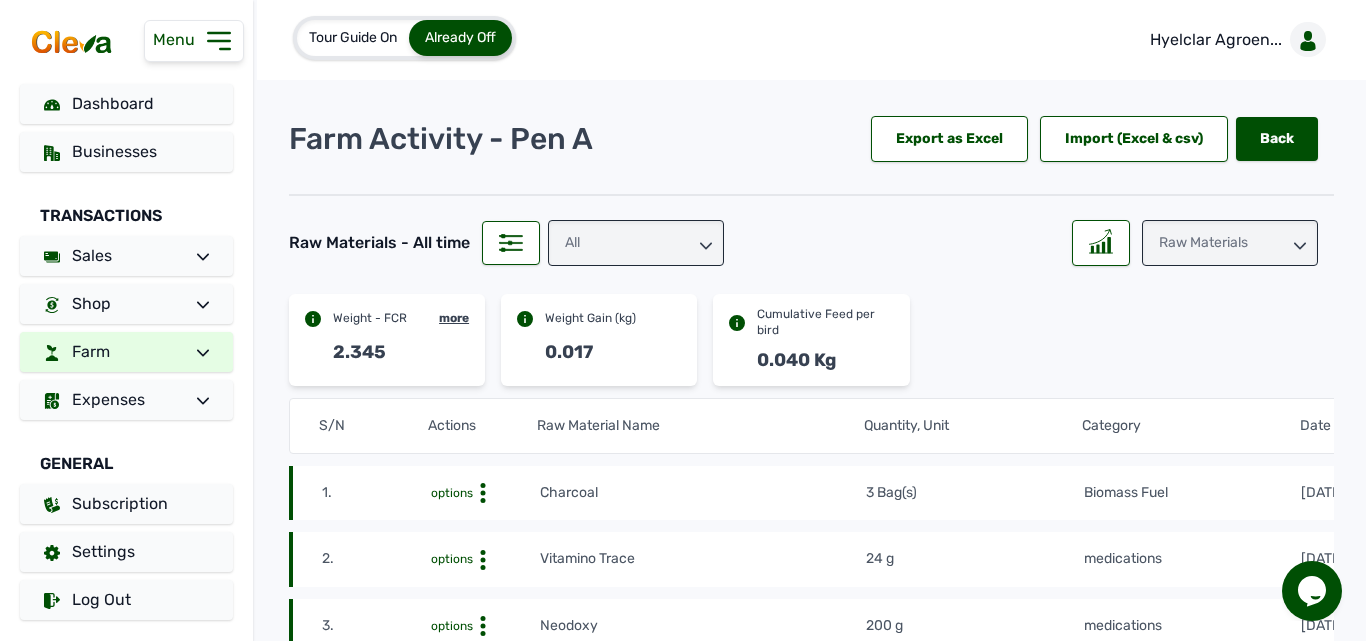 click on "Farm" at bounding box center (126, 352) 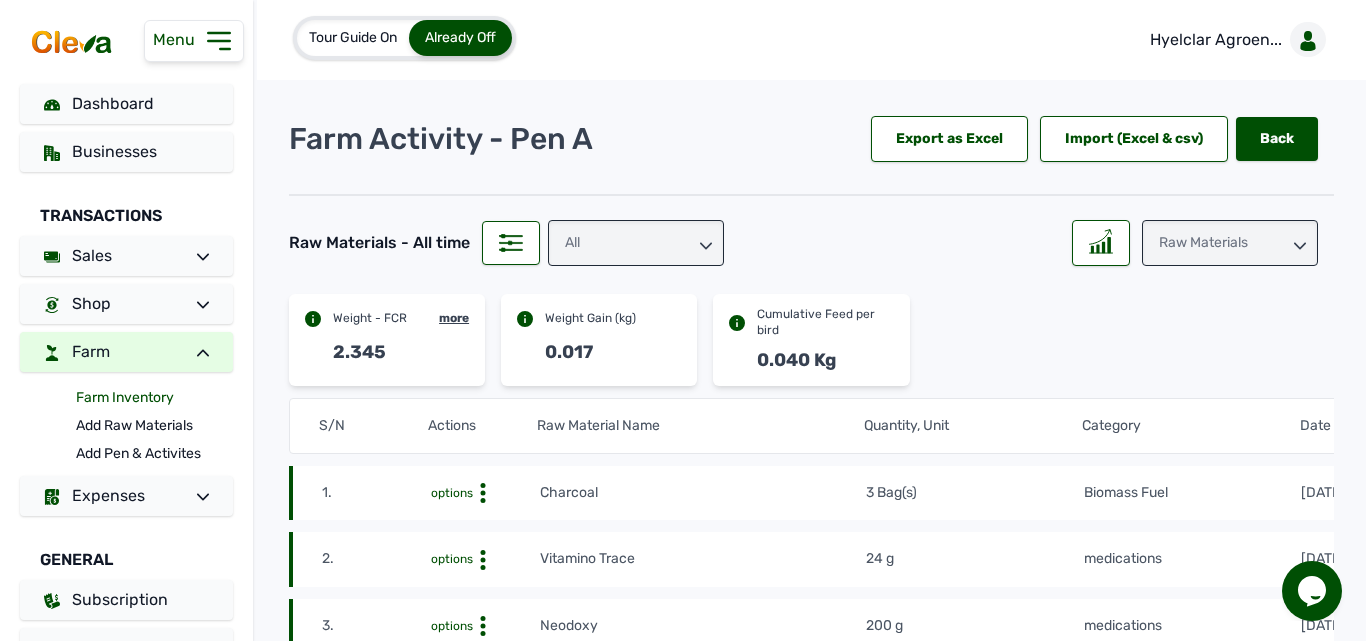 click on "Farm Inventory" at bounding box center (154, 398) 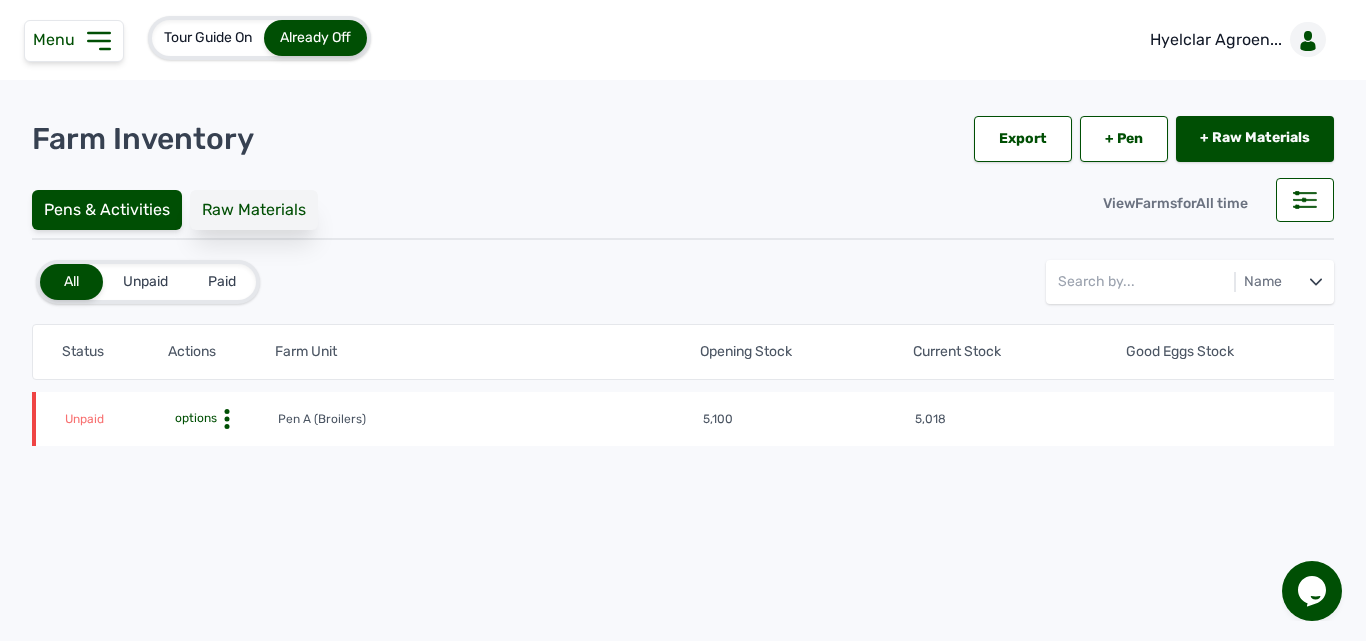 click on "Raw Materials" at bounding box center [254, 210] 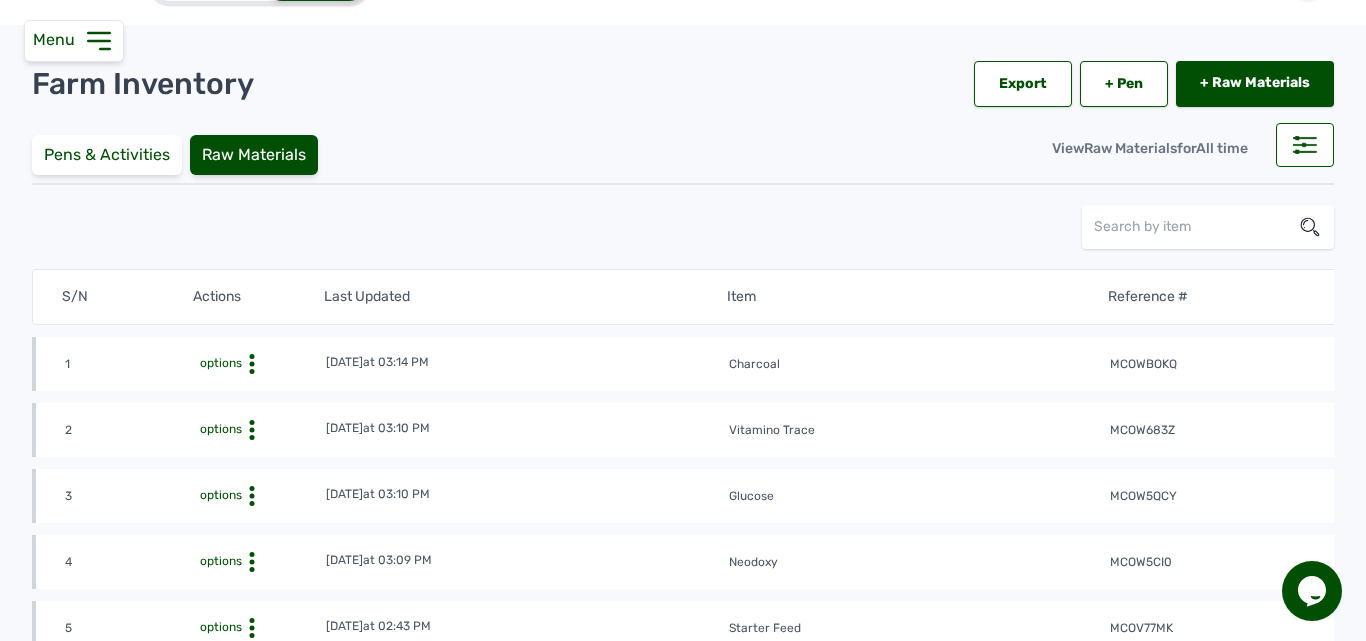 scroll, scrollTop: 0, scrollLeft: 0, axis: both 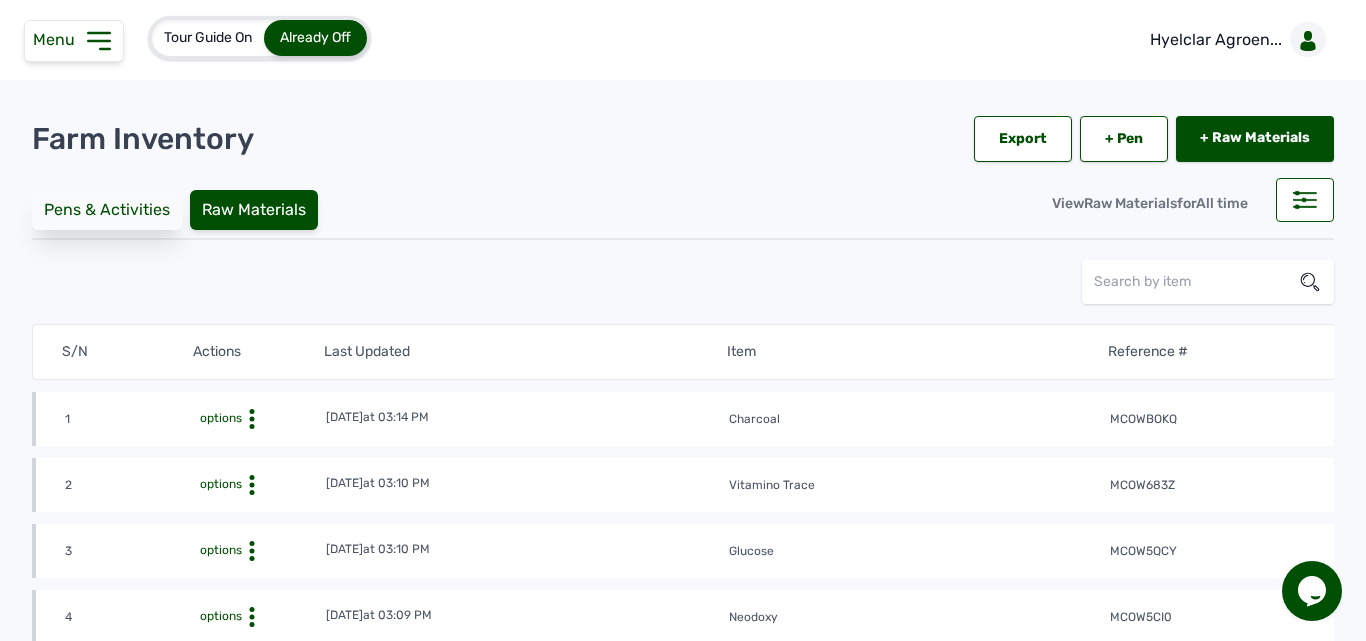click on "Pens & Activities" at bounding box center (107, 210) 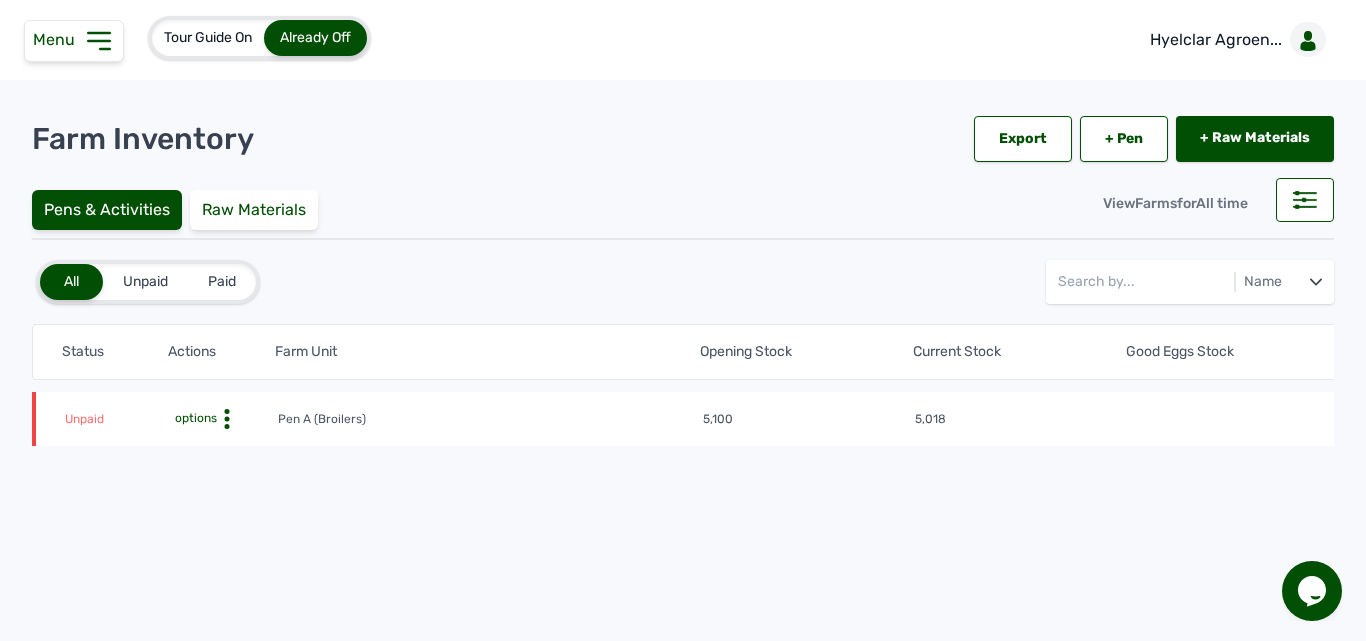 click on "options" at bounding box center (194, 418) 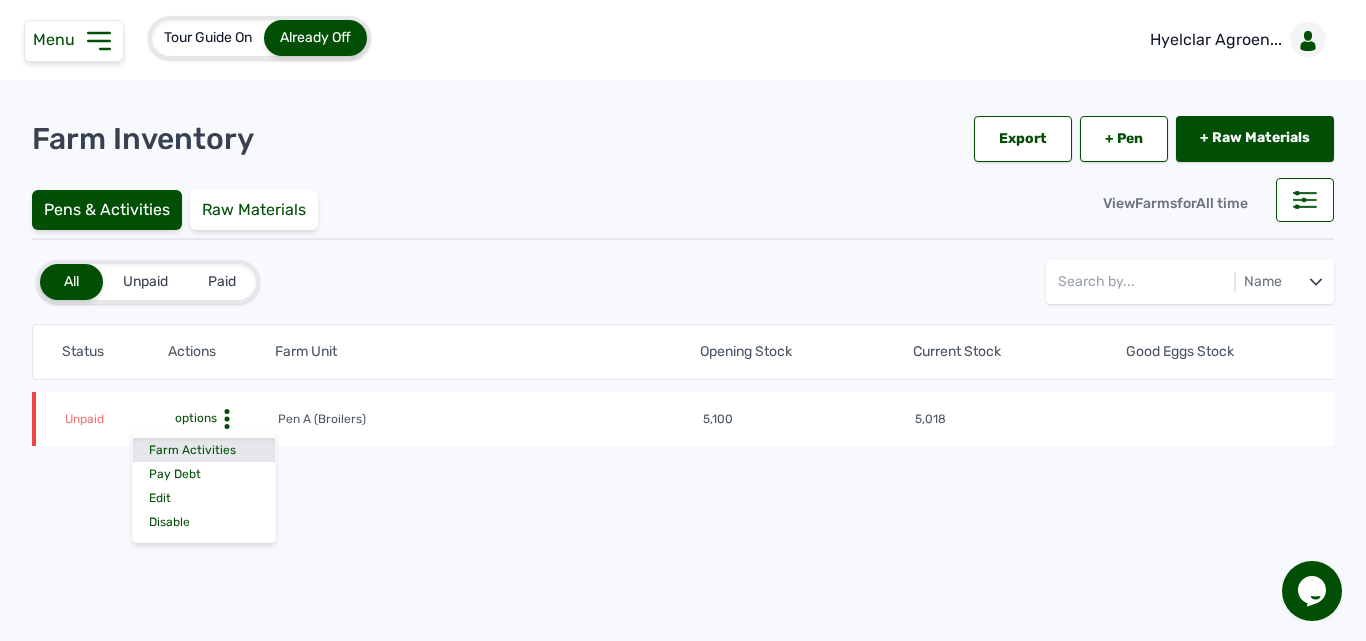 click on "Farm Activities" at bounding box center [204, 450] 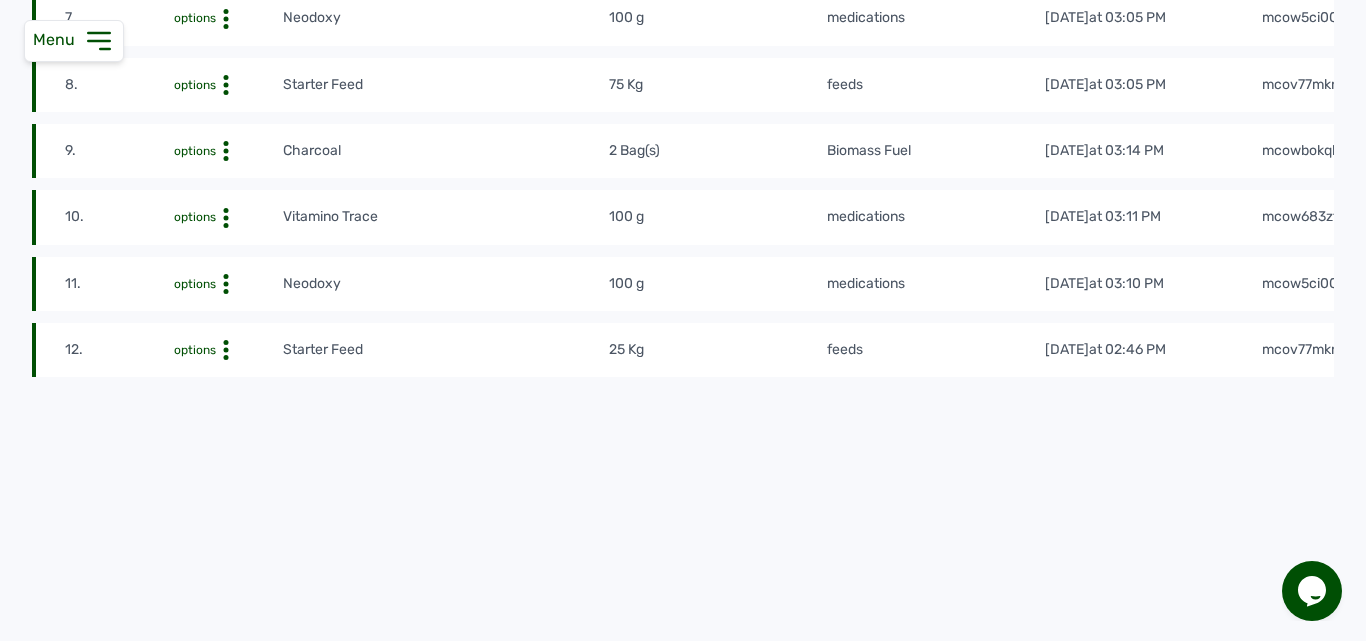 scroll, scrollTop: 0, scrollLeft: 0, axis: both 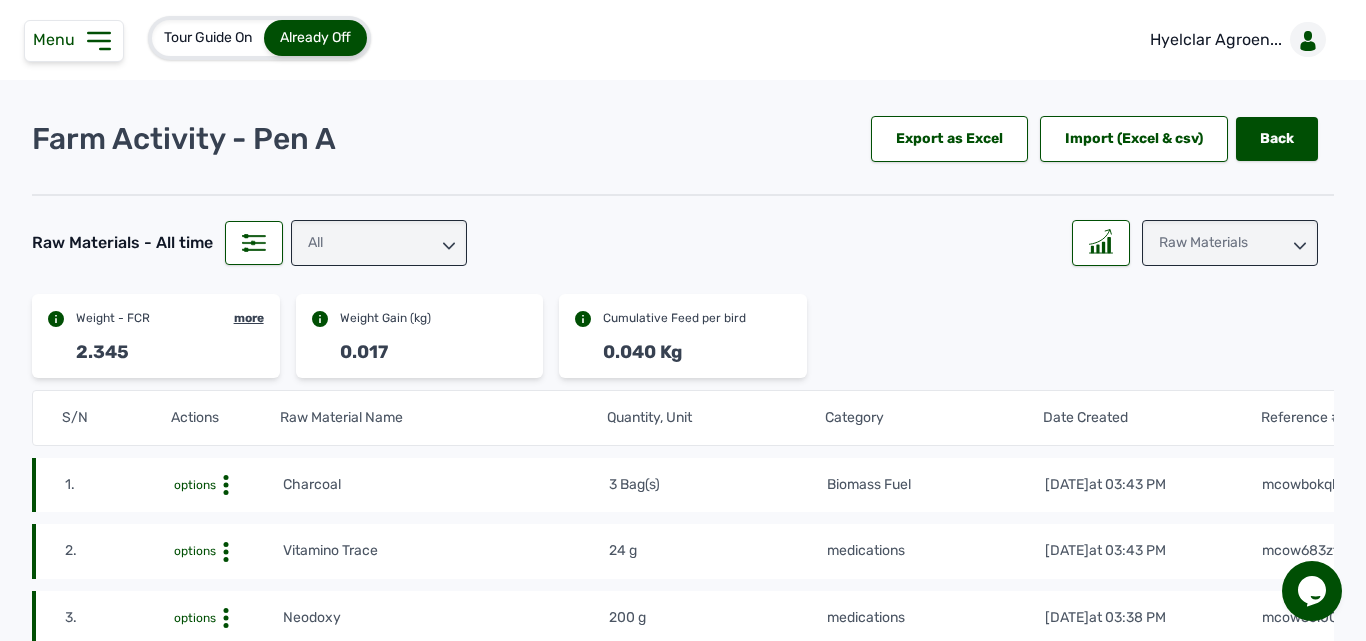 click on "Menu" at bounding box center [74, 41] 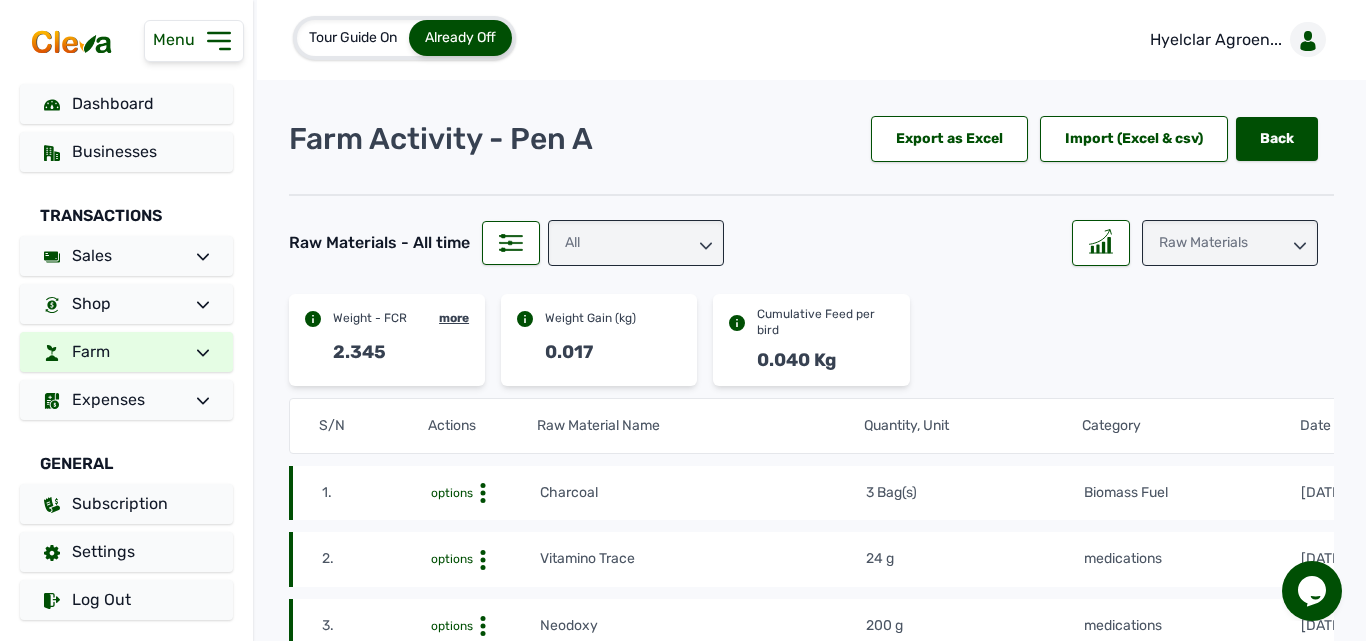 click at bounding box center (195, 352) 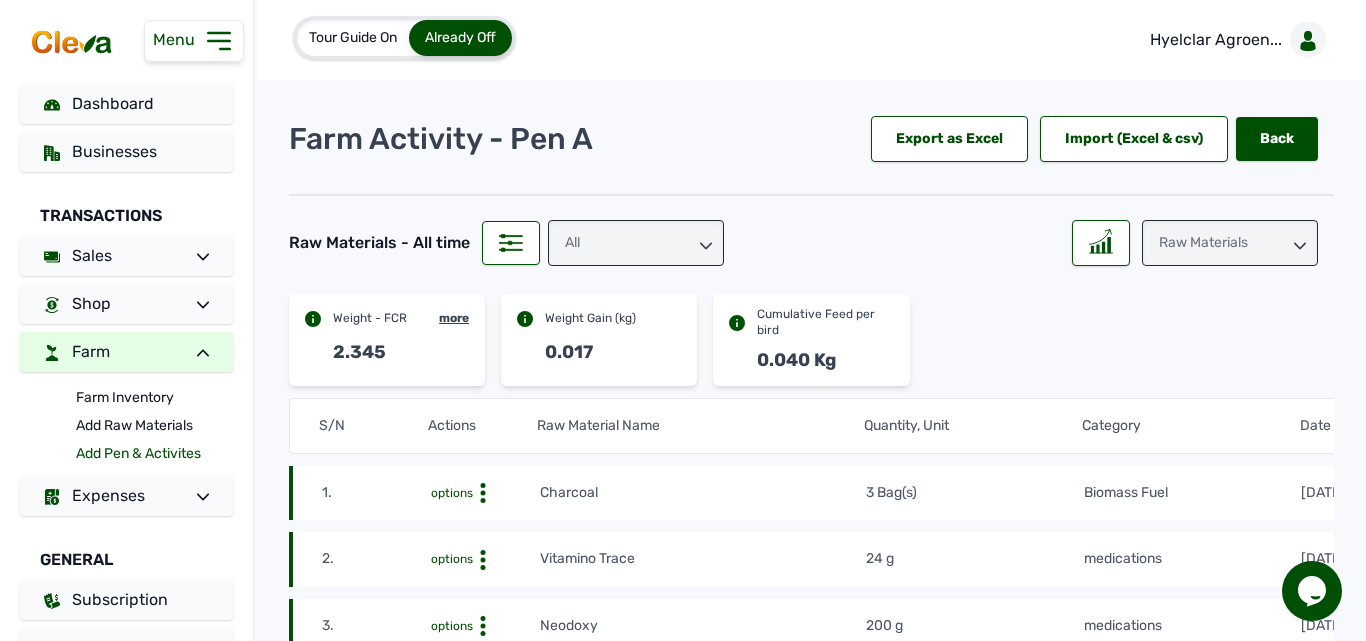 click on "Add Pen & Activites" at bounding box center (154, 454) 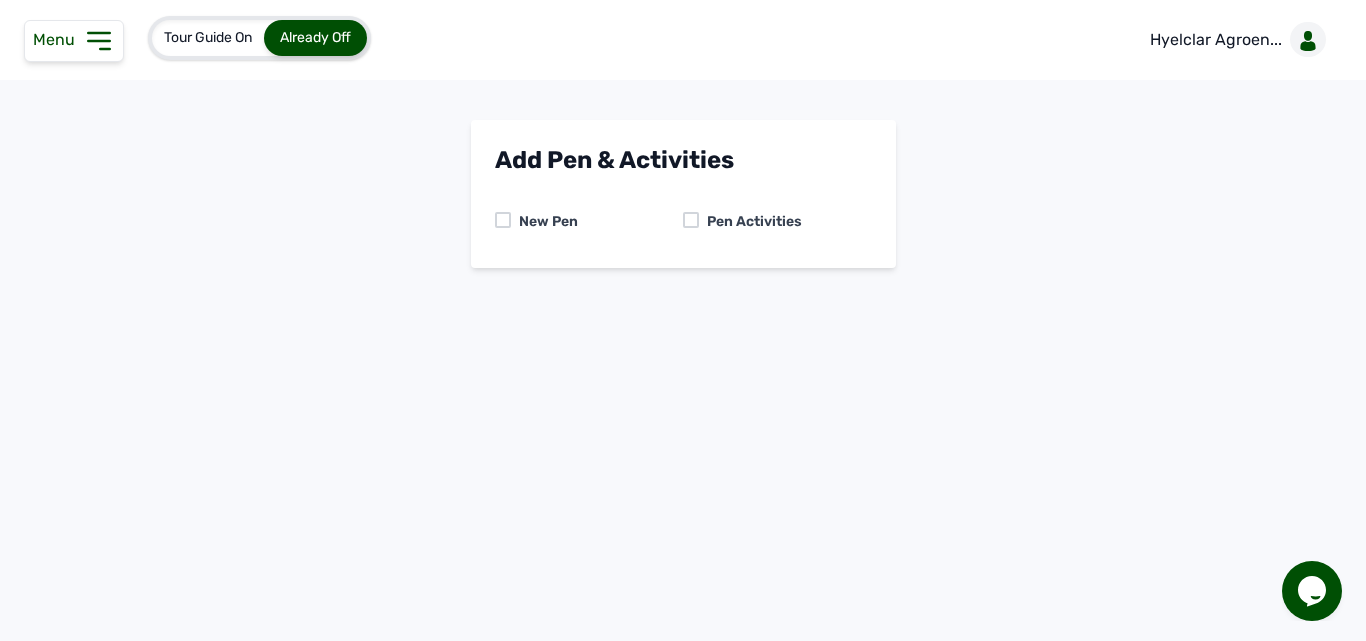 click at bounding box center [691, 220] 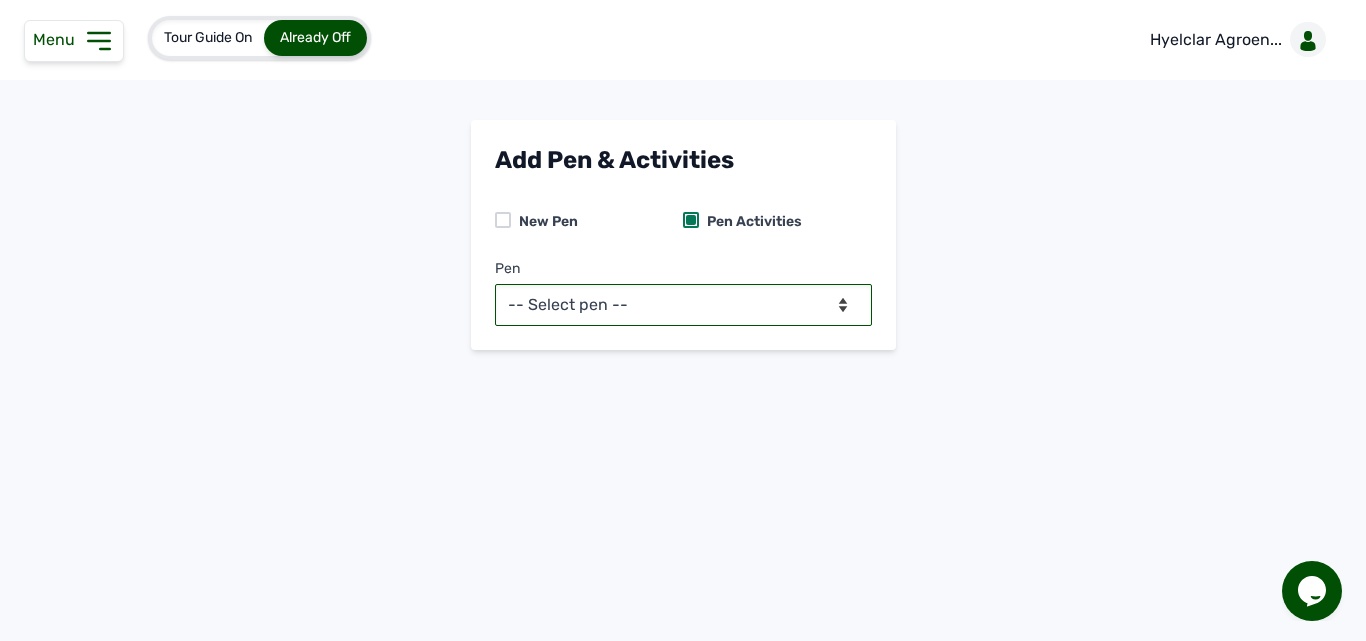 click on "-- Select pen -- Pen A (Broilers)" at bounding box center (683, 305) 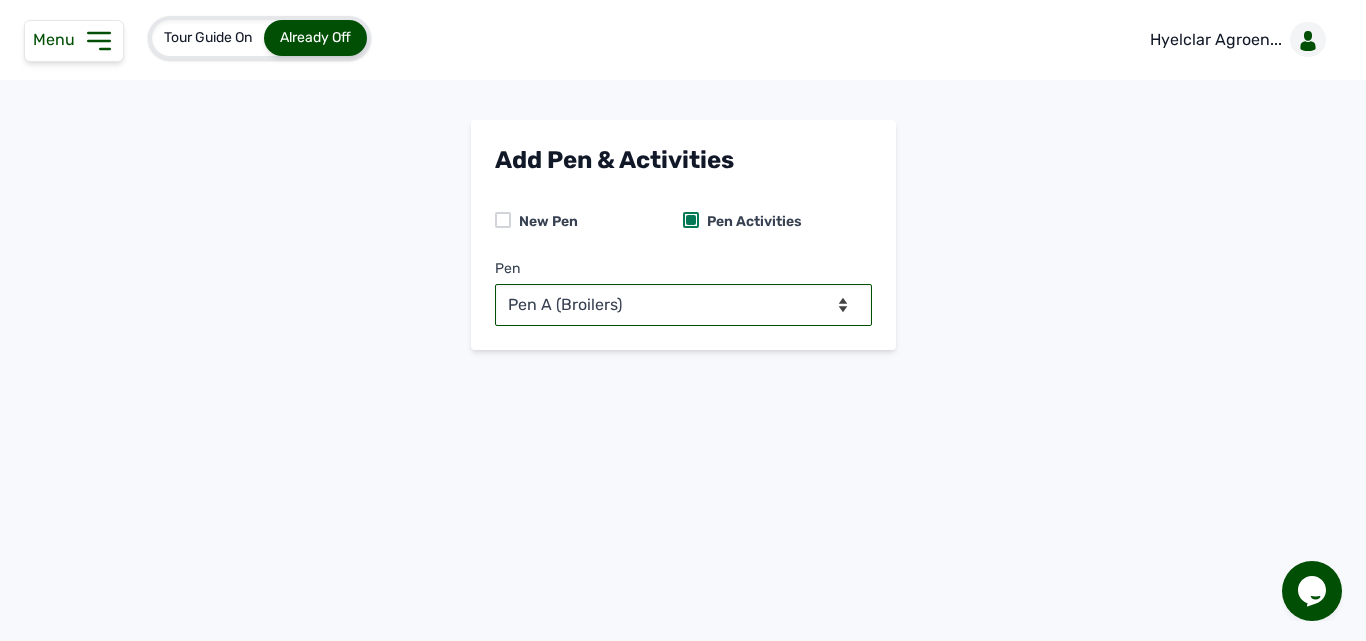 click on "-- Select pen -- Pen A (Broilers)" at bounding box center [683, 305] 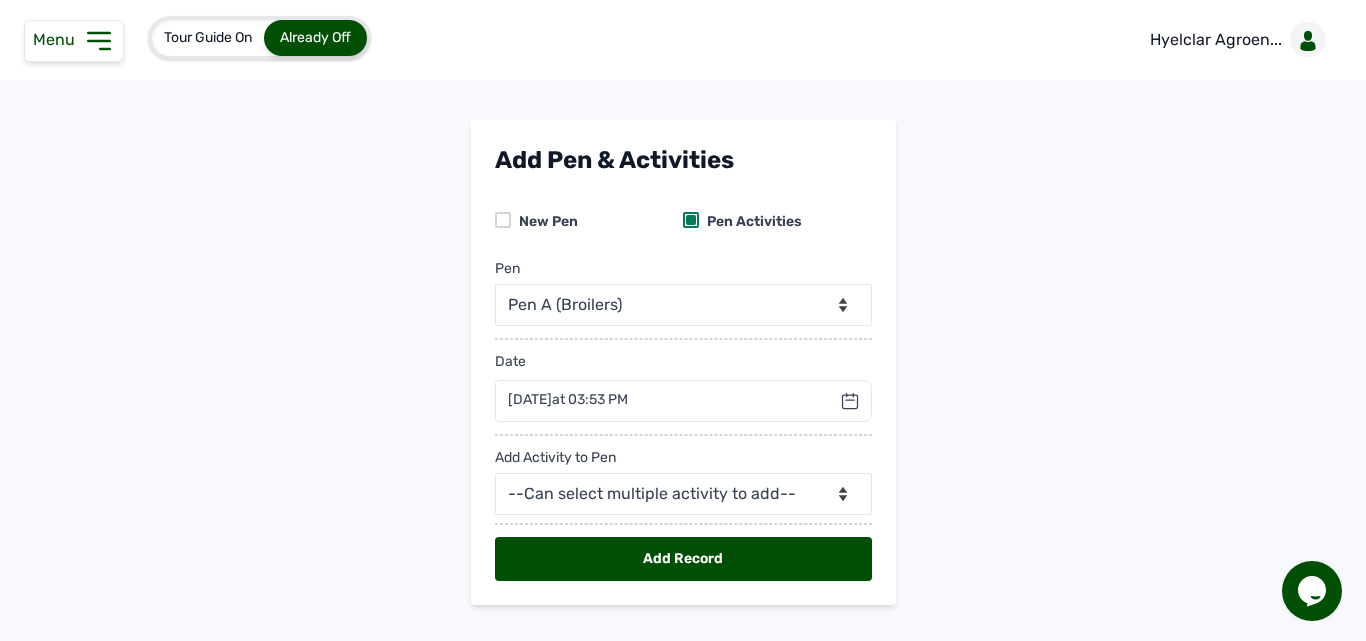 click 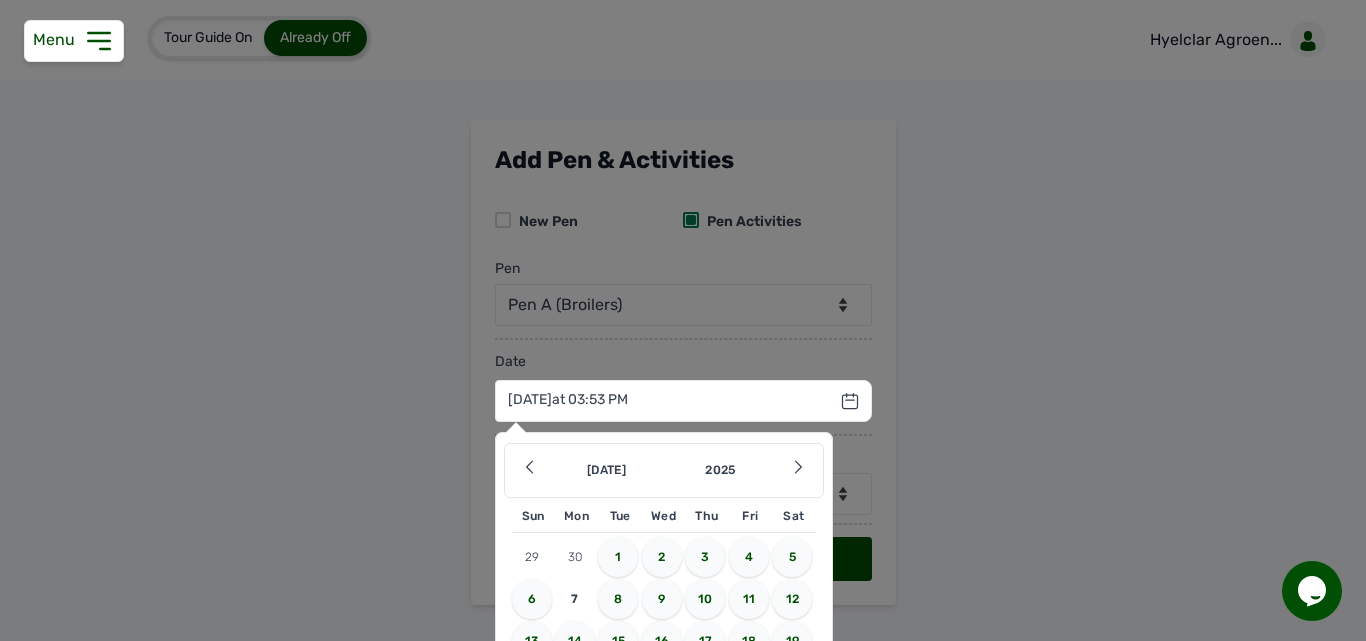 click on "5" at bounding box center [792, 557] 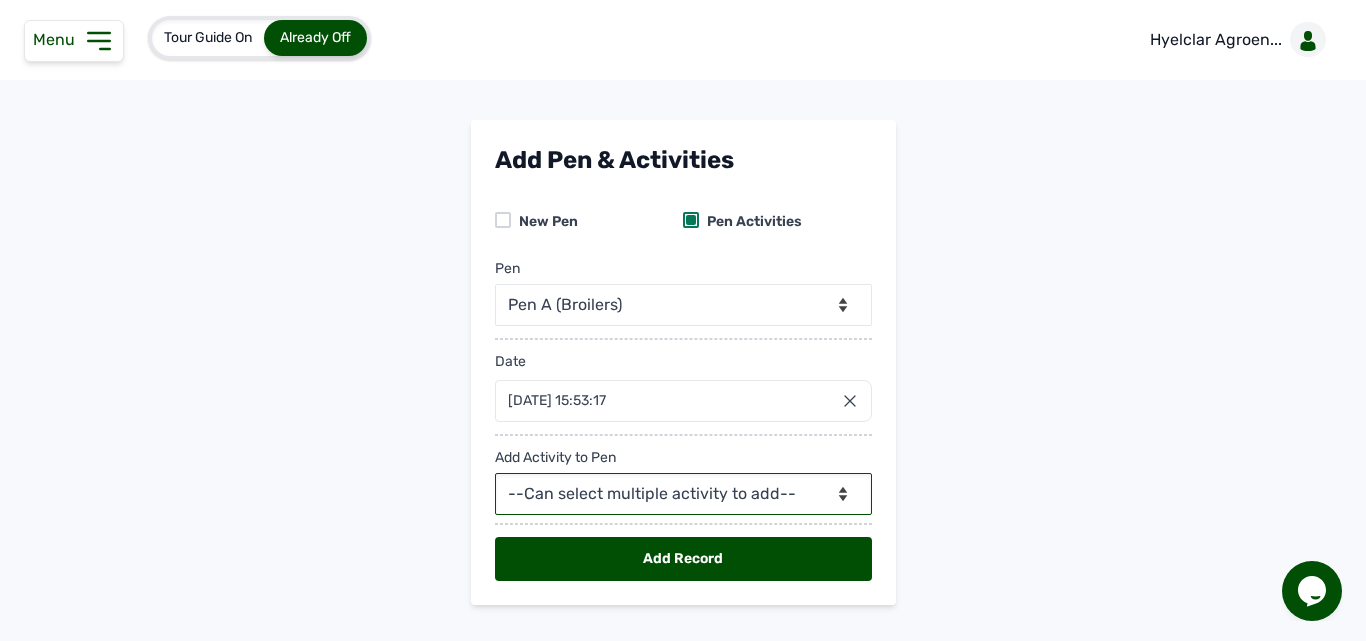 click on "--Can select multiple activity to add-- Raw Material Losses Weight" at bounding box center (683, 494) 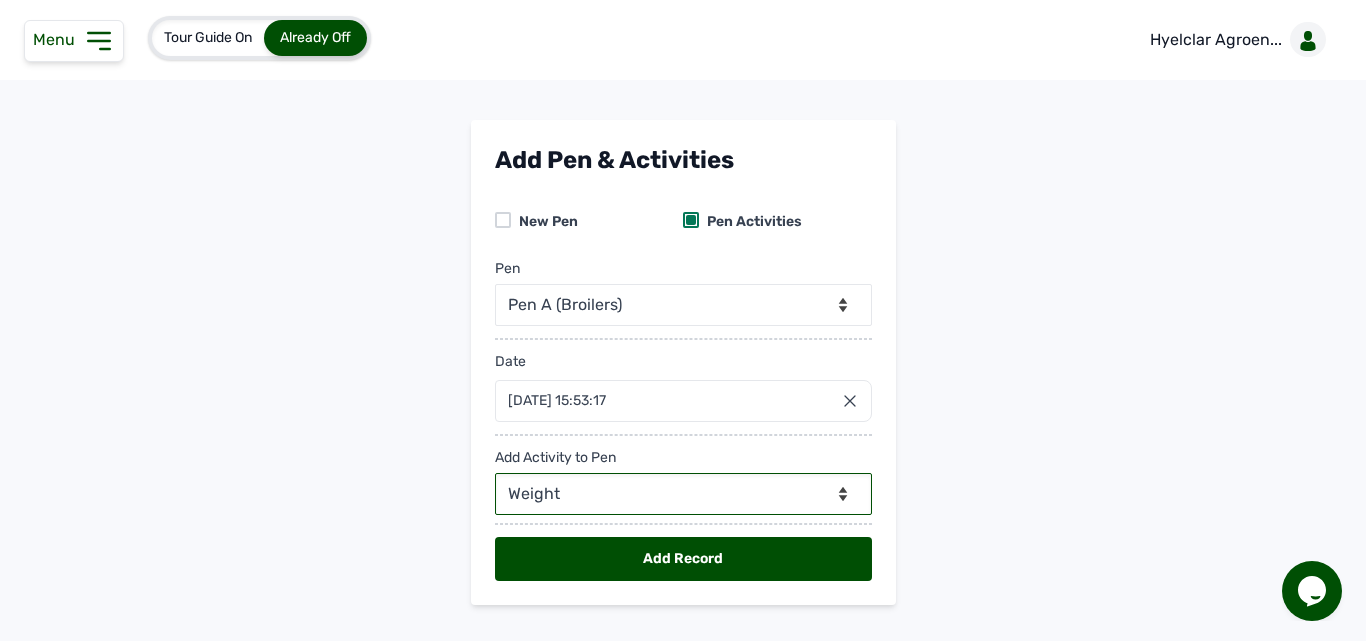click on "--Can select multiple activity to add-- Raw Material Losses Weight" at bounding box center (683, 494) 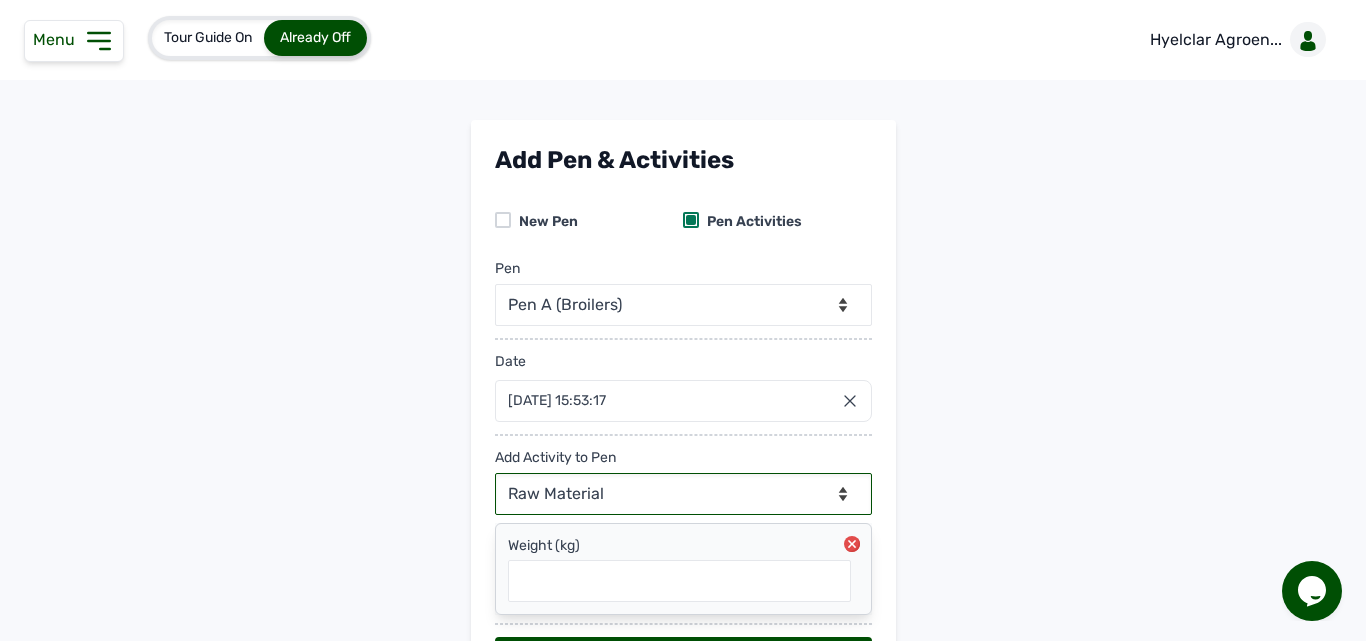 select on "null" 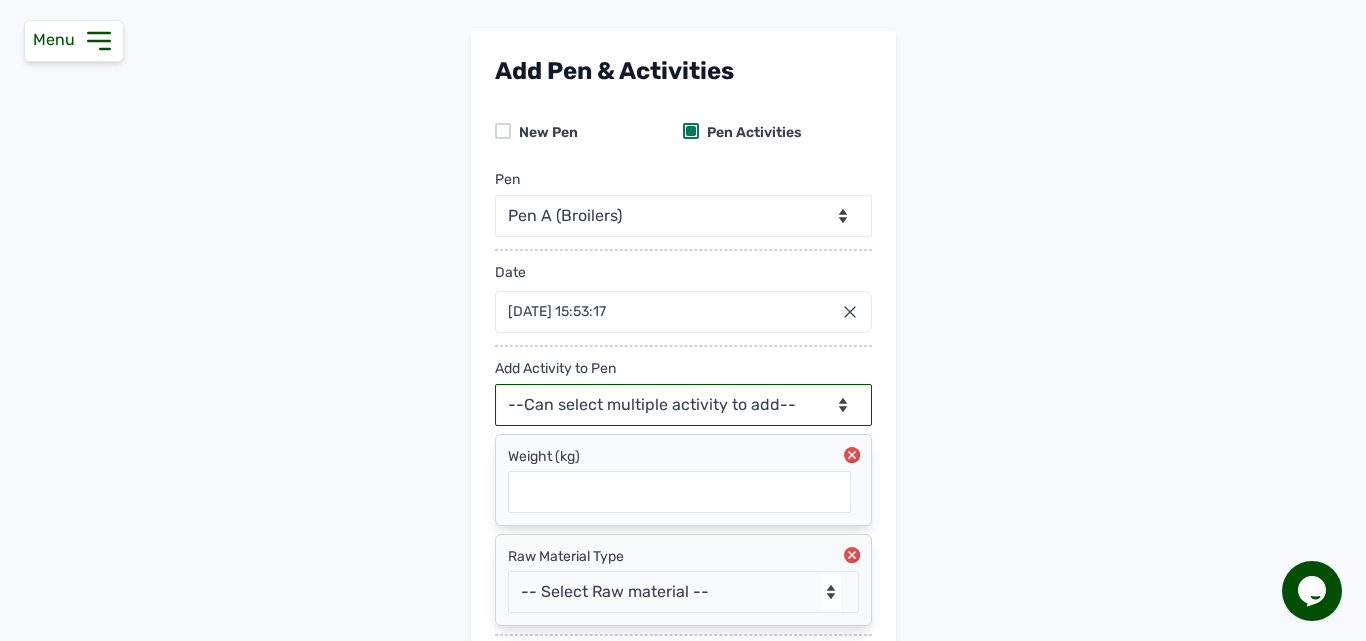 scroll, scrollTop: 102, scrollLeft: 0, axis: vertical 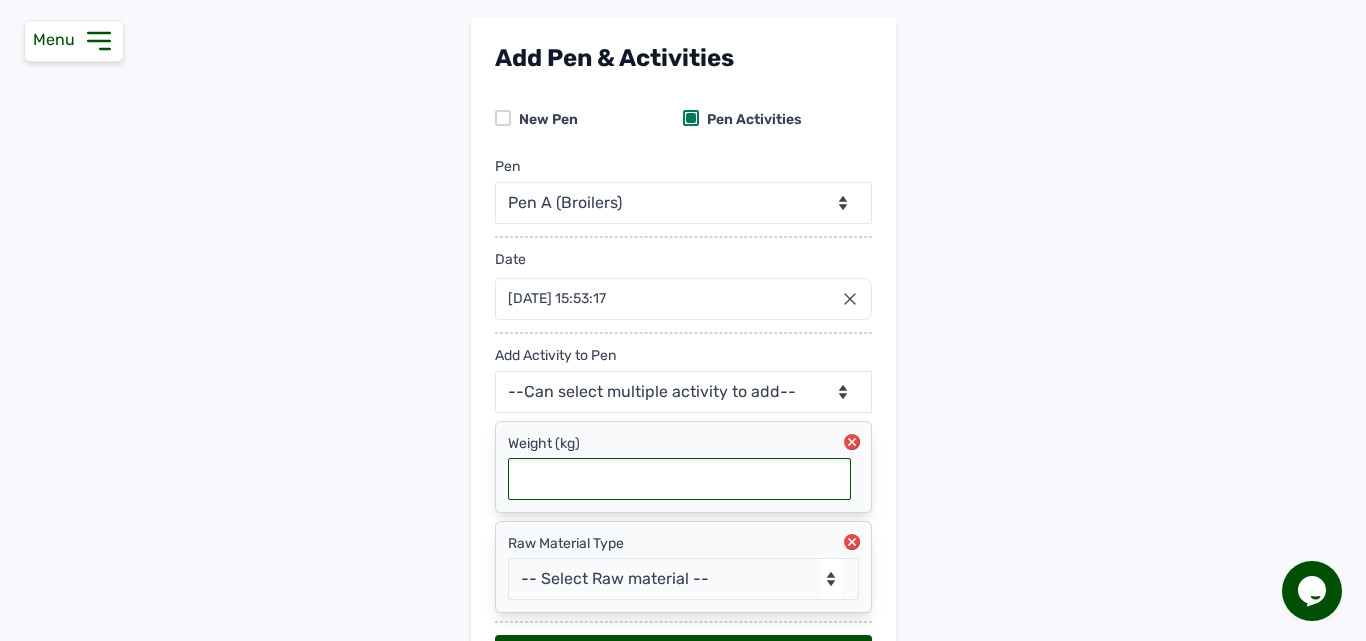 click at bounding box center (679, 479) 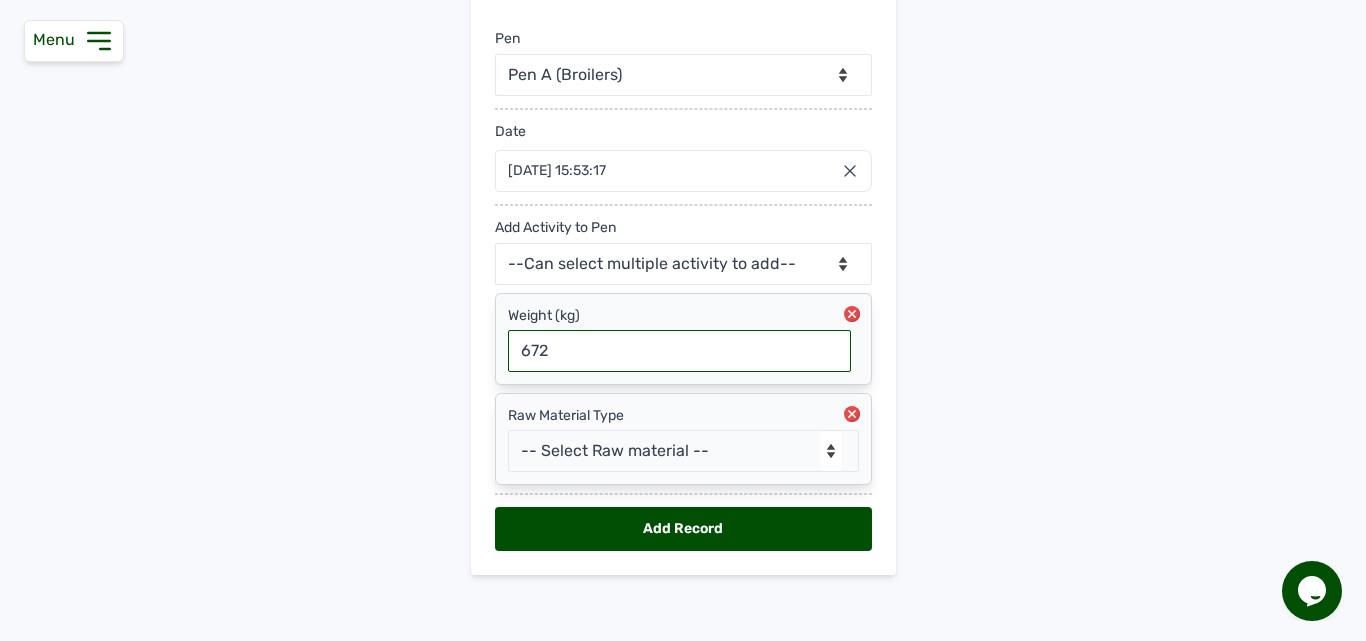 scroll, scrollTop: 236, scrollLeft: 0, axis: vertical 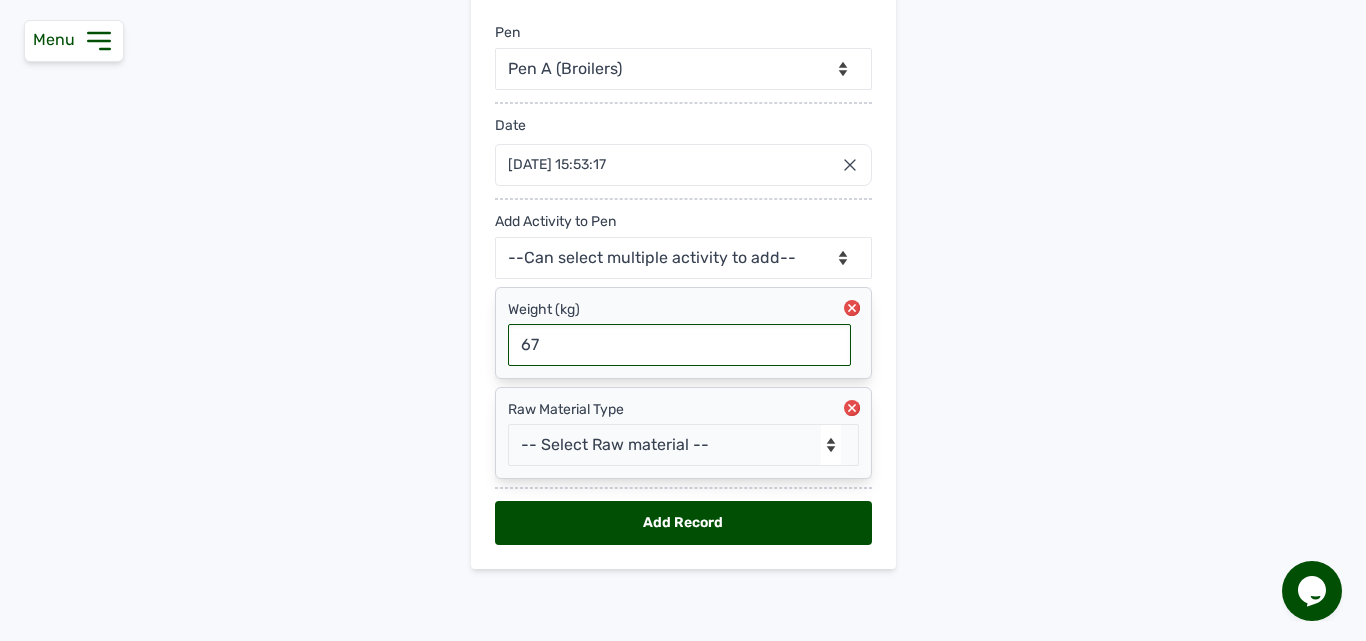 type on "6" 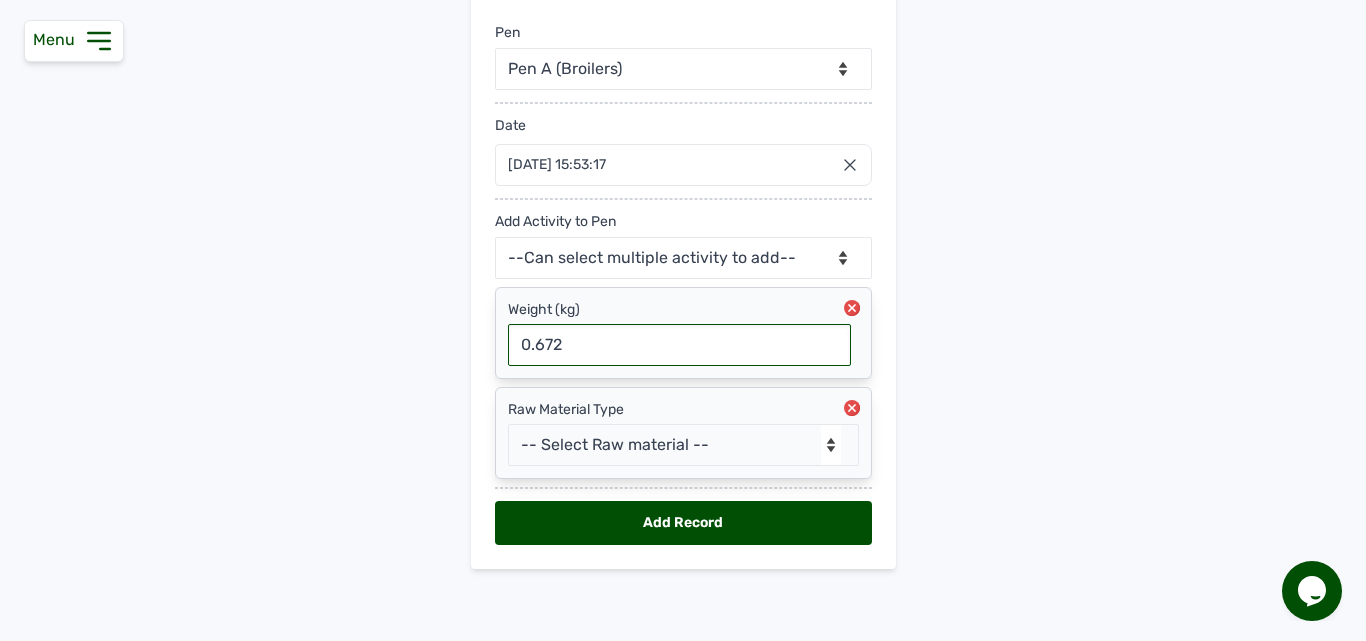 type on "0.0672" 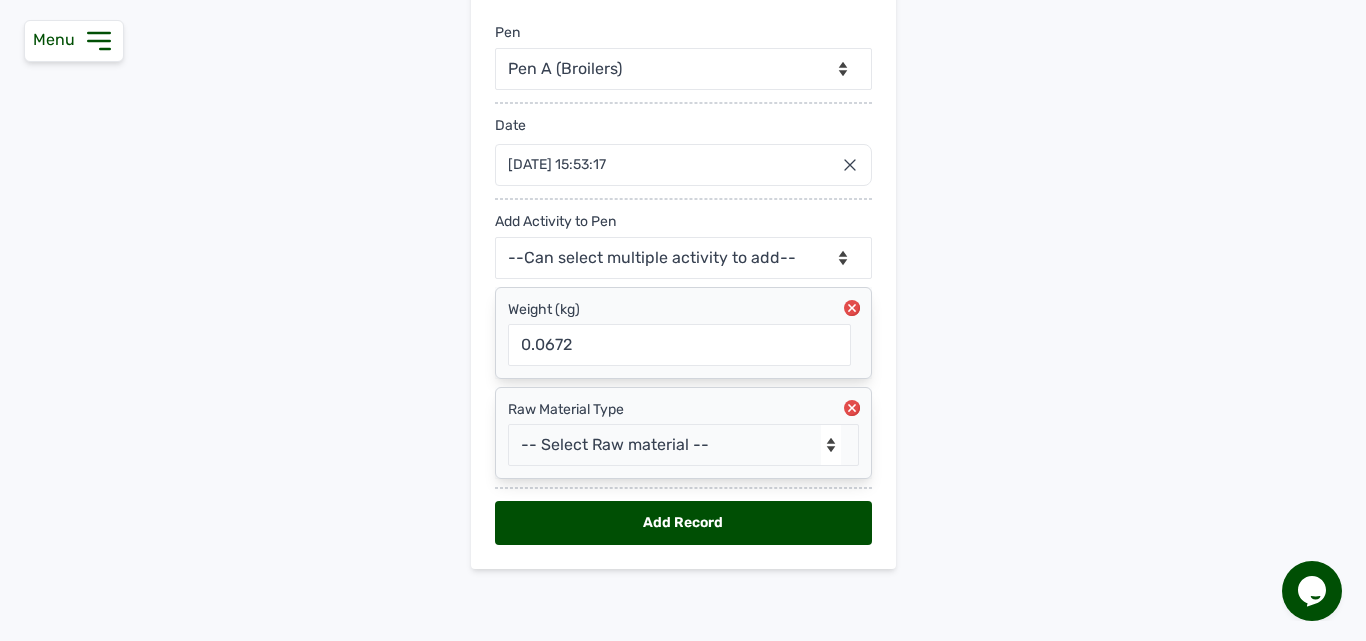 click on "Add Record" at bounding box center (683, 523) 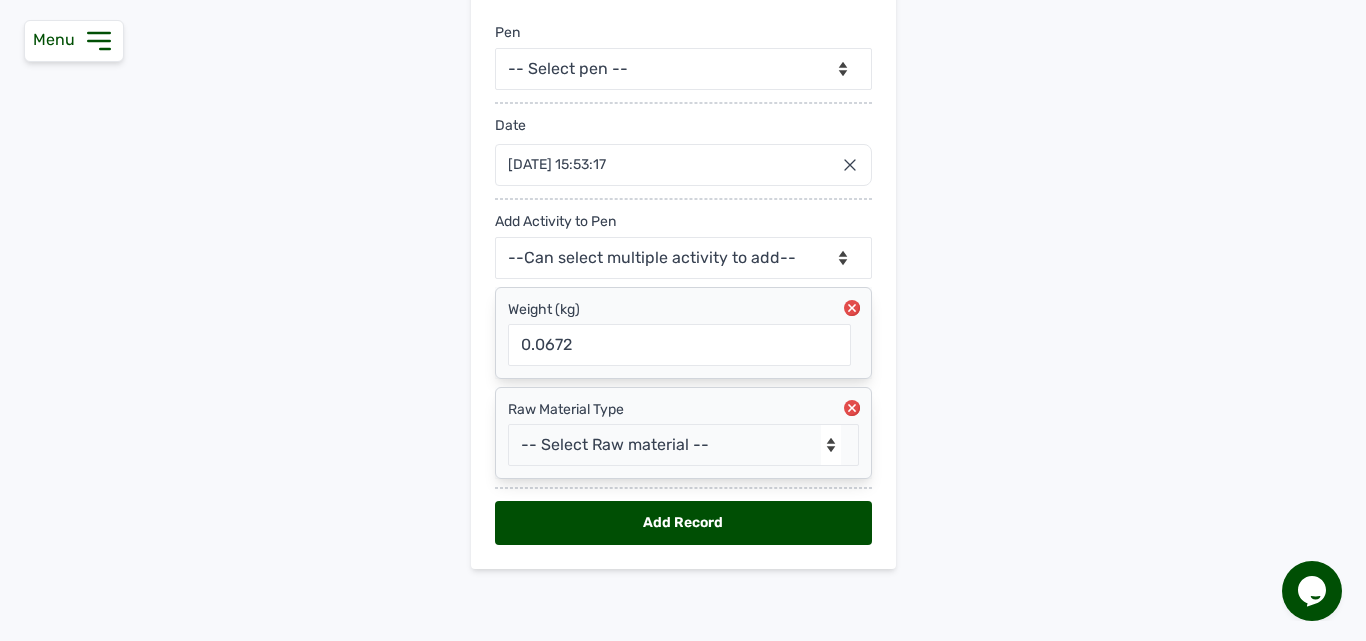scroll, scrollTop: 0, scrollLeft: 0, axis: both 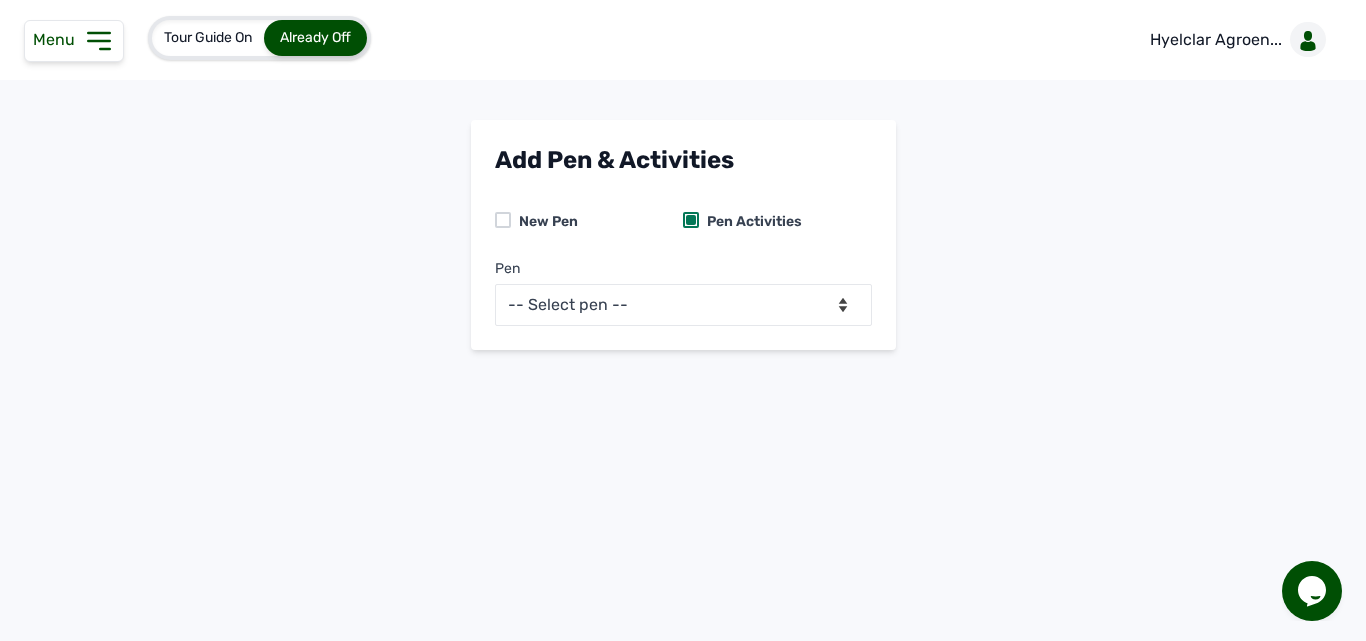 click 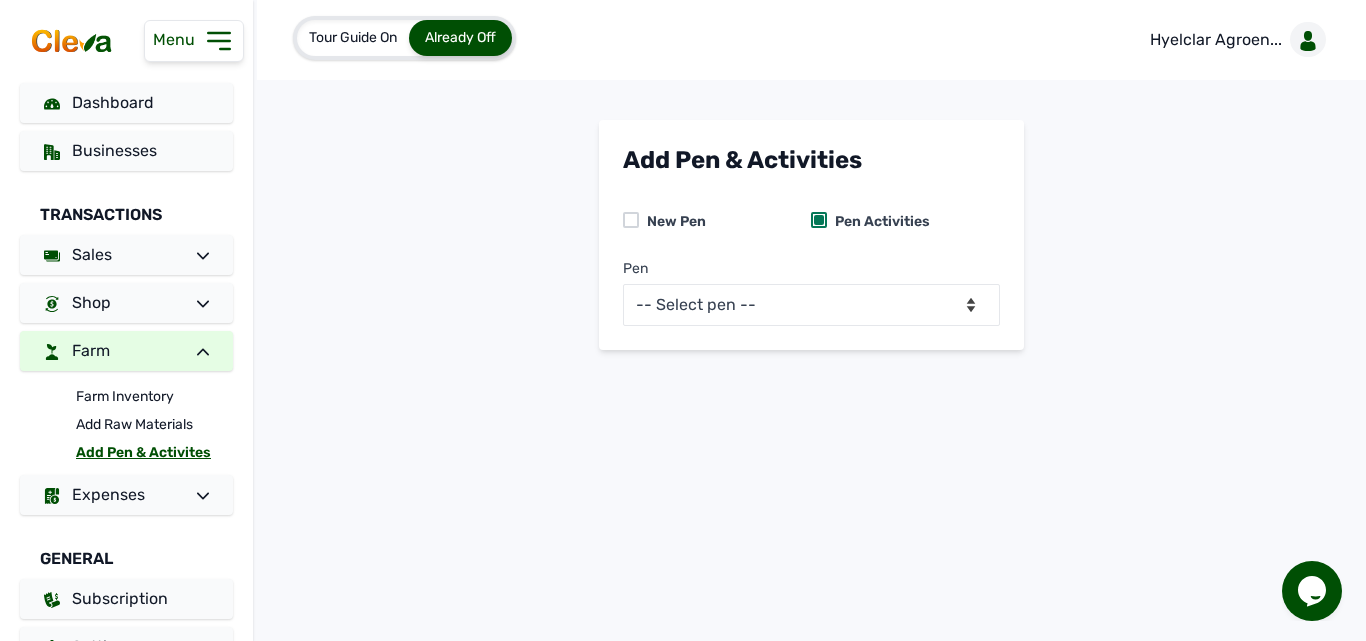 scroll, scrollTop: 0, scrollLeft: 0, axis: both 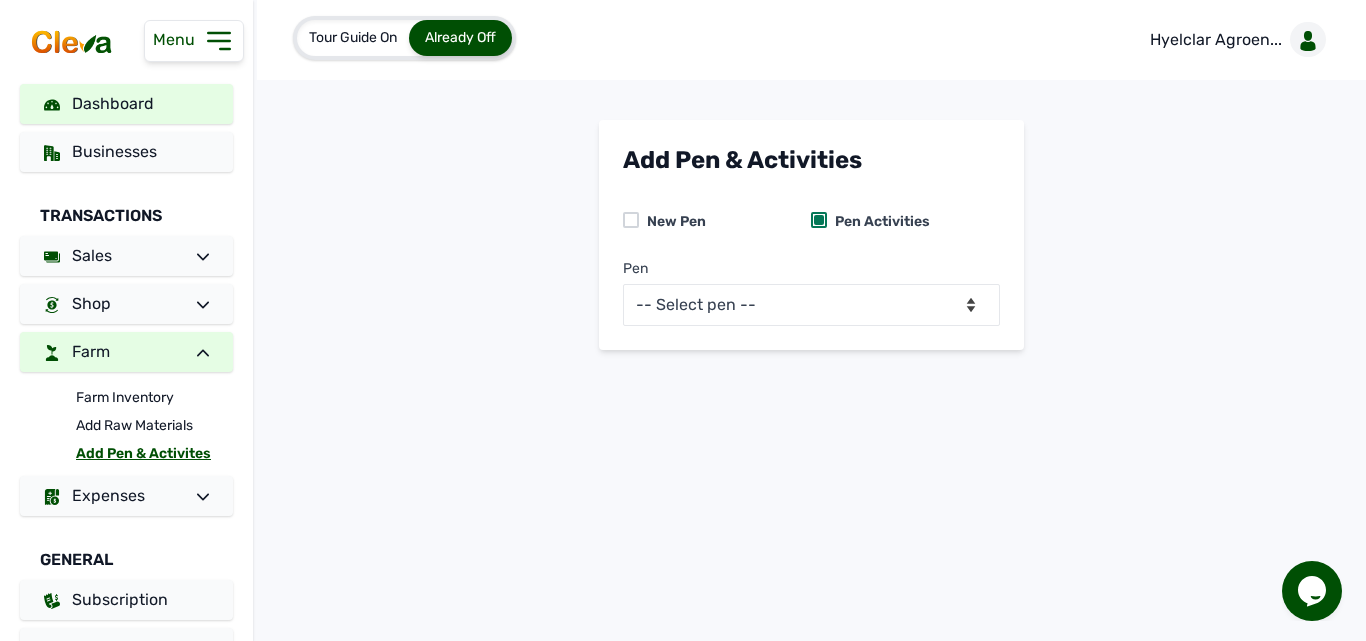 click on "Dashboard" at bounding box center (126, 104) 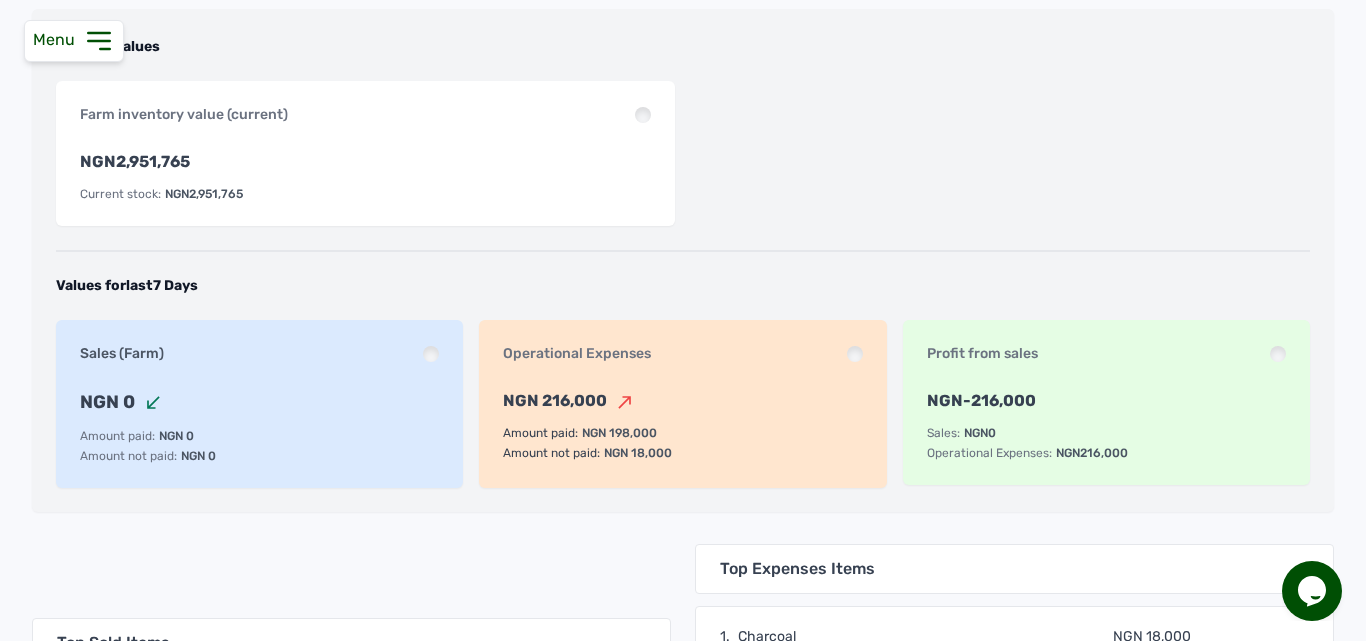 scroll, scrollTop: 0, scrollLeft: 0, axis: both 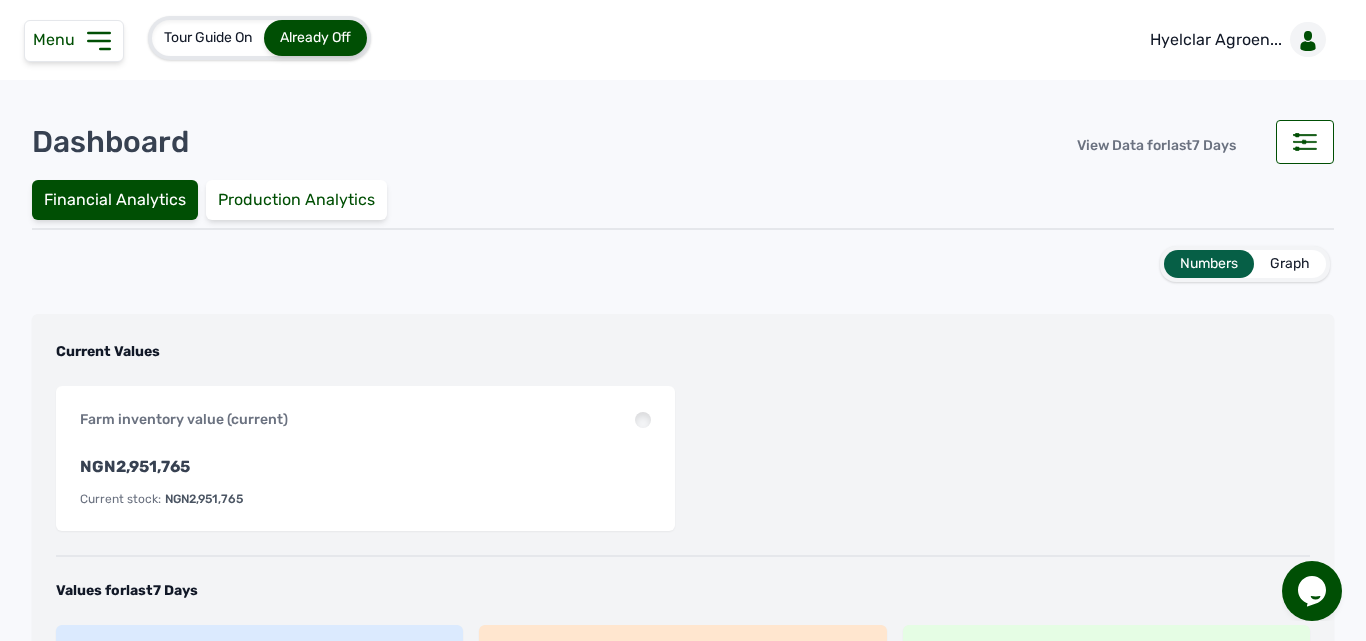 click 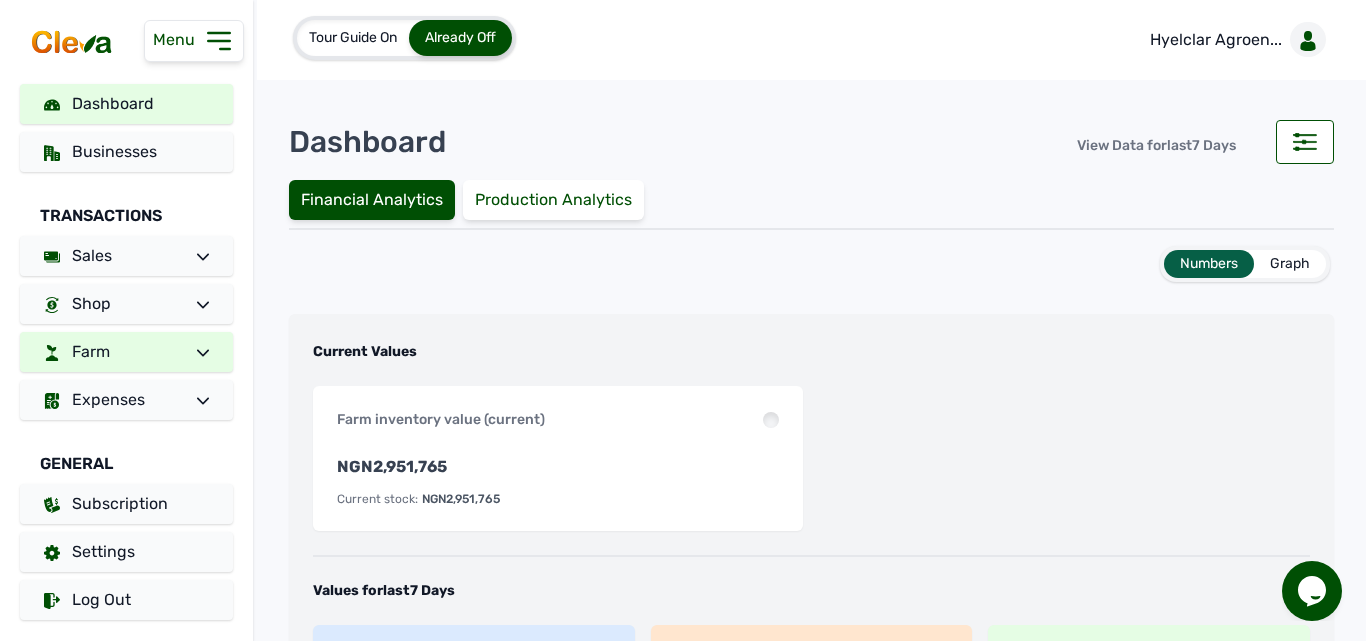 click 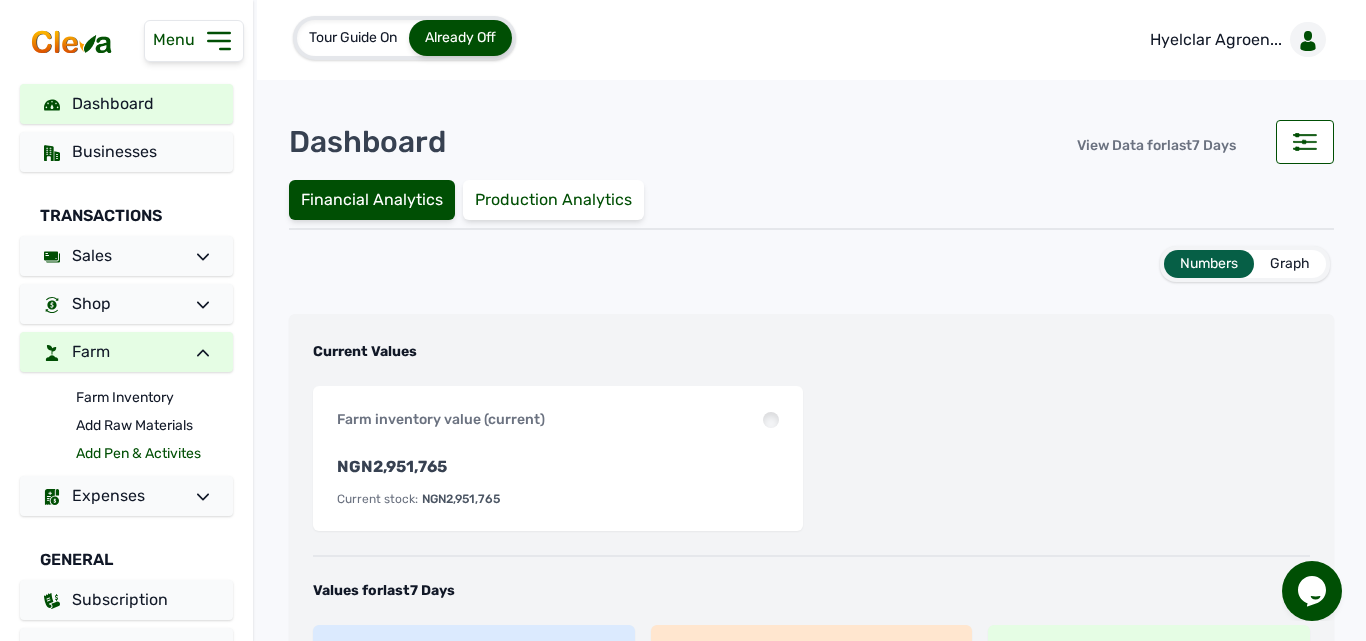 click on "Add Pen & Activites" at bounding box center (154, 454) 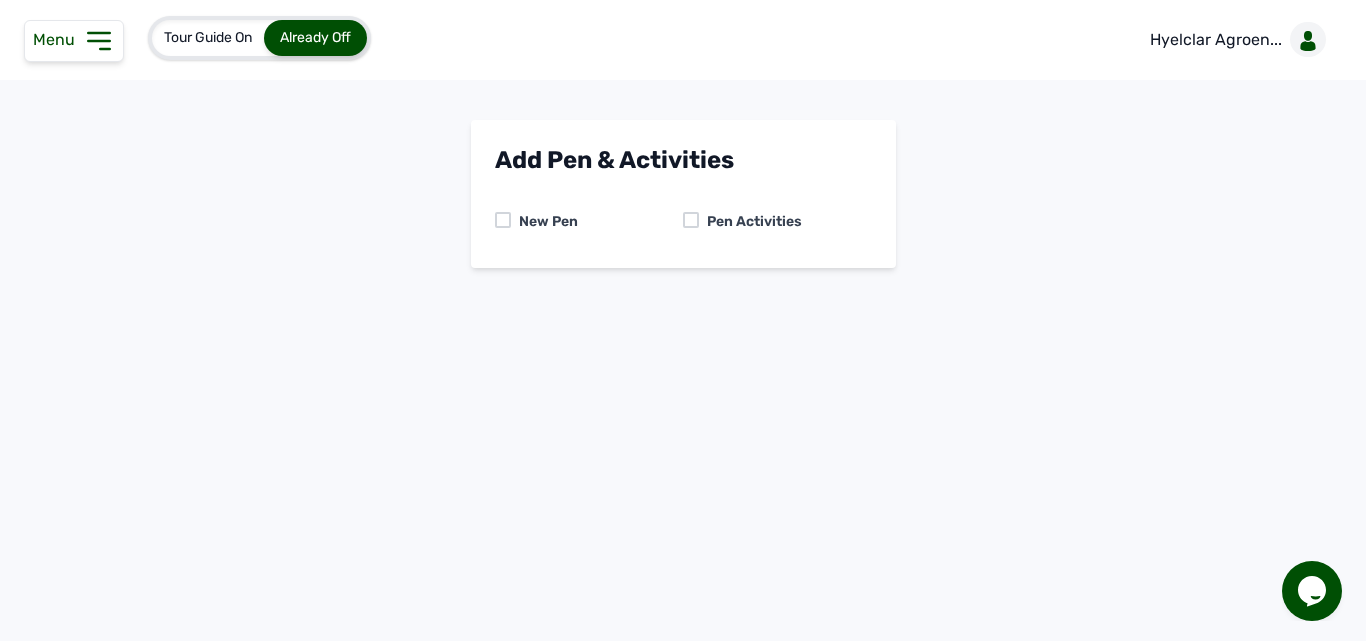 click at bounding box center (691, 220) 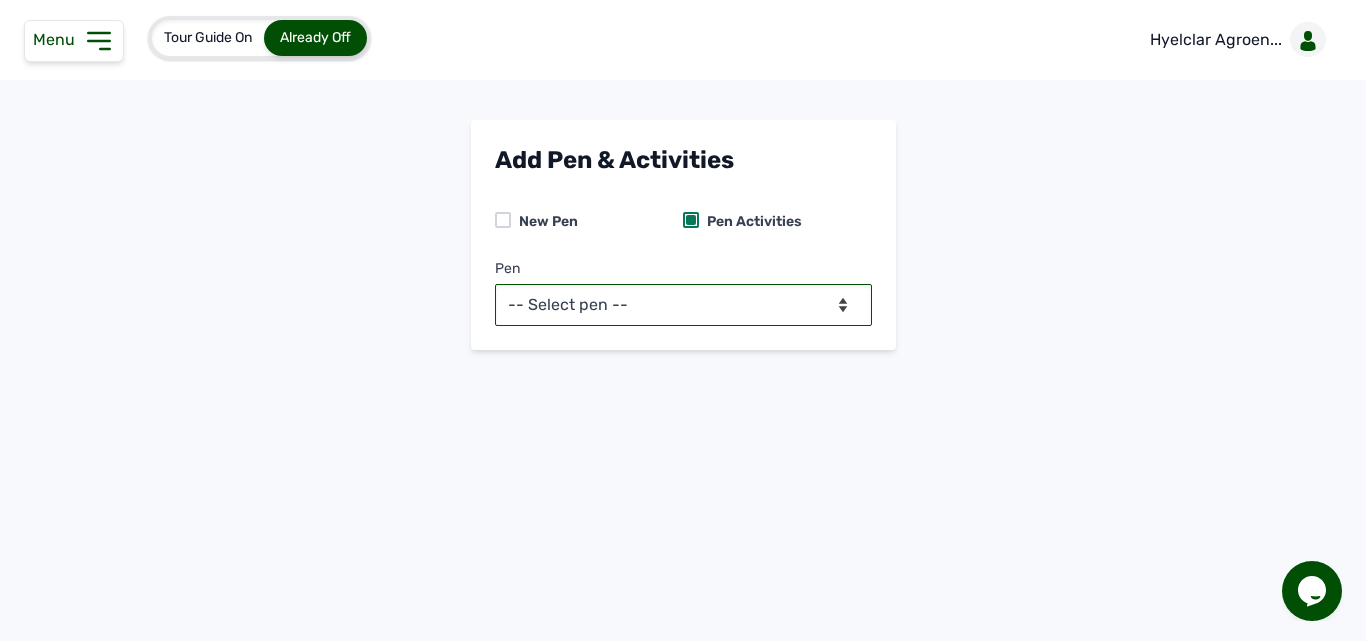 click on "-- Select pen -- Pen A (Broilers)" at bounding box center [683, 305] 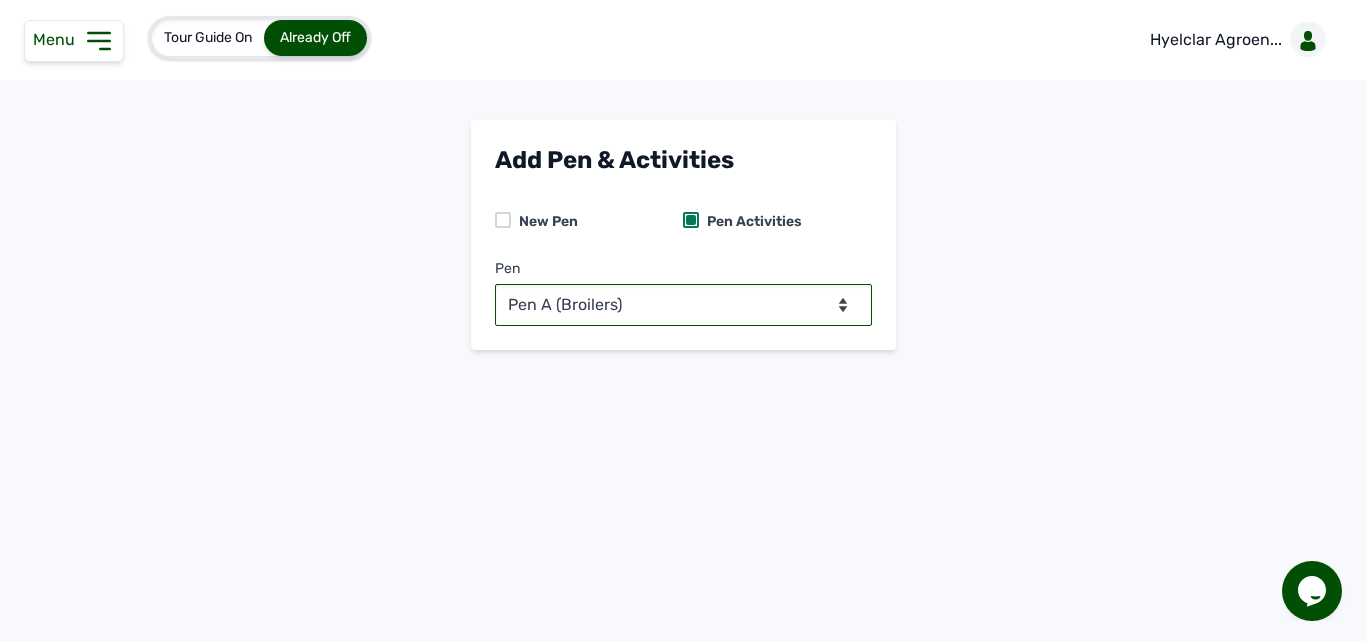 click on "-- Select pen -- Pen A (Broilers)" at bounding box center (683, 305) 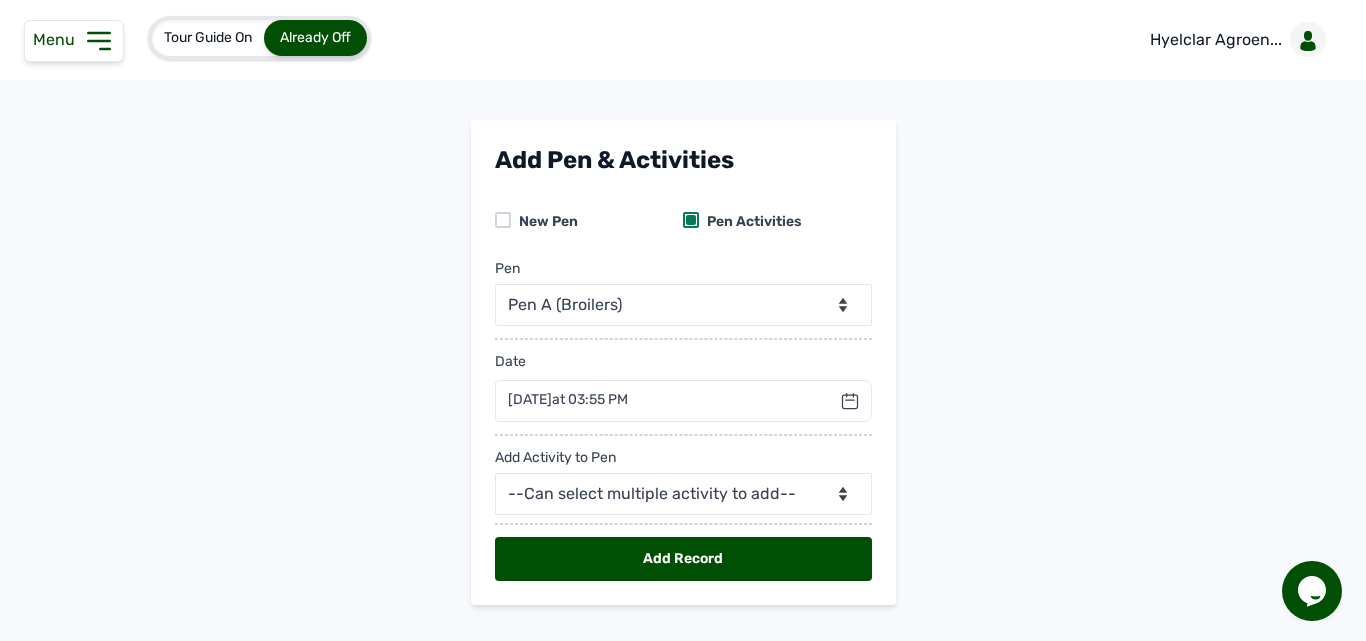 click 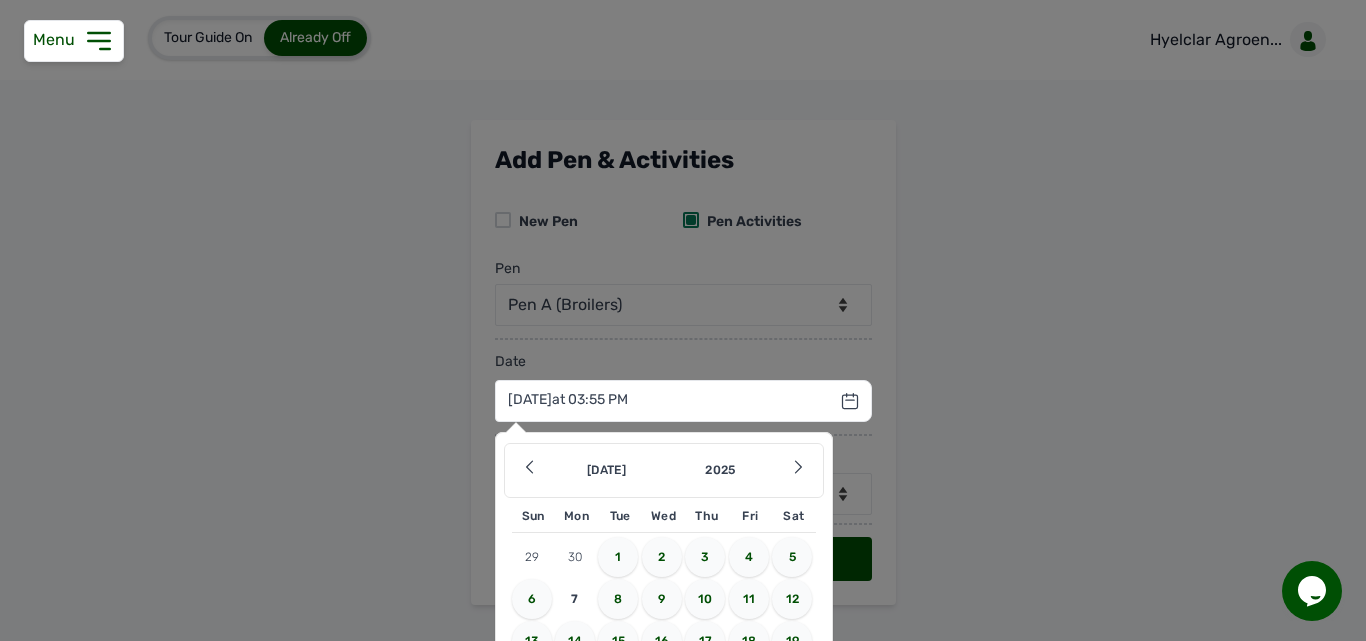click on "6" at bounding box center (532, 599) 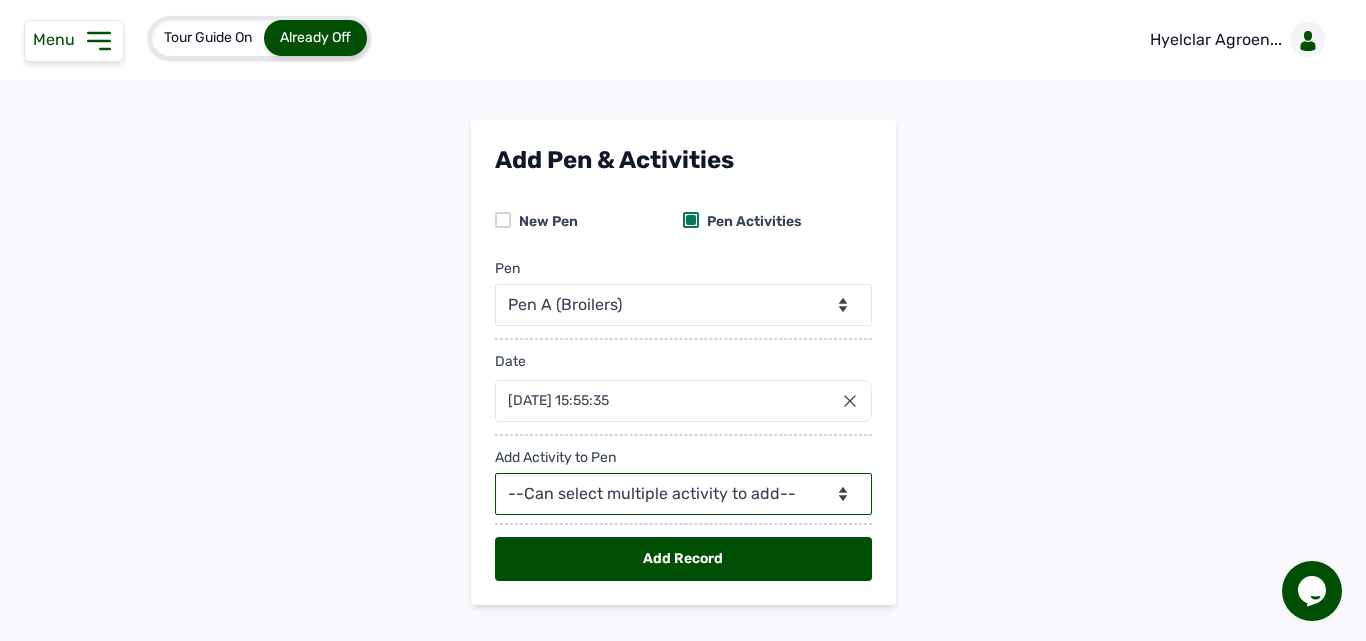 click on "--Can select multiple activity to add-- Raw Material Losses Weight" at bounding box center [683, 494] 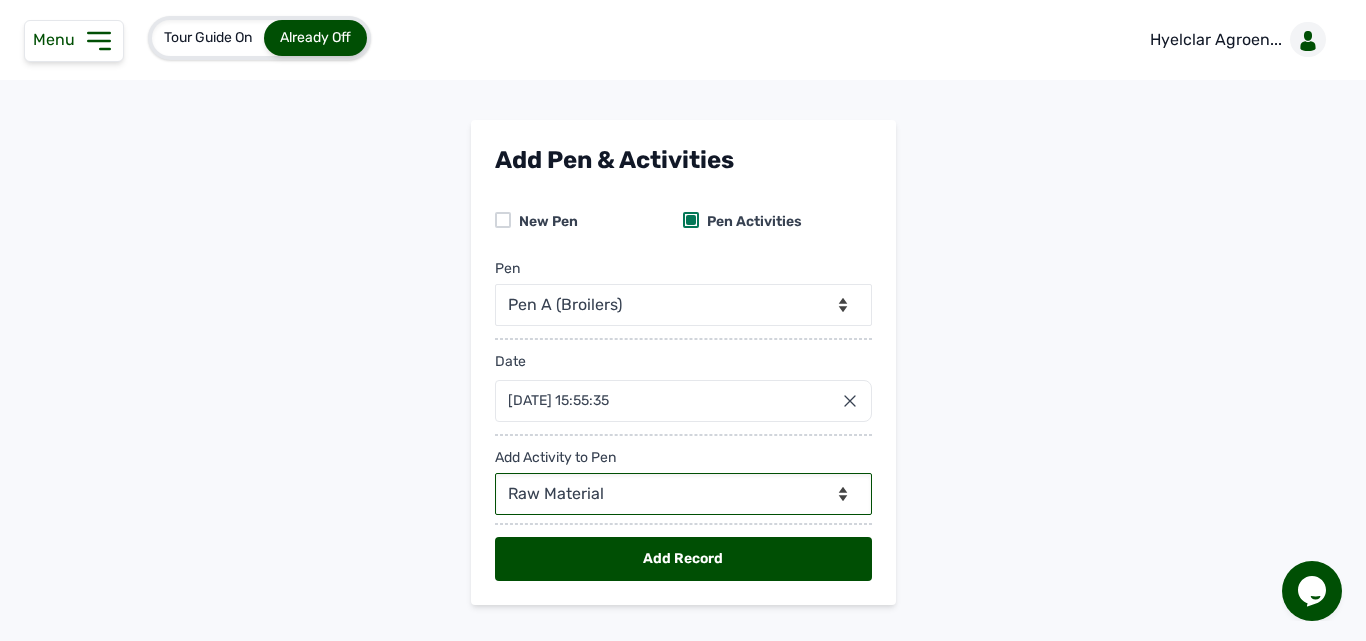 click on "--Can select multiple activity to add-- Raw Material Losses Weight" at bounding box center [683, 494] 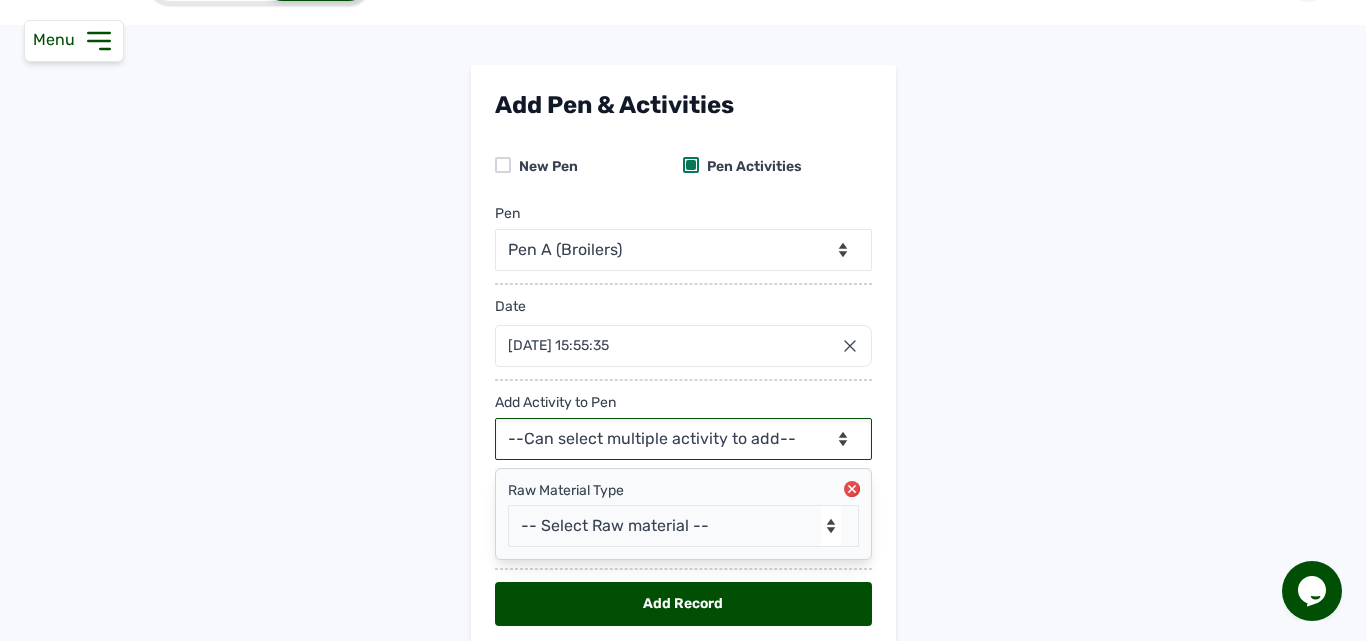scroll, scrollTop: 136, scrollLeft: 0, axis: vertical 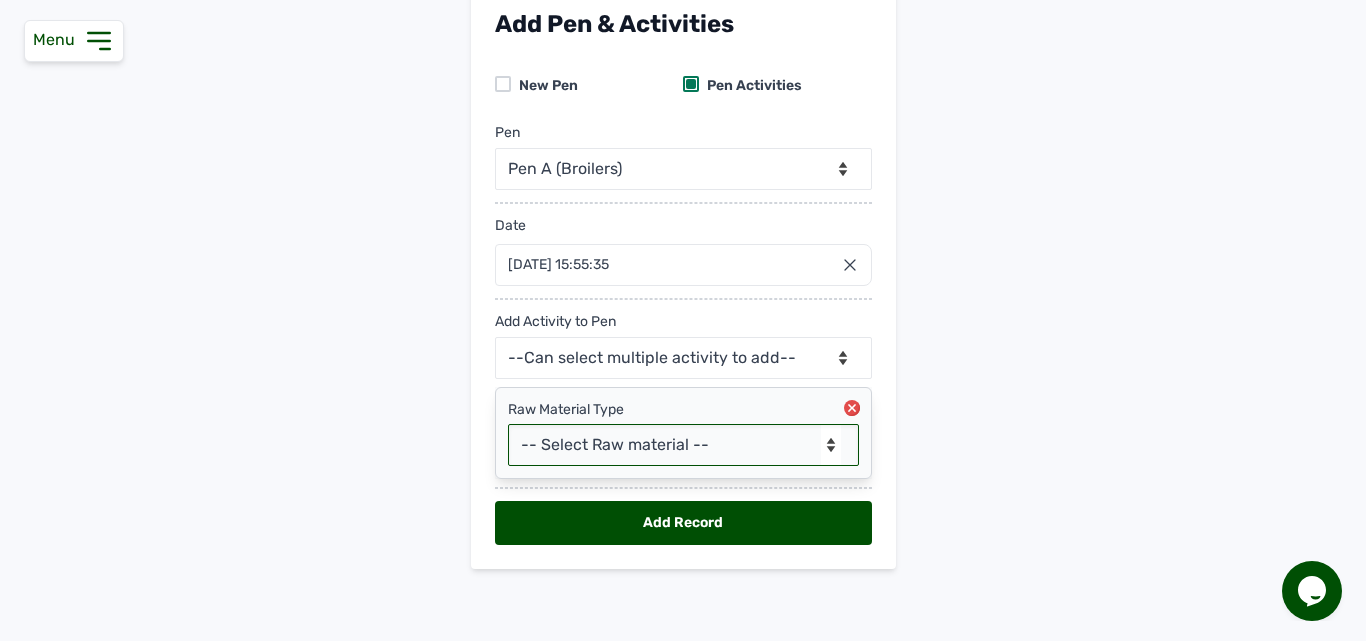 click on "-- Select Raw material -- feeds medications vaccines Biomass Fuel" at bounding box center (683, 445) 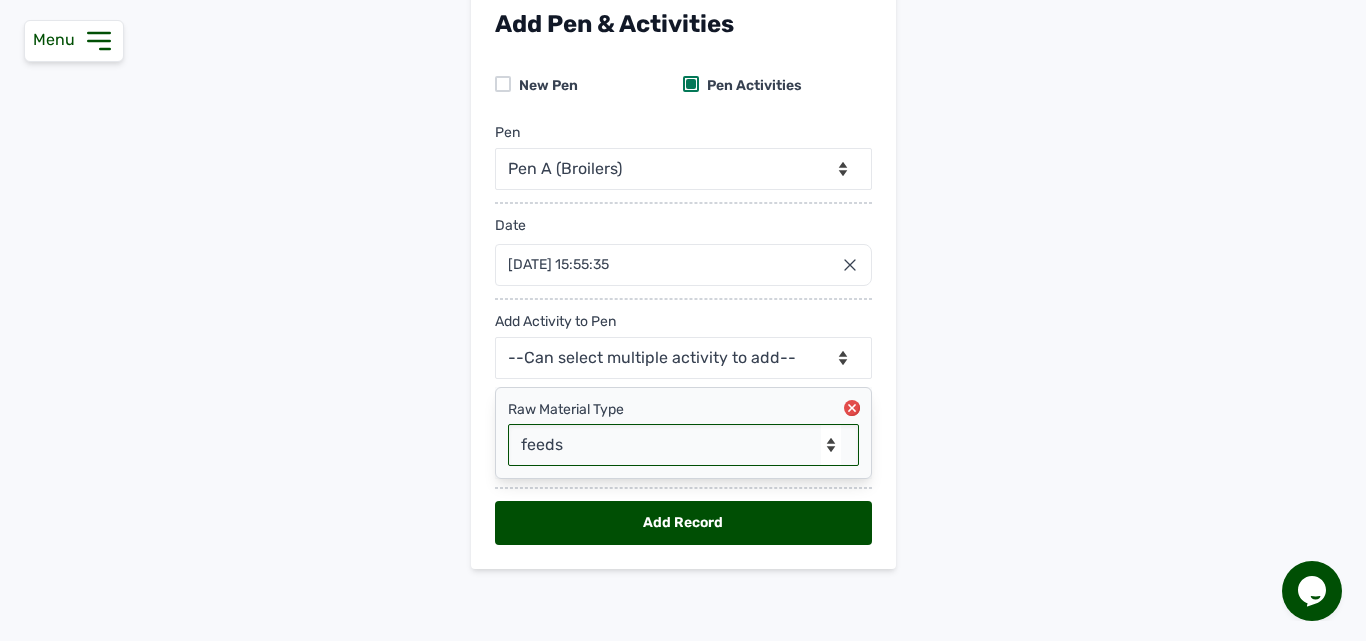 click on "-- Select Raw material -- feeds medications vaccines Biomass Fuel" at bounding box center [683, 445] 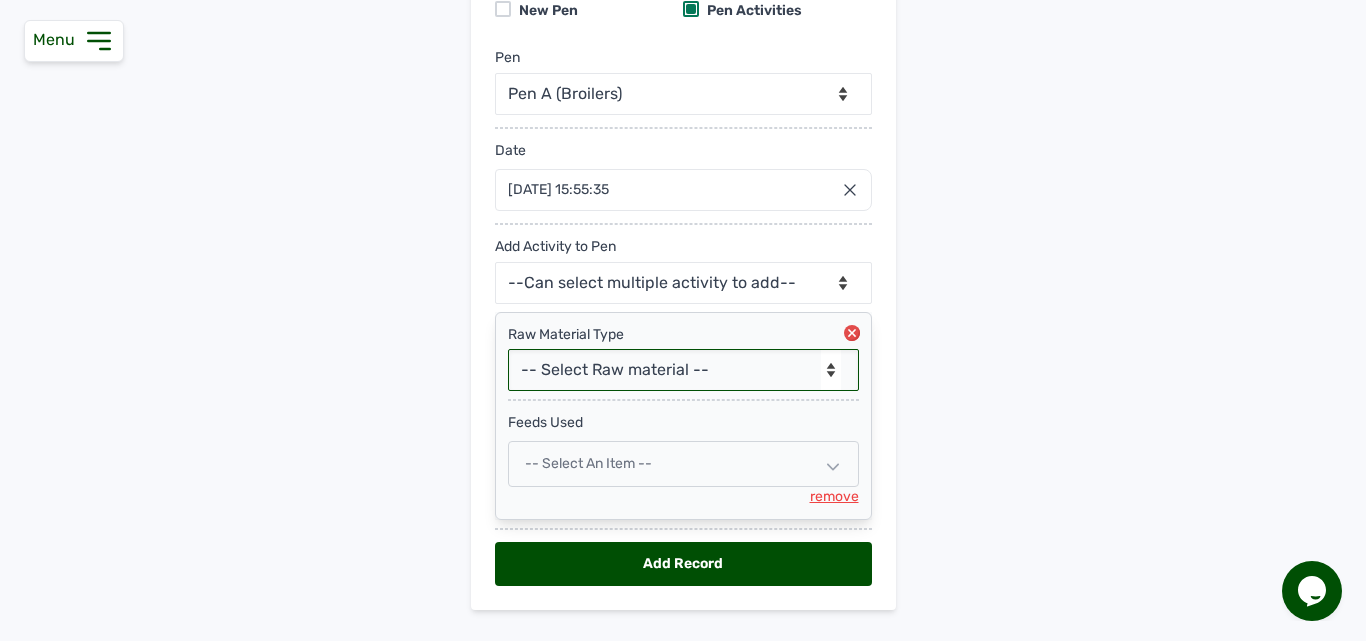 scroll, scrollTop: 252, scrollLeft: 0, axis: vertical 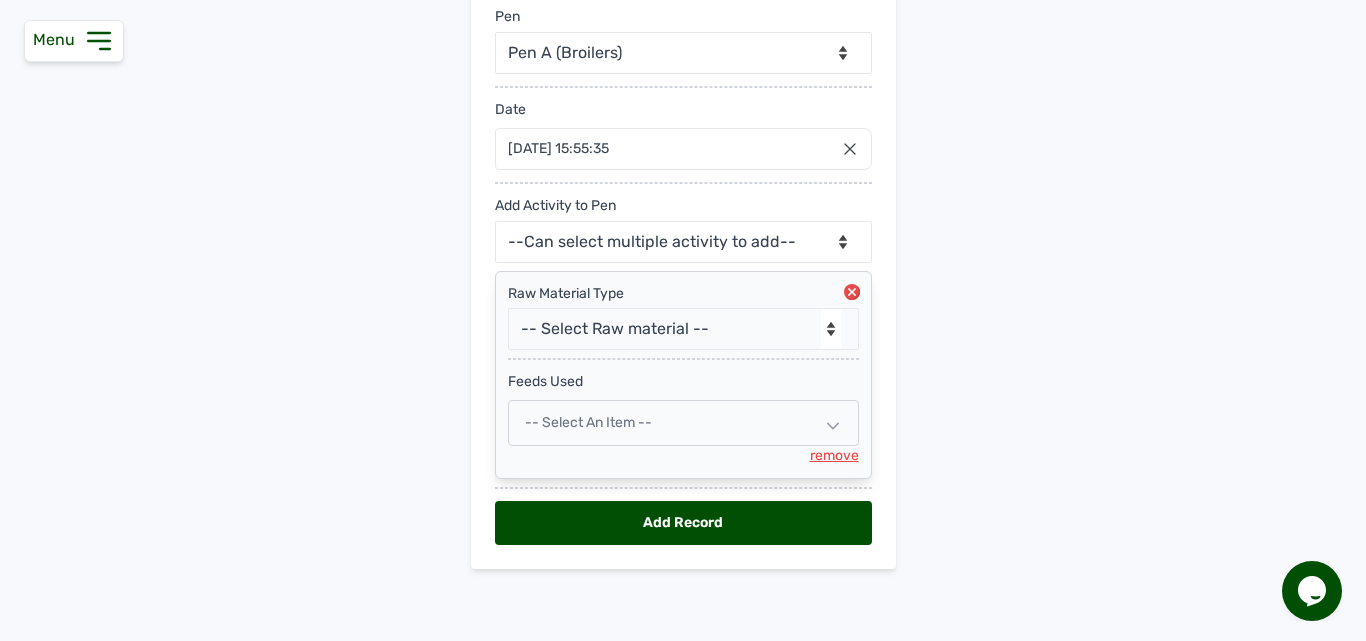 click on "-- Select an Item --" at bounding box center [683, 423] 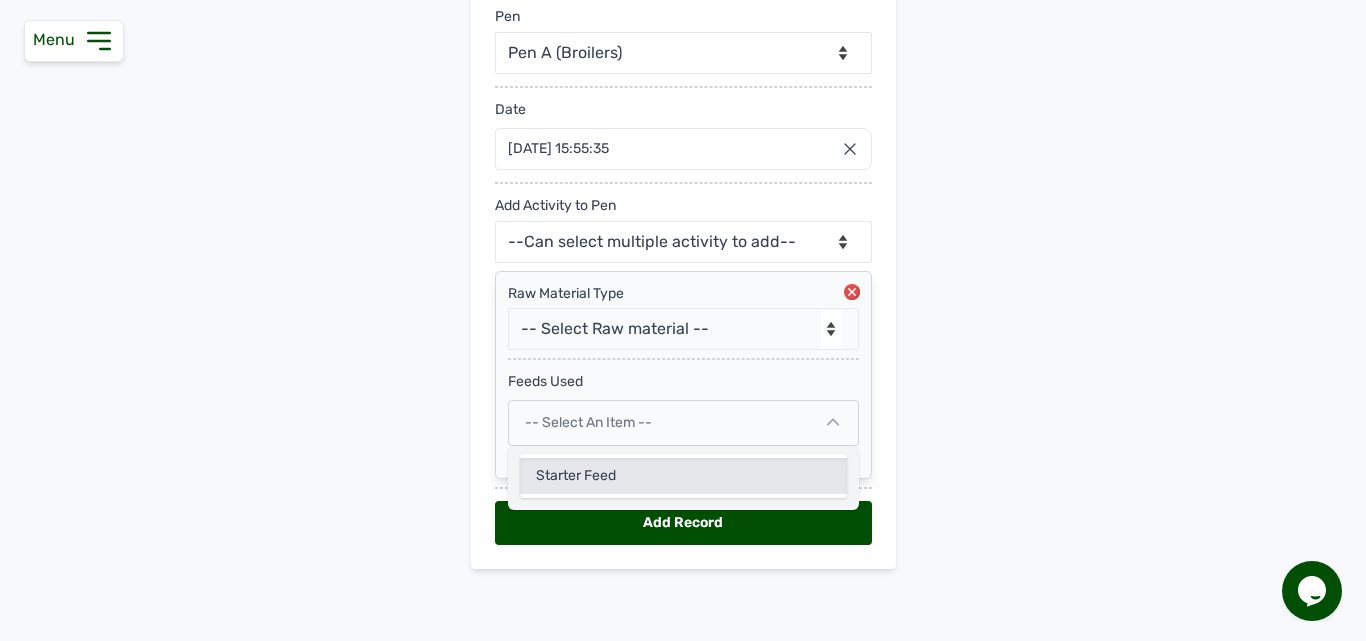 click on "Starter Feed" 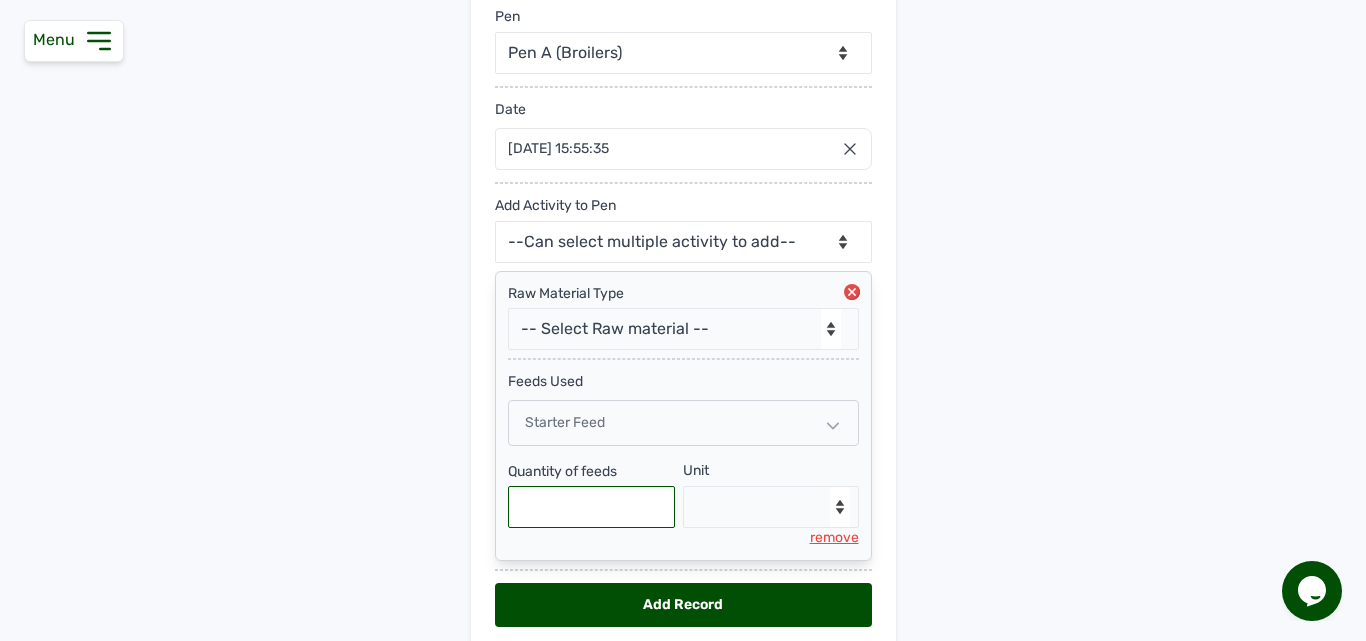 click at bounding box center (592, 507) 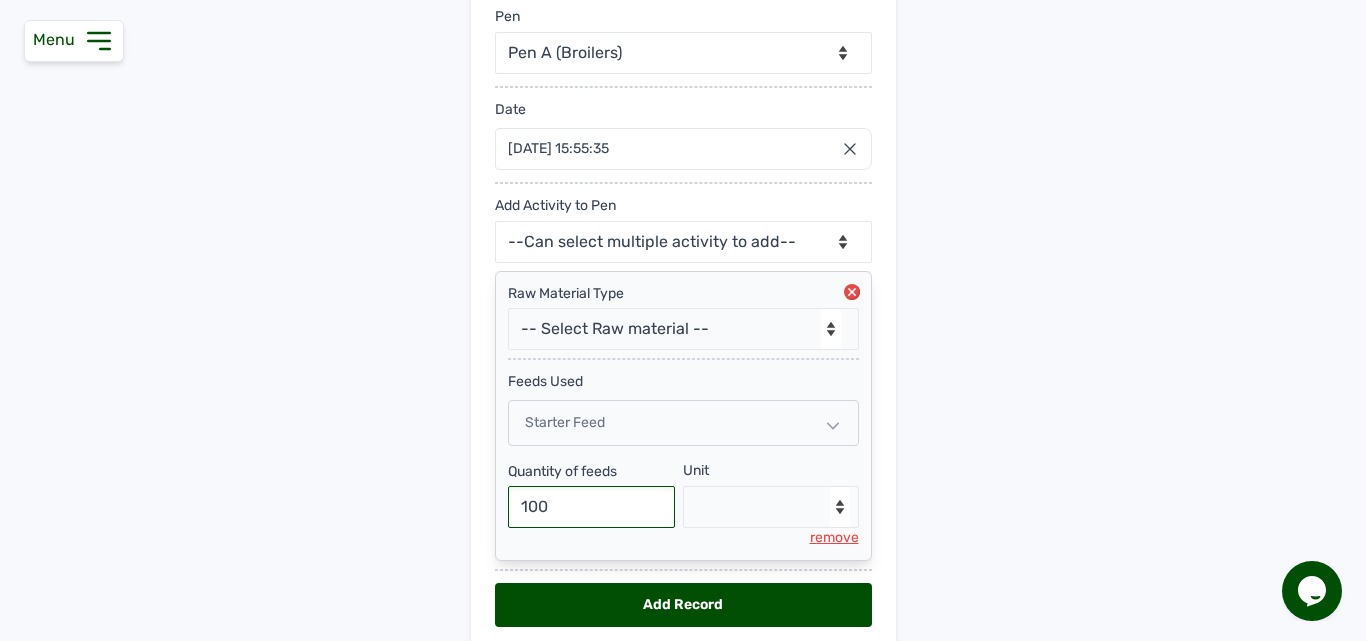type on "100" 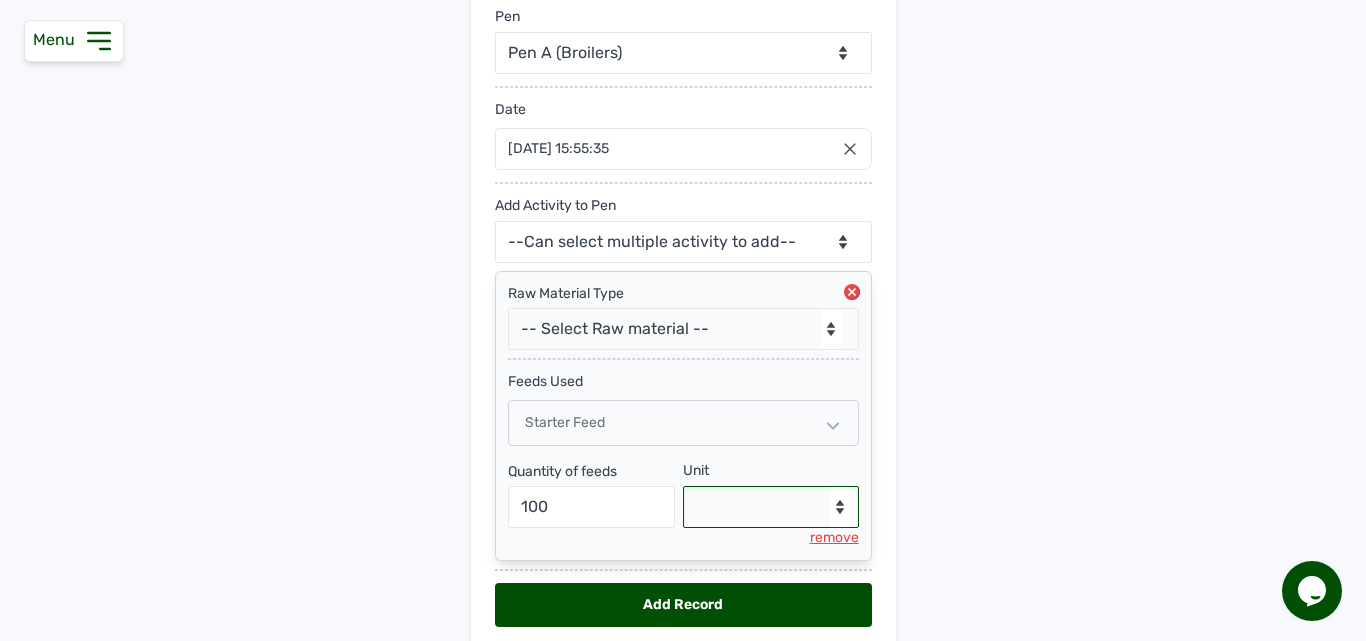 click on "--Select unit-- Bag(s) Kg" at bounding box center [771, 507] 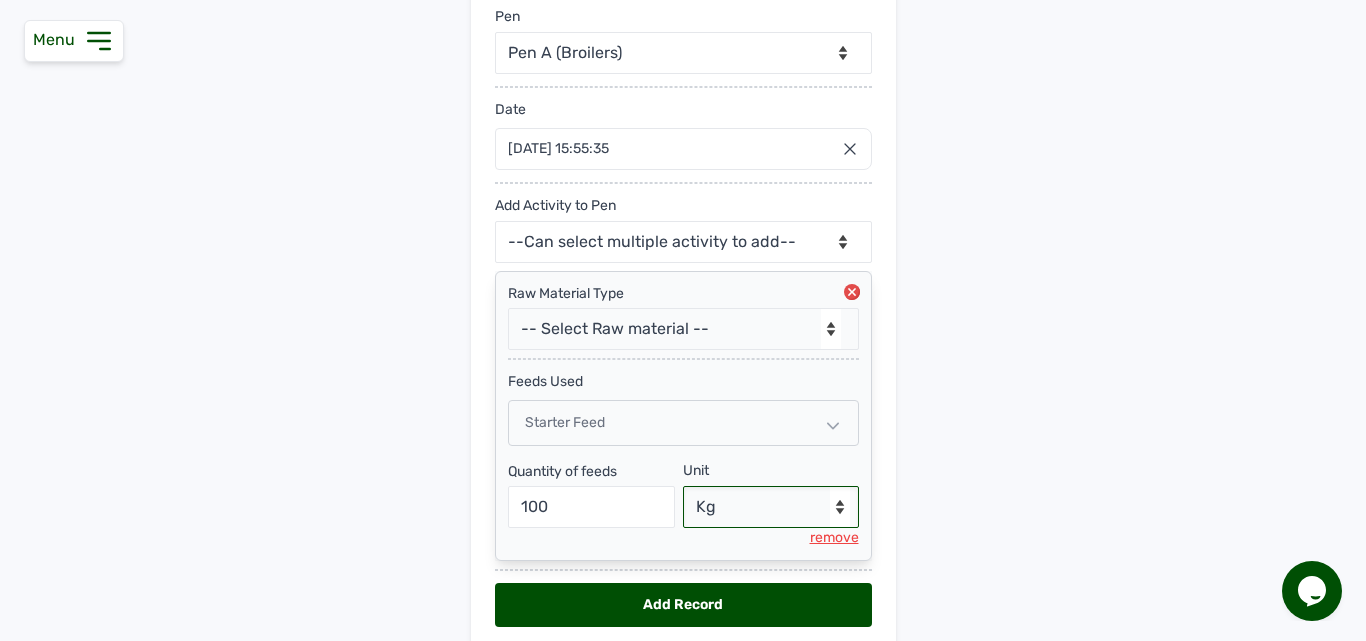 click on "--Select unit-- Bag(s) Kg" at bounding box center [771, 507] 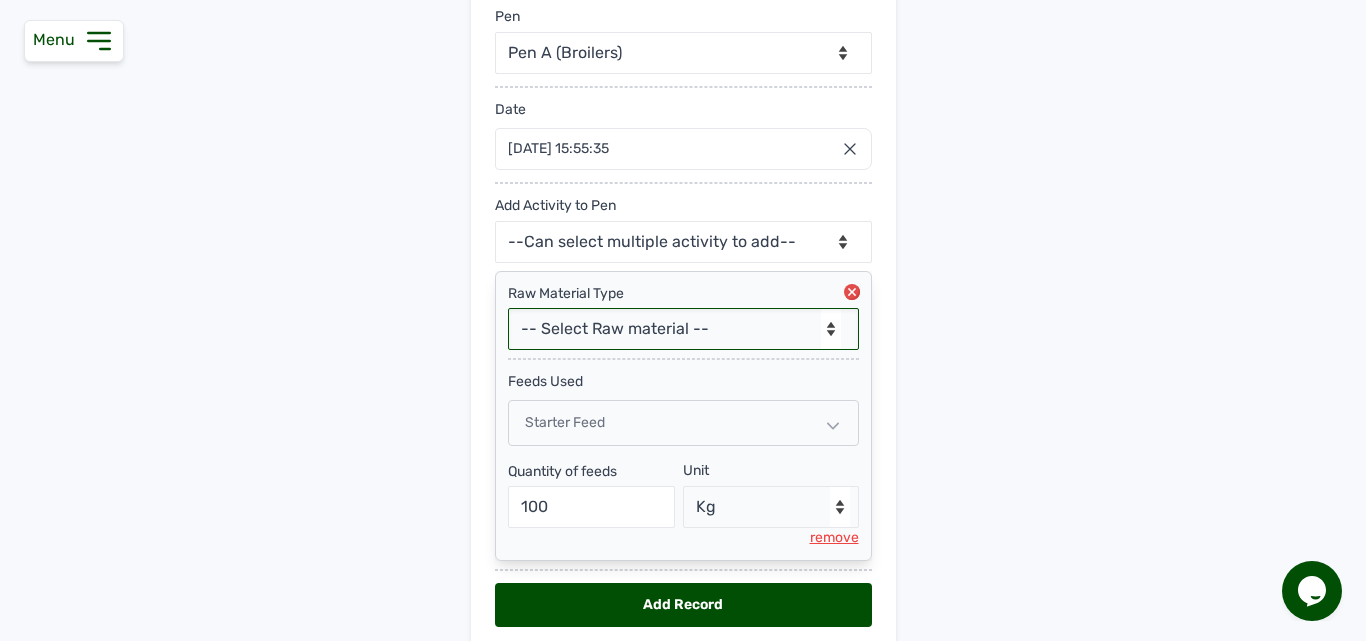 click on "-- Select Raw material -- feeds medications vaccines Biomass Fuel" at bounding box center [683, 329] 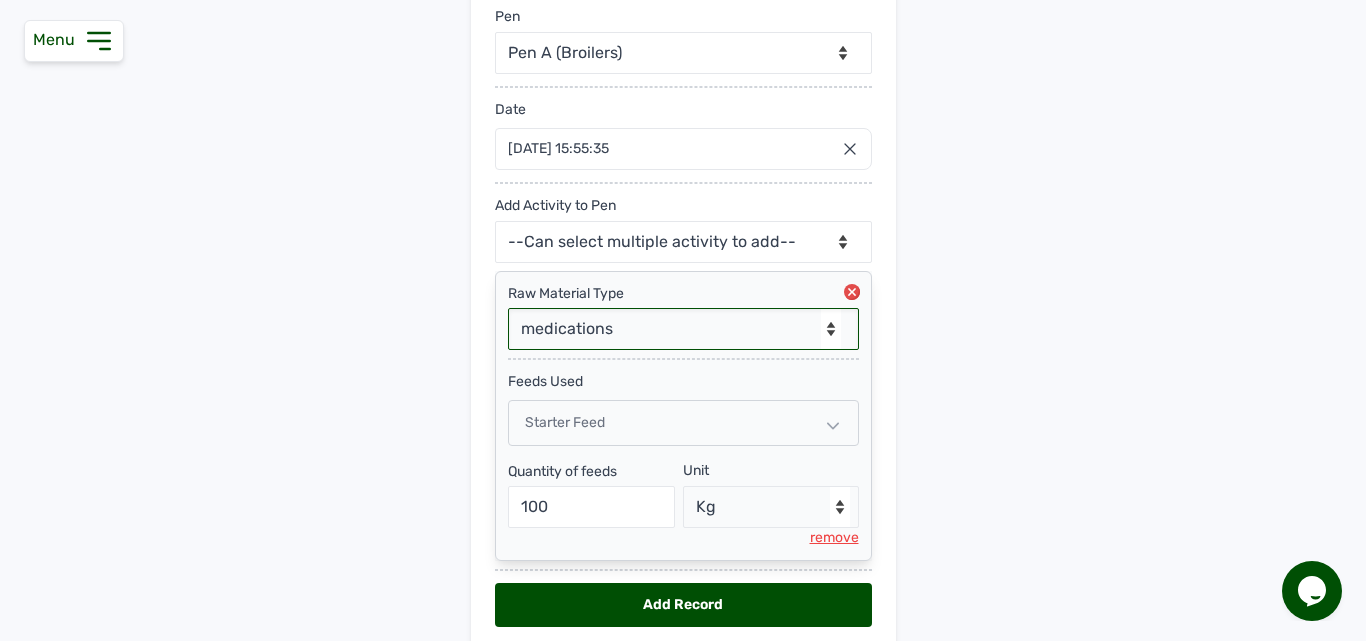 click on "-- Select Raw material -- feeds medications vaccines Biomass Fuel" at bounding box center [683, 329] 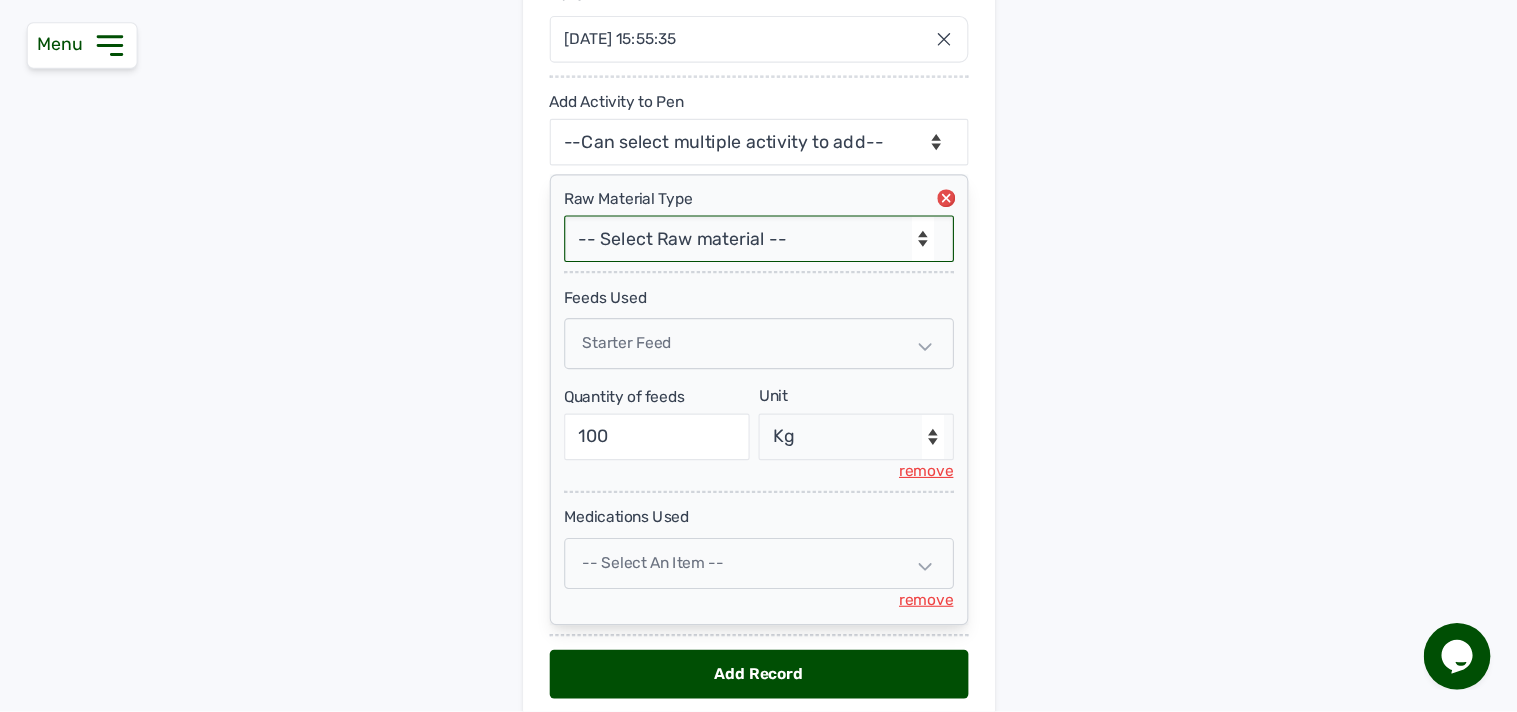 scroll, scrollTop: 450, scrollLeft: 0, axis: vertical 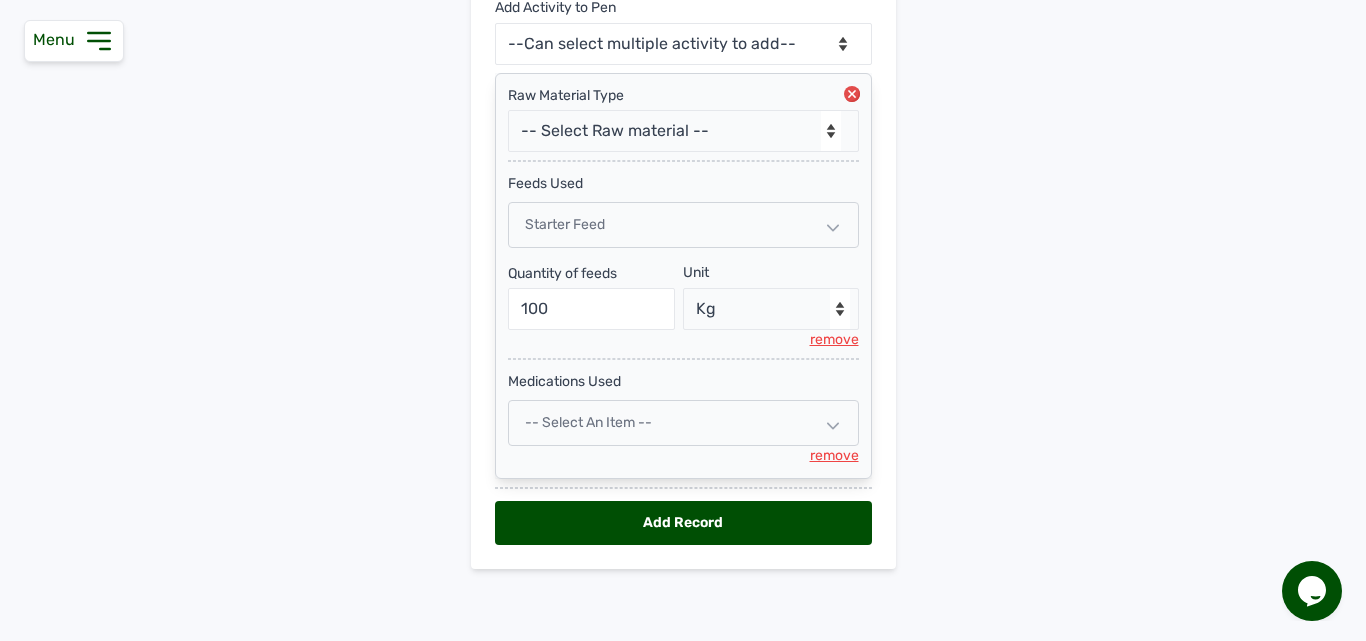 click on "-- Select an Item --" at bounding box center (683, 423) 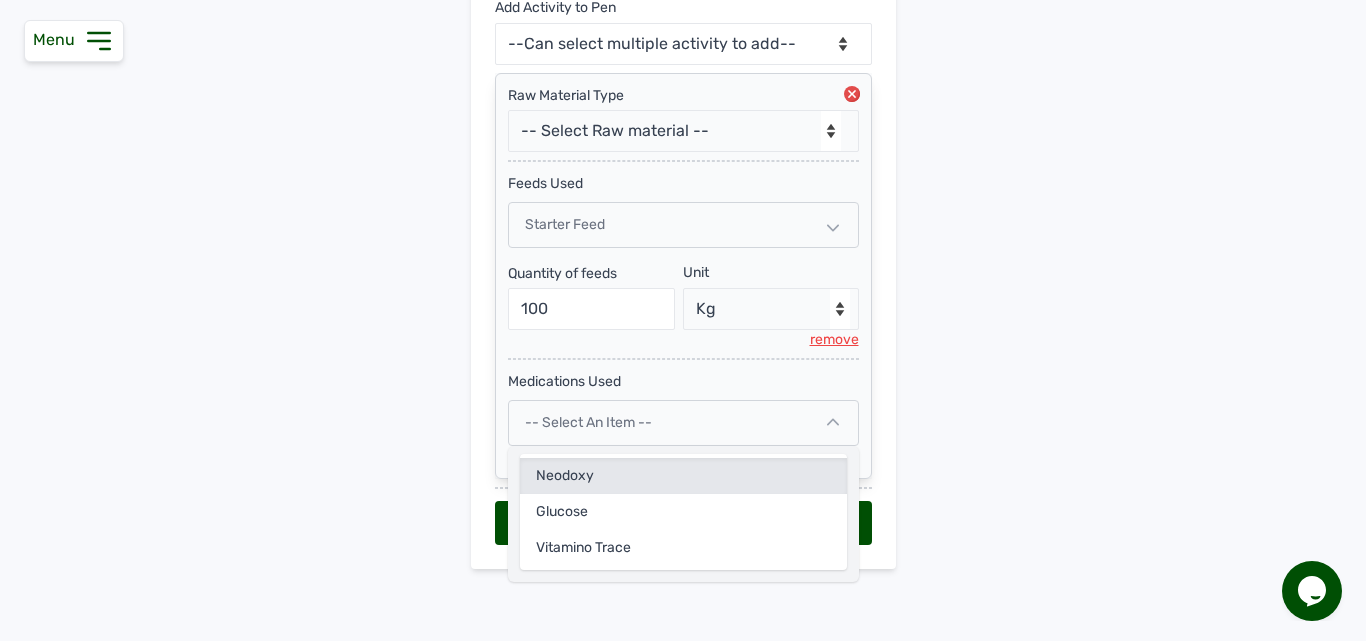 click on "Neodoxy" 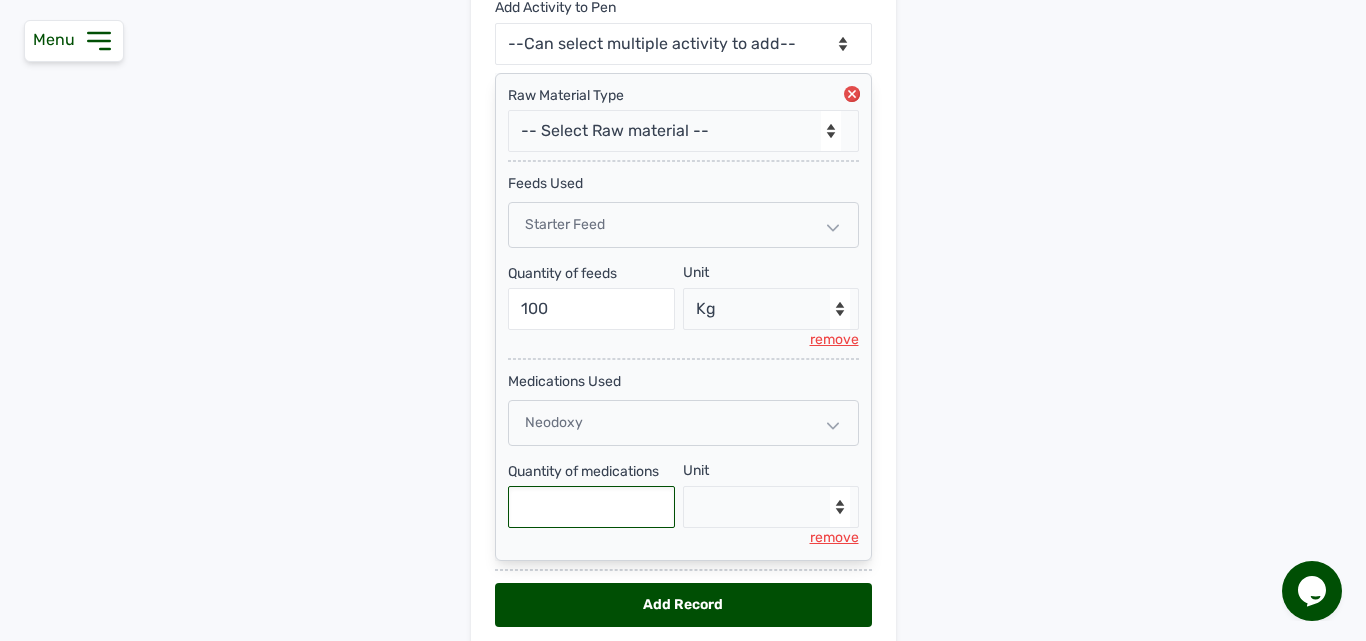 click at bounding box center [592, 507] 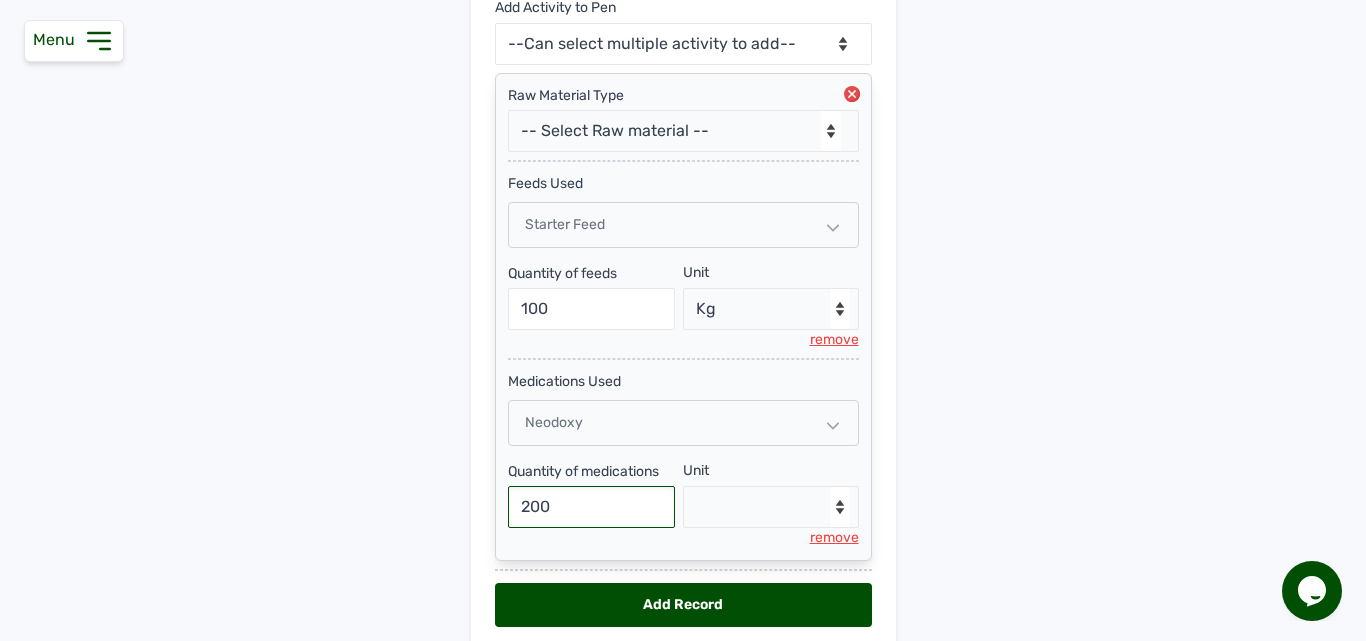 type on "200" 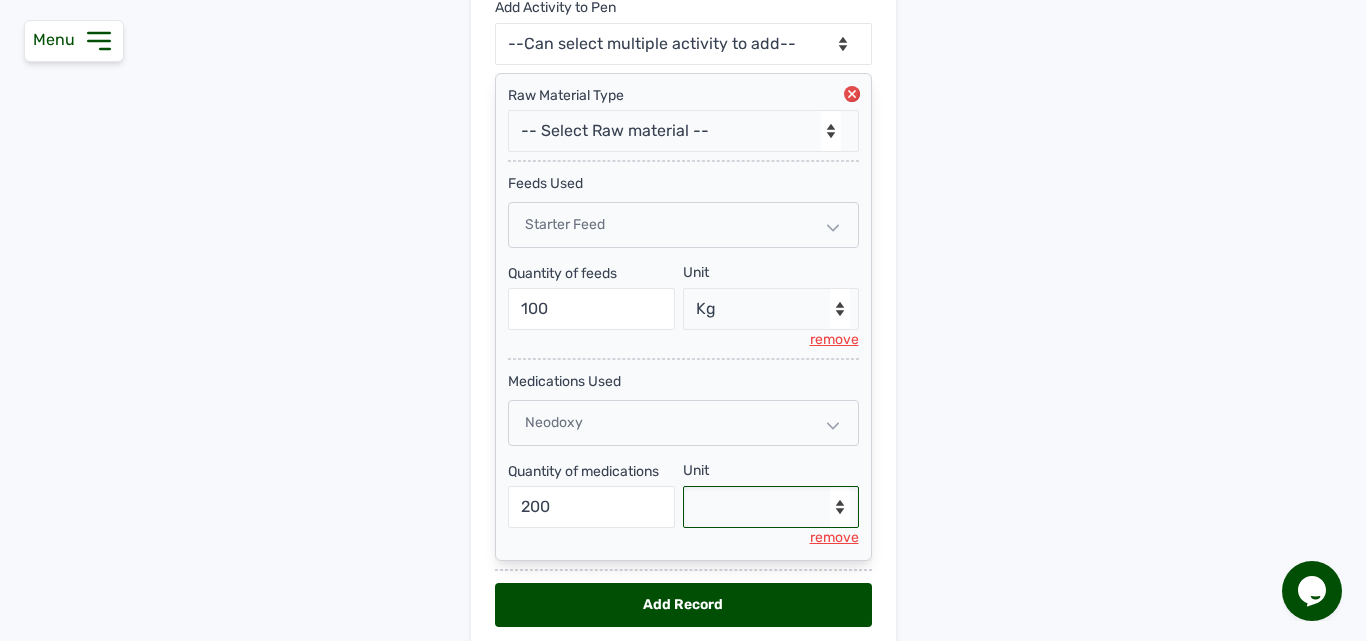 click on "--Select unit-- g" at bounding box center [771, 507] 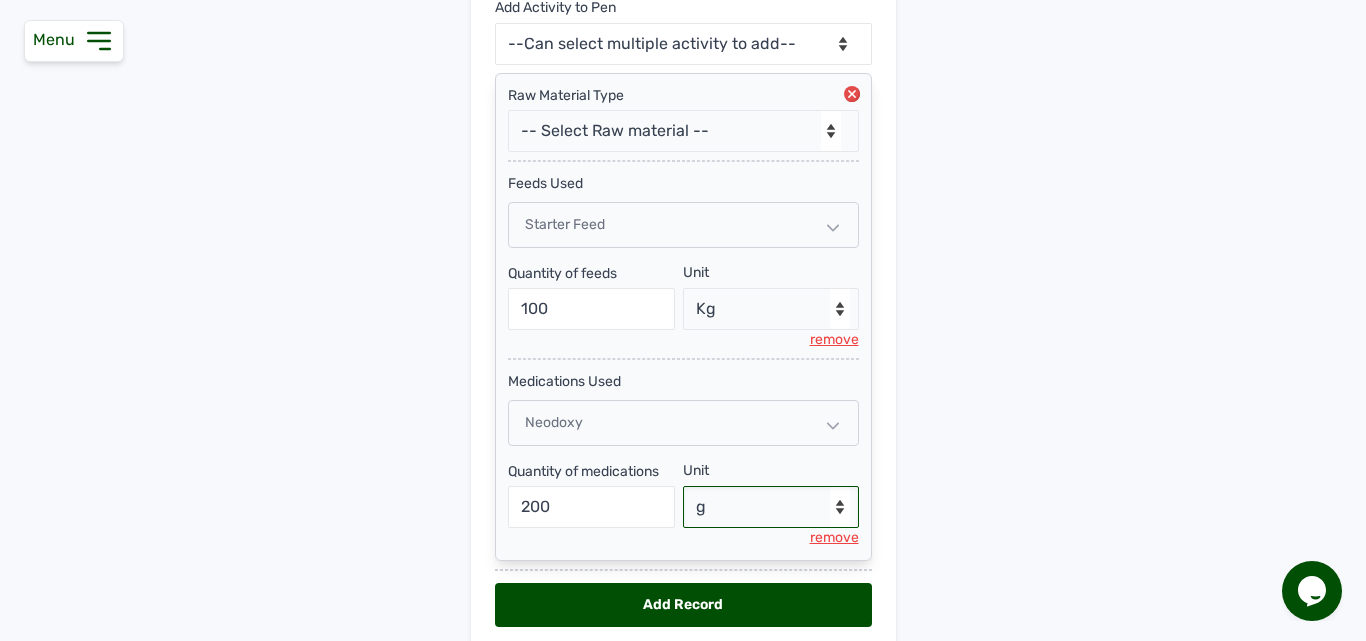 click on "--Select unit-- g" at bounding box center [771, 507] 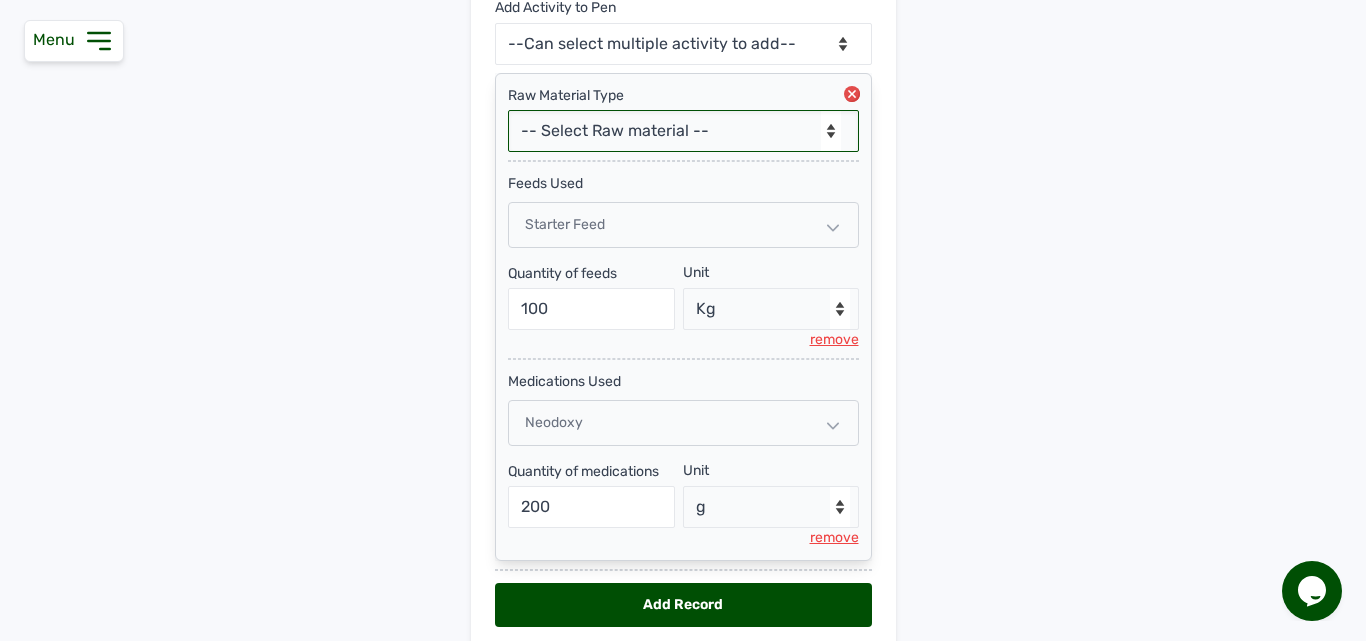 click on "-- Select Raw material -- feeds medications vaccines Biomass Fuel" at bounding box center [683, 131] 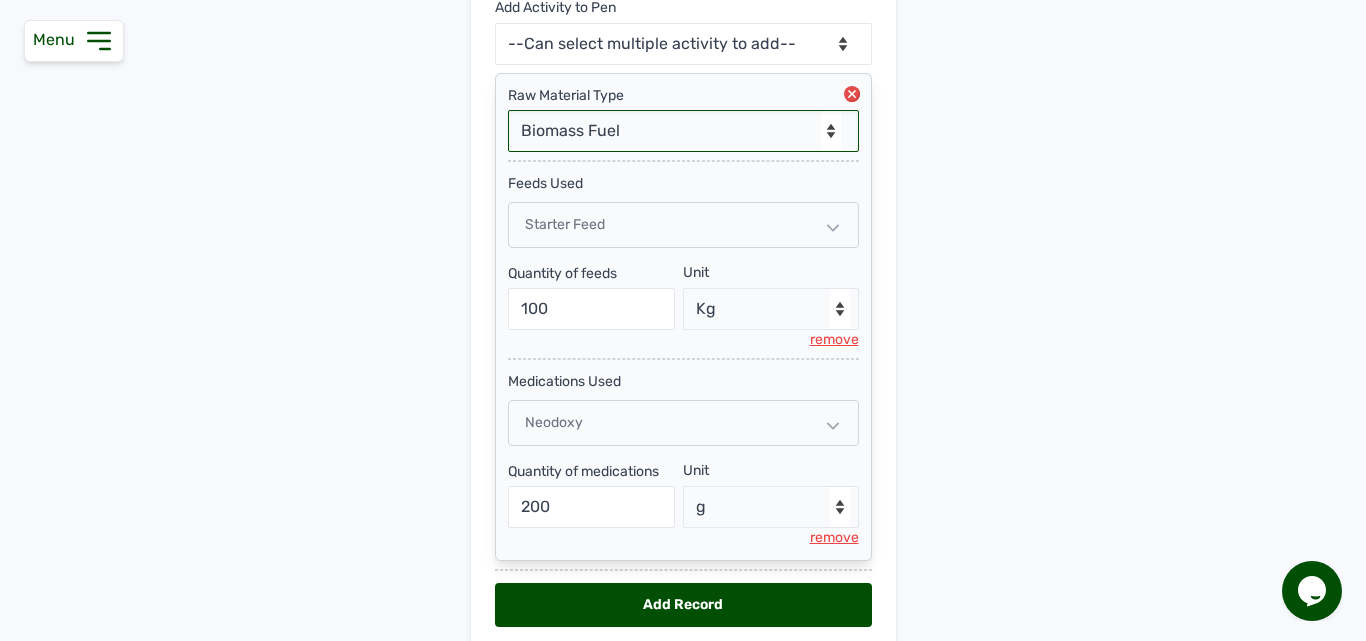 click on "-- Select Raw material -- feeds medications vaccines Biomass Fuel" at bounding box center [683, 131] 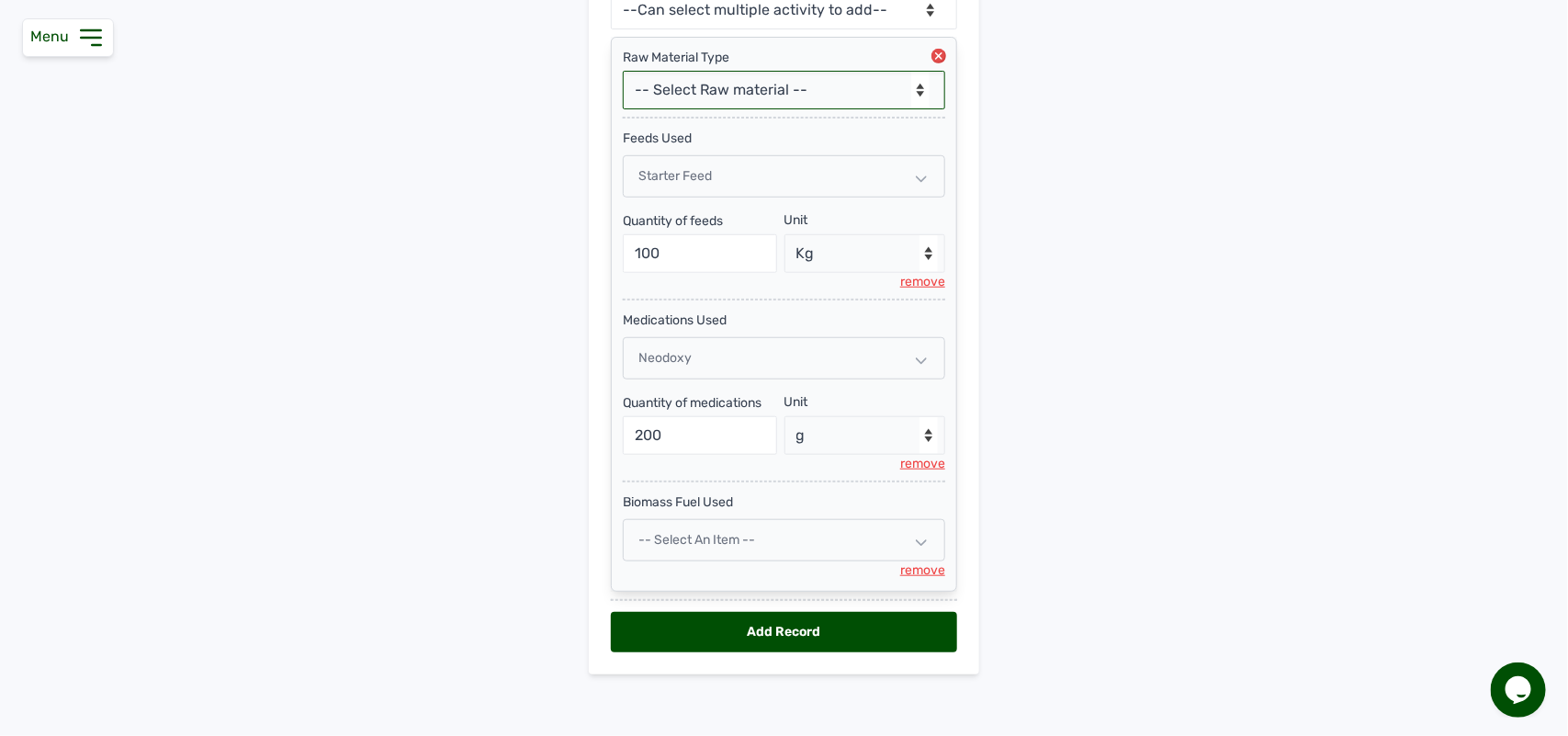 scroll, scrollTop: 453, scrollLeft: 0, axis: vertical 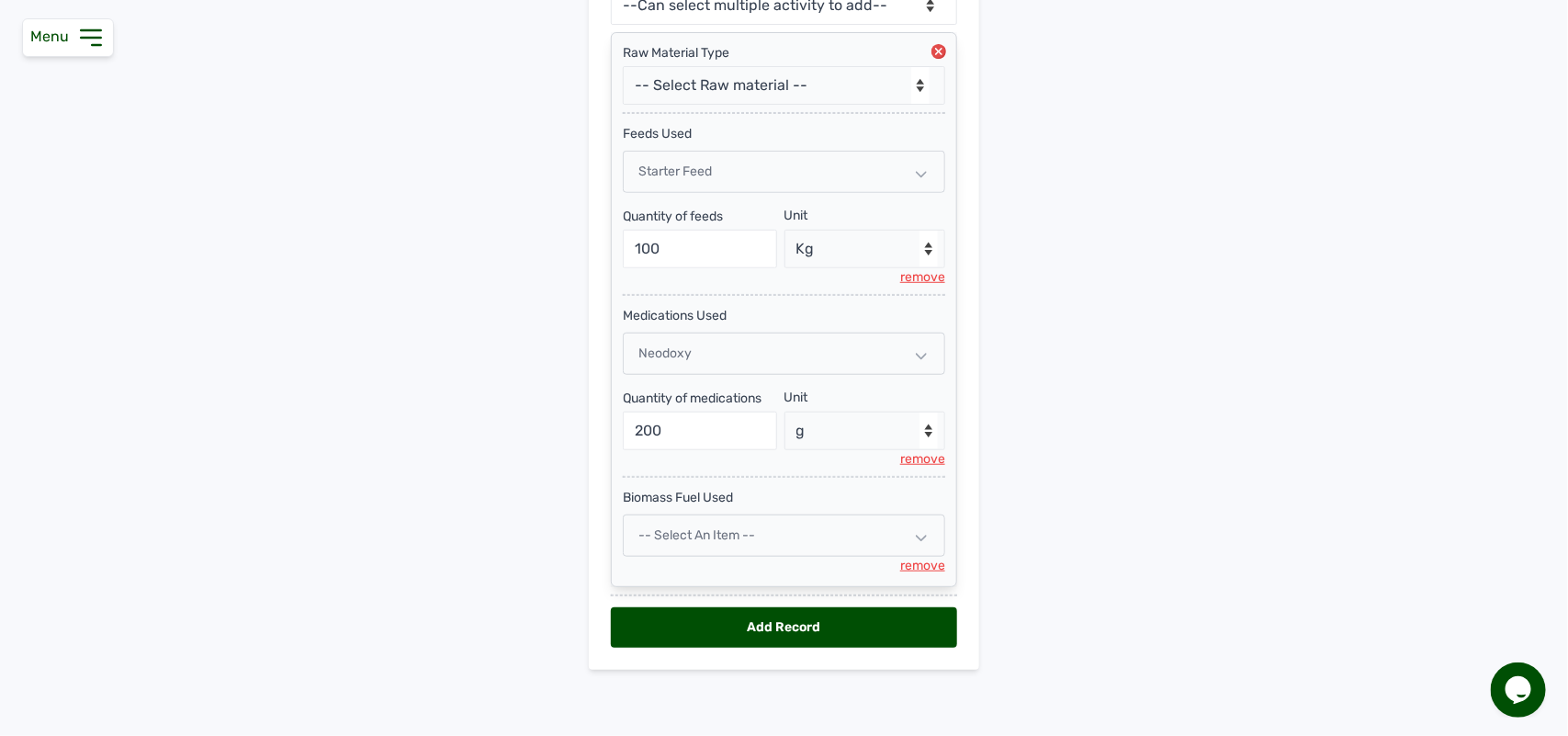 click on "-- Select an Item --" at bounding box center (784, 536) 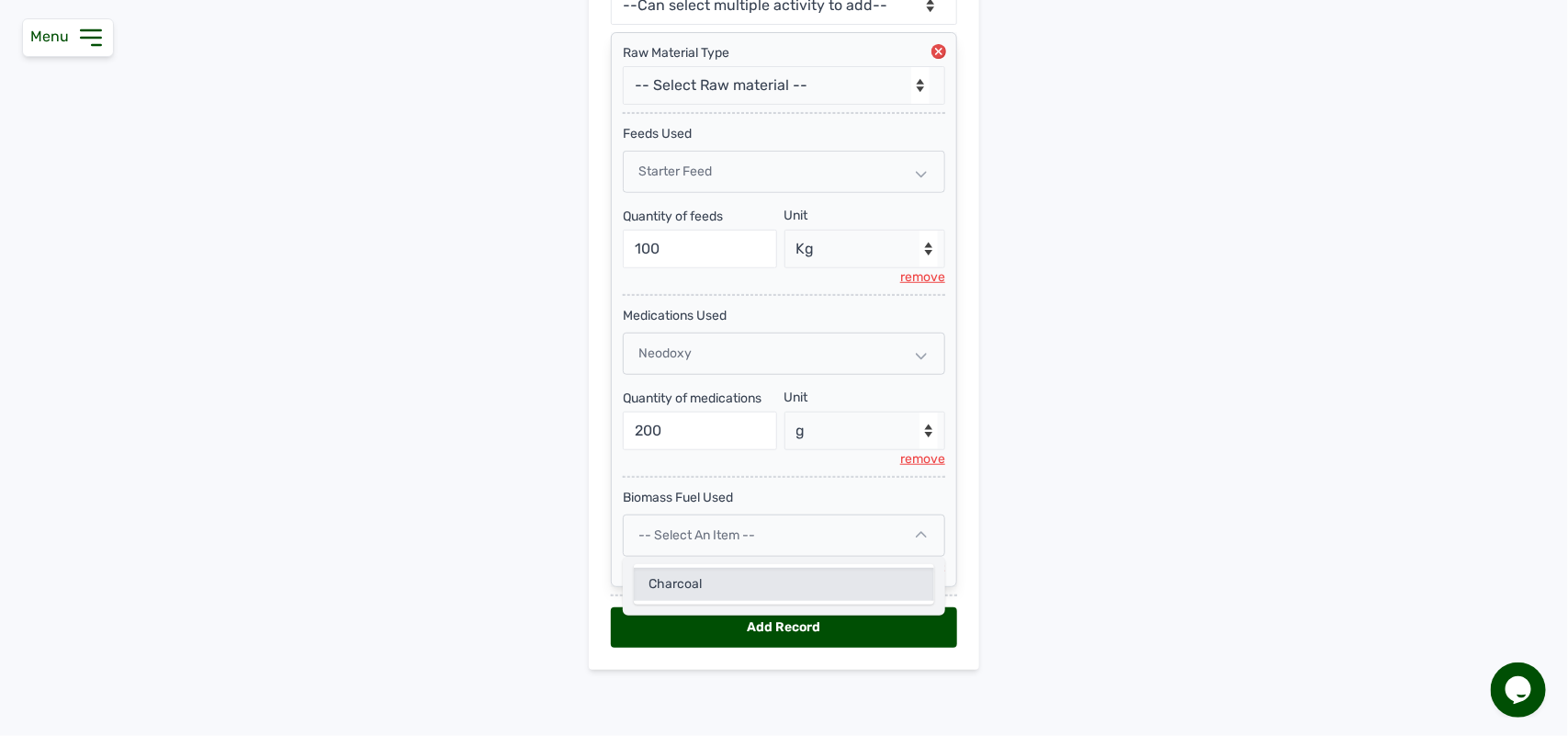 click on "Charcoal" 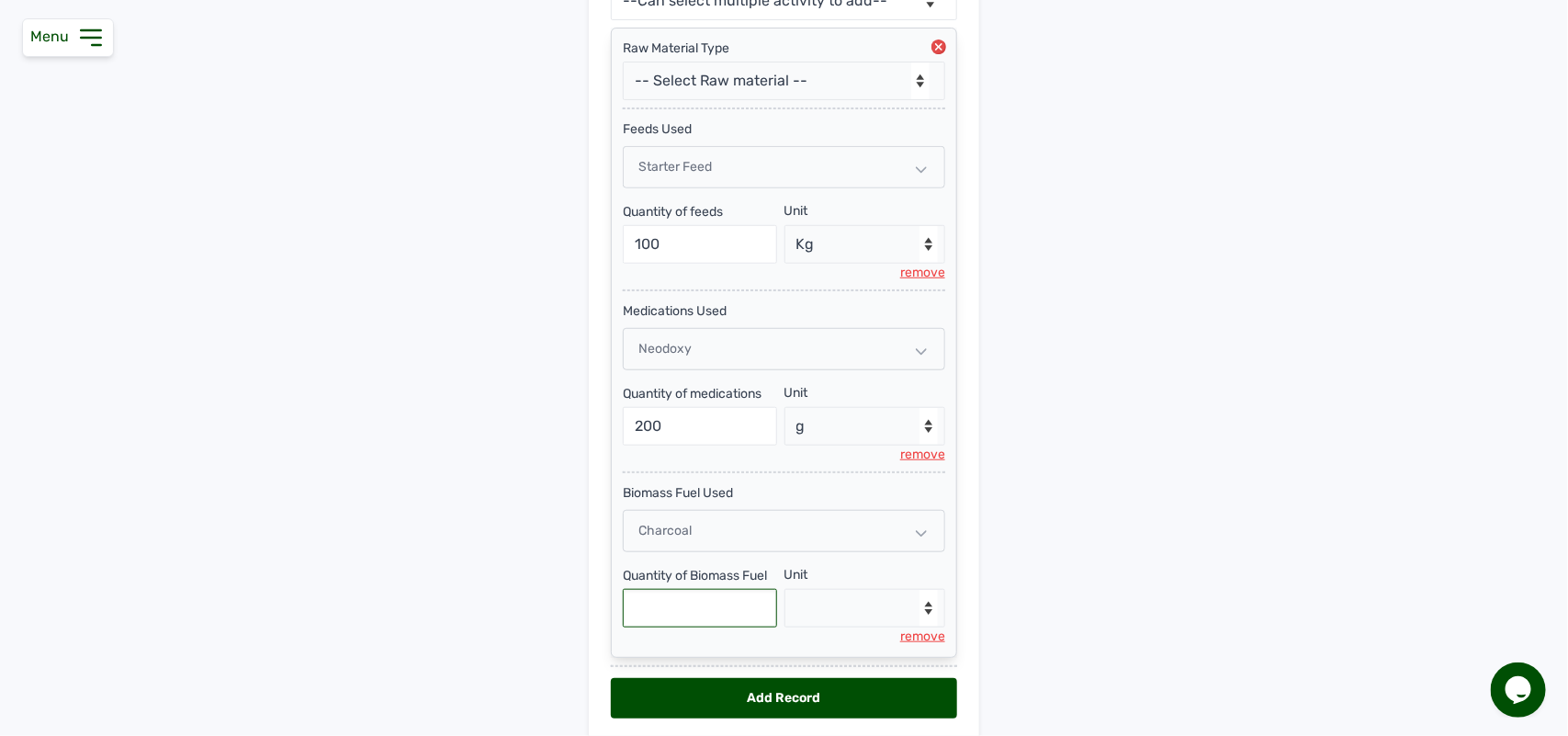 click at bounding box center (700, 608) 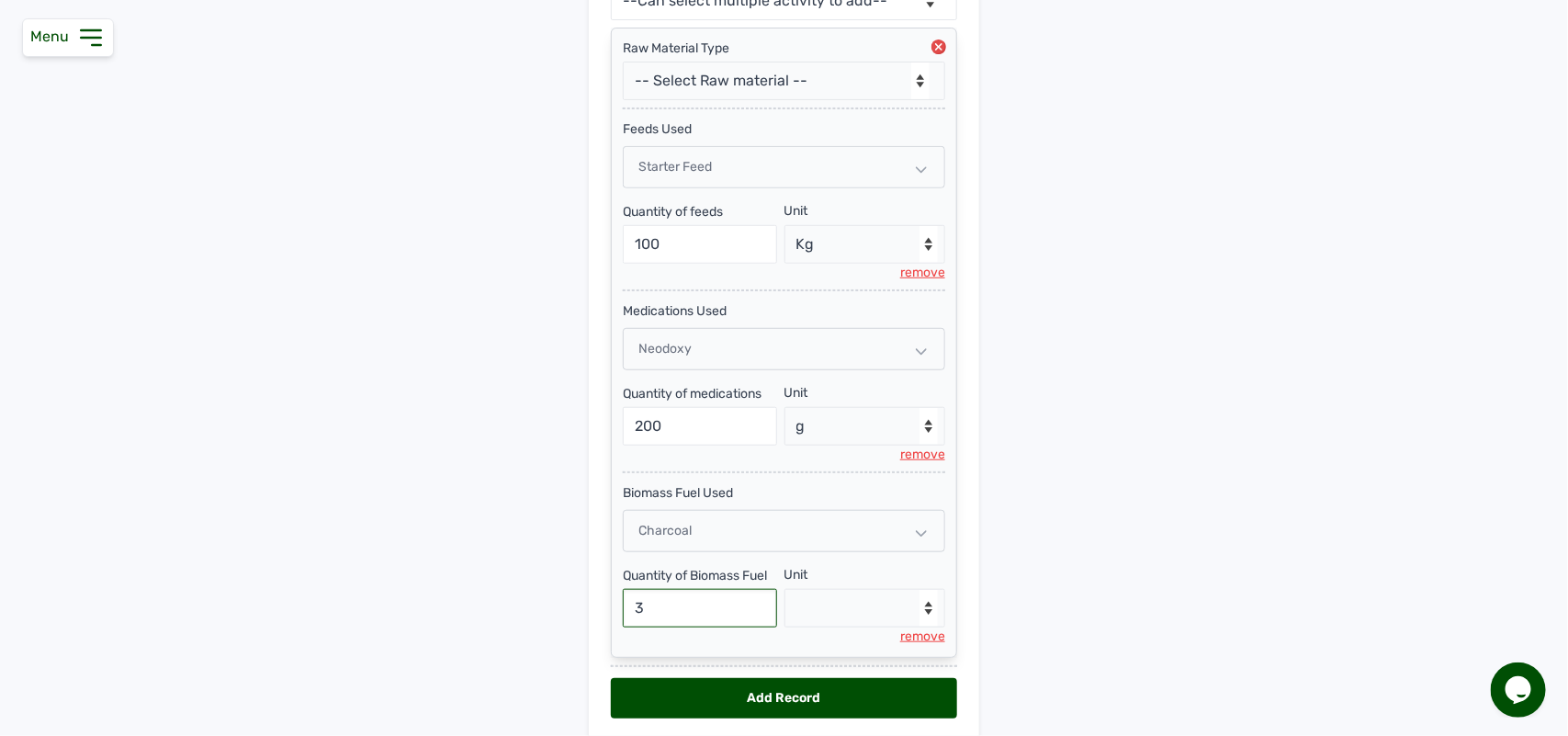 type on "3" 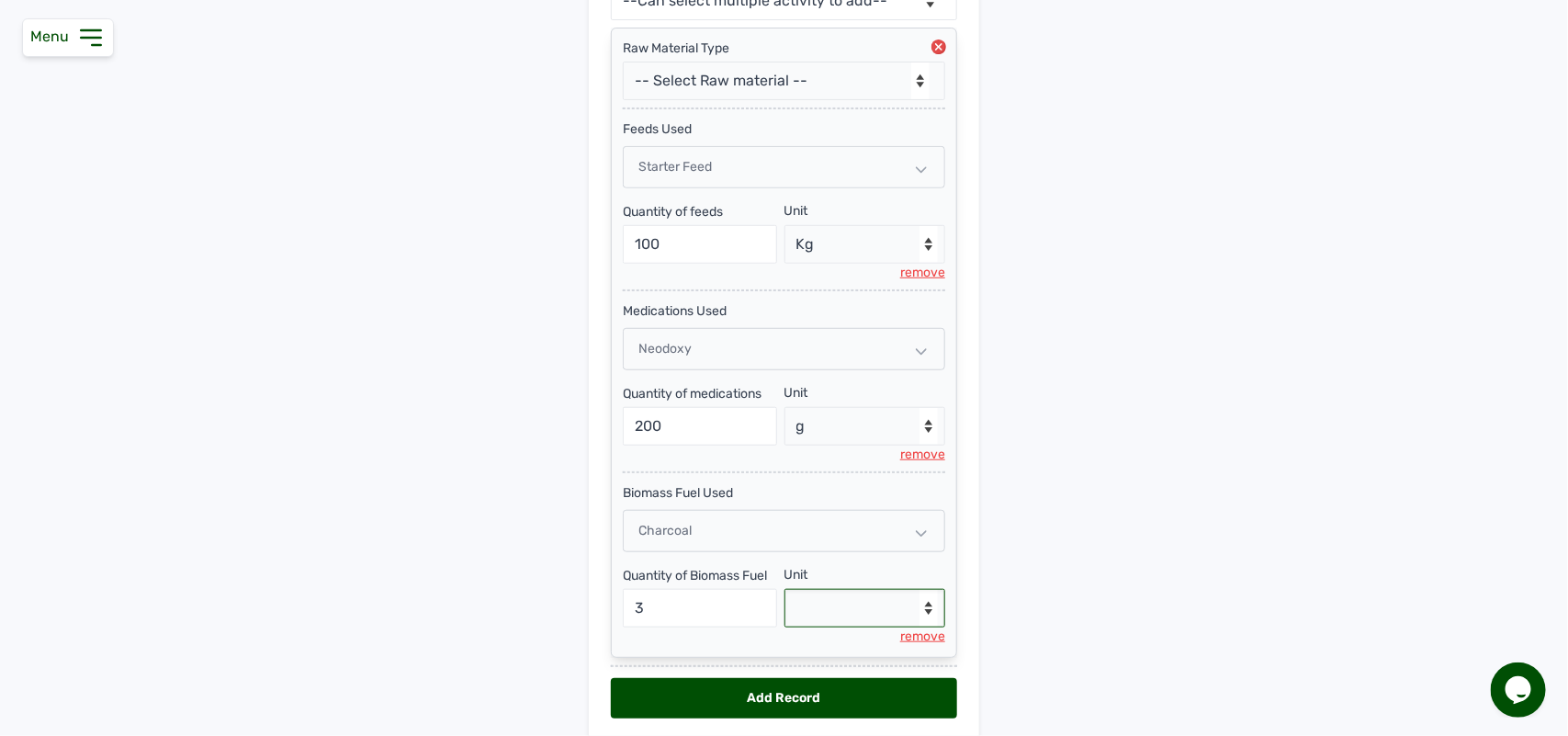 click on "--Select unit-- Bag(s)" at bounding box center [865, 608] 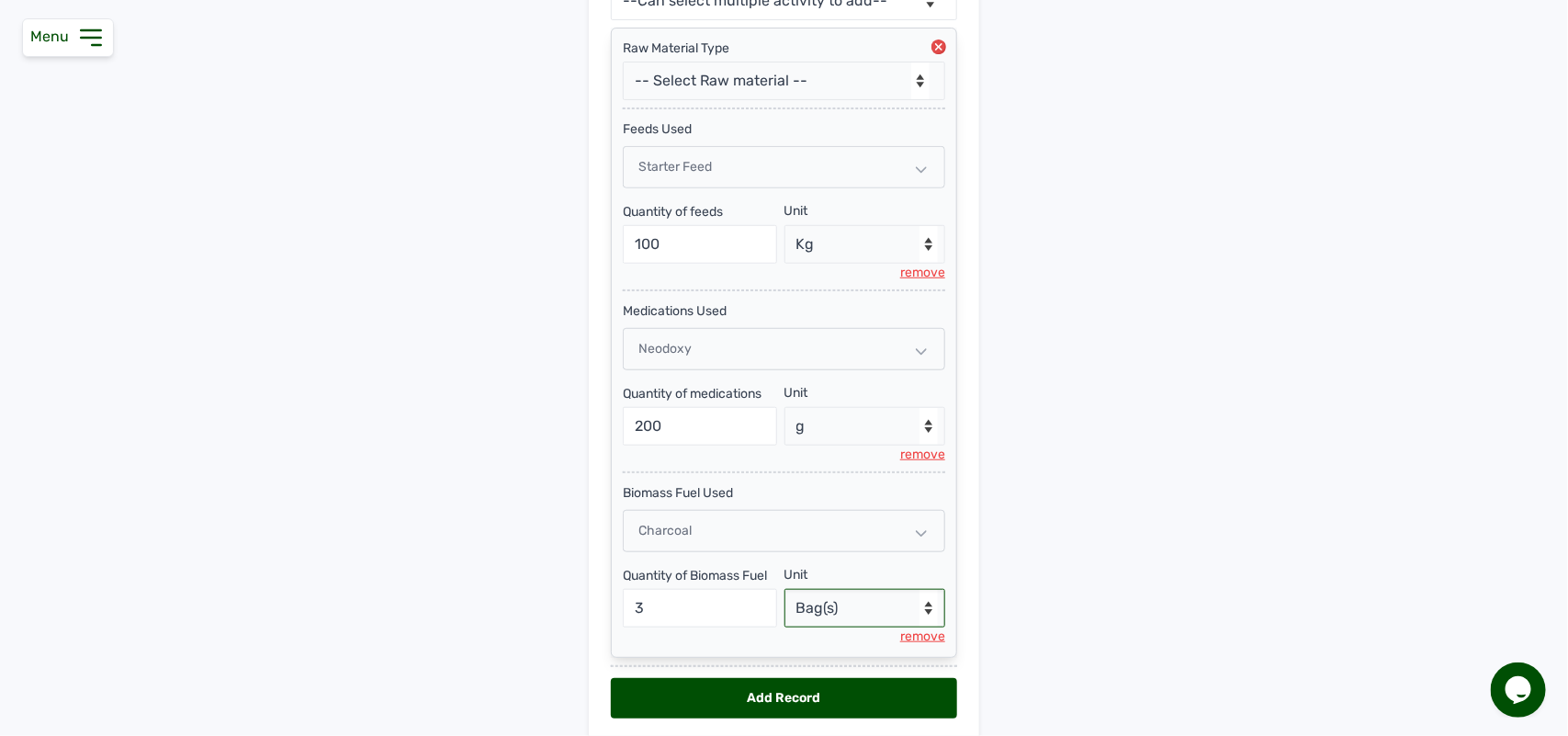 click on "--Select unit-- Bag(s)" at bounding box center [865, 608] 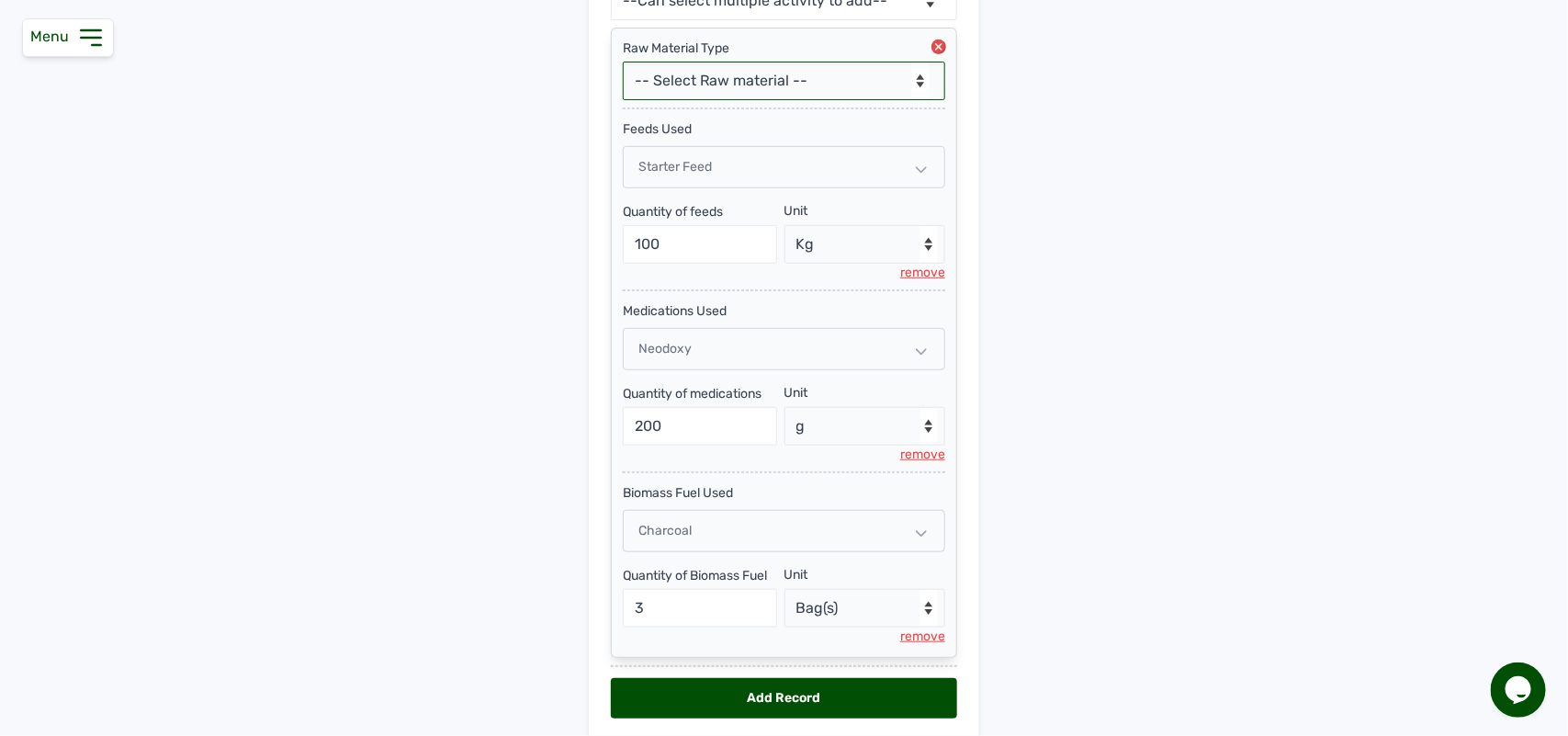 click on "-- Select Raw material -- feeds medications vaccines Biomass Fuel" at bounding box center (784, 81) 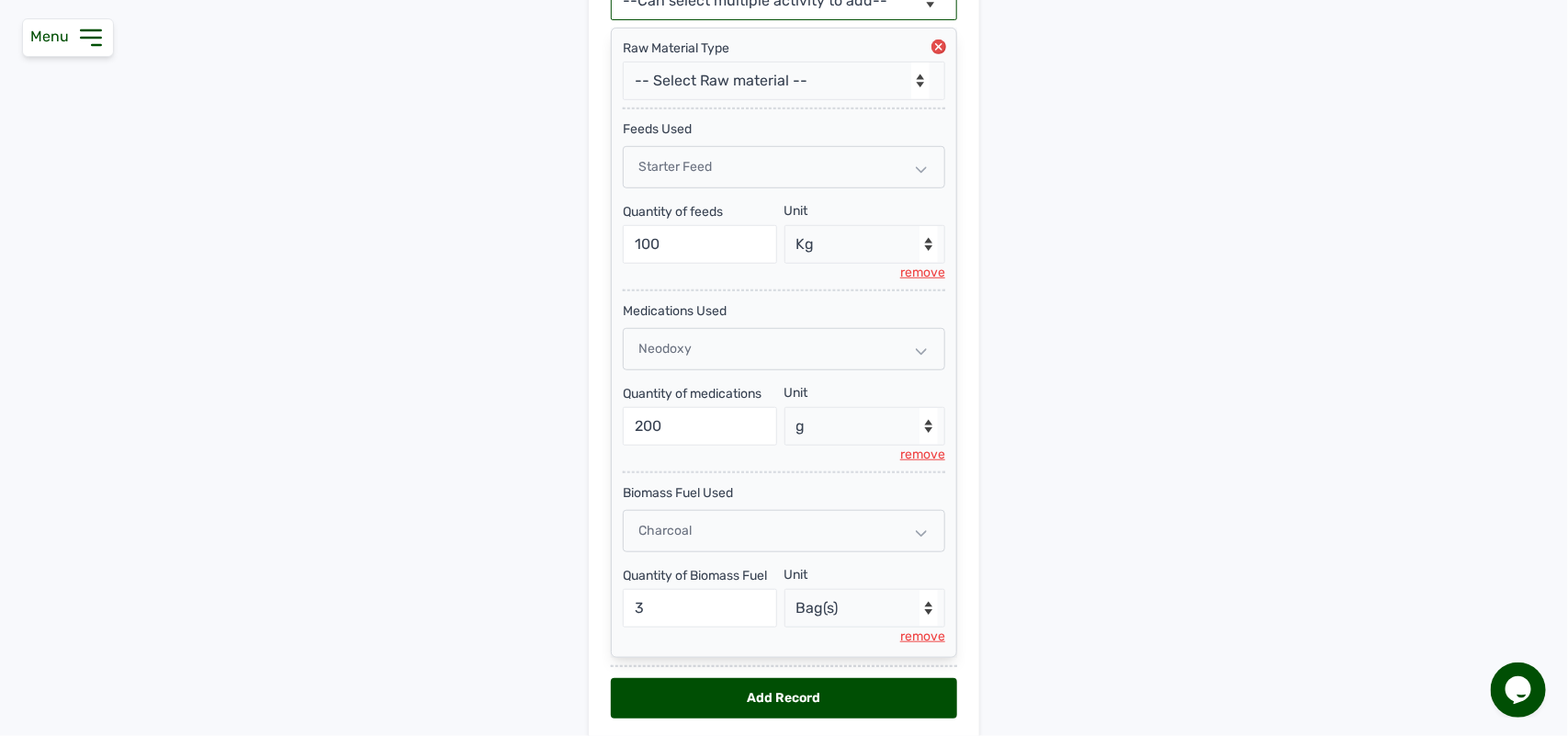click on "--Can select multiple activity to add-- Raw Material Losses Weight" at bounding box center [784, 1] 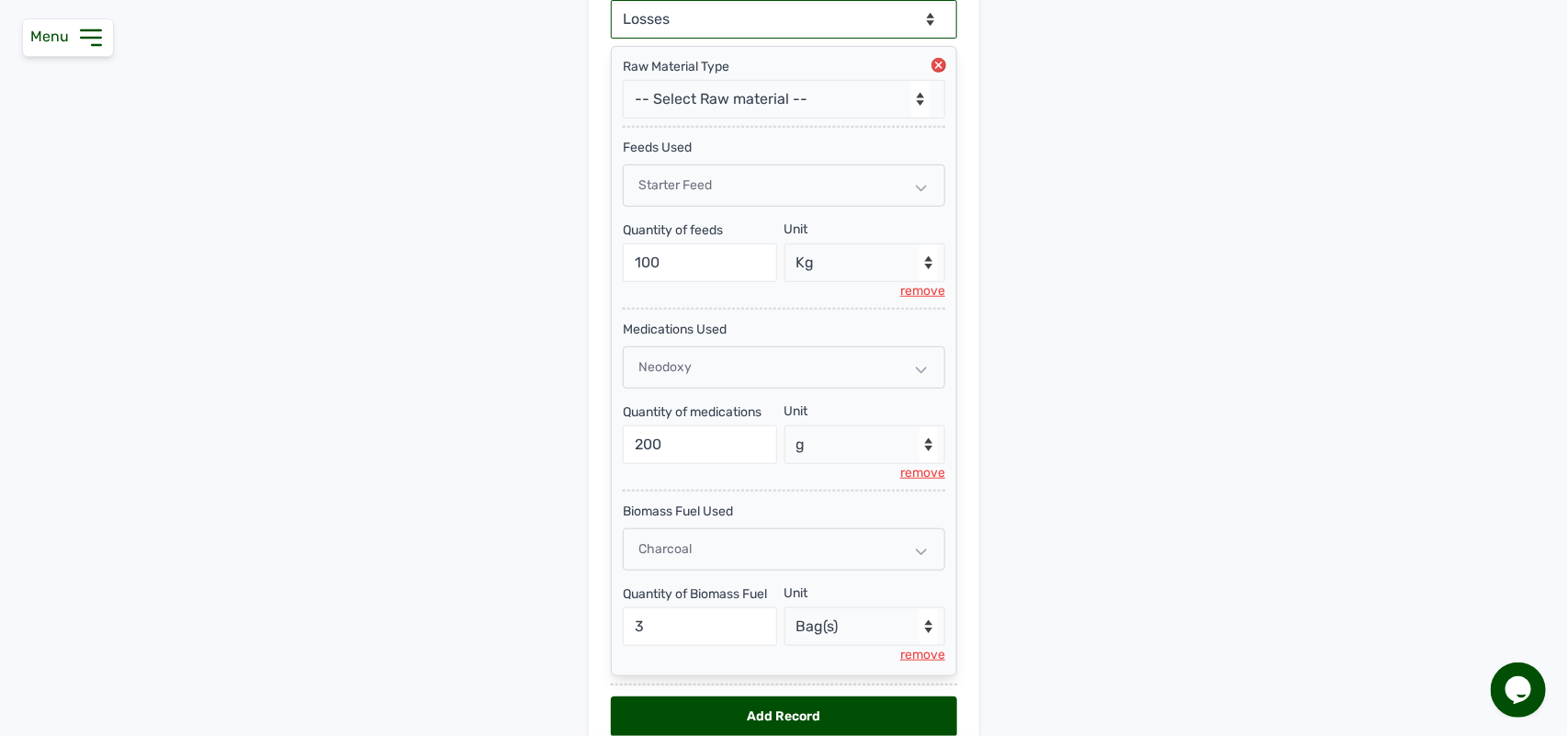 click on "--Can select multiple activity to add-- Raw Material Losses Weight" at bounding box center [784, 19] 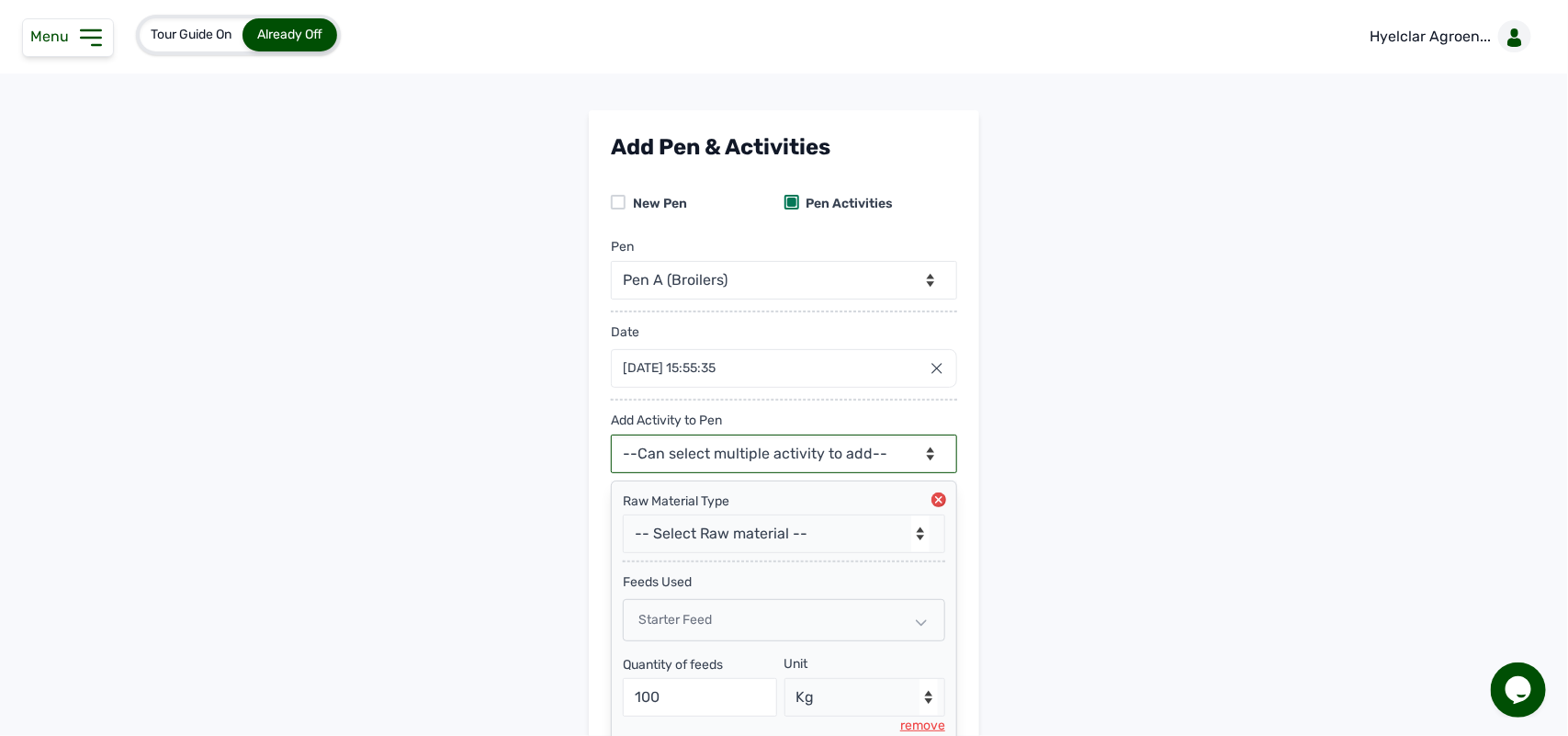 scroll, scrollTop: 622, scrollLeft: 0, axis: vertical 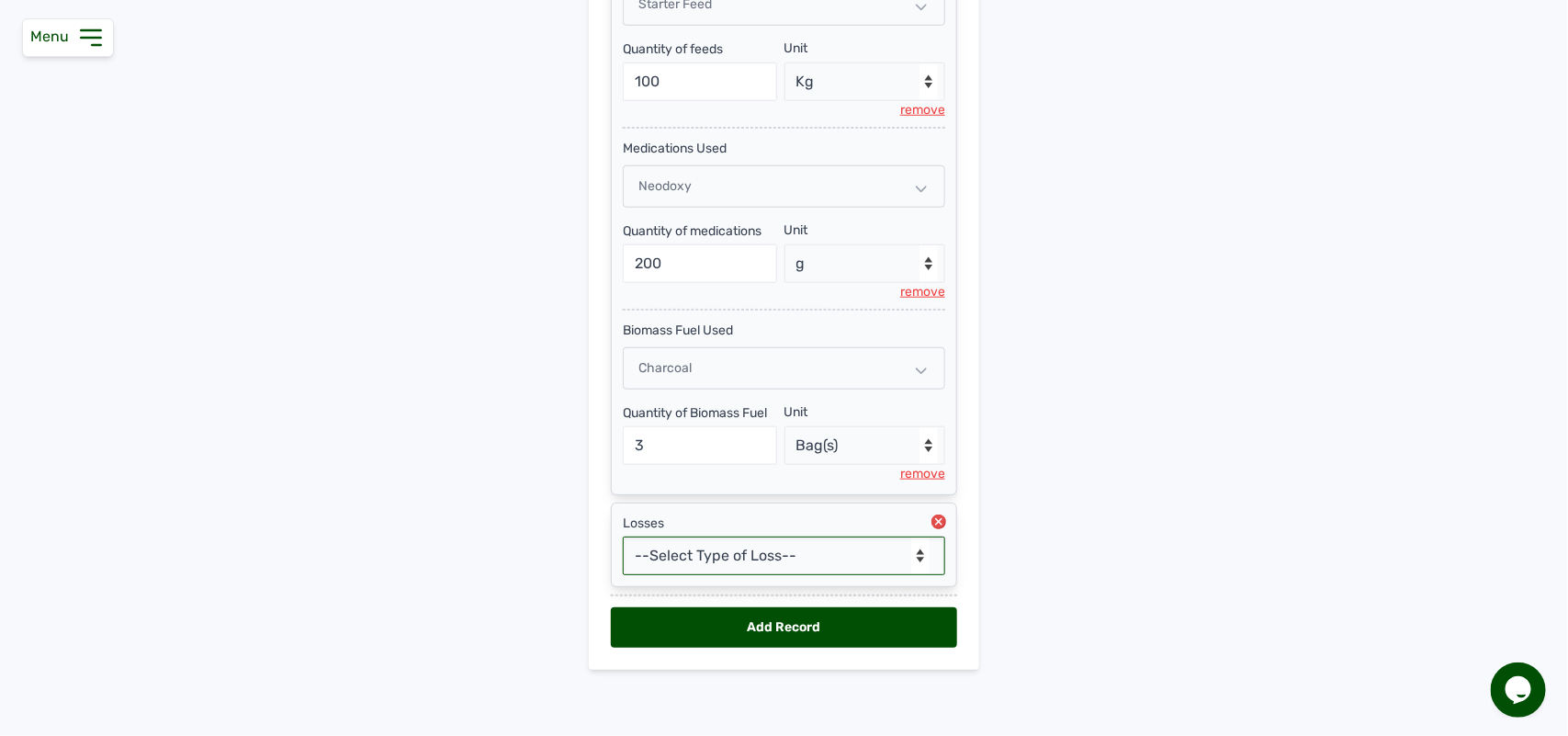 click on "--Select Type of Loss-- Mortality Culled Theft" at bounding box center (784, 556) 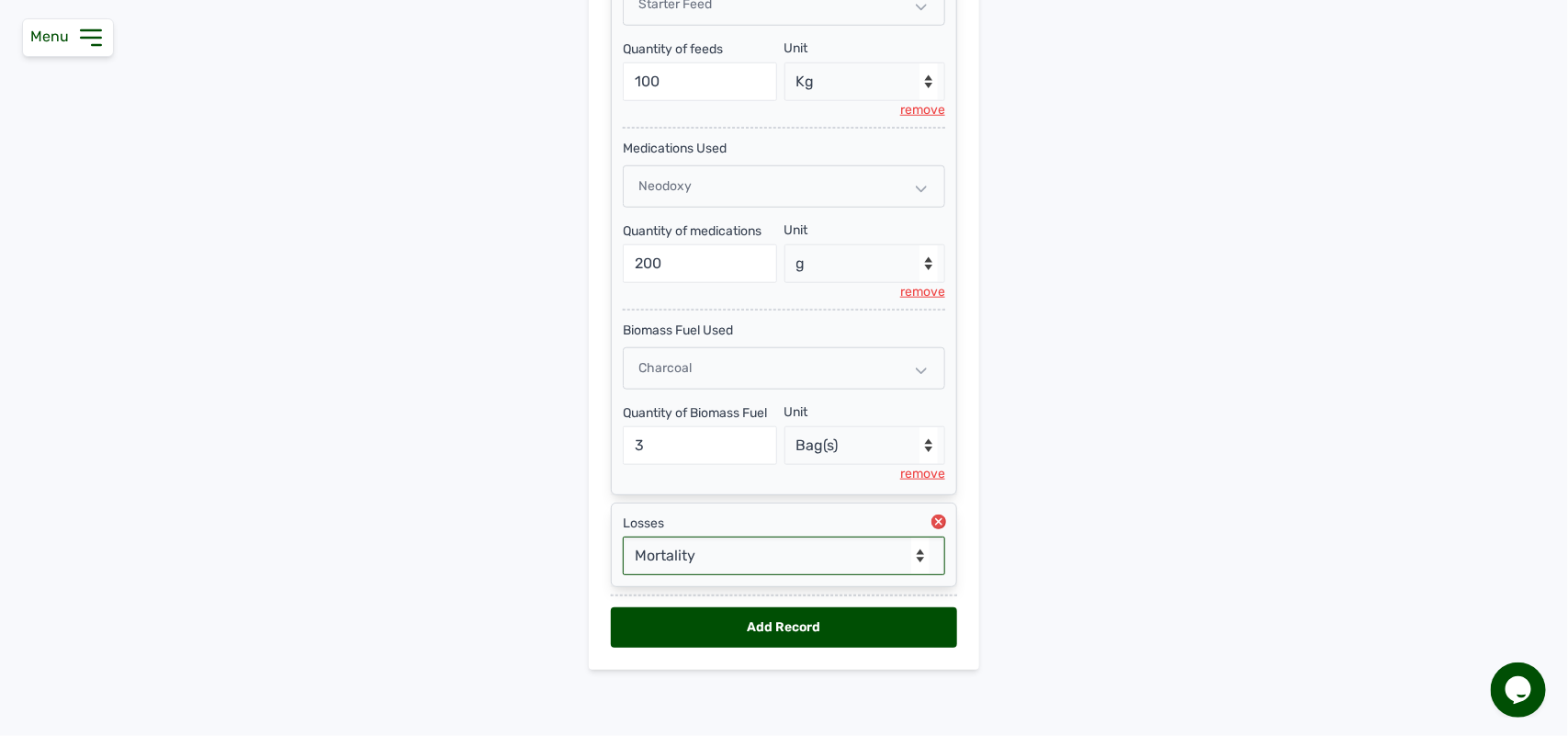 click on "--Select Type of Loss-- Mortality Culled Theft" at bounding box center [784, 556] 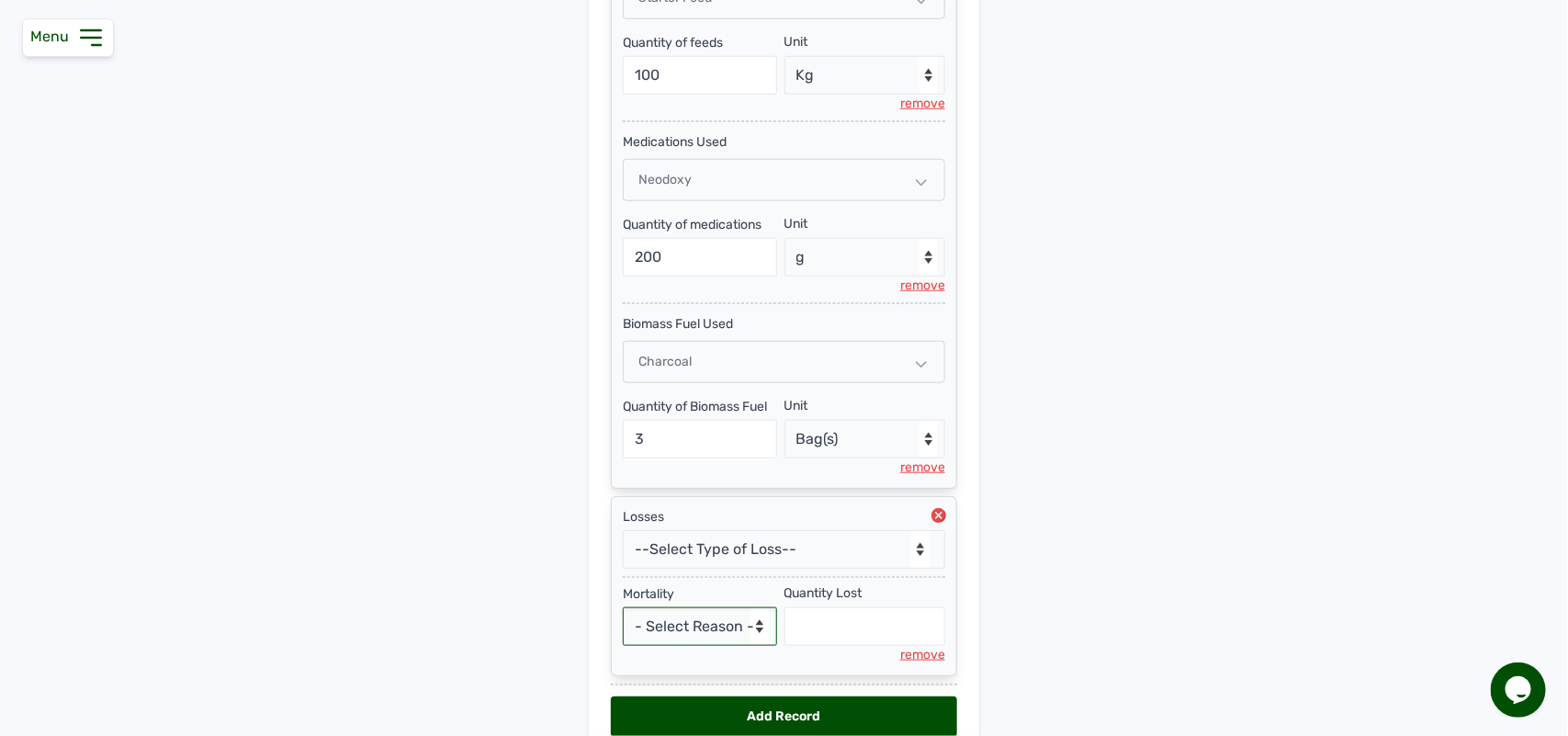 click on "- Select Reason - Disease Late Vaccination Wrong Vaccination Heat [MEDICAL_DATA] Others" at bounding box center [700, 627] 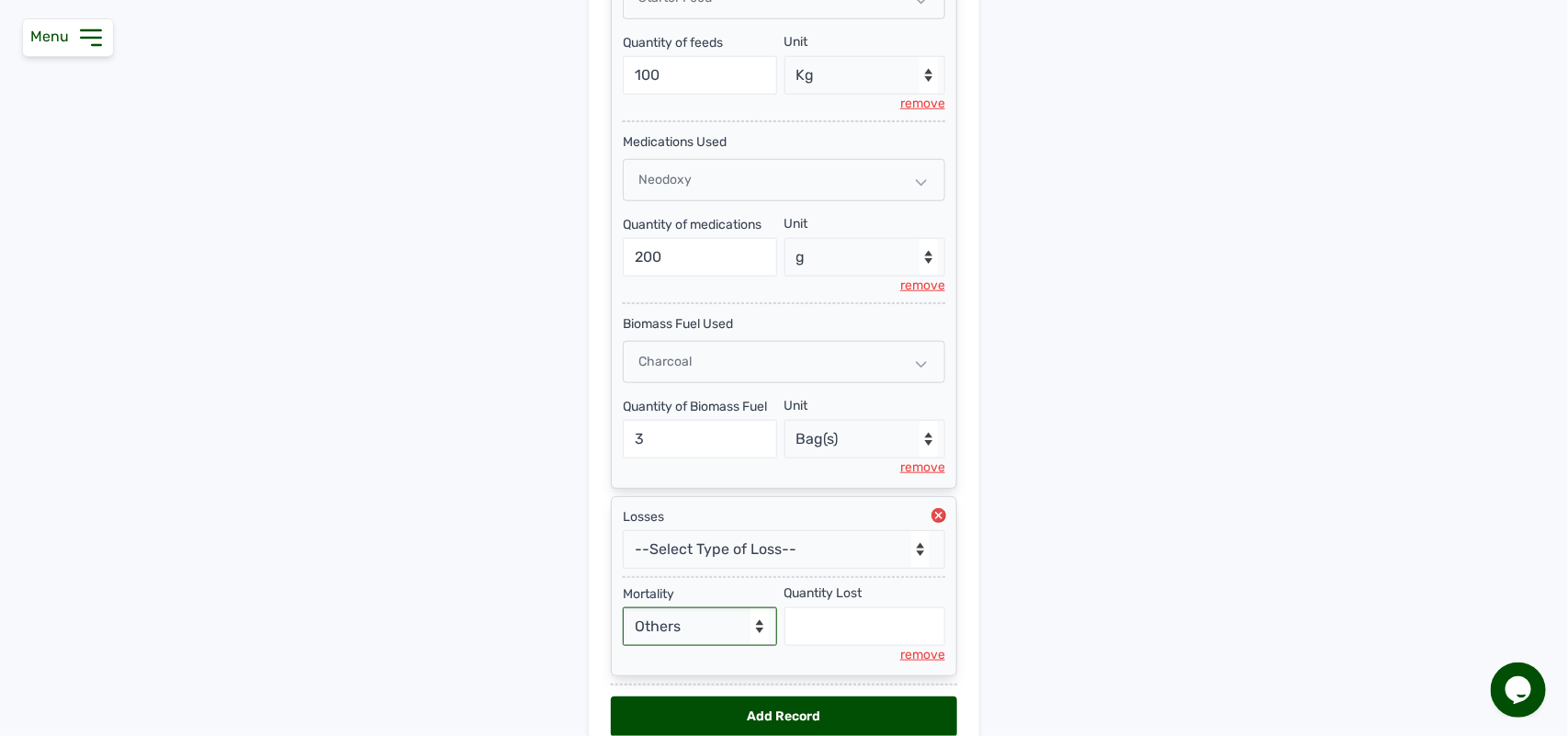 click on "- Select Reason - Disease Late Vaccination Wrong Vaccination Heat [MEDICAL_DATA] Others" at bounding box center (700, 627) 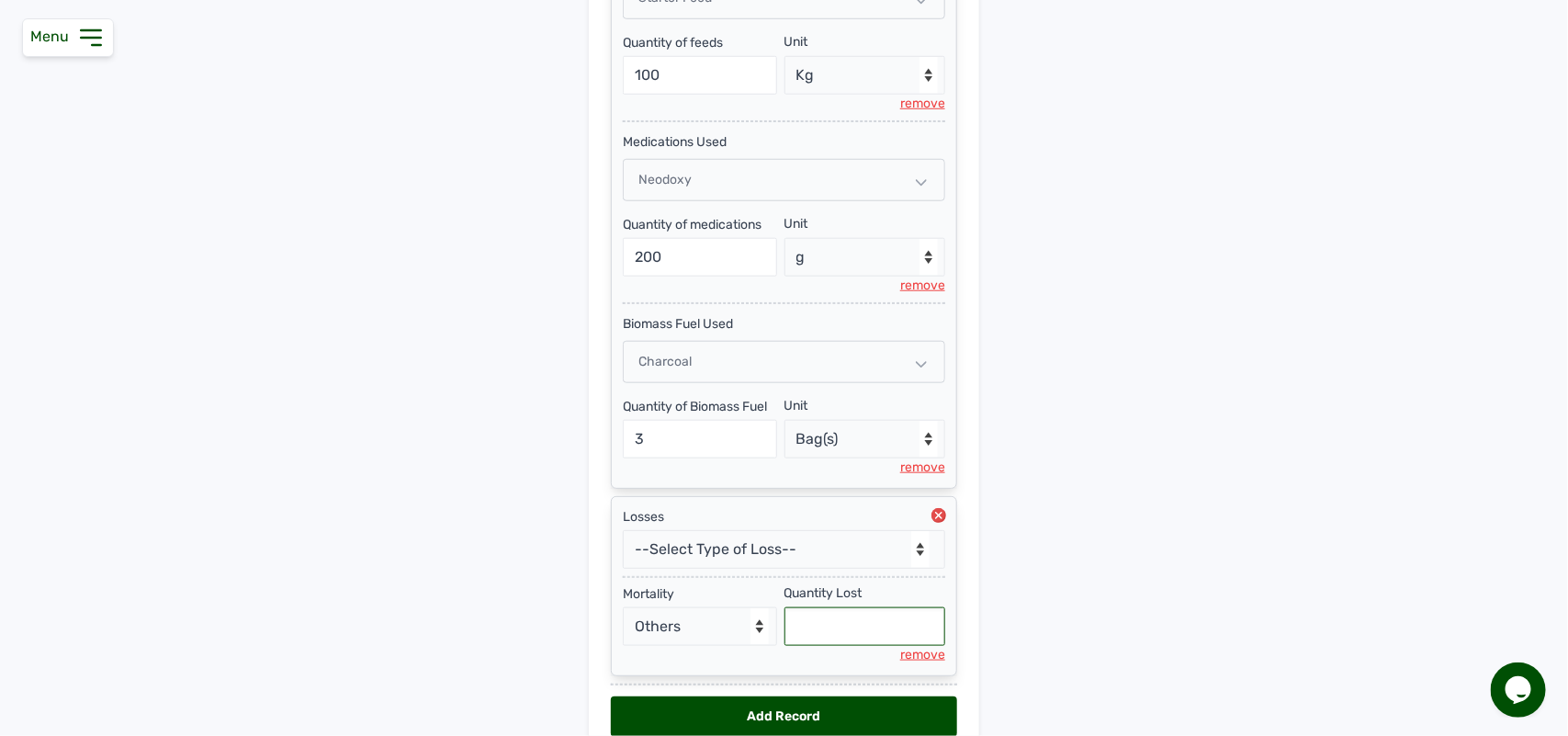 click at bounding box center [865, 627] 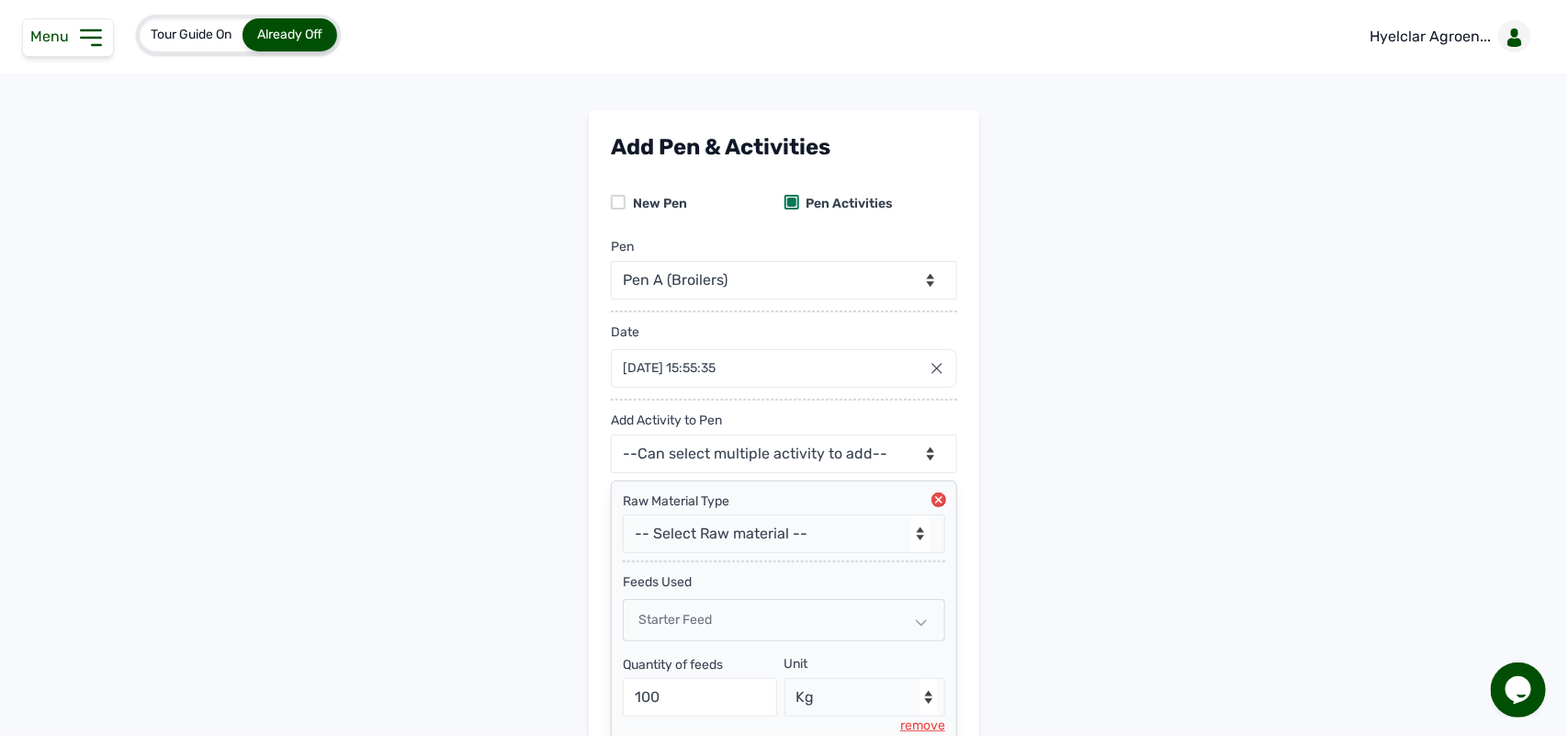 scroll, scrollTop: 19, scrollLeft: 0, axis: vertical 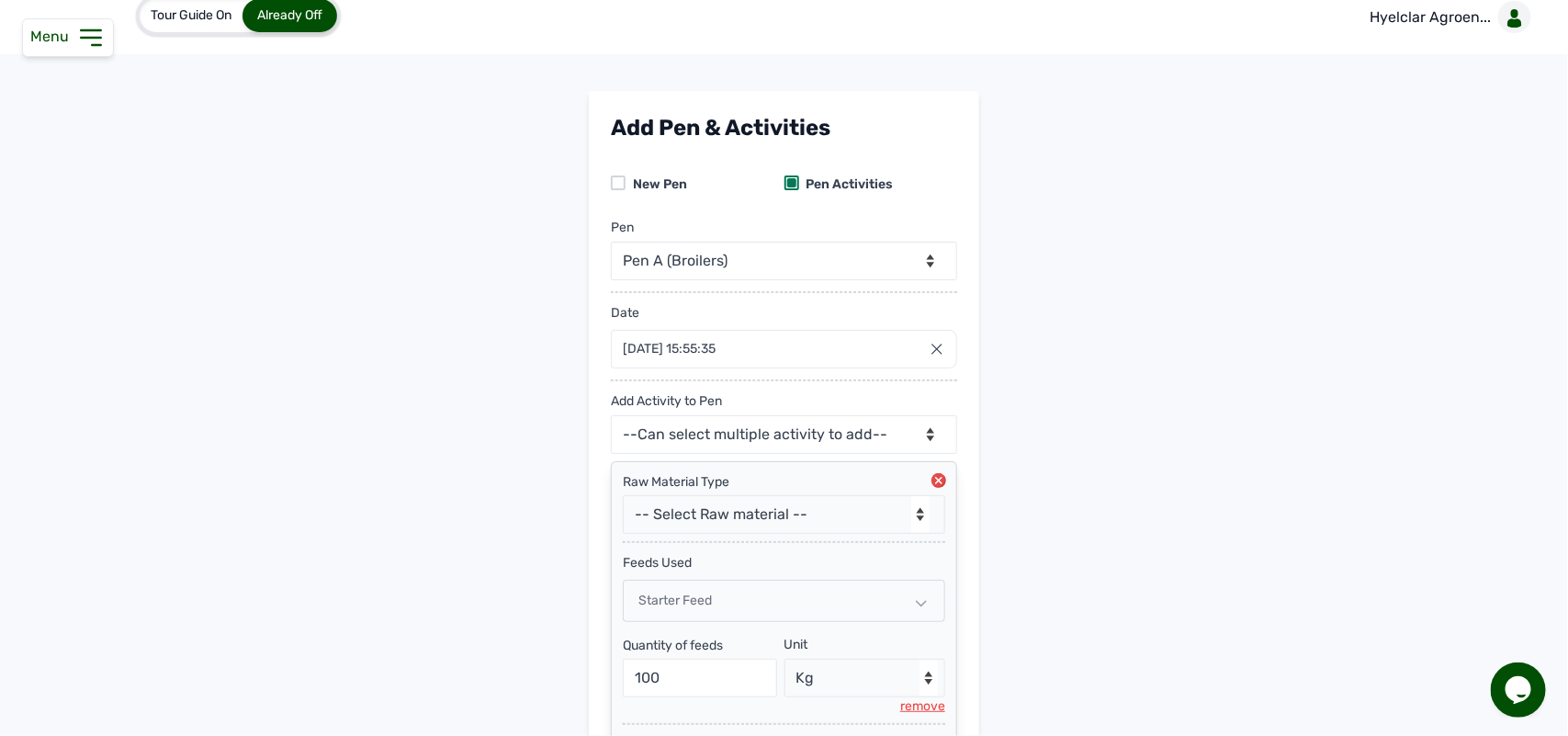 type on "14" 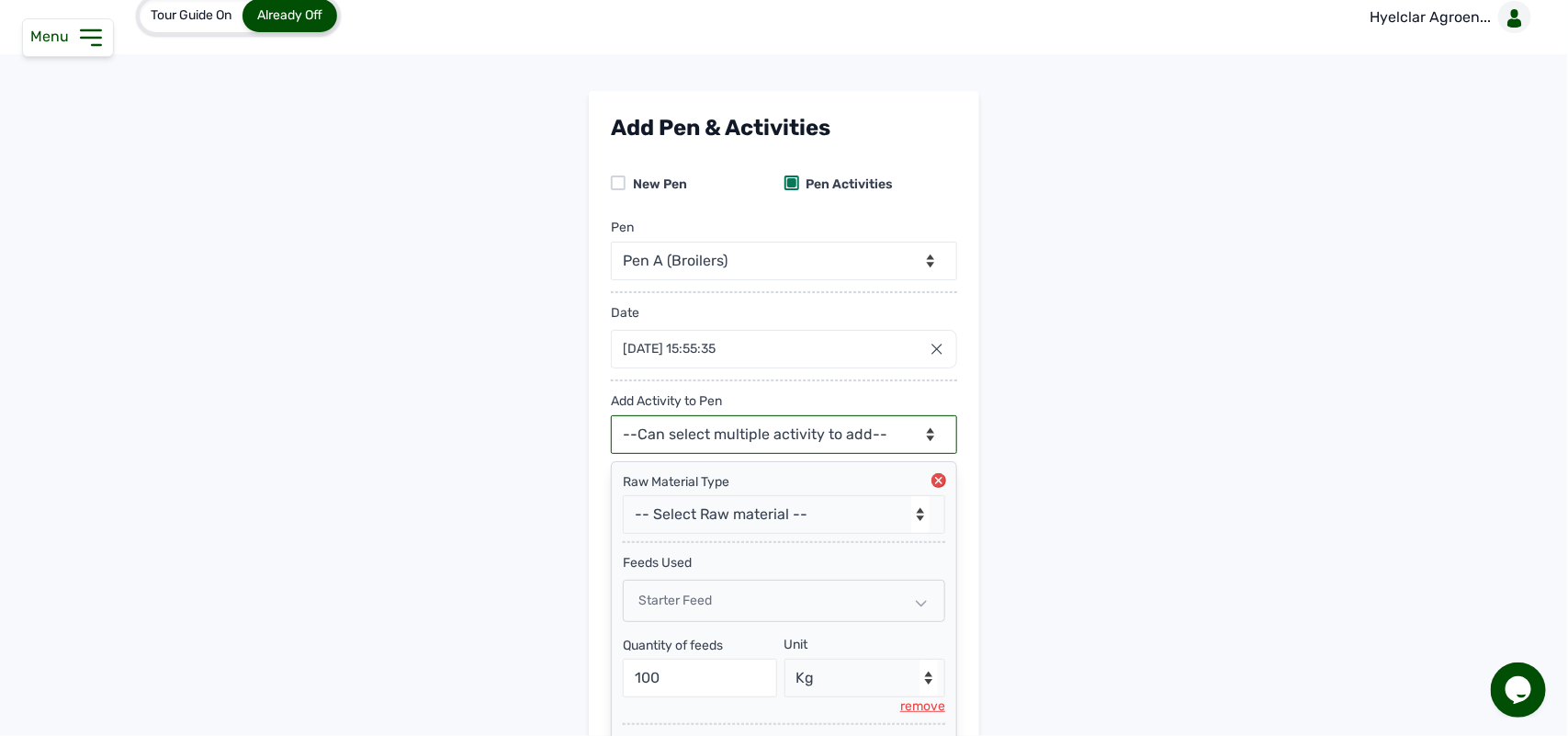 click on "--Can select multiple activity to add-- Raw Material Losses Weight" at bounding box center [784, 435] 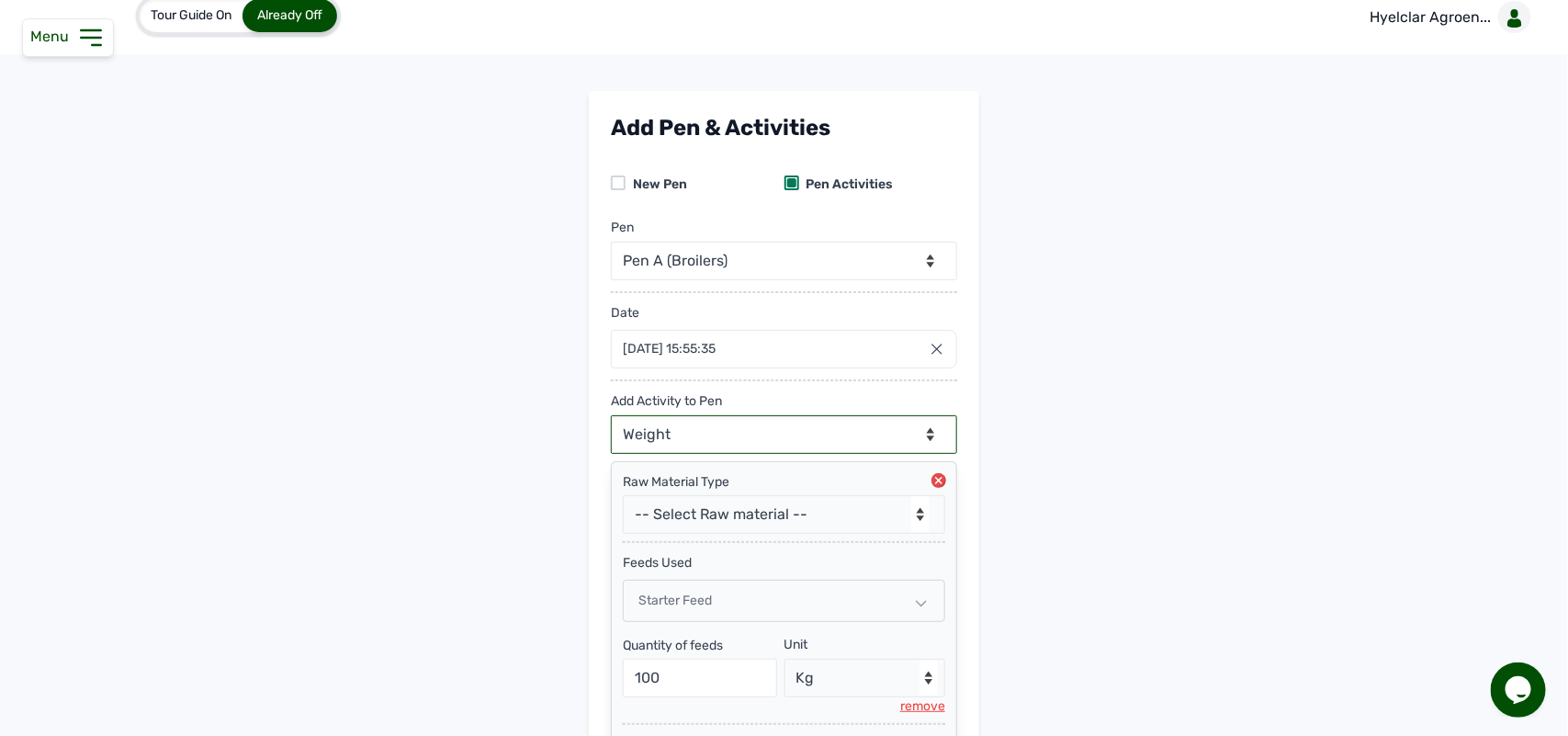 click on "--Can select multiple activity to add-- Raw Material Losses Weight" at bounding box center [784, 435] 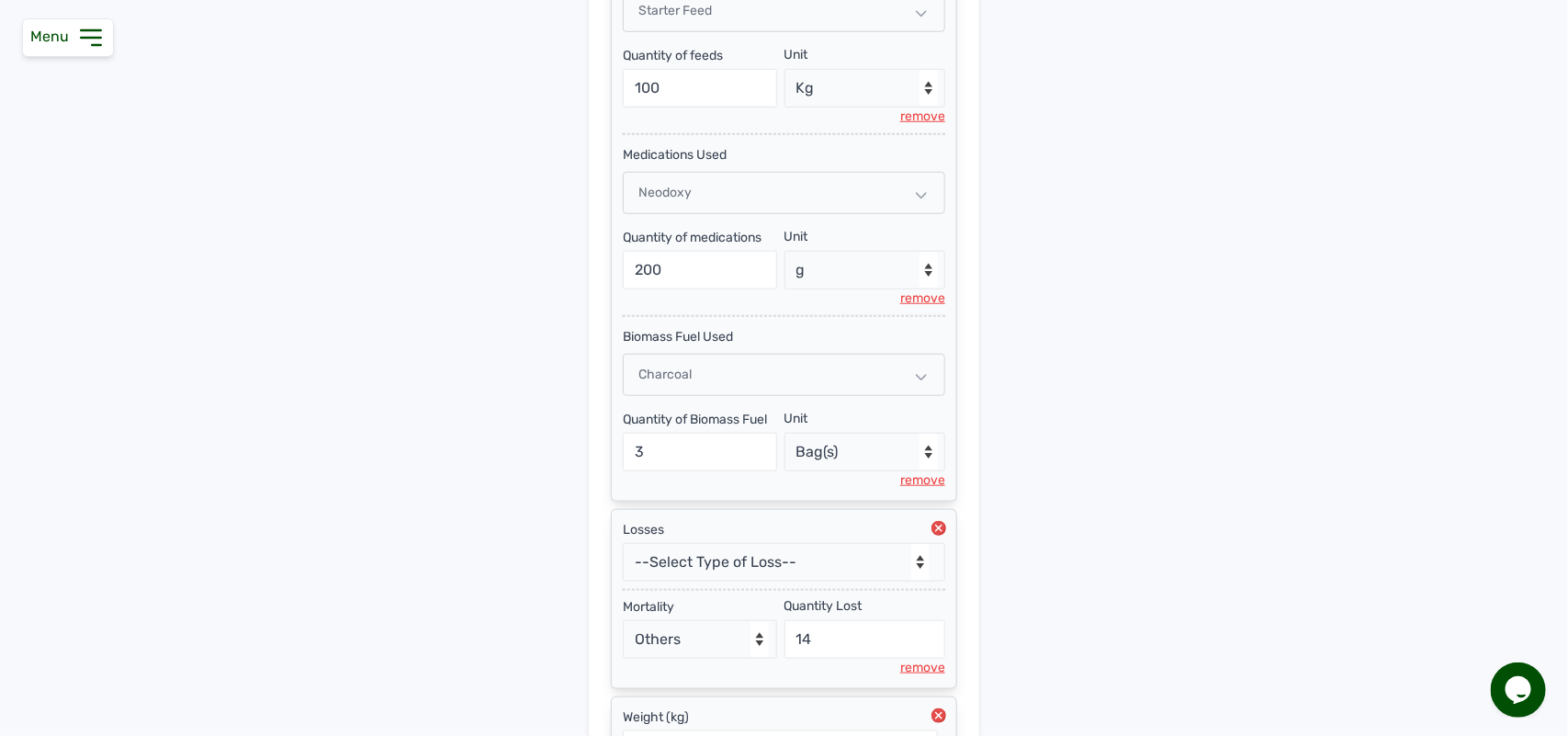 scroll, scrollTop: 811, scrollLeft: 0, axis: vertical 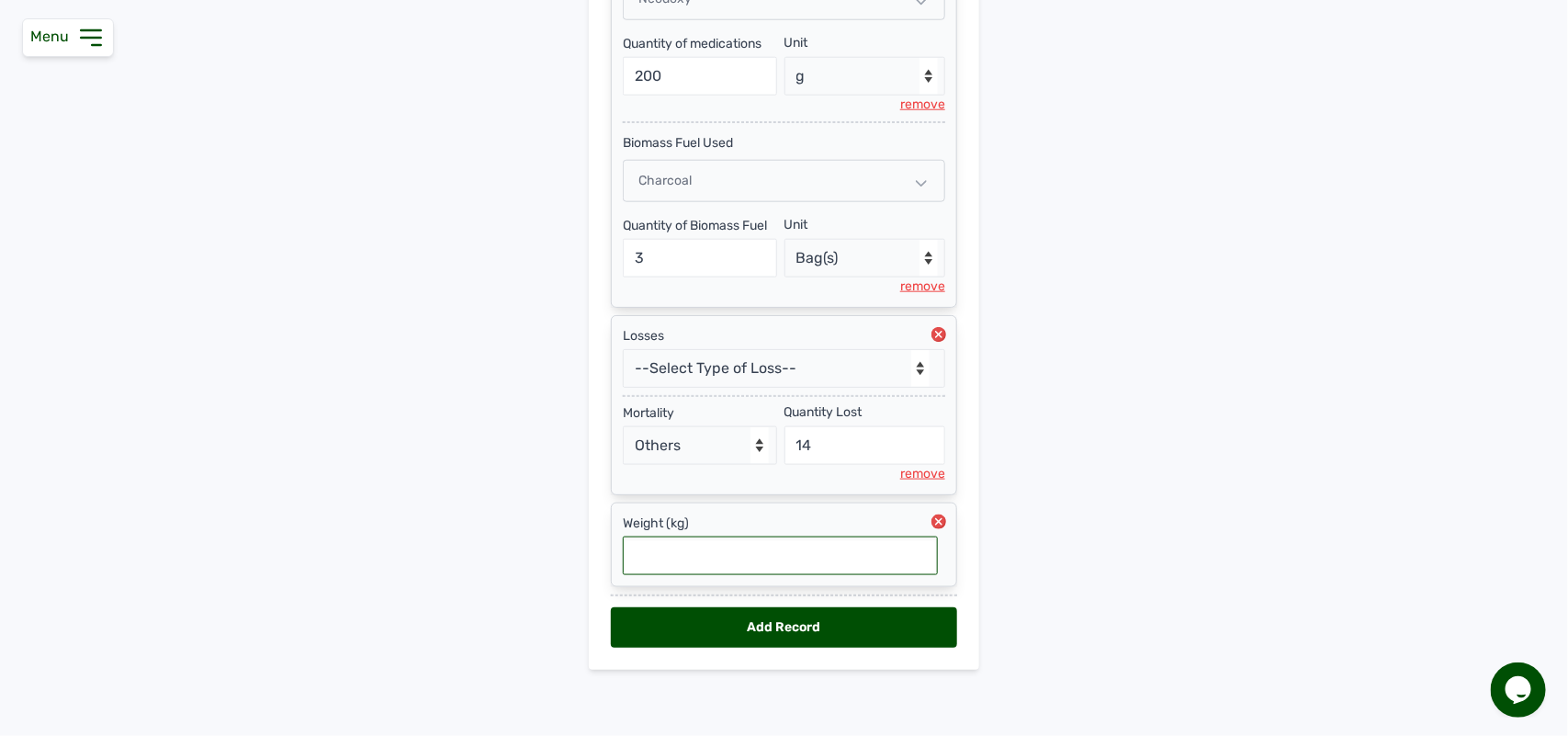 click at bounding box center [780, 556] 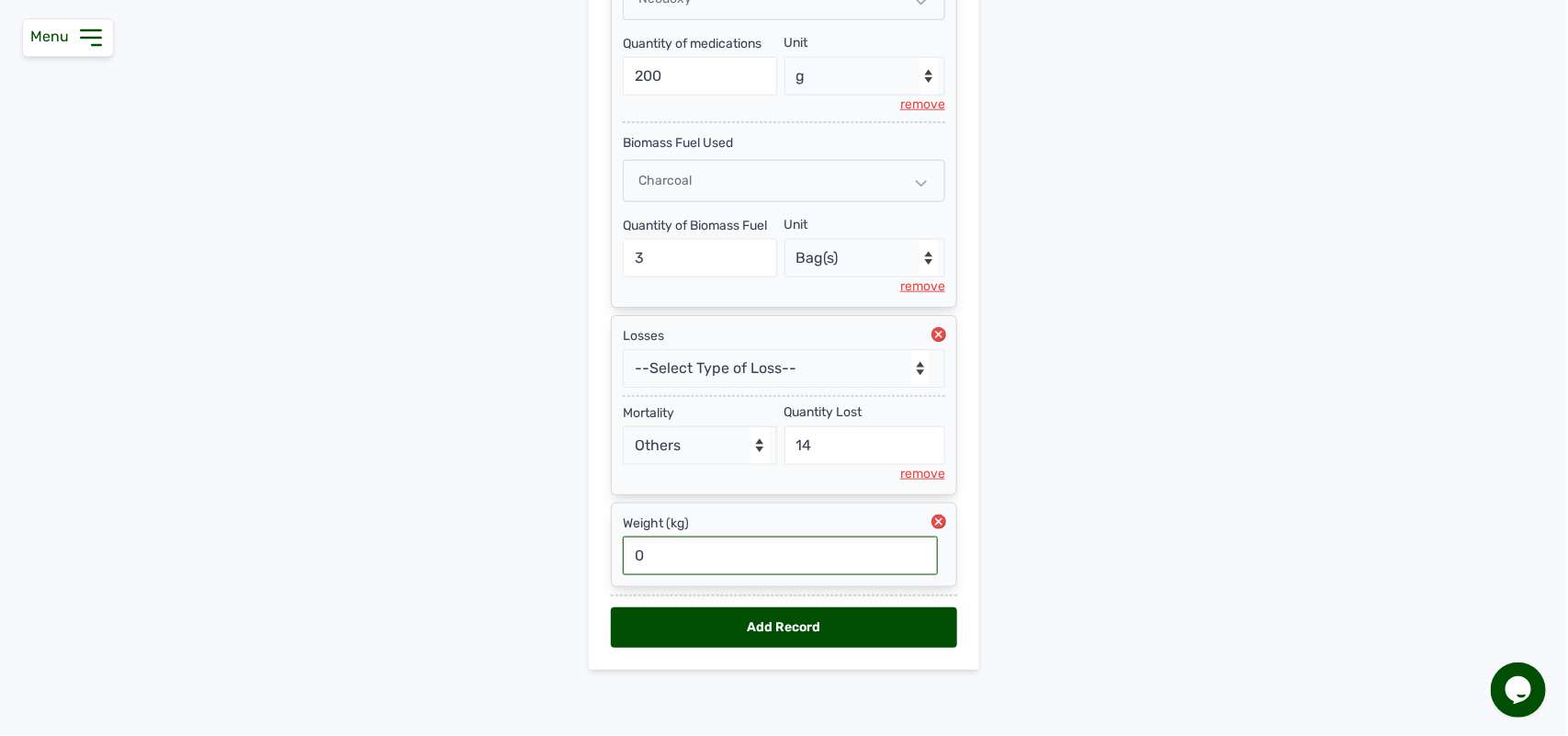 type on "0" 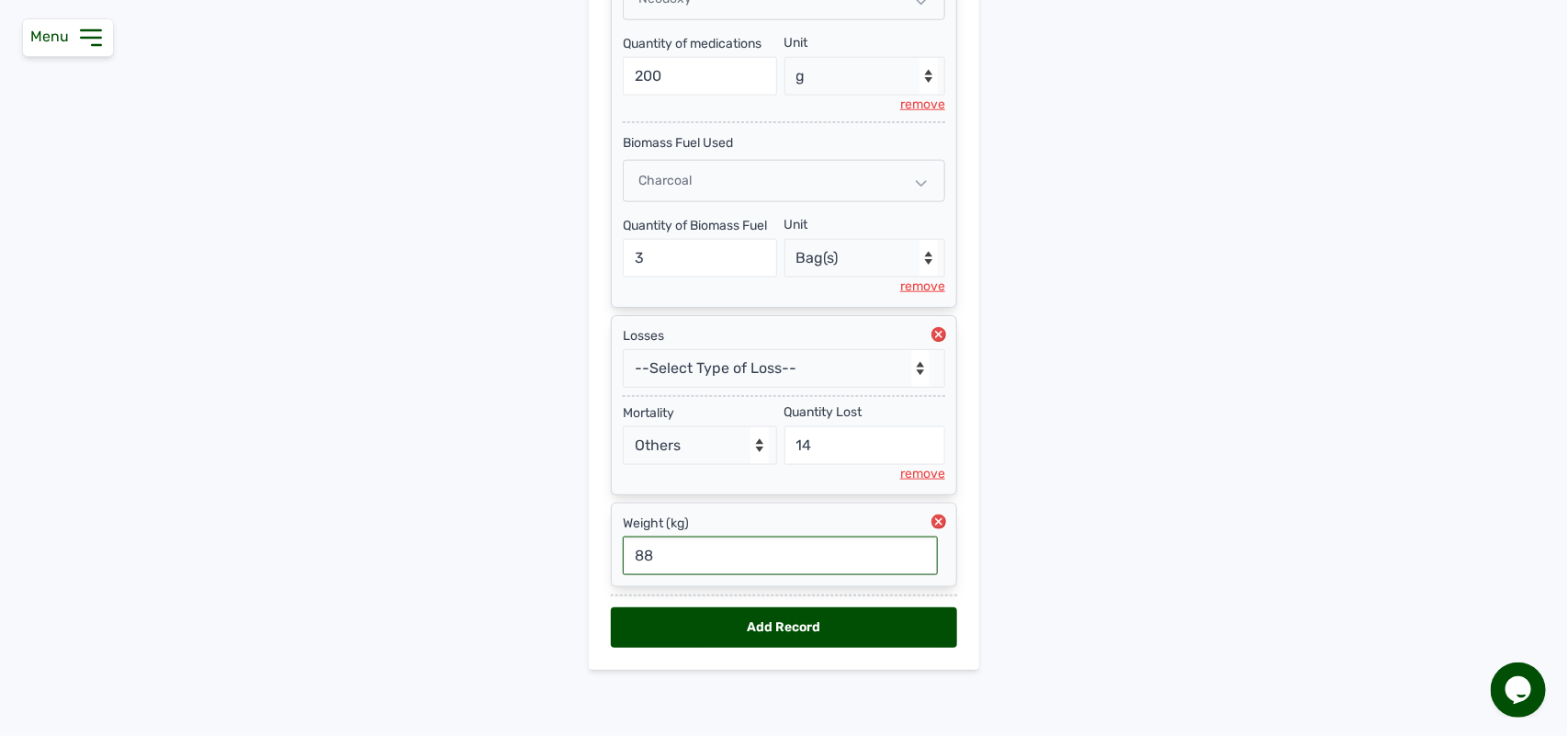 type on "8" 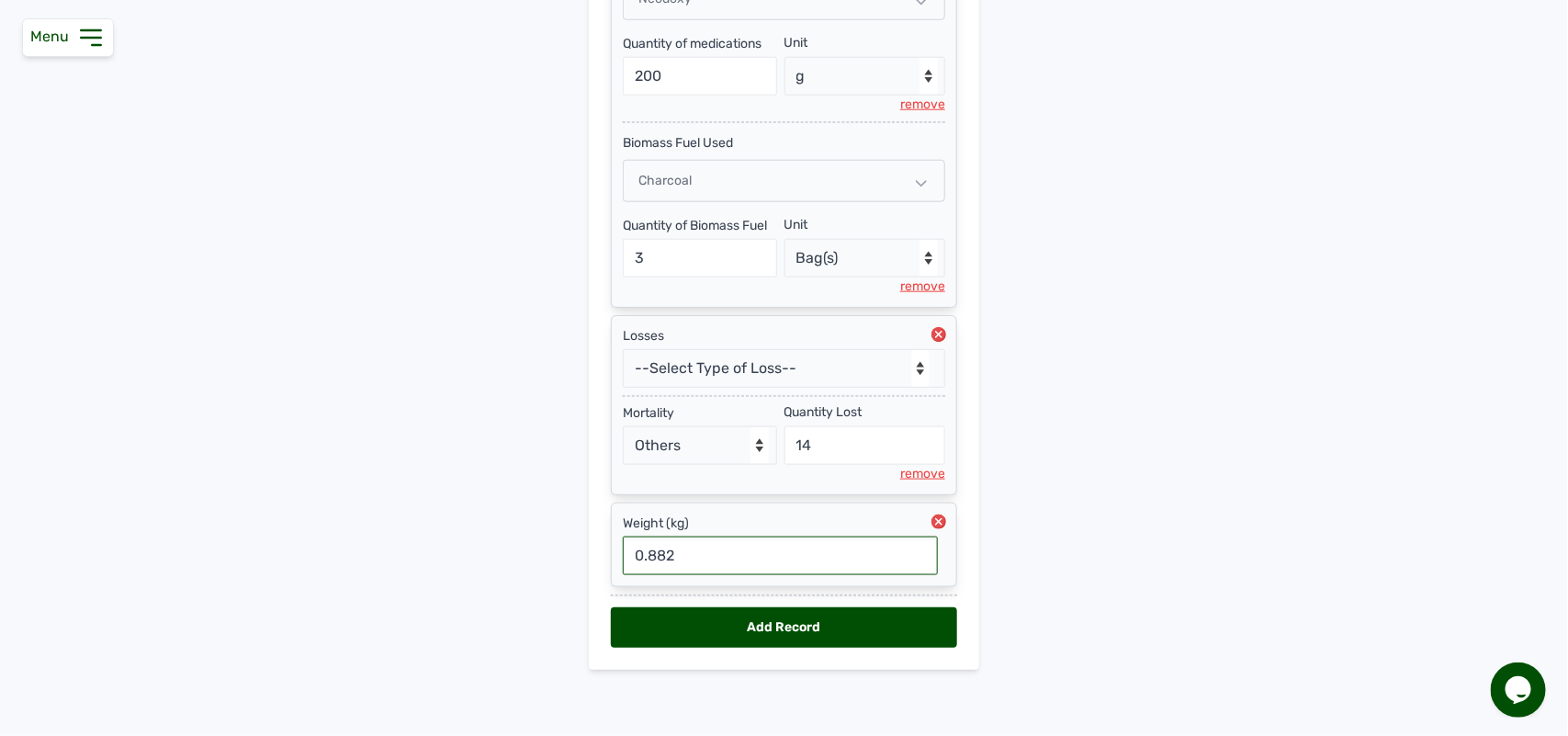 type on "0.0882" 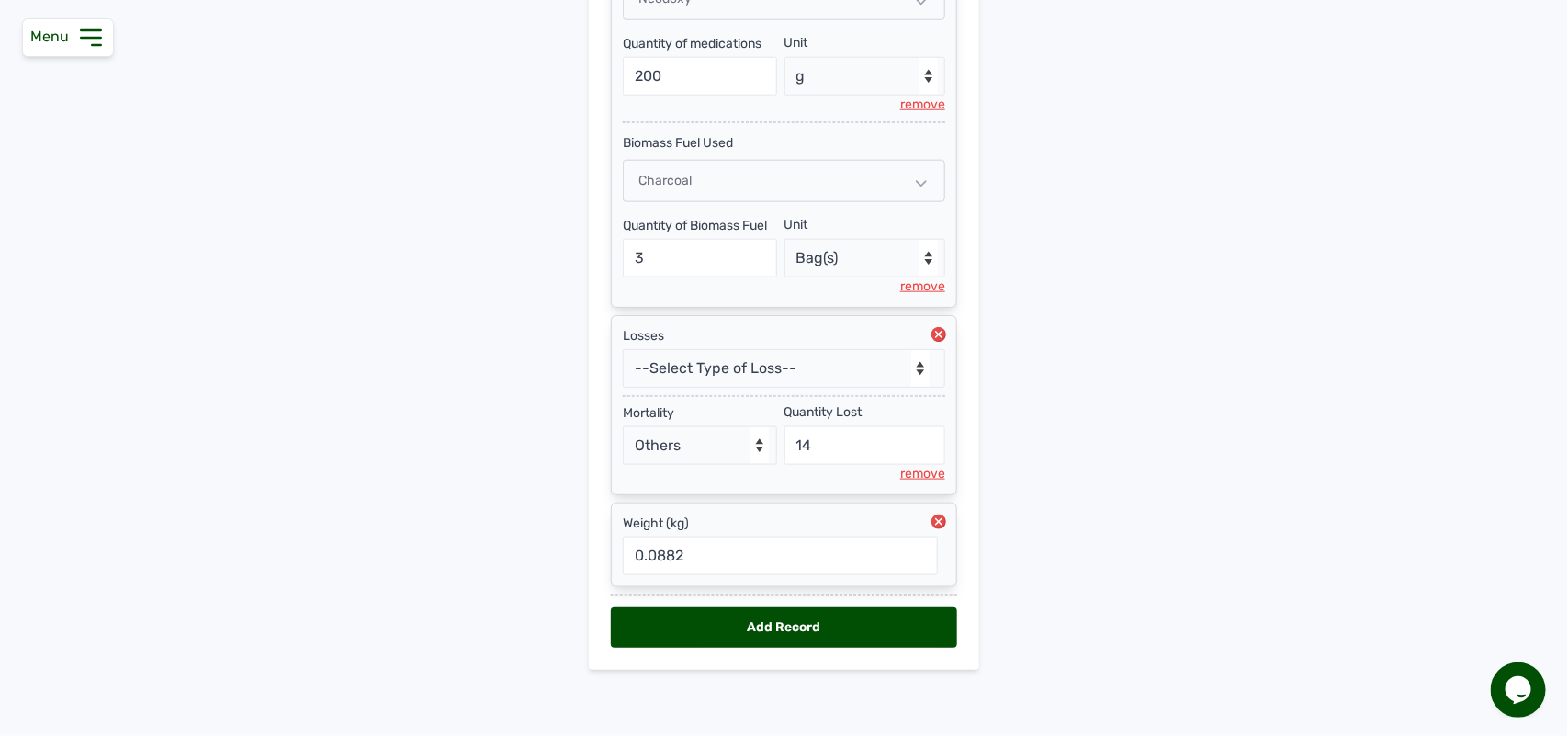 click on "Add Record" at bounding box center (784, 628) 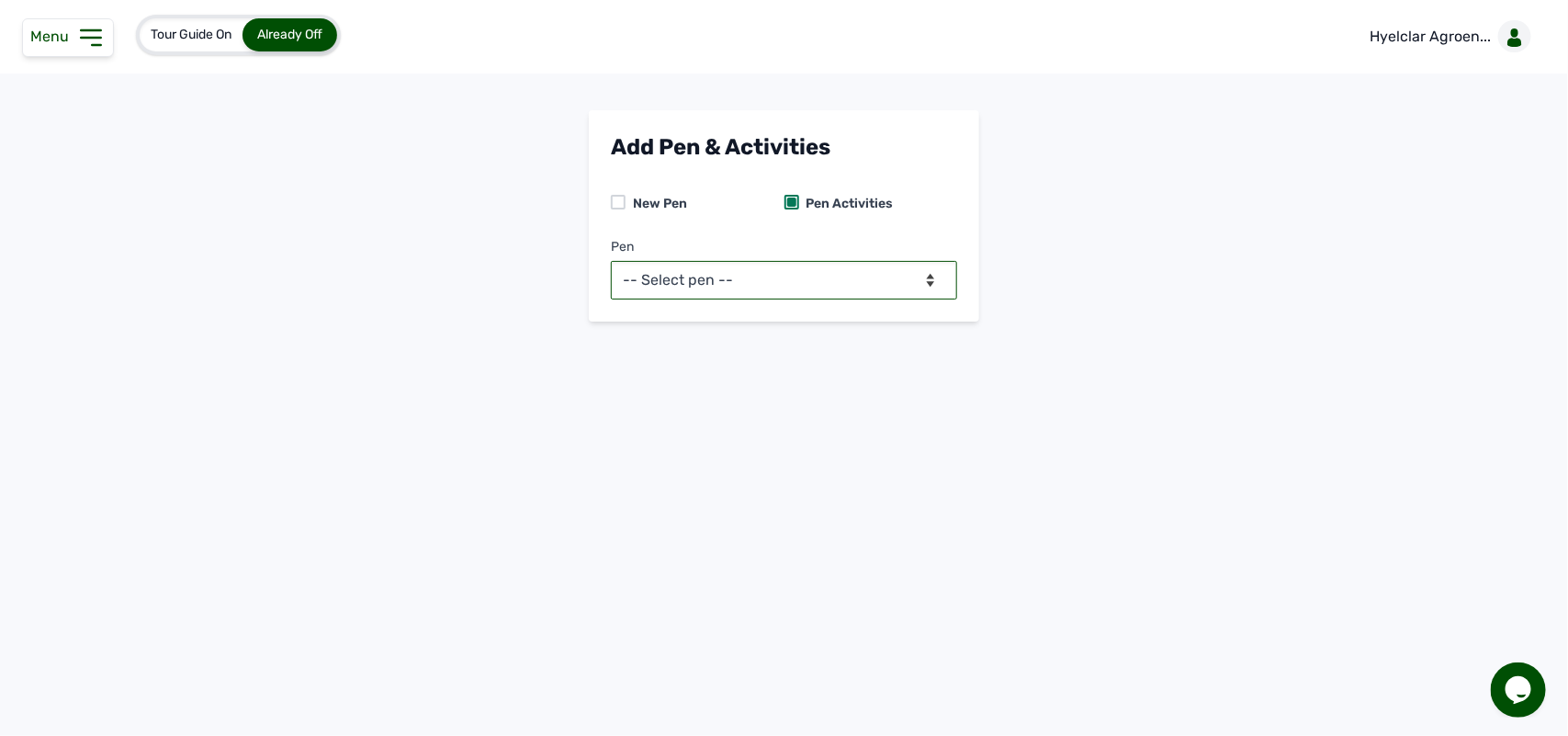 click on "-- Select pen -- Pen A (Broilers)" at bounding box center [784, 280] 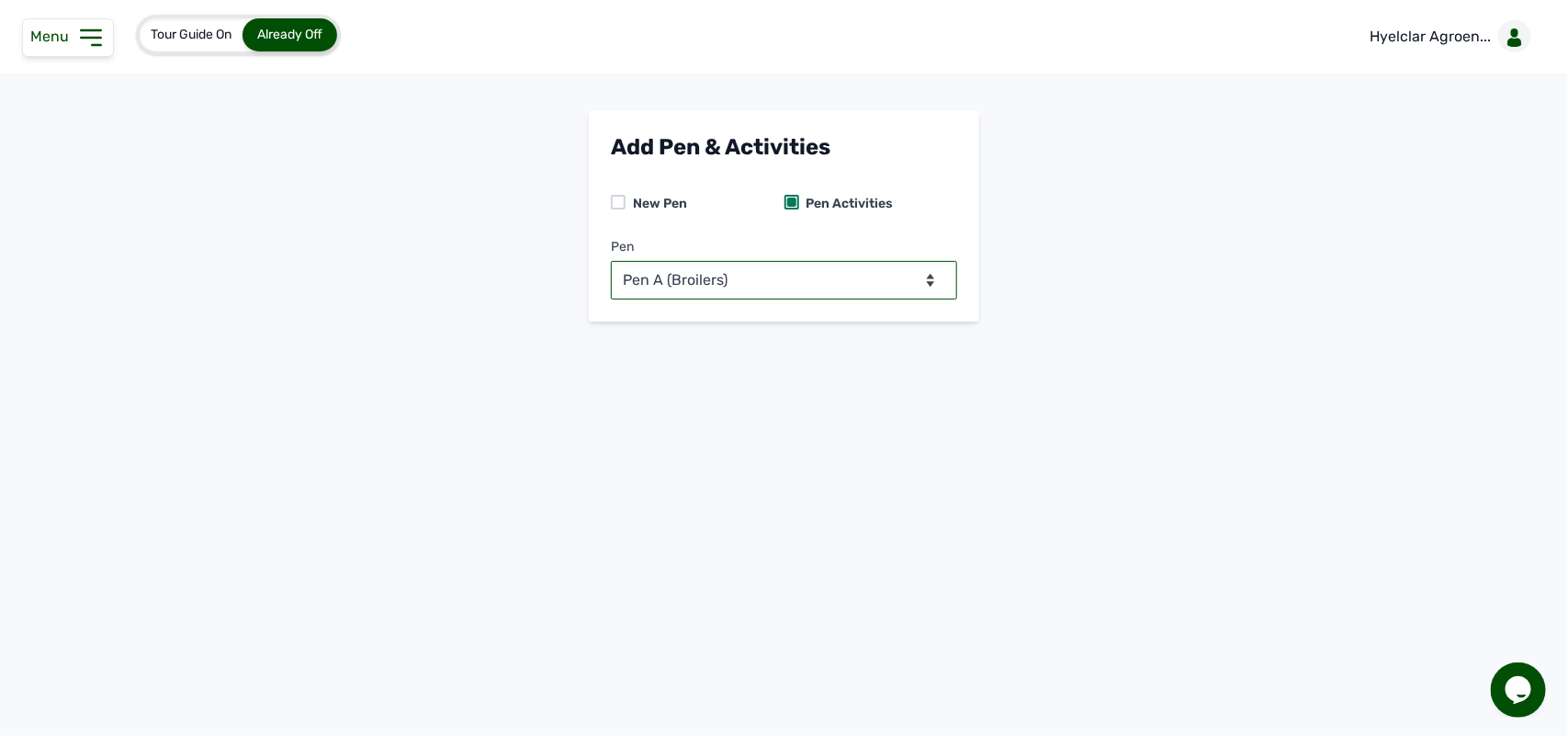 click on "-- Select pen -- Pen A (Broilers)" at bounding box center (784, 280) 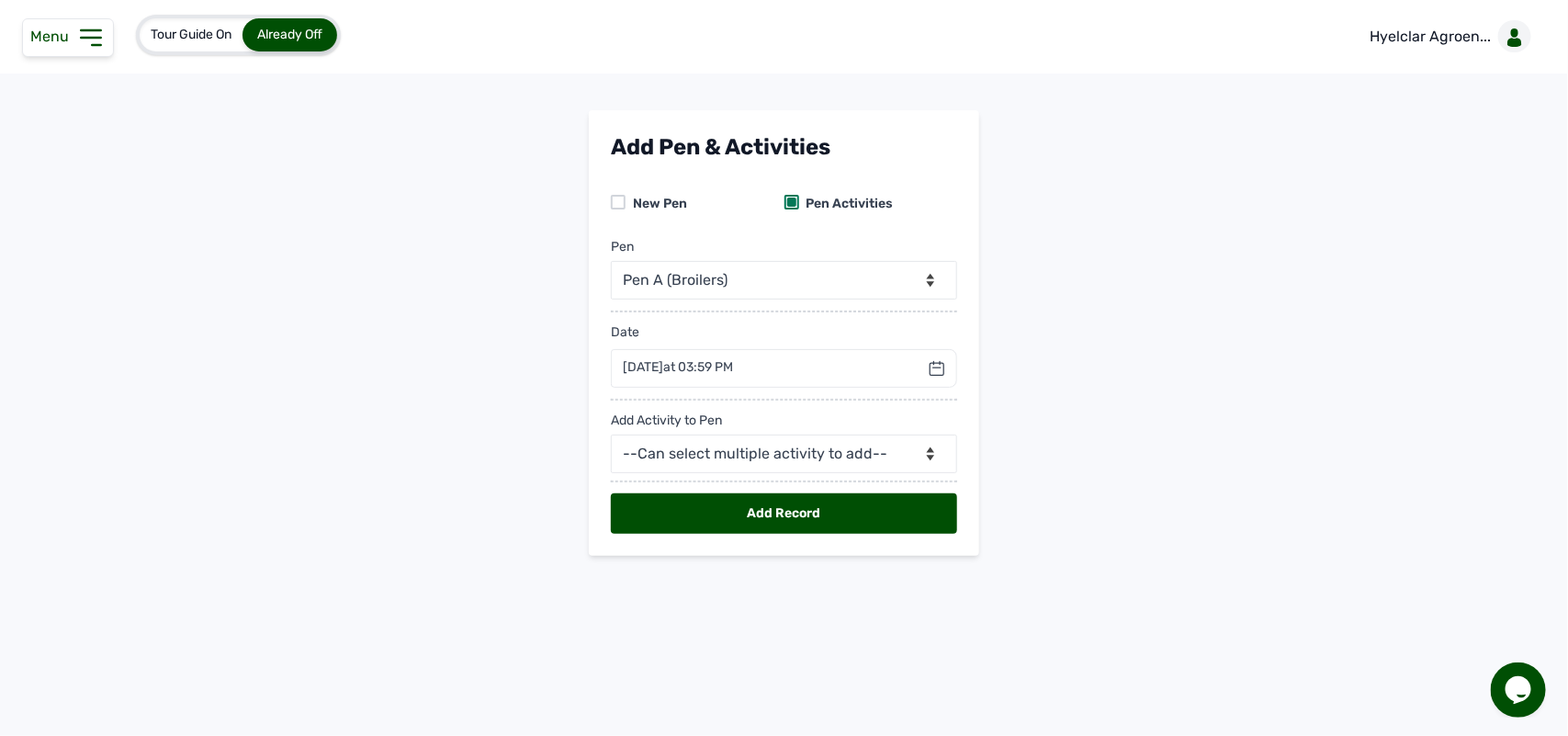 click 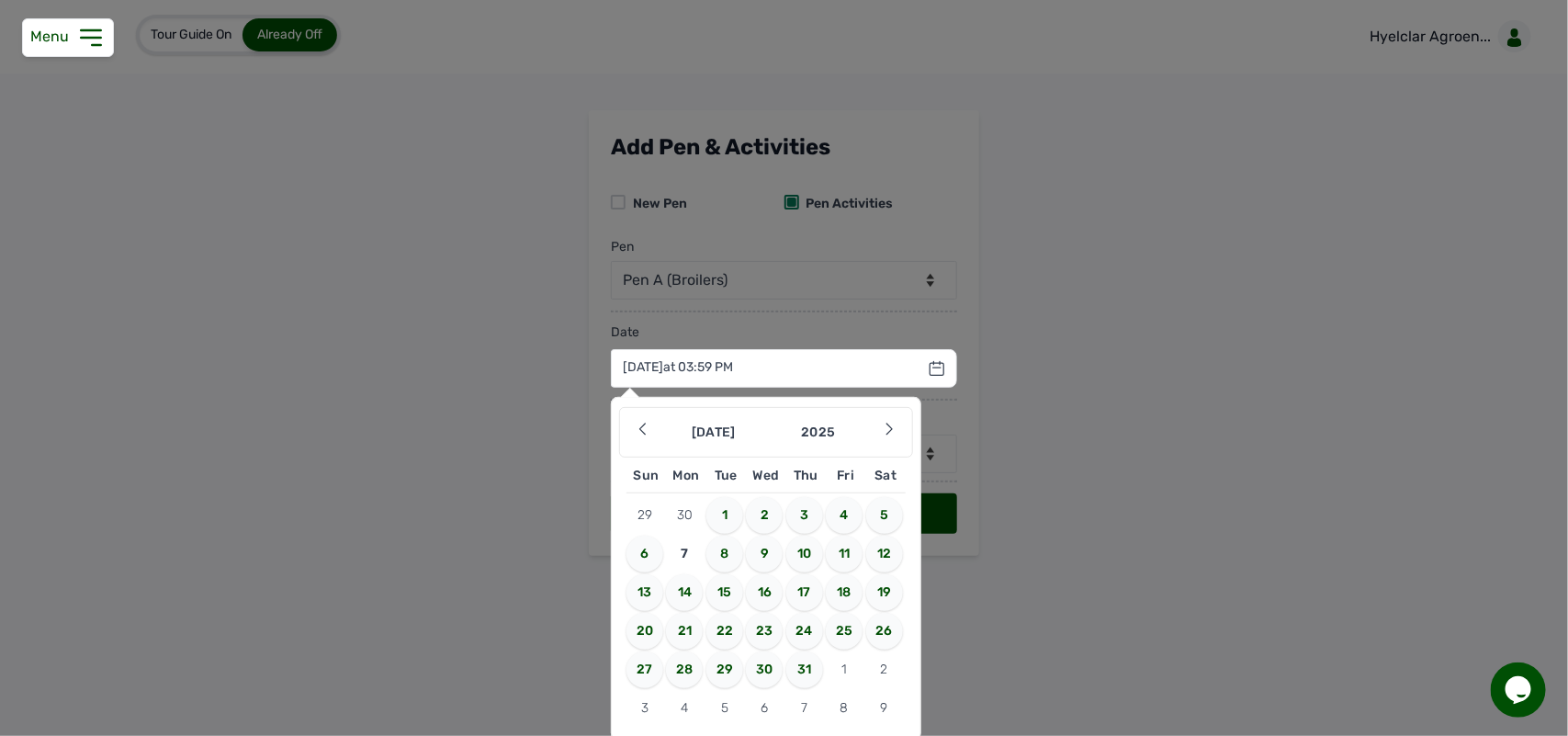 click on "6" at bounding box center [645, 554] 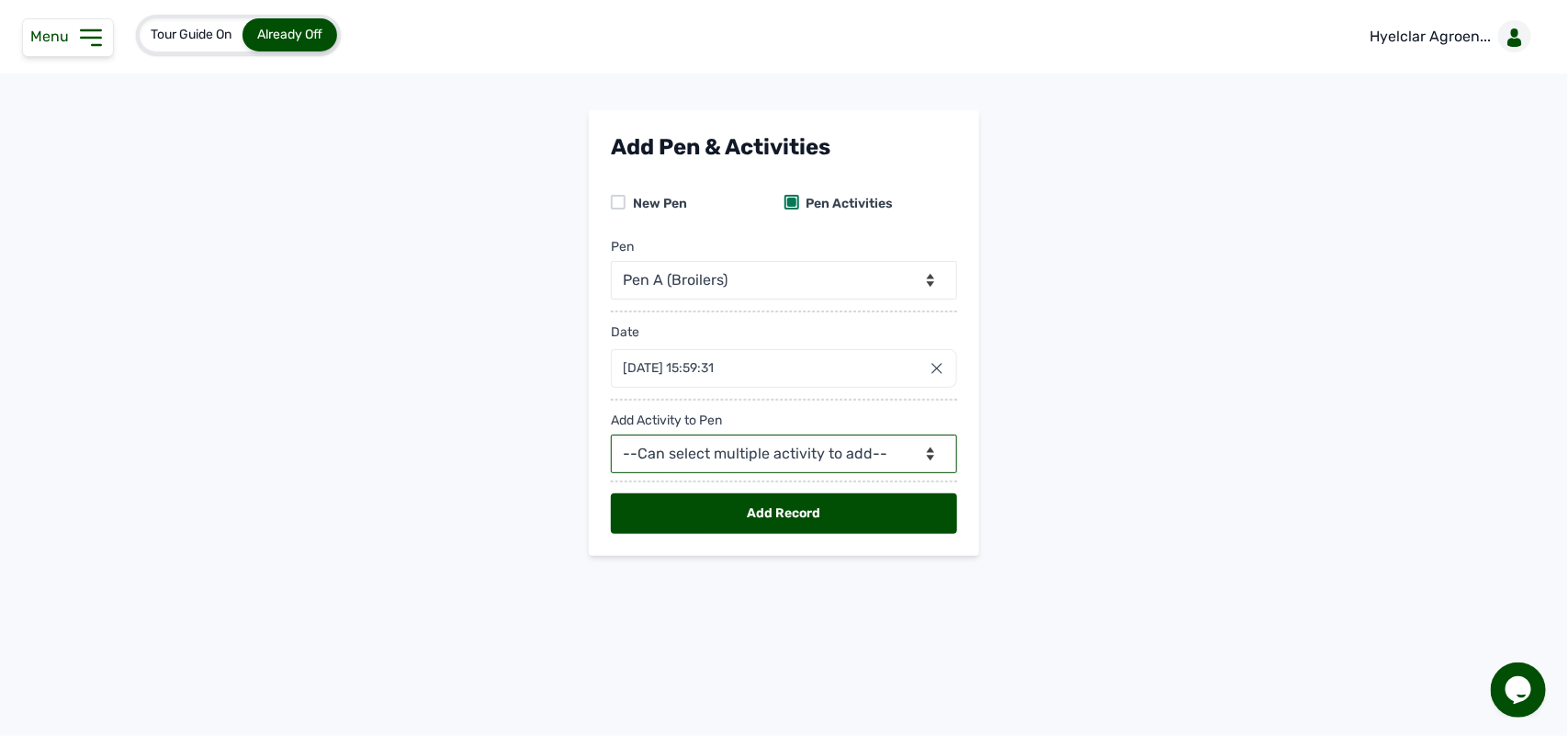 click on "--Can select multiple activity to add-- Raw Material Losses Weight" at bounding box center (784, 454) 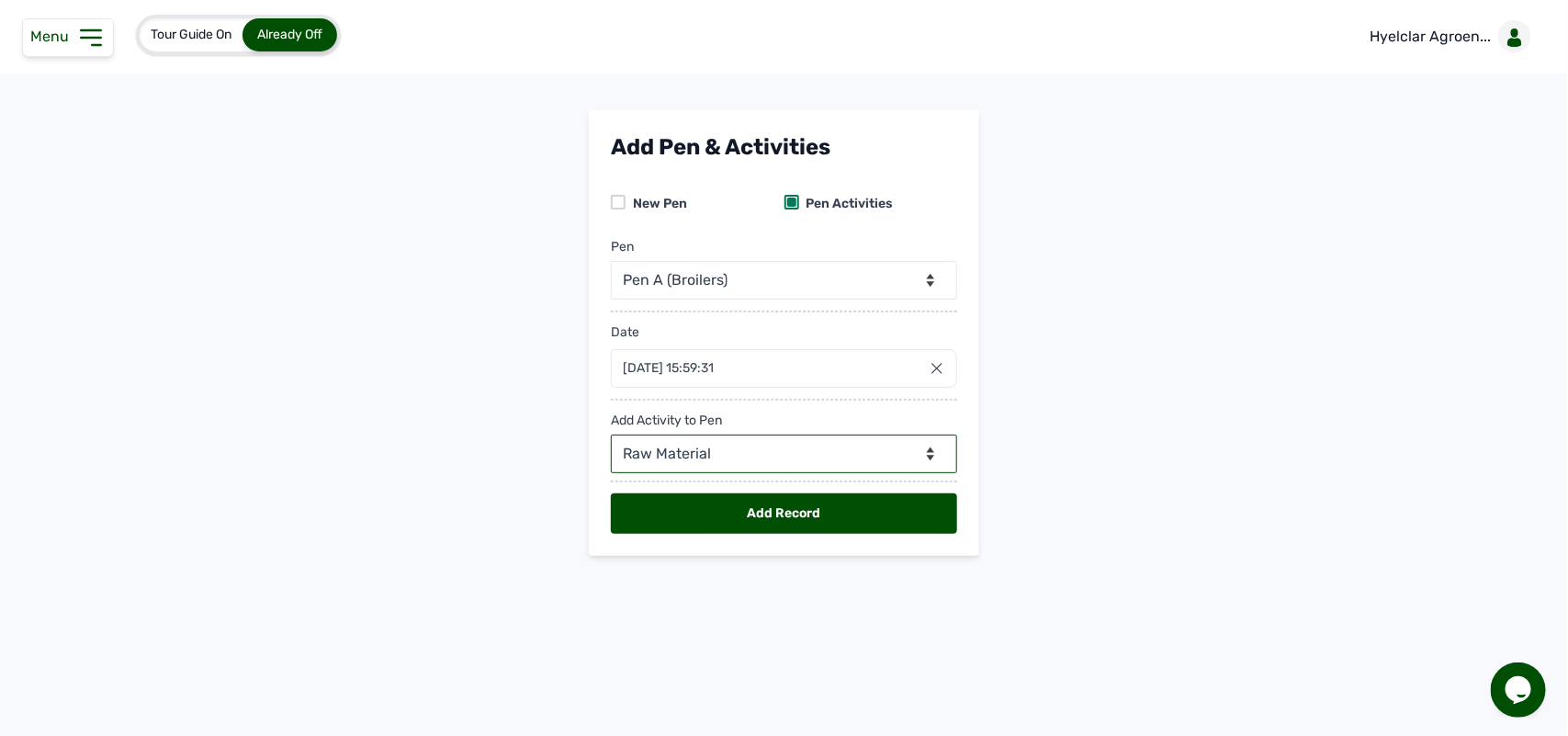 click on "--Can select multiple activity to add-- Raw Material Losses Weight" at bounding box center (784, 454) 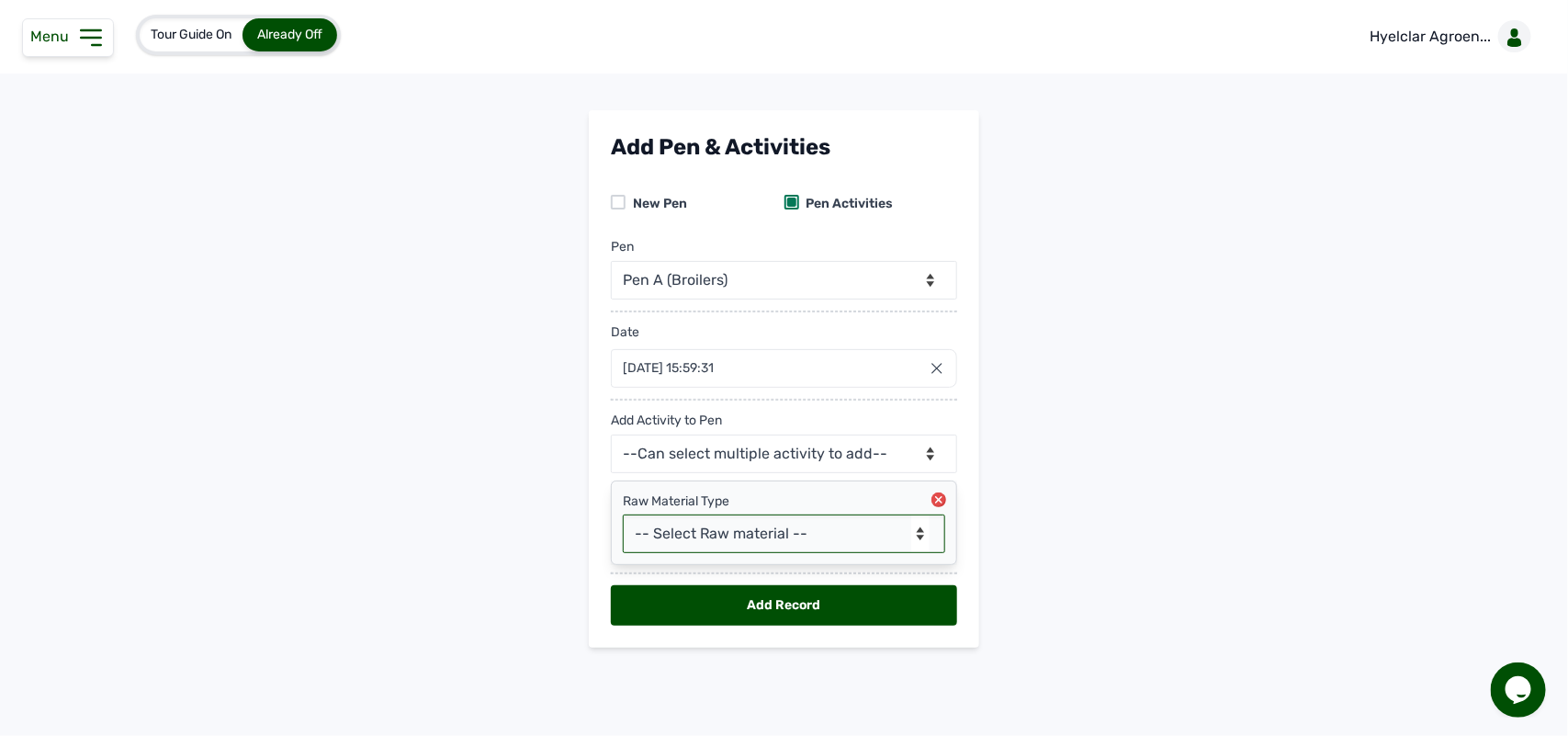 click on "-- Select Raw material -- feeds medications vaccines Biomass Fuel" at bounding box center [784, 534] 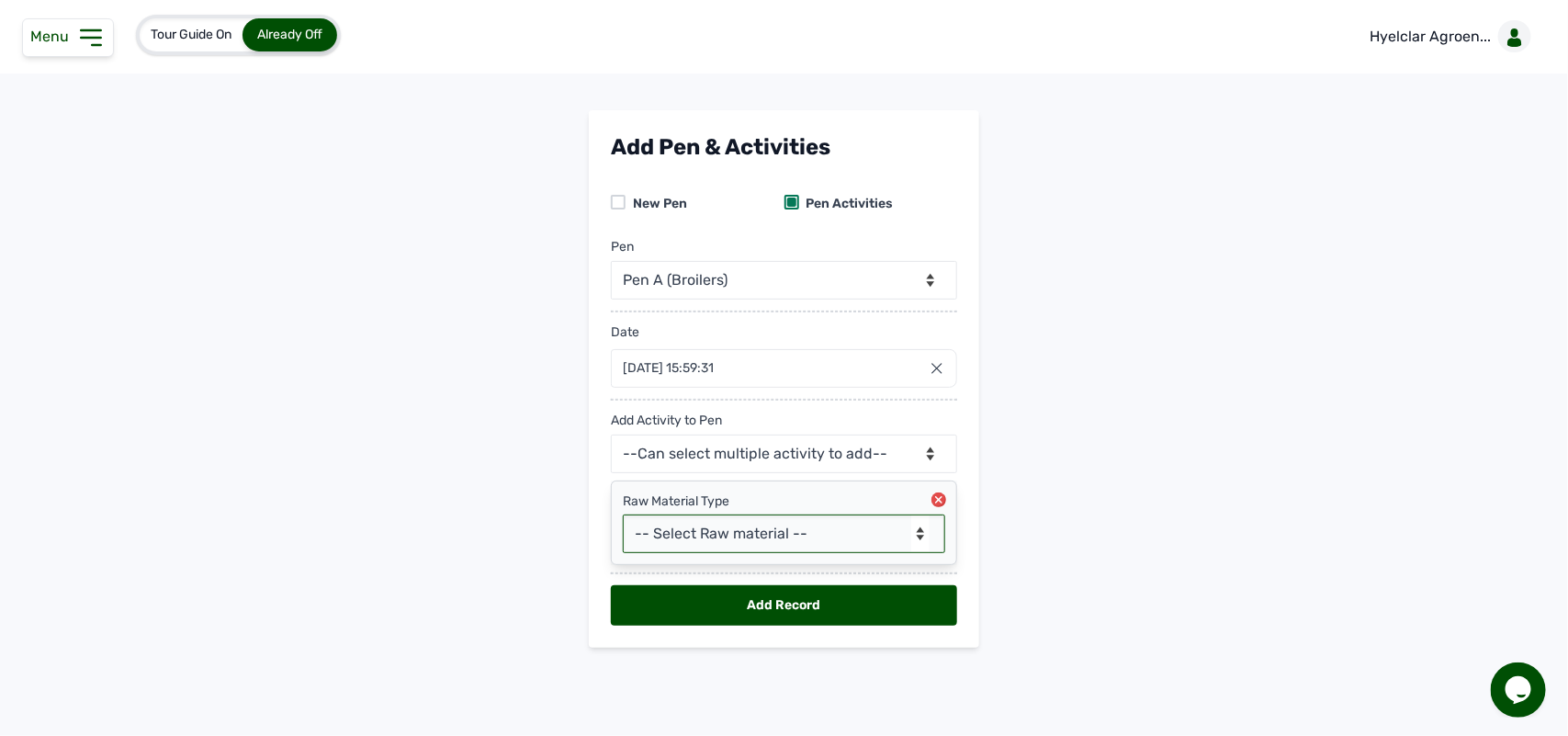 select on "feeds" 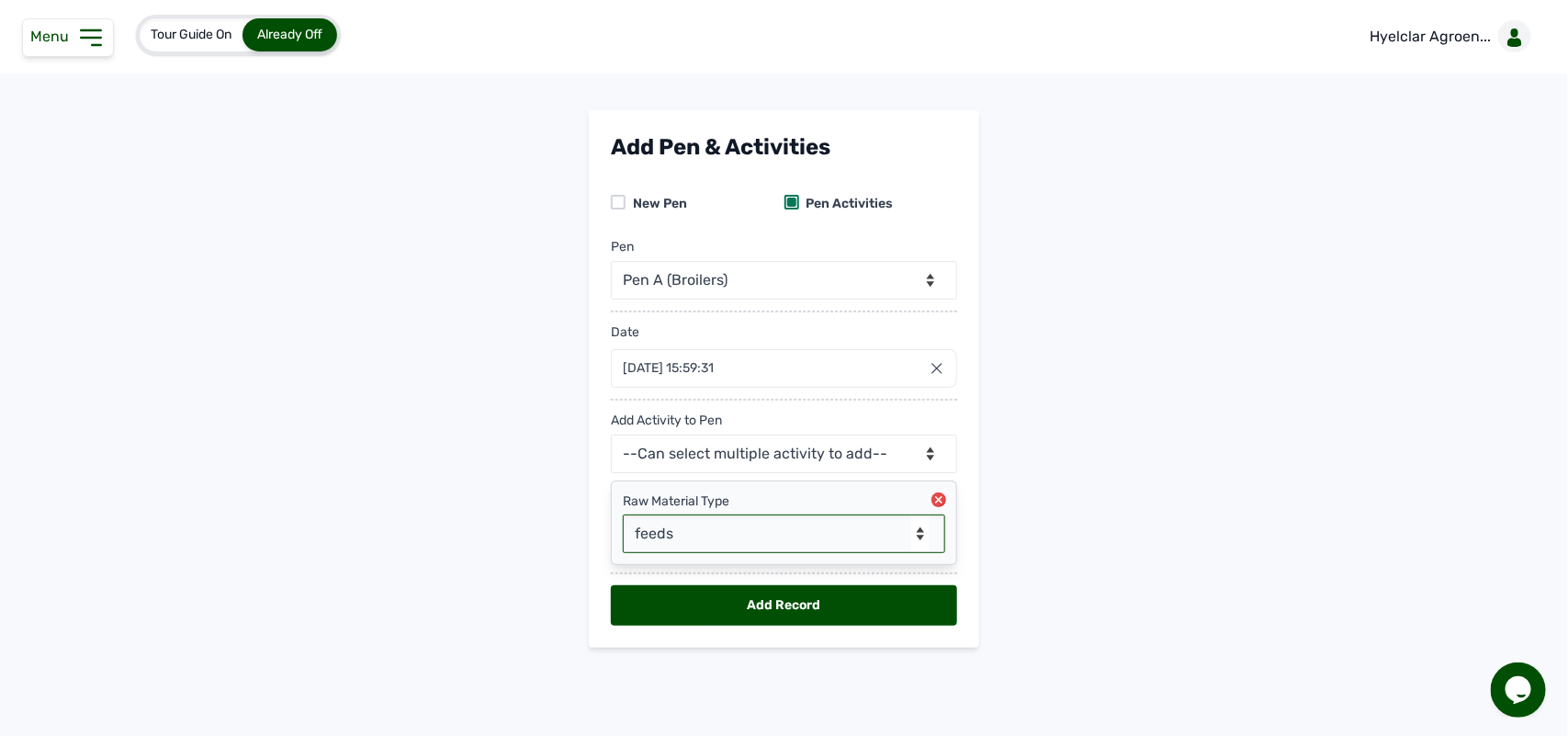 click on "-- Select Raw material -- feeds medications vaccines Biomass Fuel" at bounding box center [784, 534] 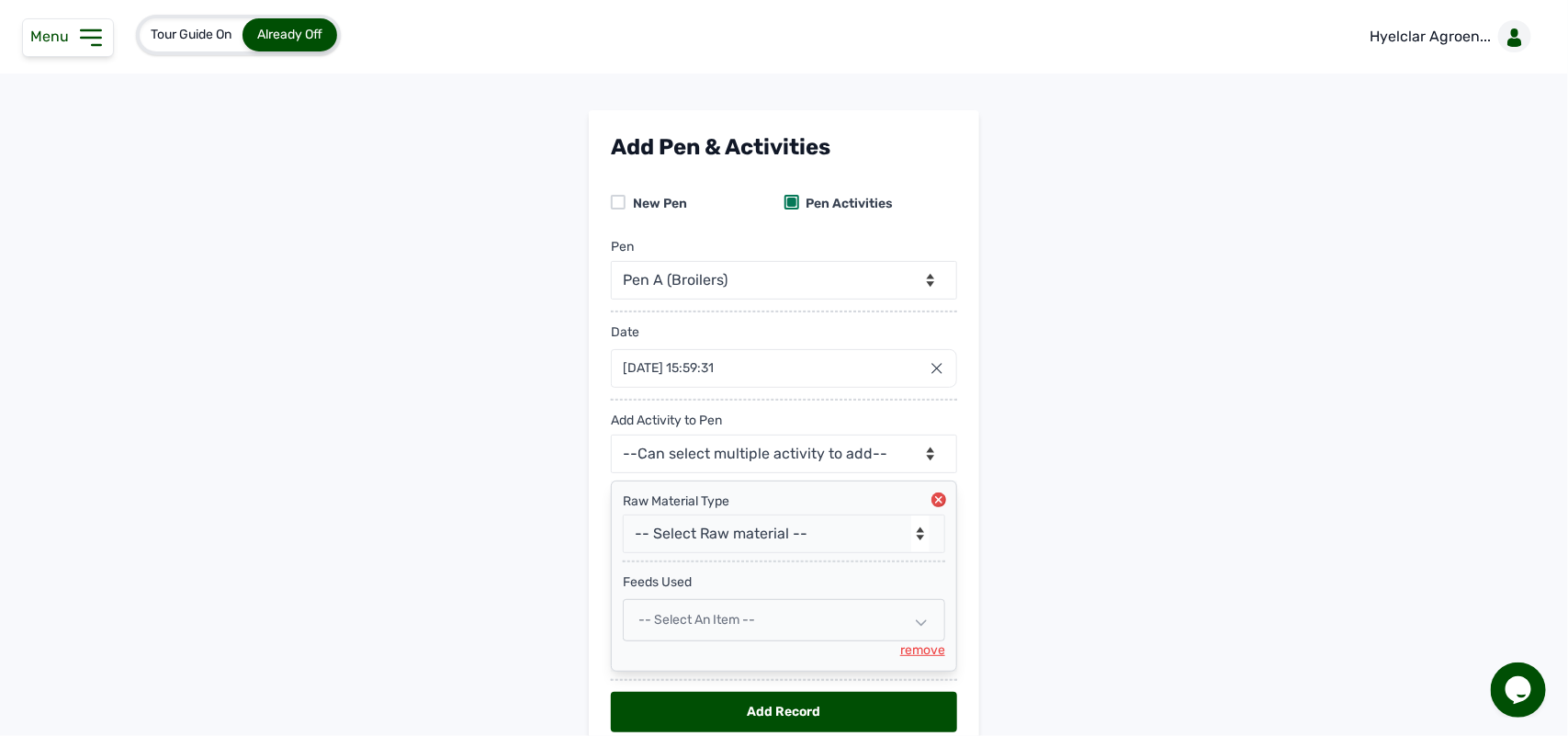 click on "-- Select an Item --" at bounding box center (784, 620) 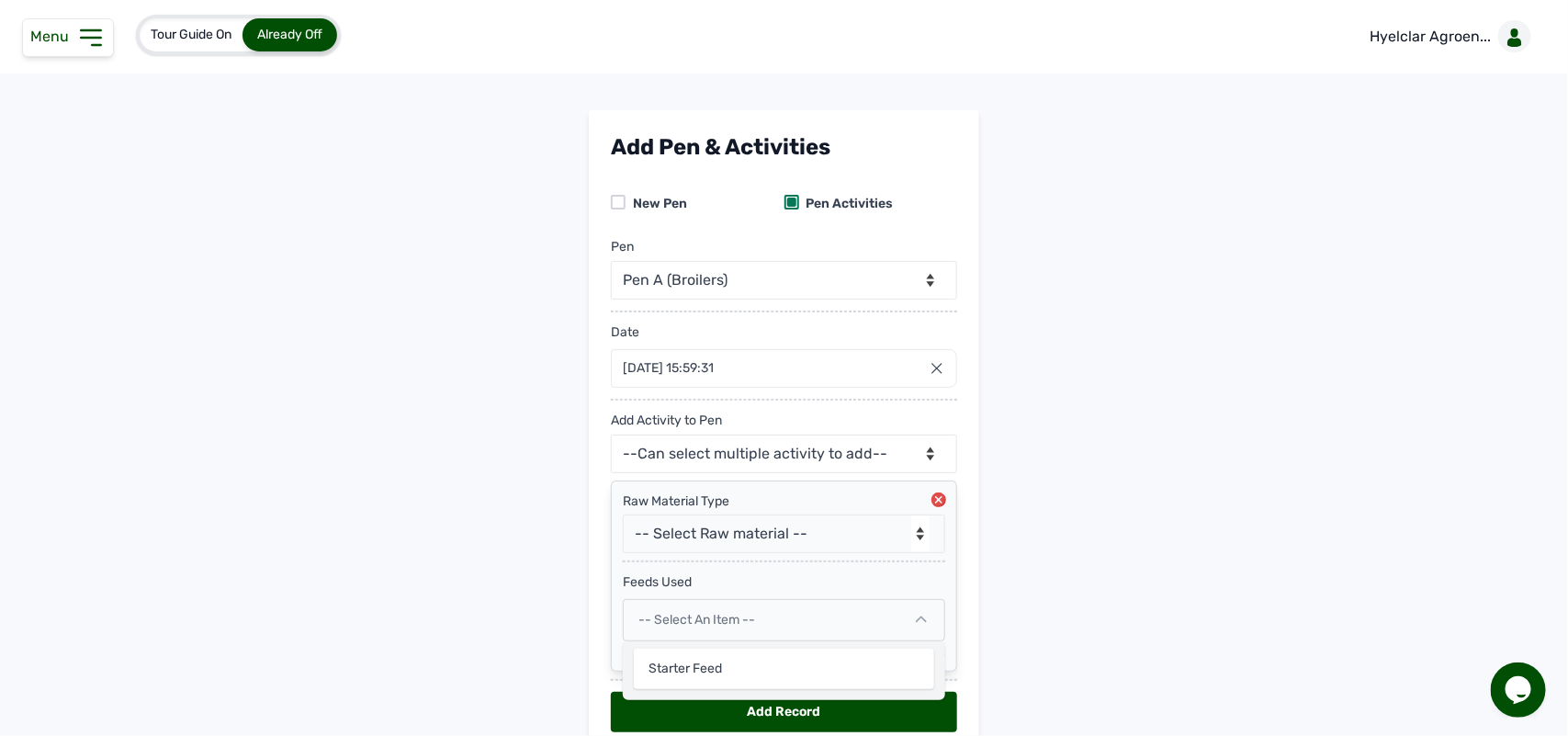 click 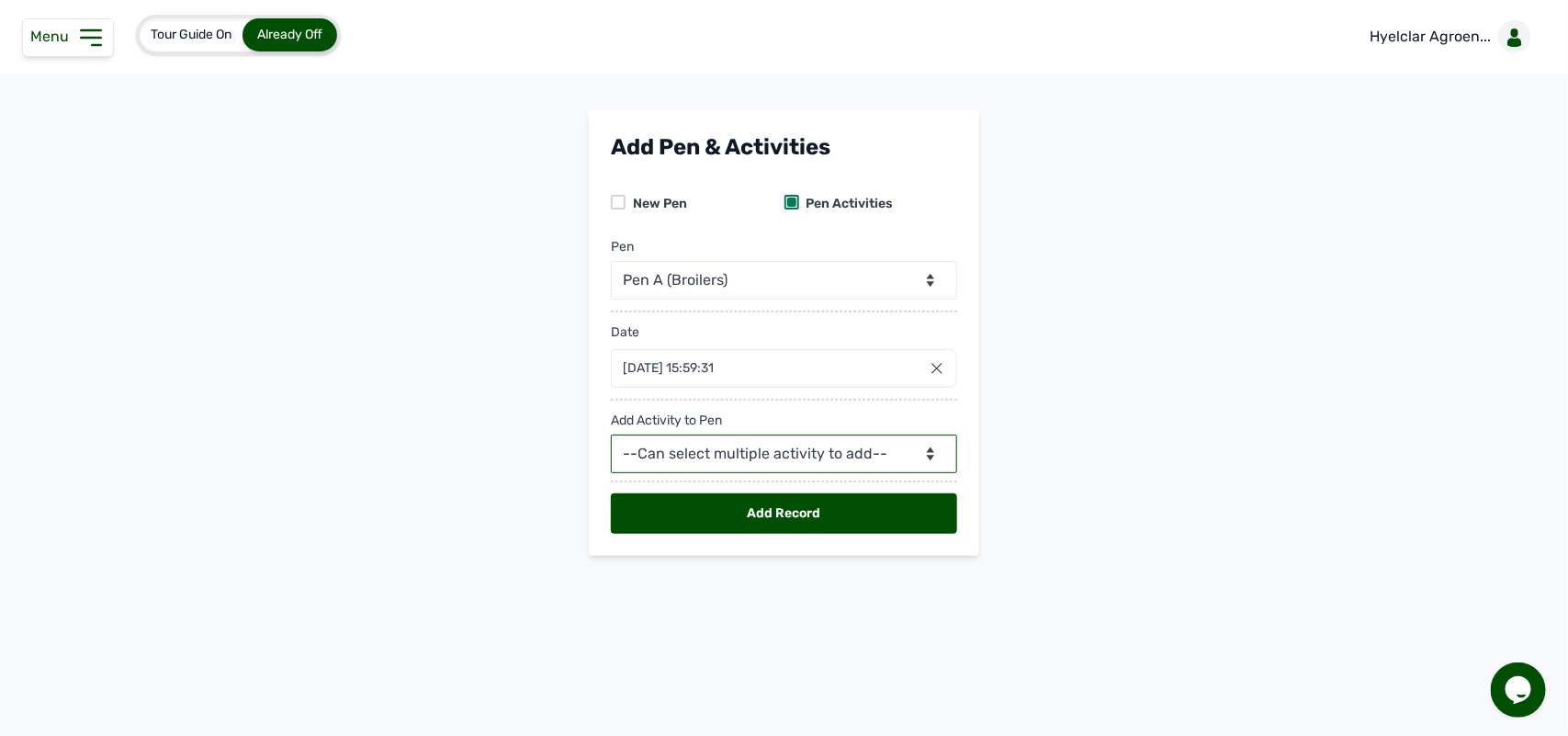 click on "--Can select multiple activity to add-- Raw Material Losses Weight" at bounding box center (784, 454) 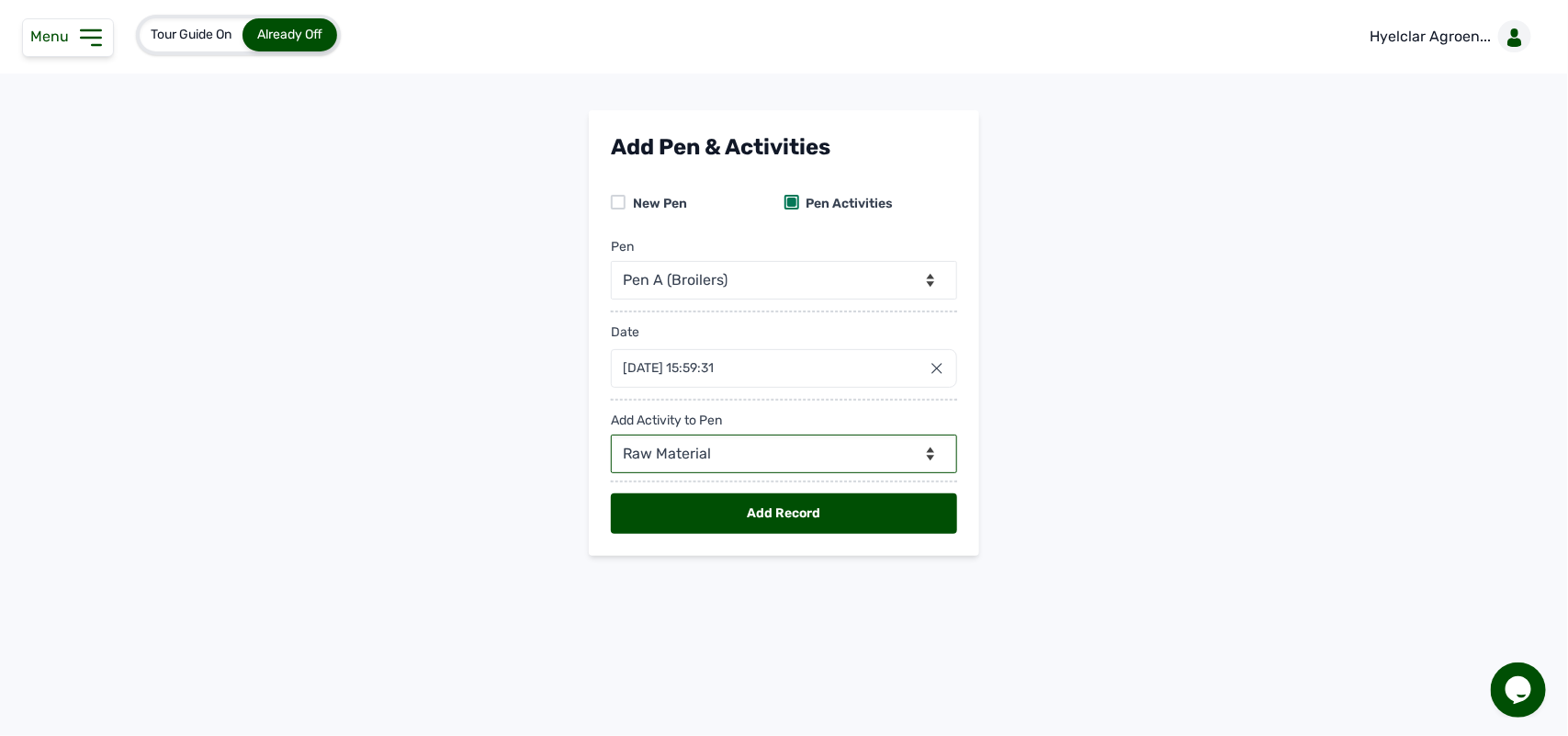click on "--Can select multiple activity to add-- Raw Material Losses Weight" at bounding box center (784, 454) 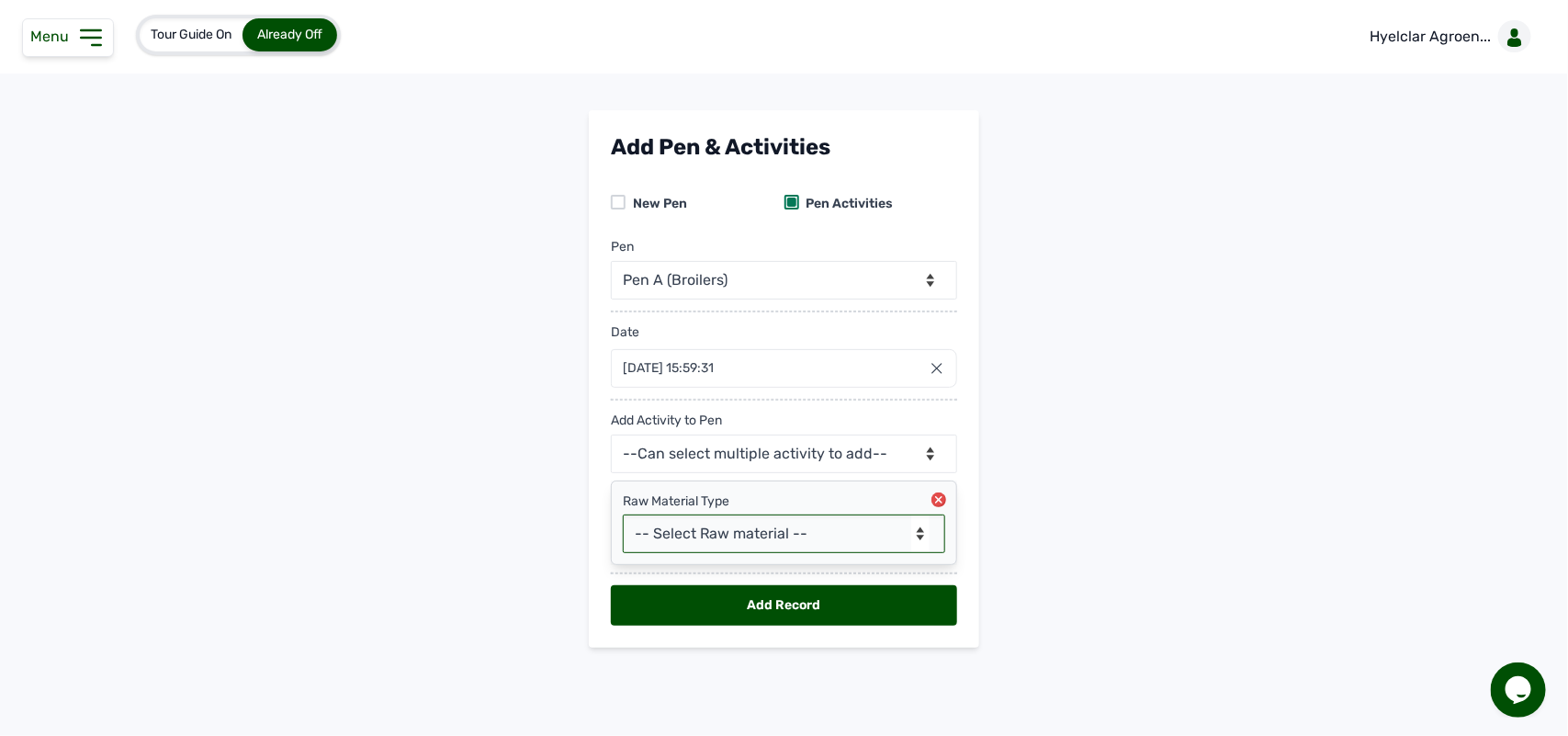 click on "-- Select Raw material -- feeds medications vaccines Biomass Fuel" at bounding box center (784, 534) 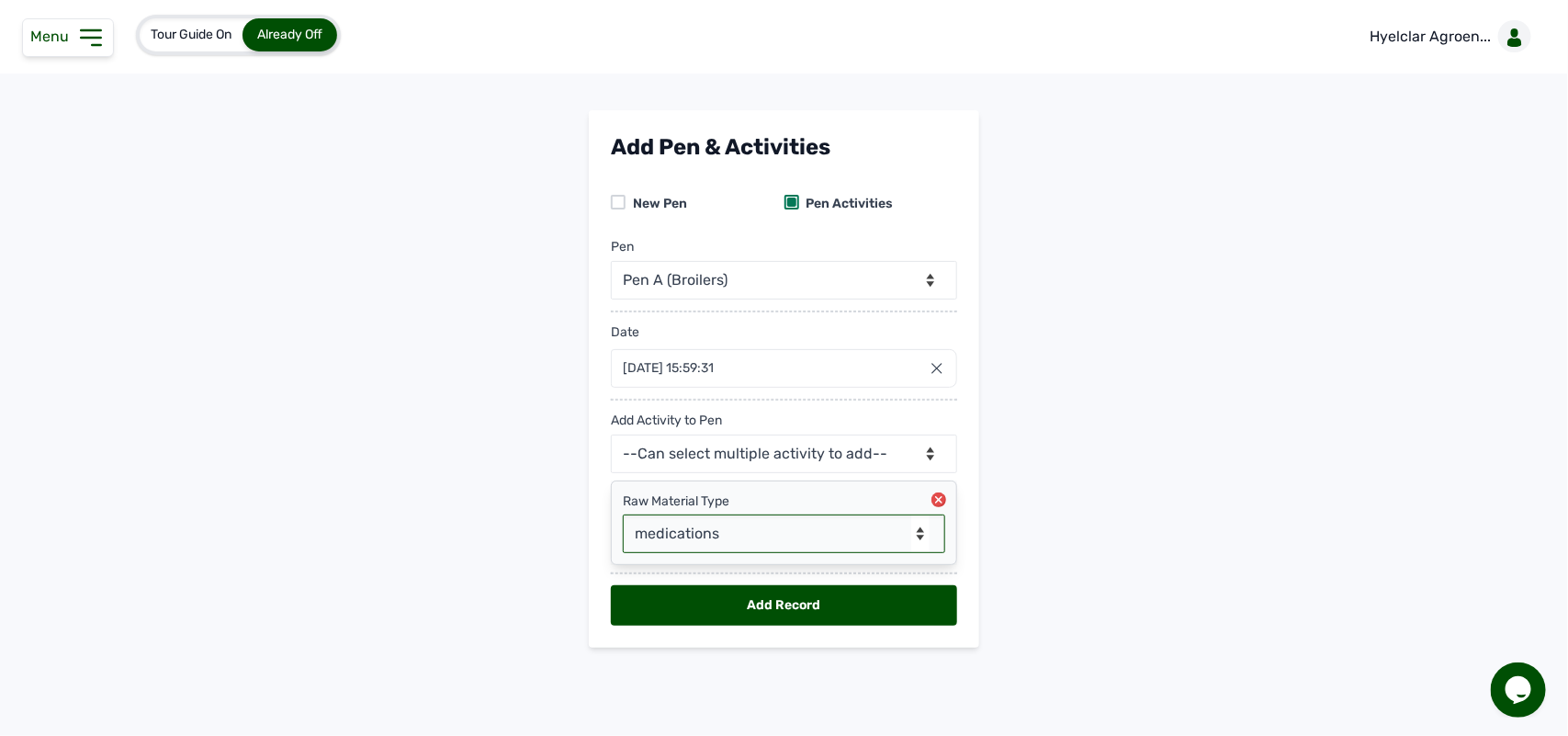 click on "-- Select Raw material -- feeds medications vaccines Biomass Fuel" at bounding box center [784, 534] 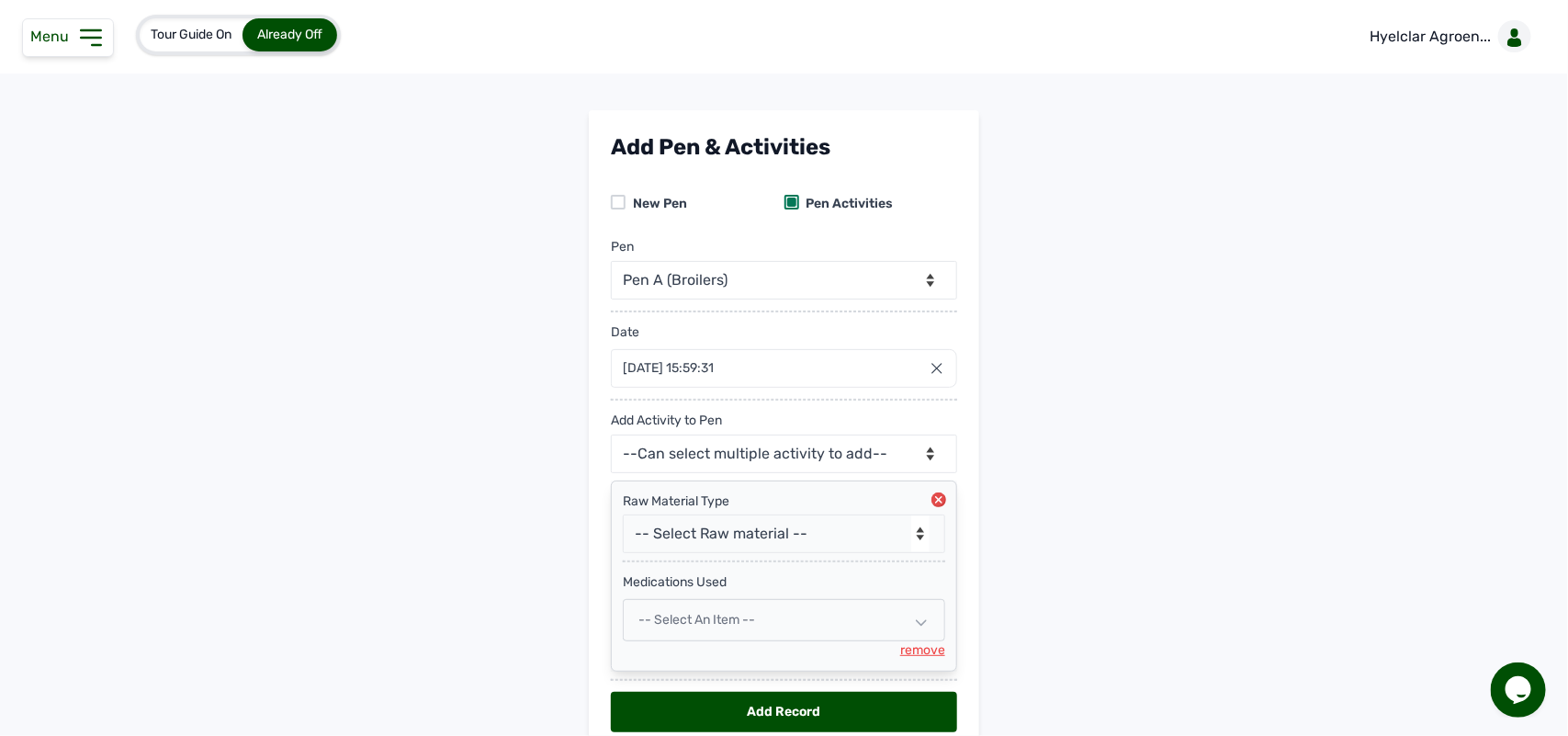 click 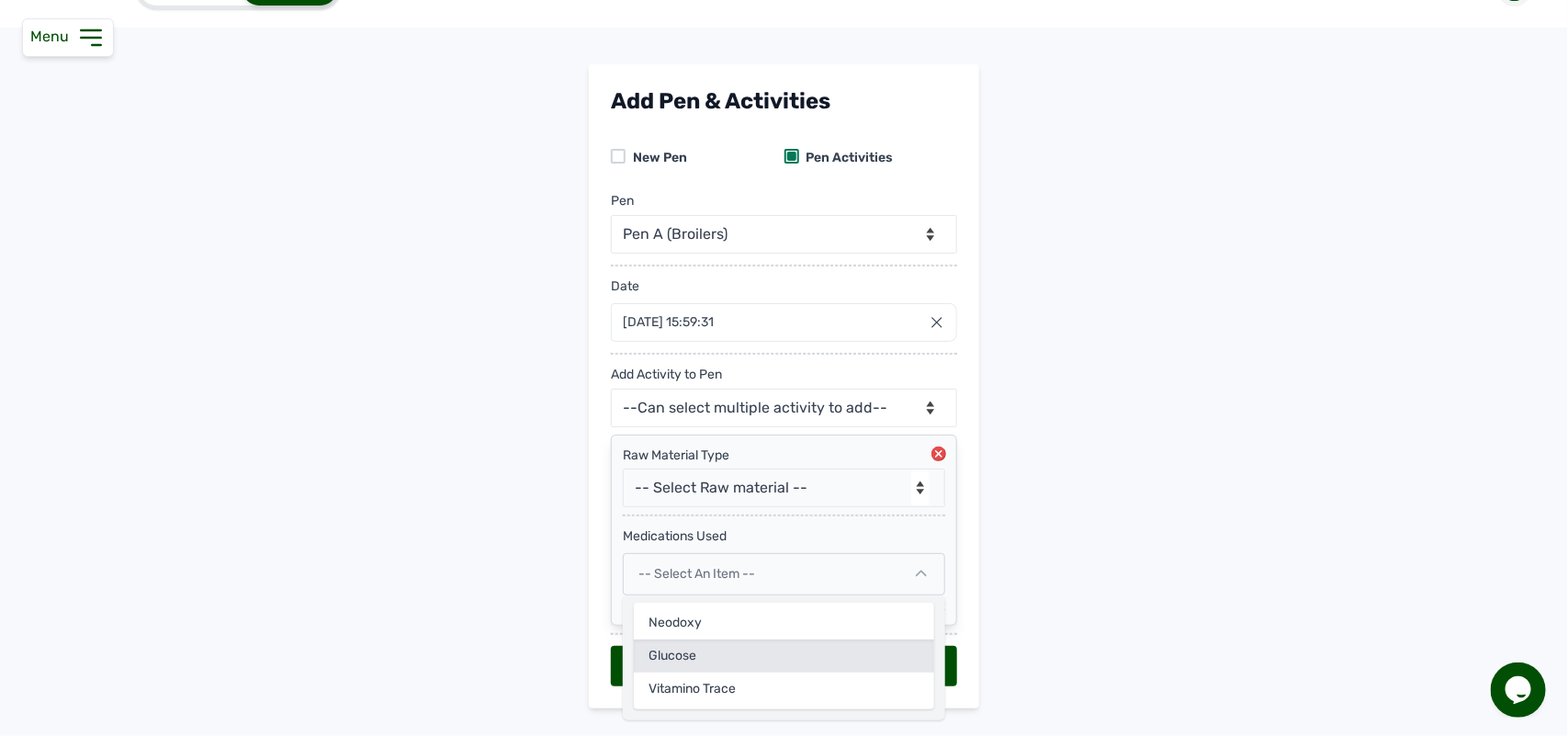 scroll, scrollTop: 87, scrollLeft: 0, axis: vertical 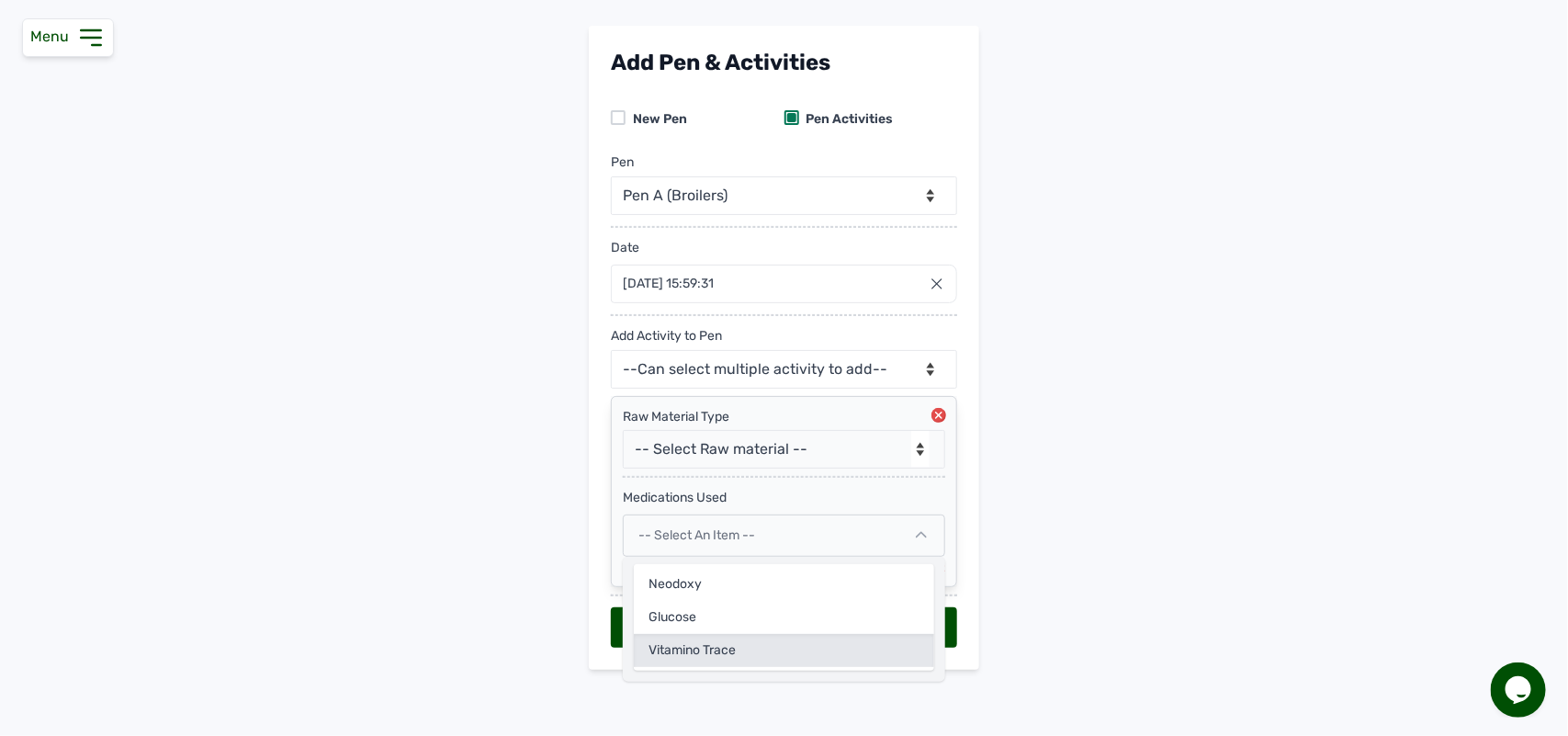 click on "Vitamino Trace" 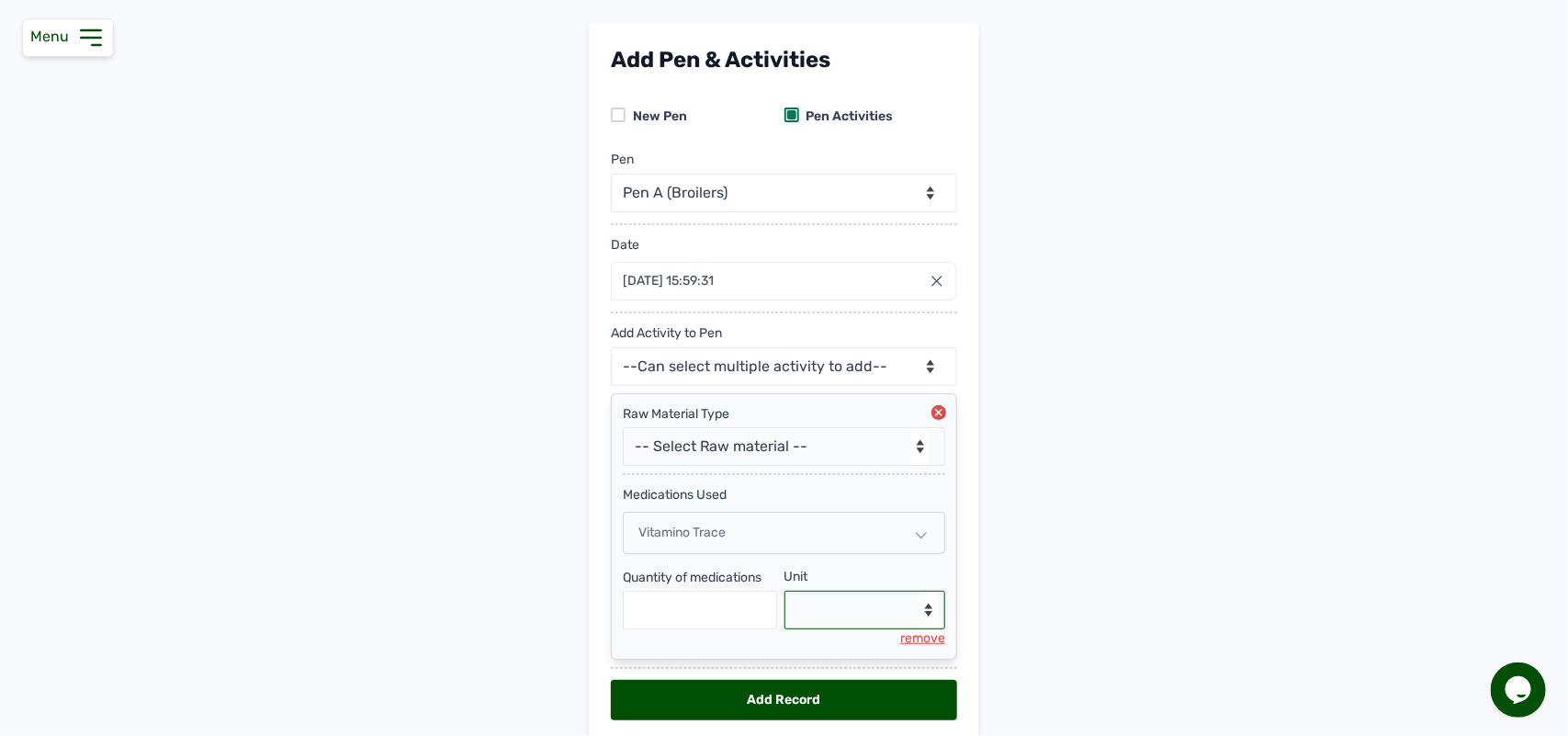 click on "--Select unit-- g" at bounding box center [865, 610] 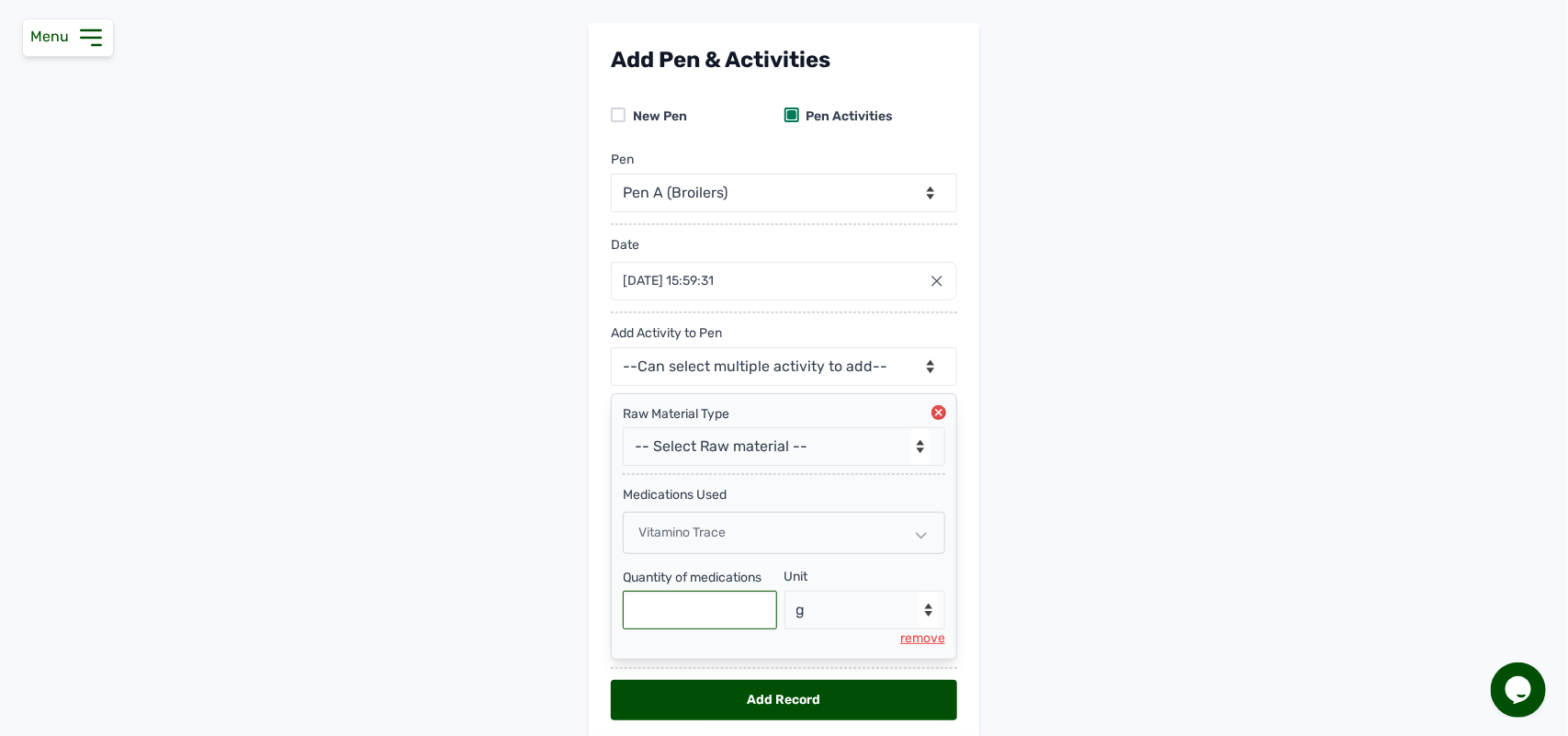 click at bounding box center (700, 610) 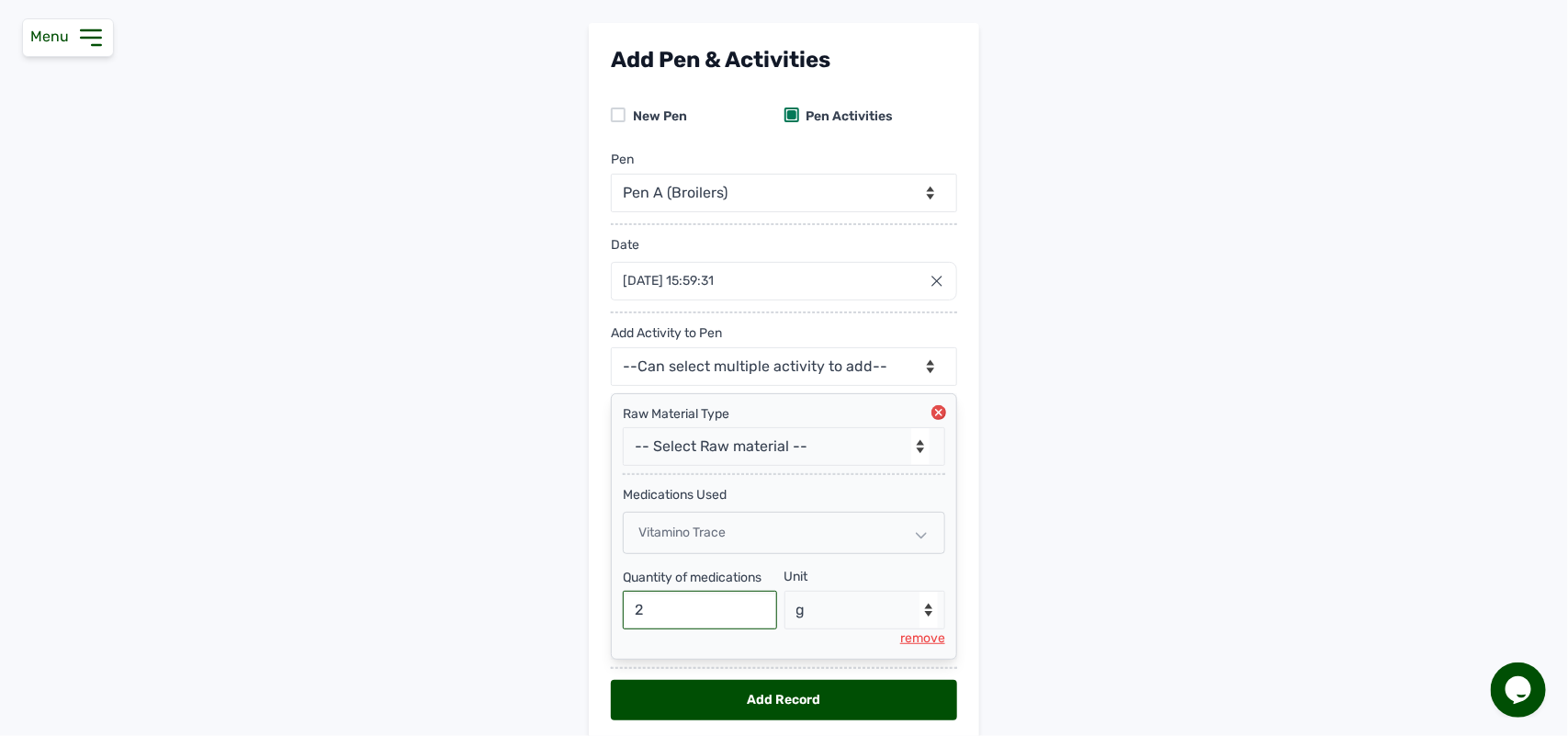 type on "24" 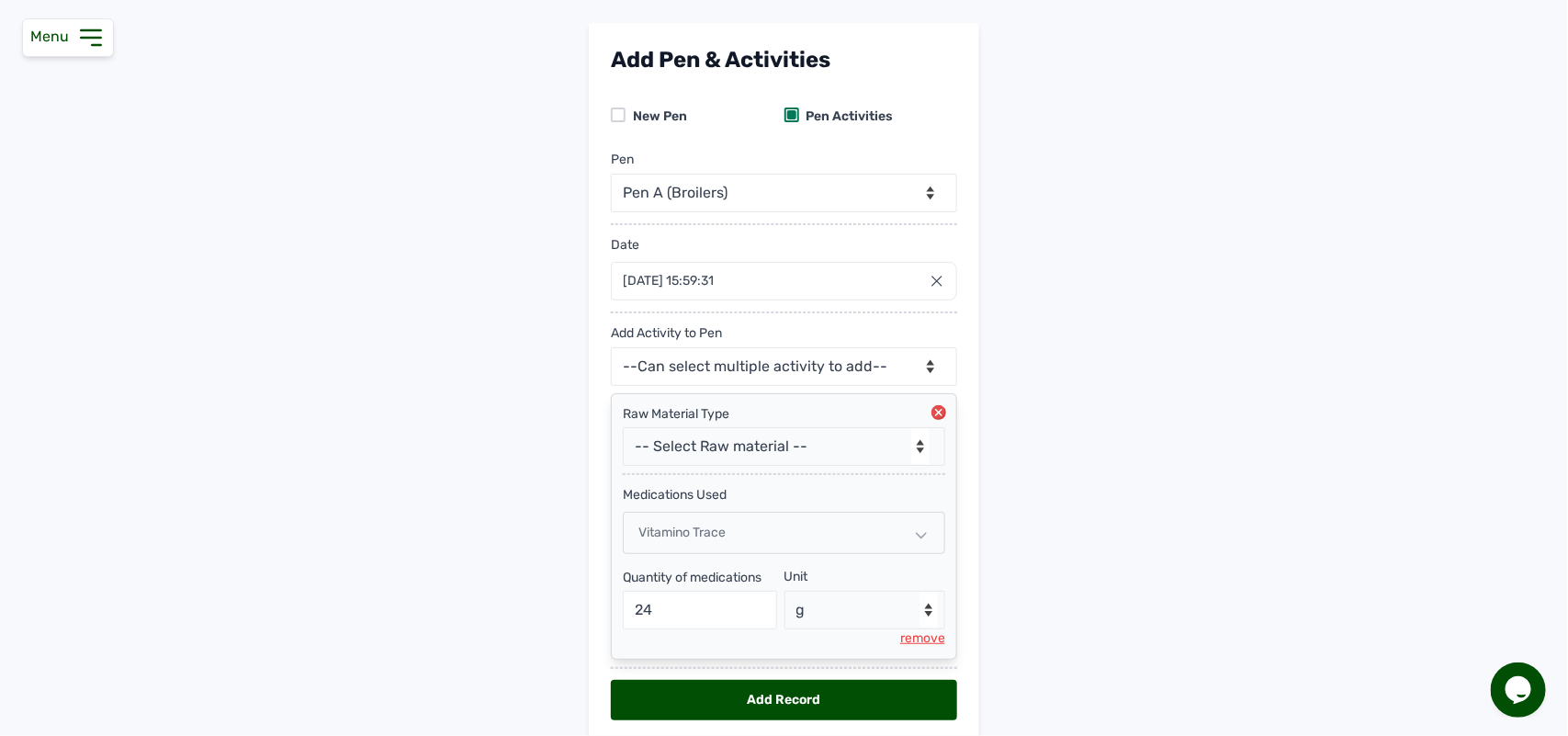 click on "Add Record" at bounding box center [784, 700] 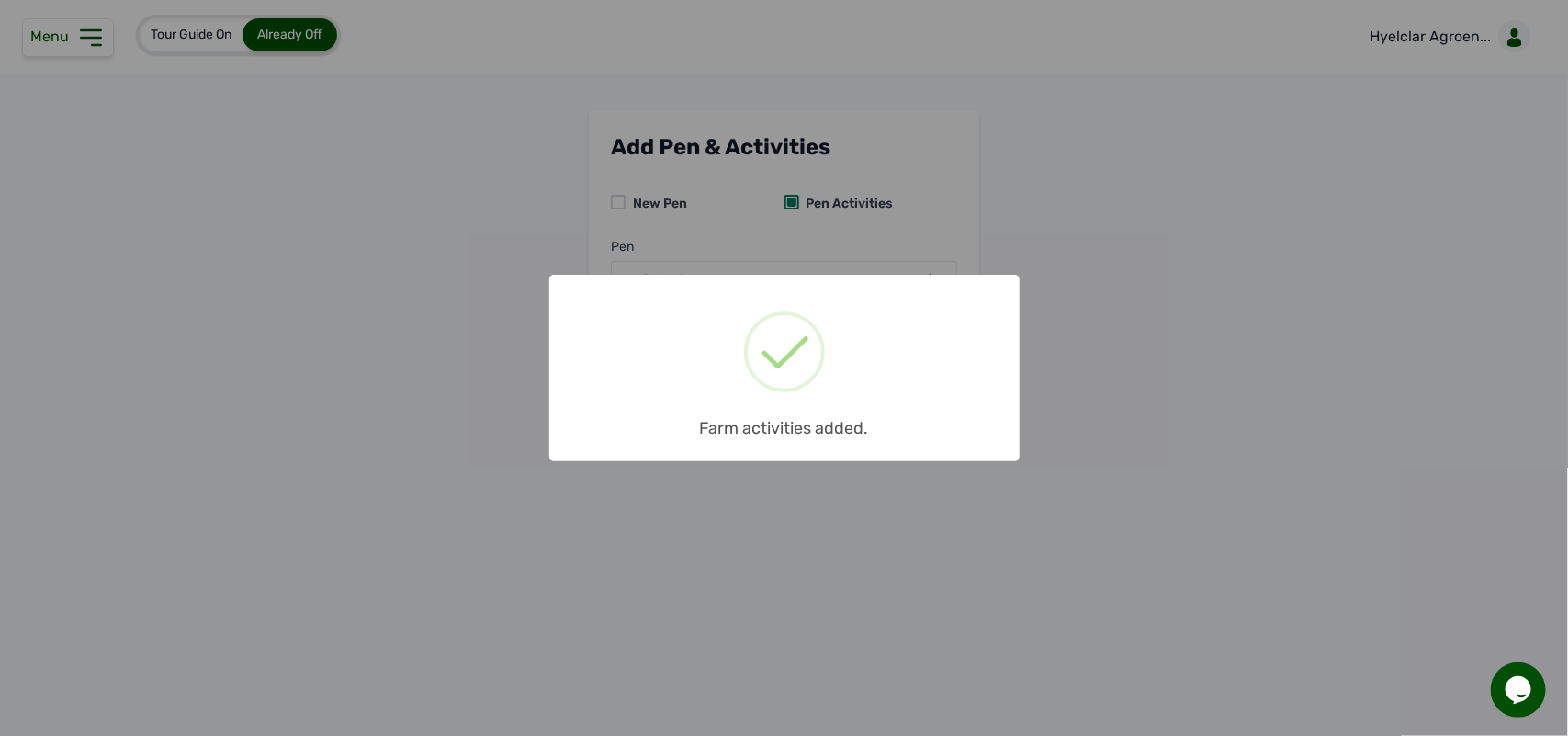scroll, scrollTop: 0, scrollLeft: 0, axis: both 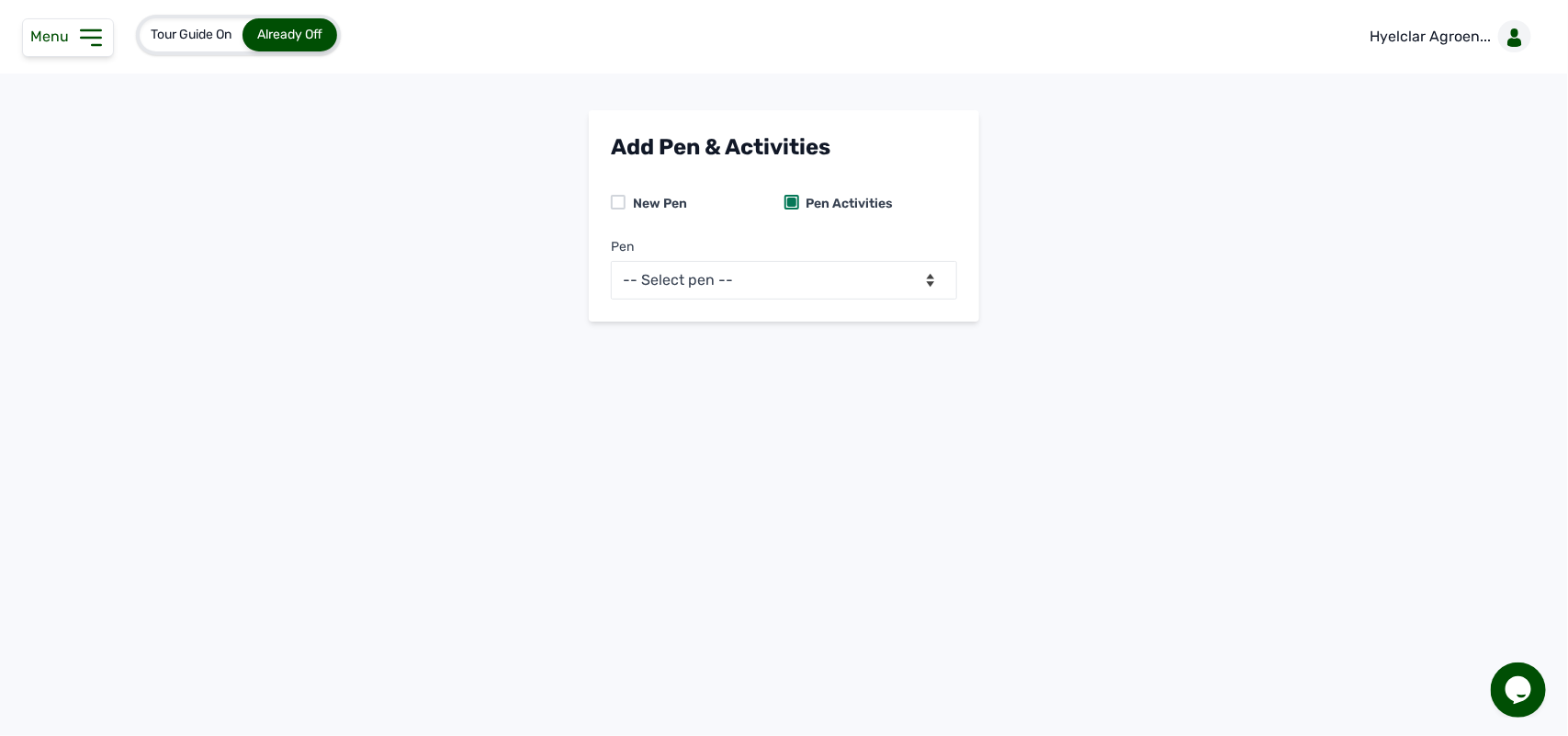 click 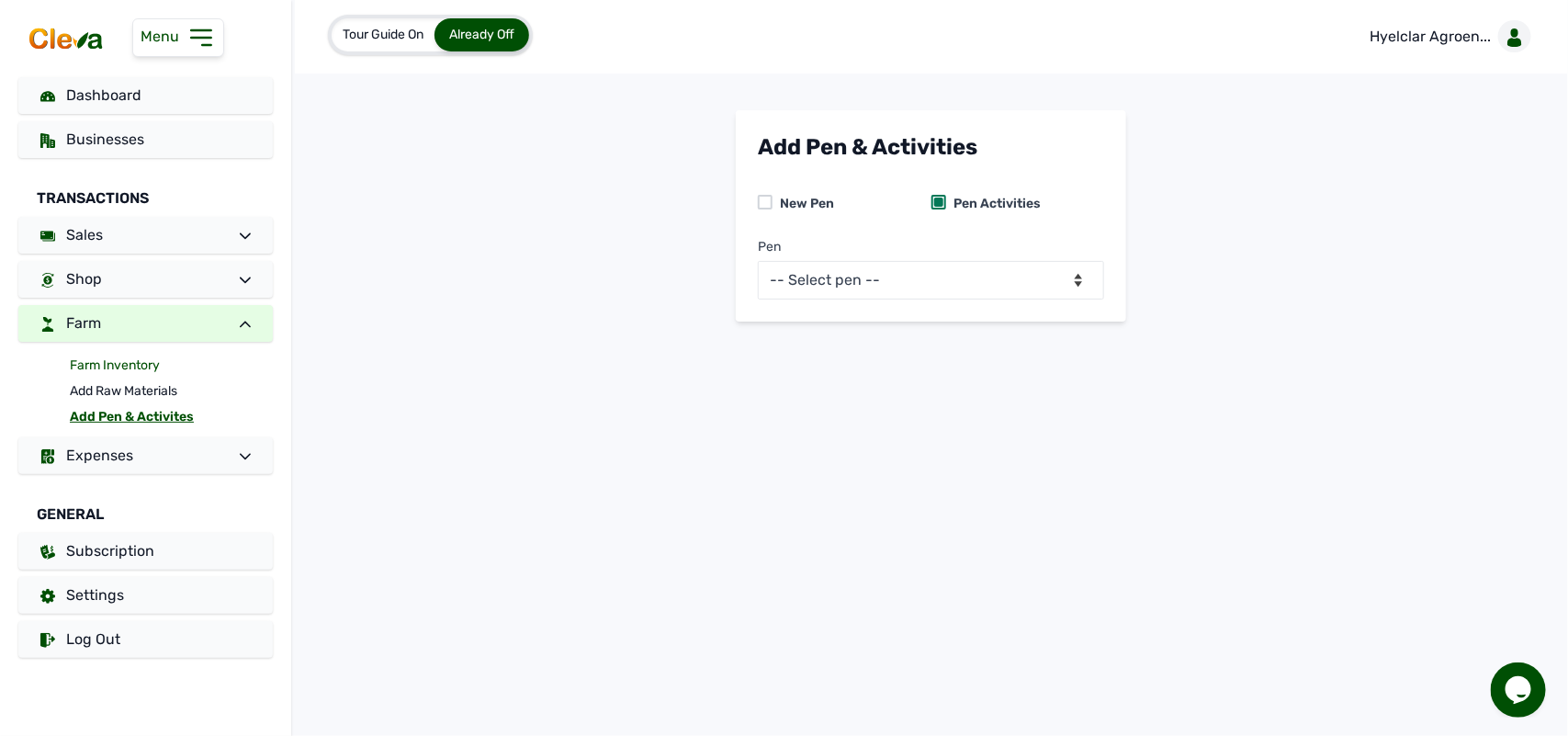 click on "Farm Inventory" at bounding box center (171, 366) 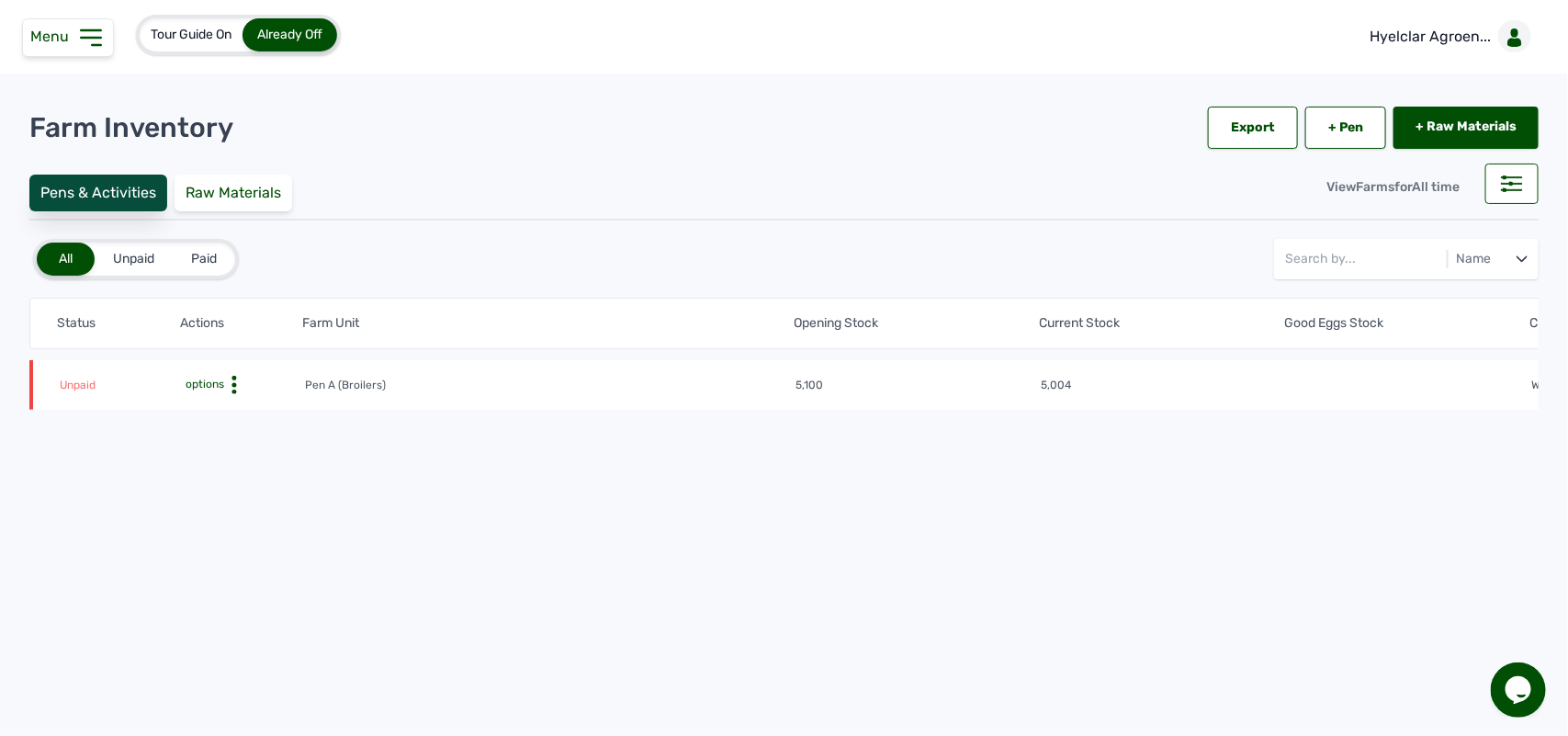 click on "Pens & Activities" at bounding box center (98, 193) 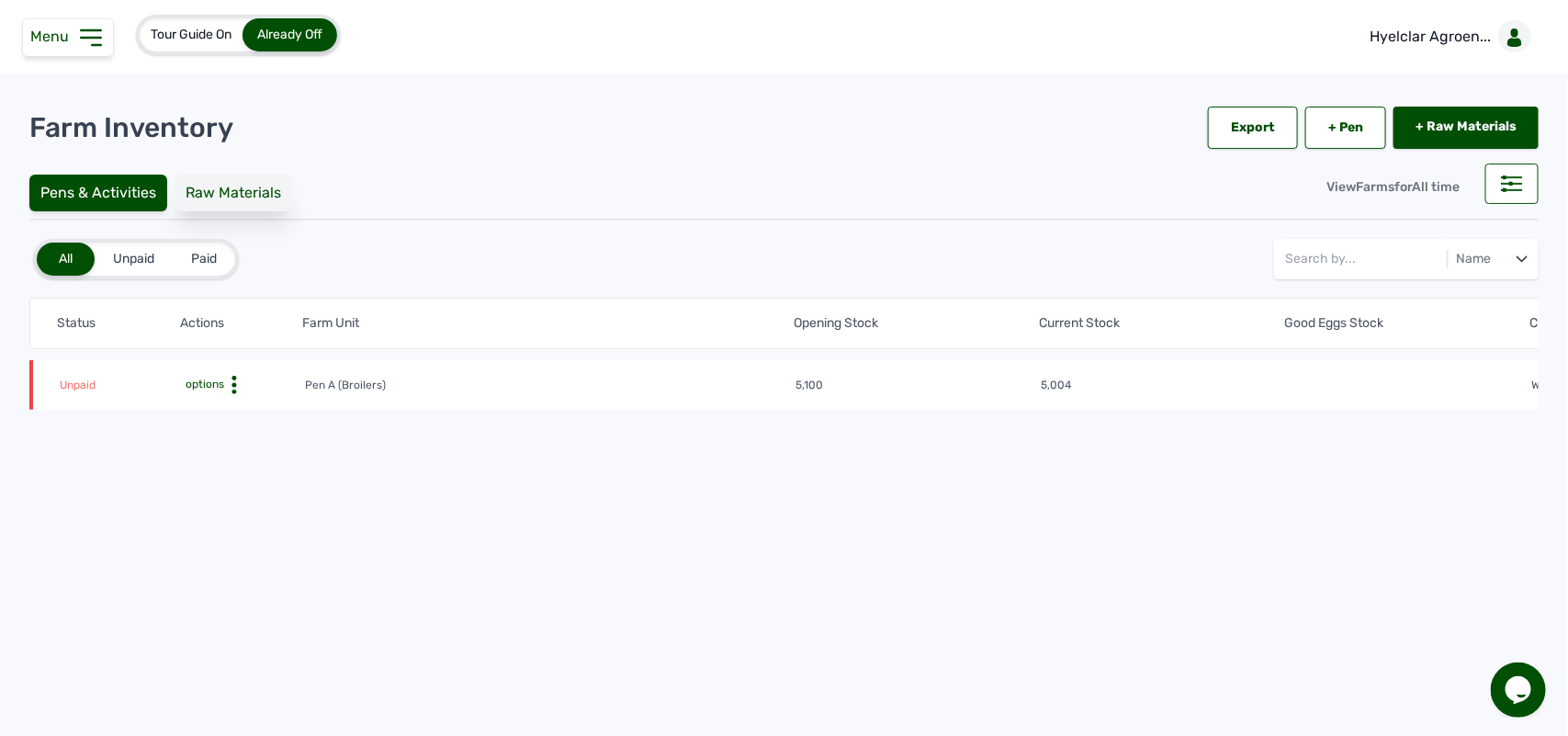 click on "Raw Materials" at bounding box center [233, 193] 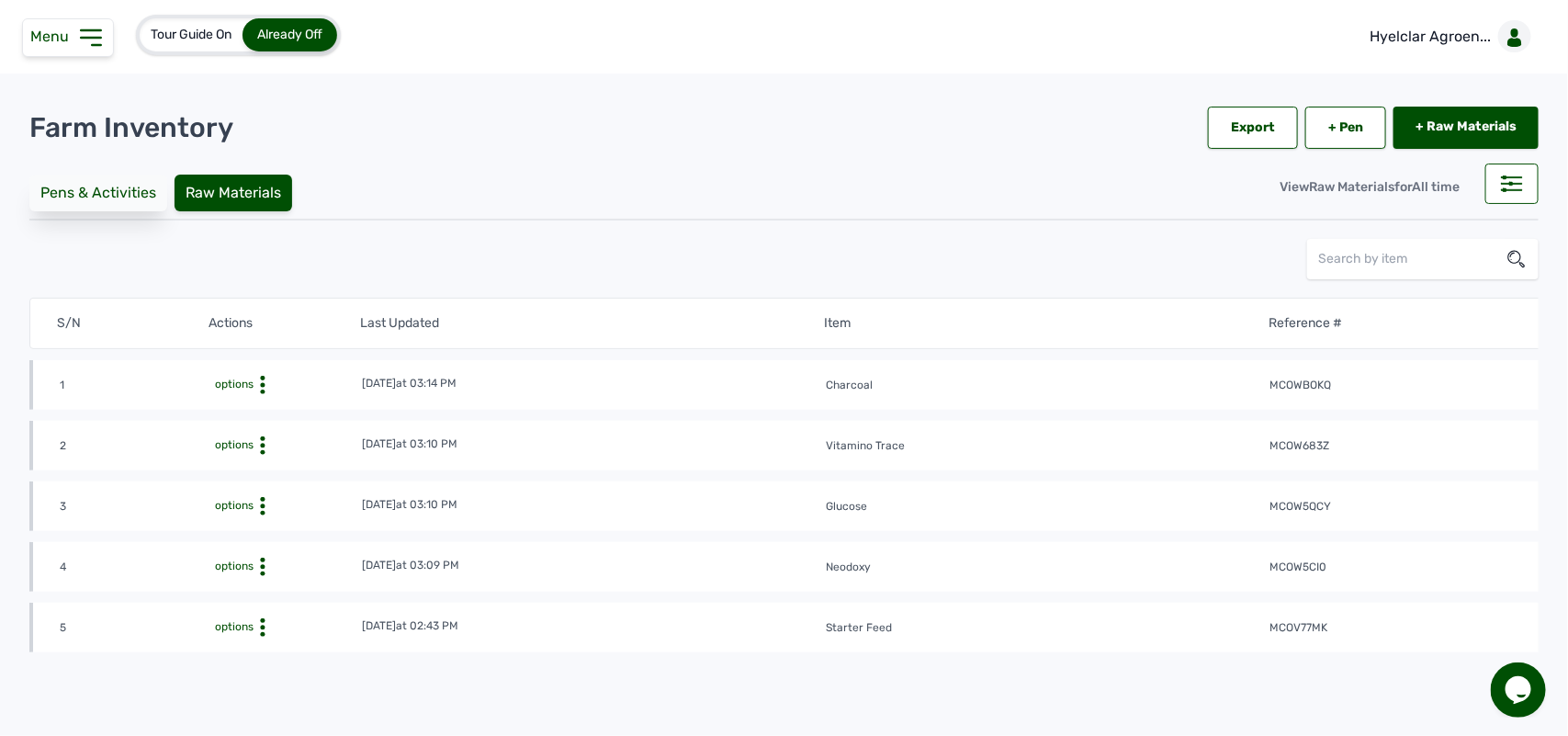 click on "Pens & Activities" at bounding box center [98, 193] 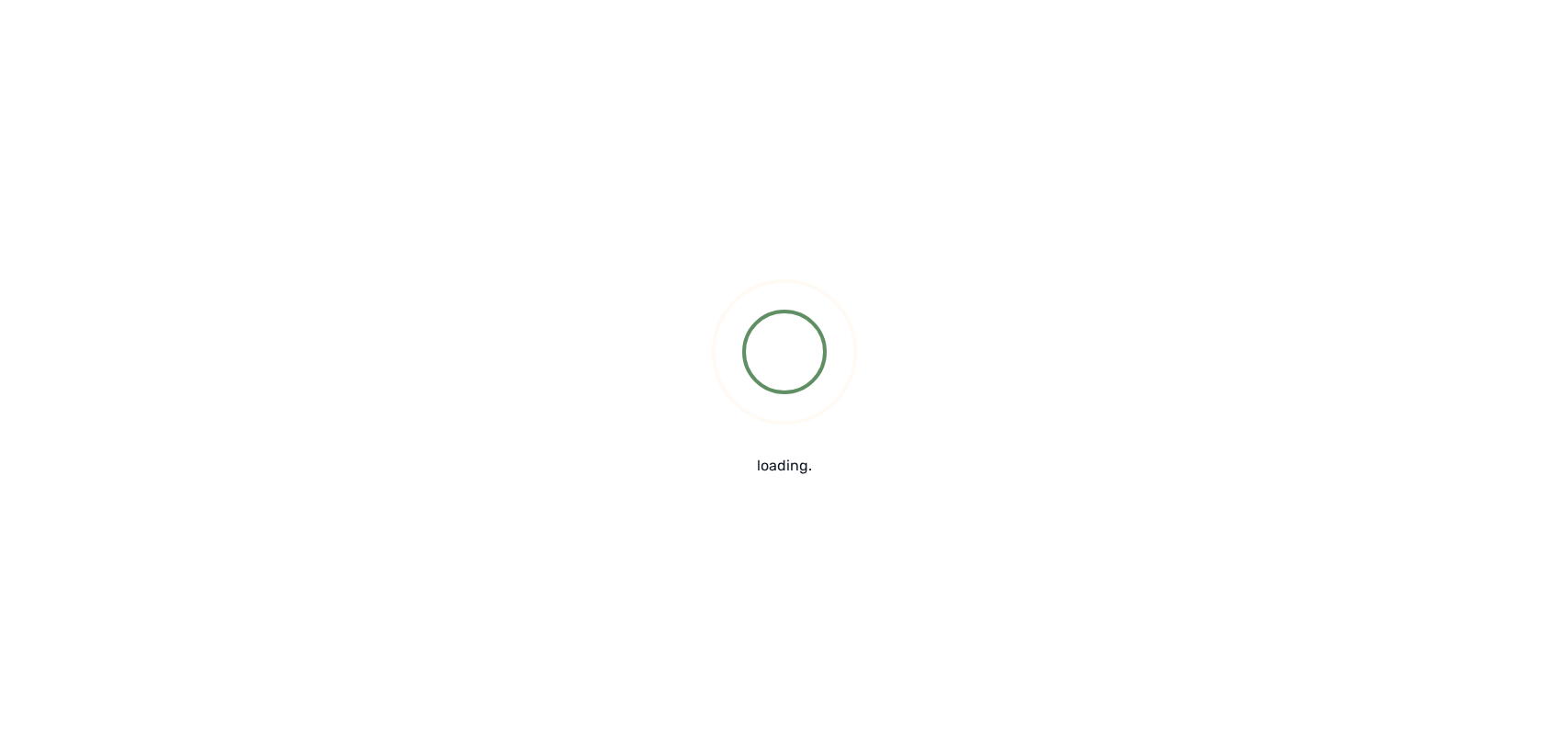 scroll, scrollTop: 0, scrollLeft: 0, axis: both 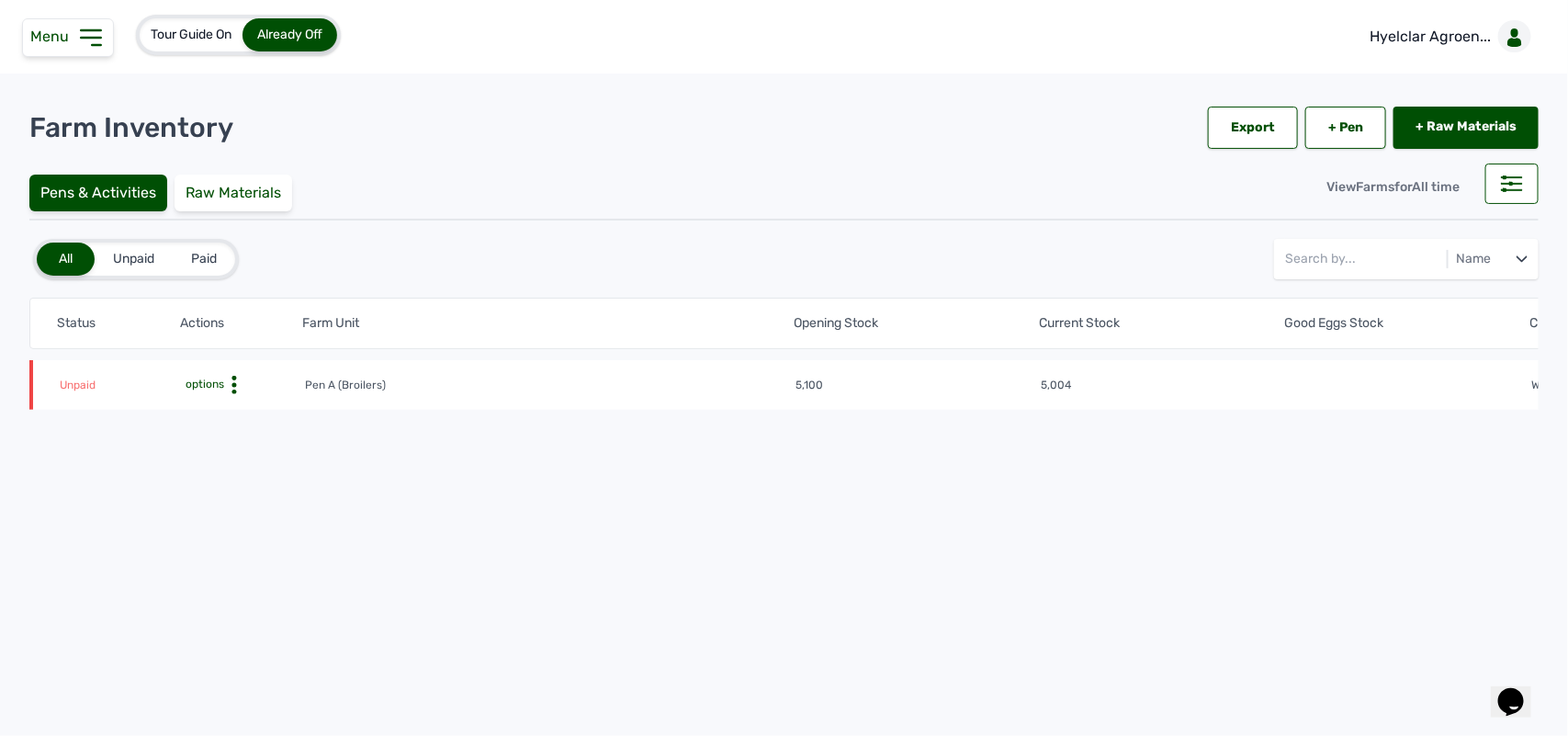 click 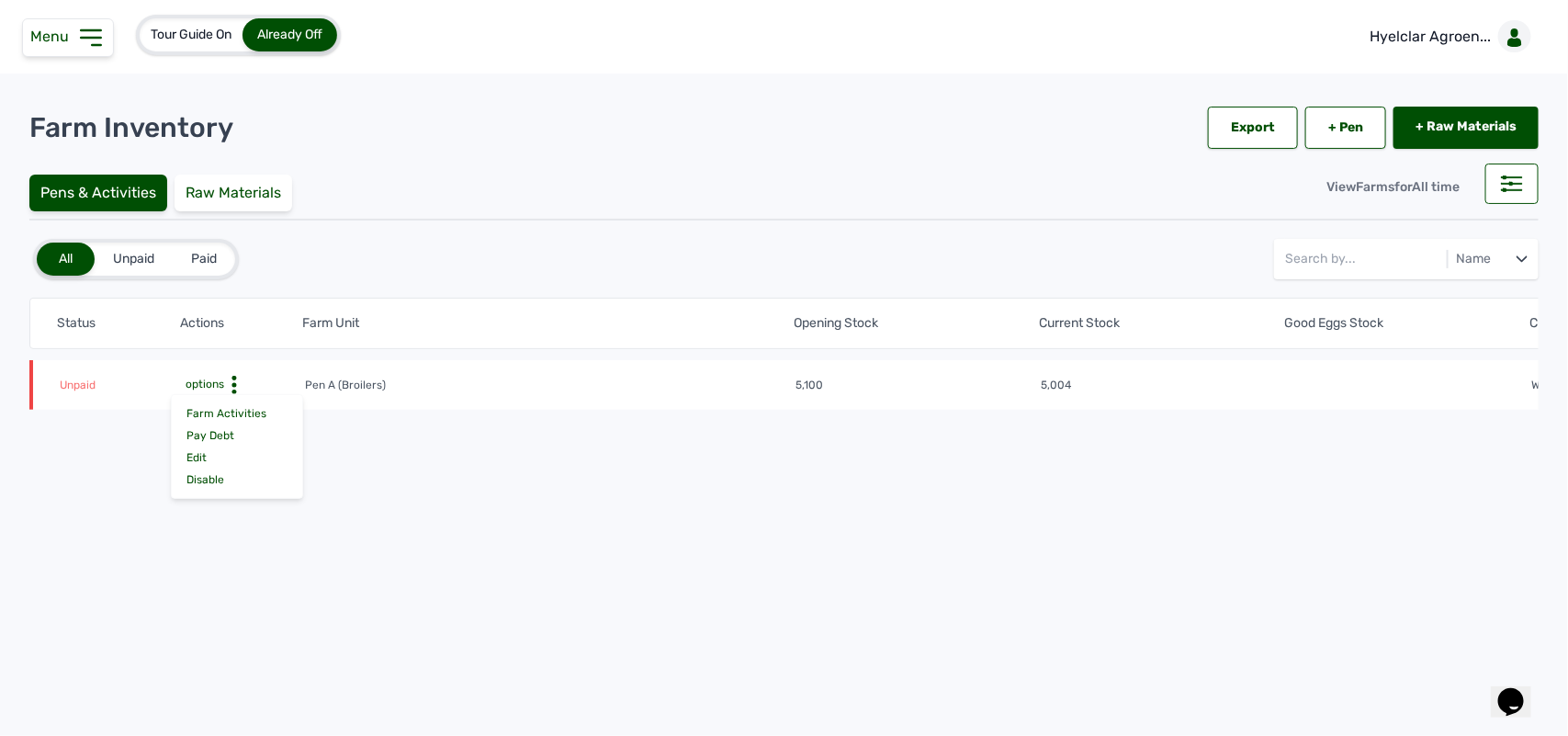 click 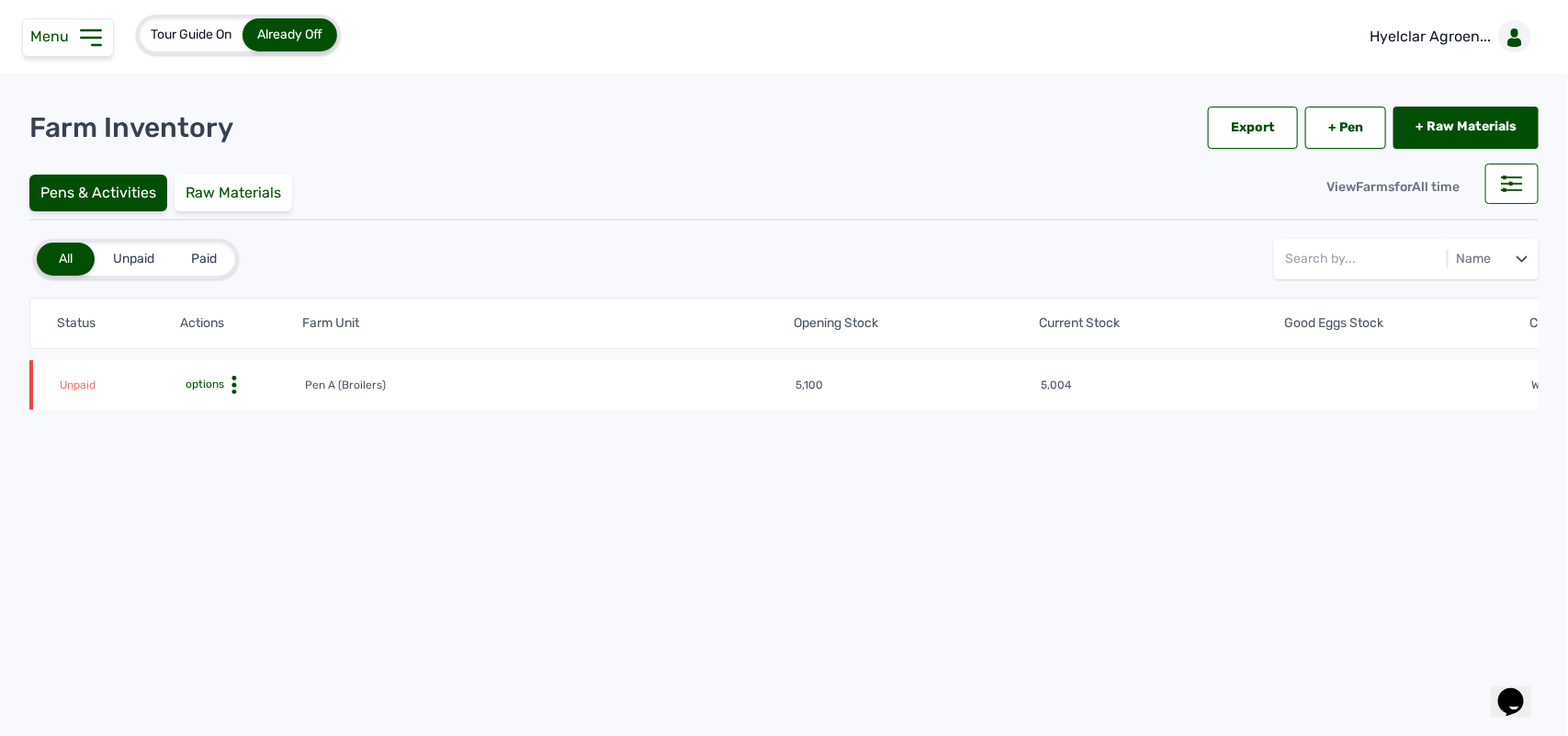 click 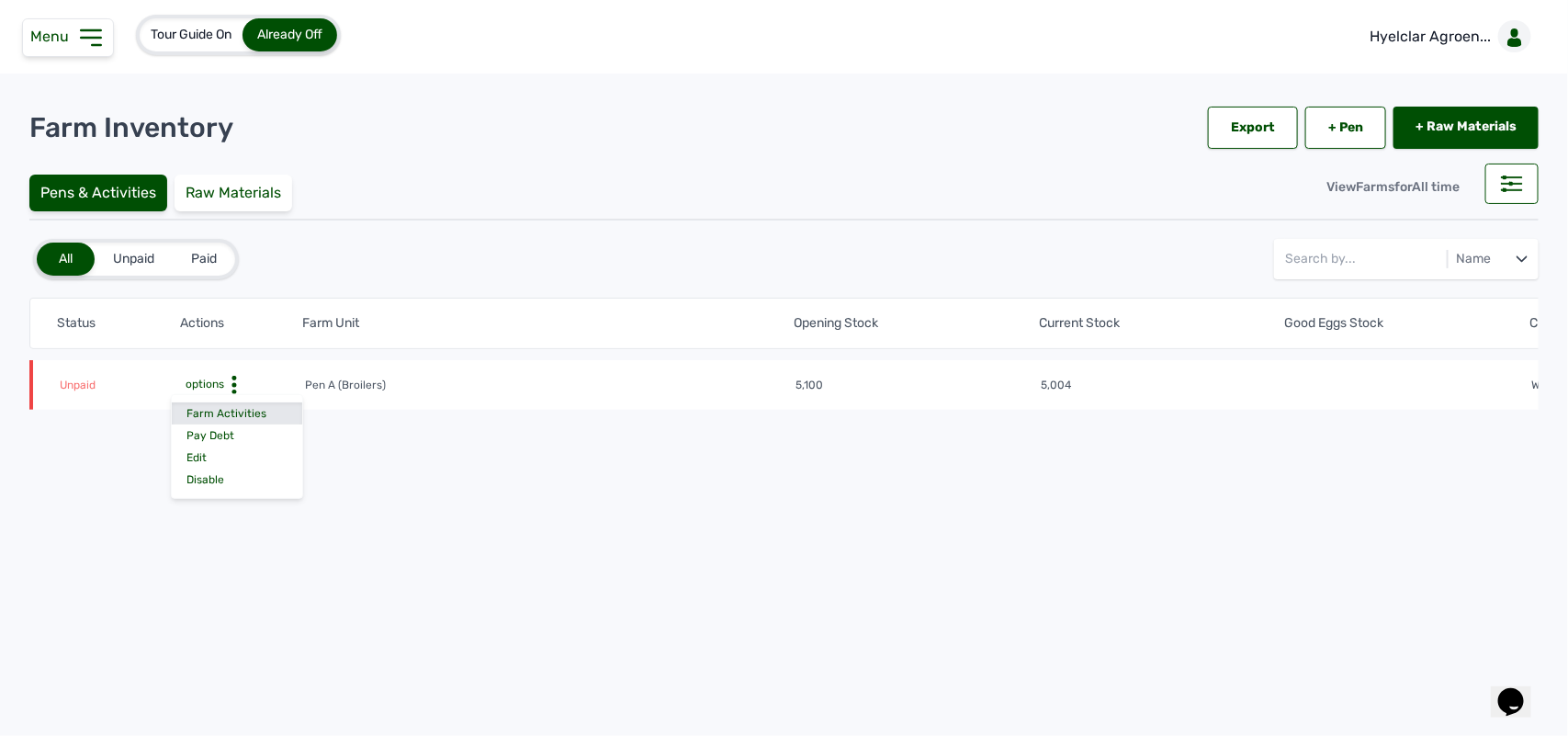 click on "Farm Activities" at bounding box center (237, 413) 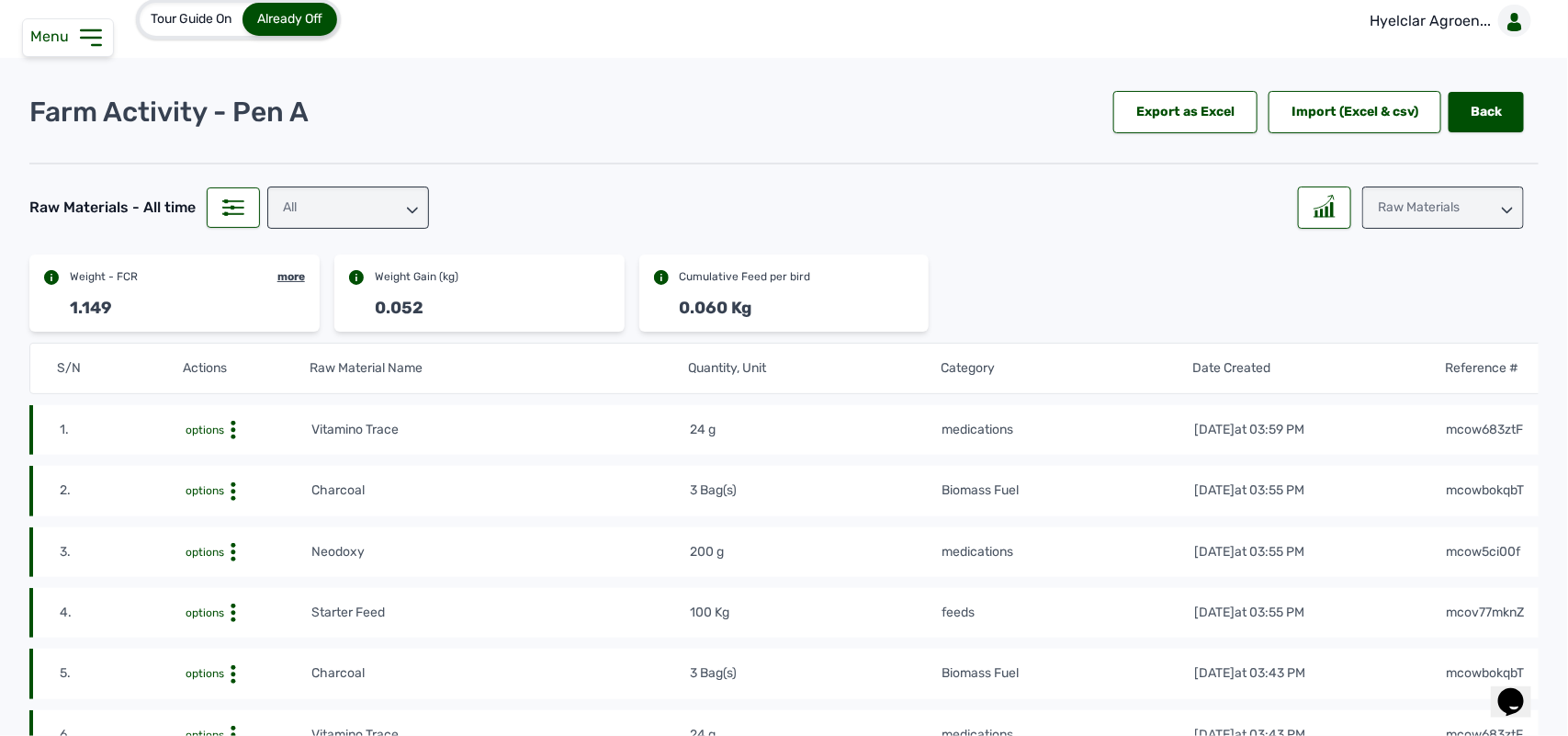 scroll, scrollTop: 0, scrollLeft: 0, axis: both 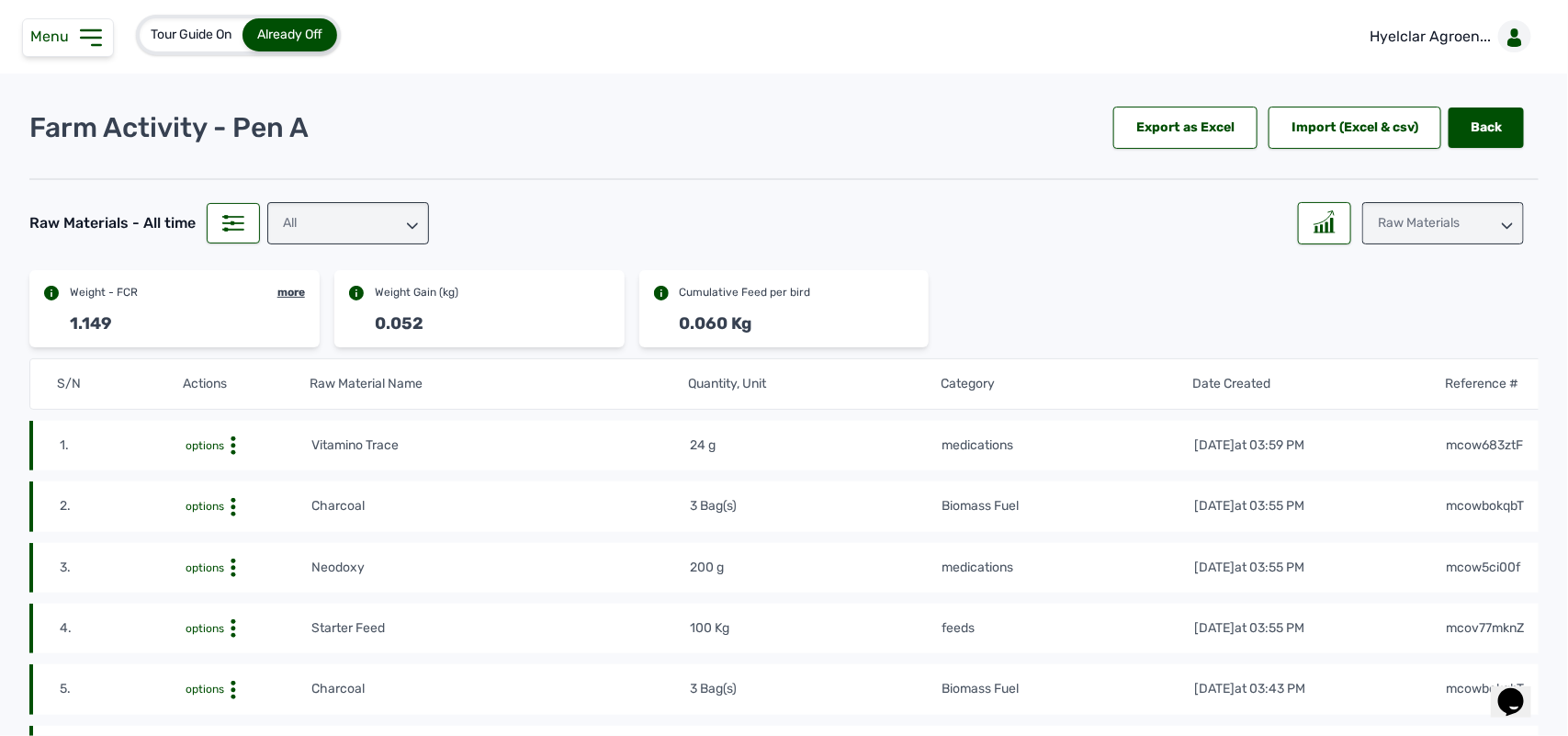 click 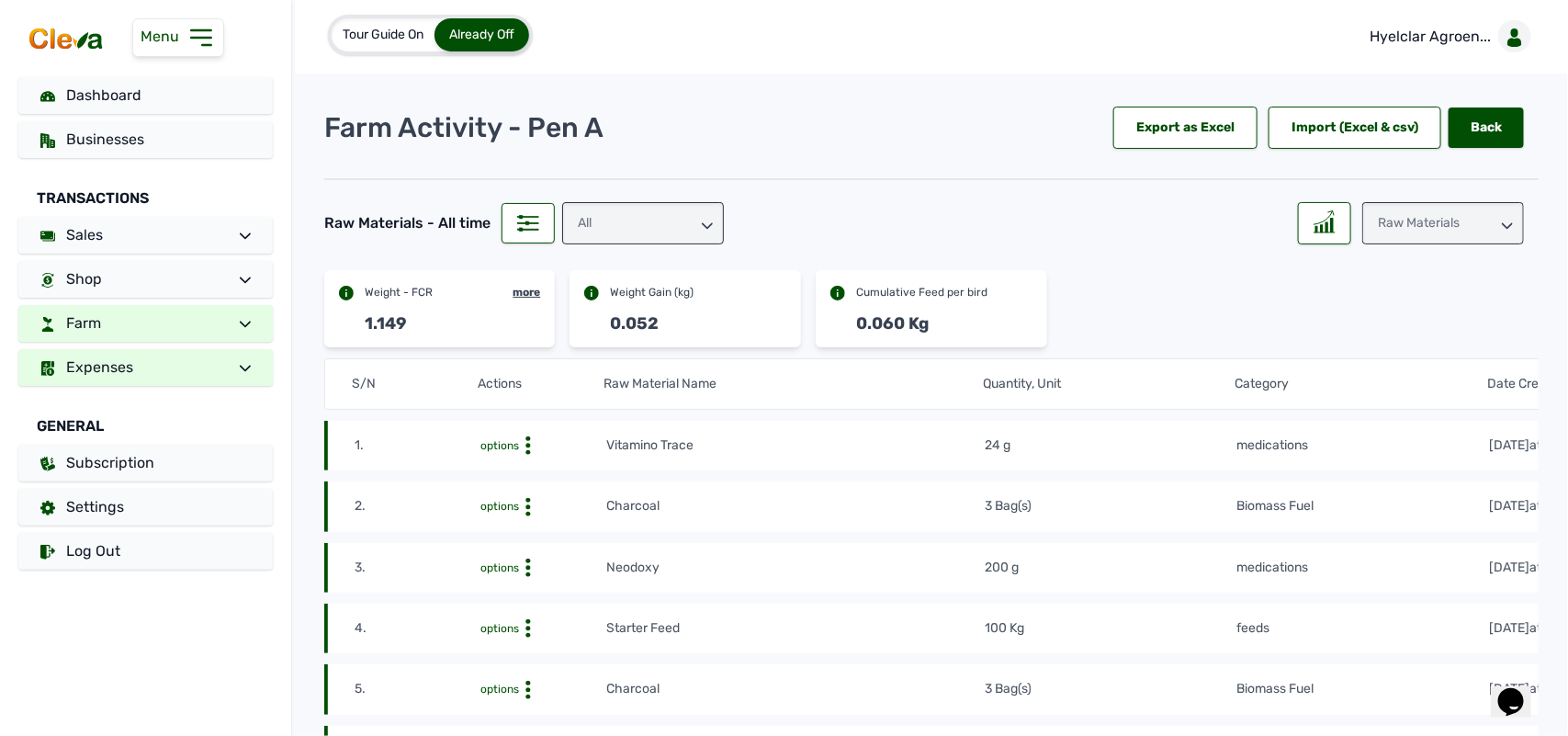 click on "Expenses" at bounding box center (145, 368) 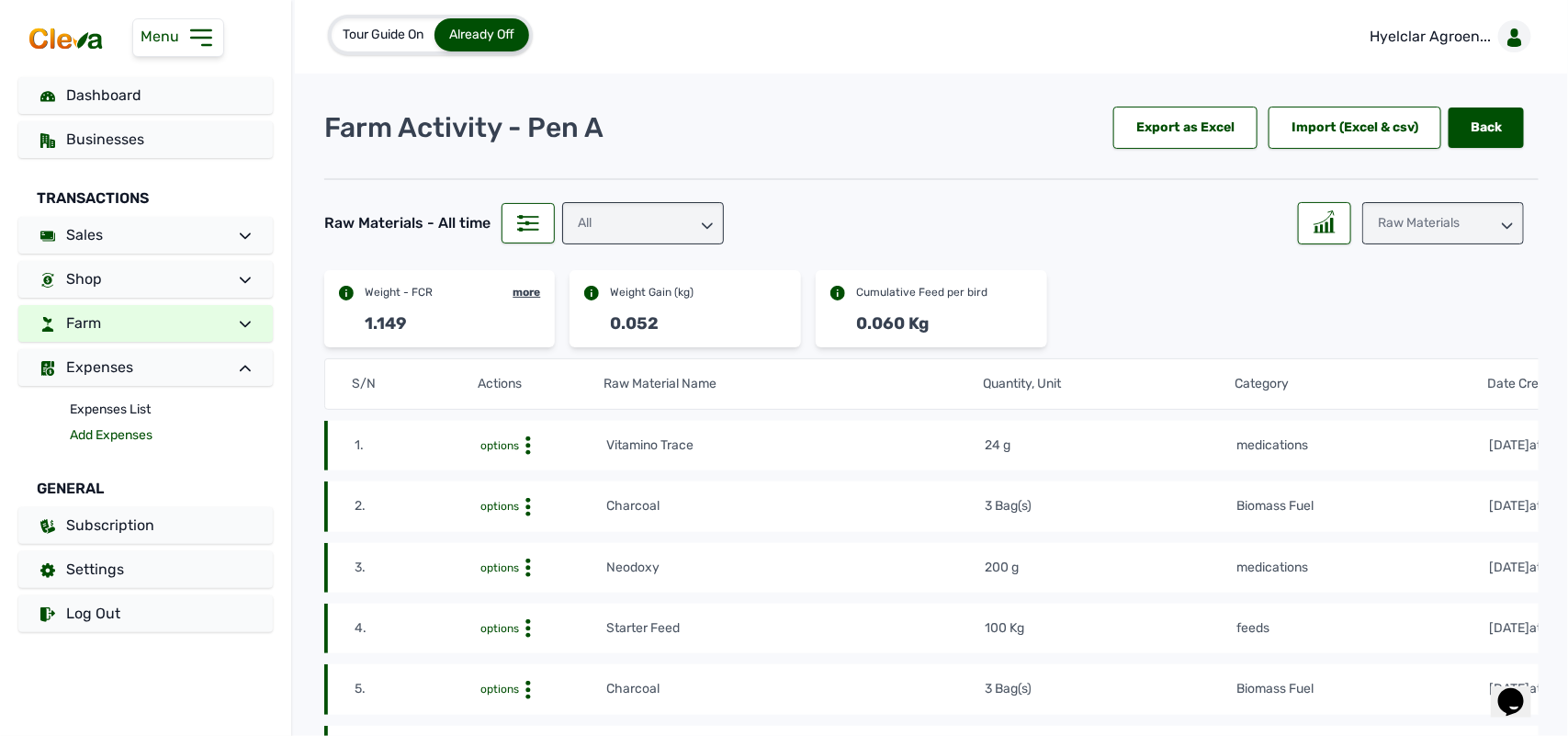 click on "Add Expenses" at bounding box center [171, 436] 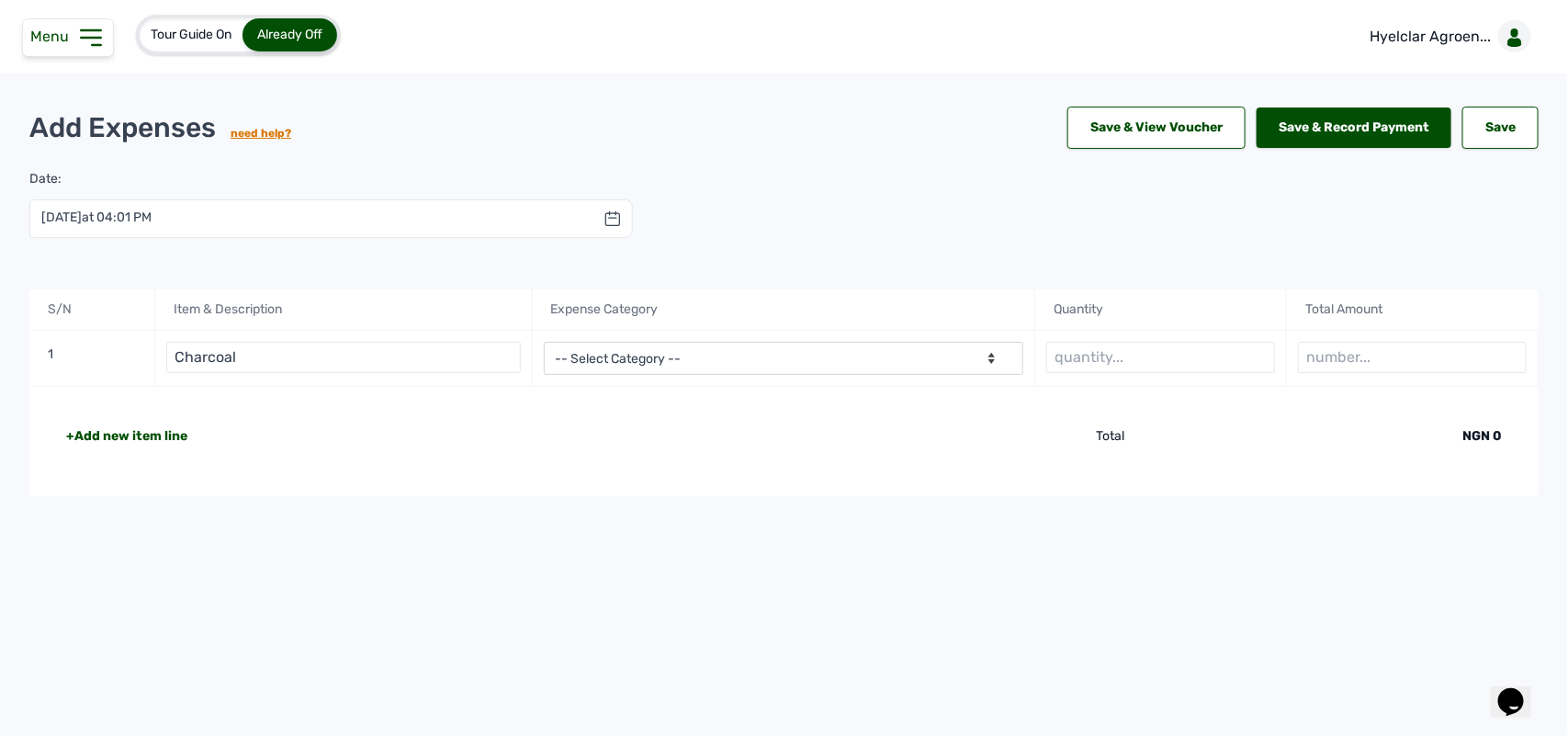 type on "Charcoal" 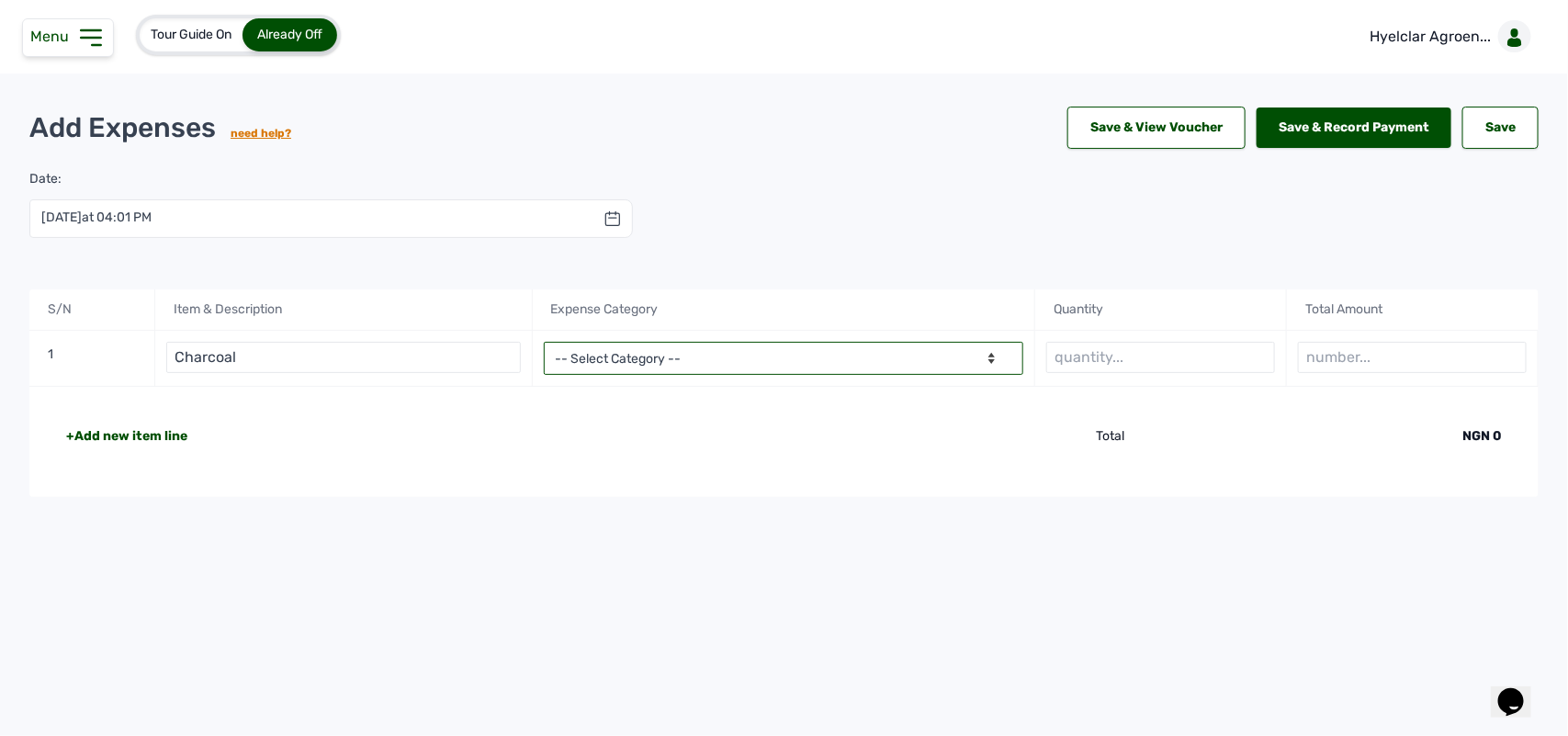 click on "-- Select Category -- Advertising Expenses Bank Charges Entertainment Expenses Insurance Expenses Legal Expenses Medical Expenses Office Equipments & Supplies Property Tax Rental Cost Repair & Maintenance Expenses Research Expenses Staff Salary Telephone Expenses Transportation Expenses Travelling Expenses Utility Expenses Others" at bounding box center [784, 358] 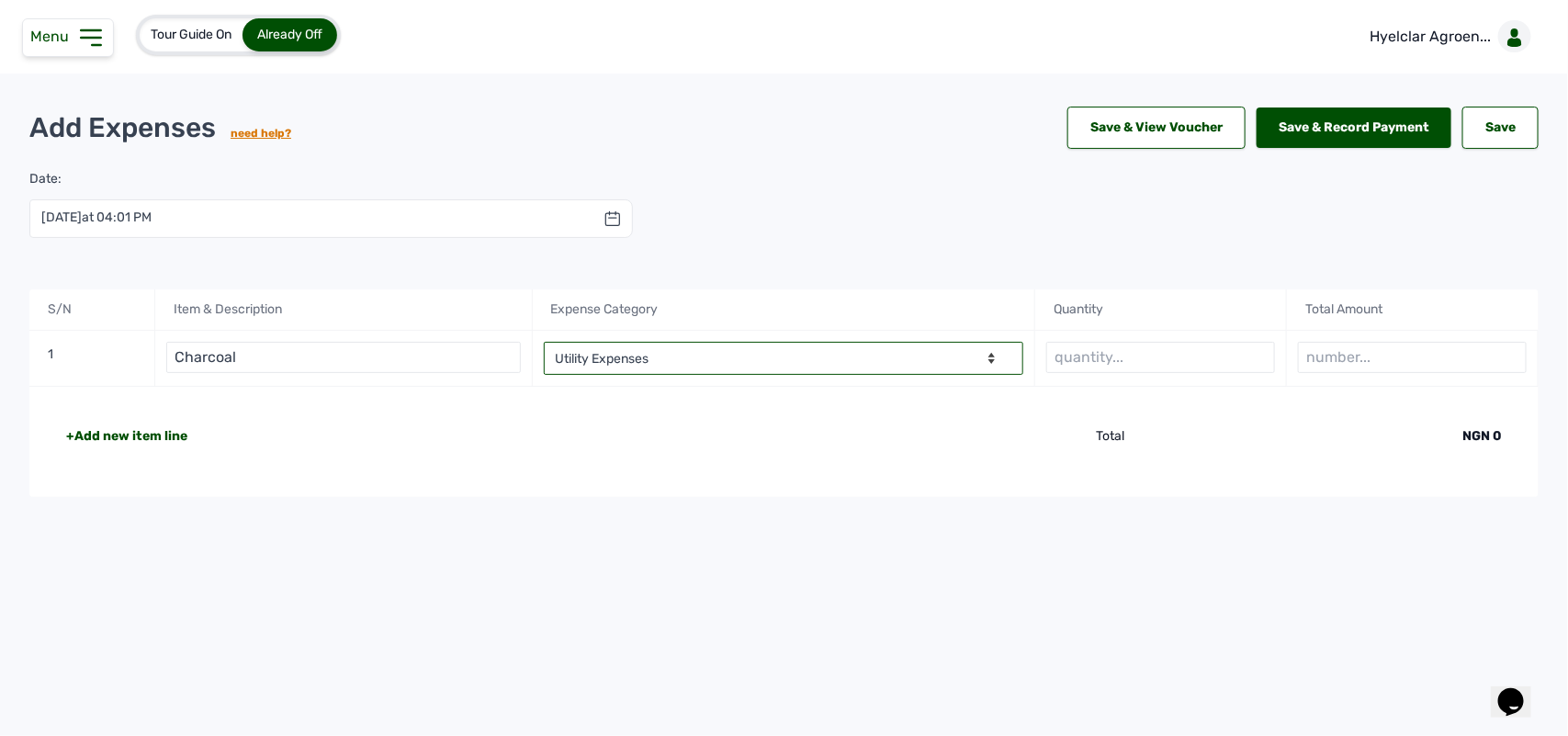 click on "-- Select Category -- Advertising Expenses Bank Charges Entertainment Expenses Insurance Expenses Legal Expenses Medical Expenses Office Equipments & Supplies Property Tax Rental Cost Repair & Maintenance Expenses Research Expenses Staff Salary Telephone Expenses Transportation Expenses Travelling Expenses Utility Expenses Others" at bounding box center (784, 358) 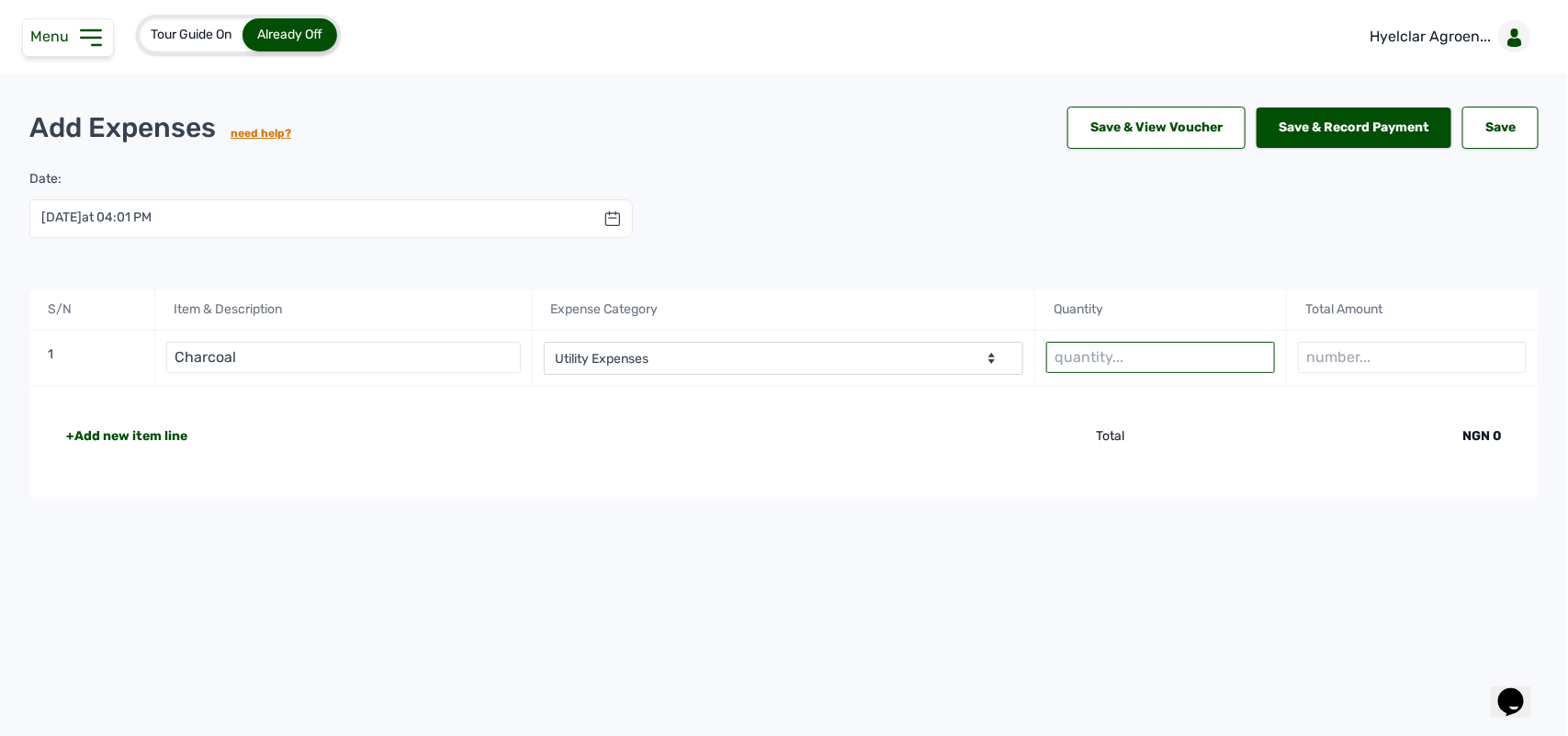click at bounding box center [1160, 357] 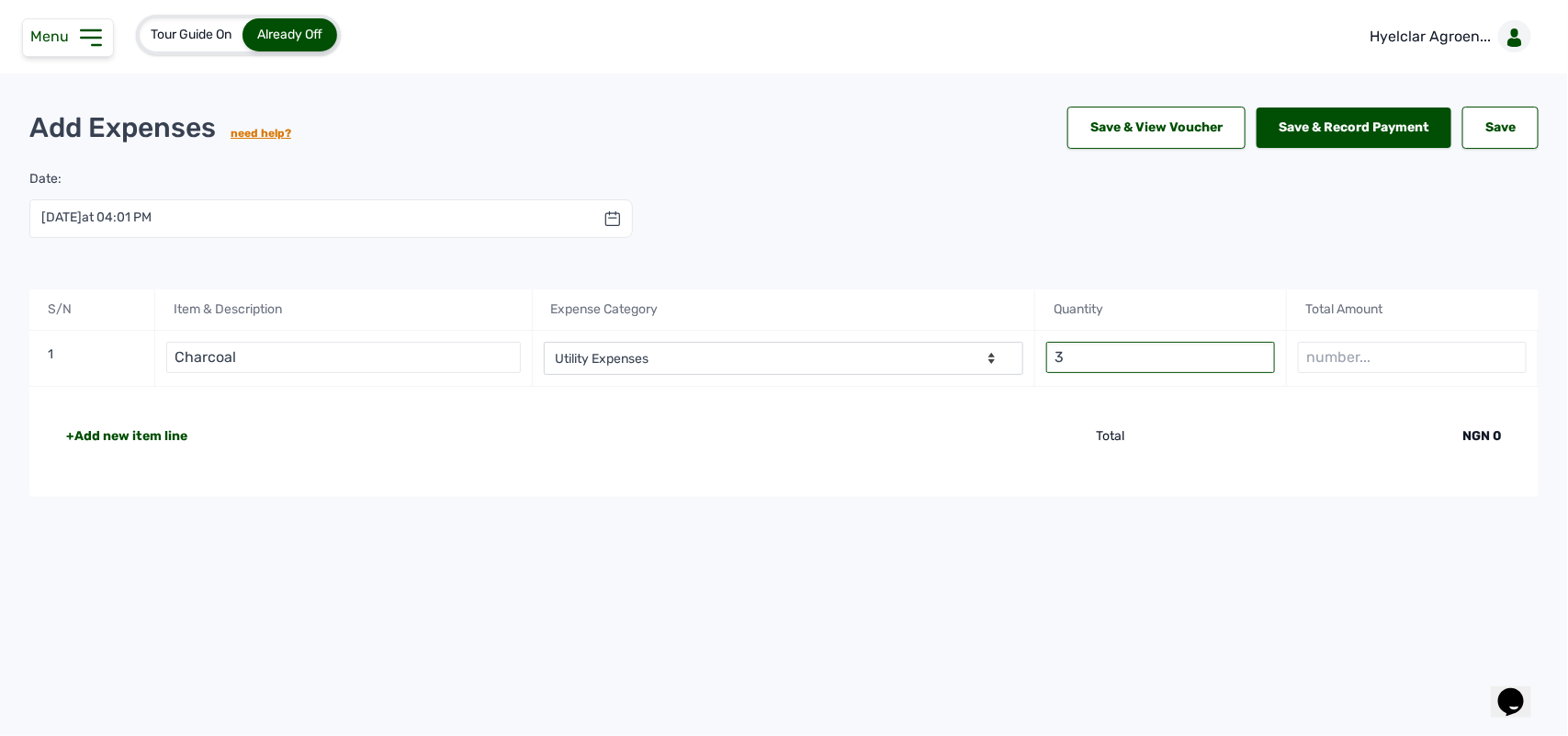 type on "3" 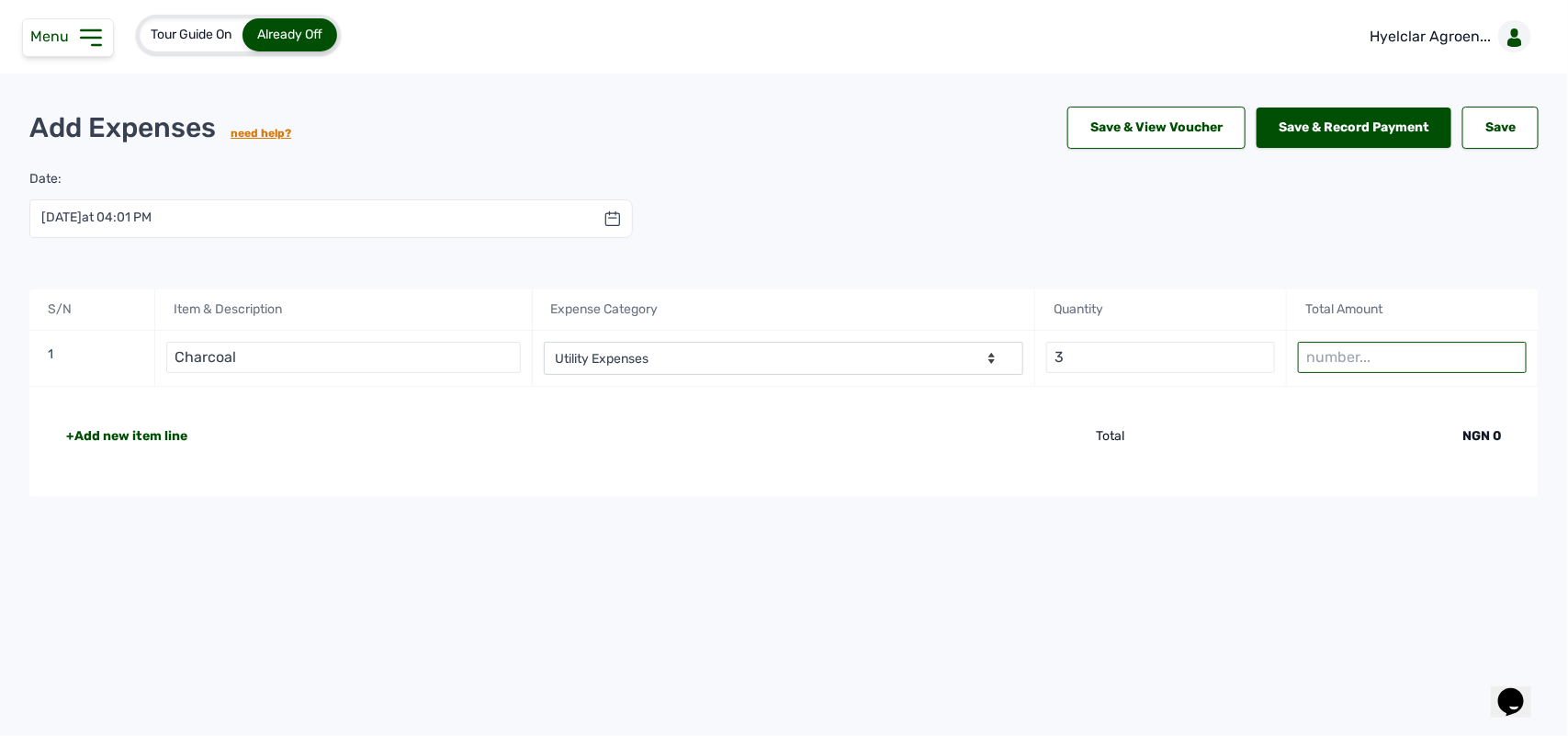 click at bounding box center (1412, 357) 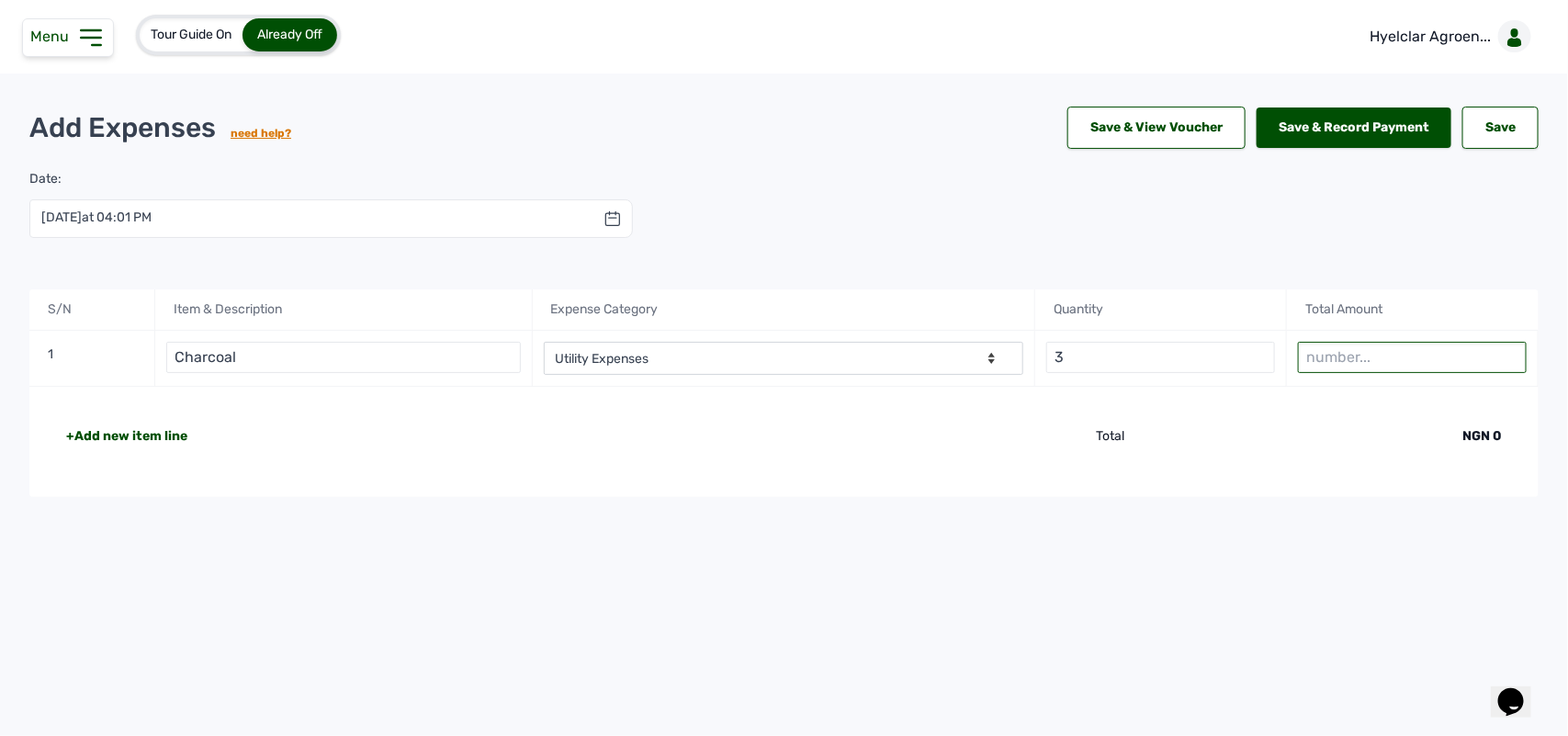 click on "1" at bounding box center [1412, 357] 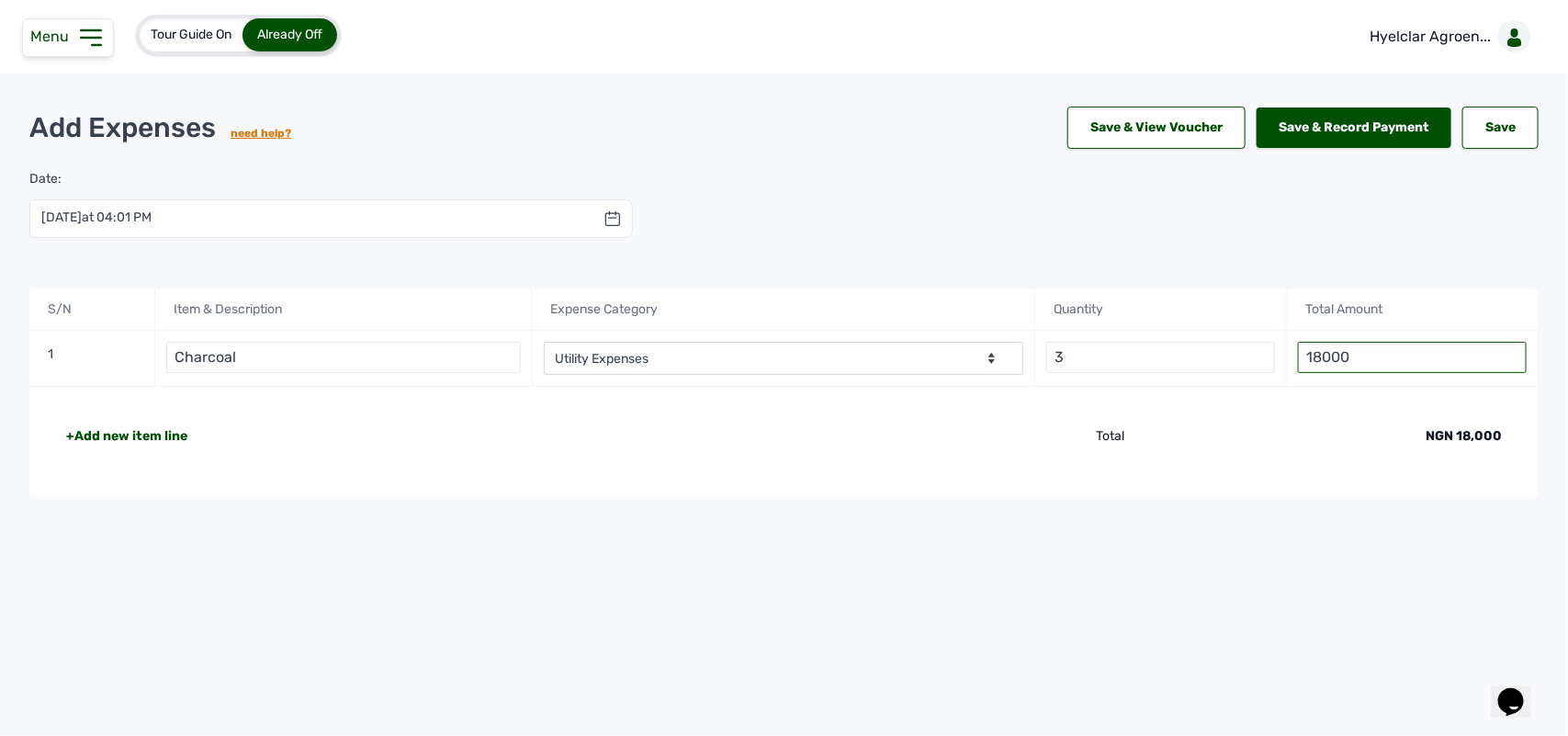 type on "18000" 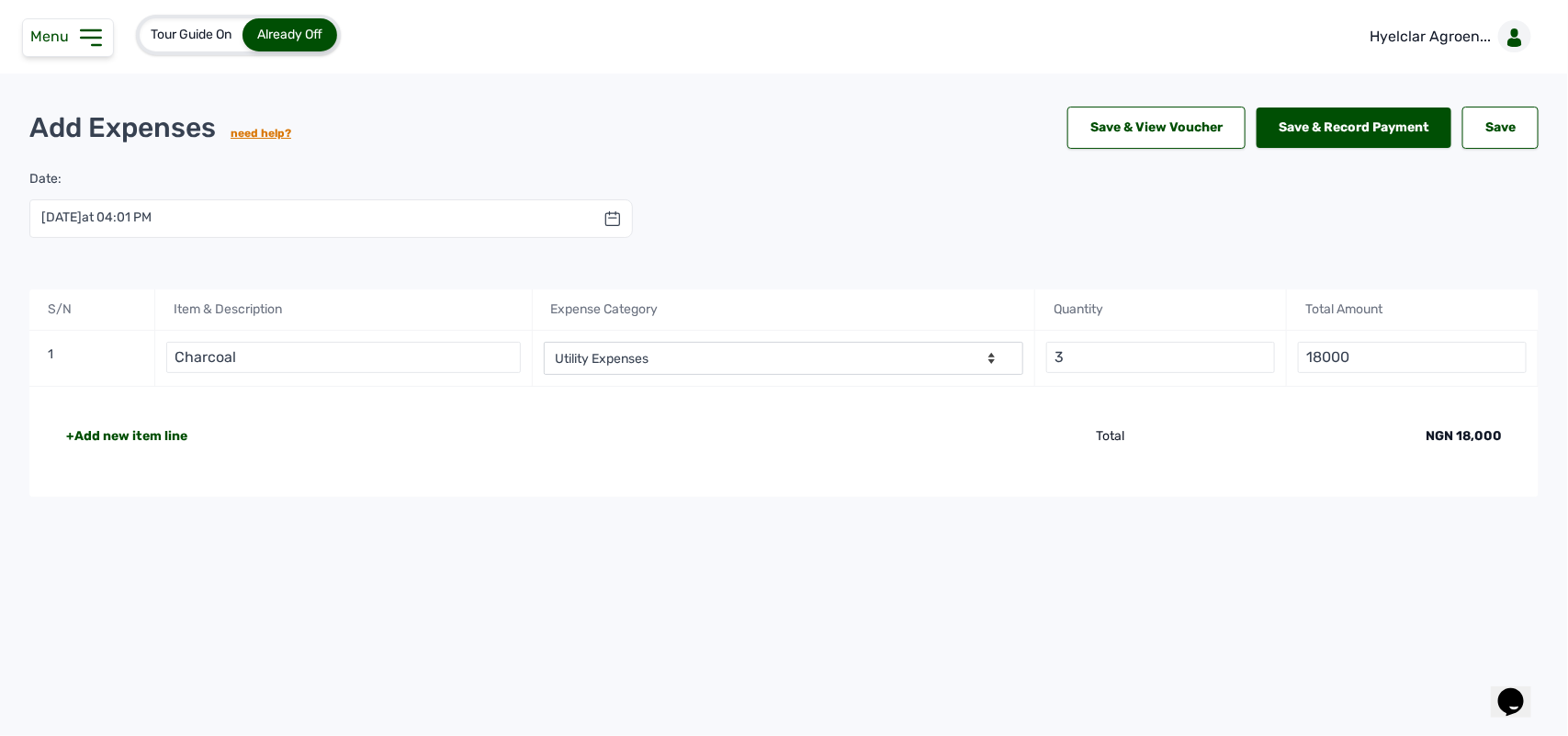click on "7th Jul 2025   at 04:01 PM" at bounding box center (96, 218) 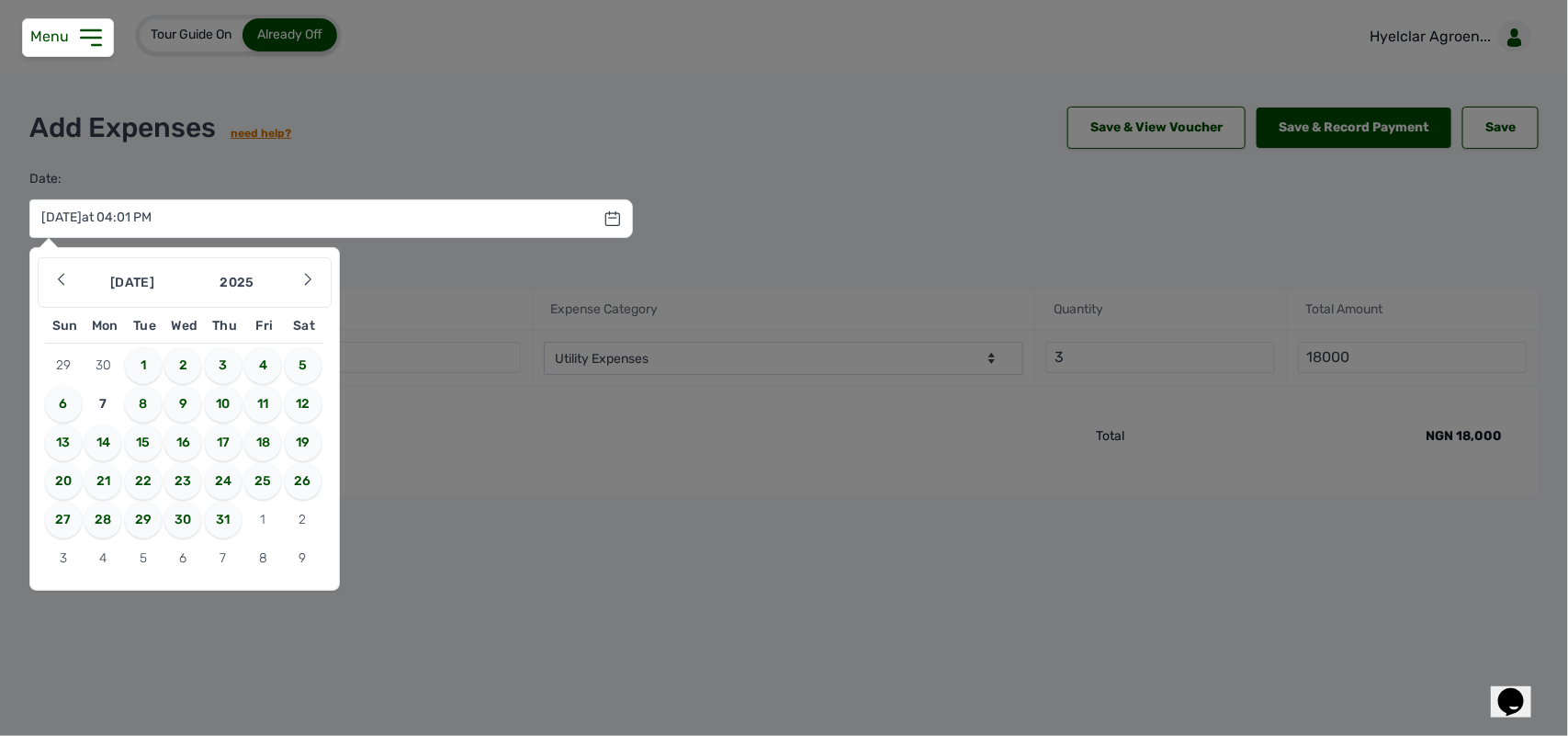 click on "6" at bounding box center (63, 404) 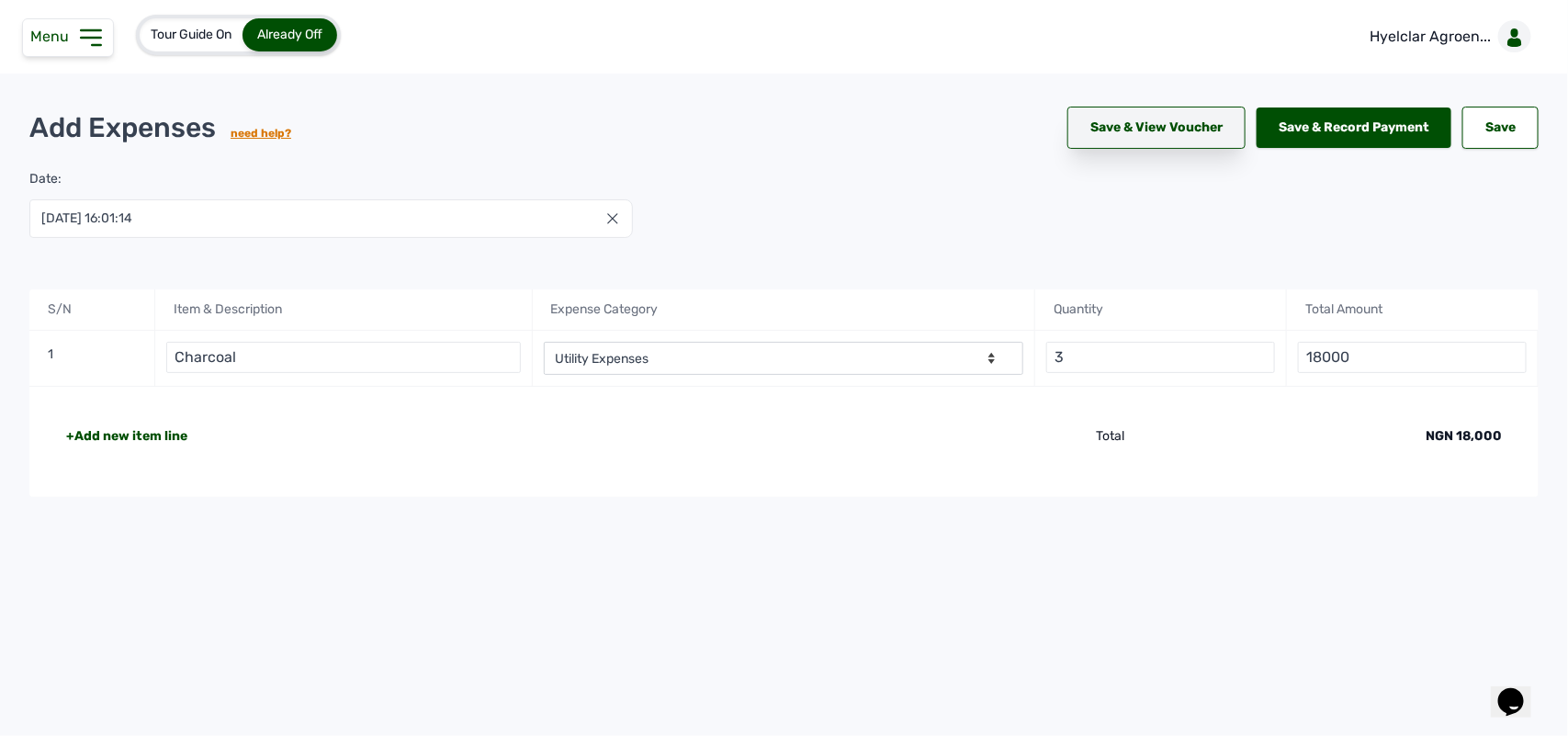 click on "Save & View Voucher" at bounding box center (1156, 128) 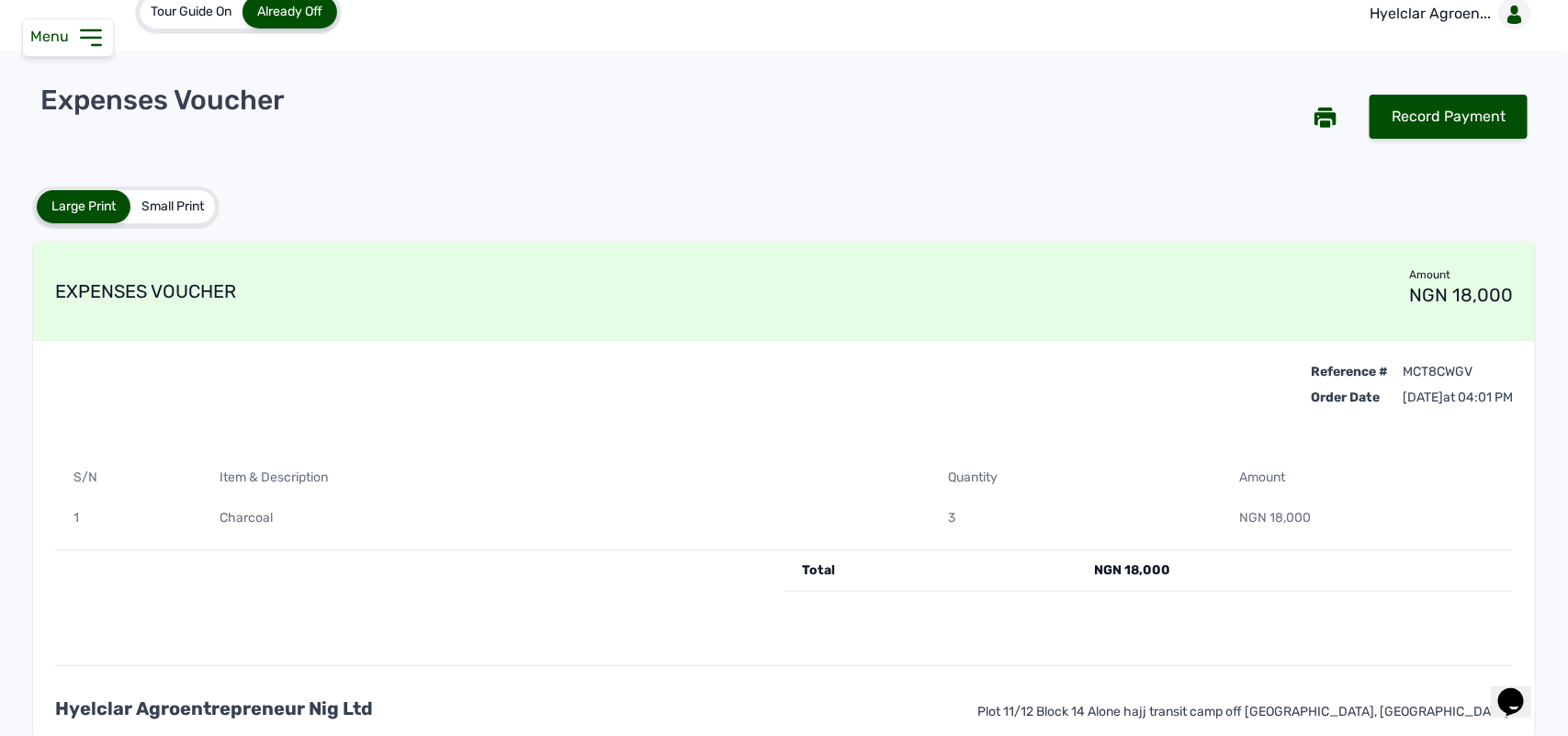 scroll, scrollTop: 0, scrollLeft: 0, axis: both 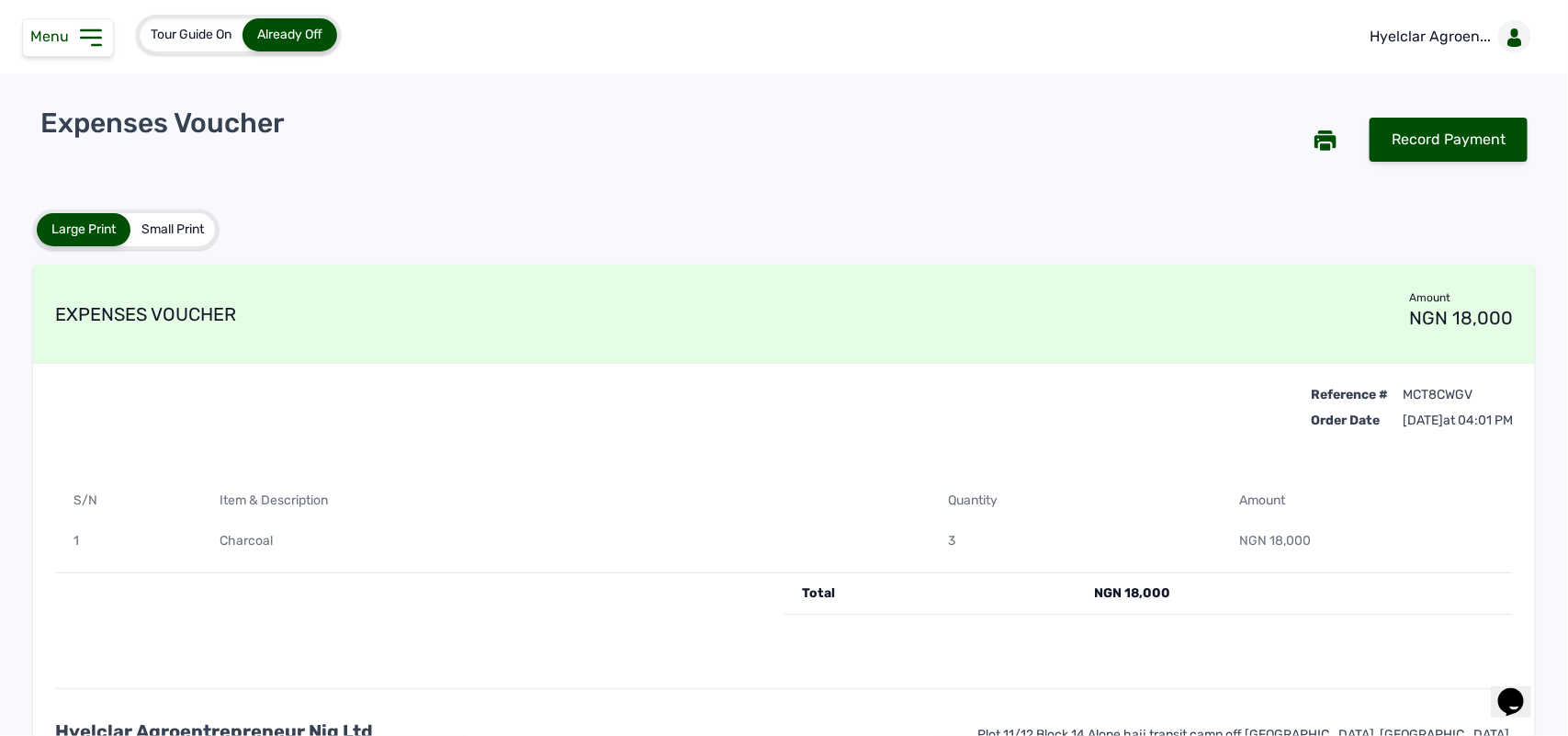 click 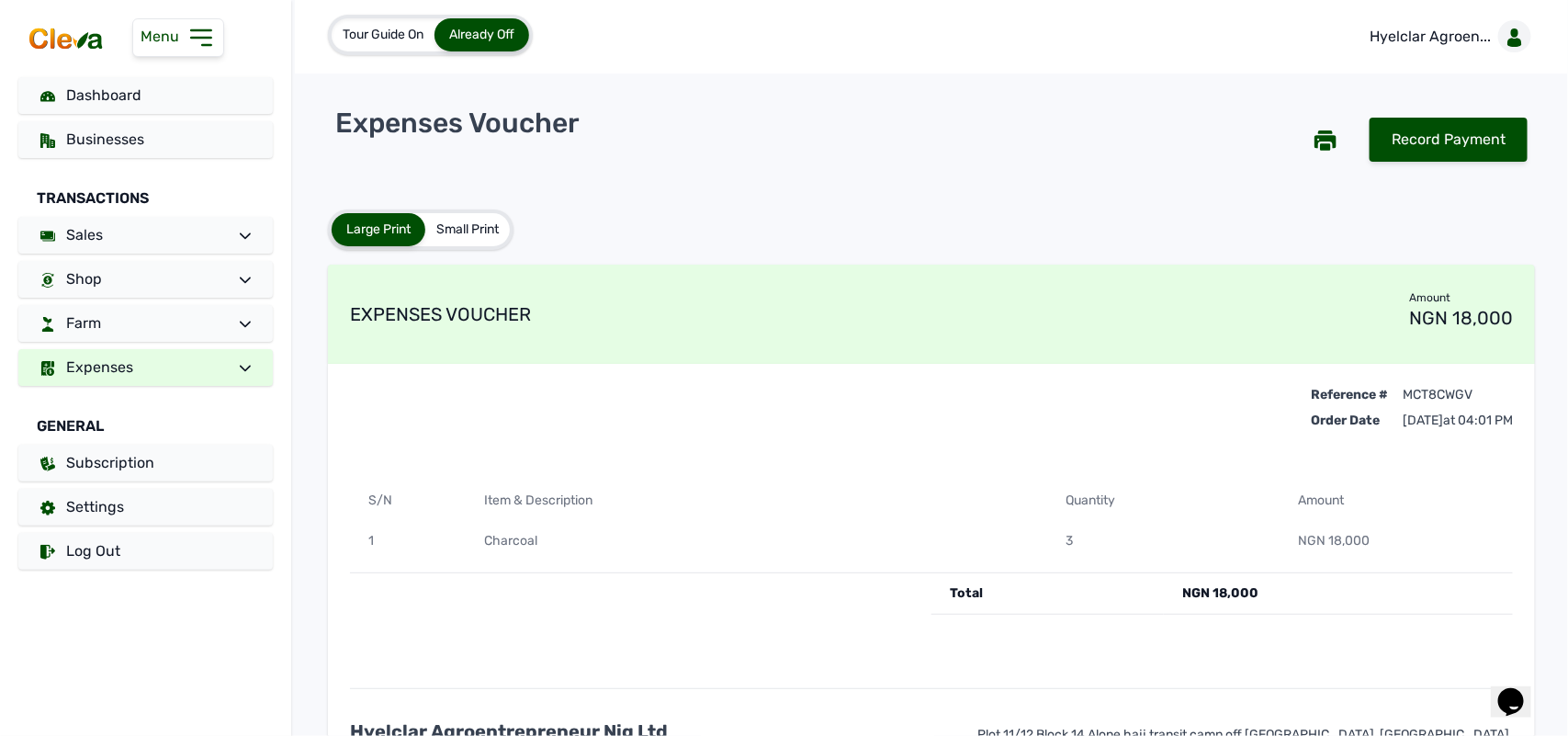 click on "Expenses" at bounding box center (145, 368) 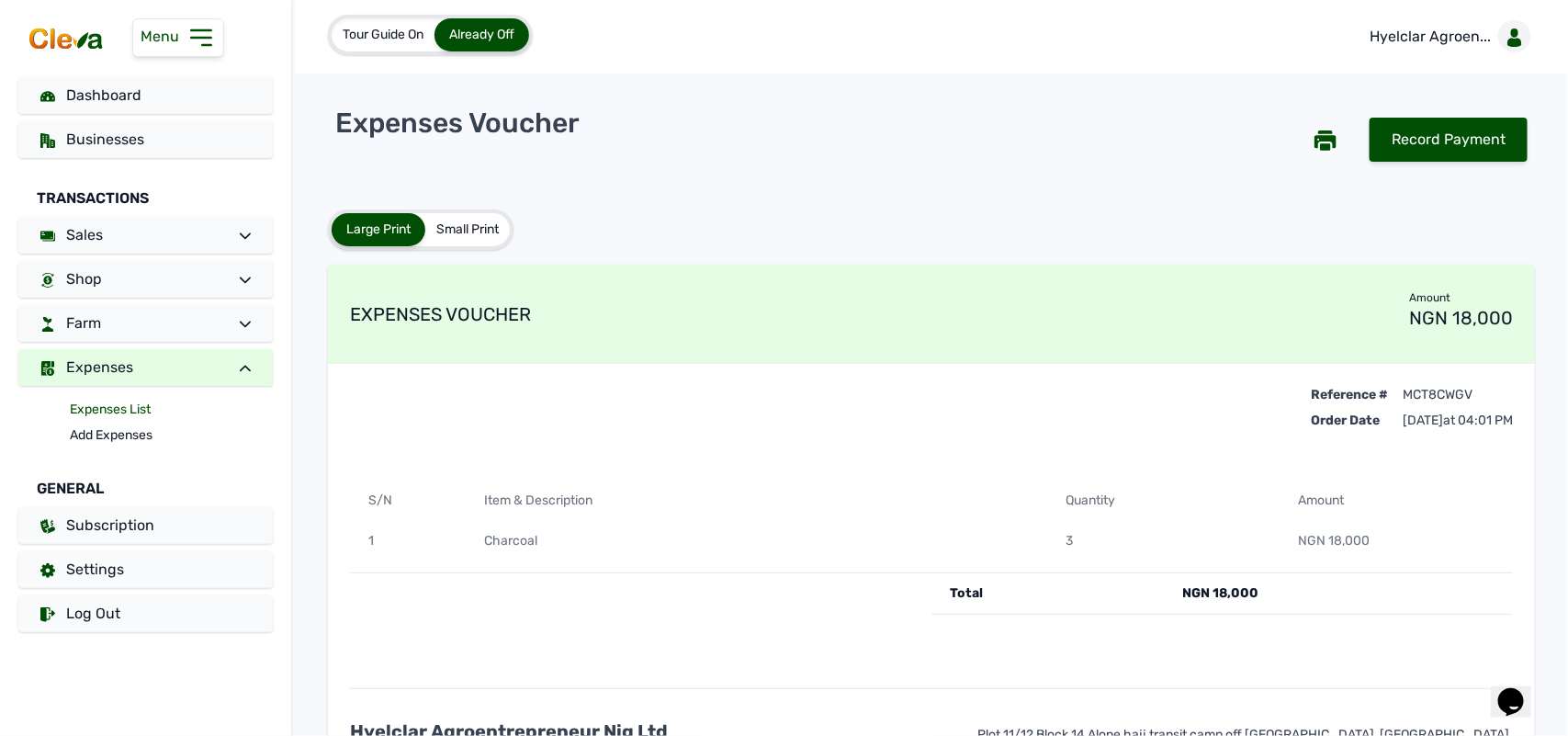 click on "Expenses List" at bounding box center (171, 410) 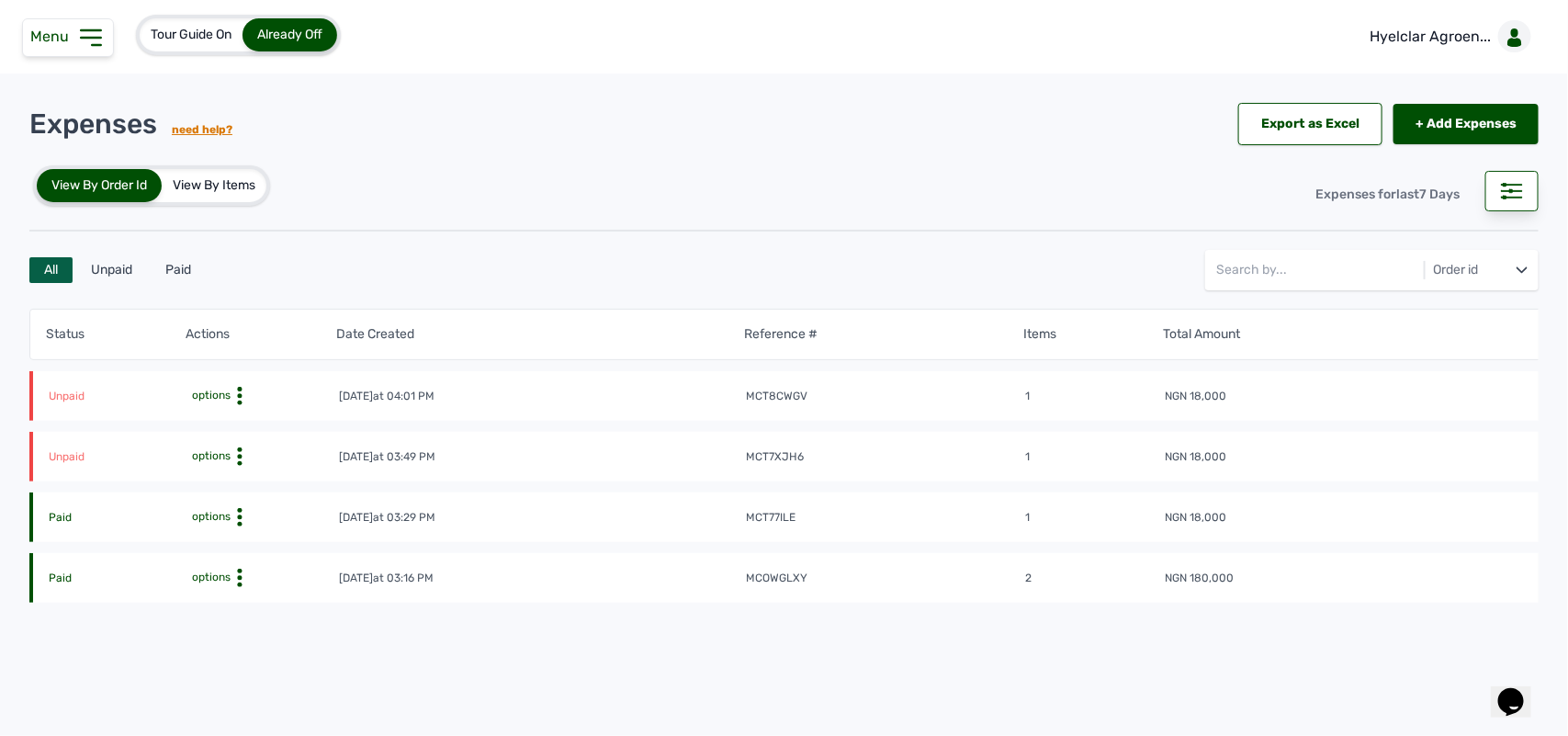click 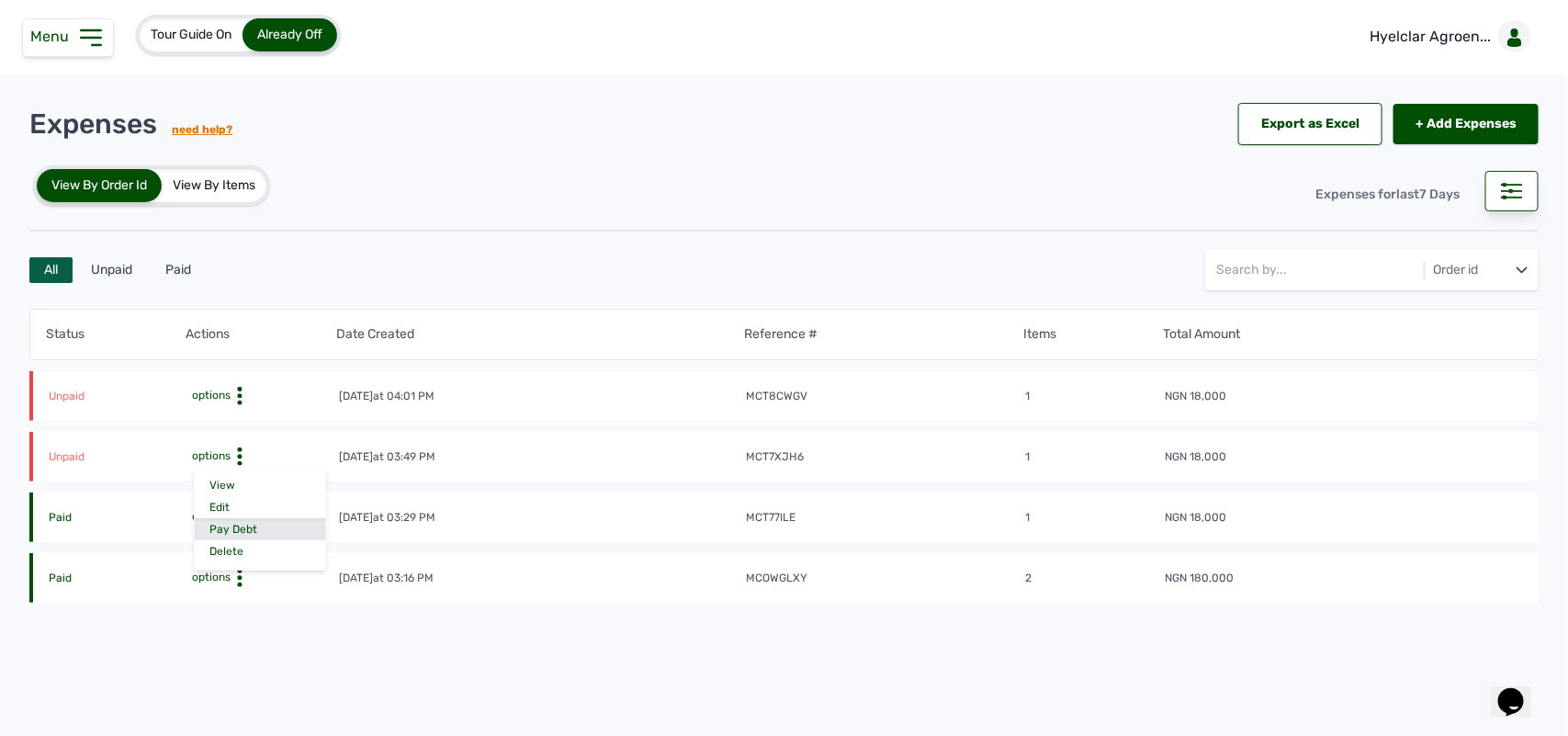 click on "Pay Debt" at bounding box center (260, 529) 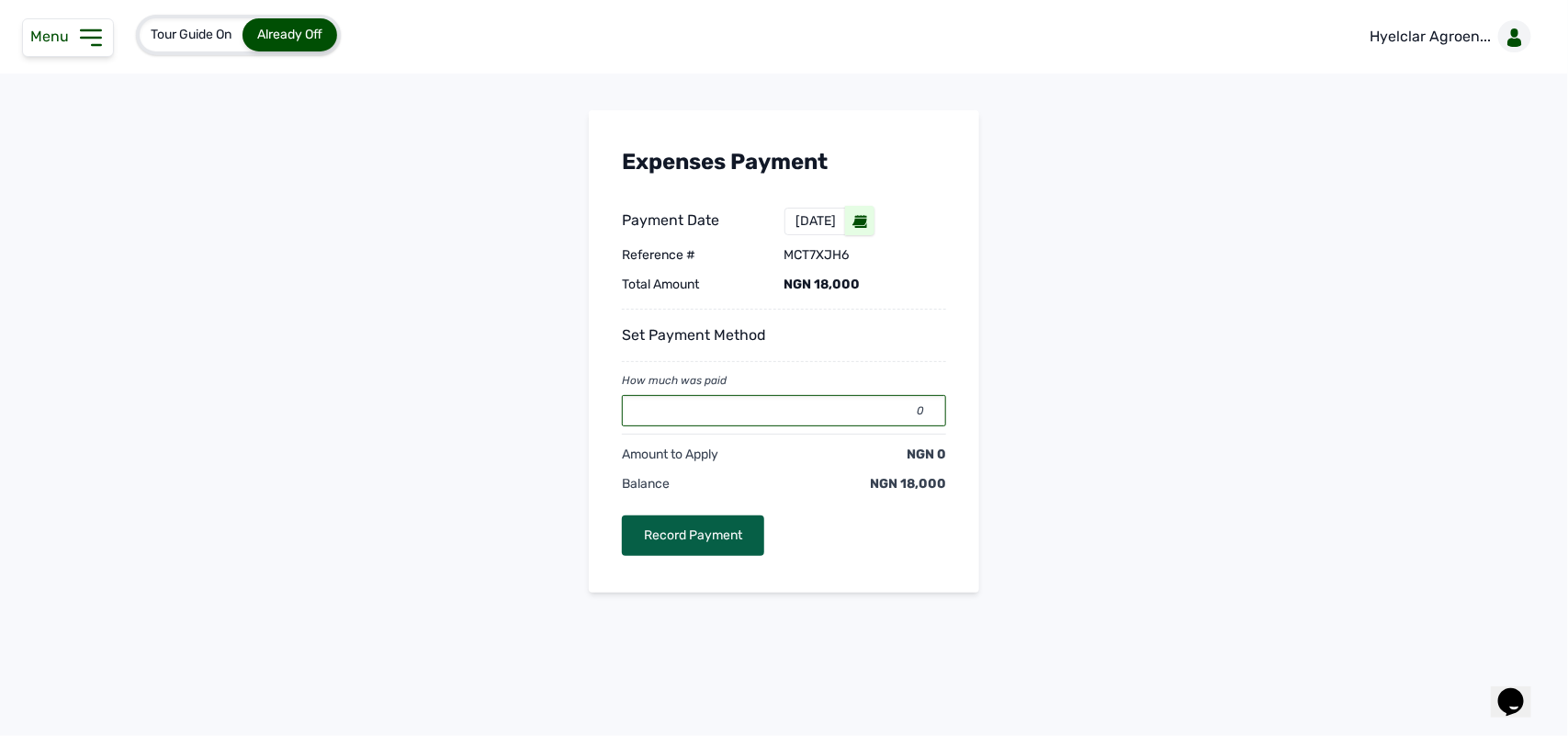 click on "0" at bounding box center [784, 411] 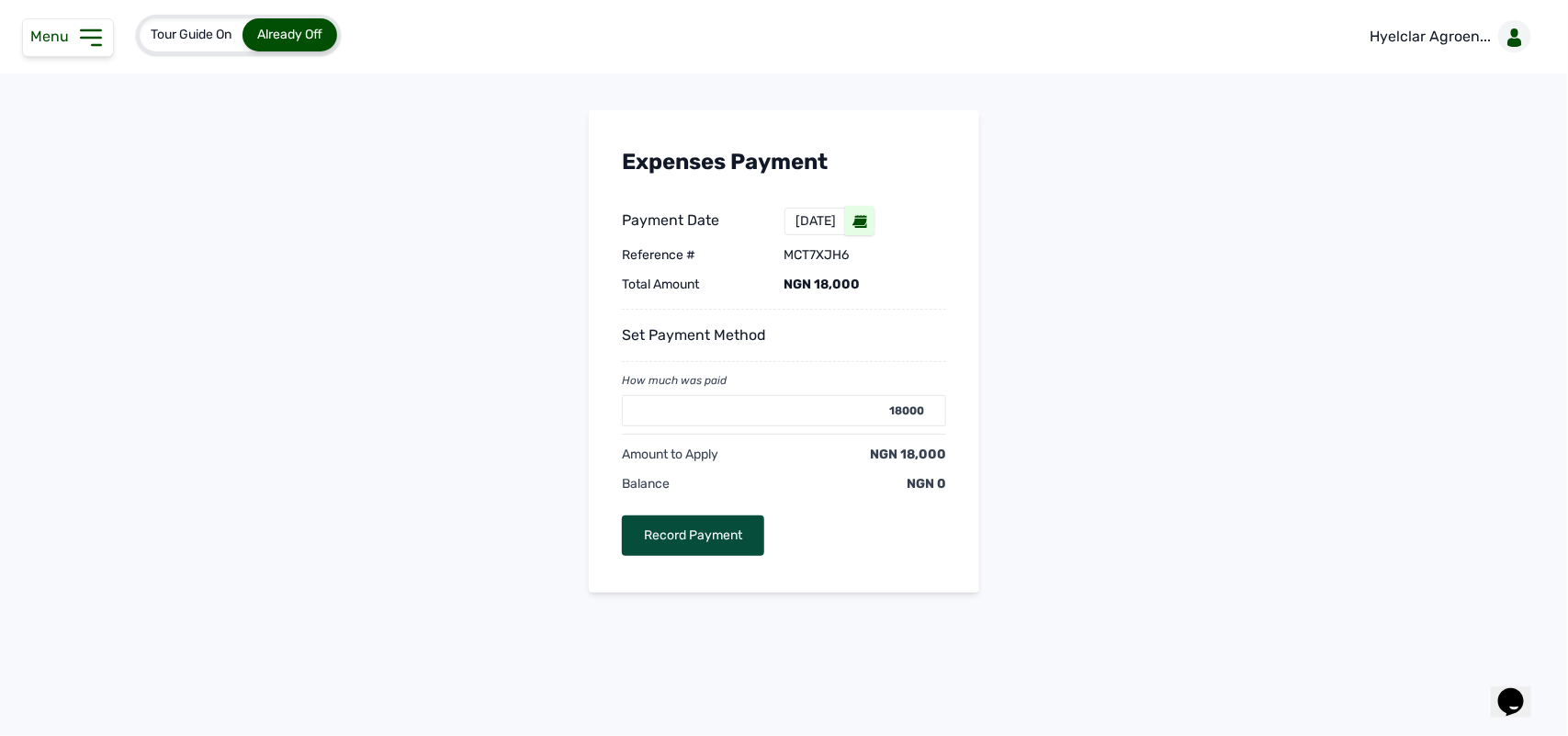 click on "Record Payment" at bounding box center (693, 536) 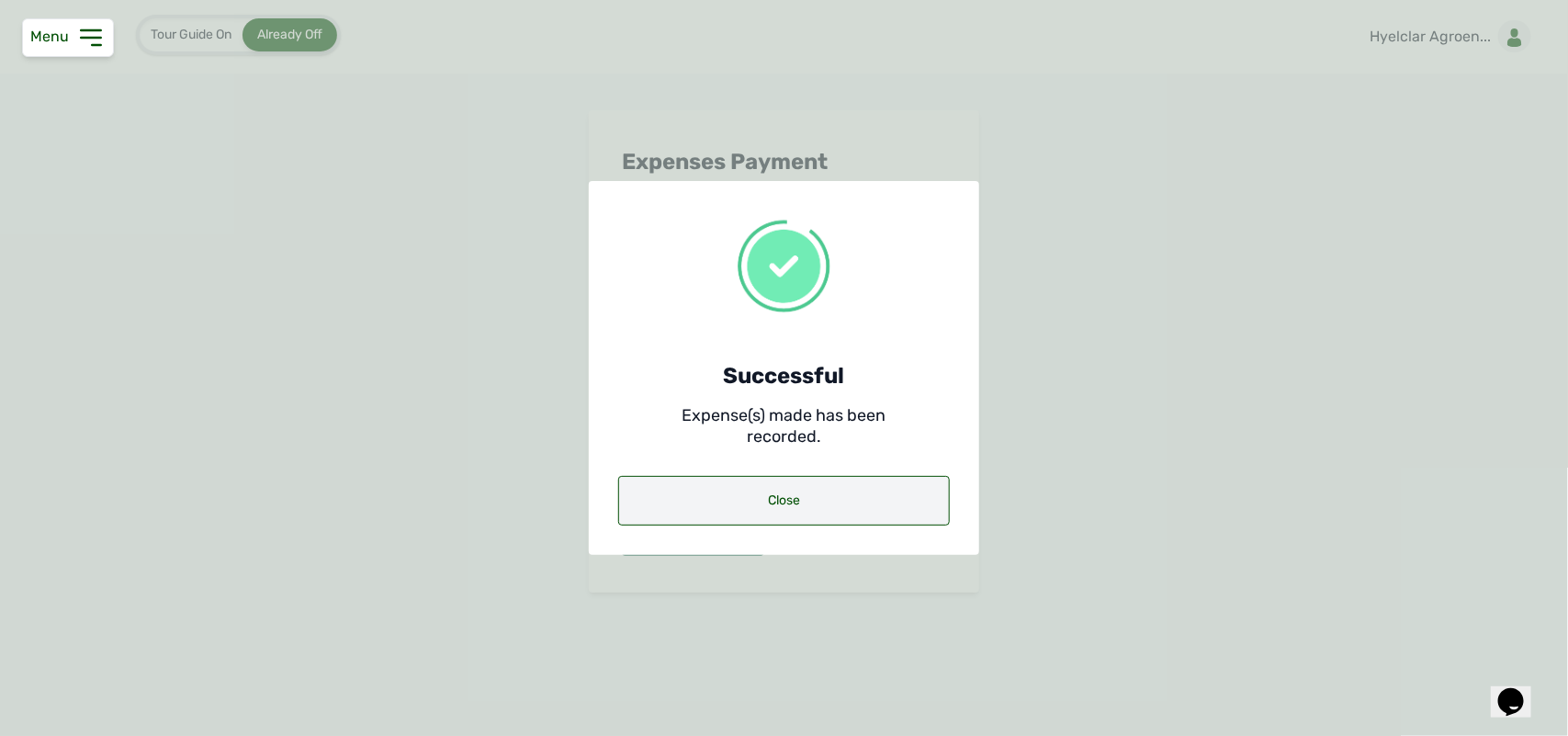 click on "Close" at bounding box center (784, 501) 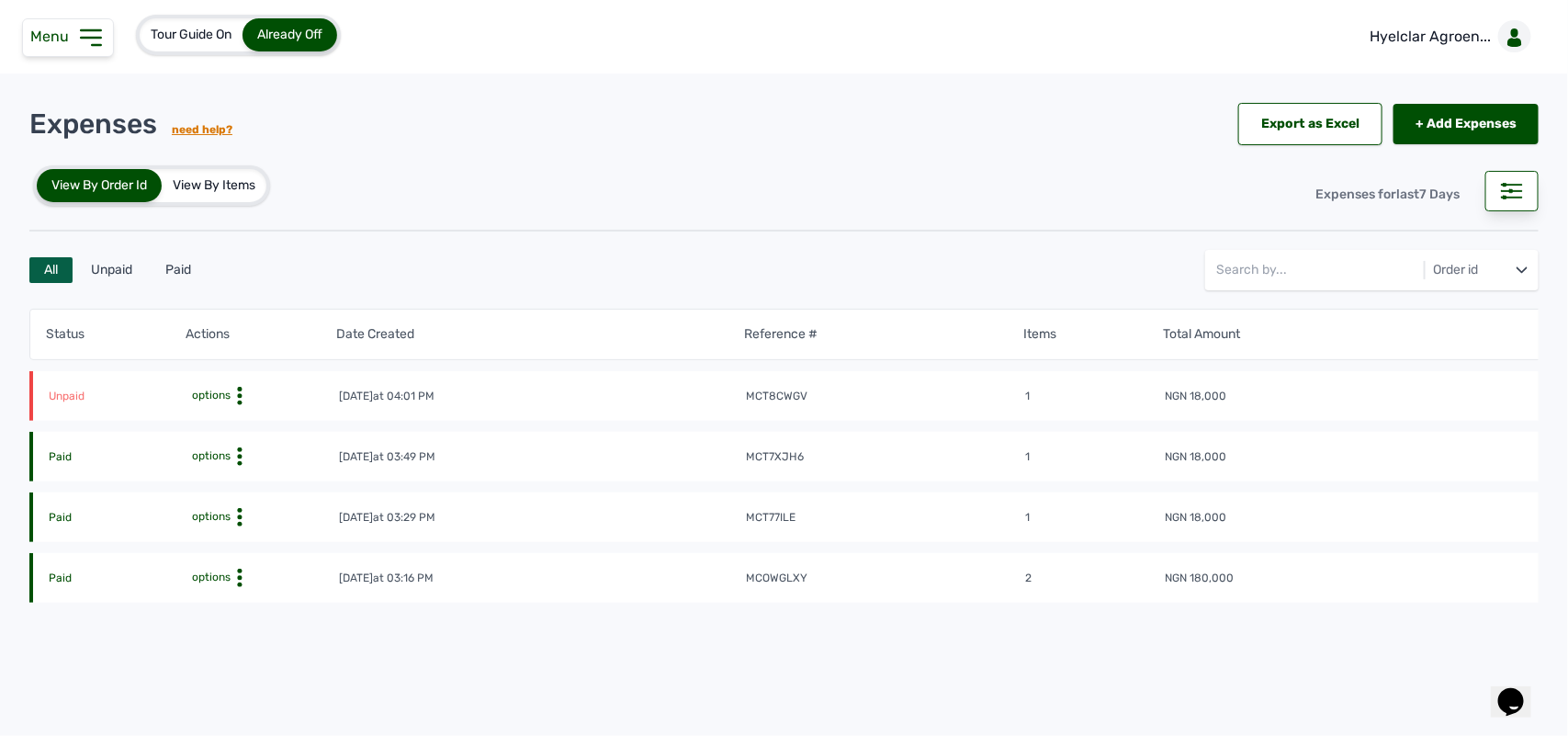 click 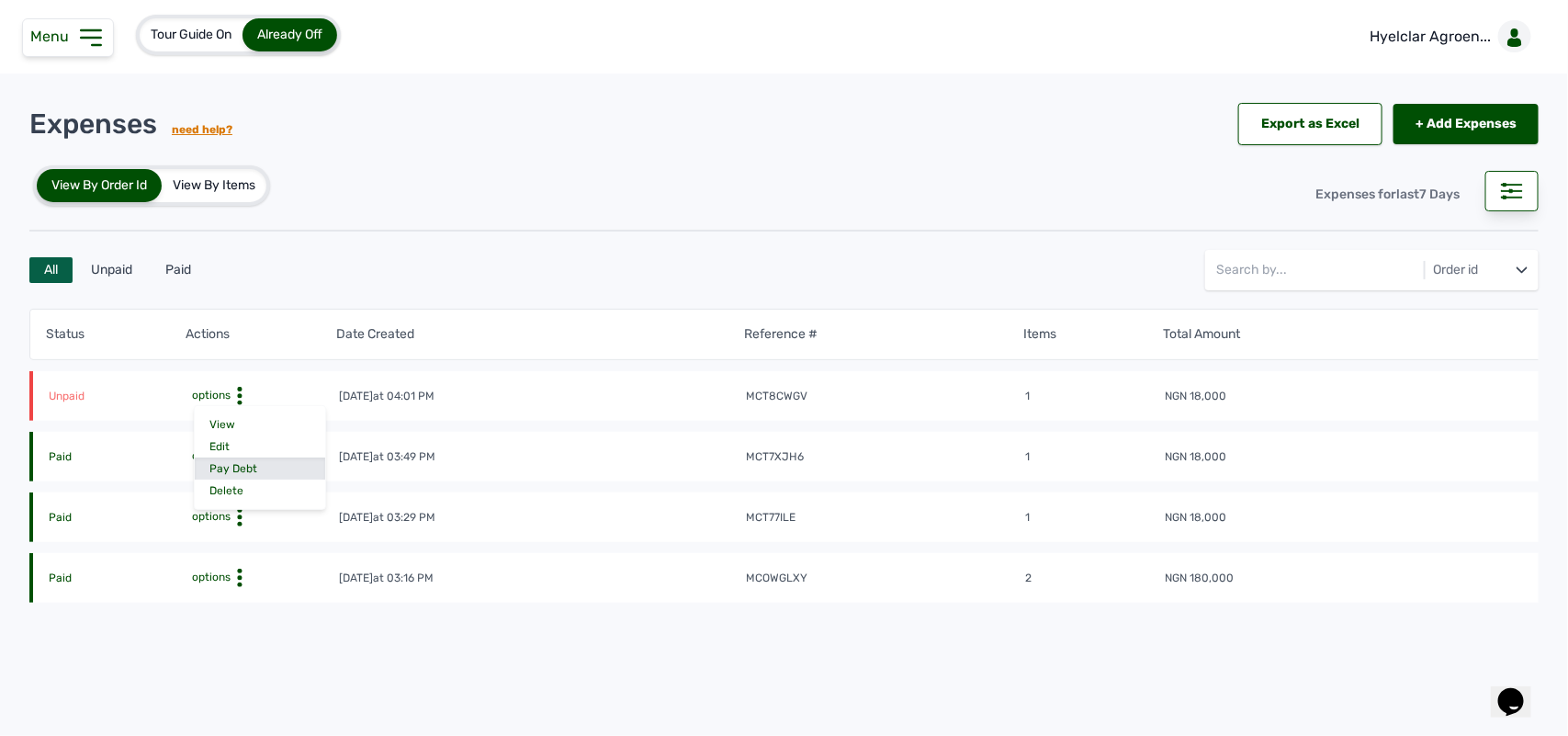 click on "Pay Debt" at bounding box center [260, 469] 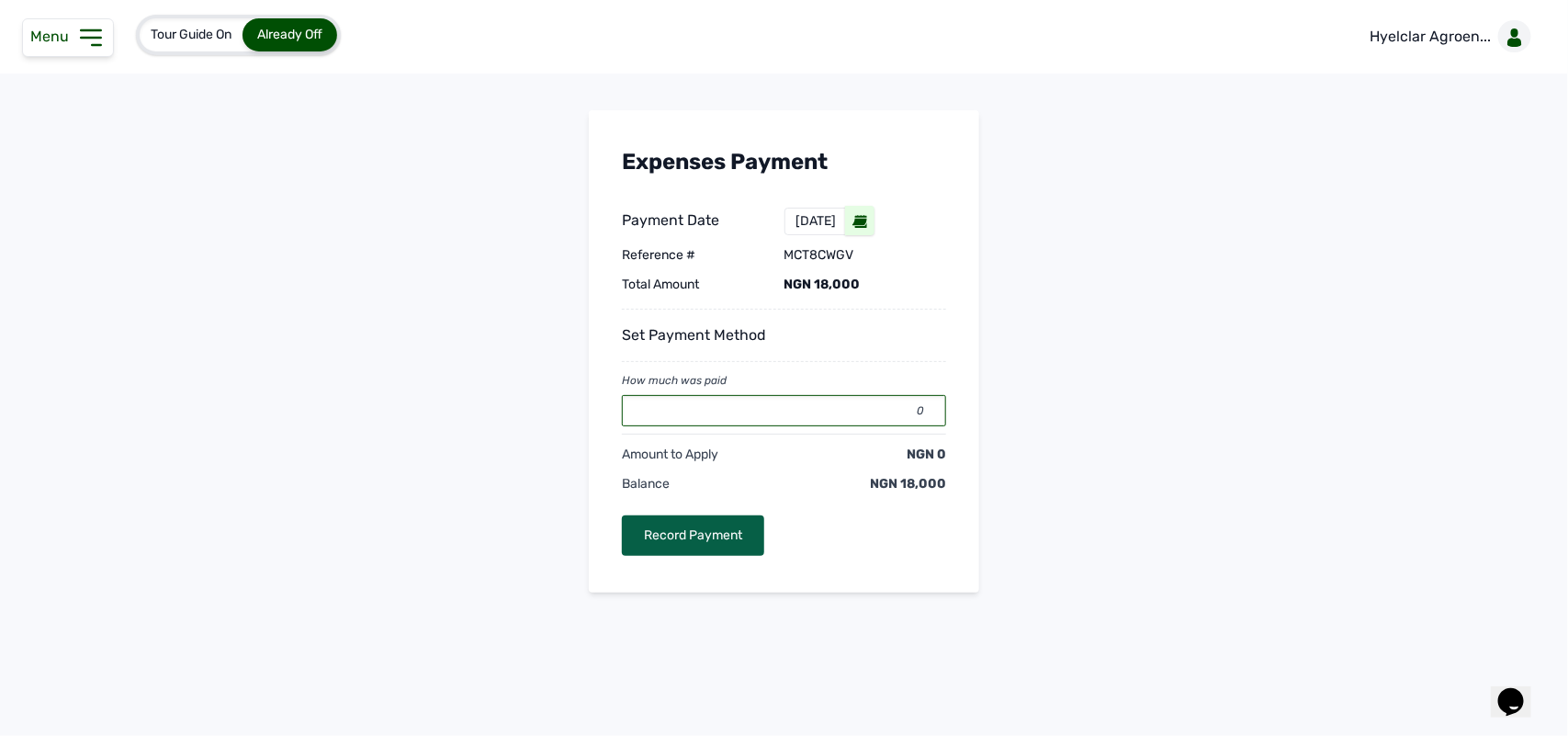 click on "0" at bounding box center (784, 411) 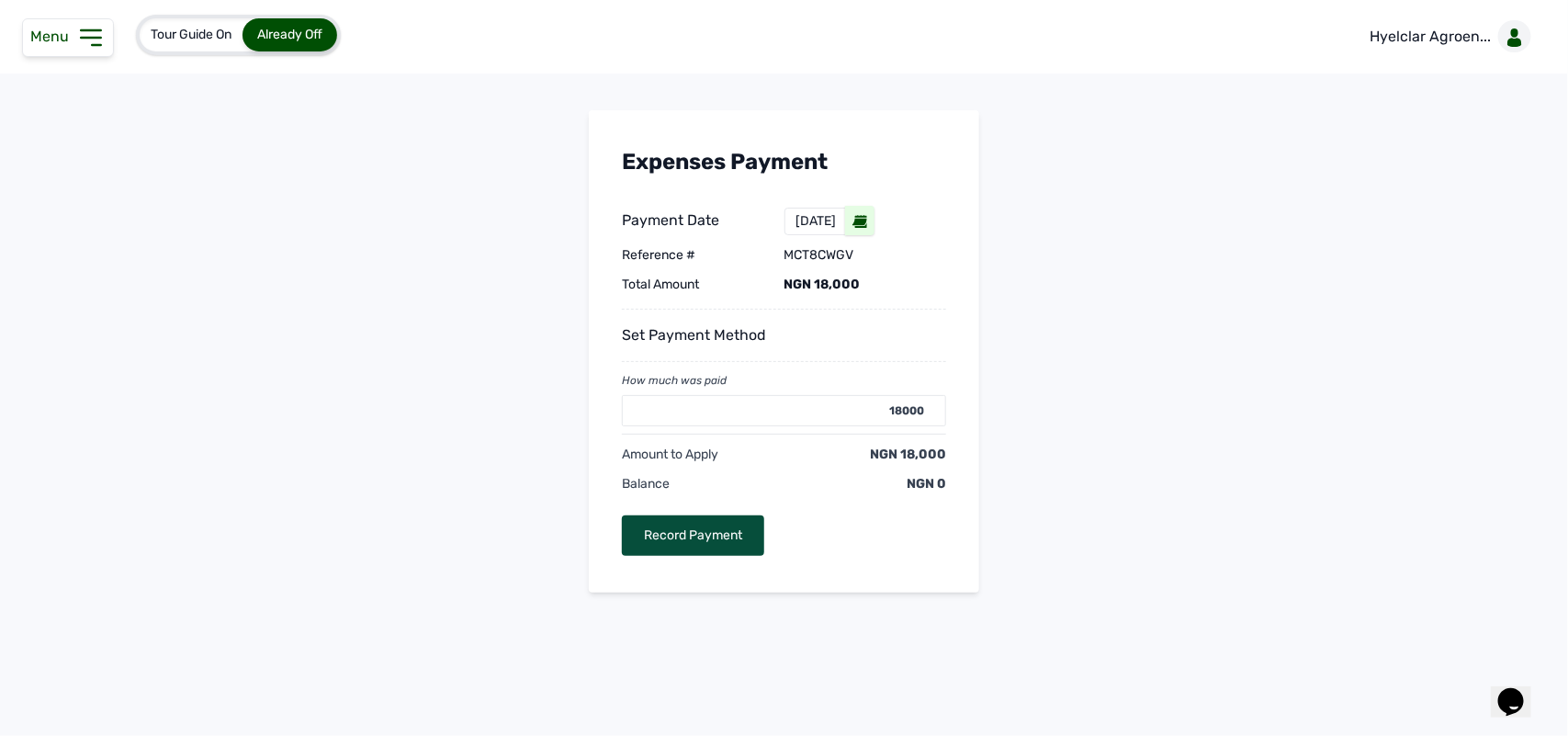 click on "Record Payment" at bounding box center [693, 536] 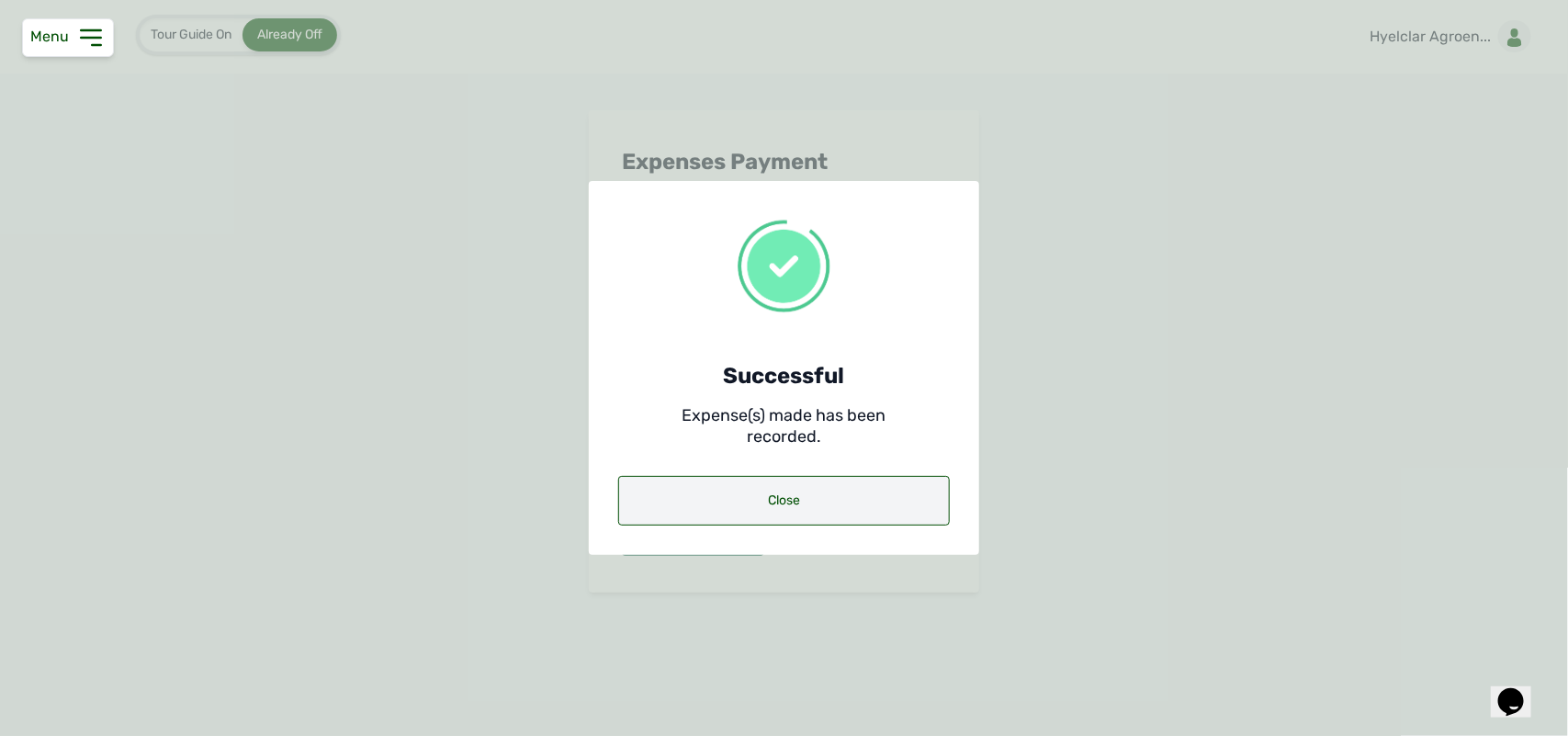 click on "Close" at bounding box center (784, 501) 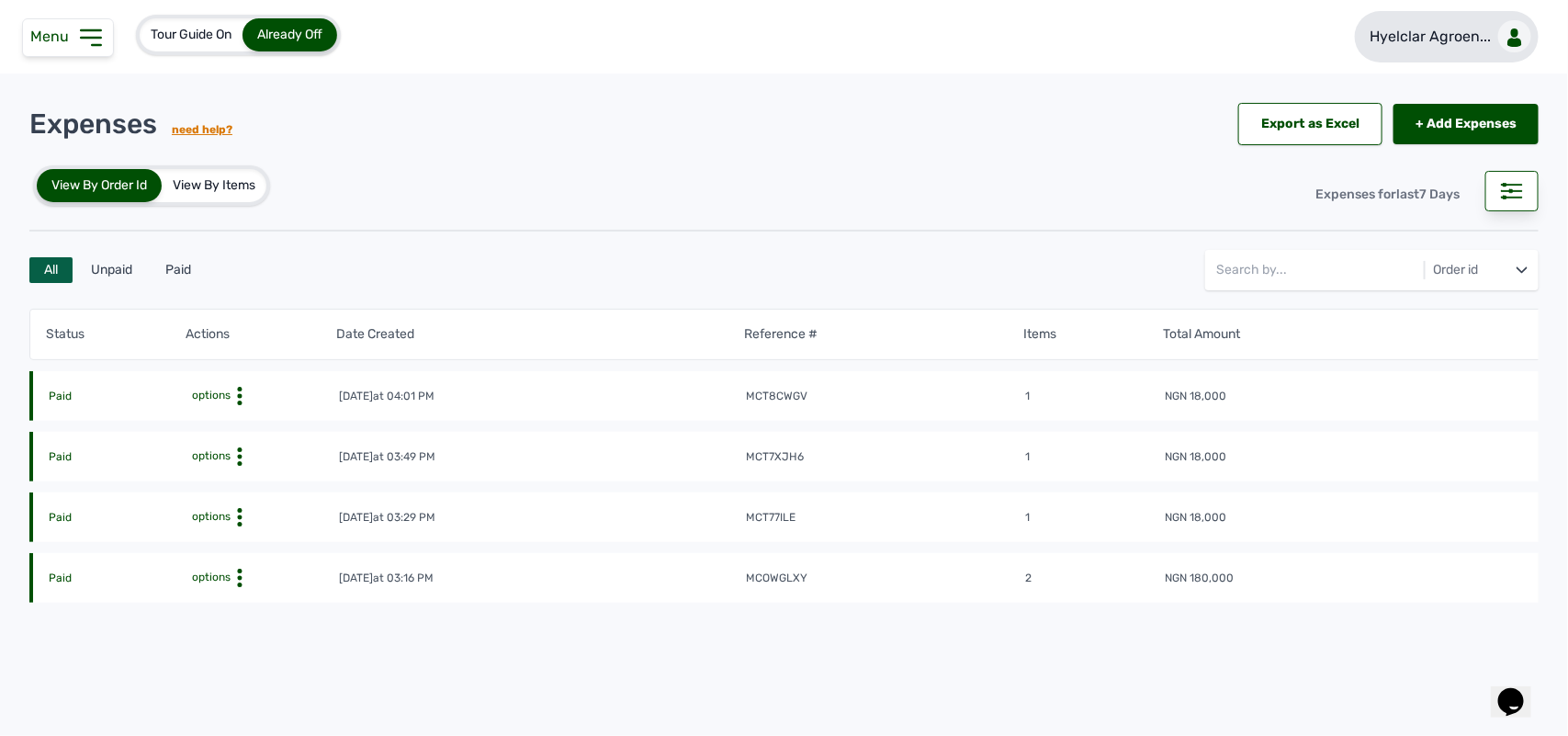 click at bounding box center [1515, 36] 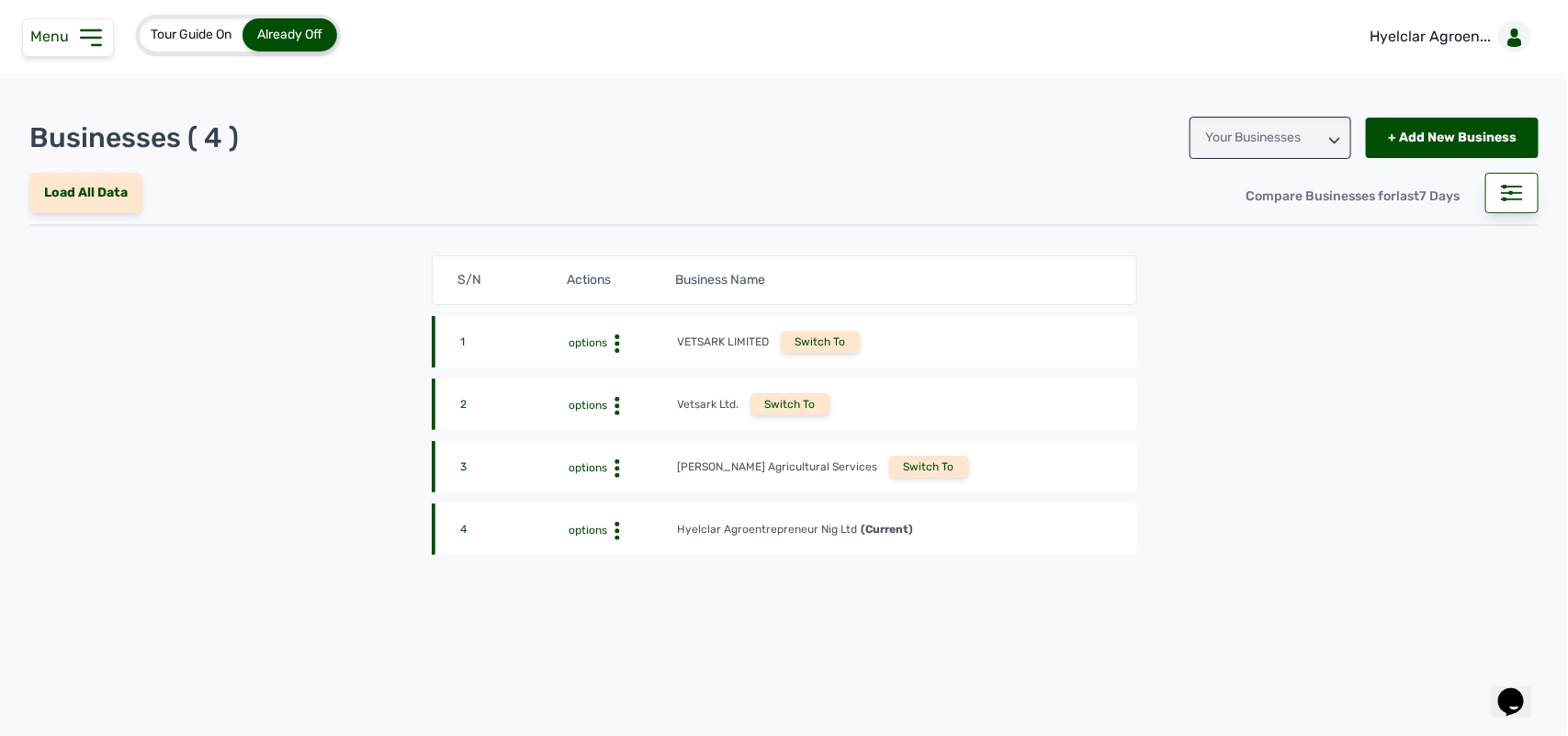 click on "3 options Rena Agricultural Services Switch To" 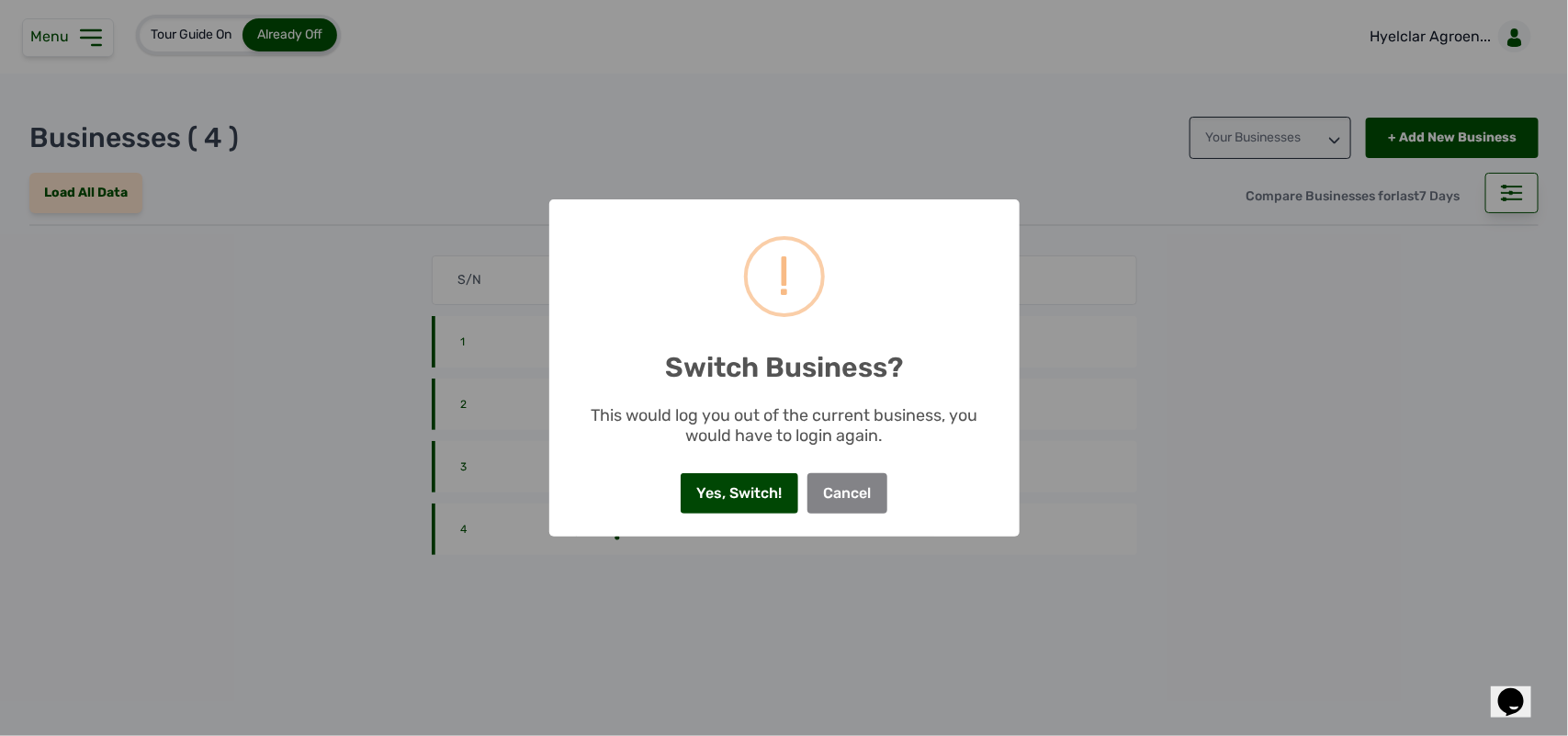click on "Yes, Switch!" at bounding box center (739, 493) 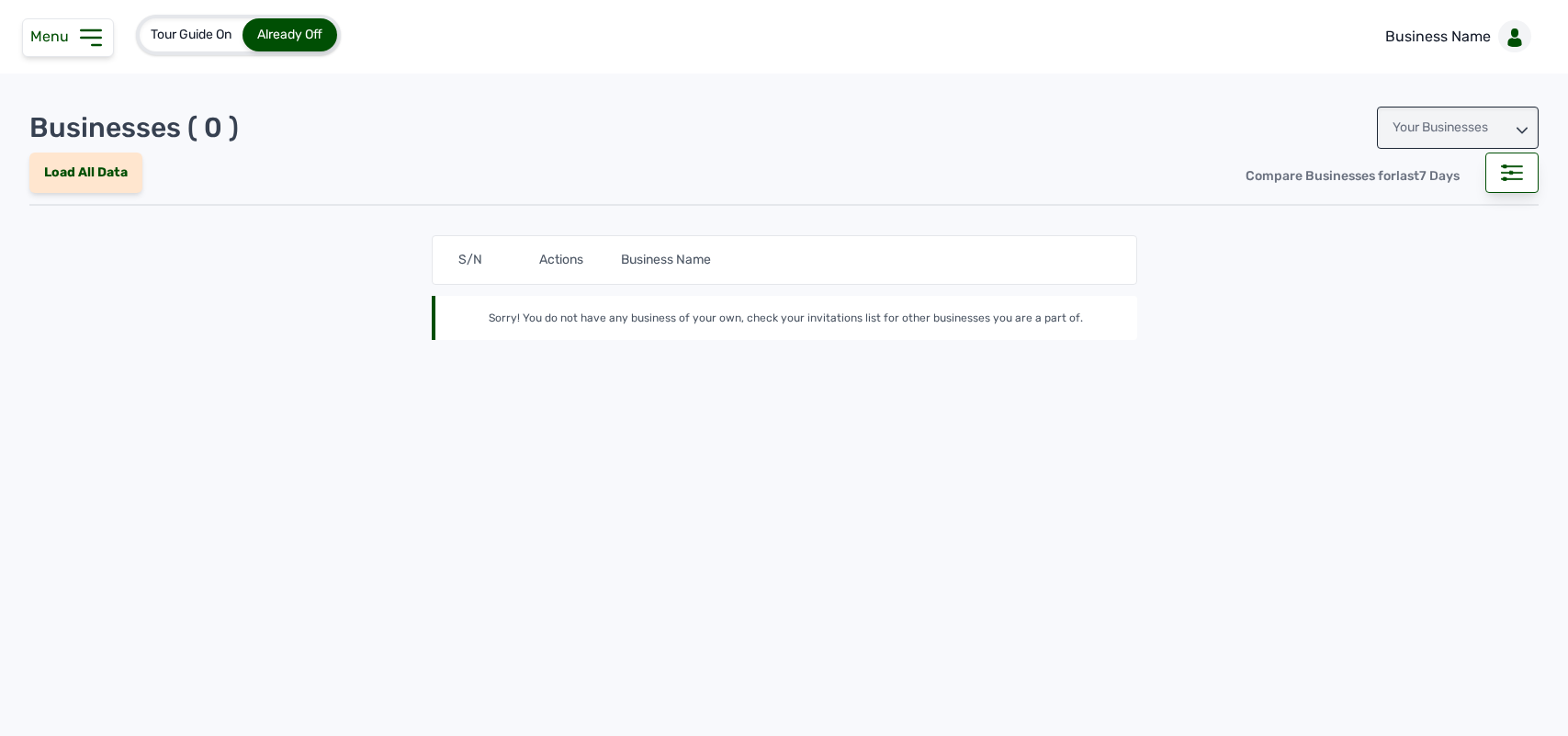 scroll, scrollTop: 0, scrollLeft: 0, axis: both 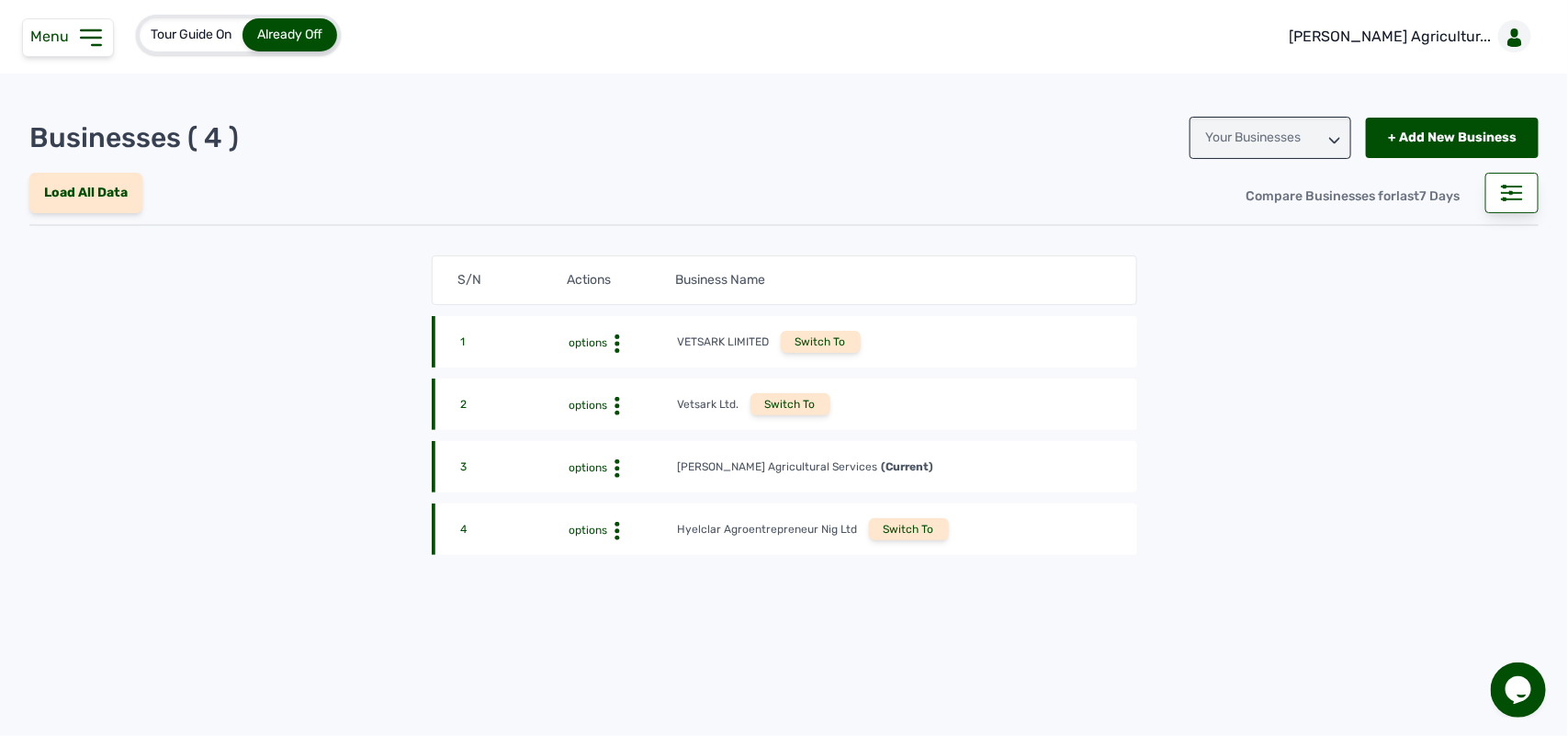 click 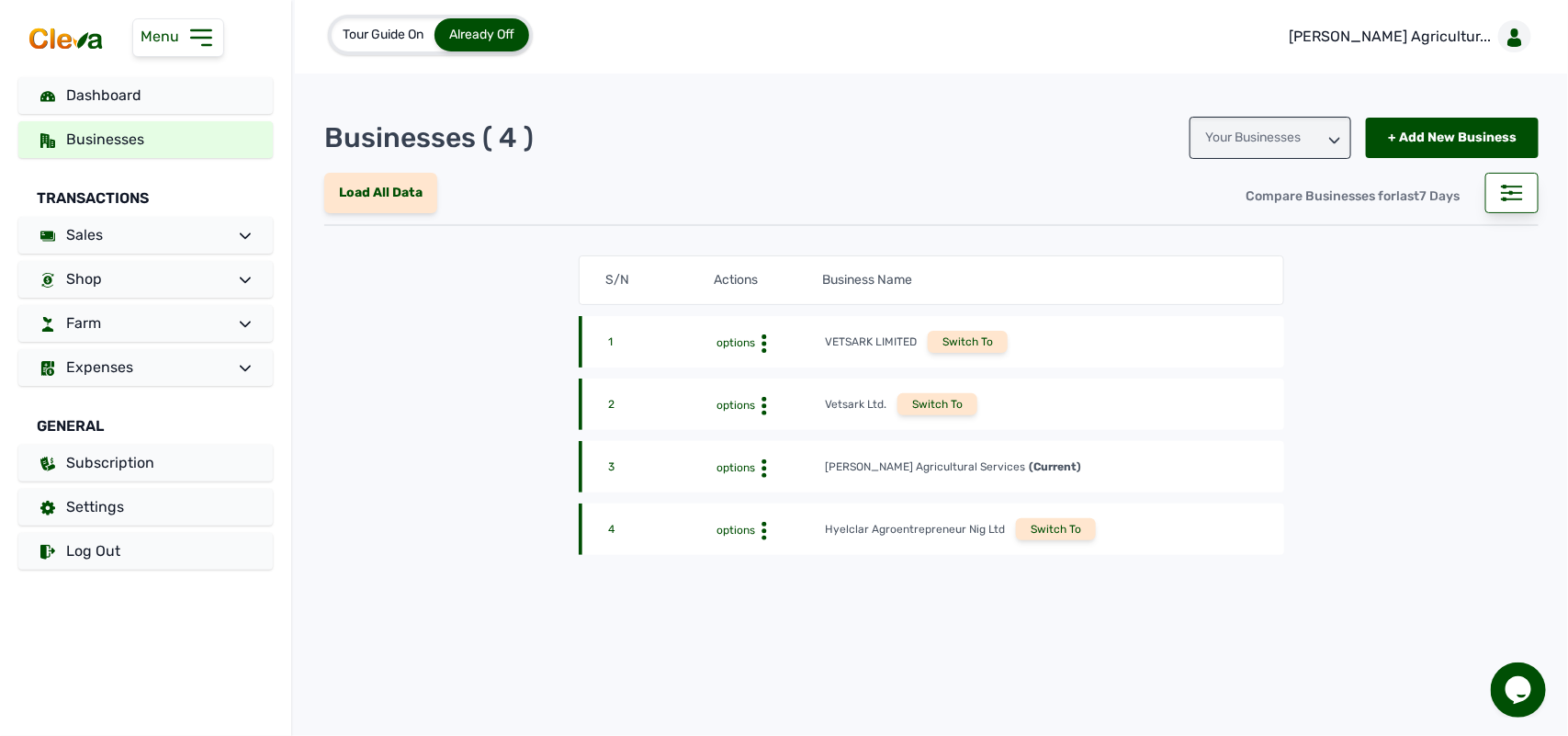 click at bounding box center (145, 39) 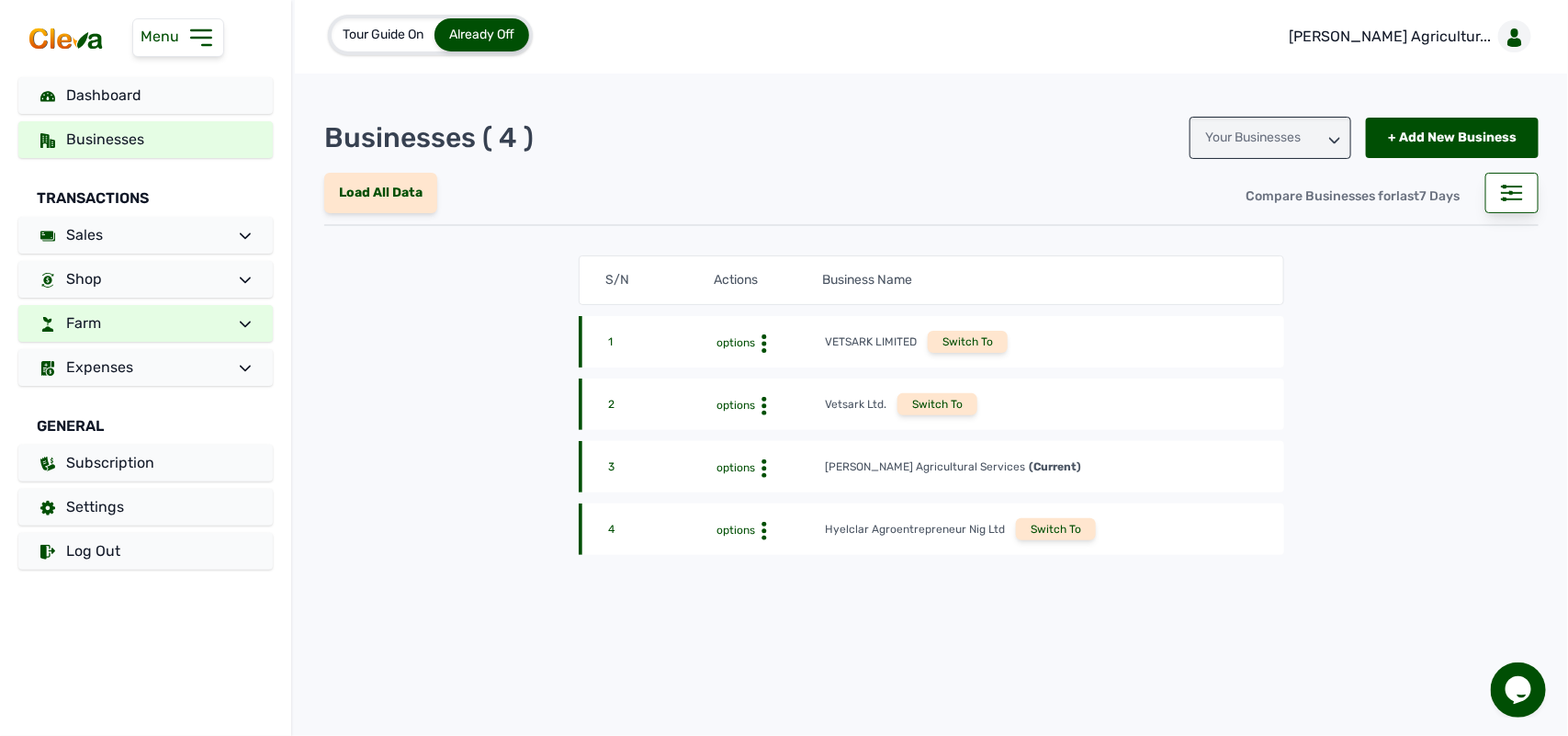 click on "Farm" at bounding box center [145, 323] 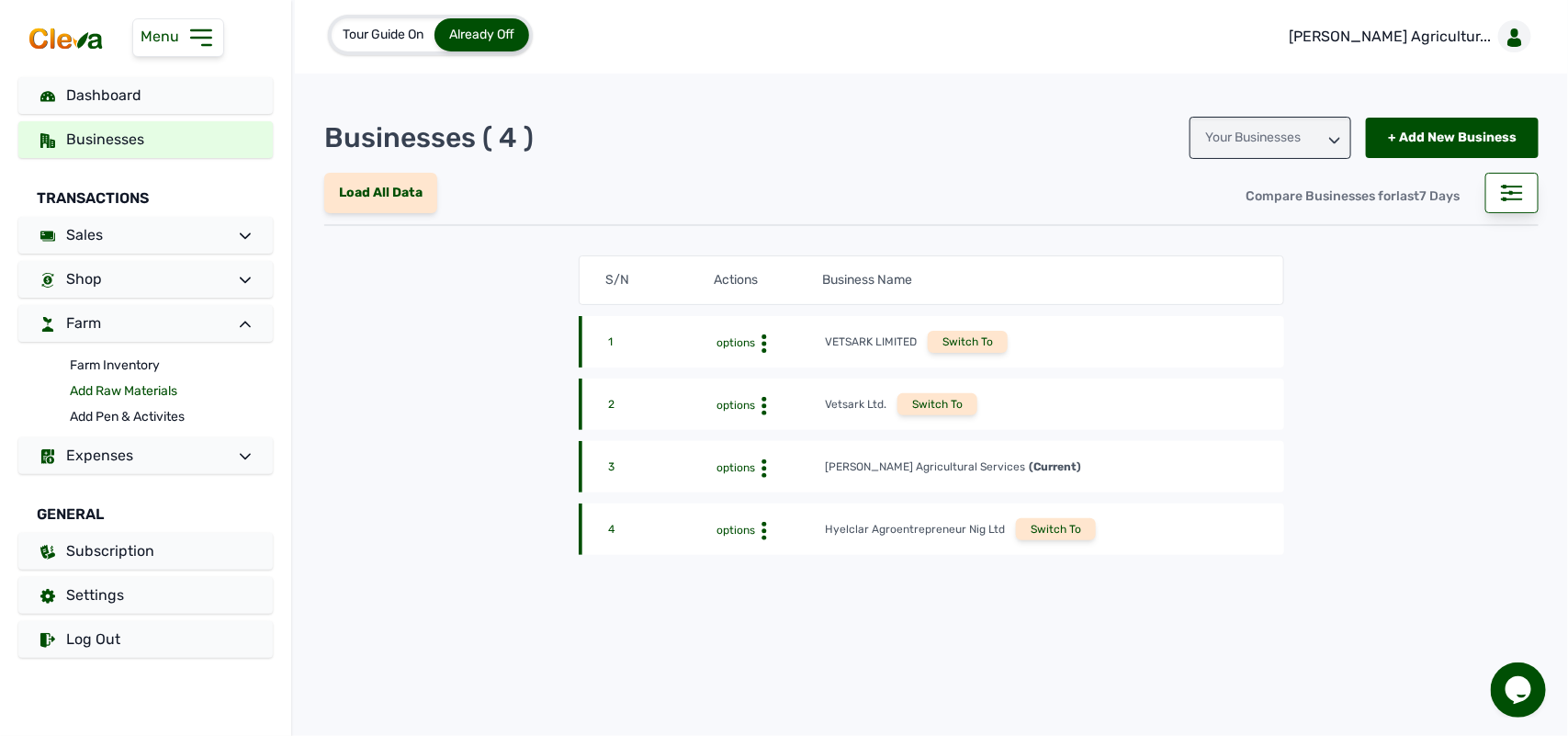 click on "Add Raw Materials" at bounding box center (171, 391) 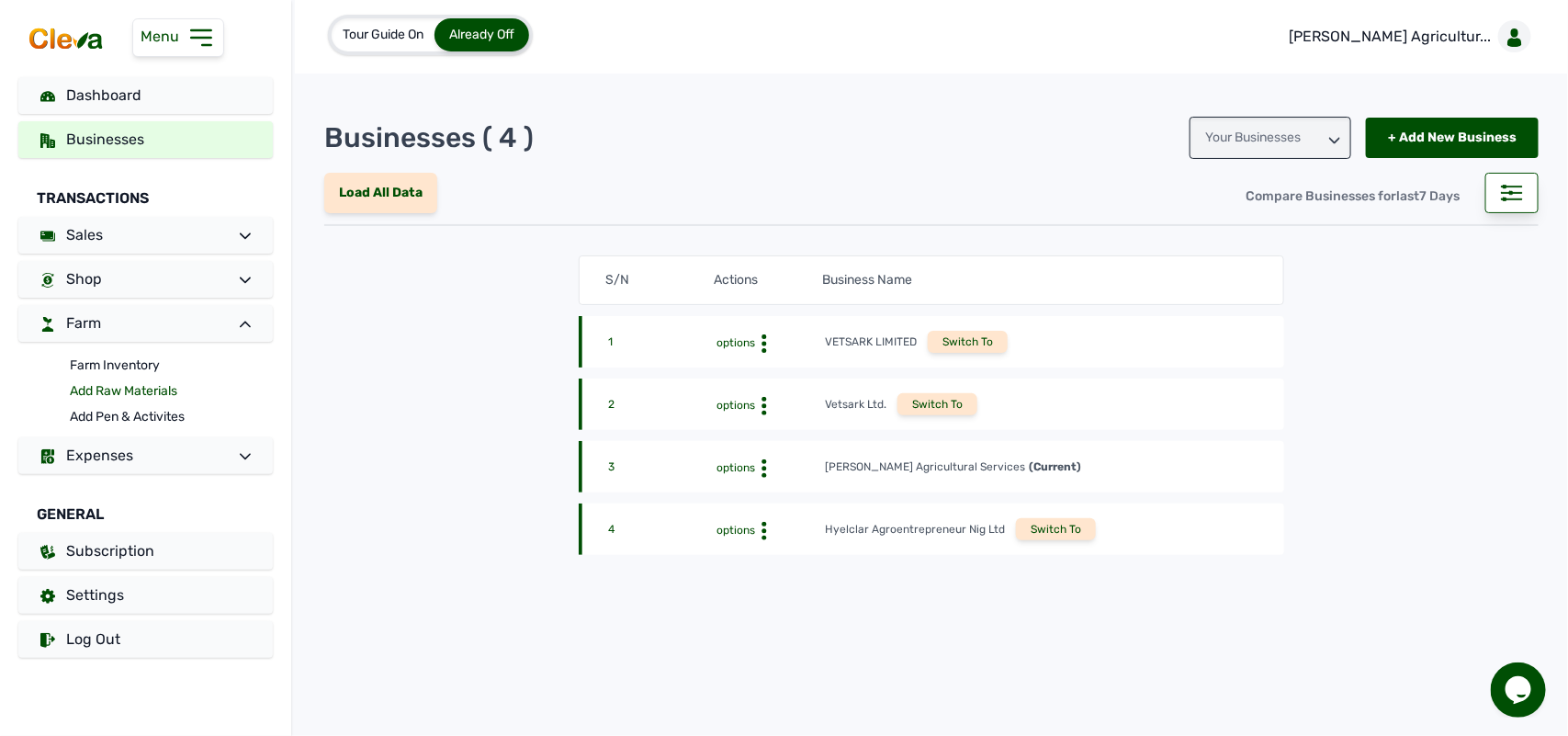 select 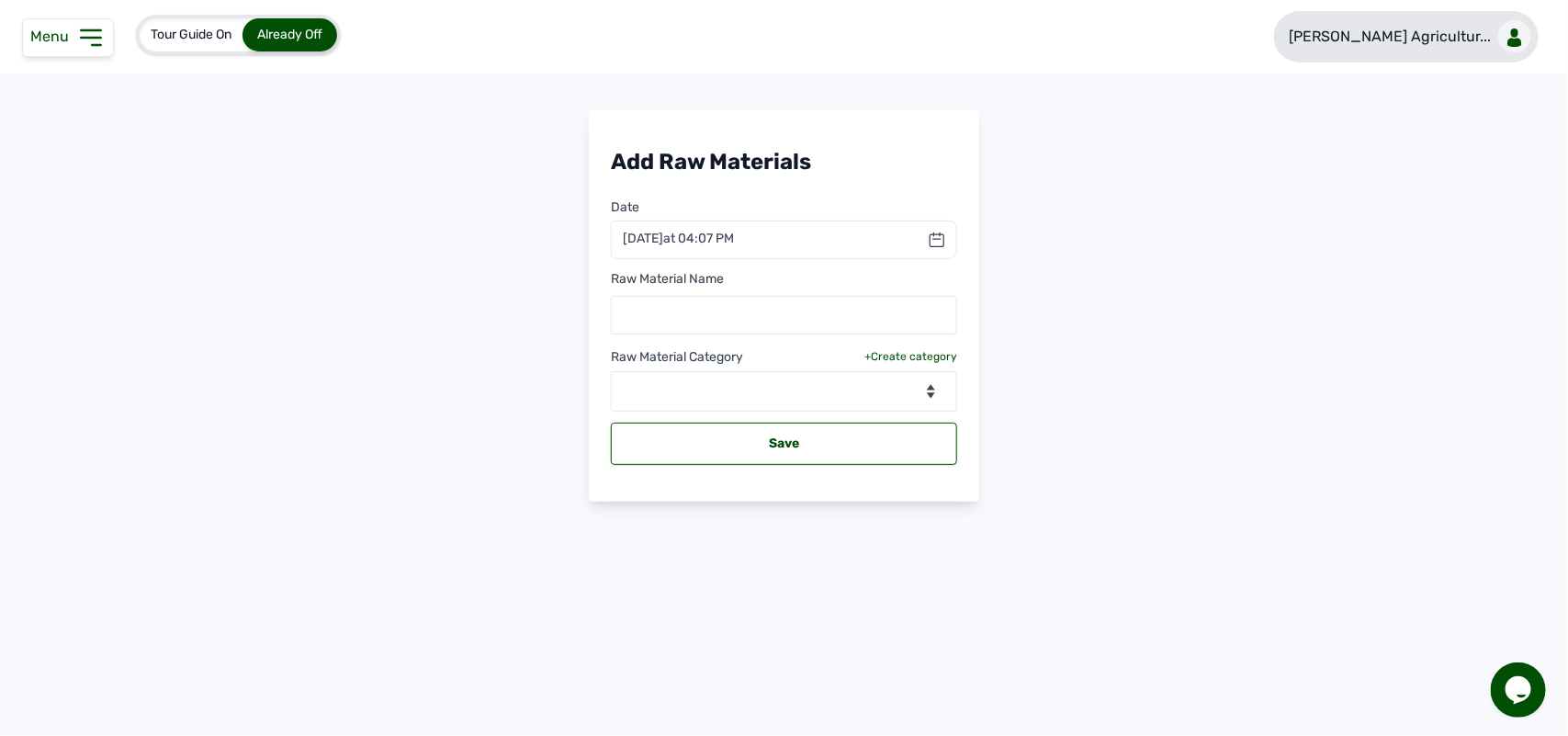 click on "Rena Agricultur..." at bounding box center [1390, 37] 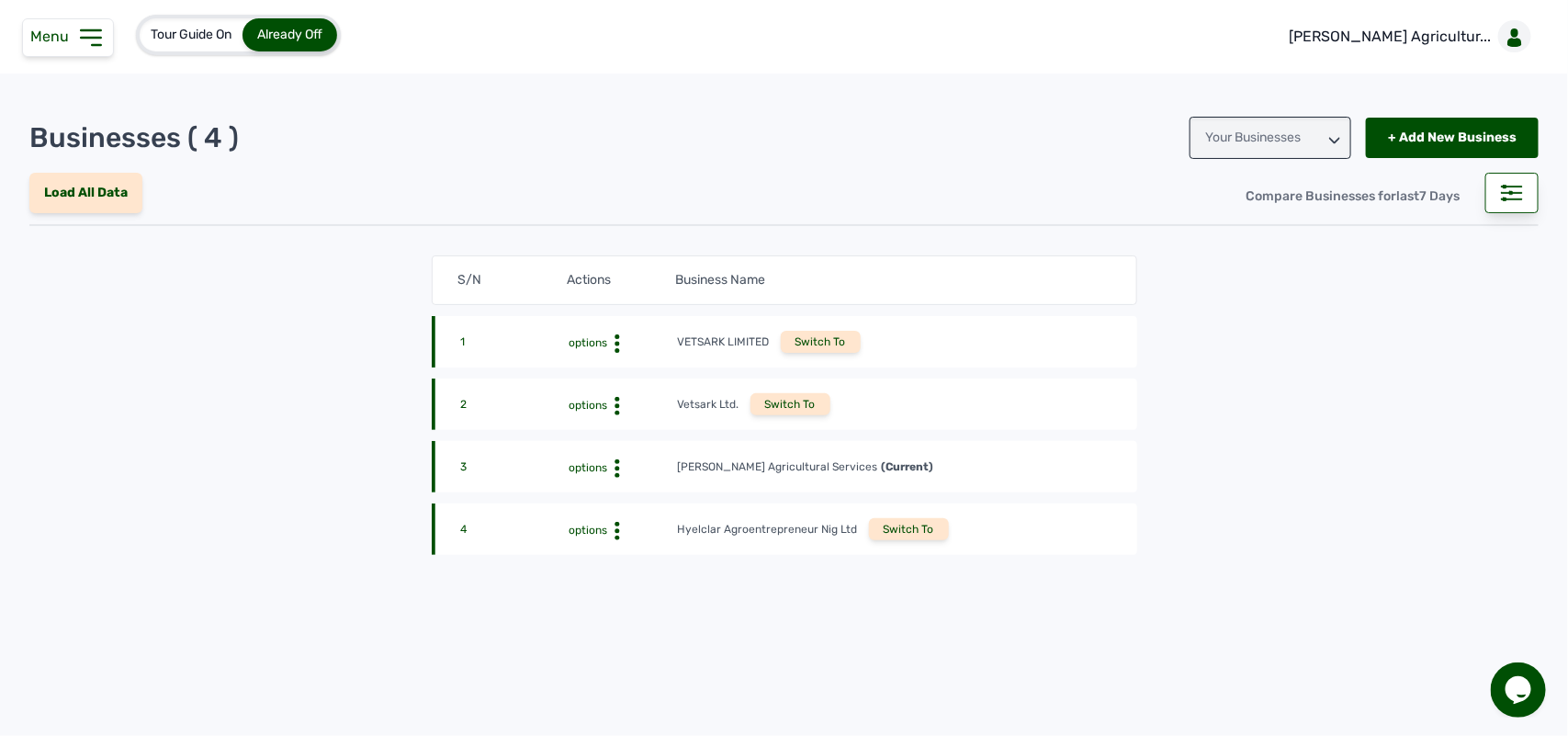 click 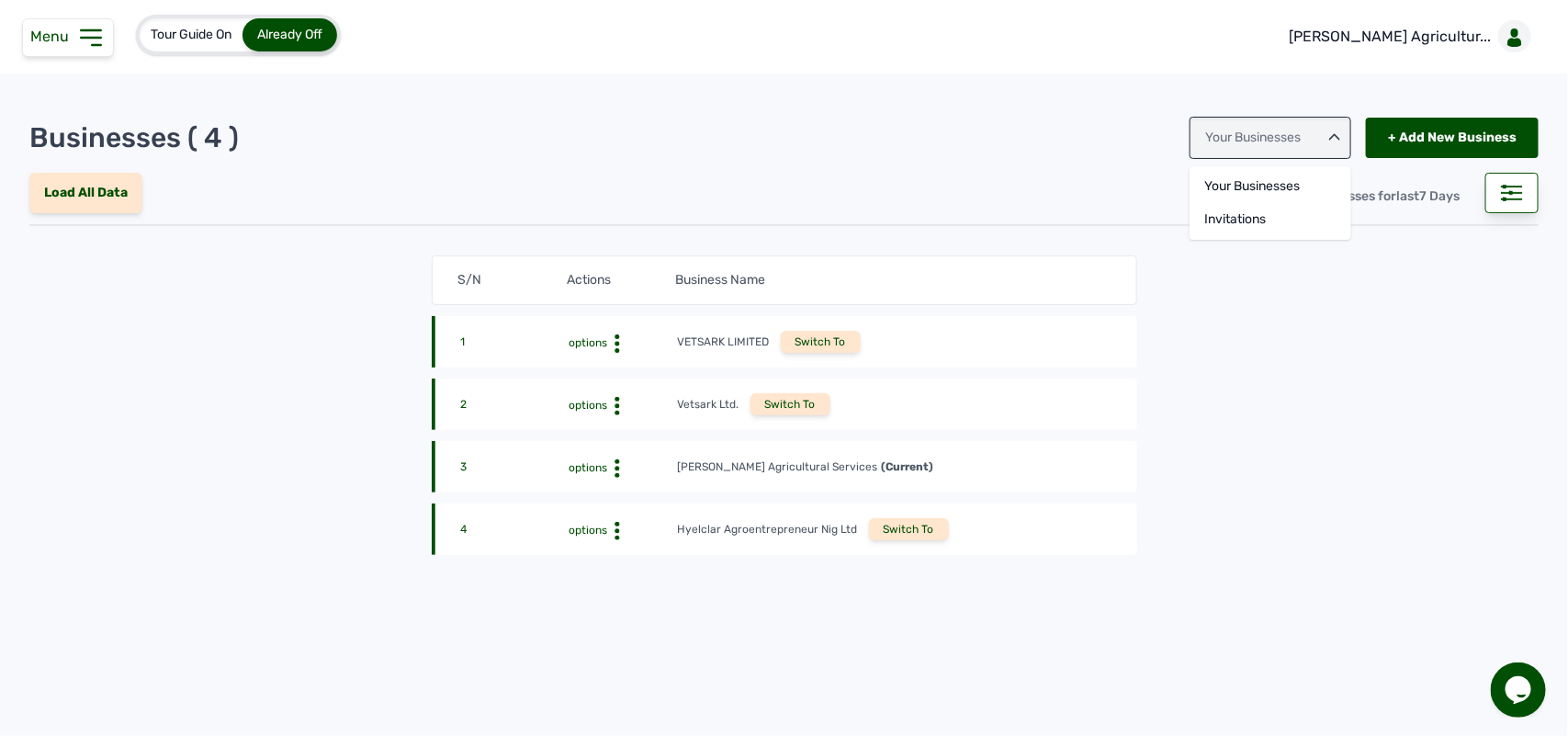 click on "Hyelclar Agroentrepreneur Nig Ltd" at bounding box center (768, 529) 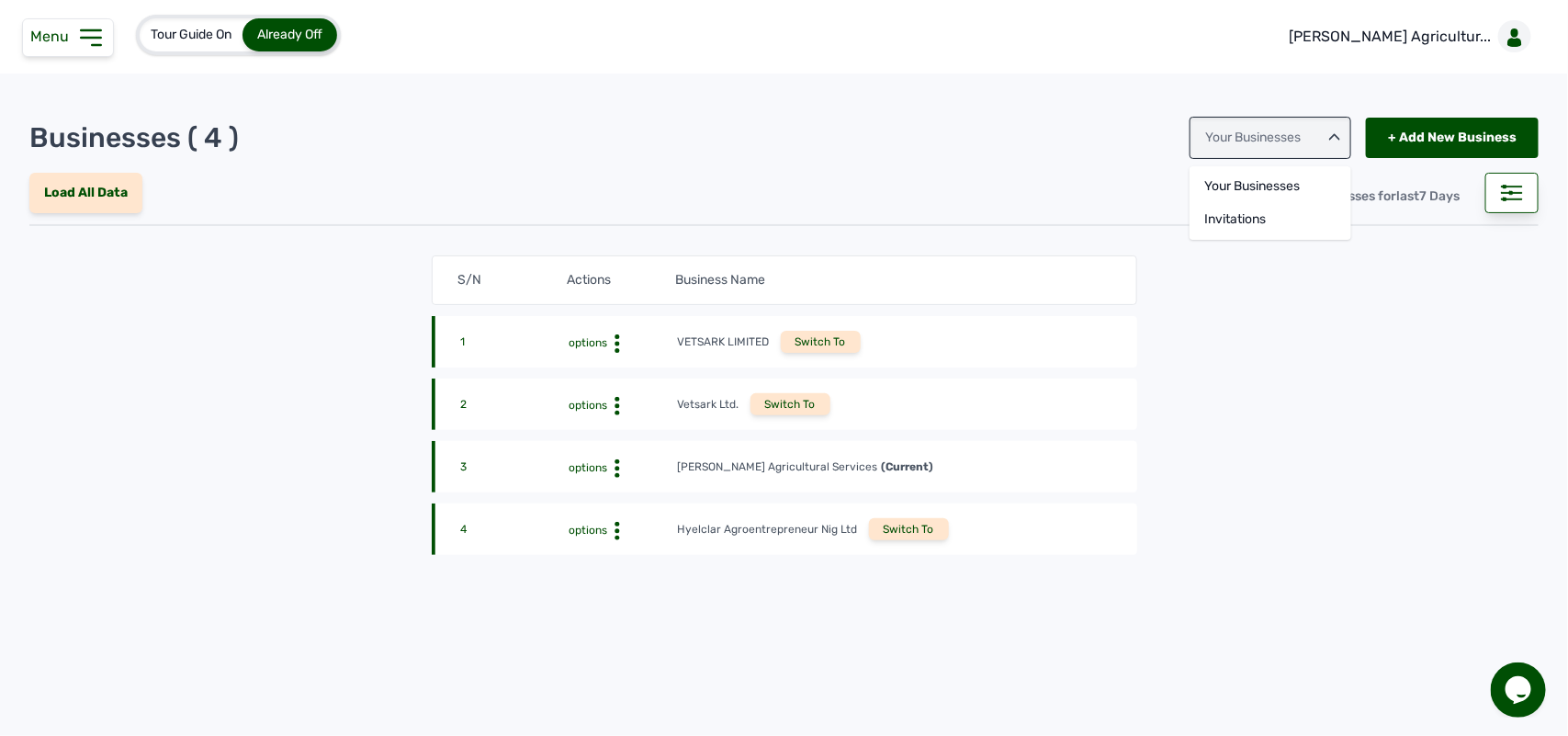 click on "Hyelclar Agroentrepreneur Nig Ltd" at bounding box center (768, 529) 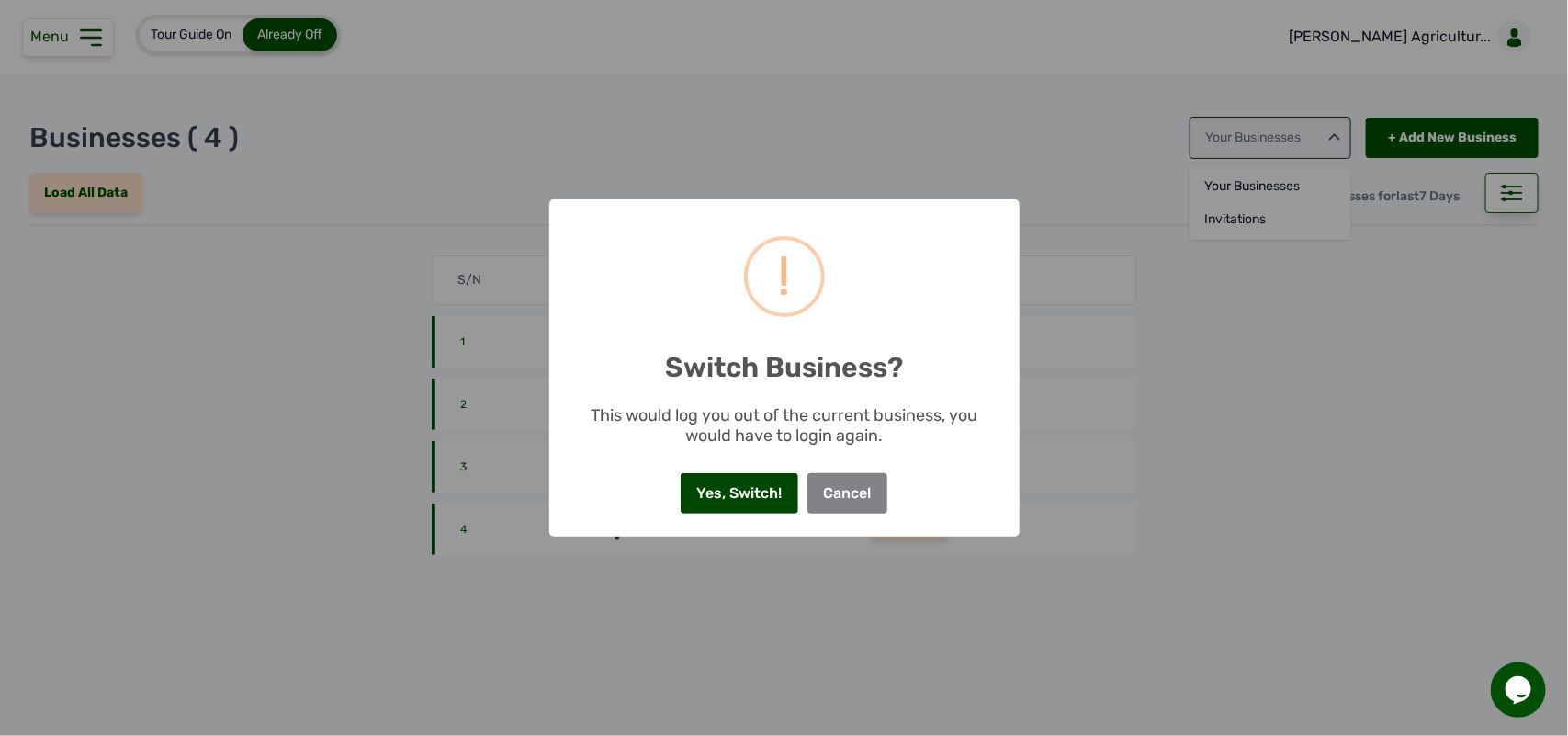 click on "Yes, Switch!" at bounding box center (739, 493) 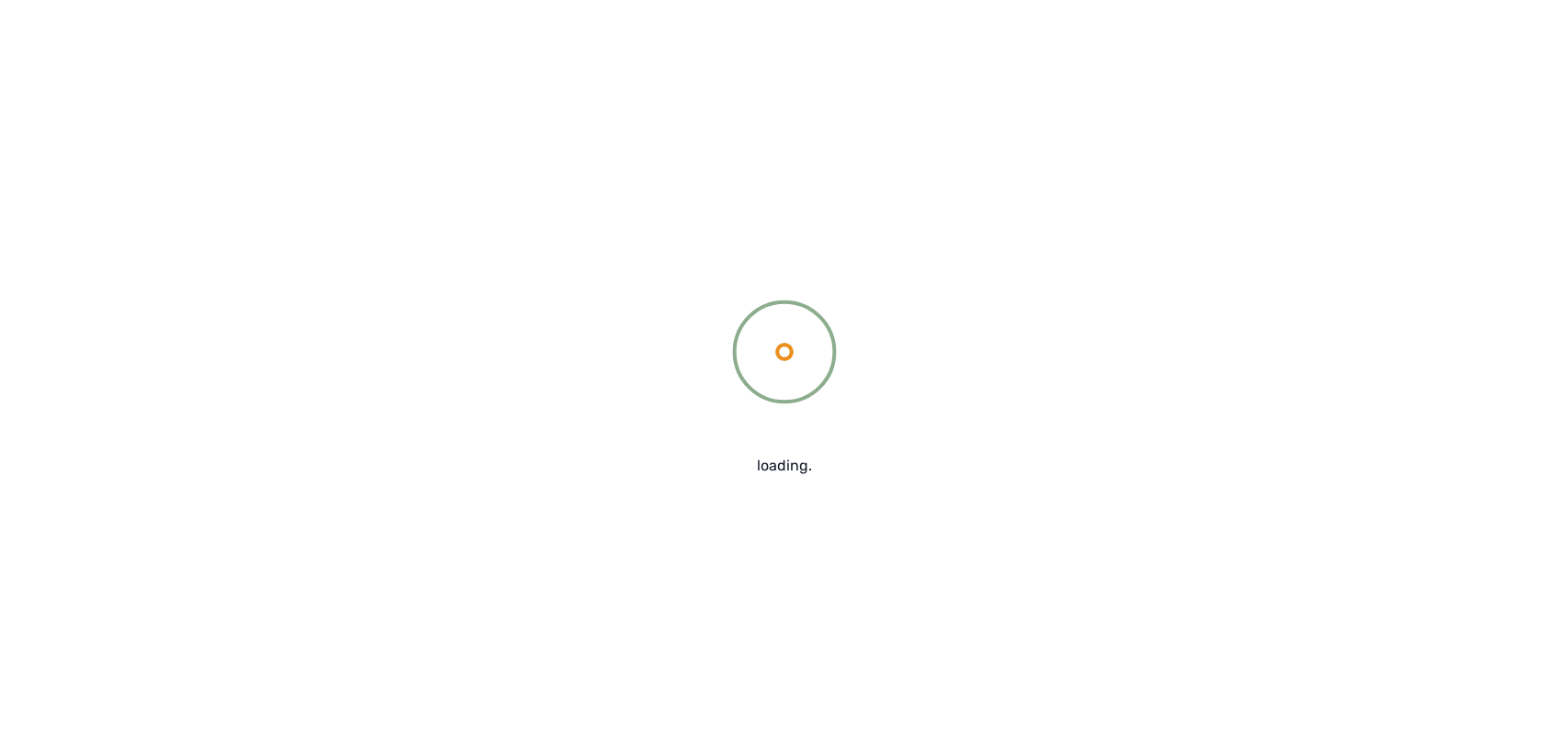 scroll, scrollTop: 0, scrollLeft: 0, axis: both 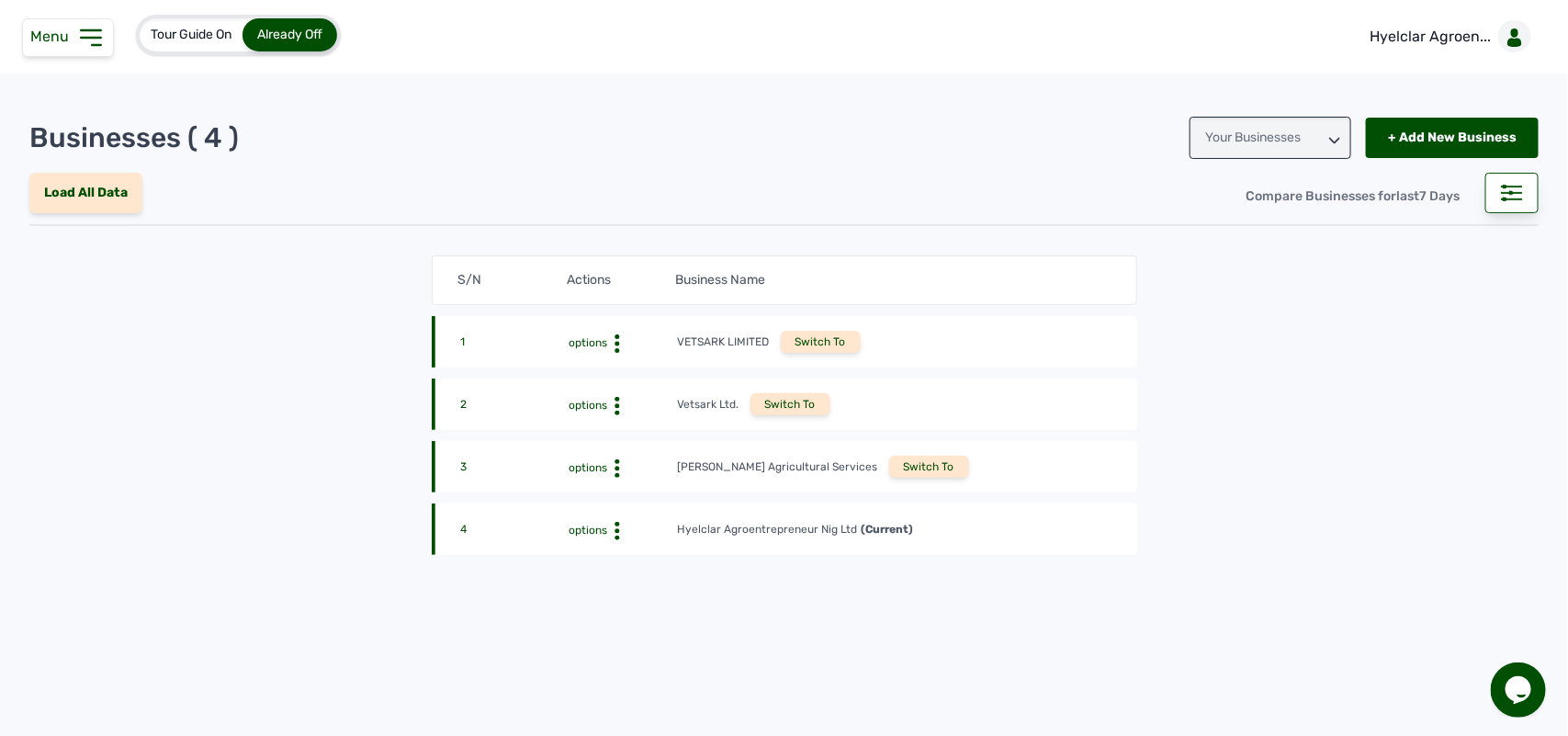 click 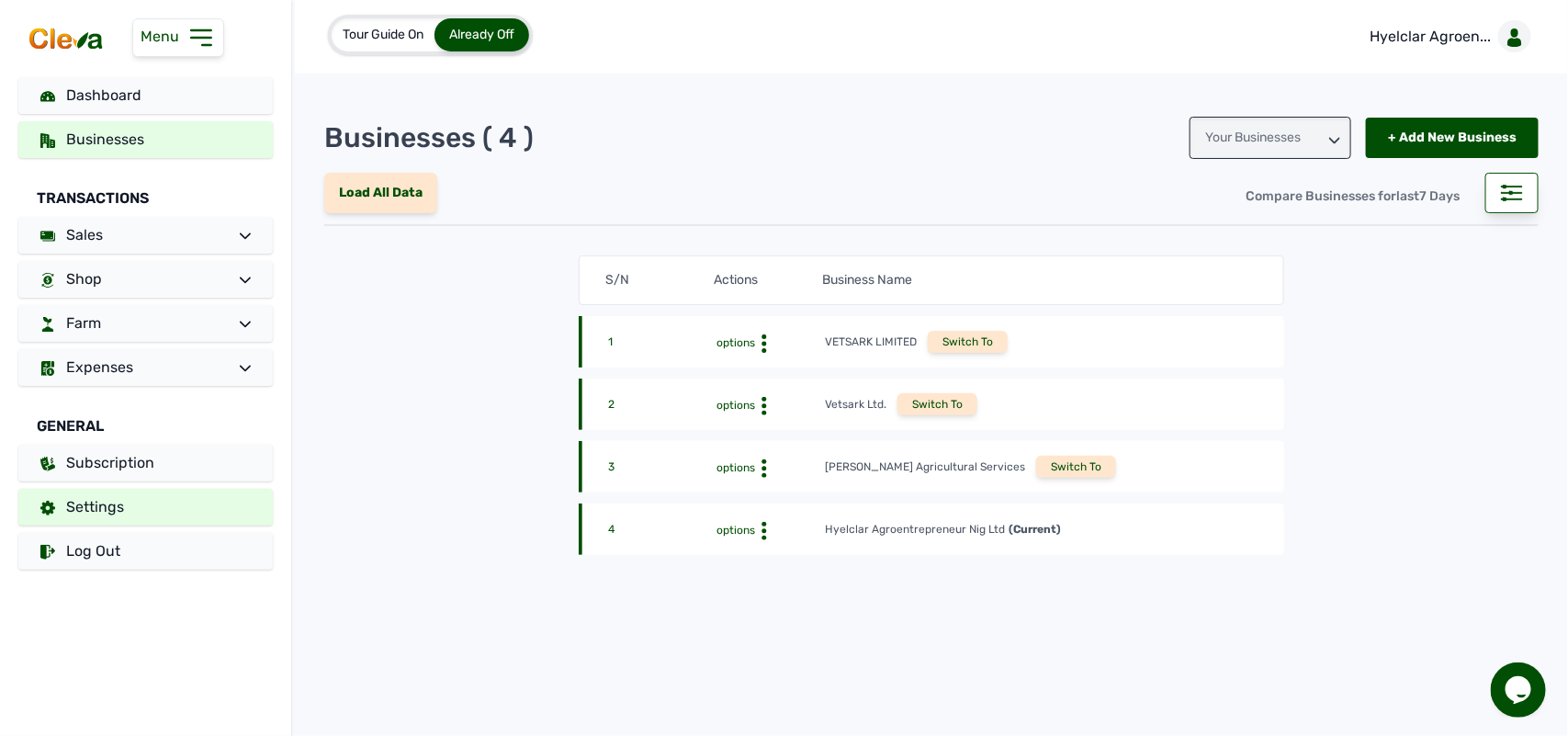 click on "Settings" at bounding box center (145, 507) 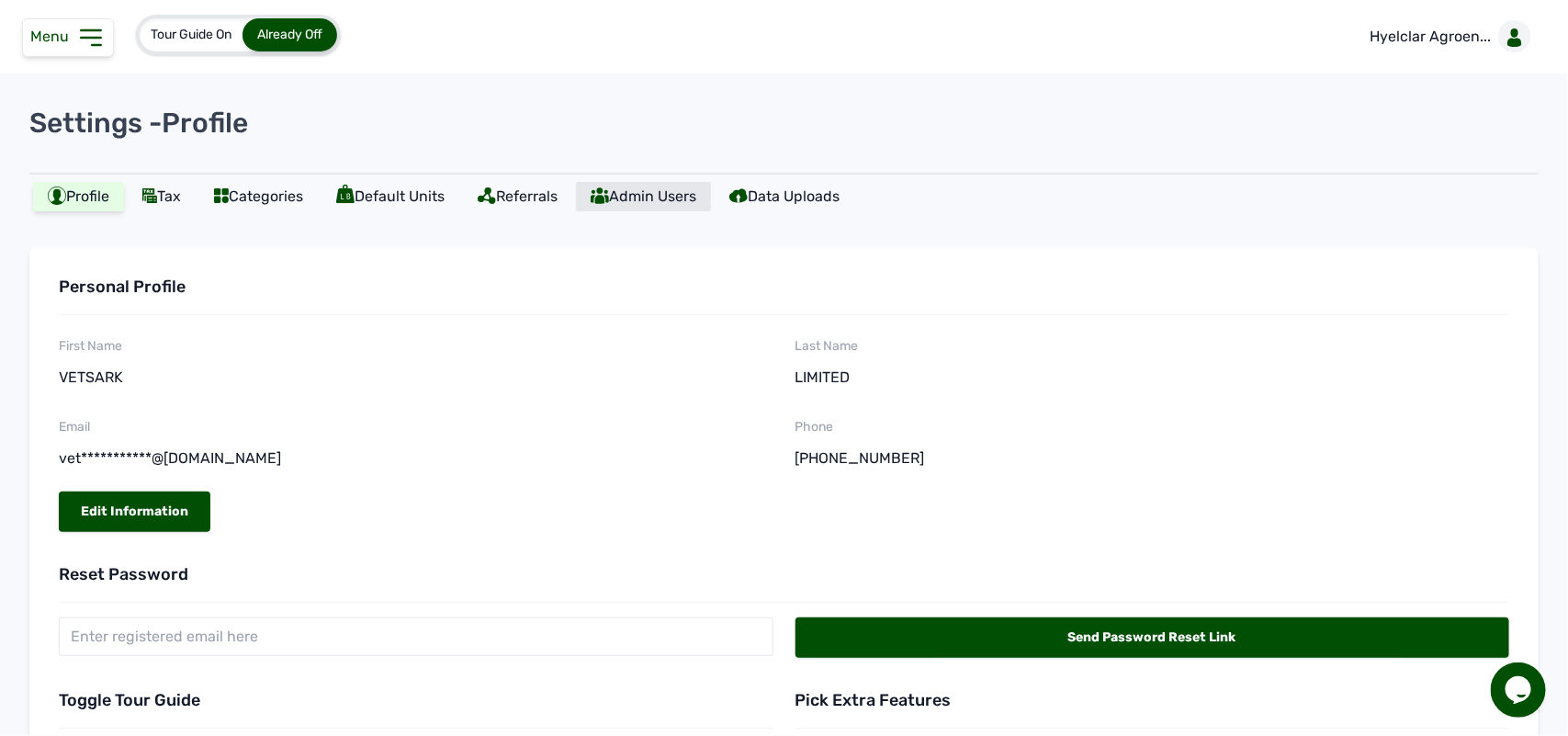 click on "Admin Users" at bounding box center [643, 197] 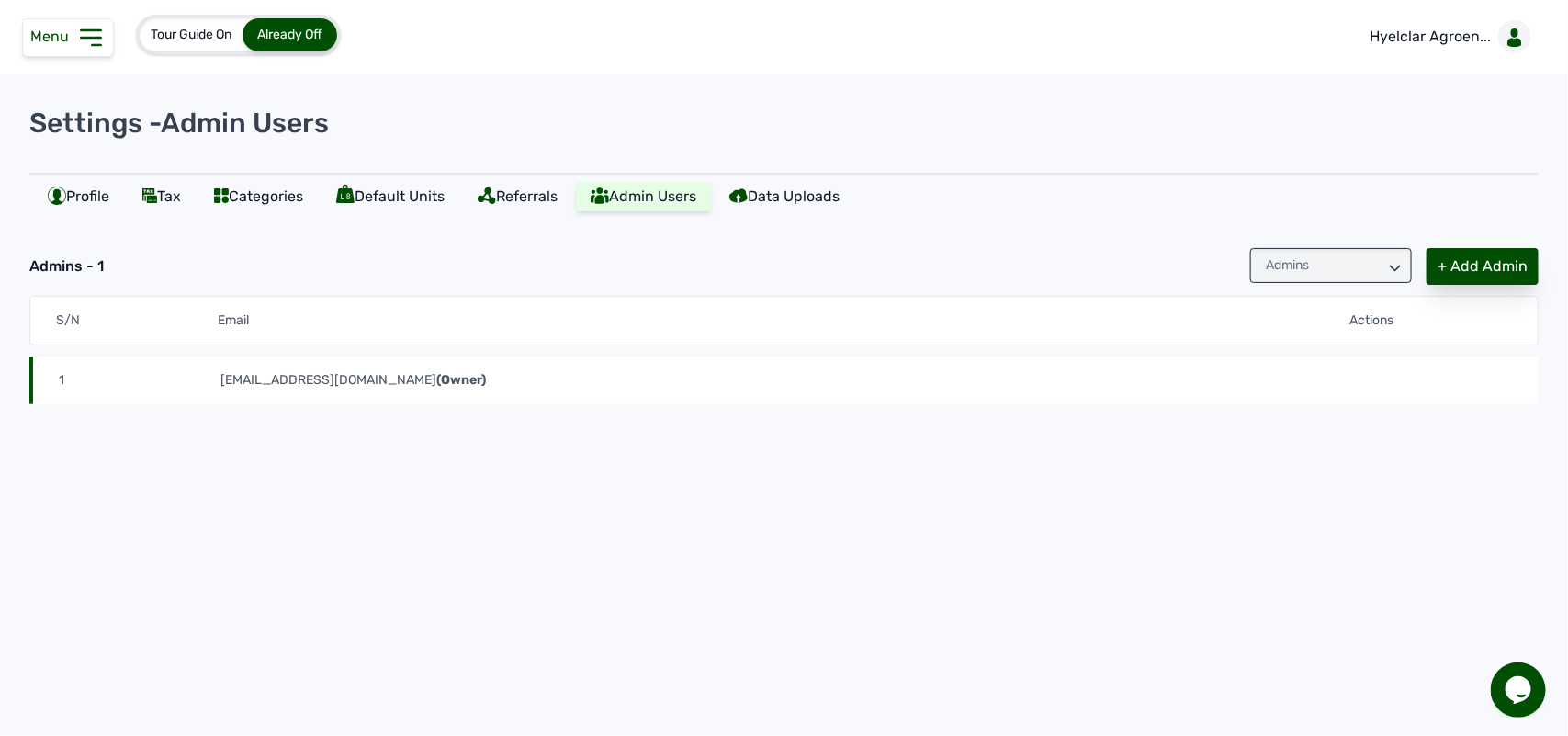 click on "+ Add Admin" at bounding box center (1483, 266) 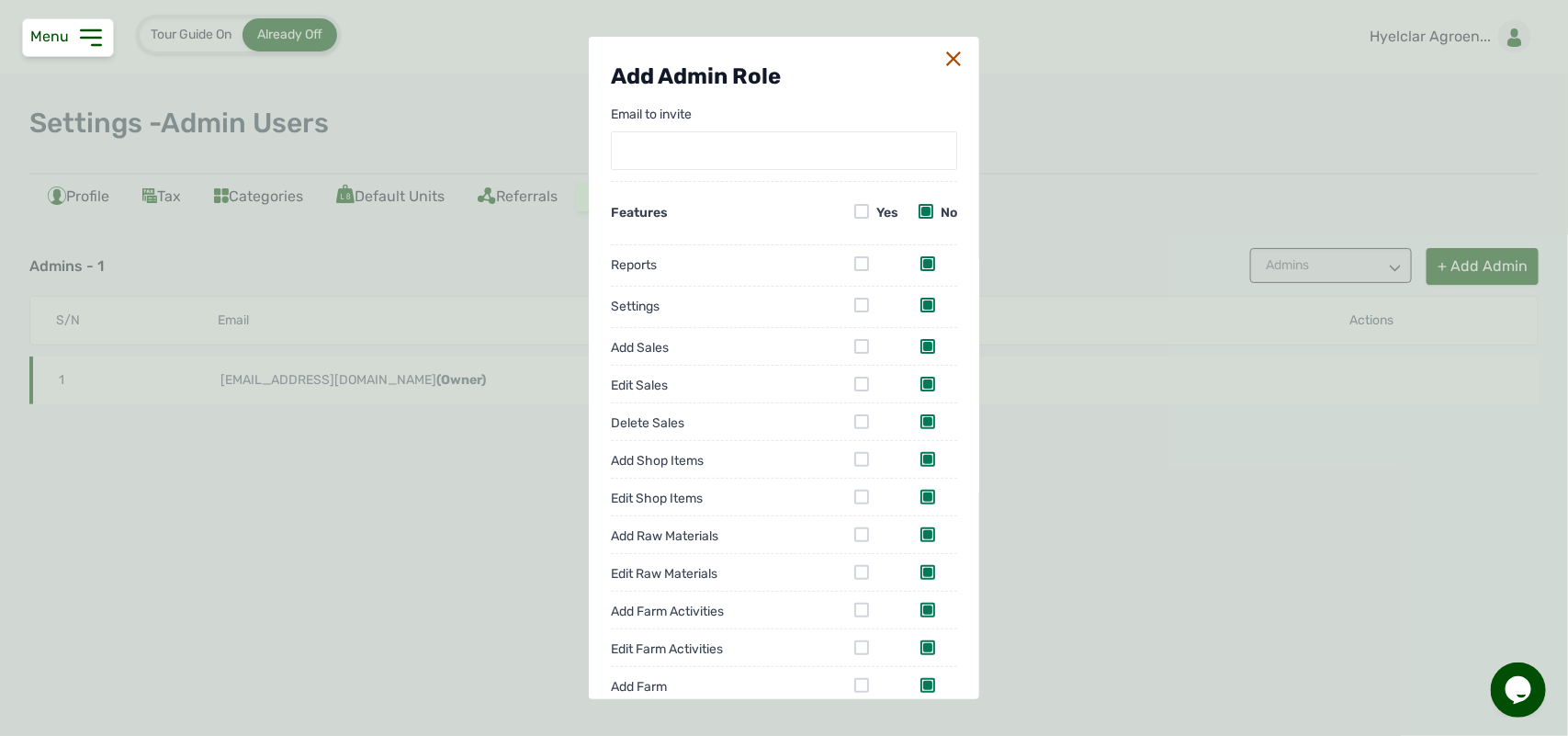 scroll, scrollTop: 0, scrollLeft: 0, axis: both 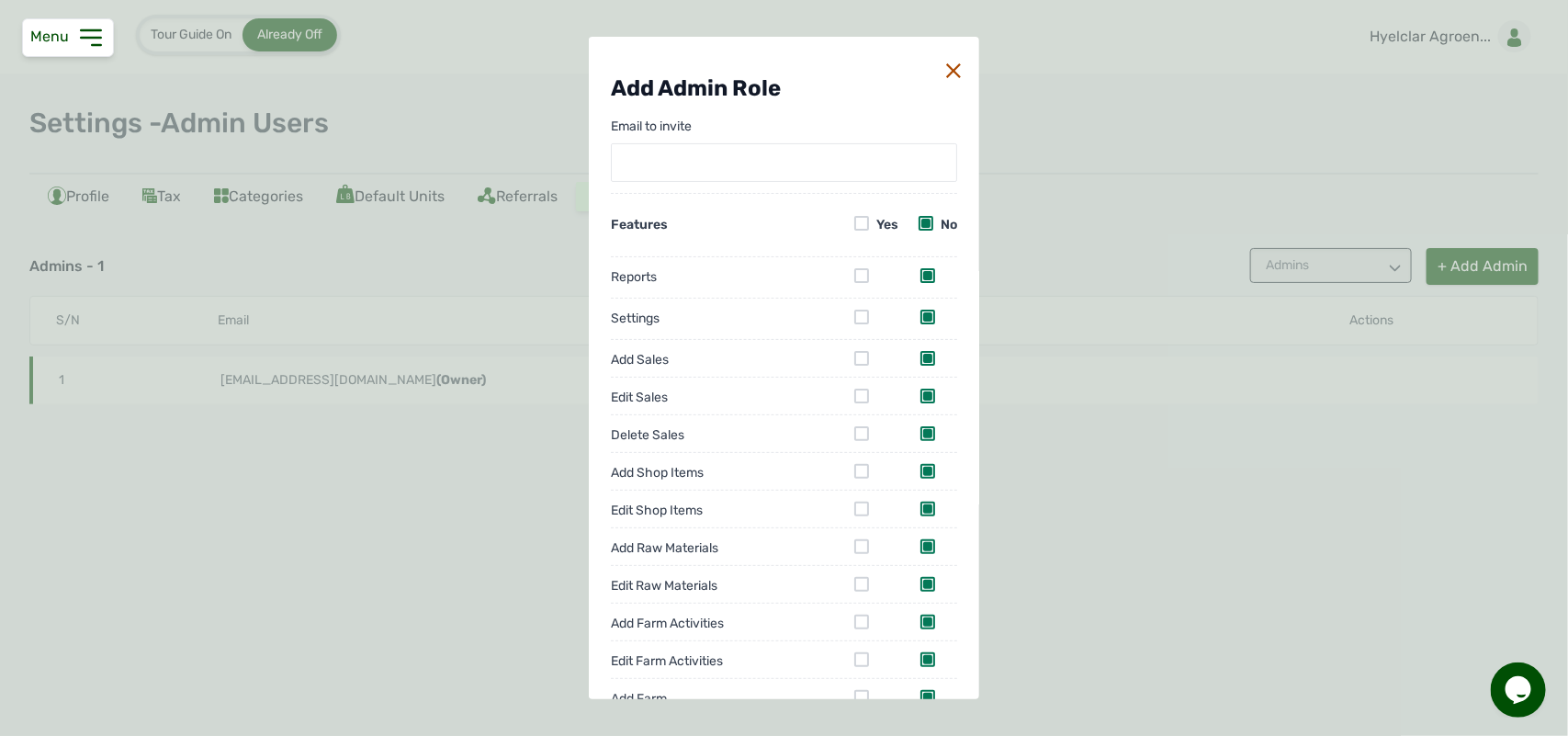 click at bounding box center (784, 163) 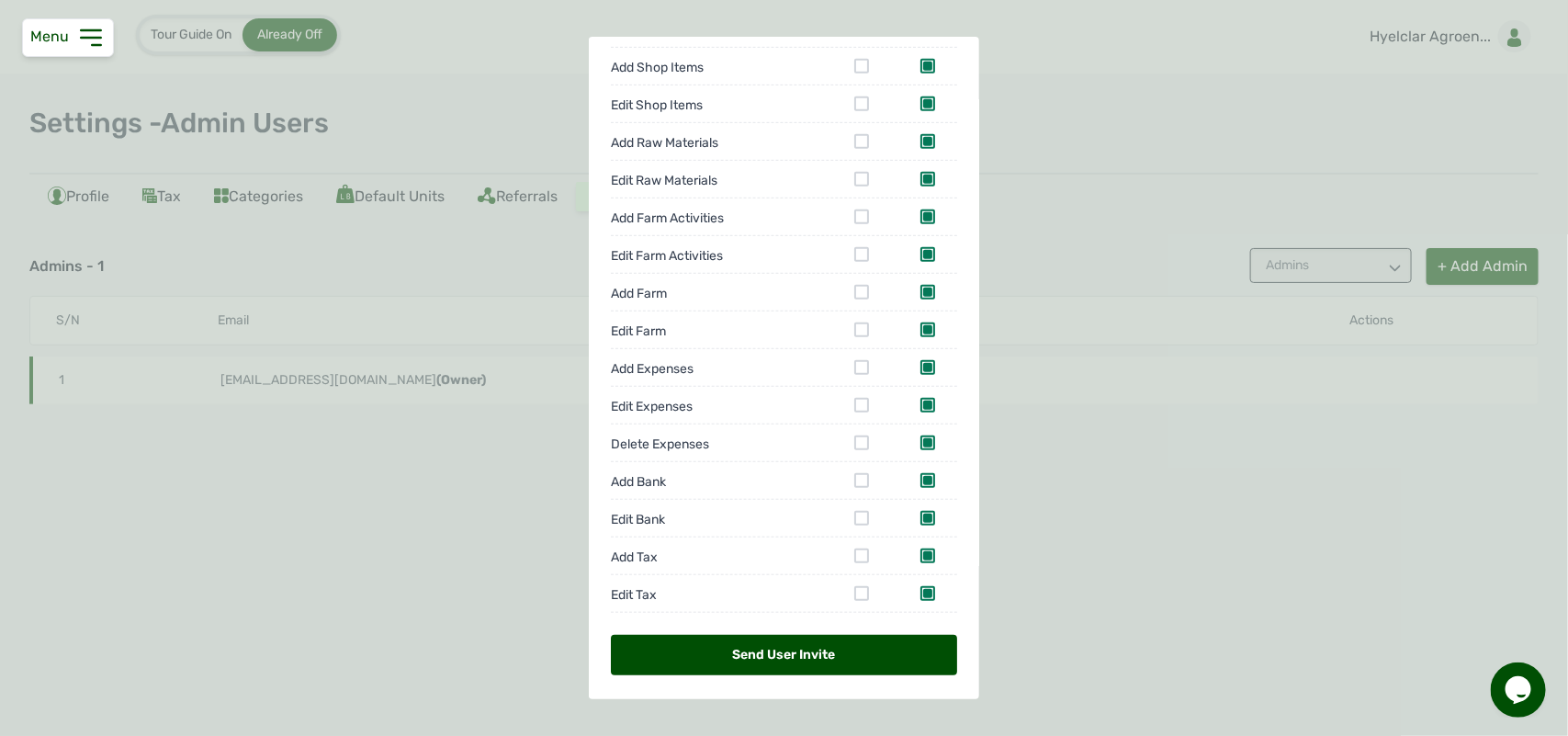 scroll, scrollTop: 423, scrollLeft: 0, axis: vertical 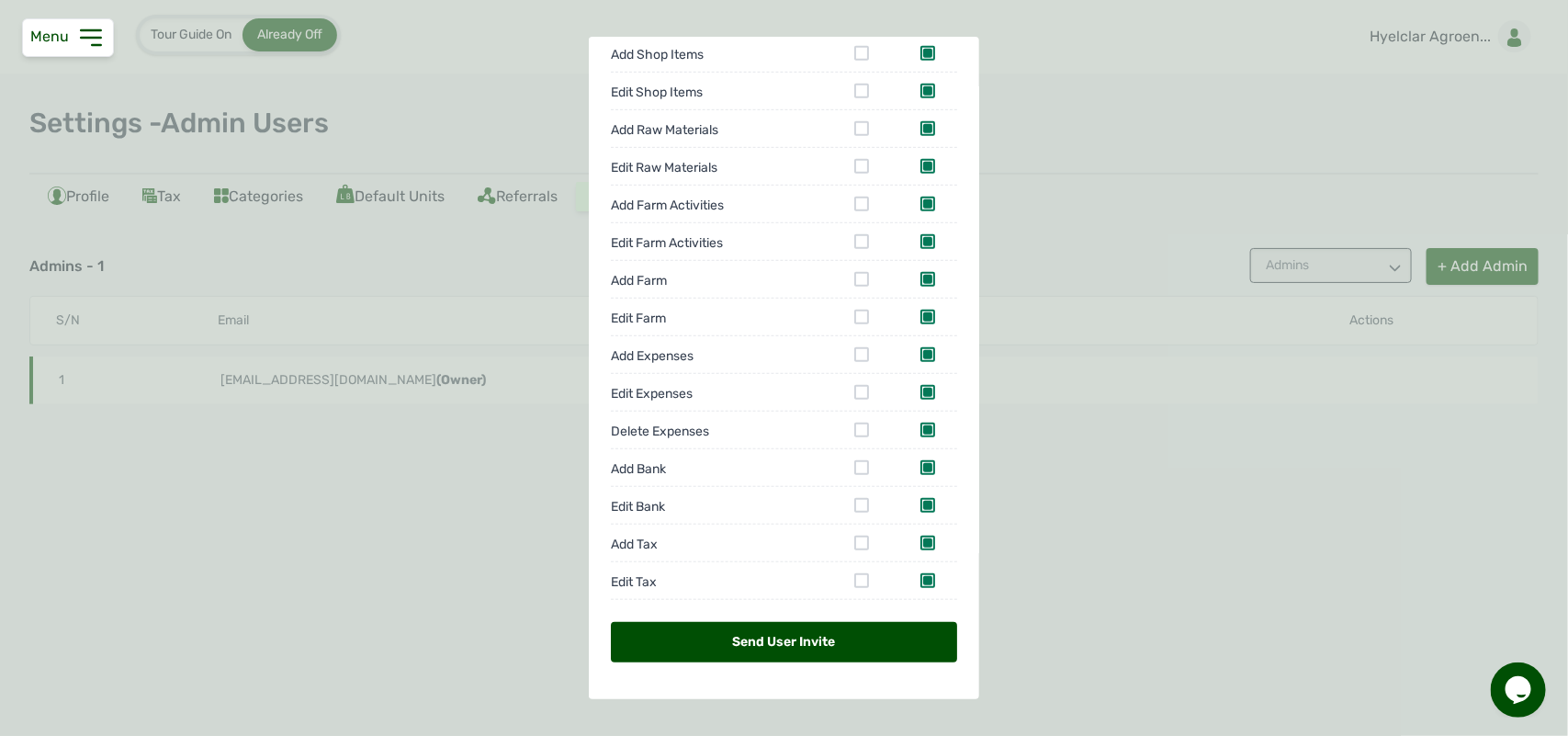 type on "[EMAIL_ADDRESS][DOMAIN_NAME]" 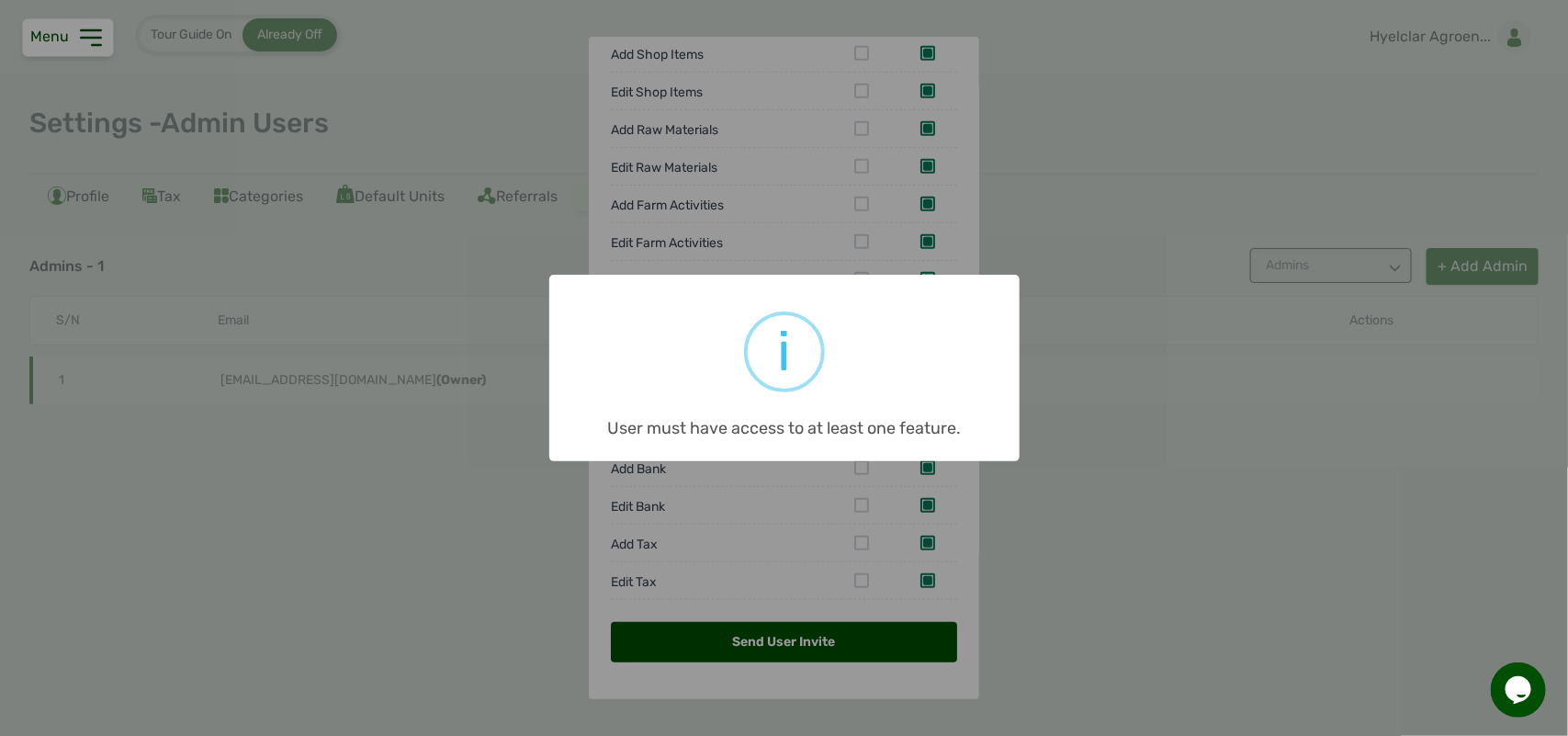click on "× i User must have access to at least one feature. OK No Cancel" at bounding box center [784, 368] 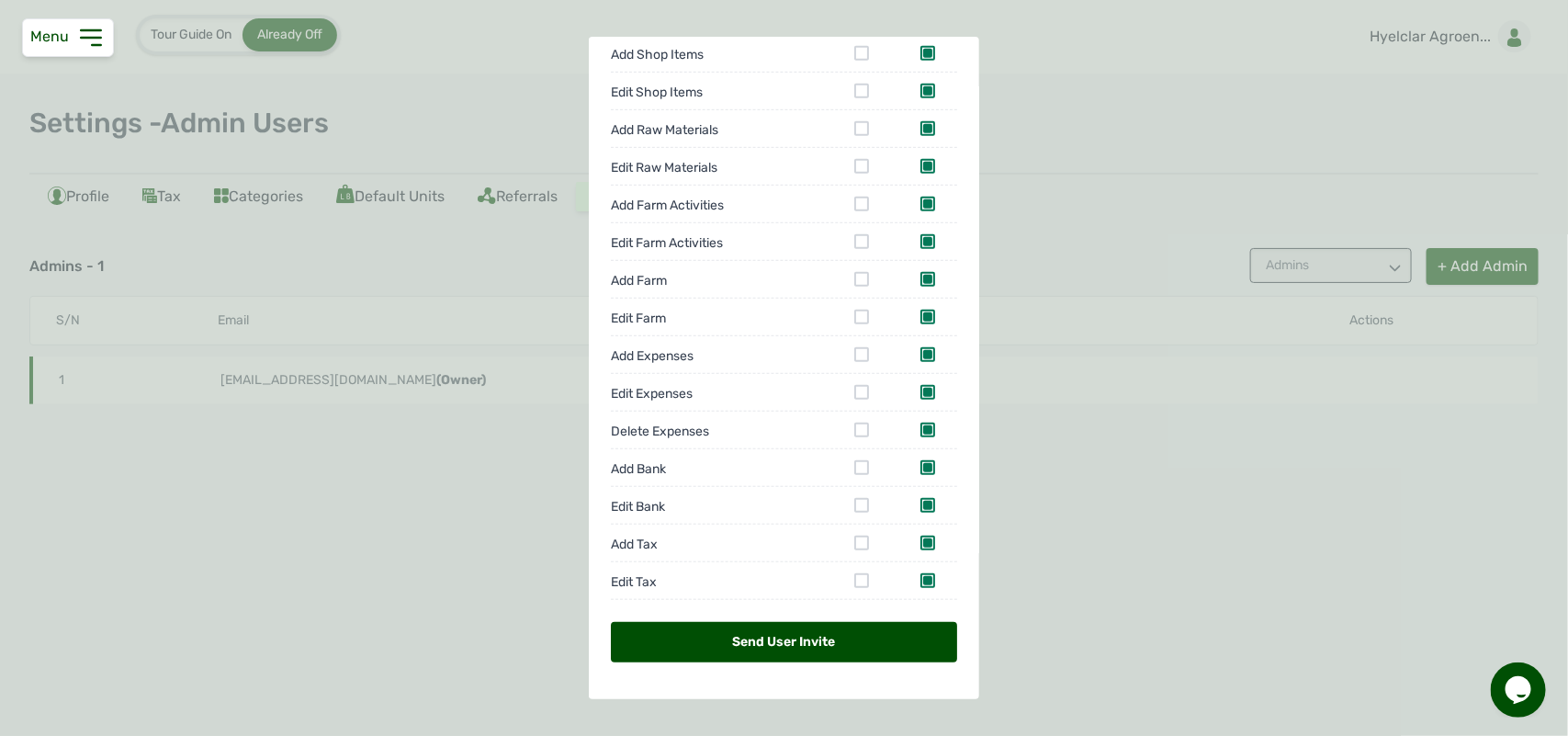 click at bounding box center (862, 355) 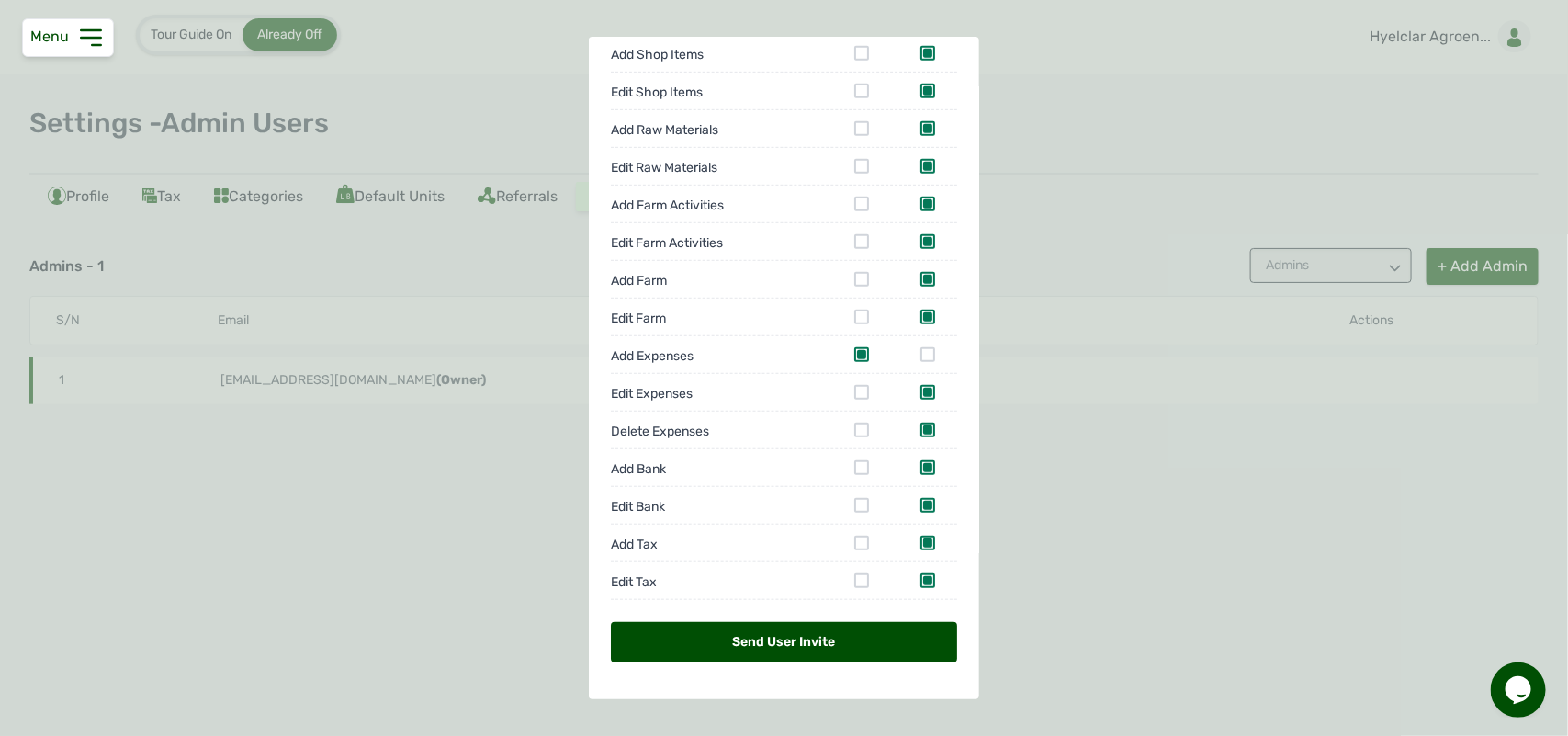 scroll, scrollTop: 0, scrollLeft: 0, axis: both 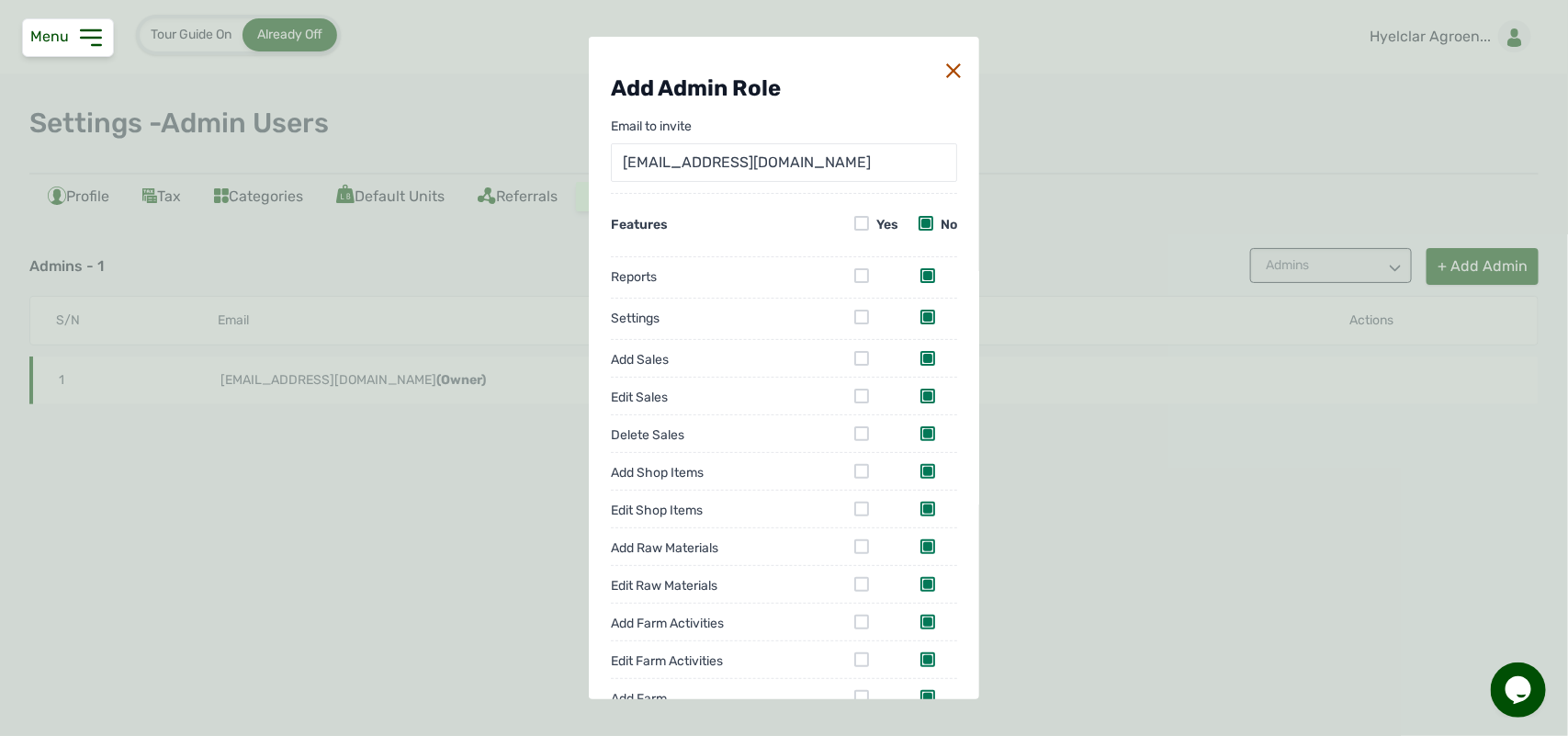 click at bounding box center [862, 358] 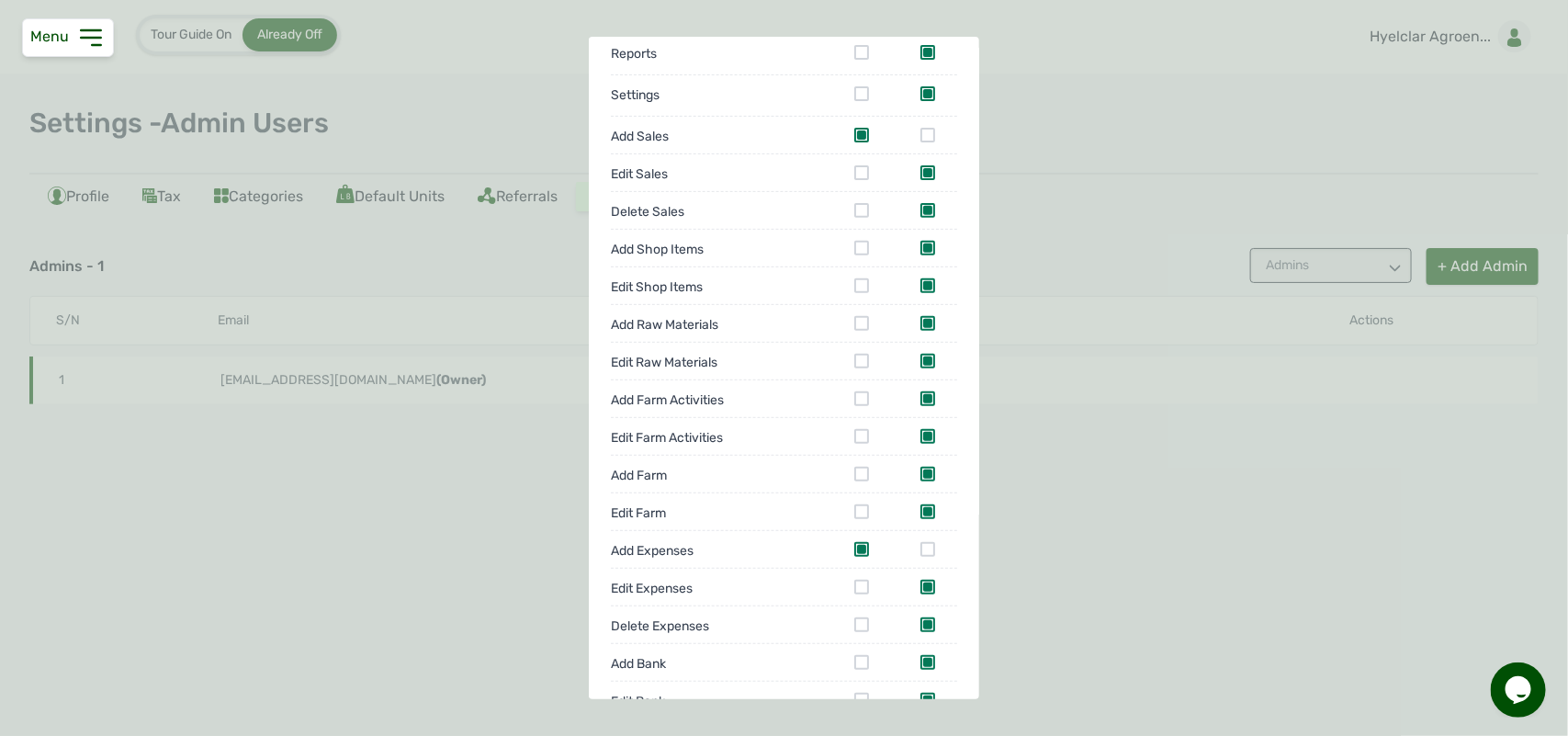 scroll, scrollTop: 230, scrollLeft: 0, axis: vertical 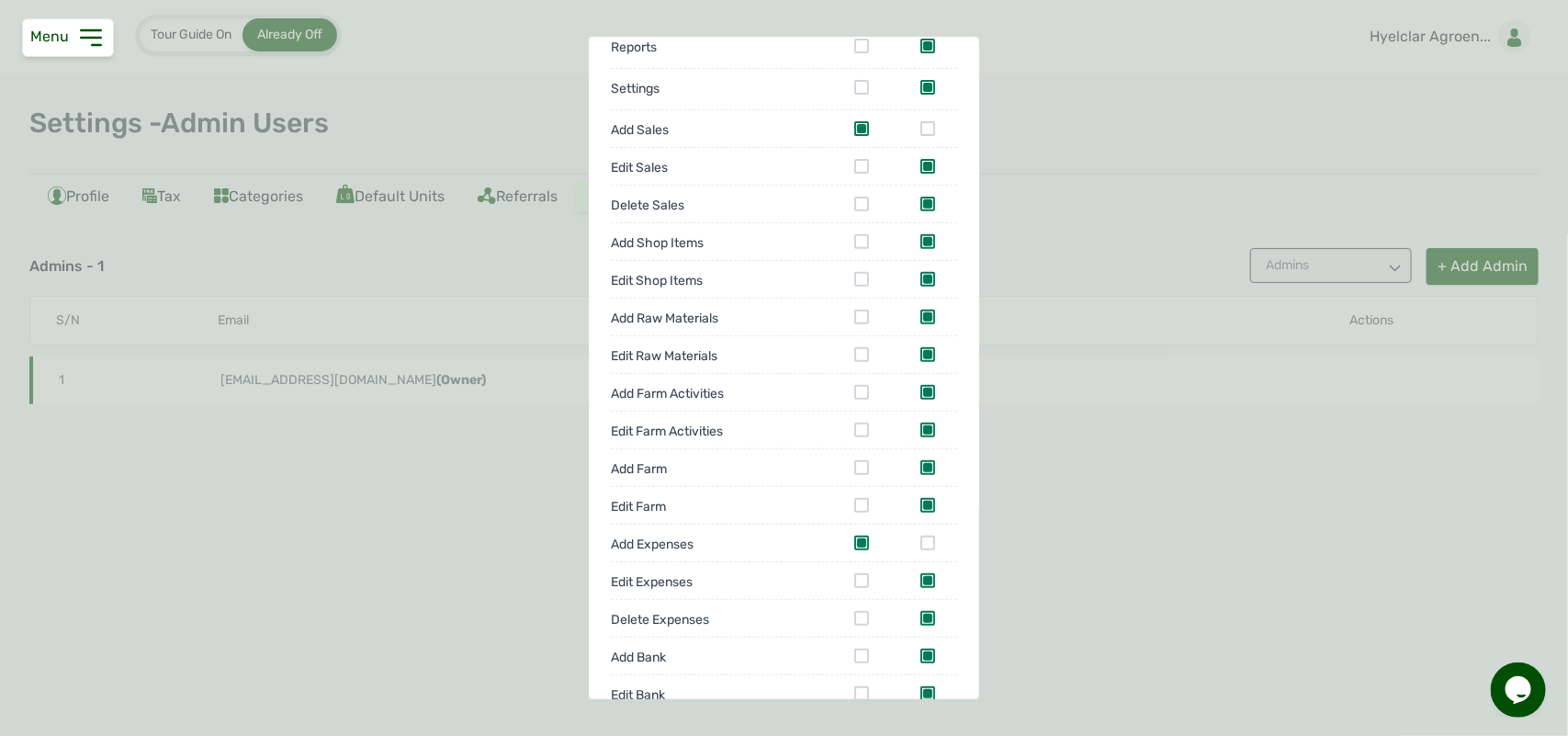 click at bounding box center (862, 392) 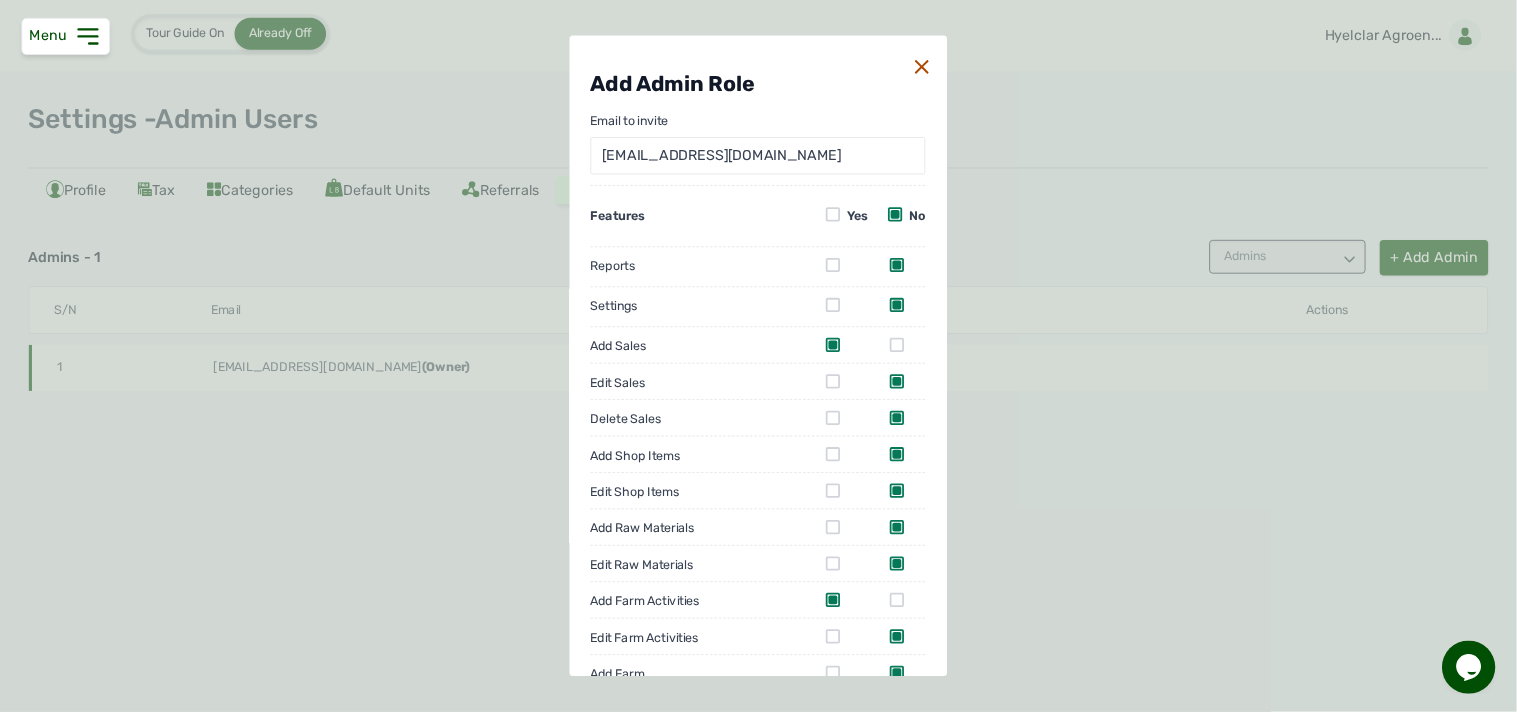 scroll, scrollTop: 0, scrollLeft: 0, axis: both 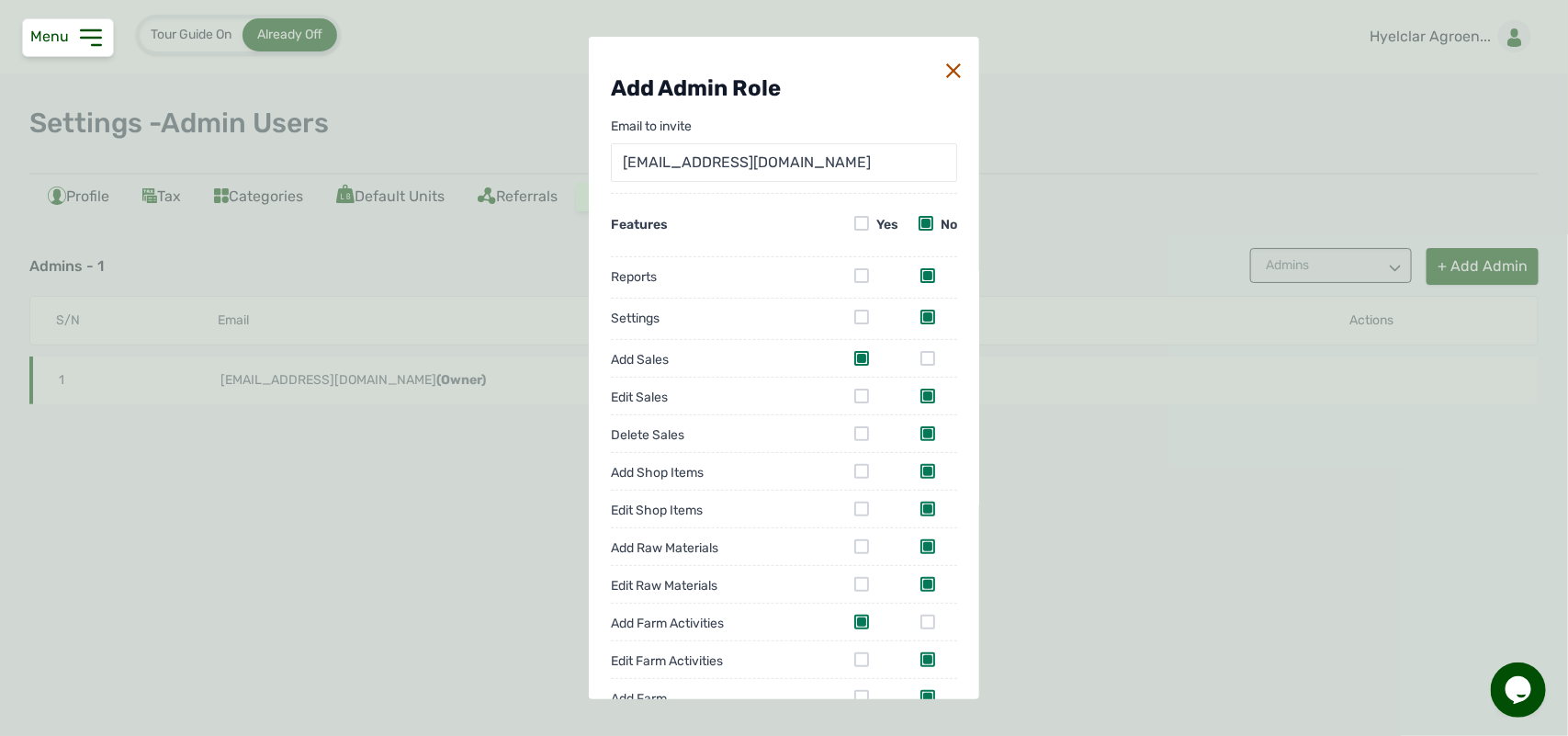 click at bounding box center (862, 547) 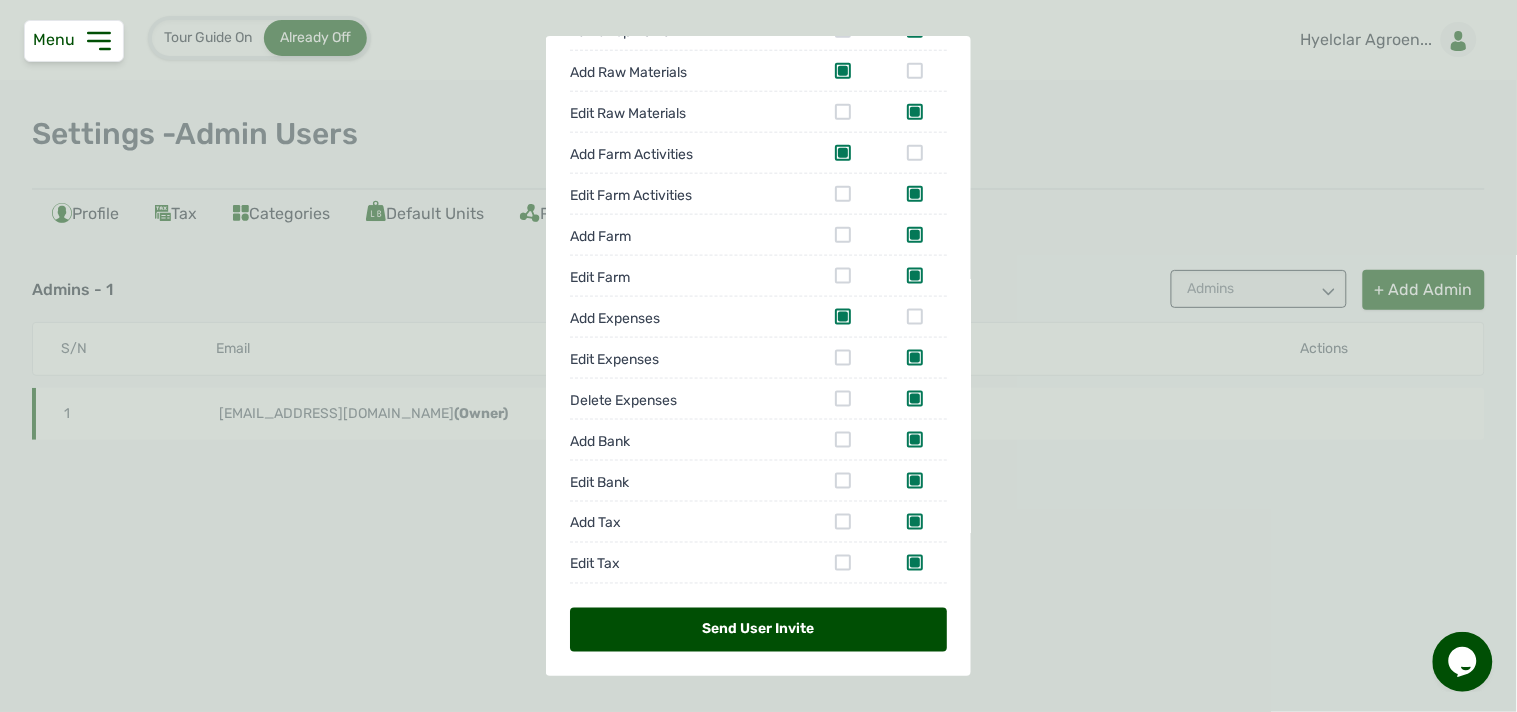 scroll, scrollTop: 536, scrollLeft: 0, axis: vertical 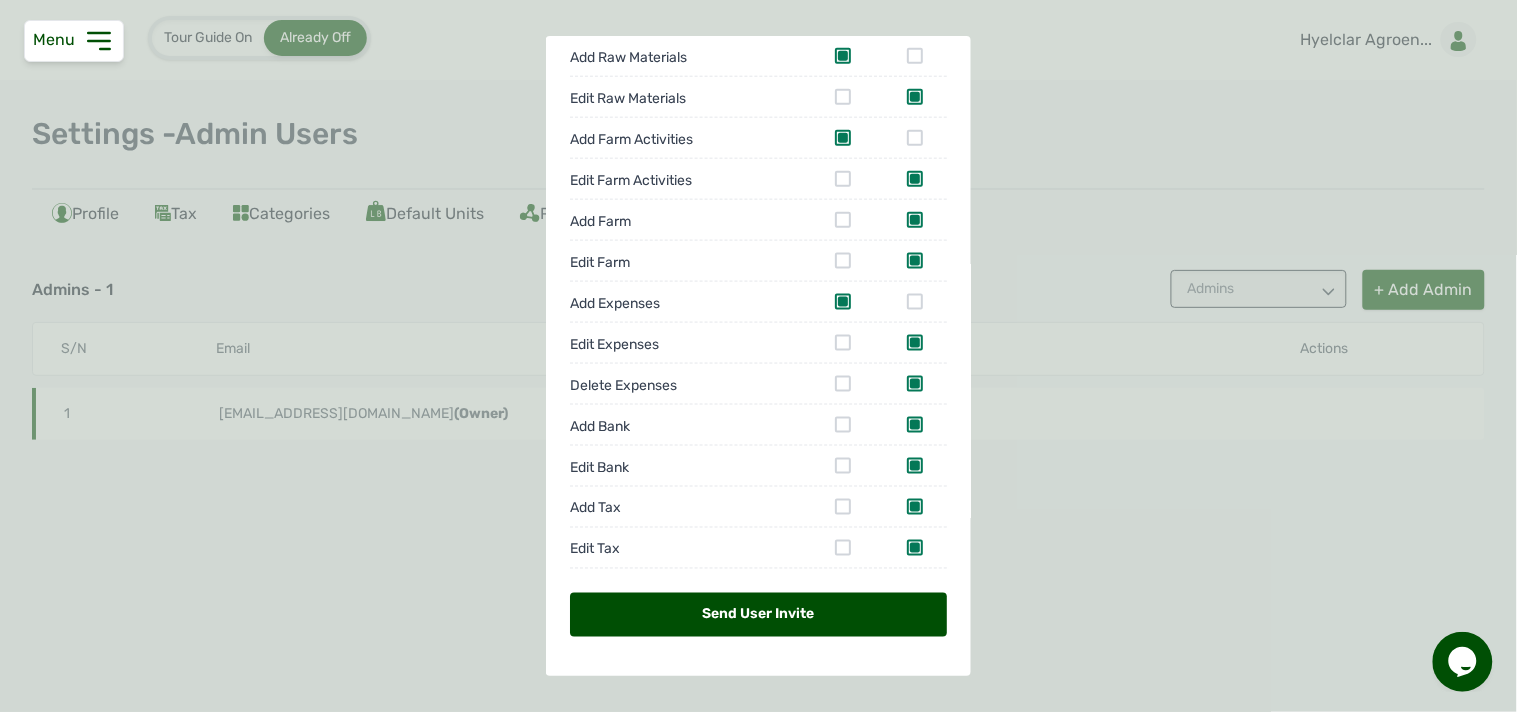 click on "Send User Invite" at bounding box center [758, 615] 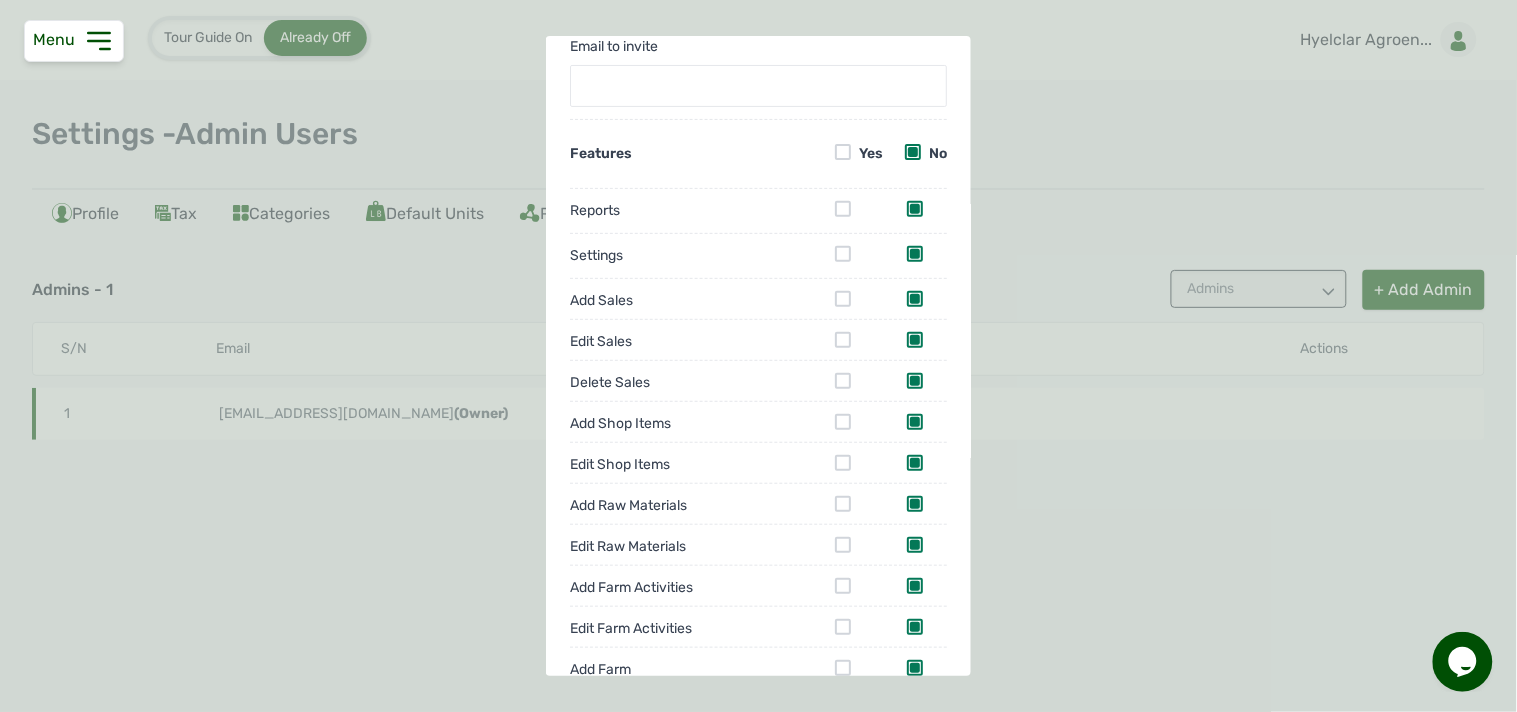 scroll, scrollTop: 0, scrollLeft: 0, axis: both 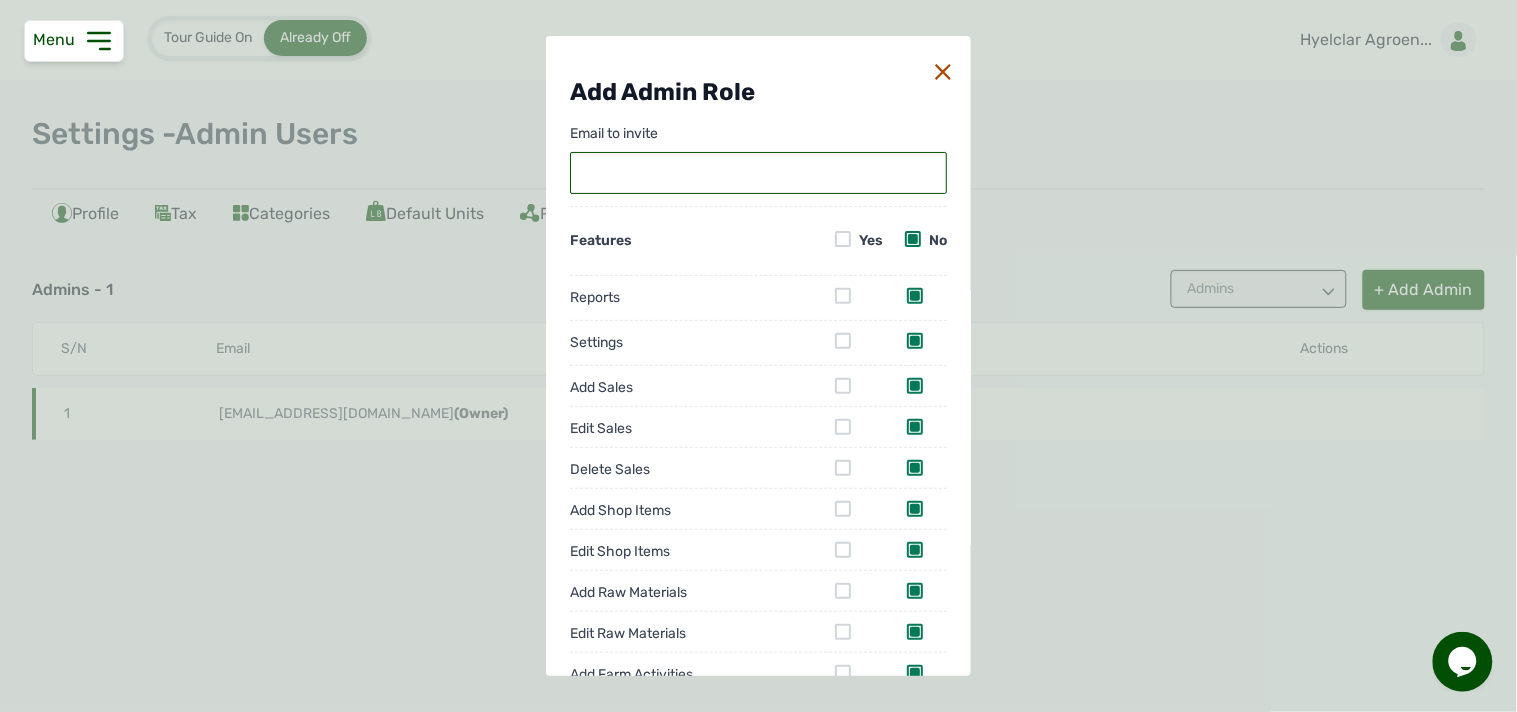 click at bounding box center [758, 173] 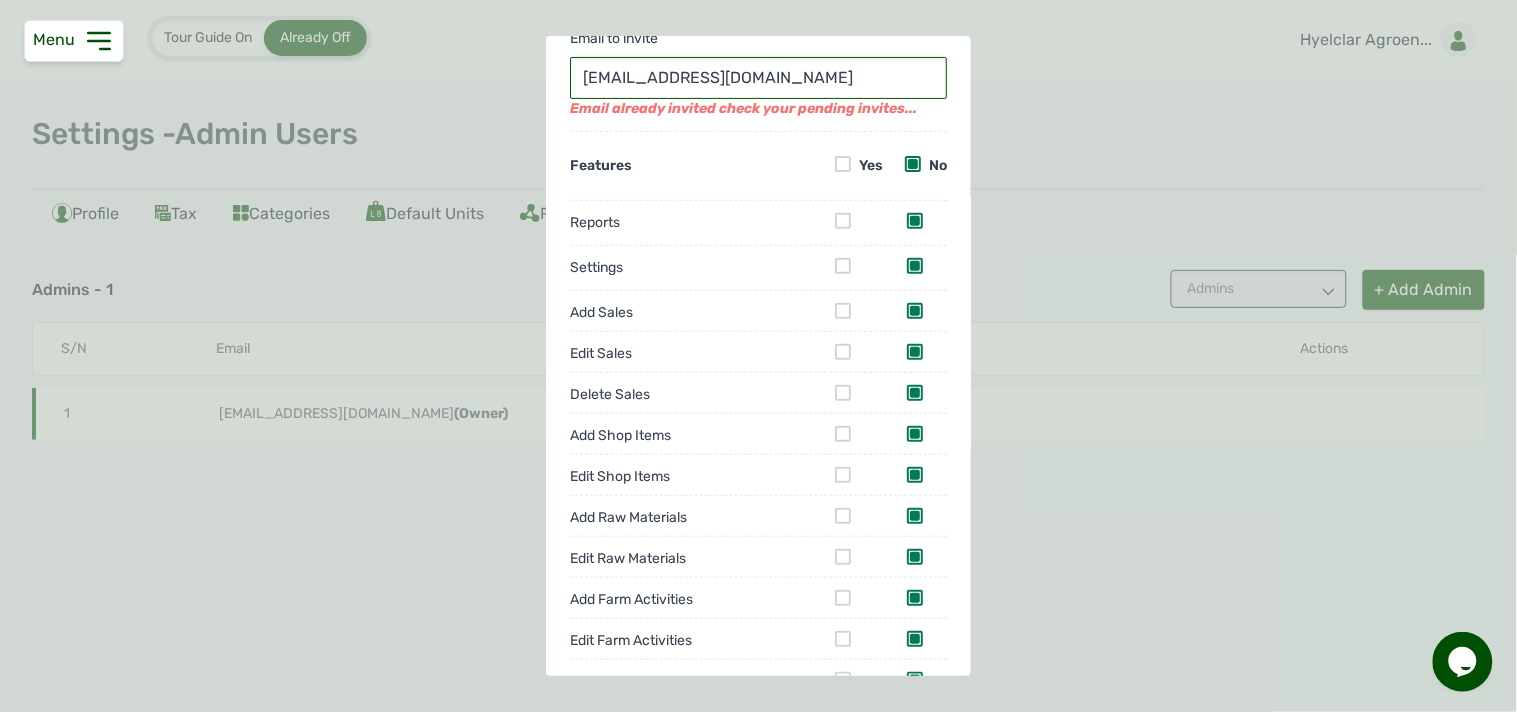 scroll, scrollTop: 100, scrollLeft: 0, axis: vertical 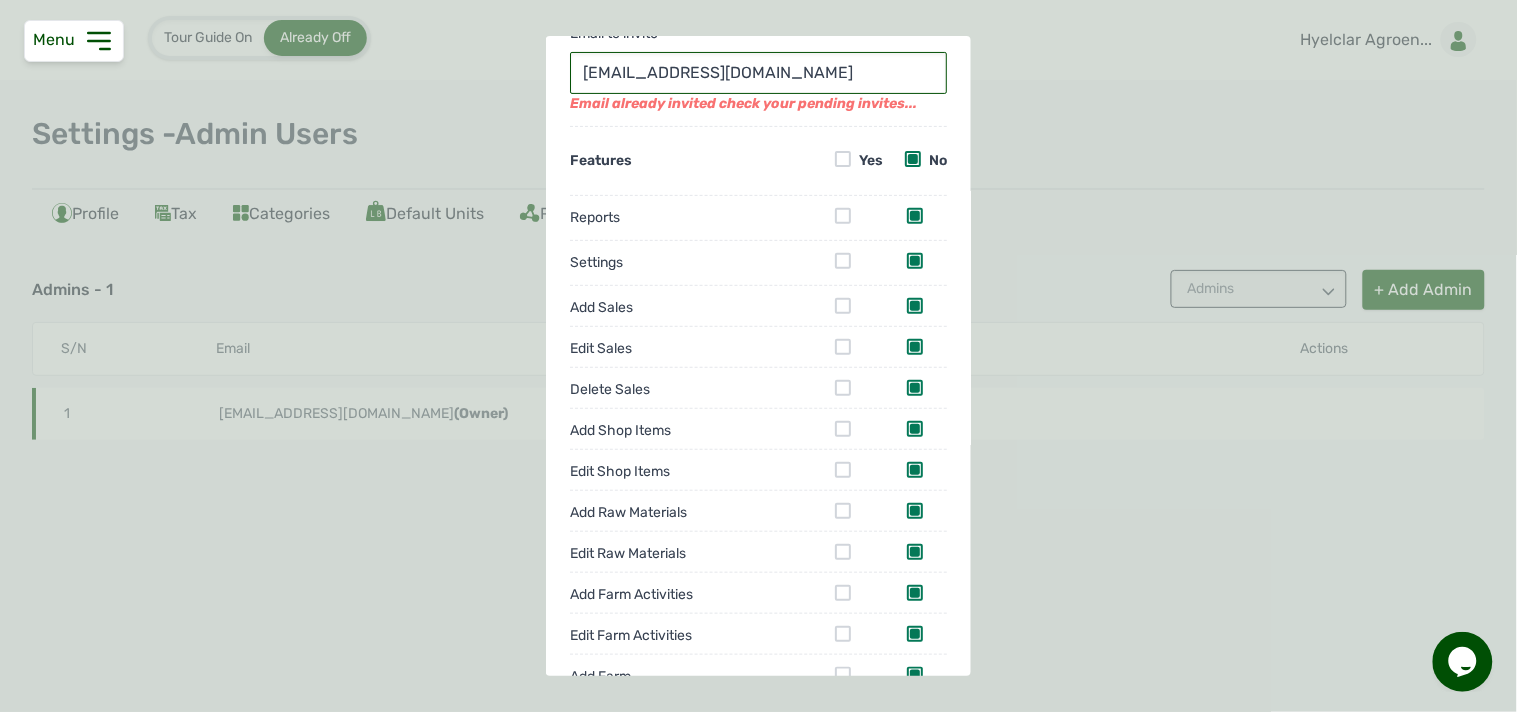 type on "[EMAIL_ADDRESS][DOMAIN_NAME]" 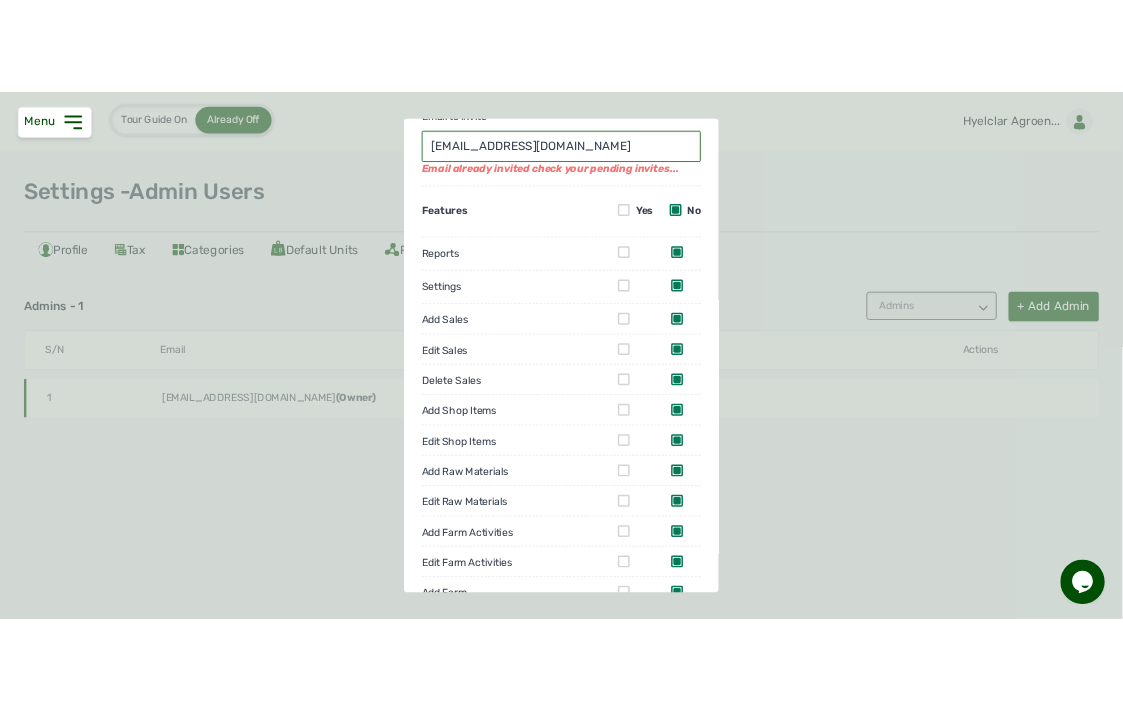 scroll, scrollTop: 0, scrollLeft: 0, axis: both 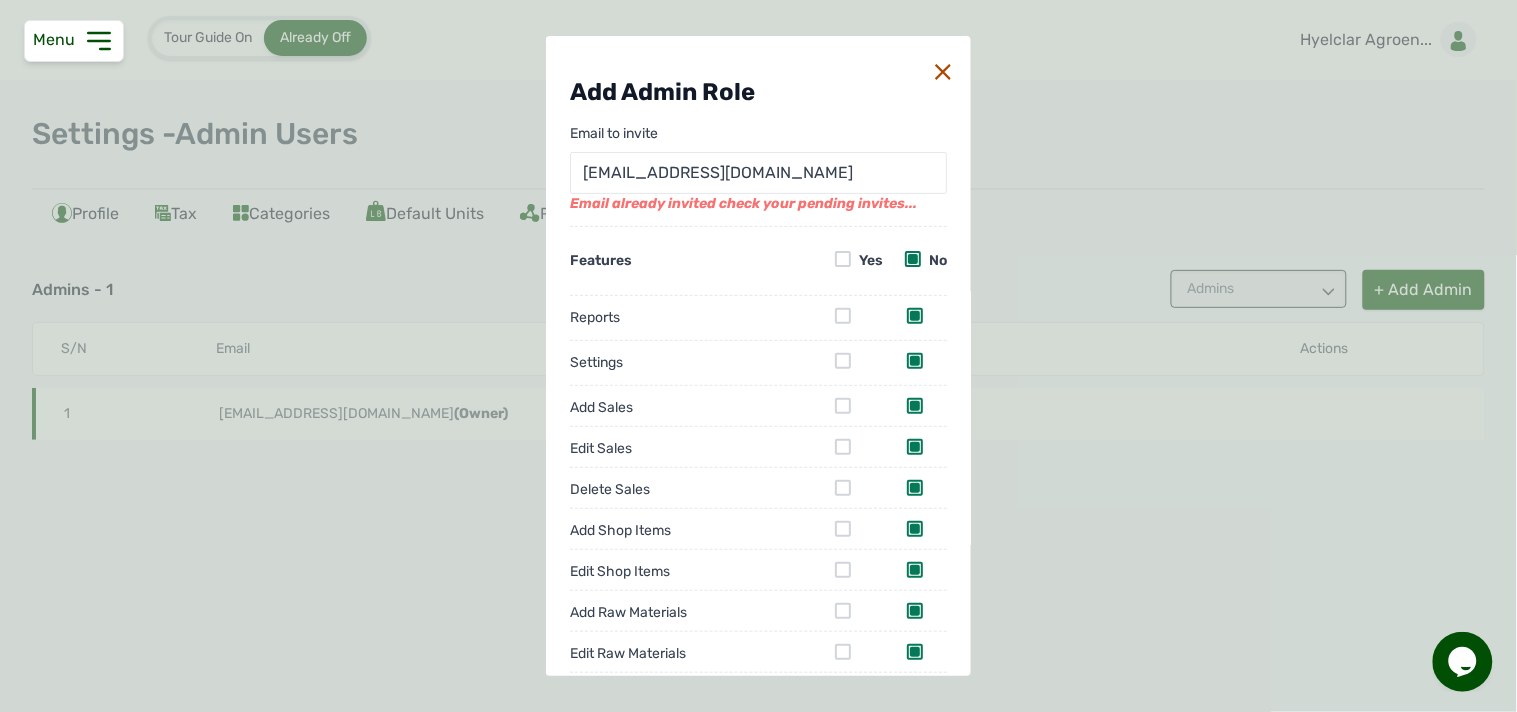 click 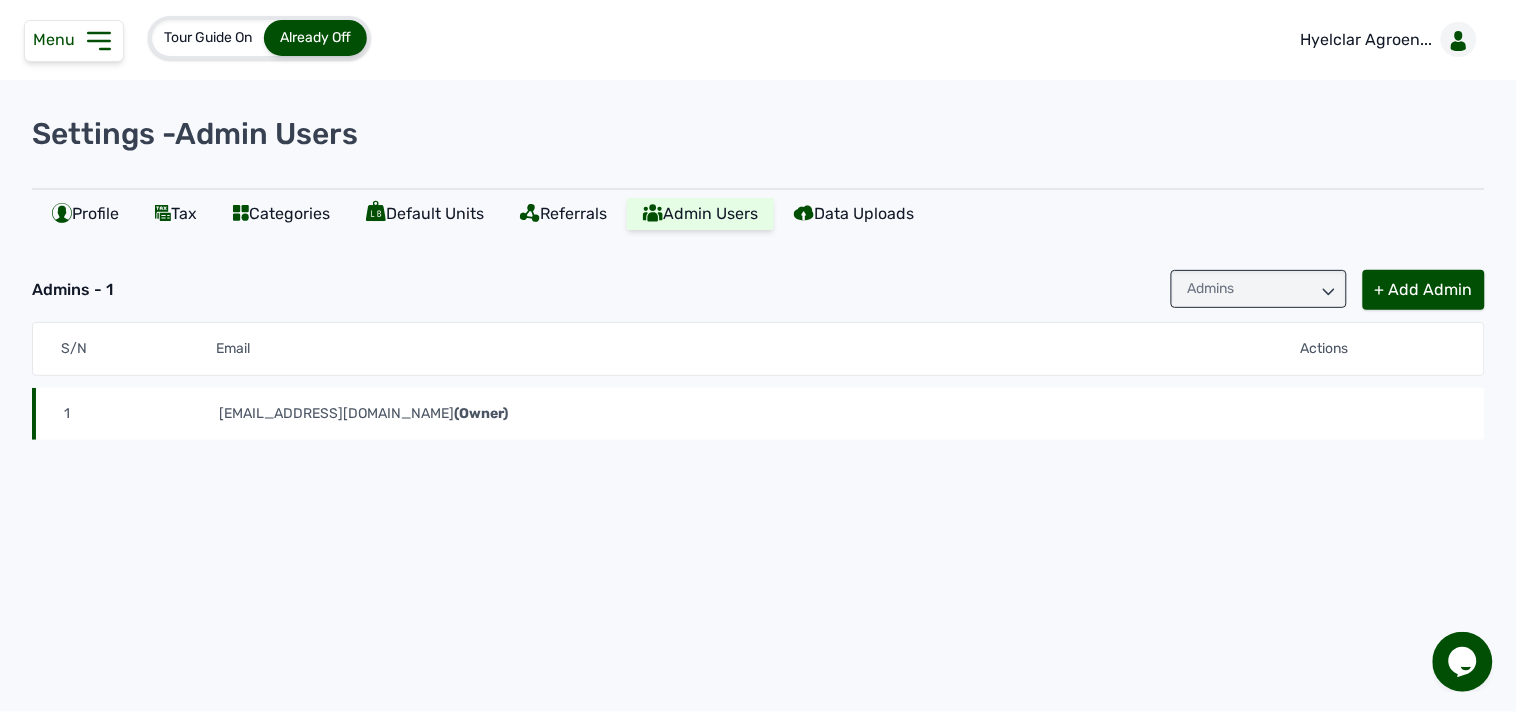 click on "Tour Guide On Already Off Hyelclar Agroen..." at bounding box center [758, 40] 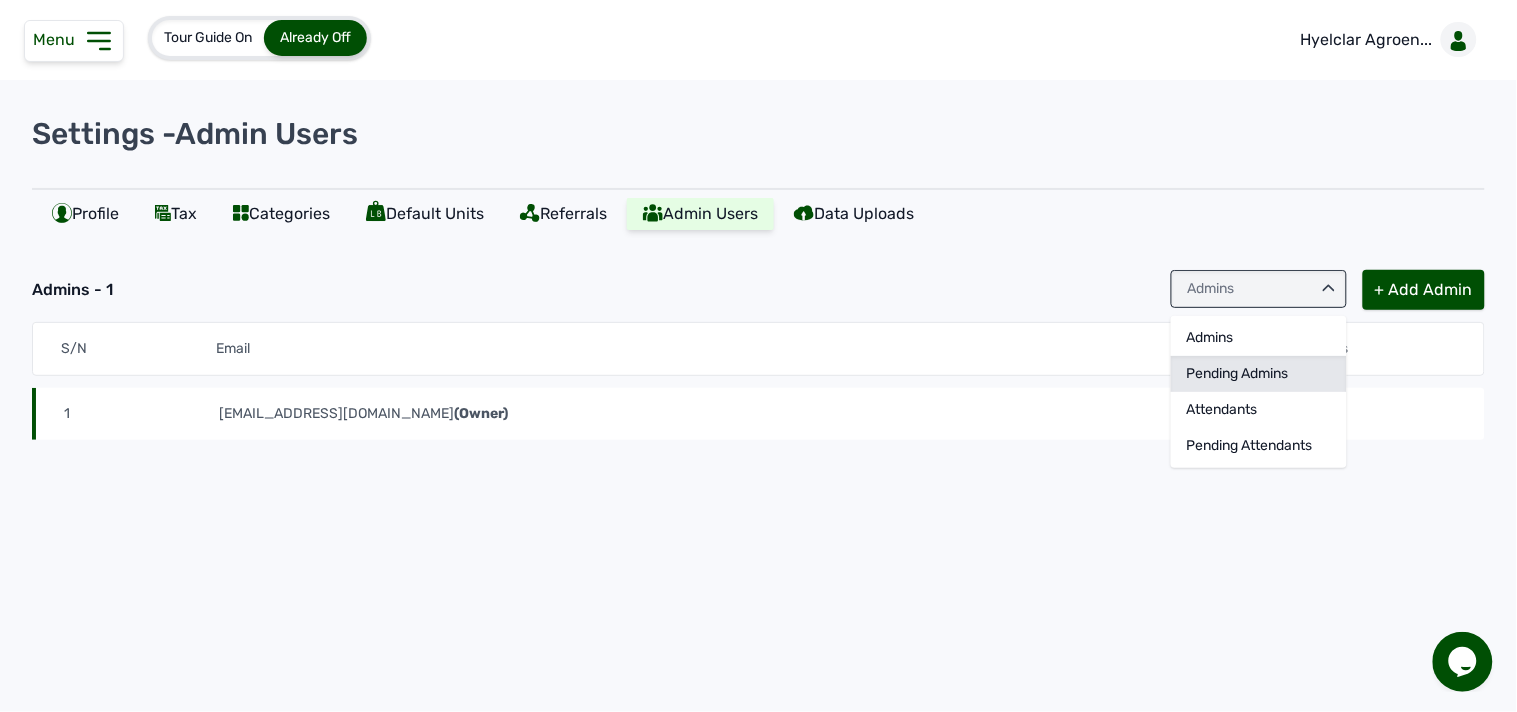 click on "Pending Admins" 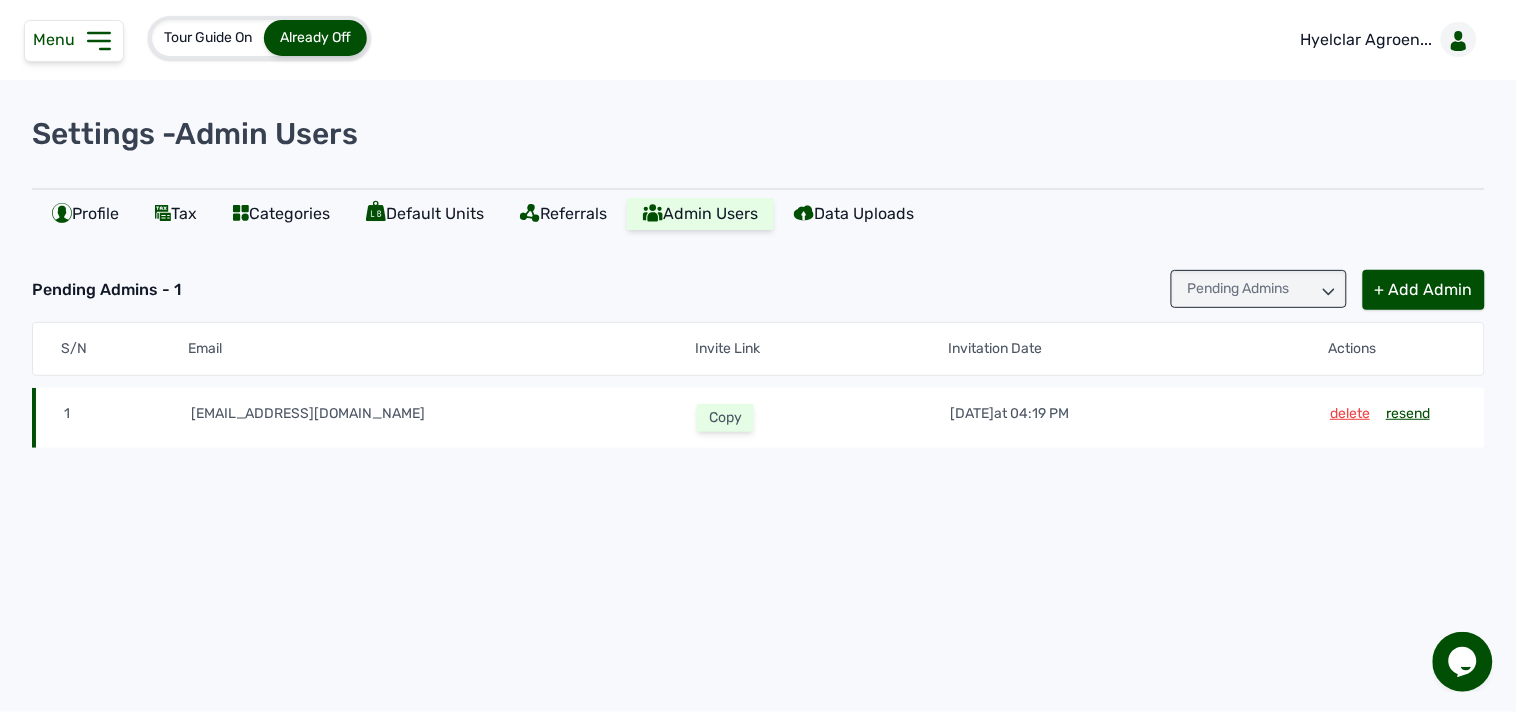 click on "delete" at bounding box center [1350, 418] 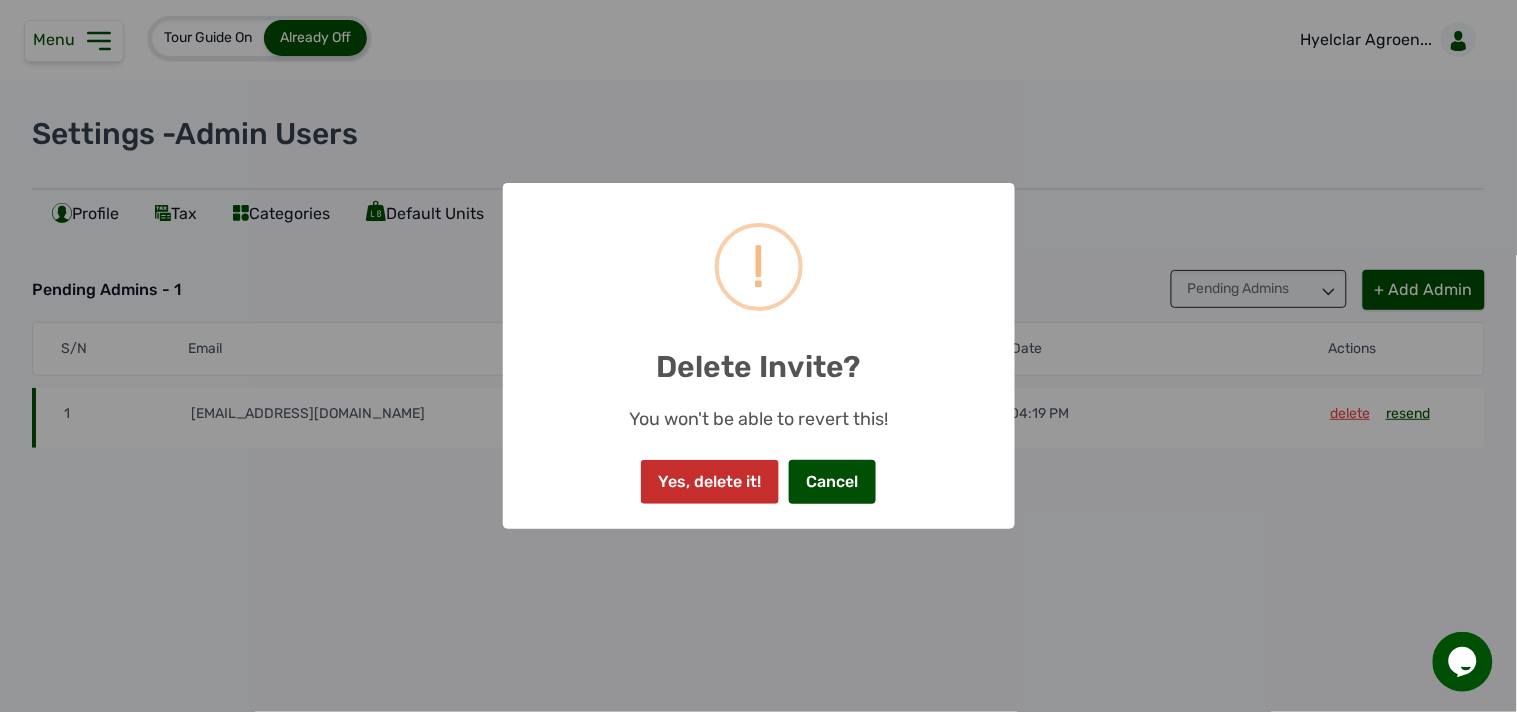 click on "Yes, delete it!" at bounding box center (710, 482) 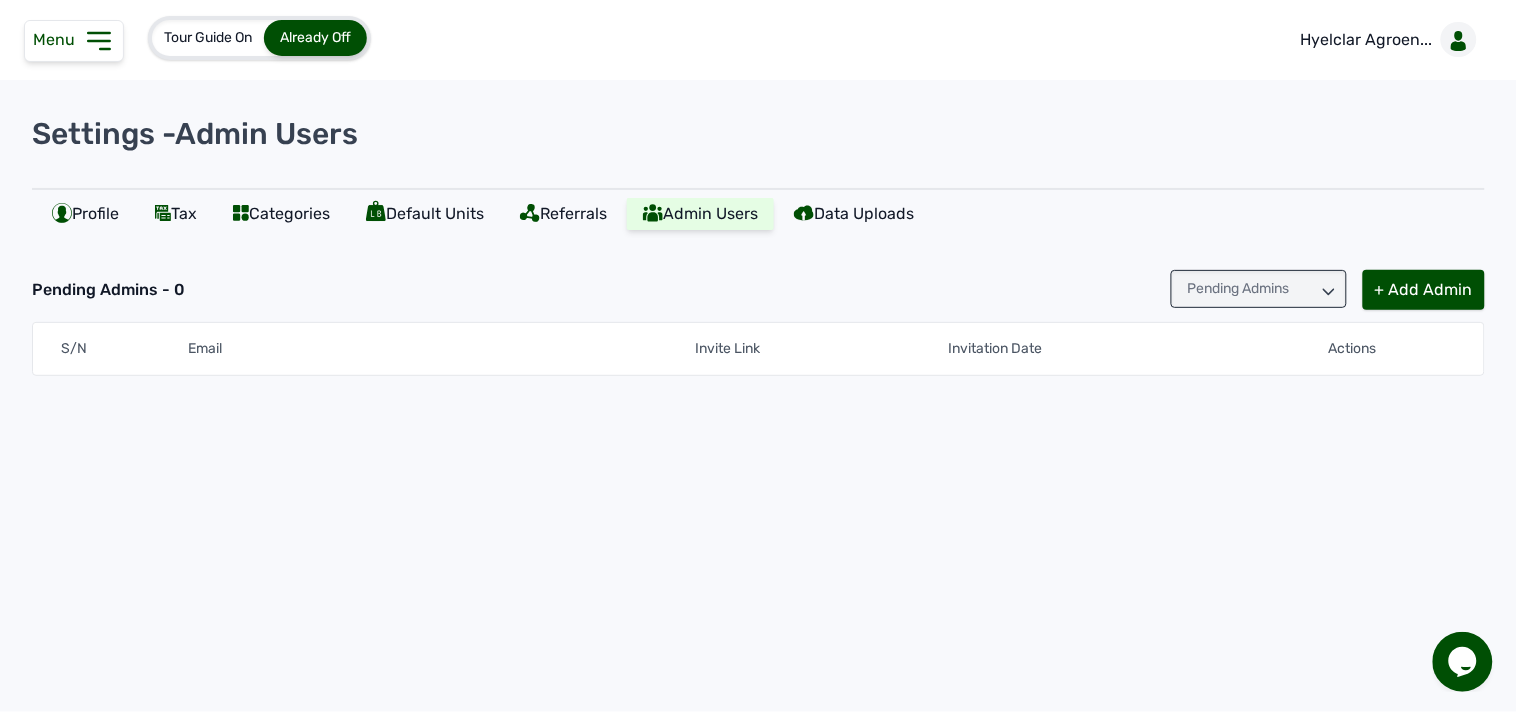 click on "+ Add Admin" at bounding box center [1424, 290] 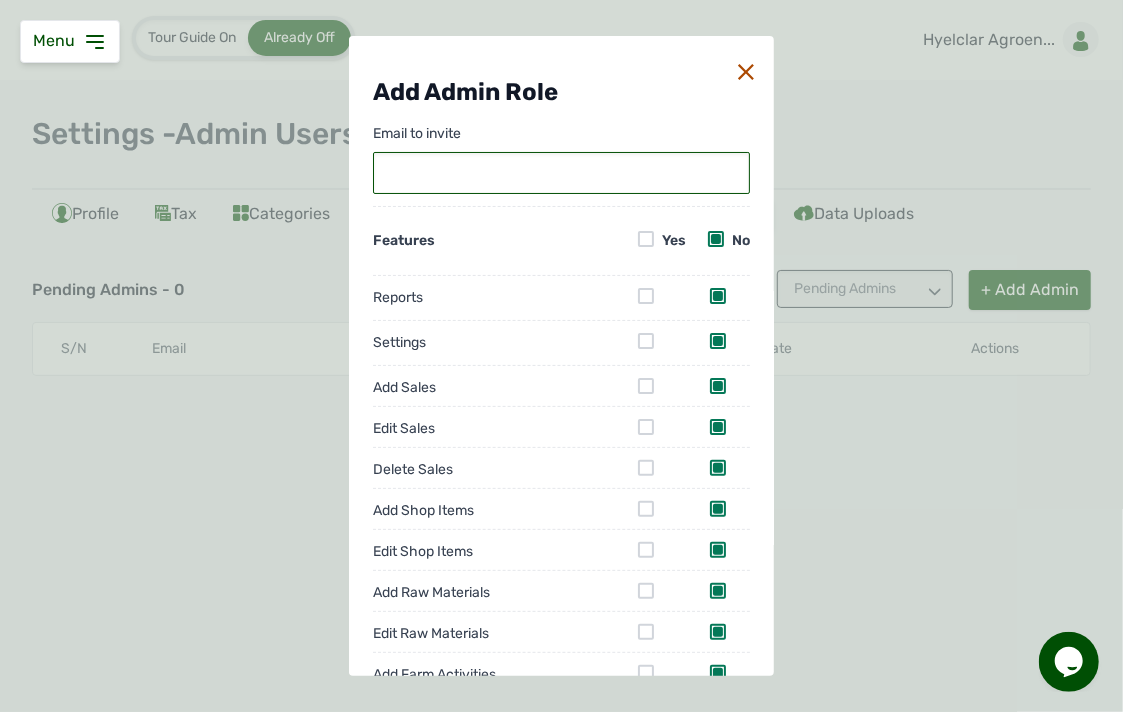 click at bounding box center (561, 173) 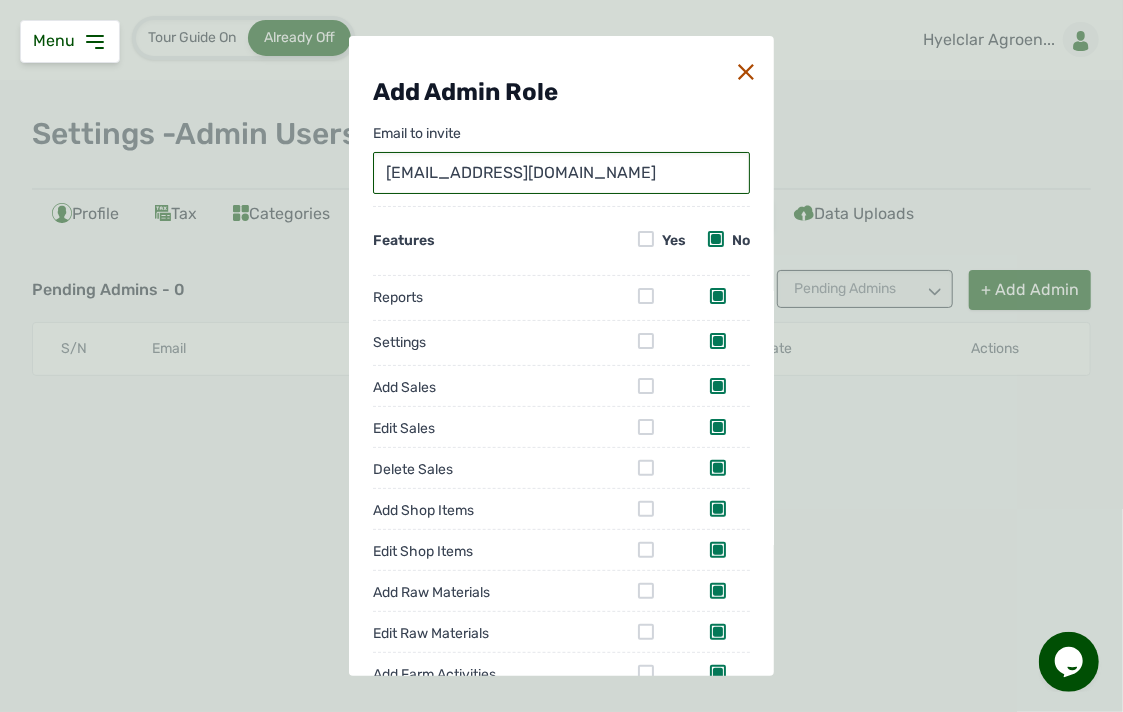 type on "[EMAIL_ADDRESS][DOMAIN_NAME]" 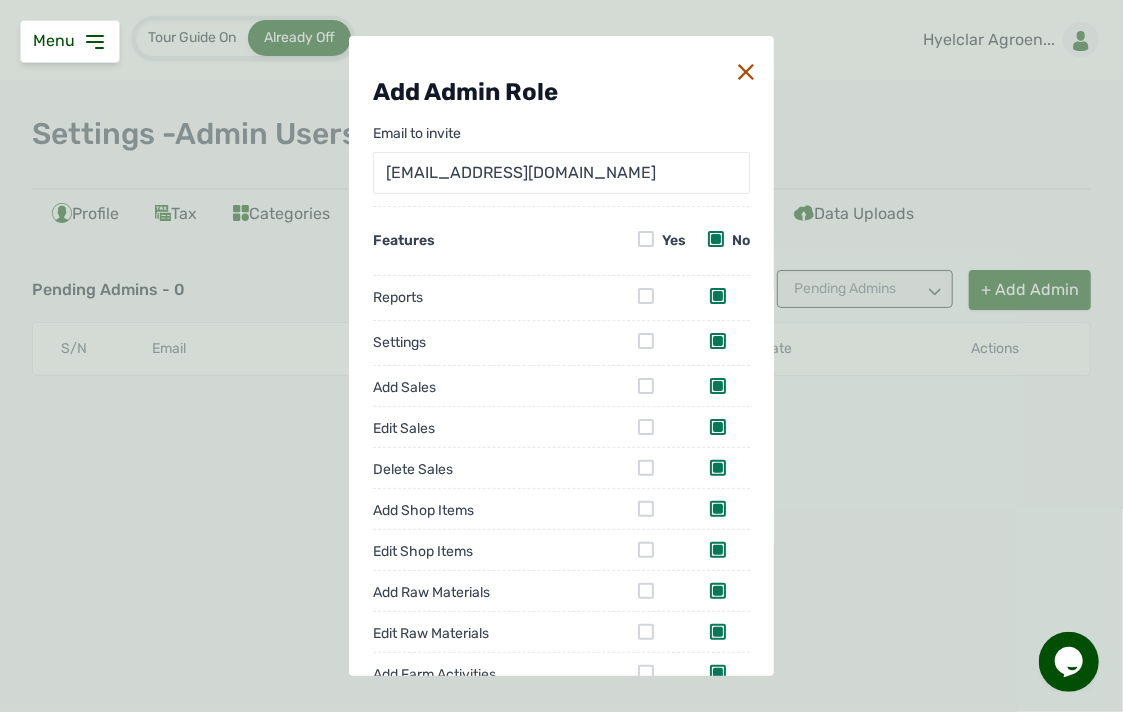 click at bounding box center (646, 386) 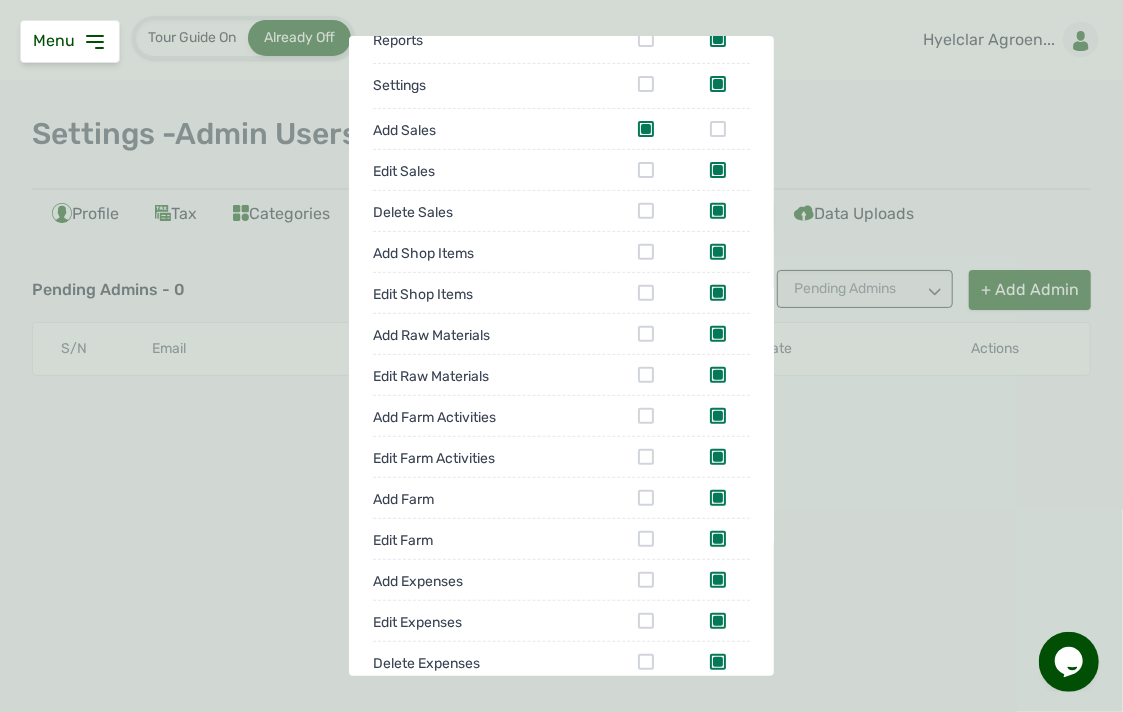 scroll, scrollTop: 258, scrollLeft: 0, axis: vertical 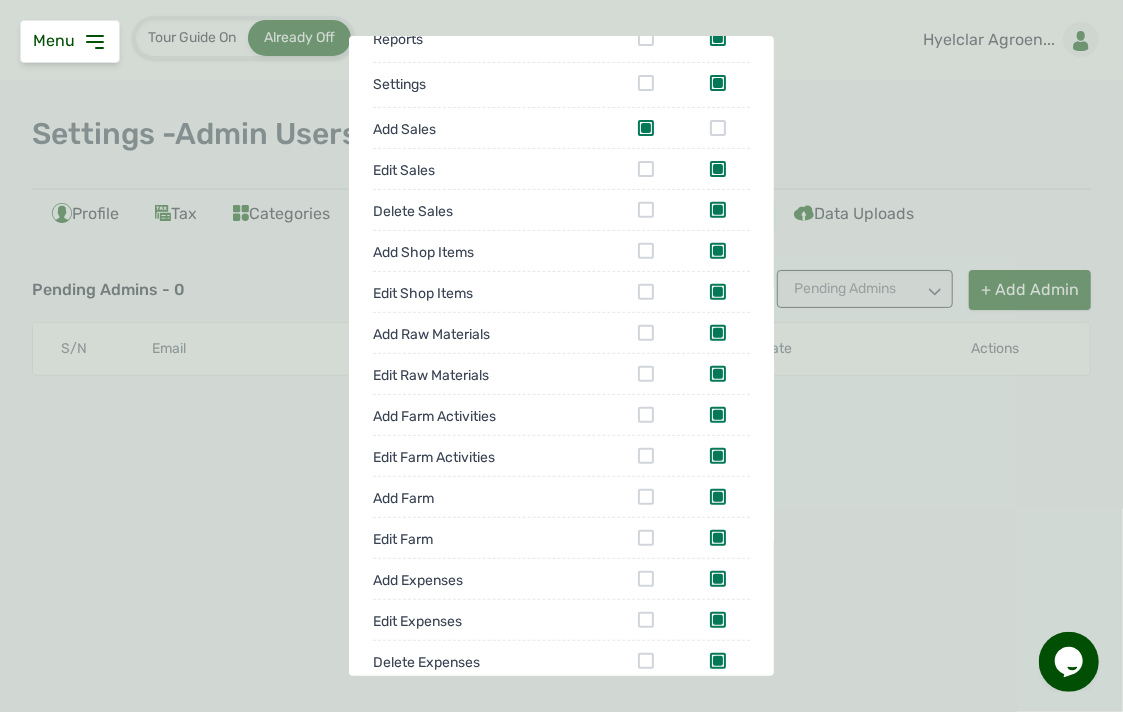 click at bounding box center [646, 251] 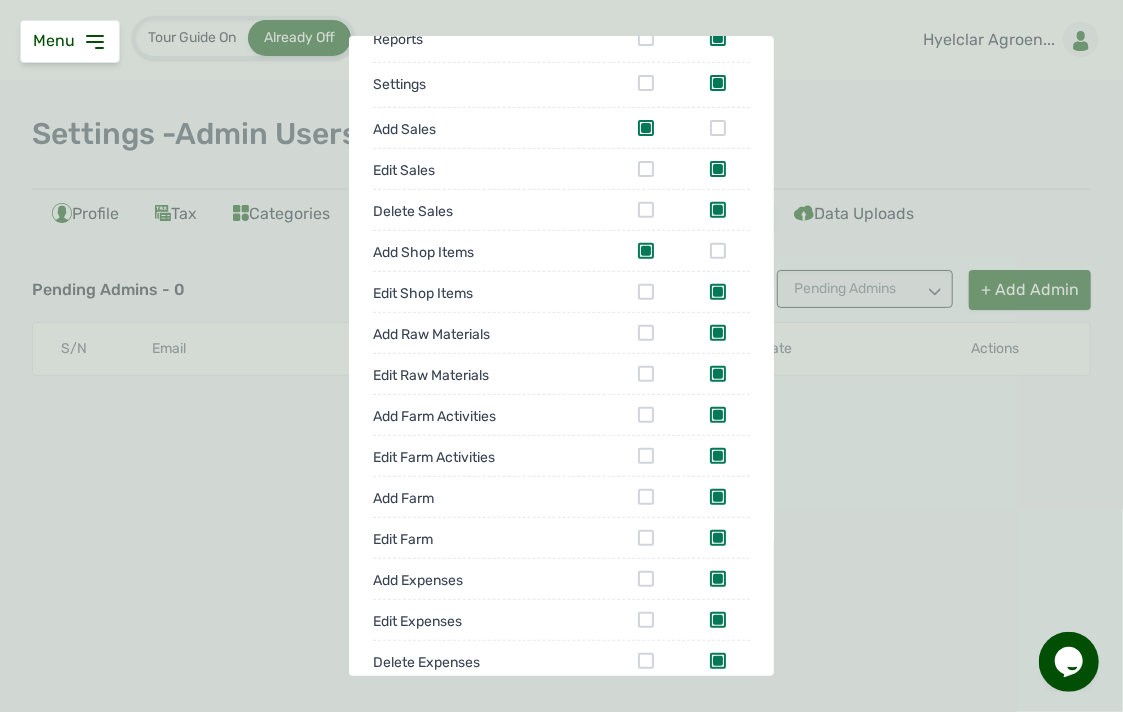 click at bounding box center (646, 333) 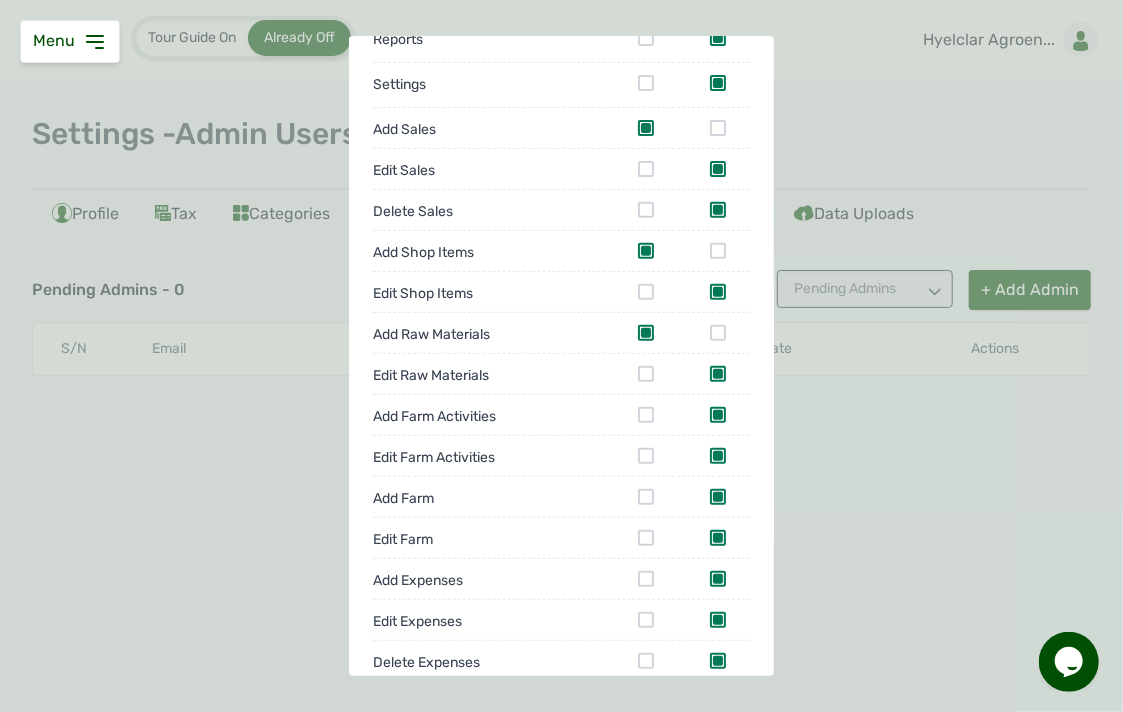click at bounding box center (646, 415) 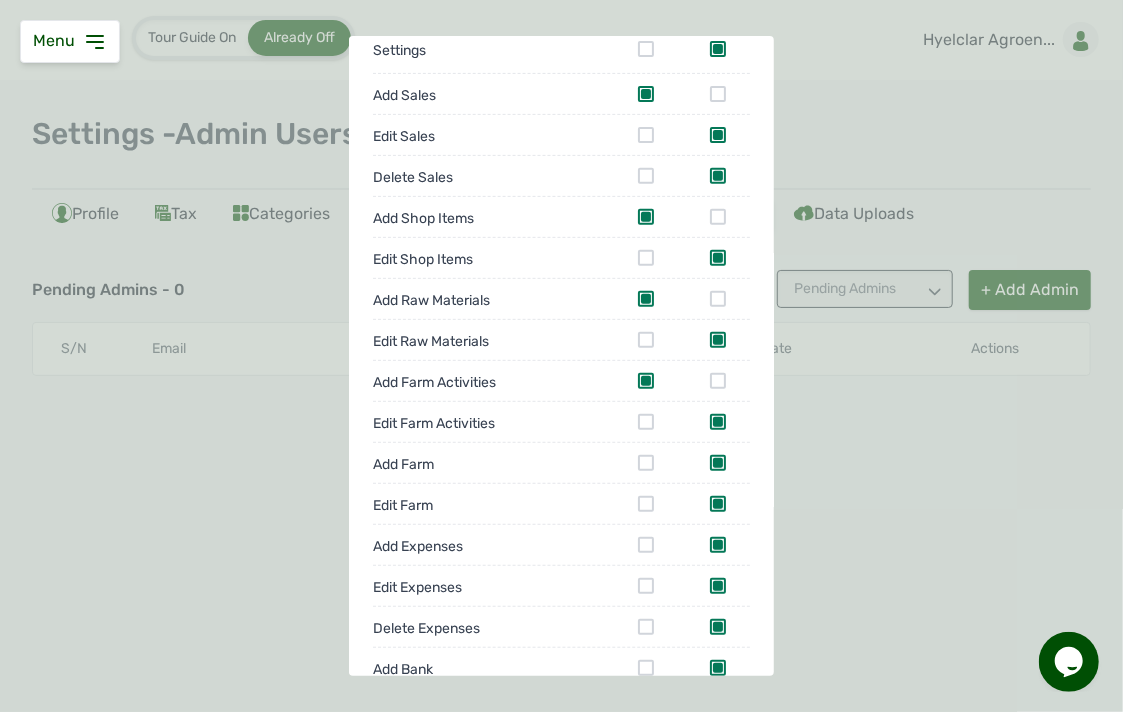 scroll, scrollTop: 296, scrollLeft: 0, axis: vertical 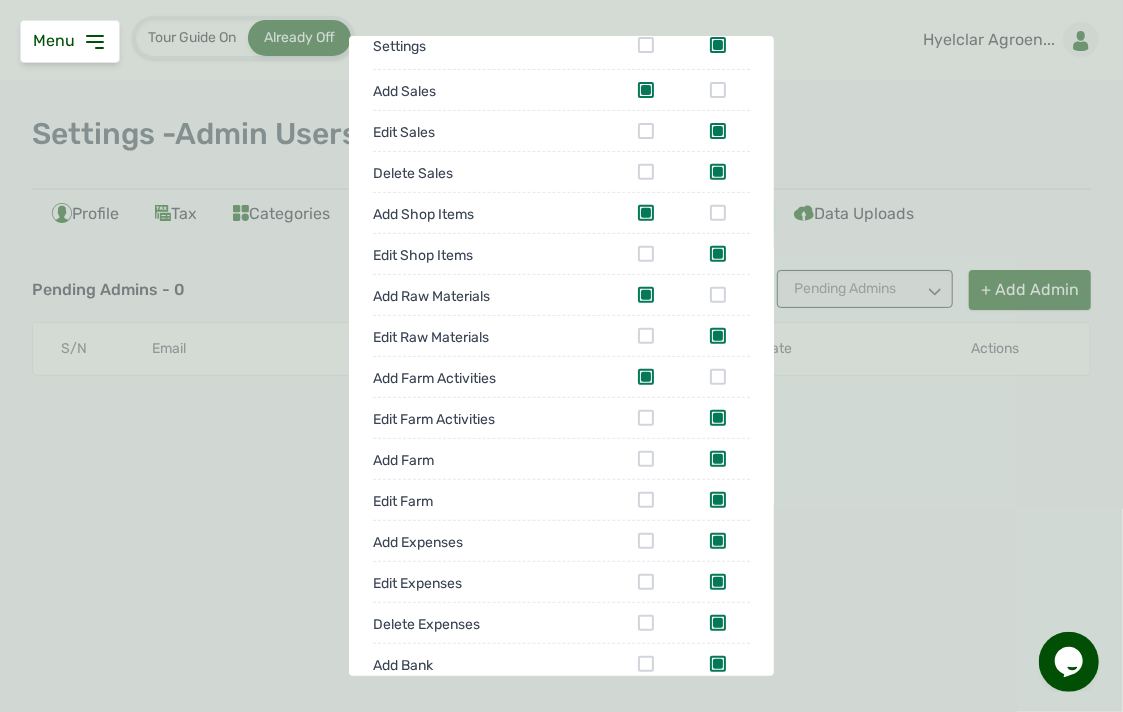 click at bounding box center (646, 459) 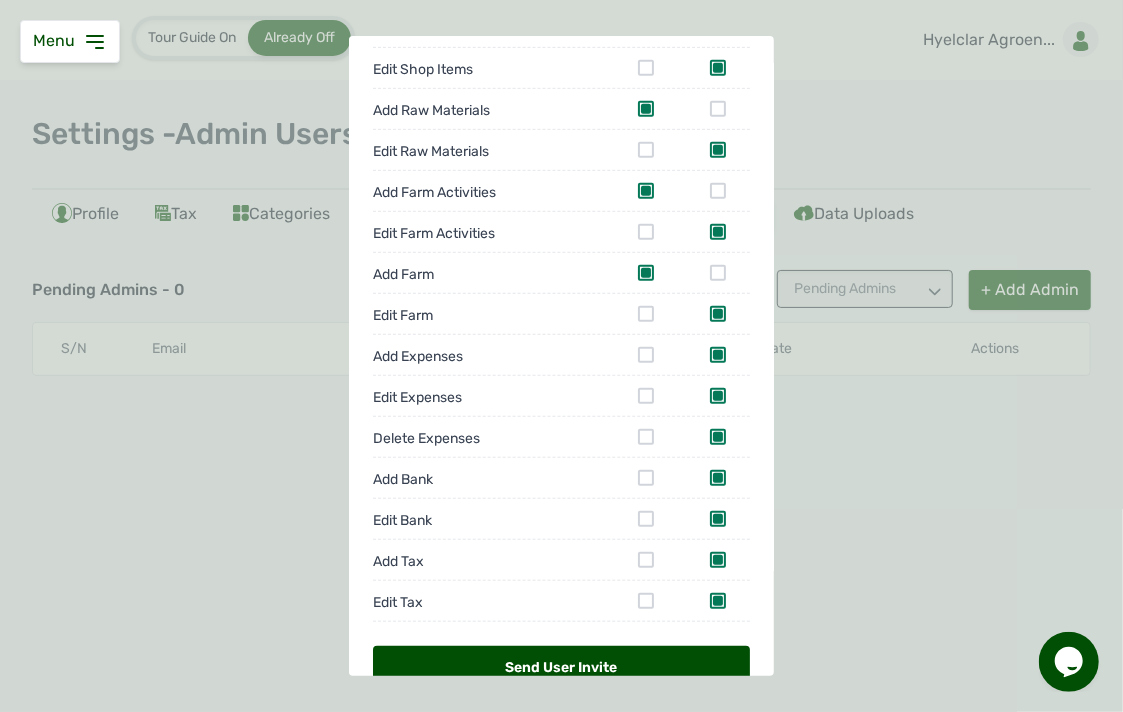 scroll, scrollTop: 536, scrollLeft: 0, axis: vertical 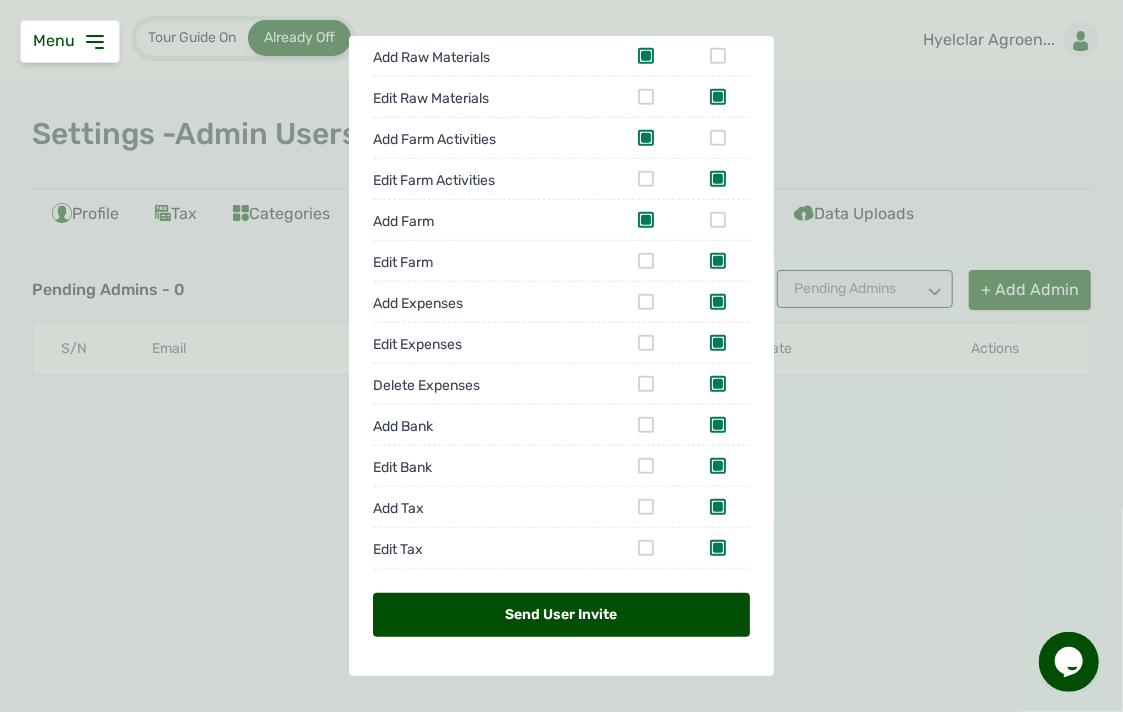 click at bounding box center (646, 302) 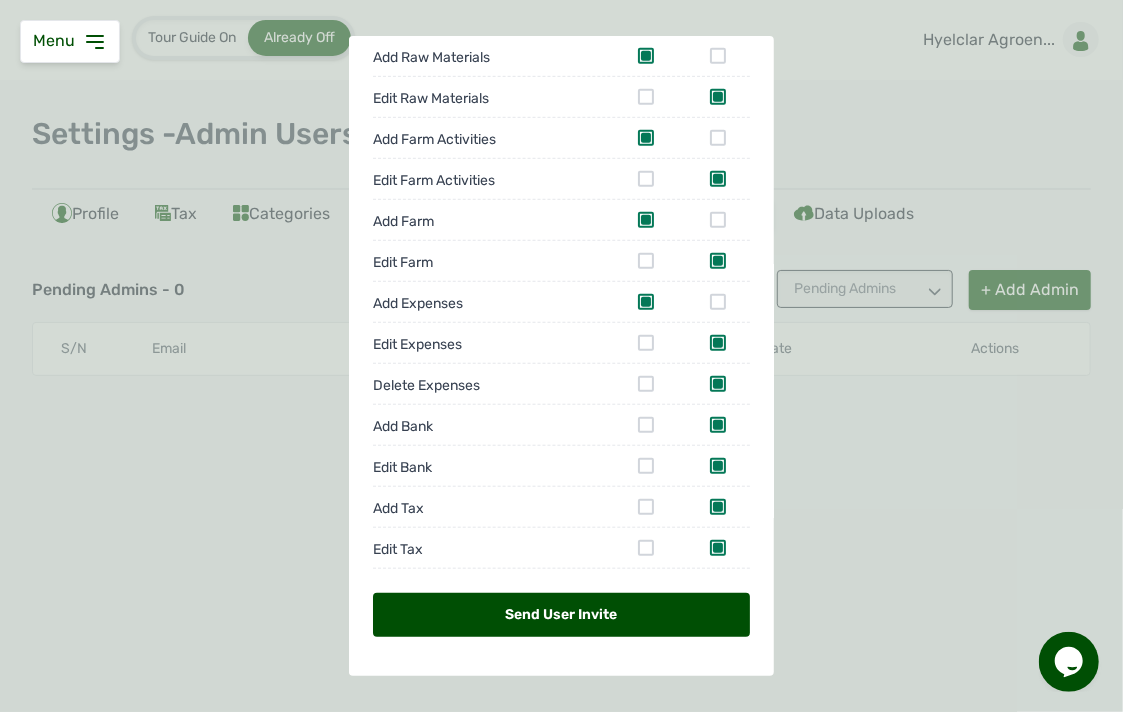 click on "Send User Invite" at bounding box center (561, 615) 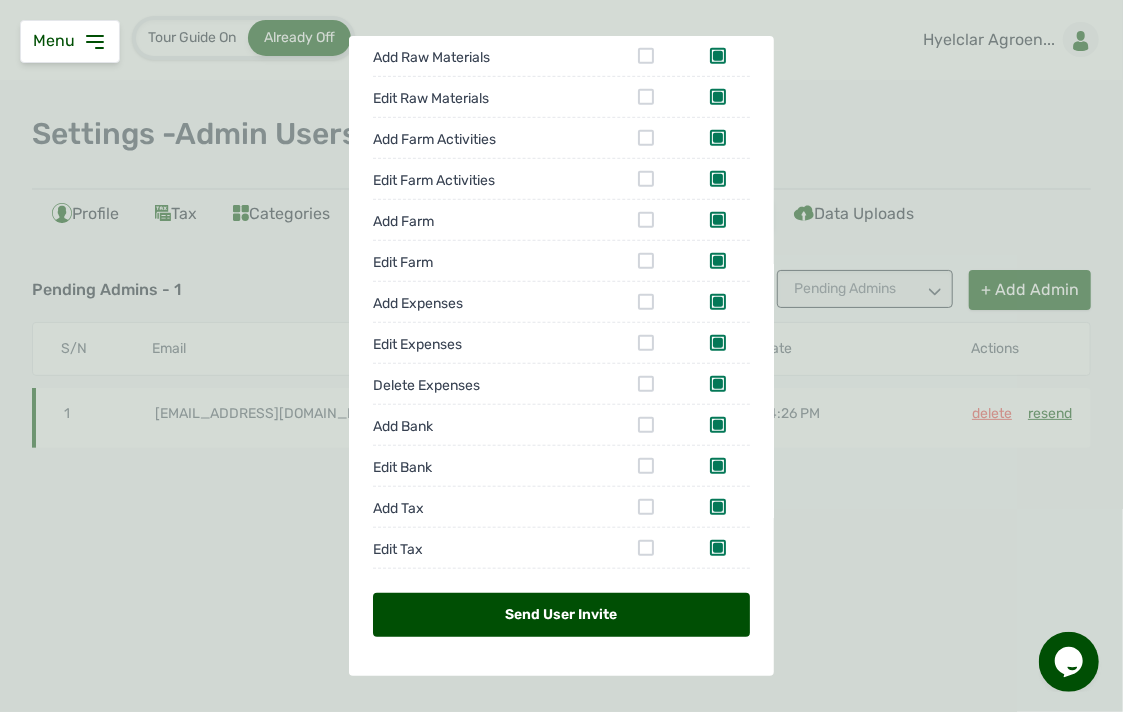 scroll, scrollTop: 0, scrollLeft: 0, axis: both 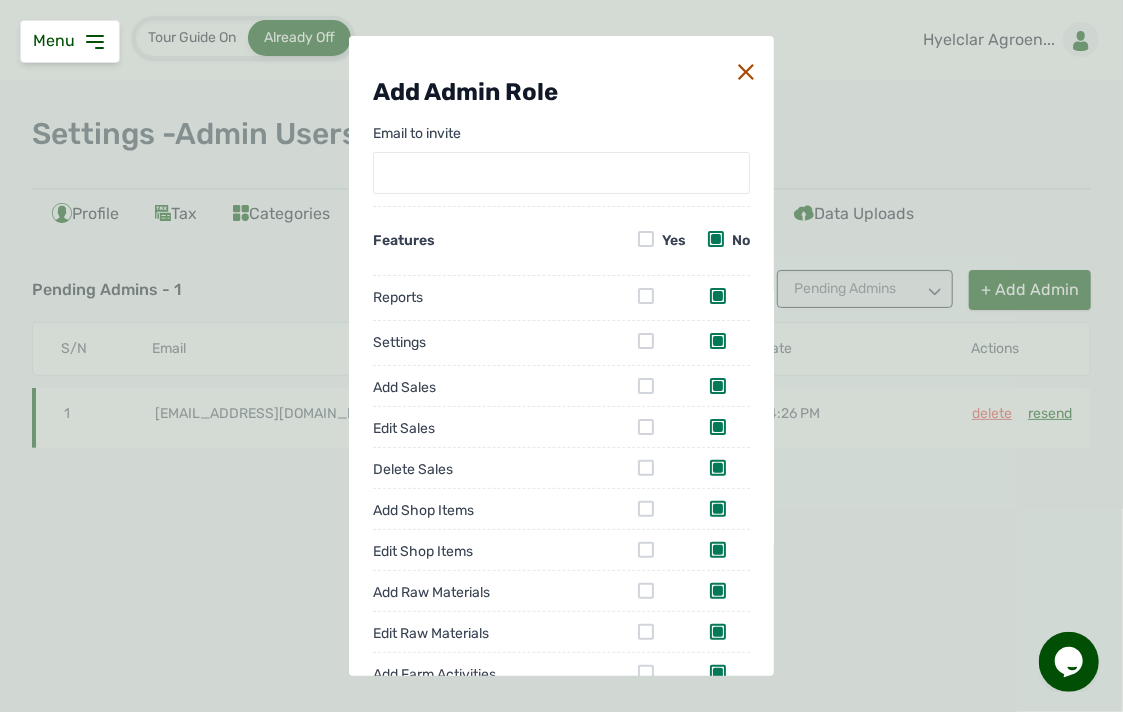 click 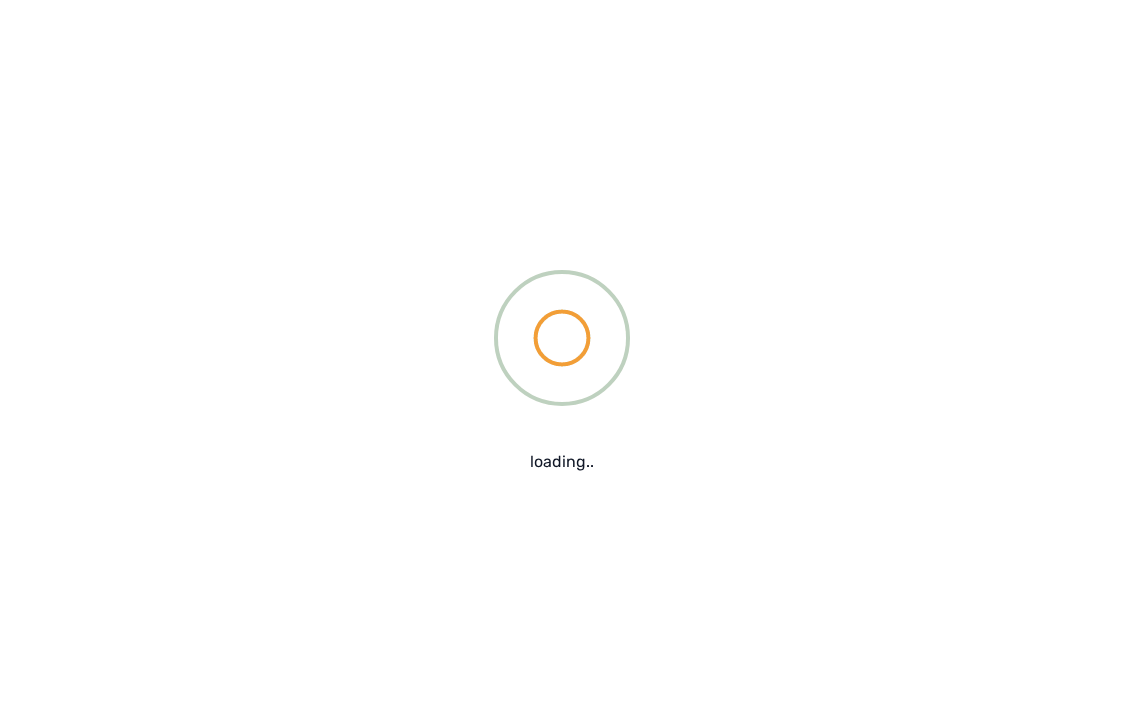 scroll, scrollTop: 0, scrollLeft: 0, axis: both 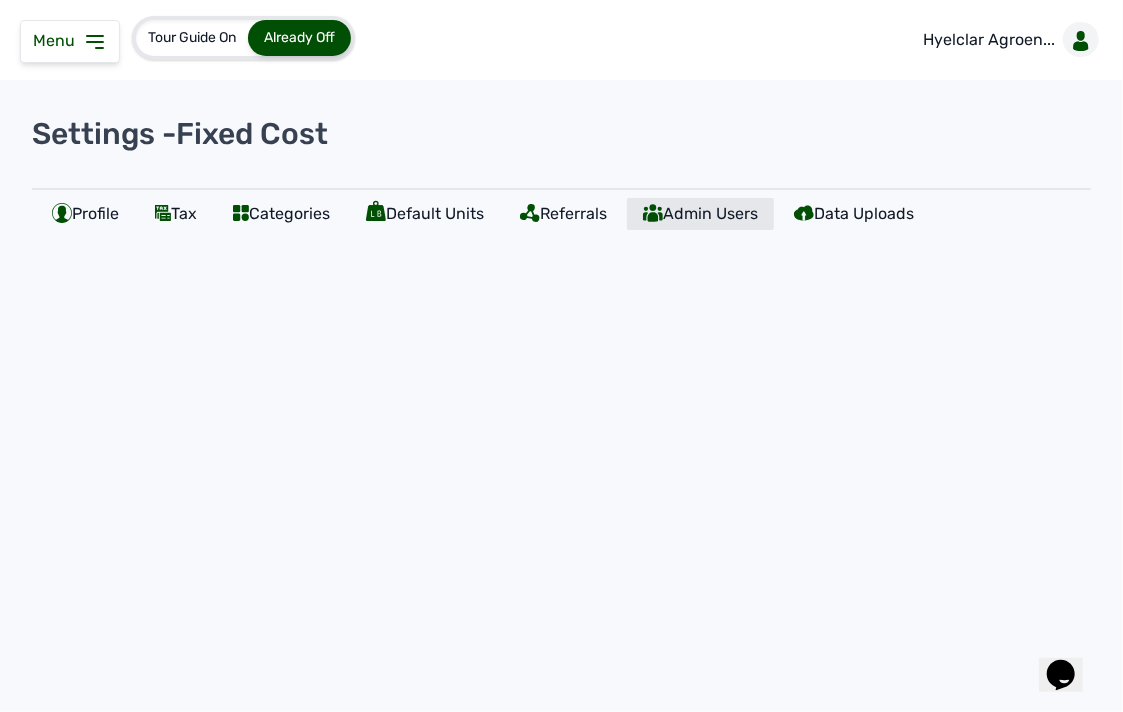 click on "Admin Users" at bounding box center [700, 214] 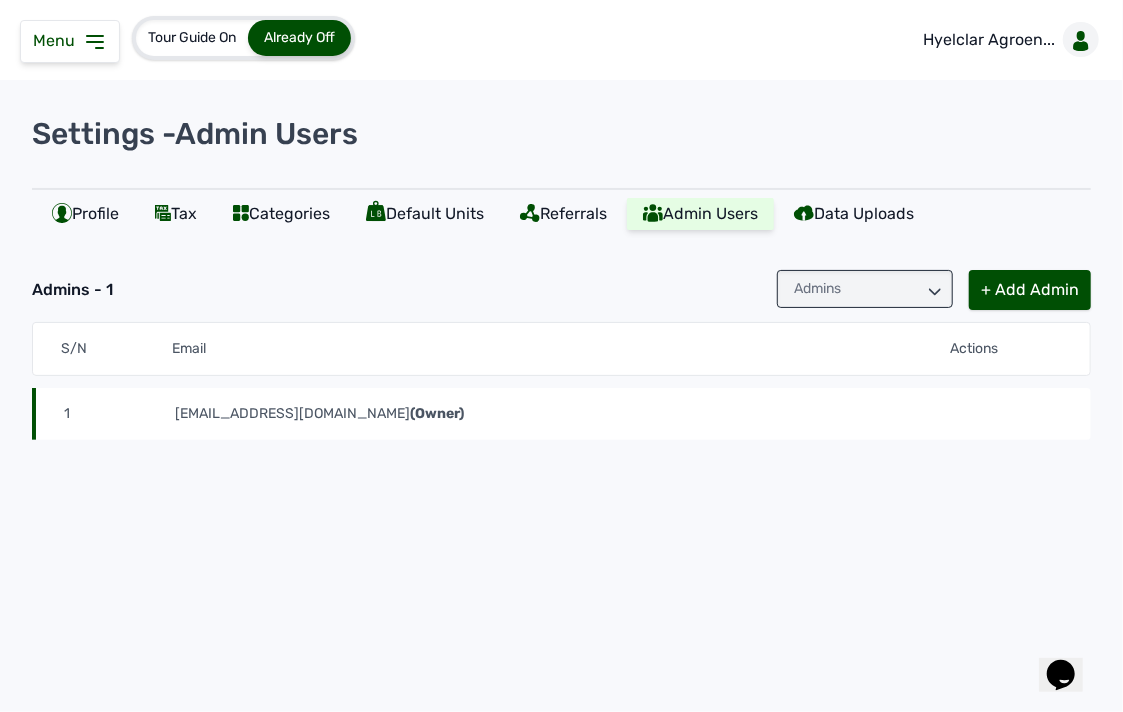 click on "Admins" at bounding box center (865, 289) 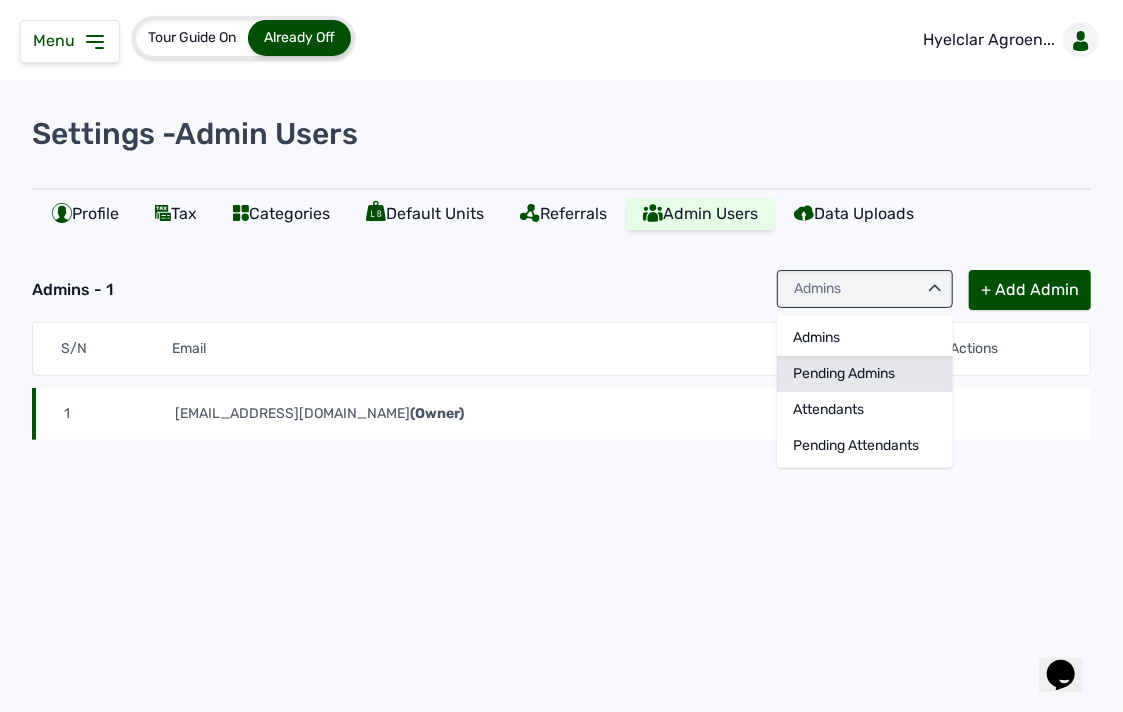 click on "Pending Admins" 